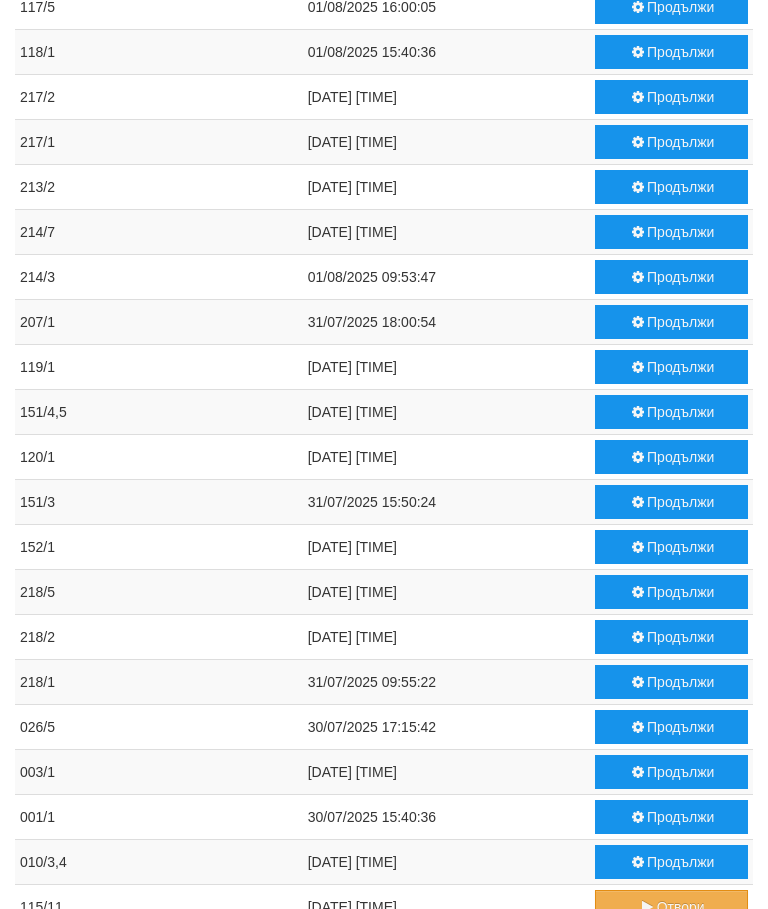scroll, scrollTop: 532, scrollLeft: 0, axis: vertical 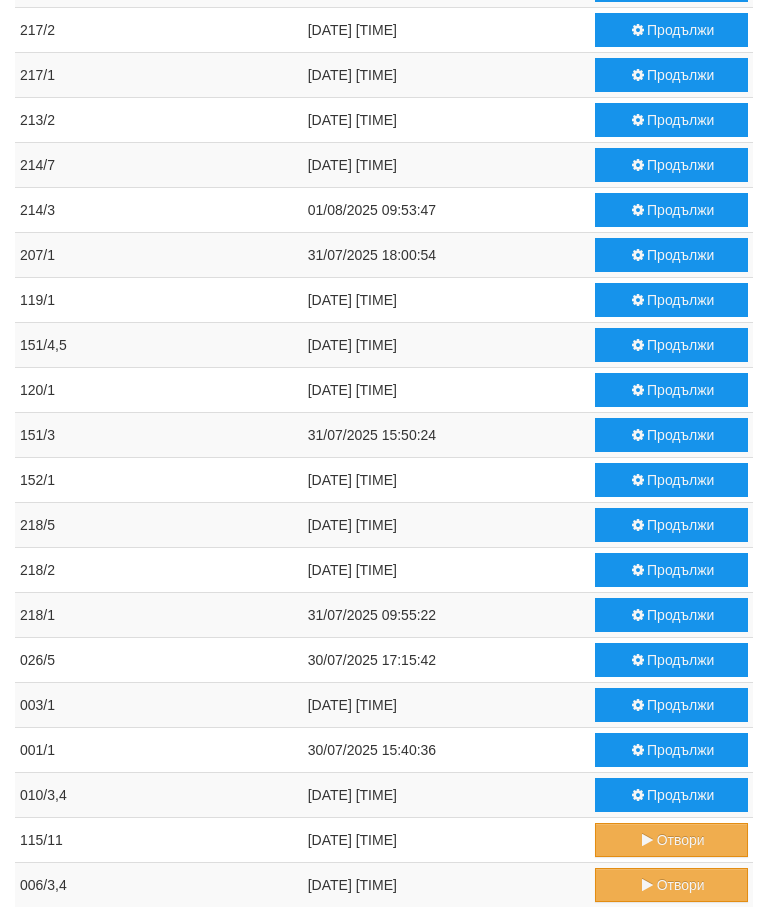 click on "Продължи" at bounding box center (671, 750) 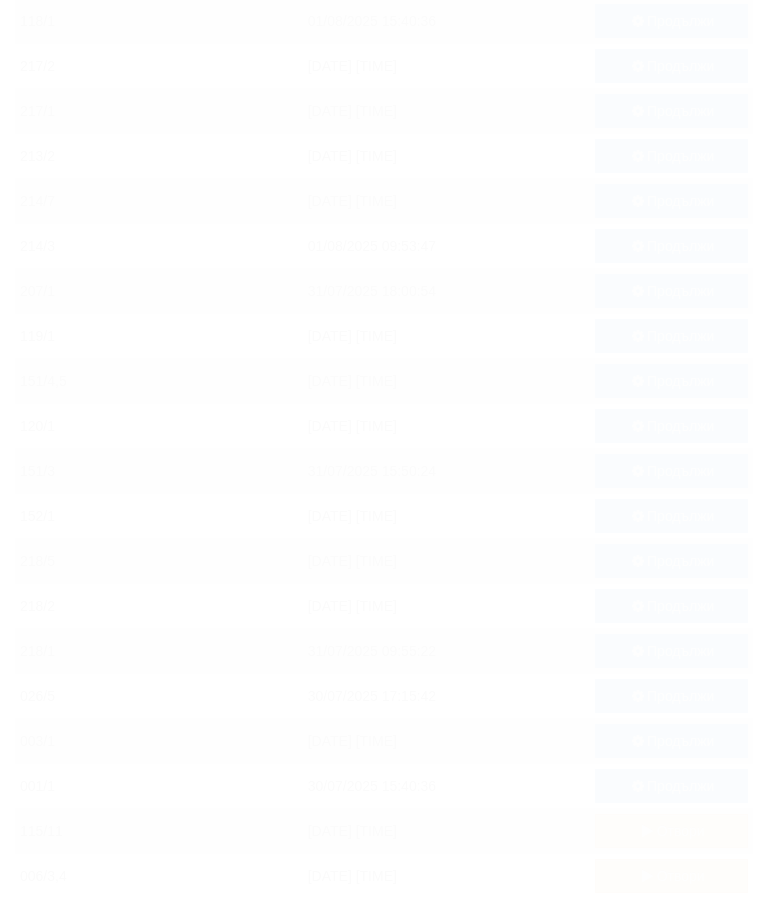 scroll, scrollTop: 562, scrollLeft: 0, axis: vertical 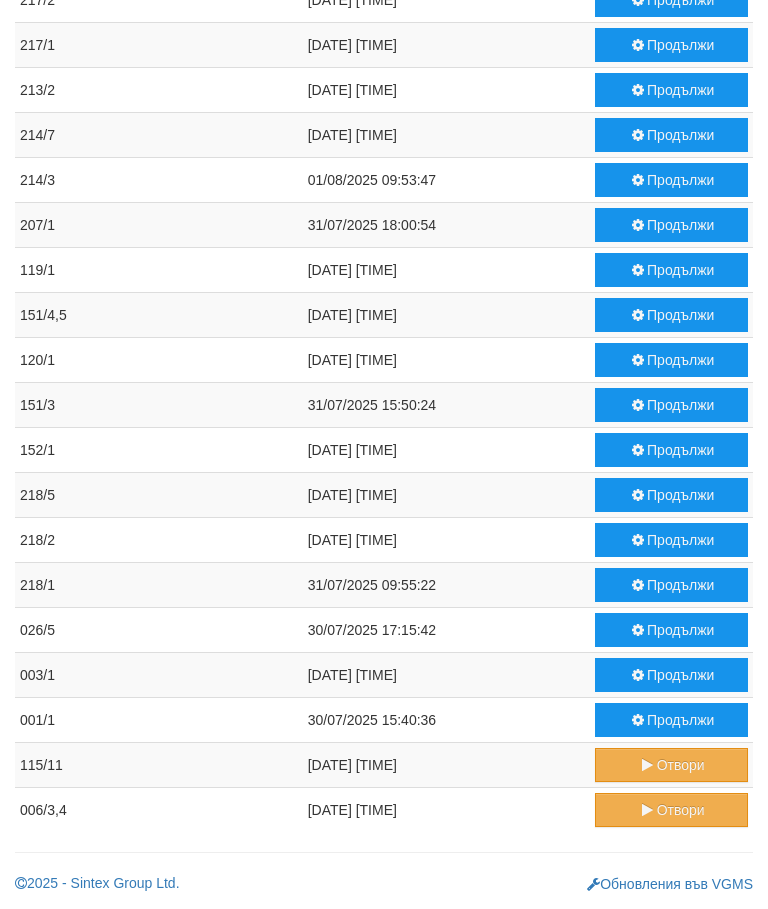 click on "Продължи" at bounding box center (671, 450) 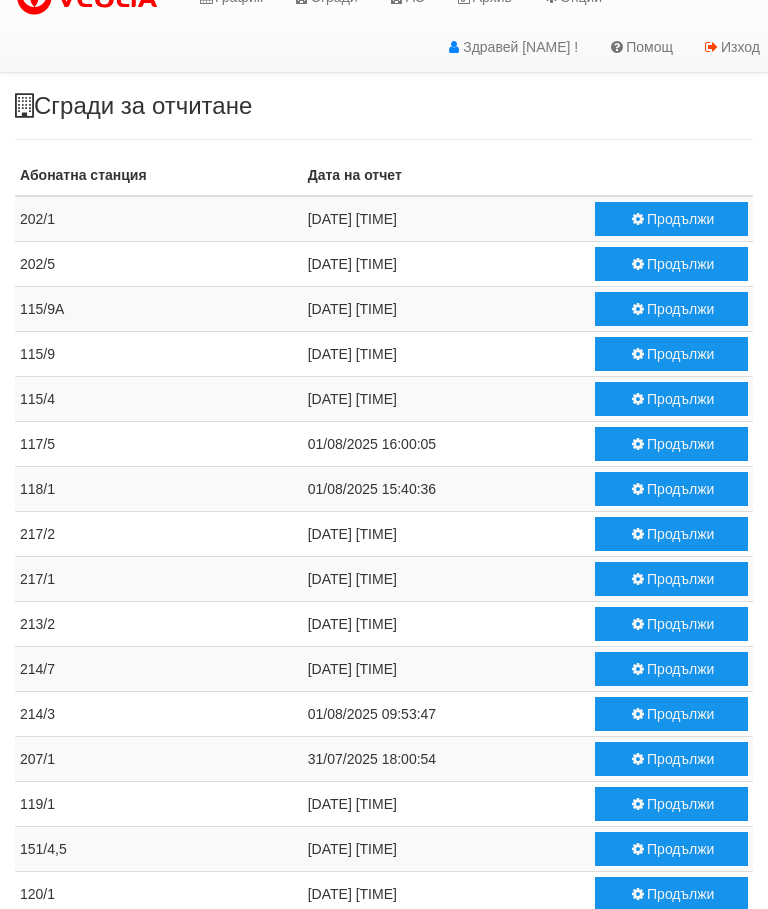 scroll, scrollTop: 28, scrollLeft: 0, axis: vertical 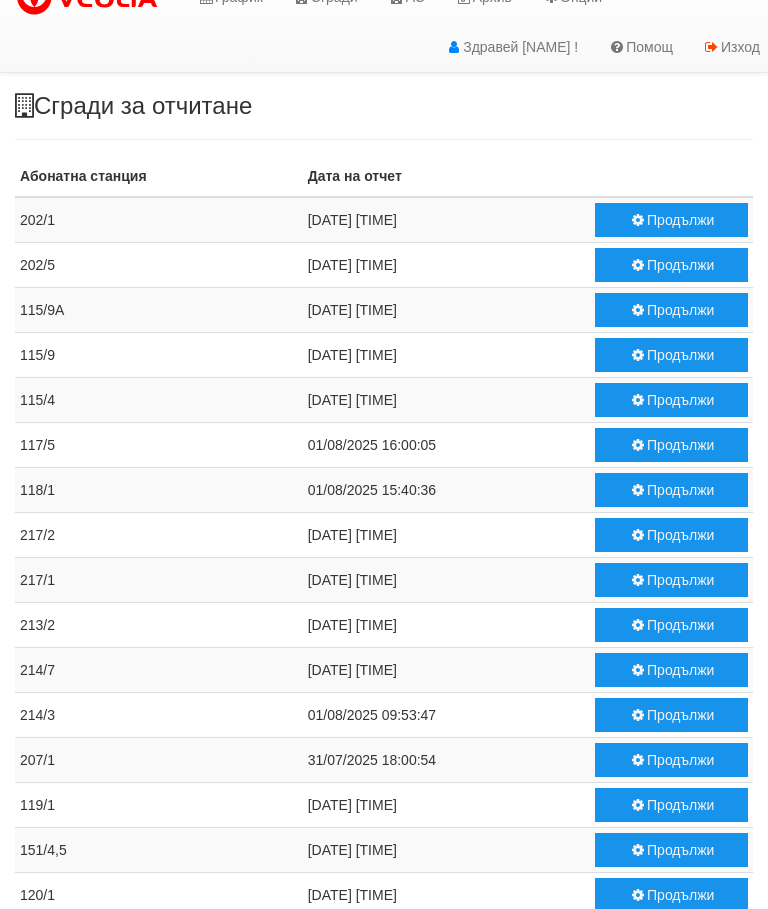 click on "Продължи" at bounding box center (671, 490) 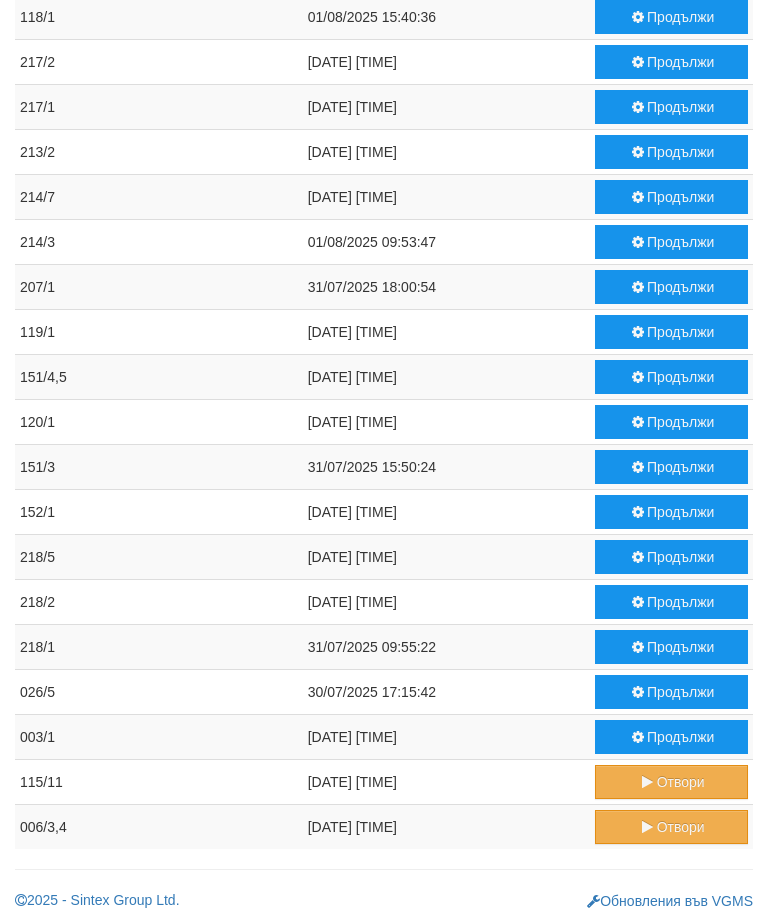 scroll, scrollTop: 517, scrollLeft: 0, axis: vertical 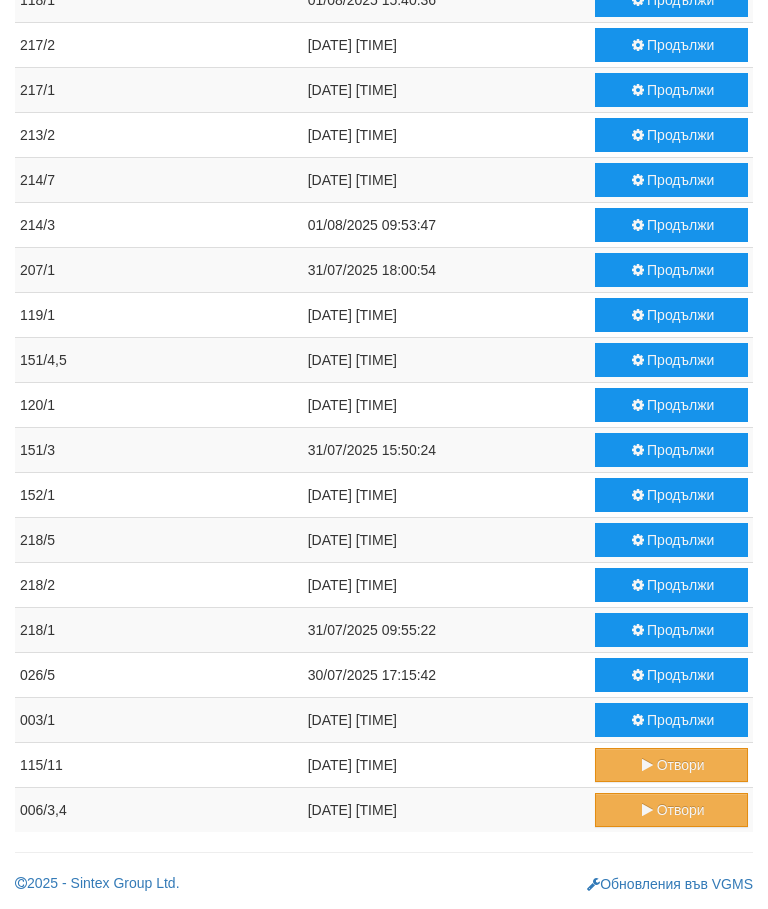 click at bounding box center [638, 675] 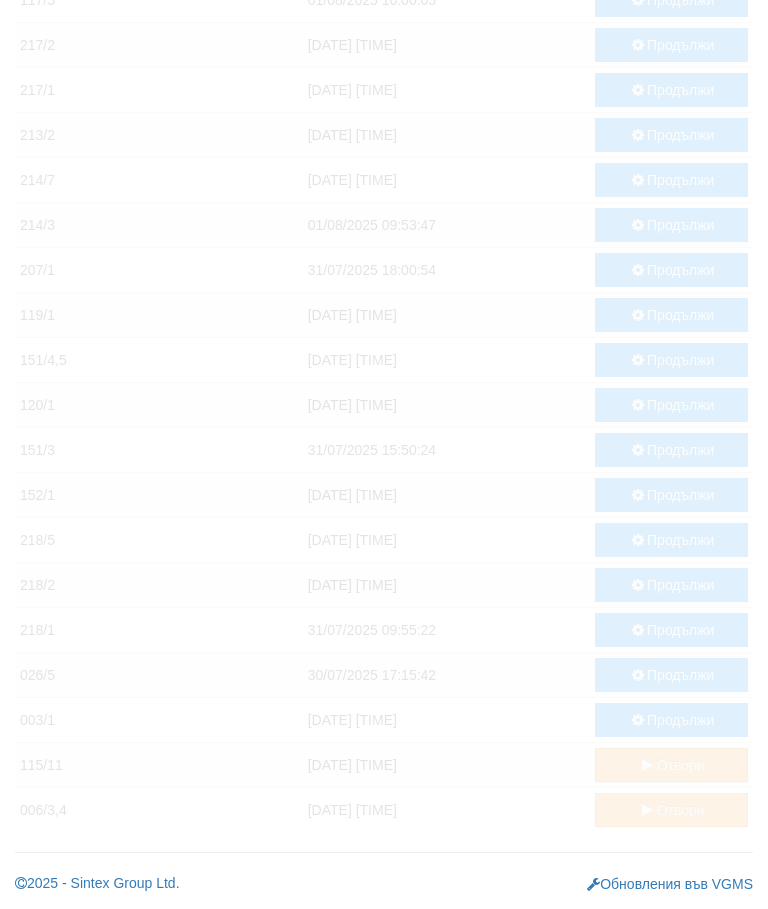 scroll, scrollTop: 472, scrollLeft: 0, axis: vertical 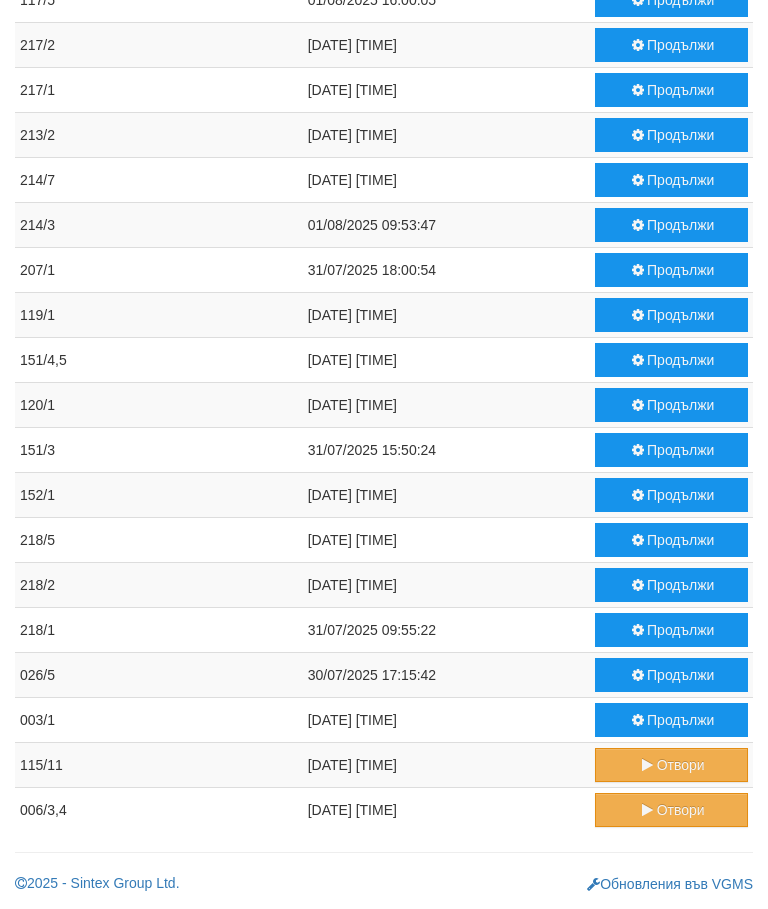 click on "Продължи" at bounding box center (671, 720) 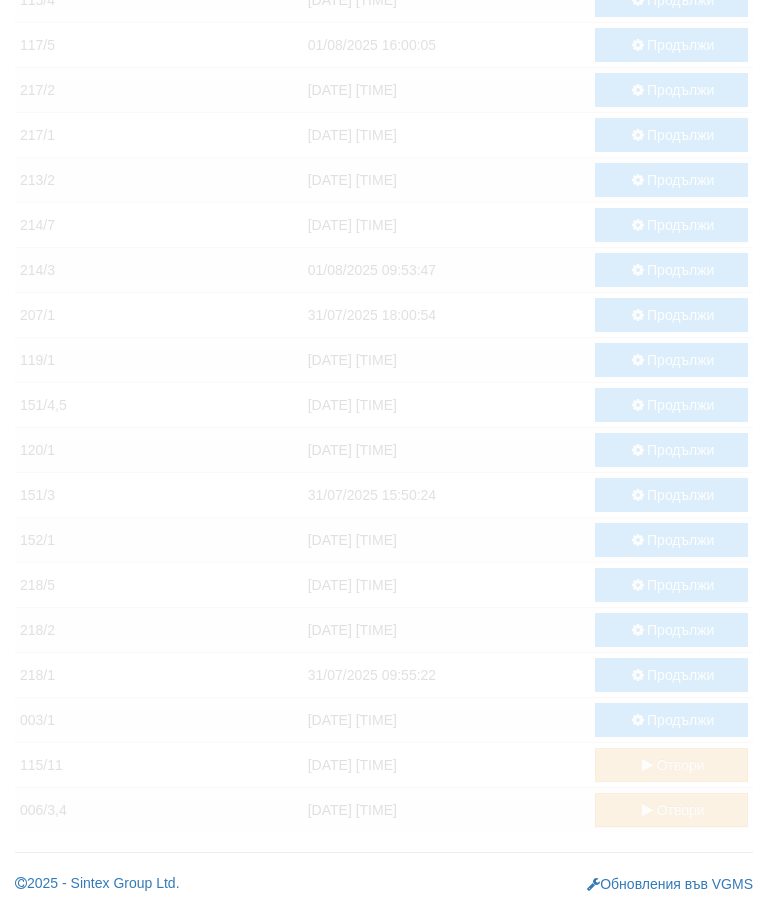 scroll, scrollTop: 427, scrollLeft: 0, axis: vertical 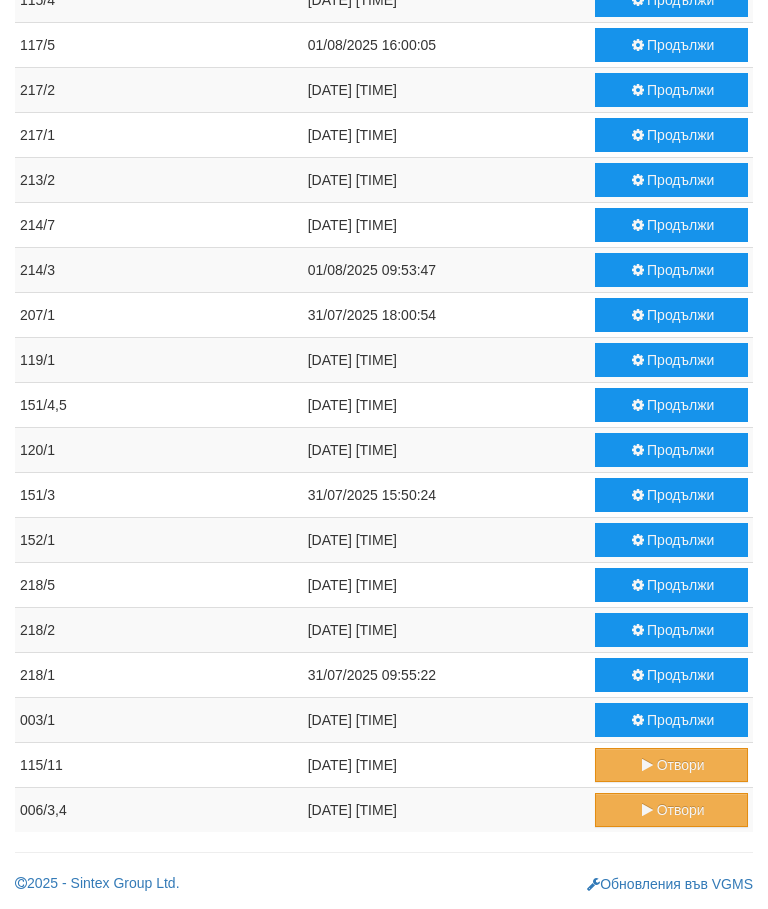 click on "Продължи" at bounding box center [671, 675] 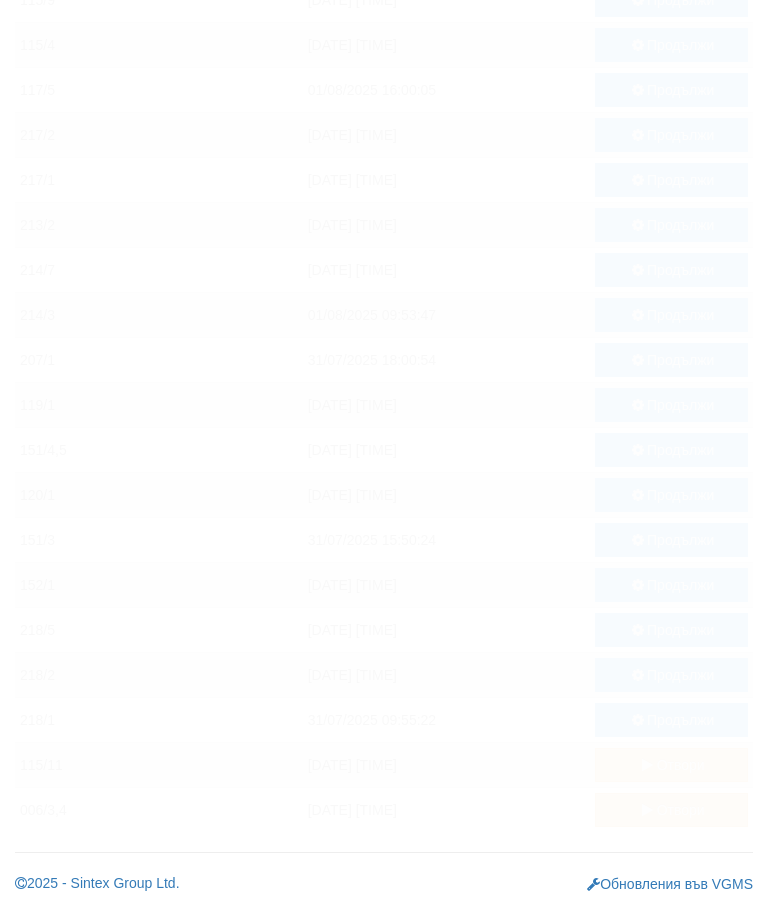 scroll, scrollTop: 382, scrollLeft: 0, axis: vertical 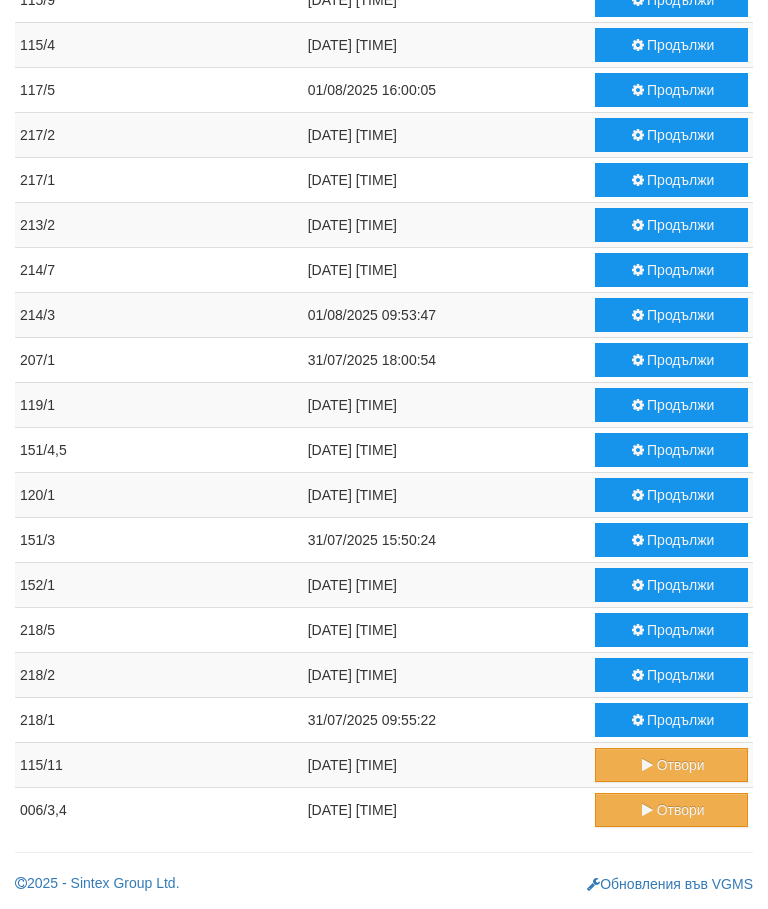 click on "Продължи" at bounding box center [671, 675] 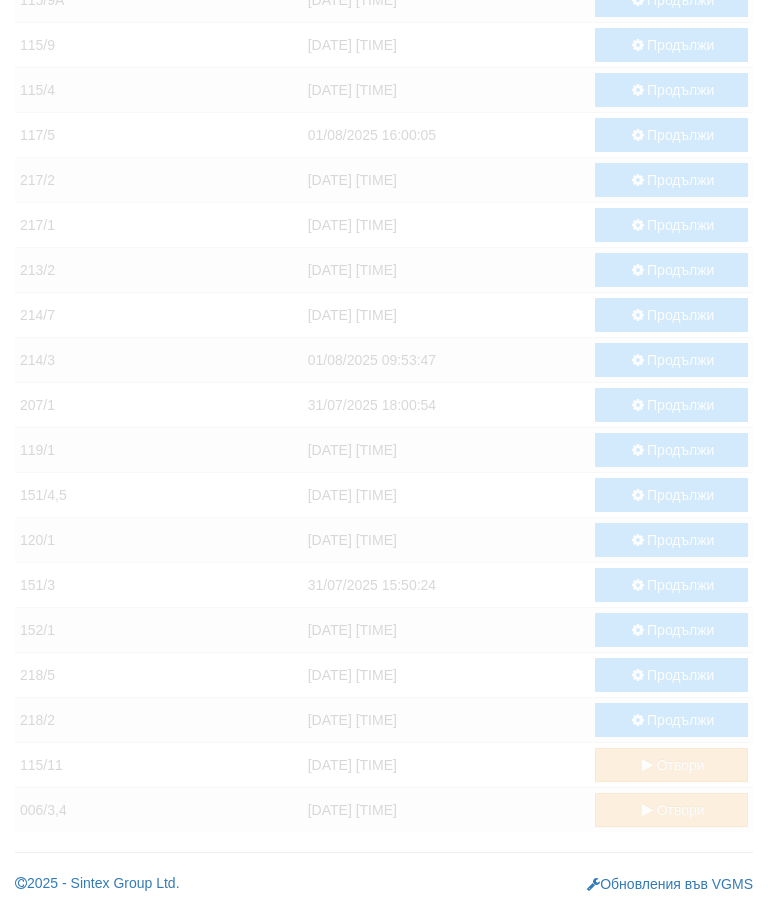 scroll, scrollTop: 337, scrollLeft: 0, axis: vertical 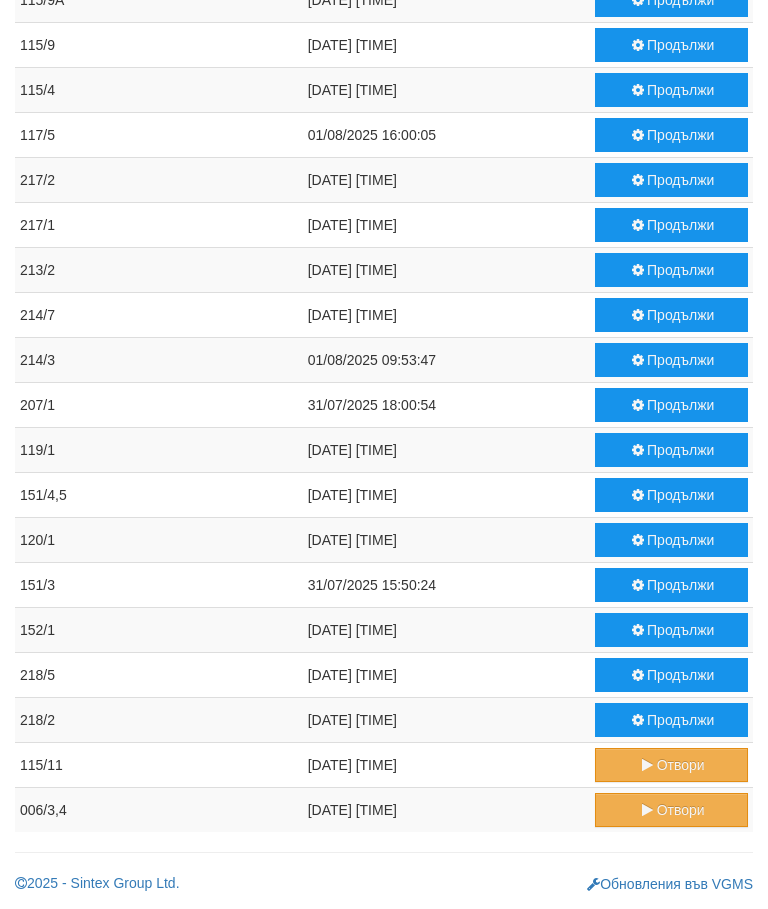 click on "Продължи" at bounding box center (671, 675) 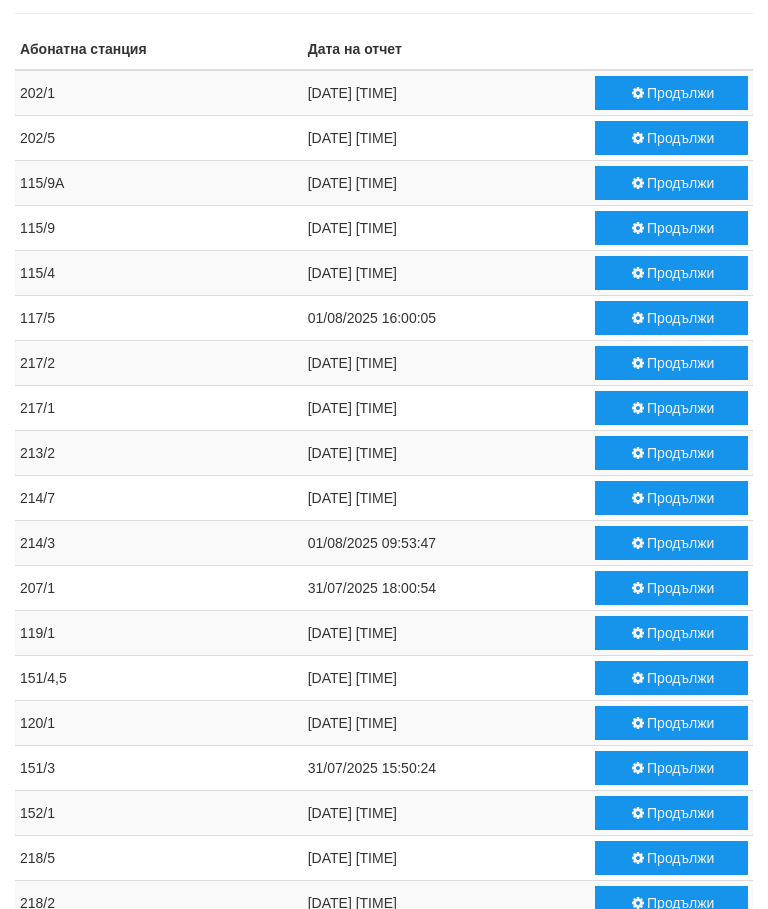 scroll, scrollTop: 153, scrollLeft: 0, axis: vertical 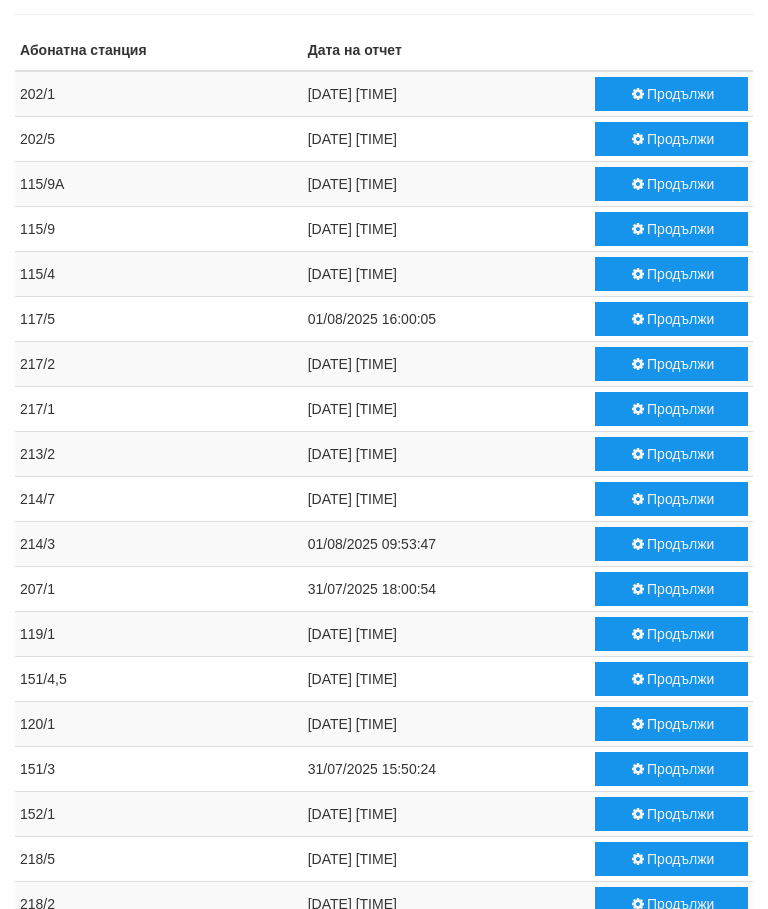 click on "Продължи" at bounding box center [671, 184] 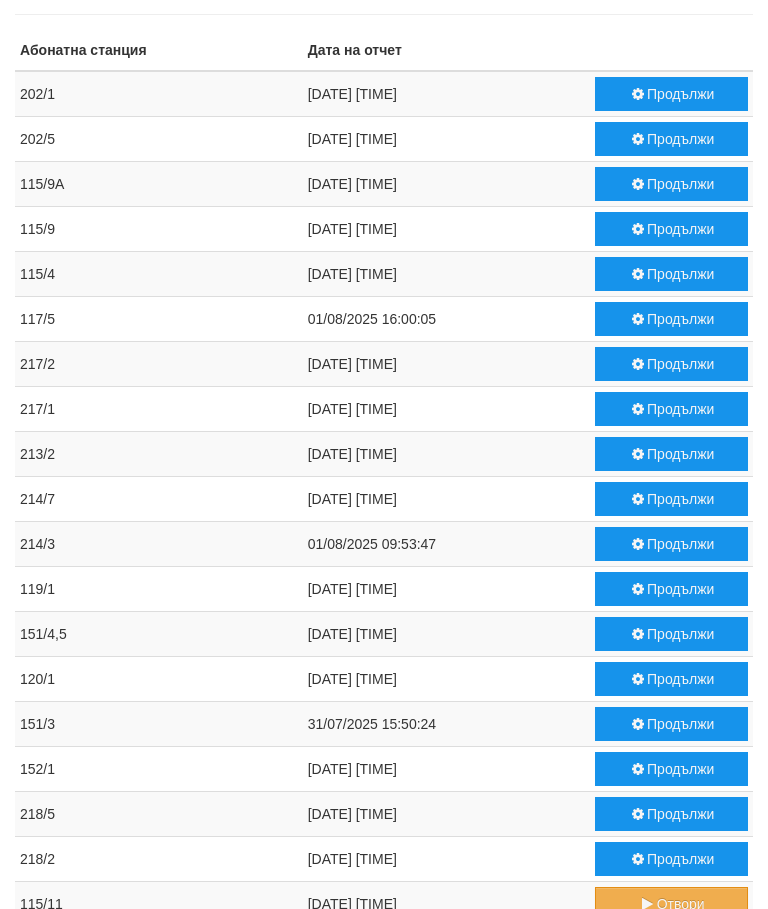 click on "Продължи" at bounding box center (671, 94) 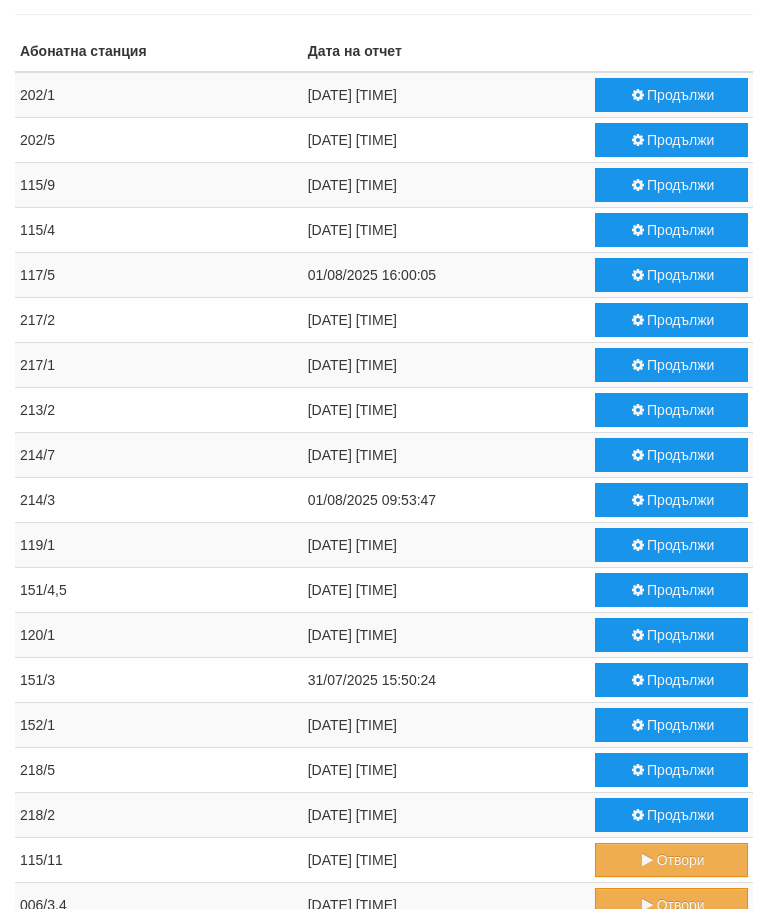 click on "Продължи" at bounding box center [671, 230] 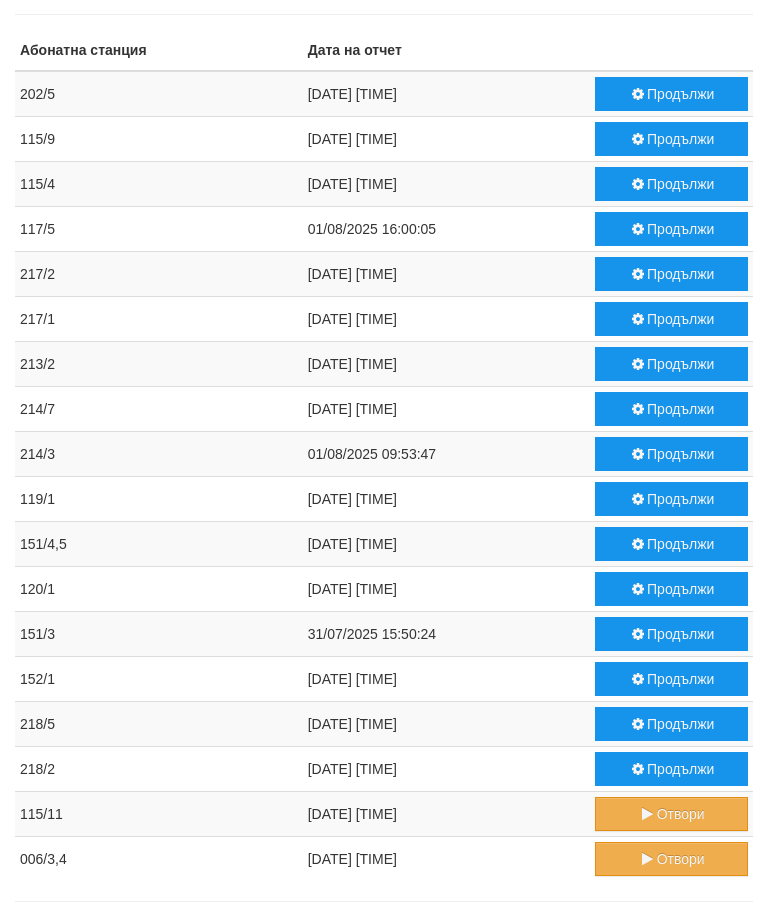 scroll, scrollTop: 0, scrollLeft: 0, axis: both 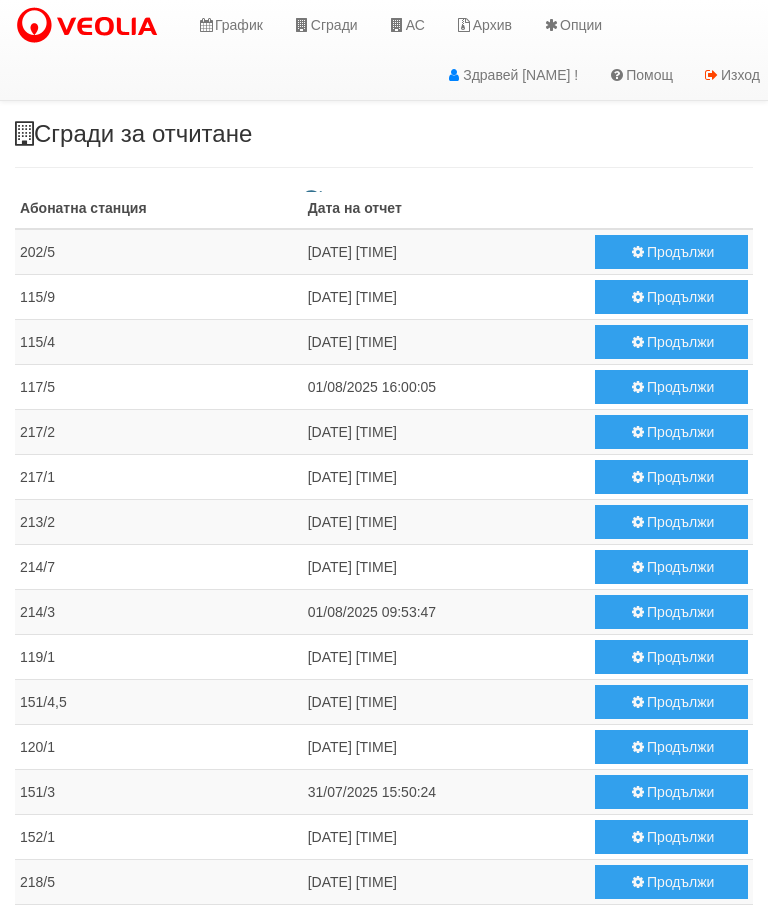 click at bounding box center (397, 25) 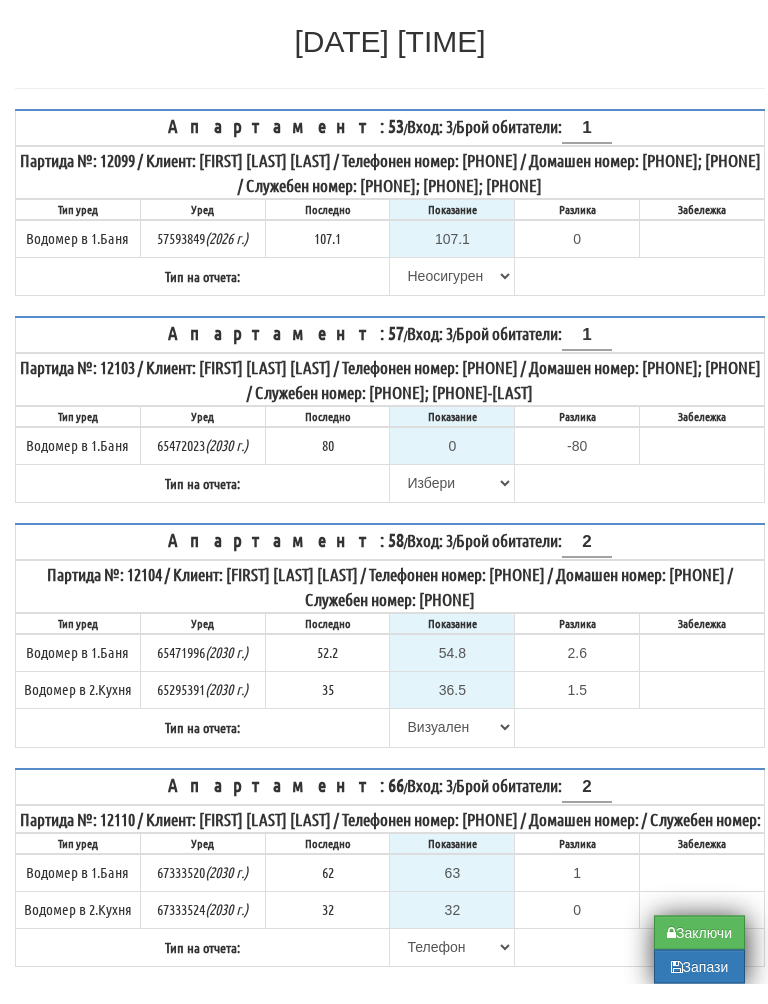 scroll, scrollTop: 251, scrollLeft: 0, axis: vertical 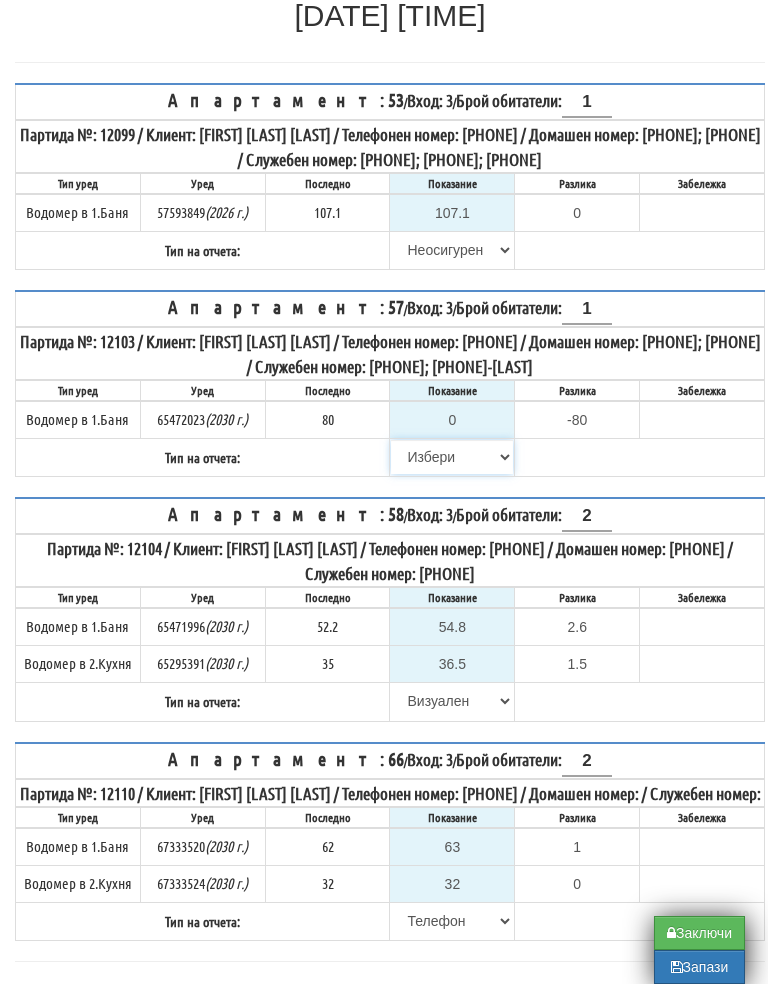 click on "Избери
Визуален
Телефон
Бележка
Неосигурен достъп
Самоотчет
Служебно
Дистанционен" at bounding box center [452, 477] 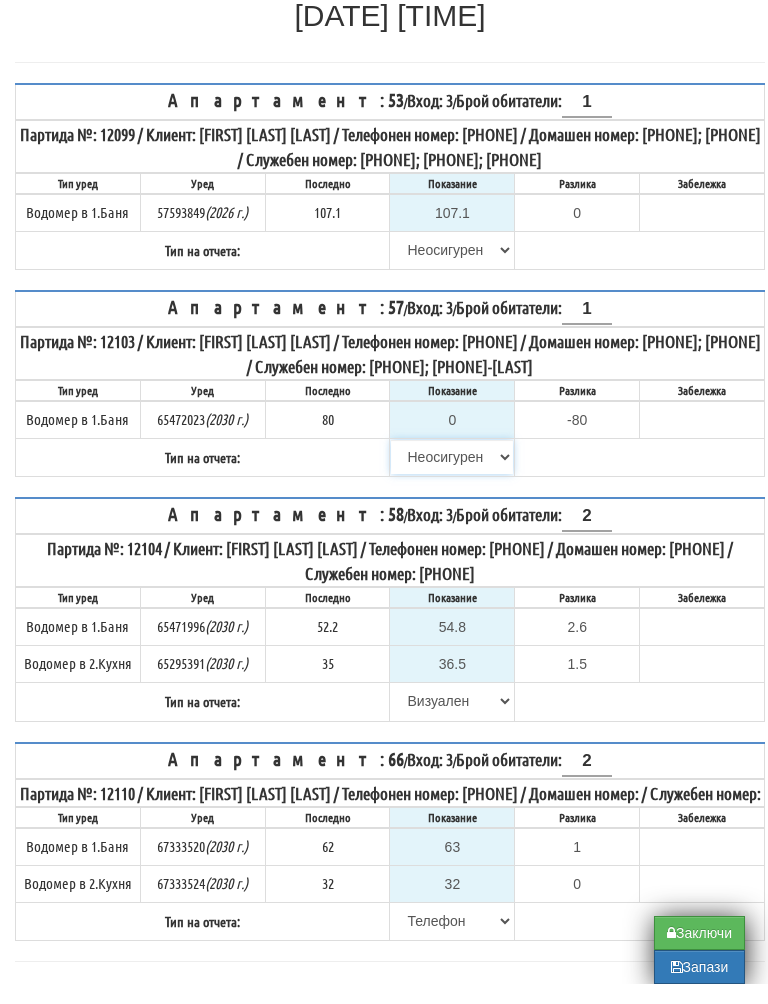 type on "80" 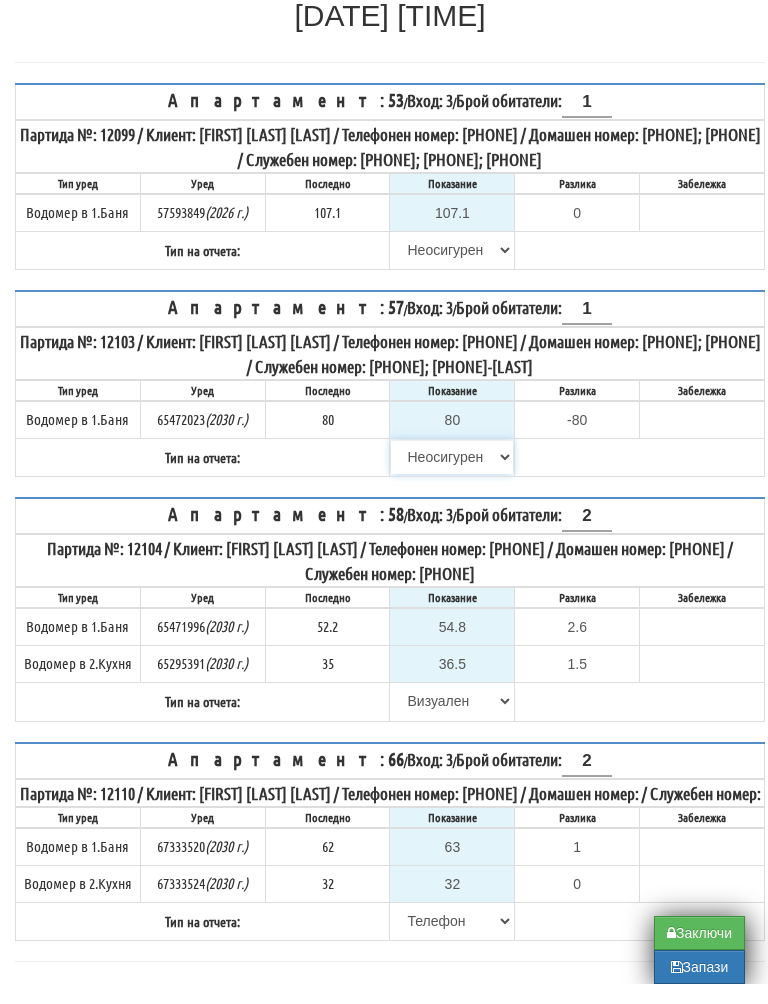 type on "0.000" 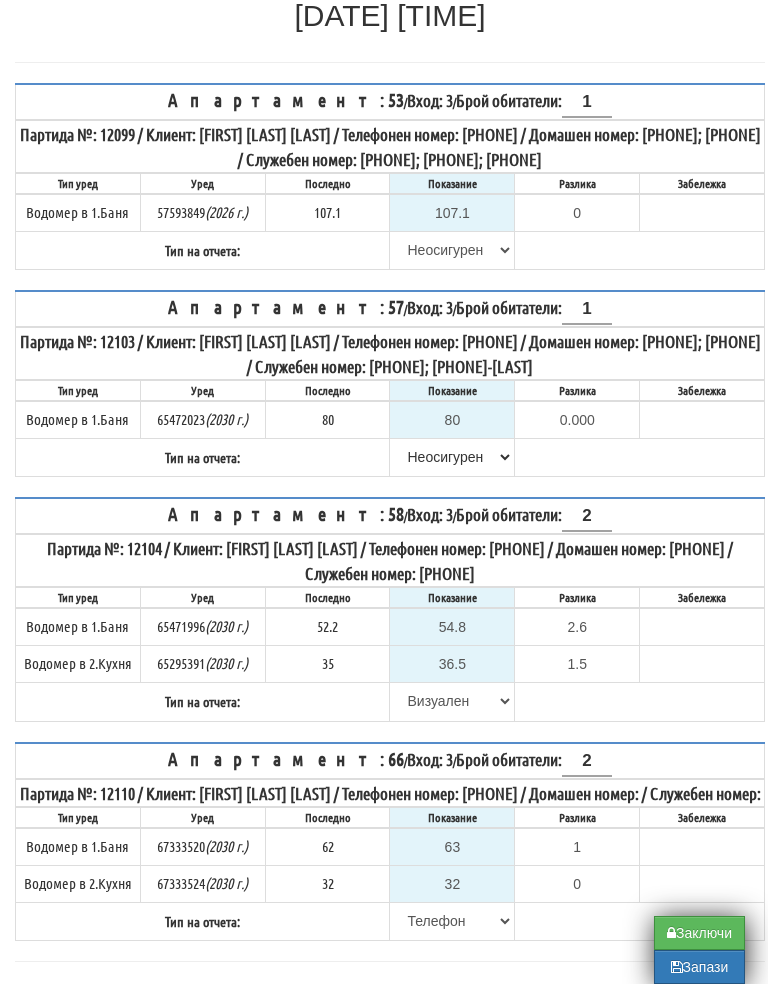 click on "Заключи" at bounding box center [699, 953] 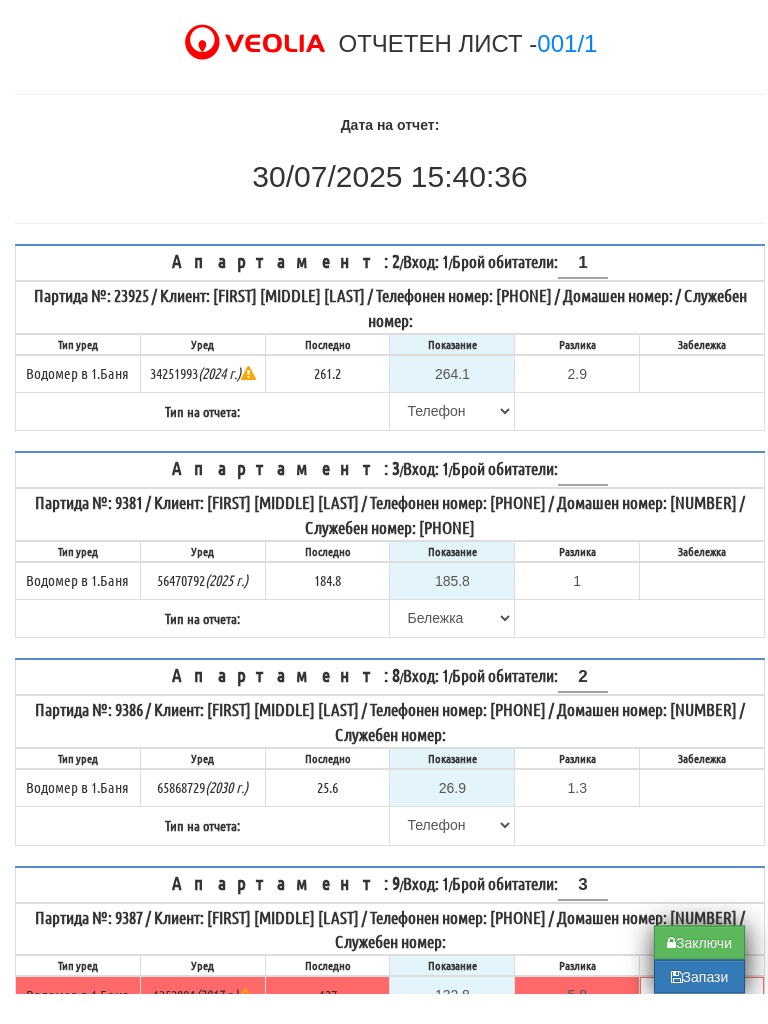 scroll, scrollTop: 161, scrollLeft: 0, axis: vertical 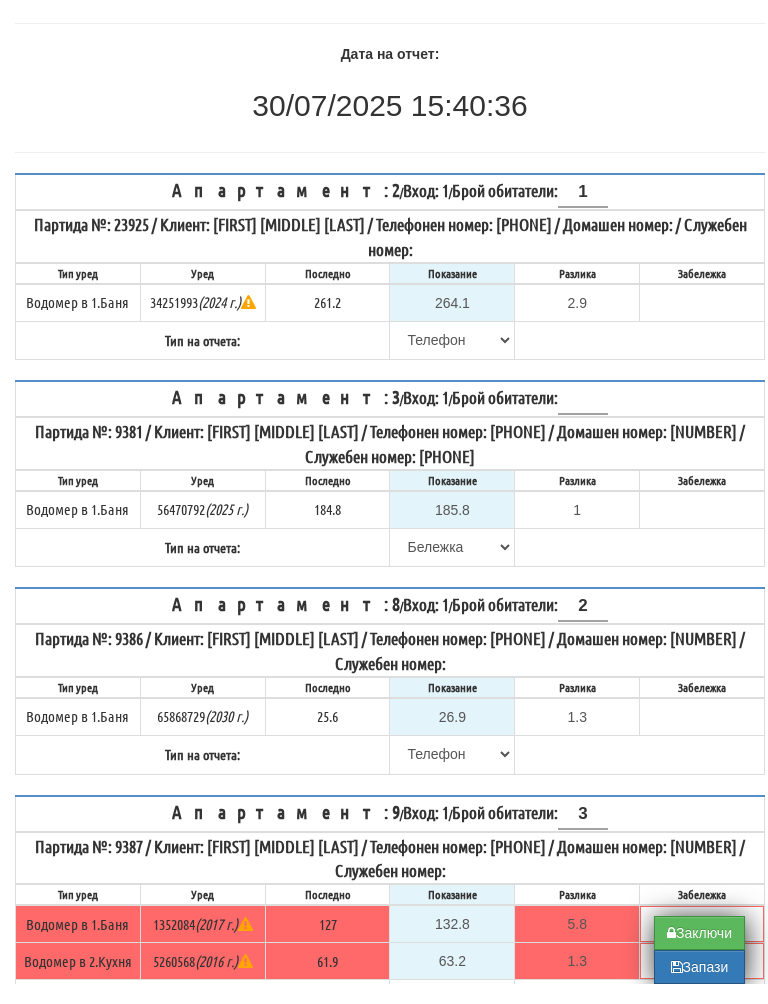 click on "Заключи" at bounding box center [699, 953] 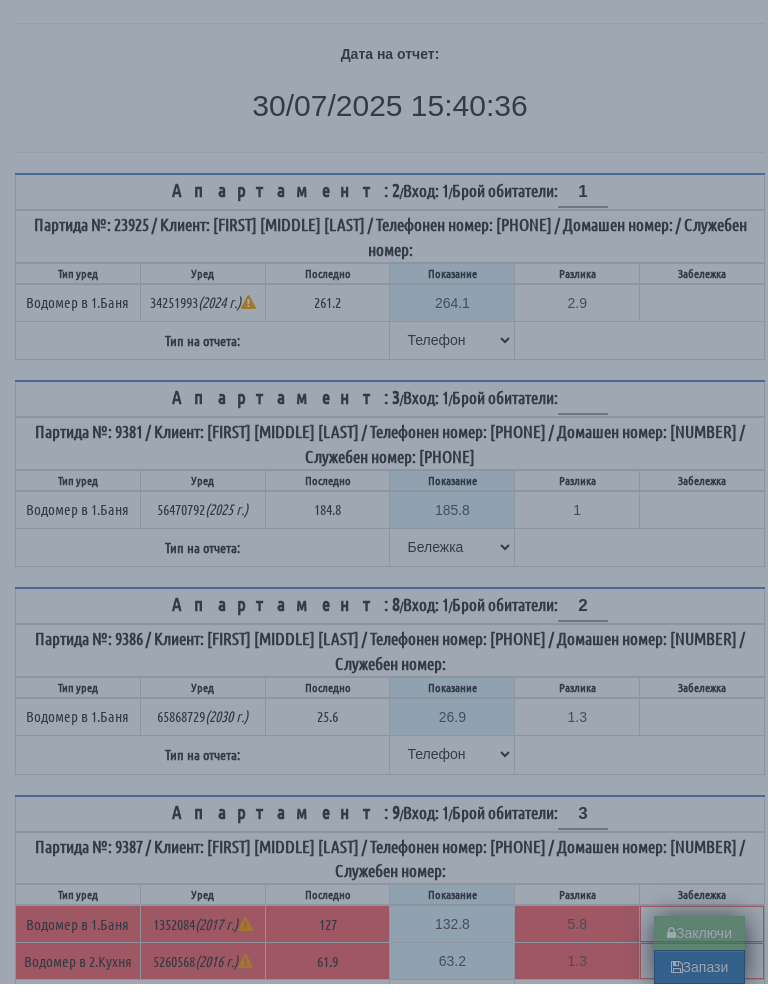 type on "0.00" 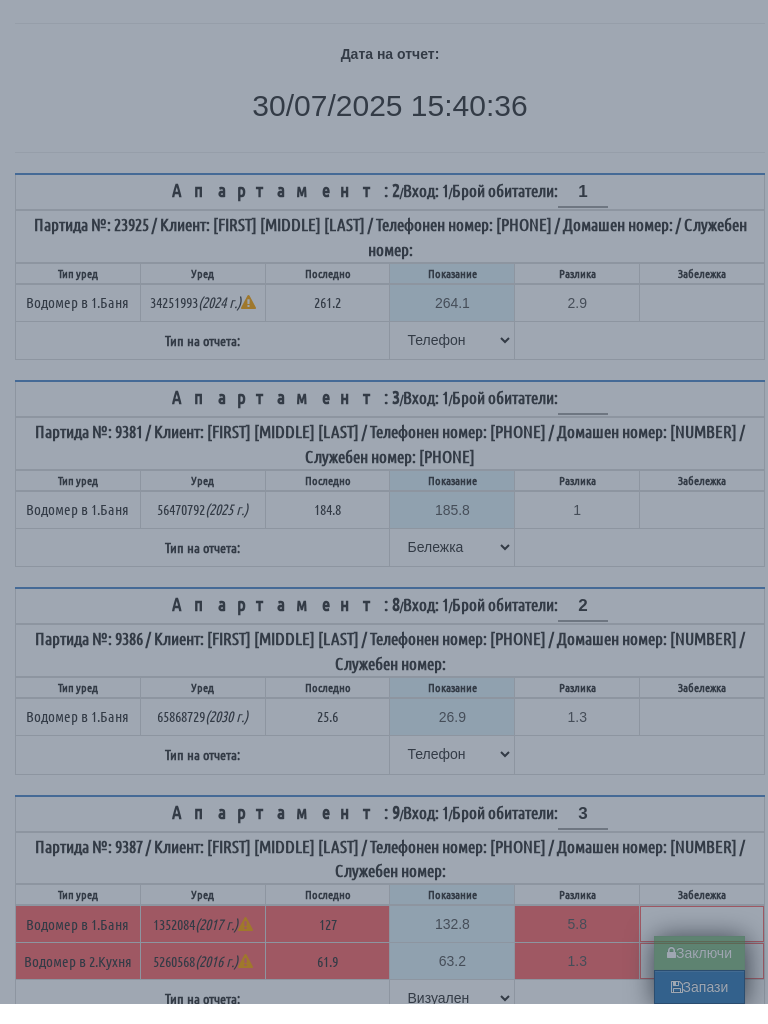 click on "× Зареждане... Вашите данни се обработват. Страницата ще презареди автоматично!  Благодарим ви за търпението :)" at bounding box center (384, 512) 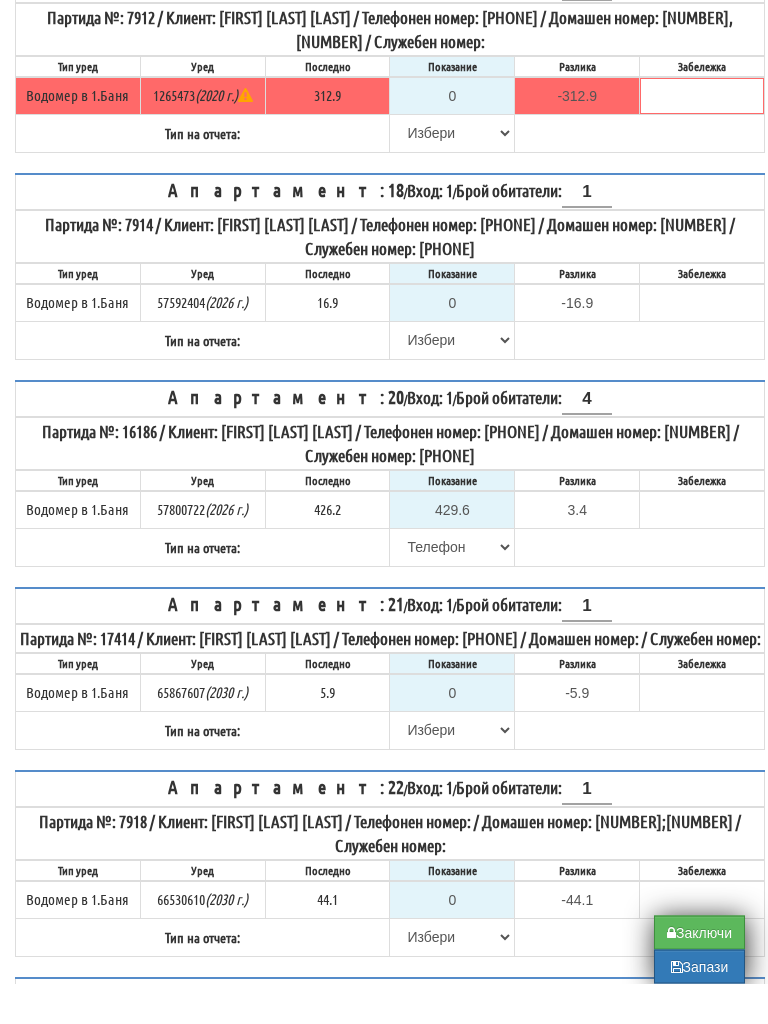 scroll, scrollTop: 987, scrollLeft: 0, axis: vertical 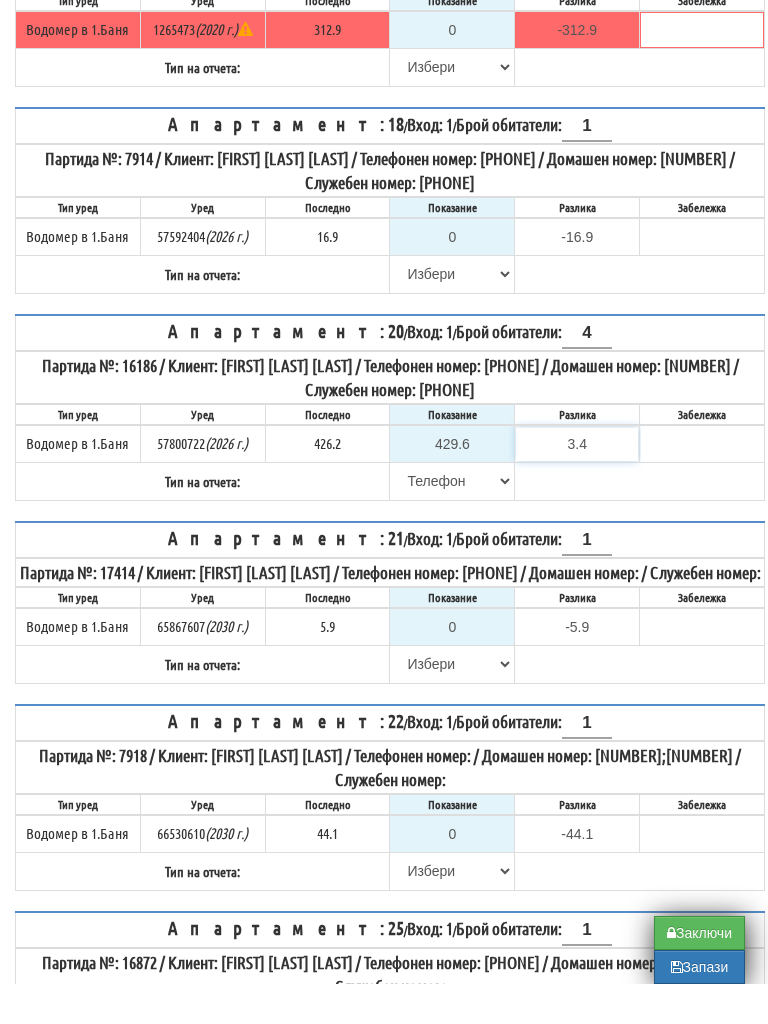 click on "3.4" at bounding box center [577, 484] 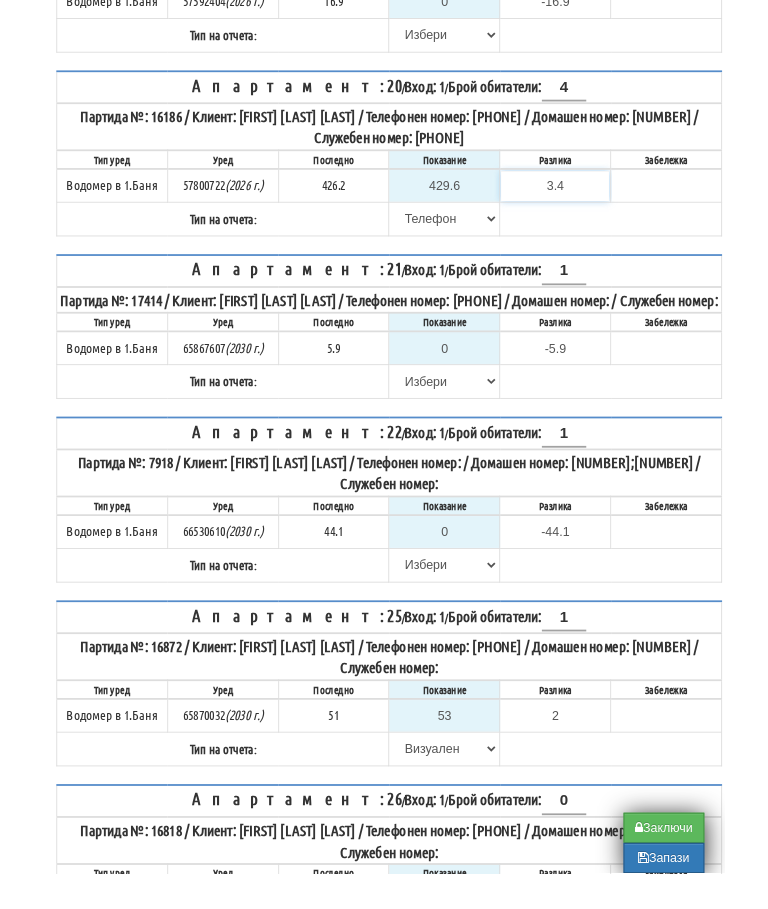 scroll, scrollTop: 1300, scrollLeft: 0, axis: vertical 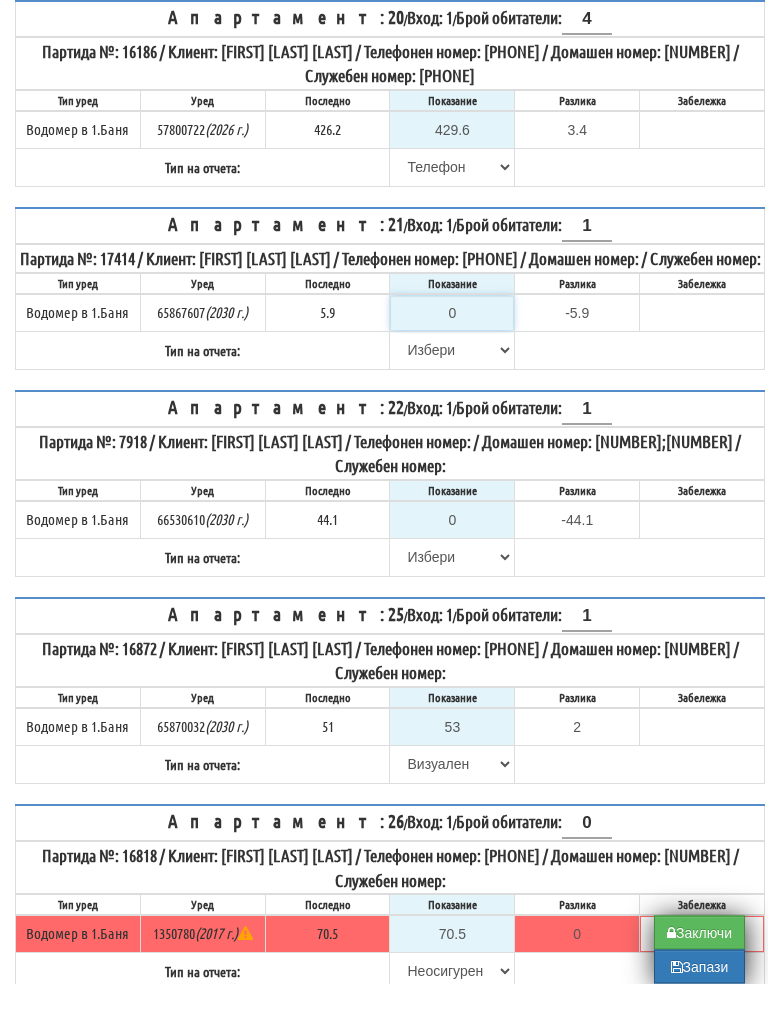 click on "0" at bounding box center (452, 354) 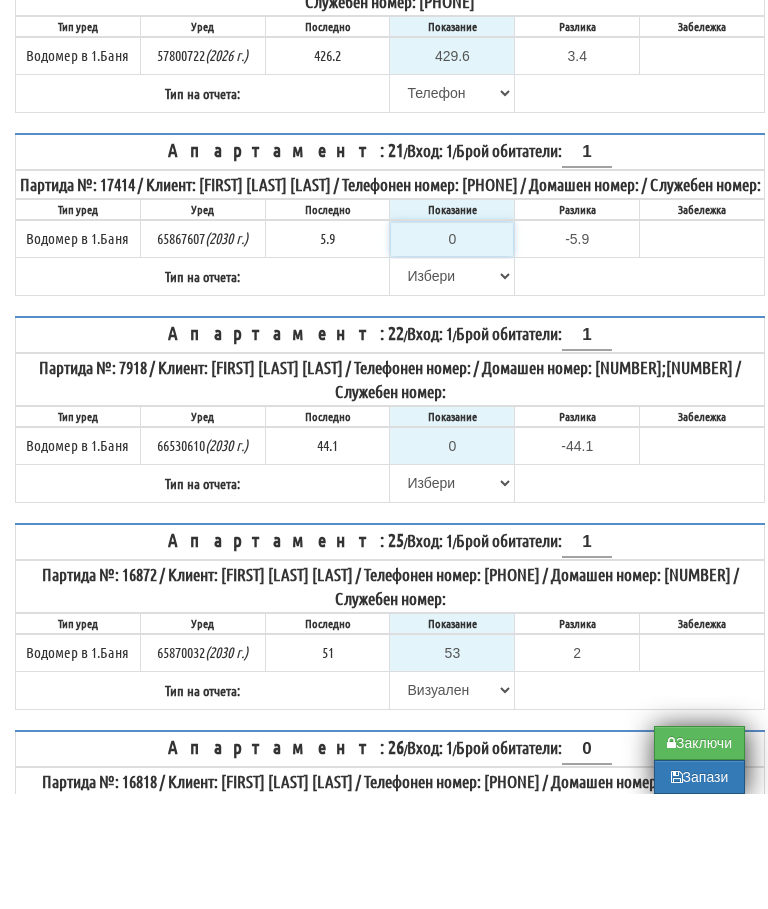 type on "6" 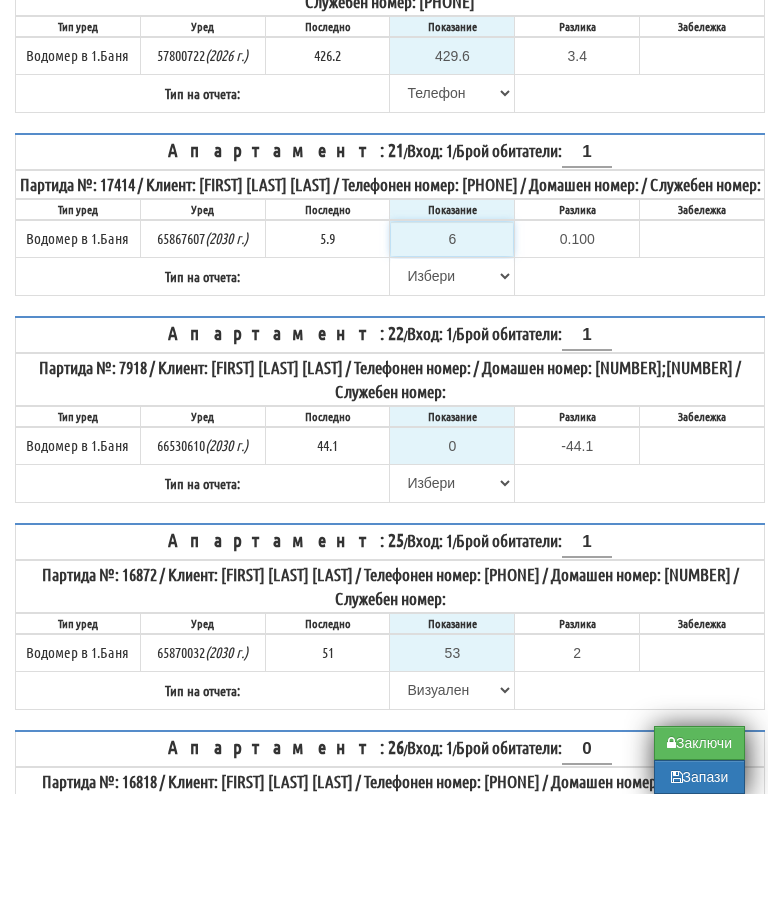 type on "6" 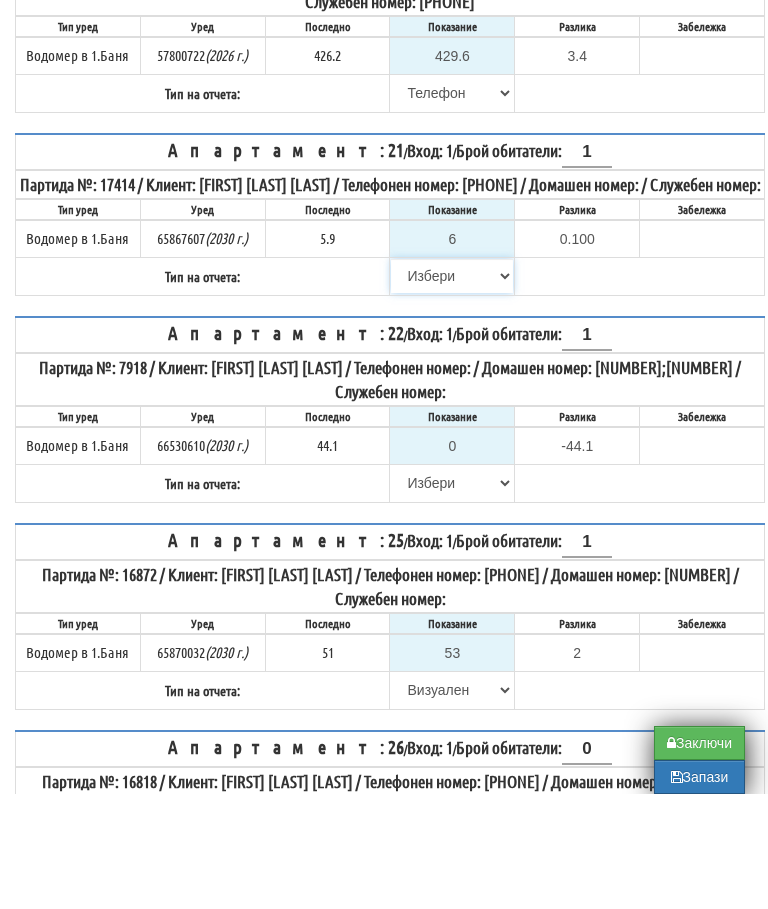 click on "Избери
Визуален
Телефон
Бележка
Неосигурен достъп
Самоотчет
Служебно
Дистанционен" at bounding box center (452, 391) 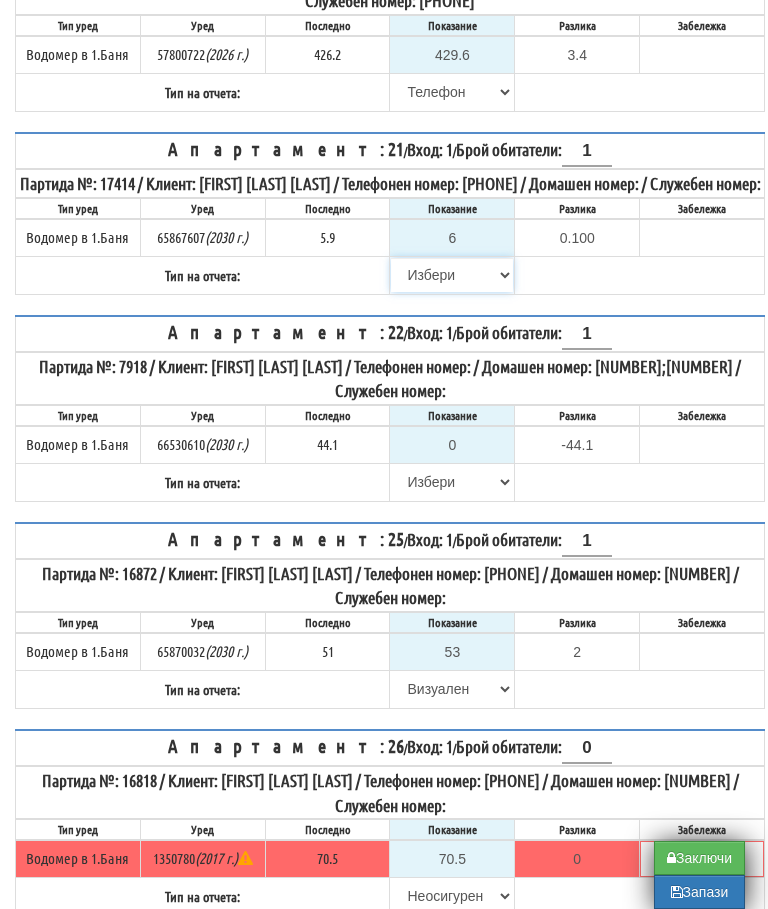select on "8ac75930-9bfd-e511-80be-8d5a1dced85a" 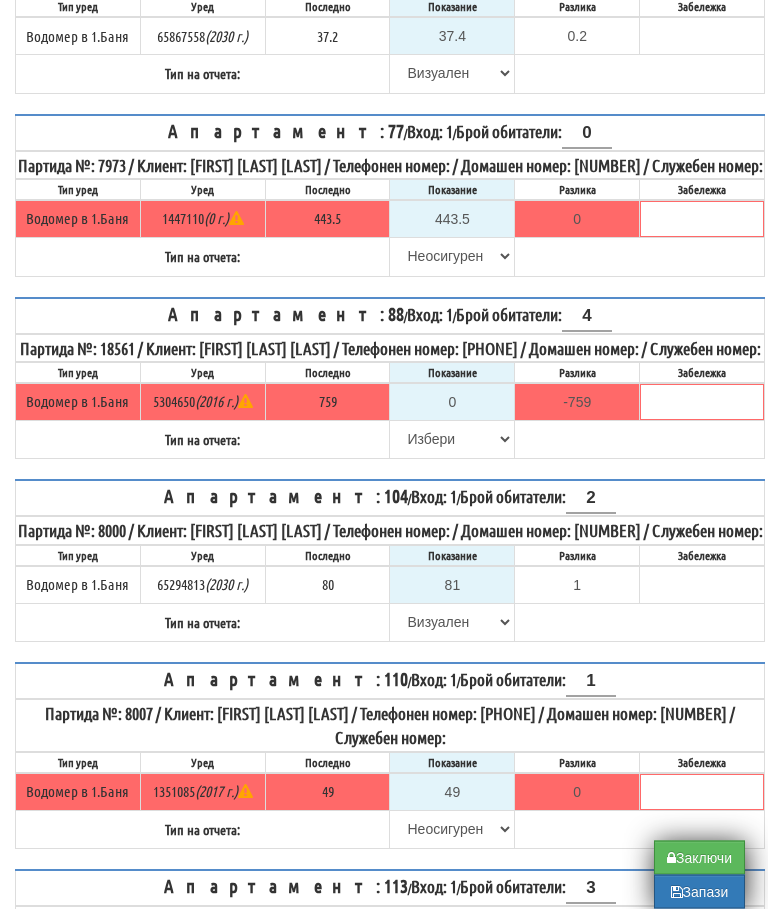scroll, scrollTop: 5457, scrollLeft: 0, axis: vertical 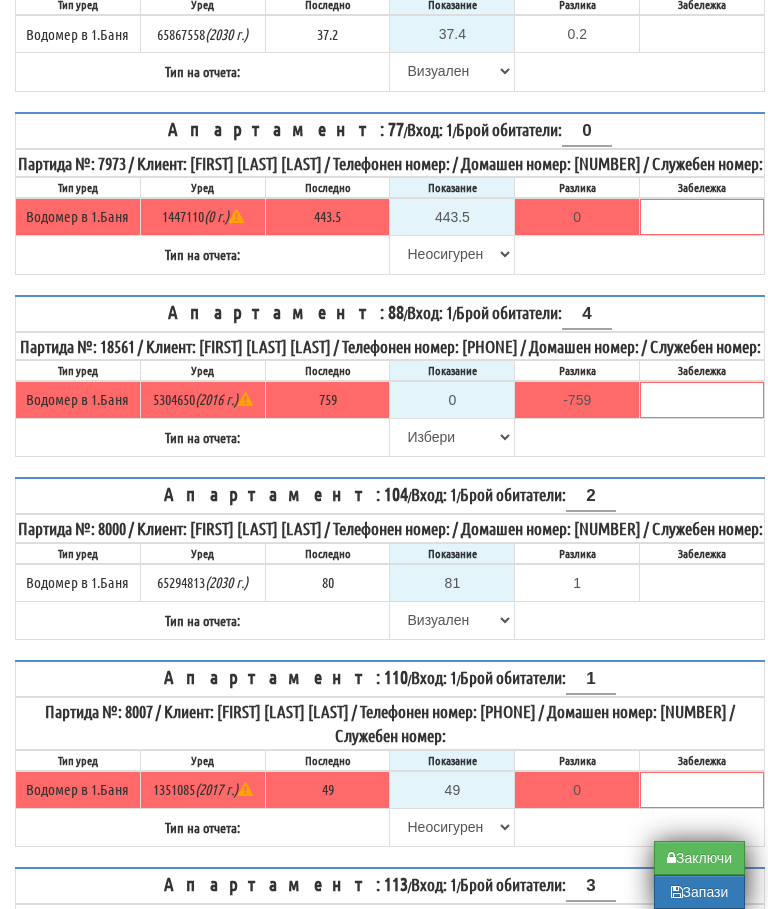 click on "Запази" at bounding box center [699, 892] 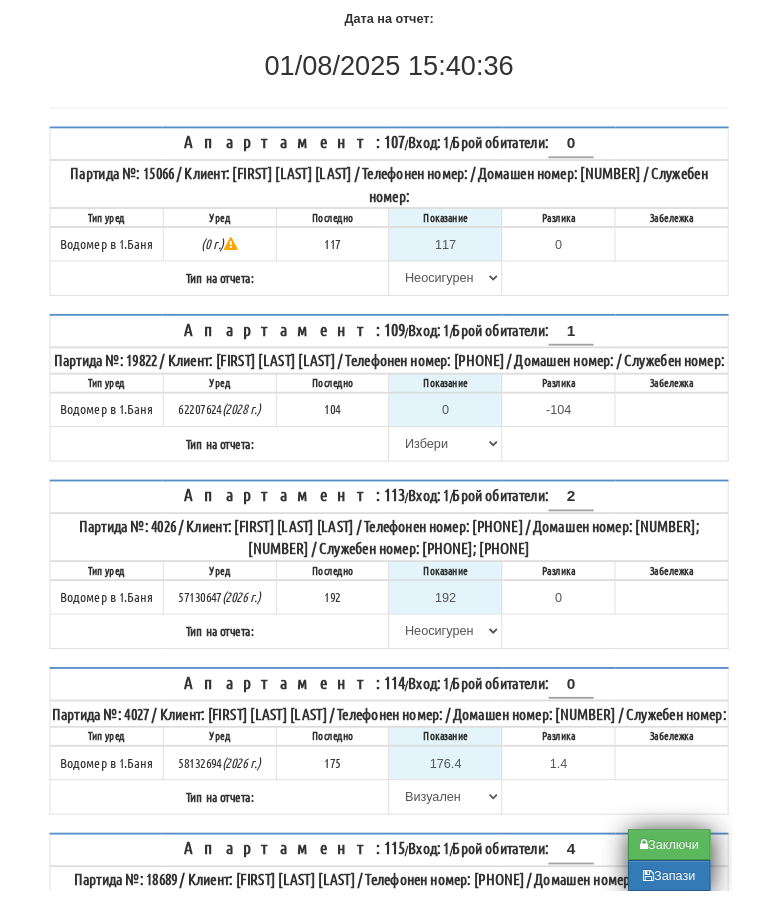 scroll, scrollTop: 266, scrollLeft: 0, axis: vertical 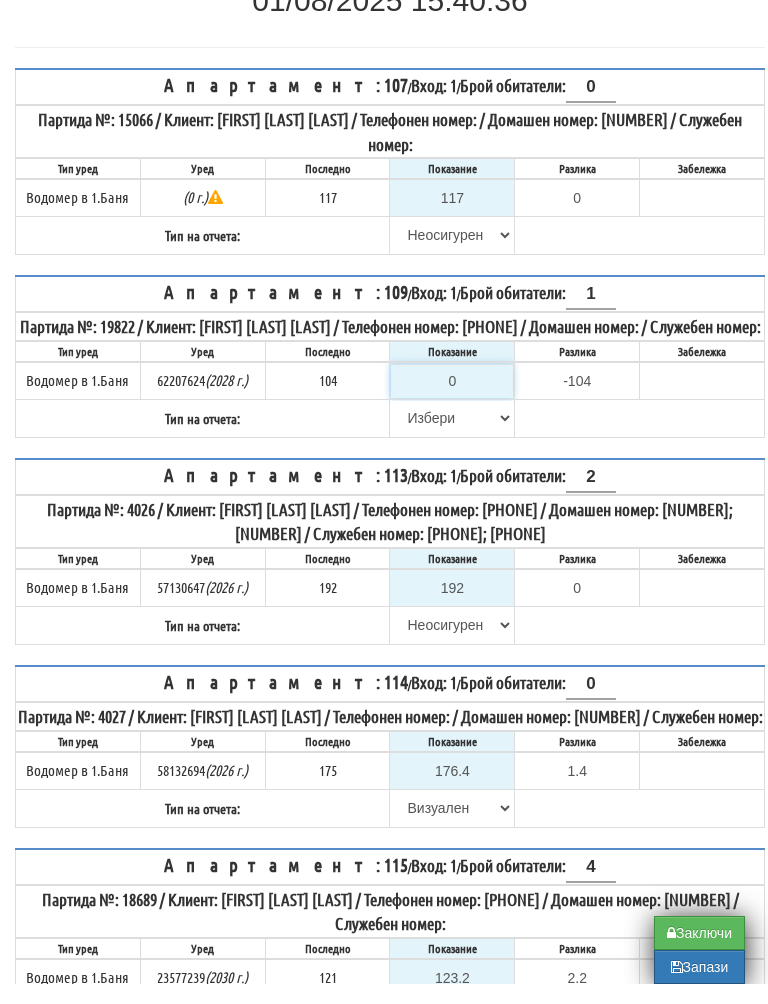 click on "0" at bounding box center [452, 401] 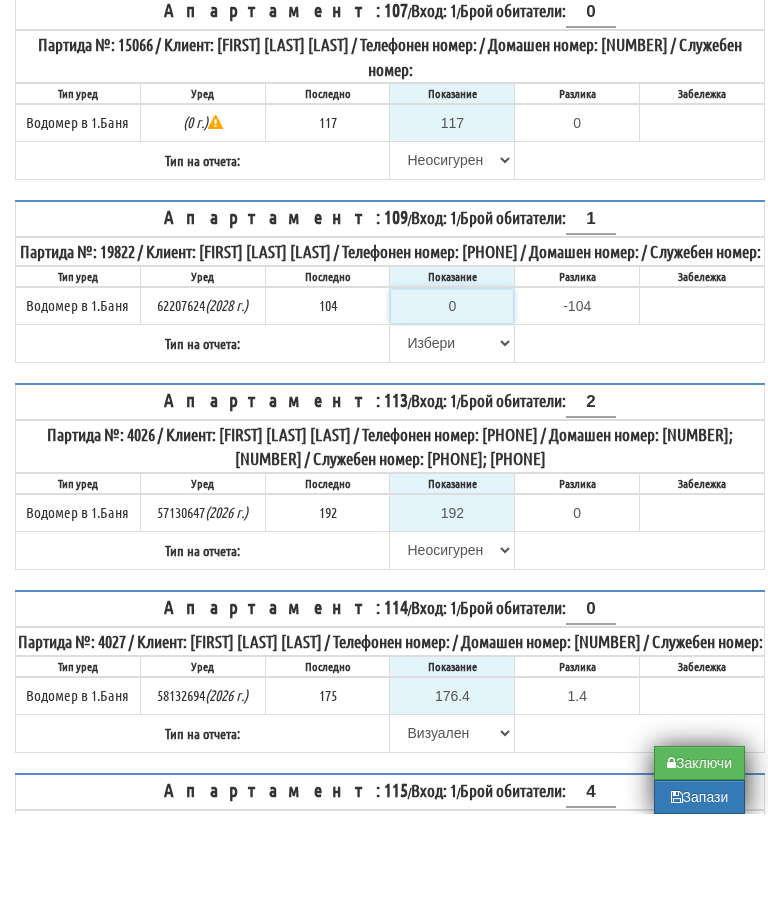 type on "1" 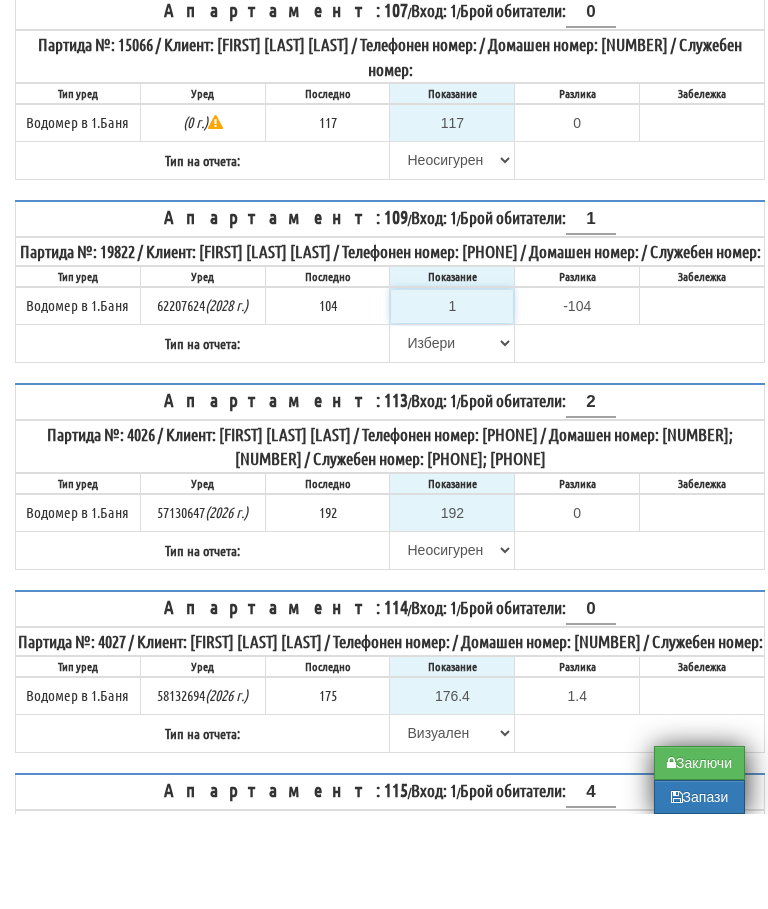 type on "-103.000" 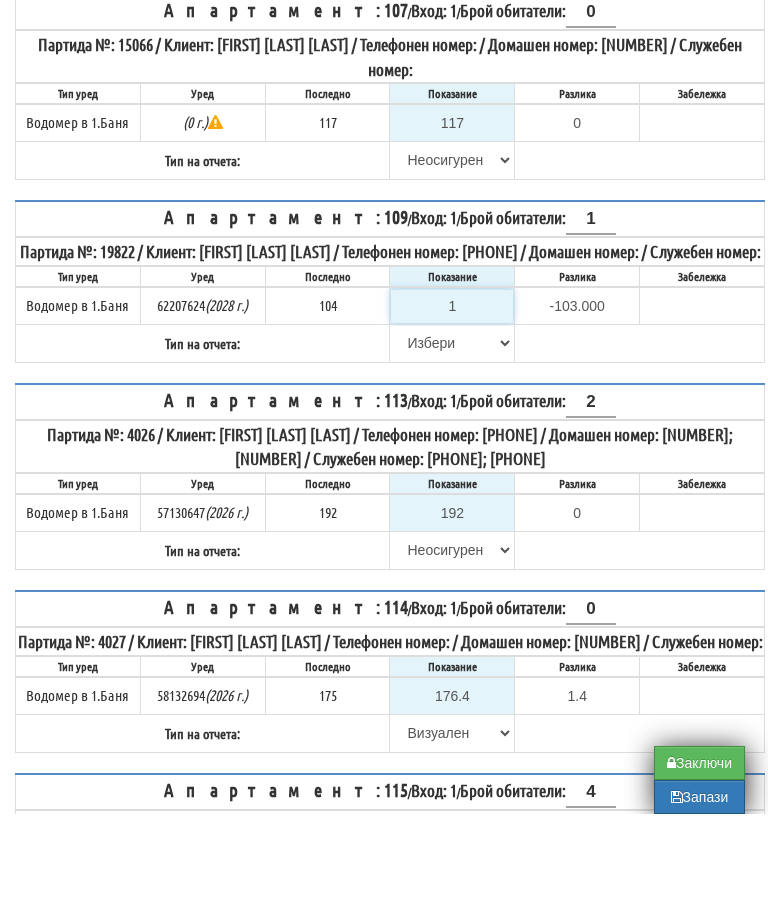type on "10" 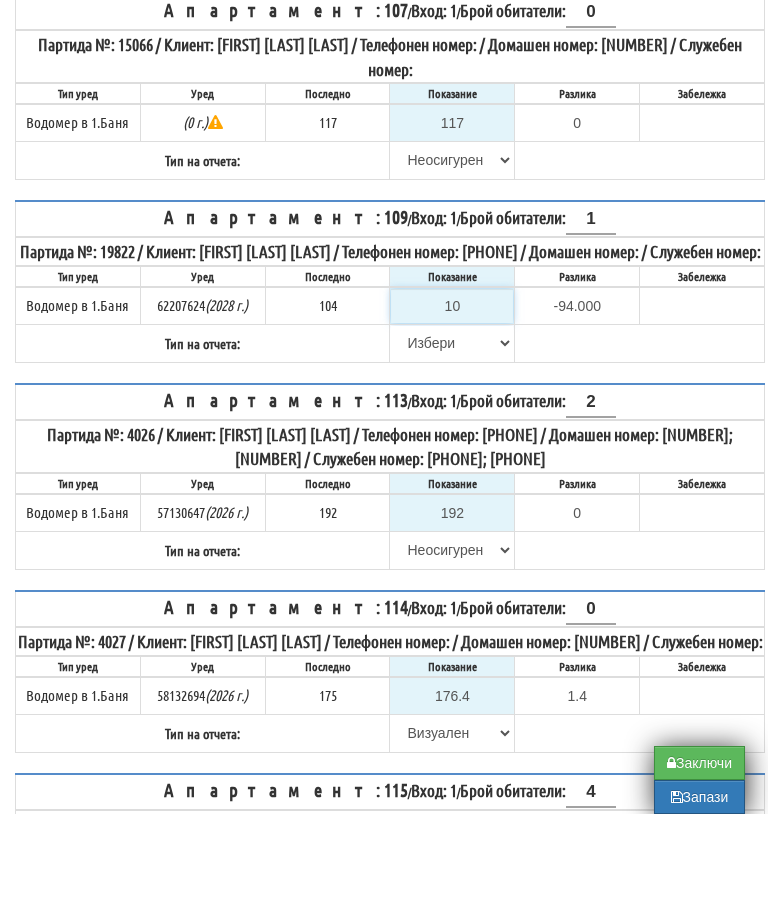 type on "105" 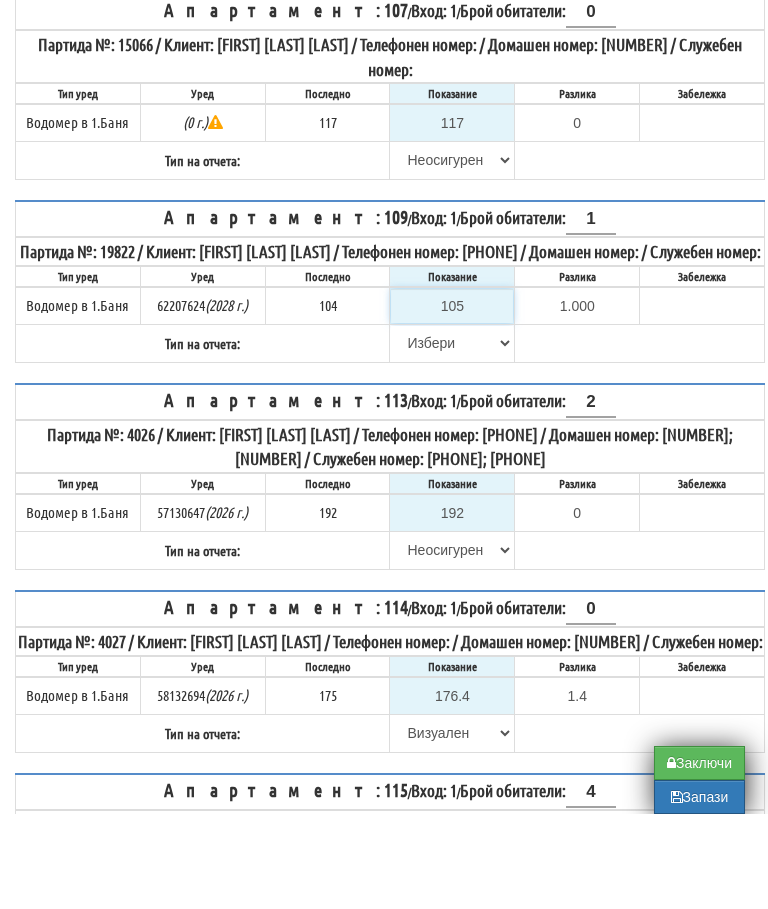 type on "105" 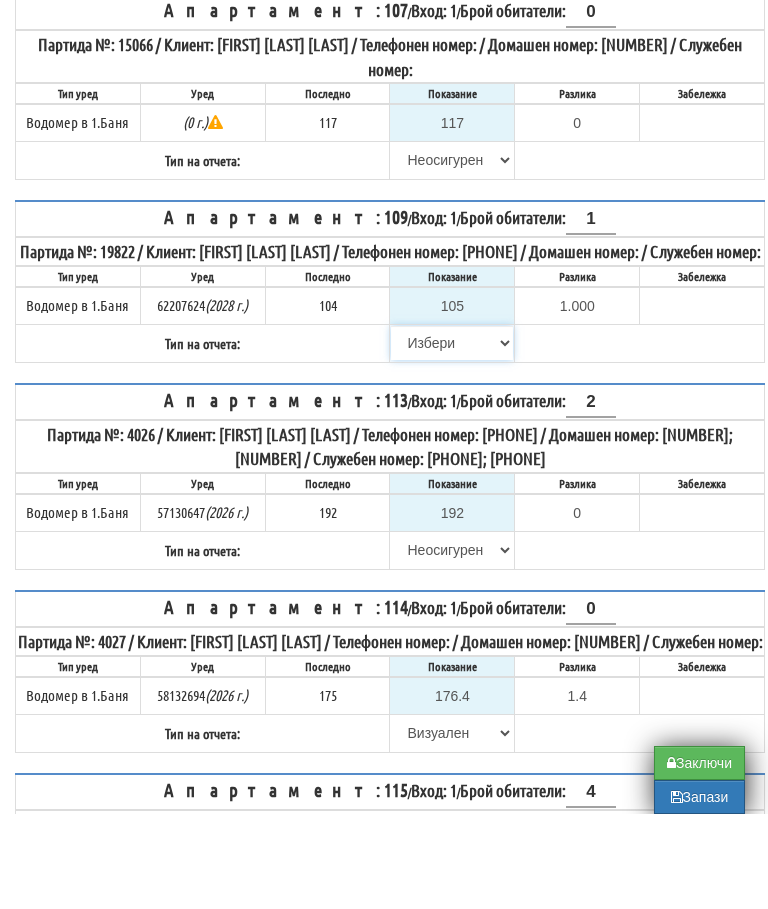 click on "Избери
Визуален
Телефон
Бележка
Неосигурен достъп
Самоотчет
Служебно
Дистанционен" at bounding box center [452, 438] 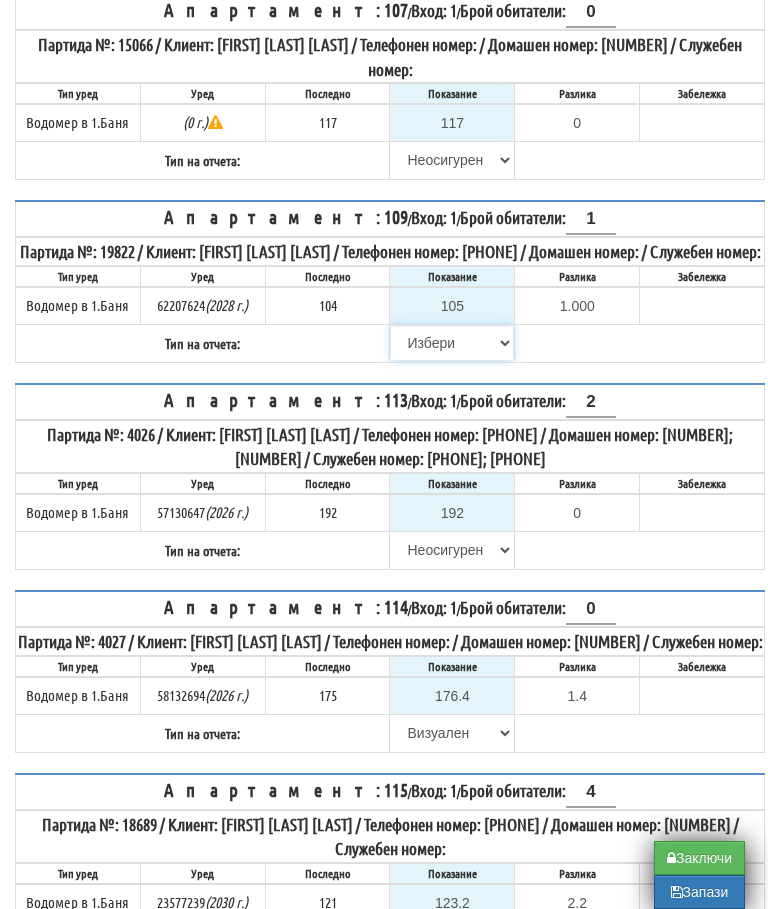 select on "8ac75930-9bfd-e511-80be-8d5a1dced85a" 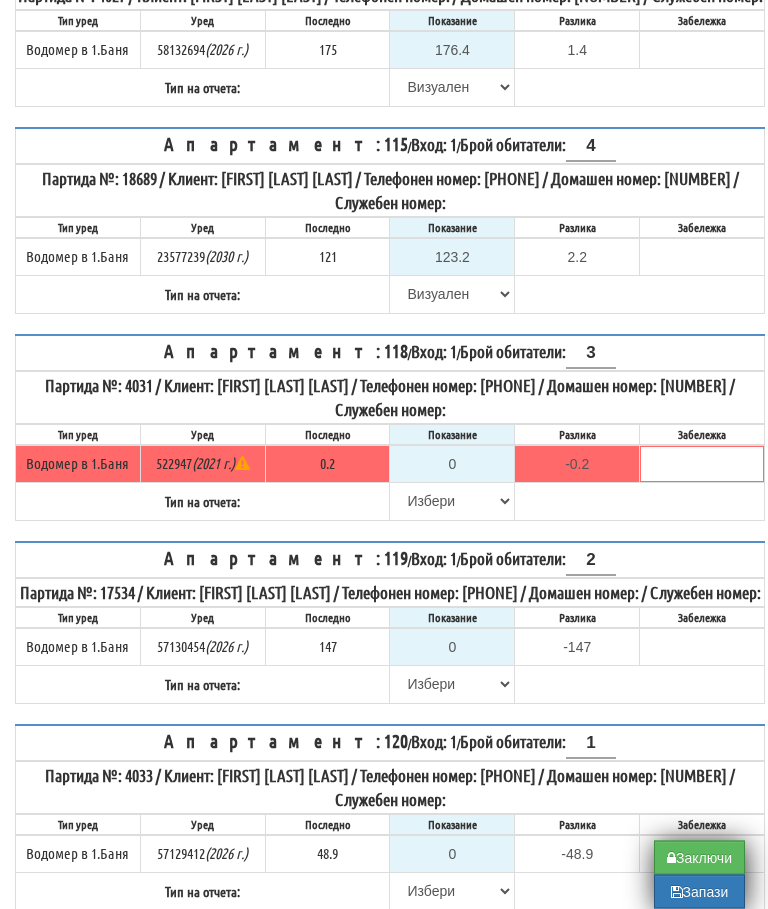 scroll, scrollTop: 1007, scrollLeft: 0, axis: vertical 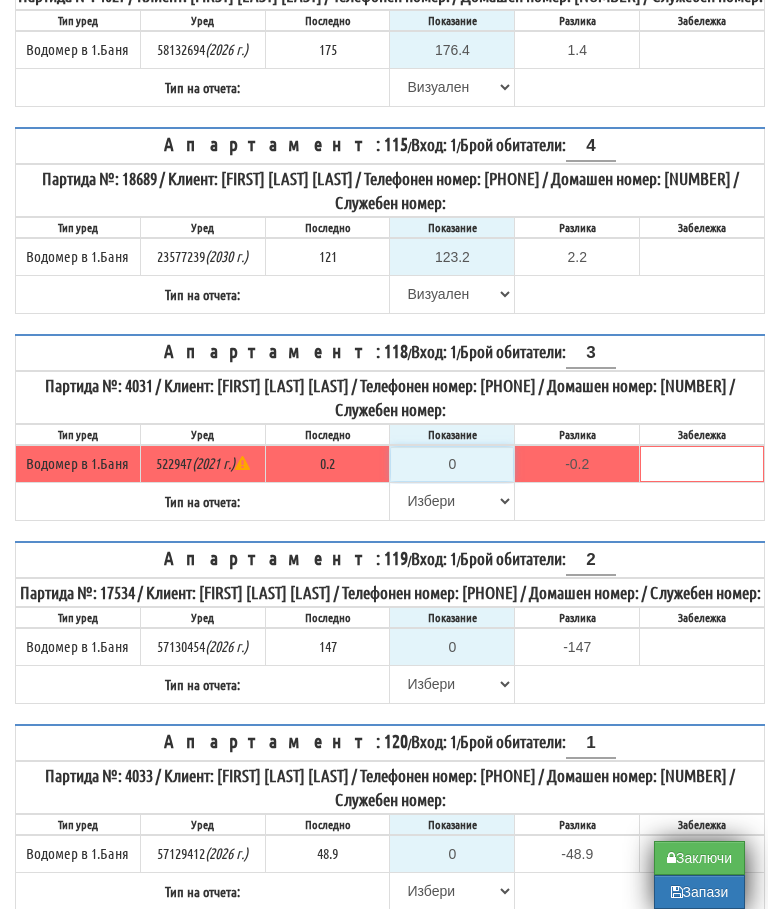click on "0" at bounding box center [452, 464] 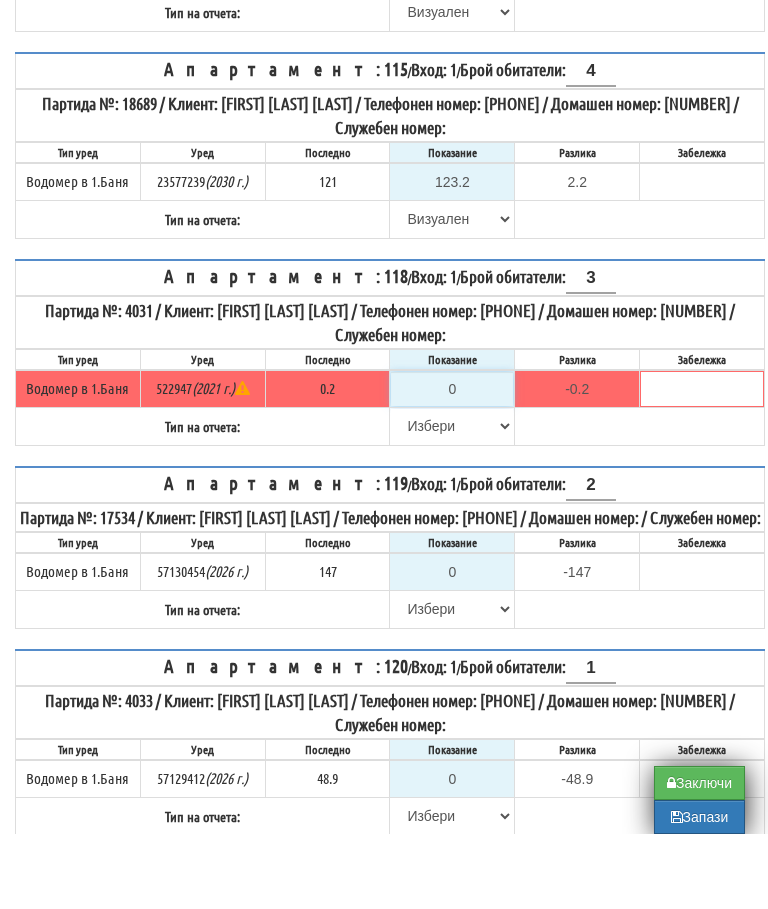 type on "-0.200" 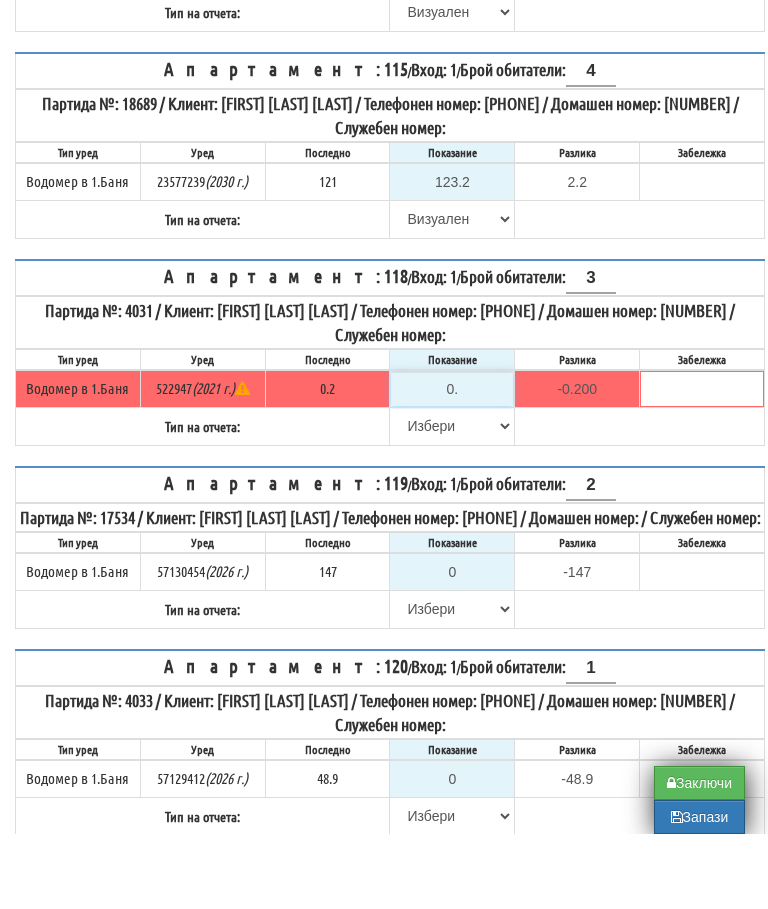 type on "0.2" 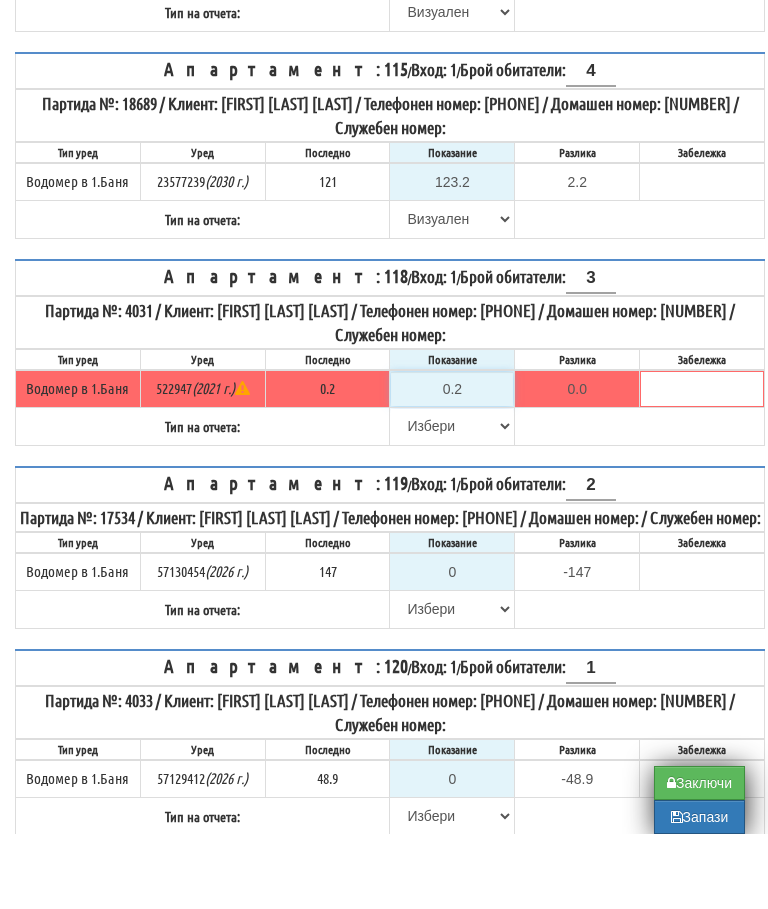 type on "0.2" 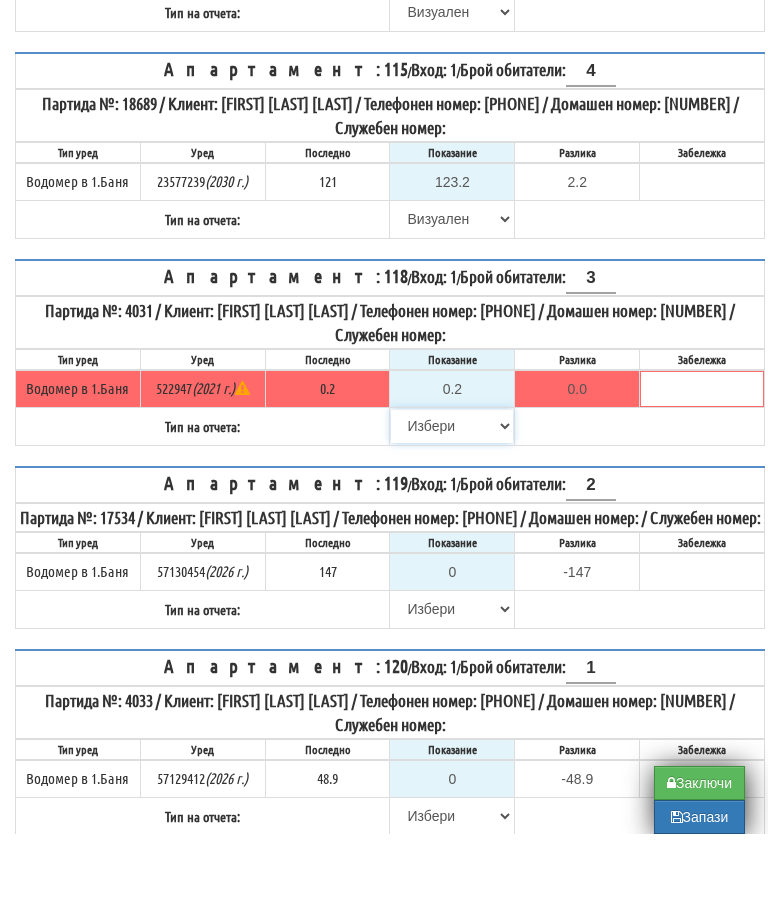 click on "Избери
Визуален
Телефон
Бележка
Неосигурен достъп
Самоотчет
Служебно
Дистанционен" at bounding box center [452, 501] 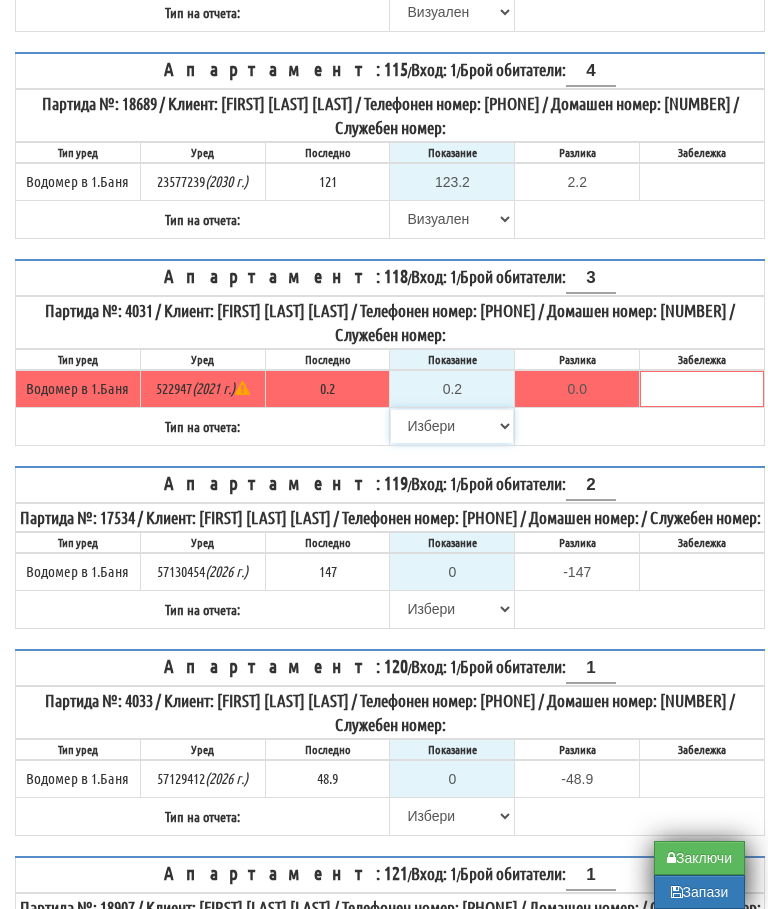 select on "8ac75930-9bfd-e511-80be-8d5a1dced85a" 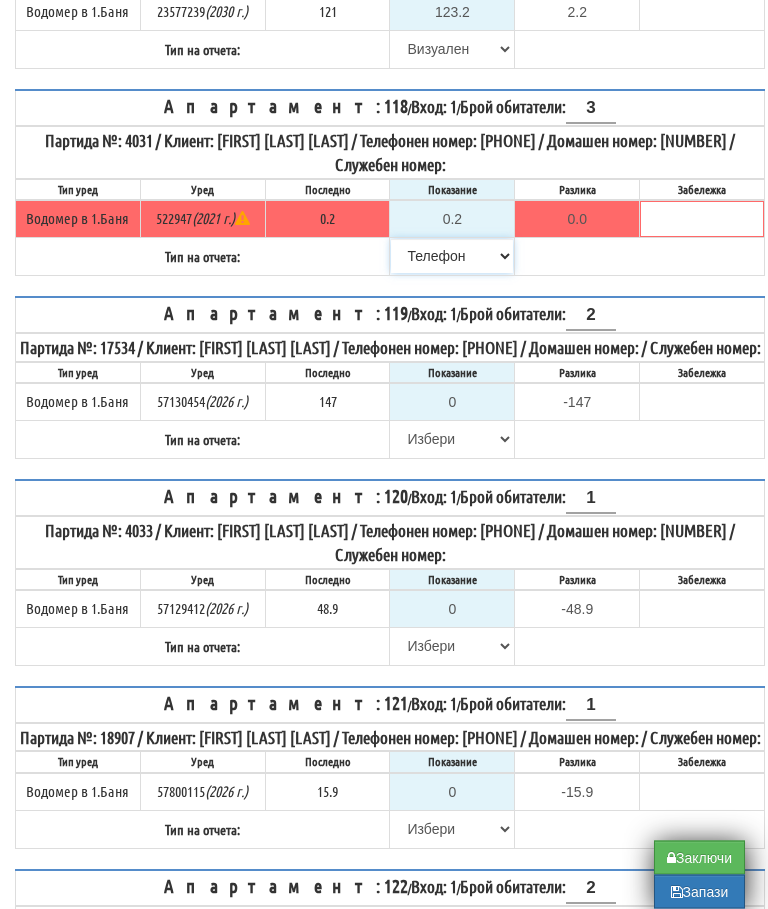scroll, scrollTop: 1259, scrollLeft: 0, axis: vertical 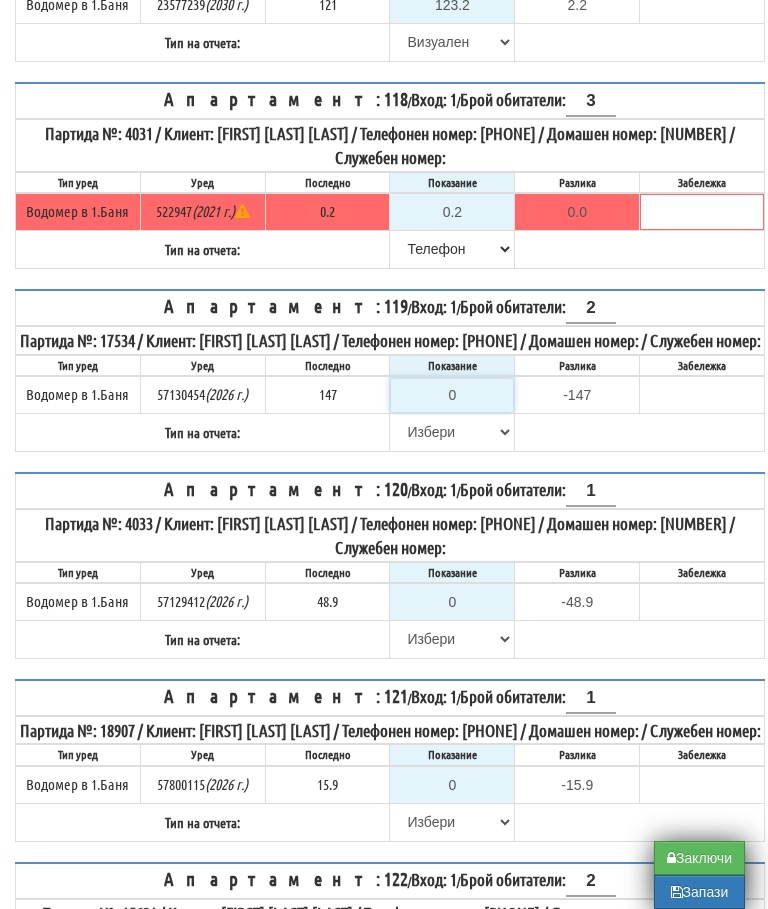 click on "0" at bounding box center [452, 395] 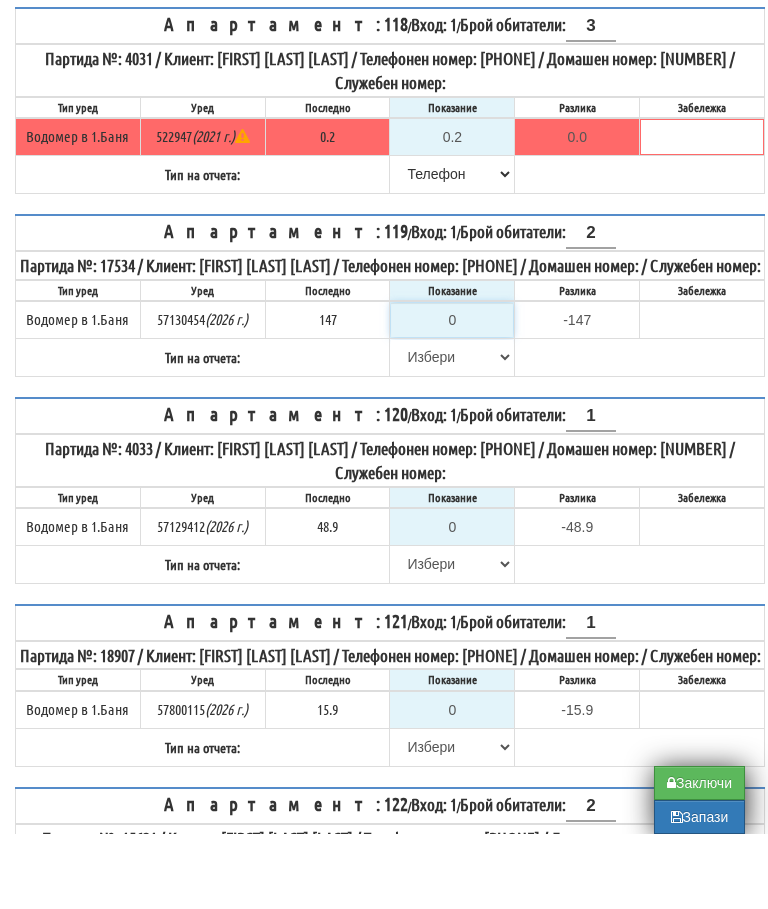 type on "1" 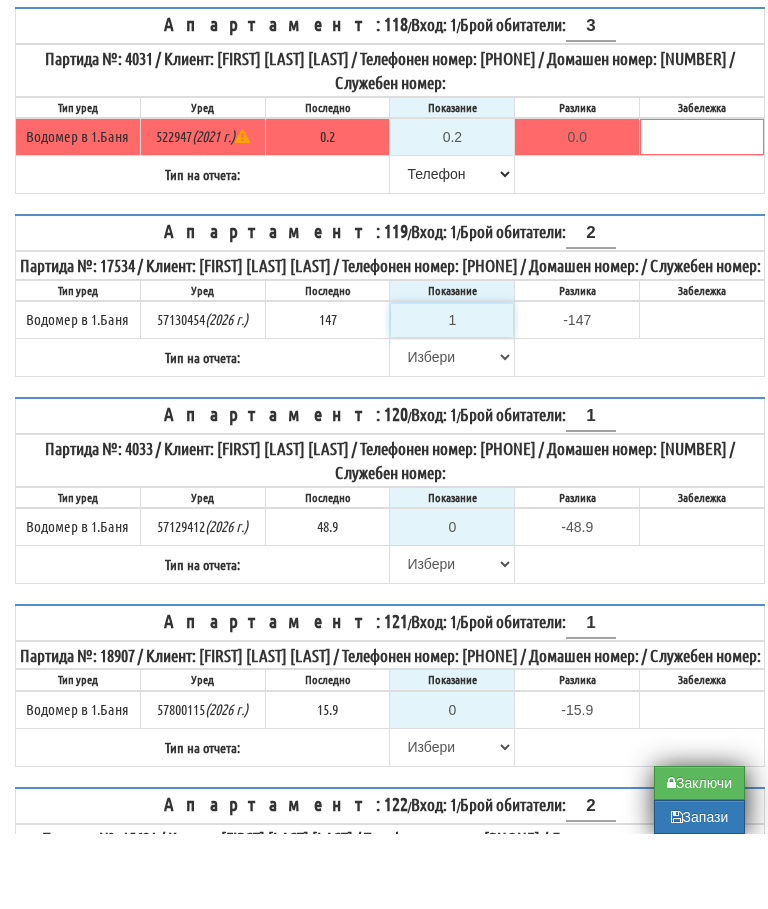 type on "-146.000" 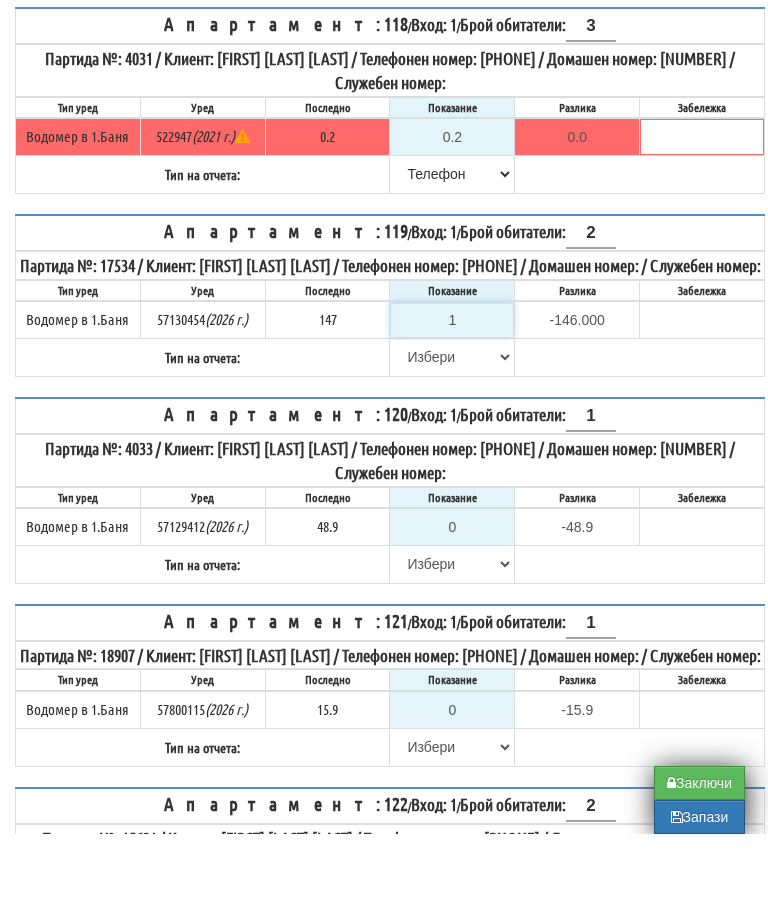 type on "15" 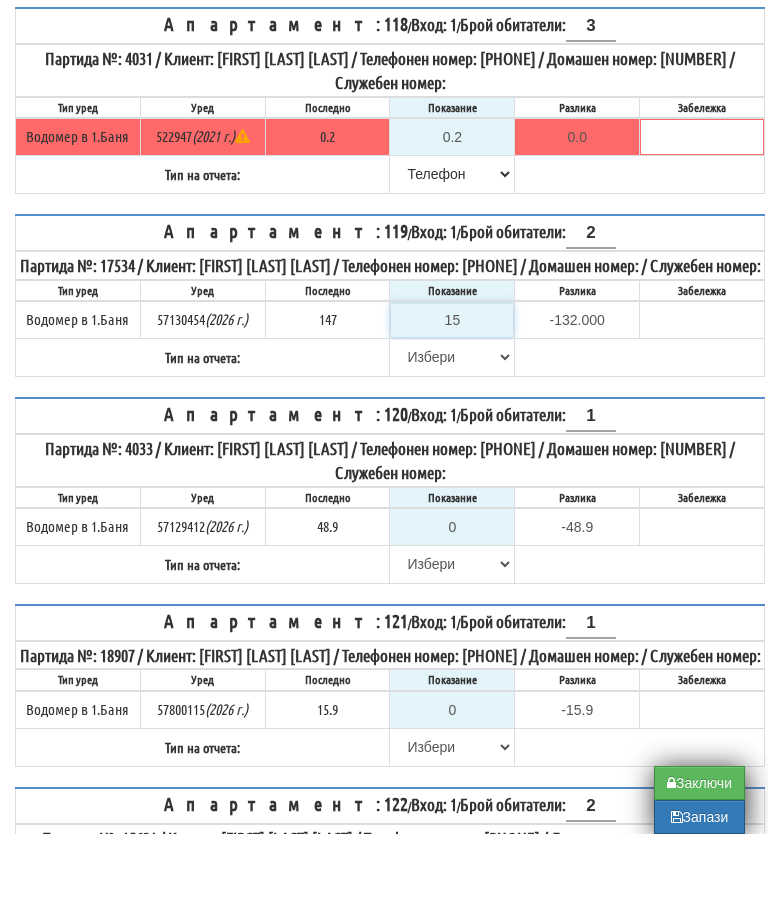 type on "150" 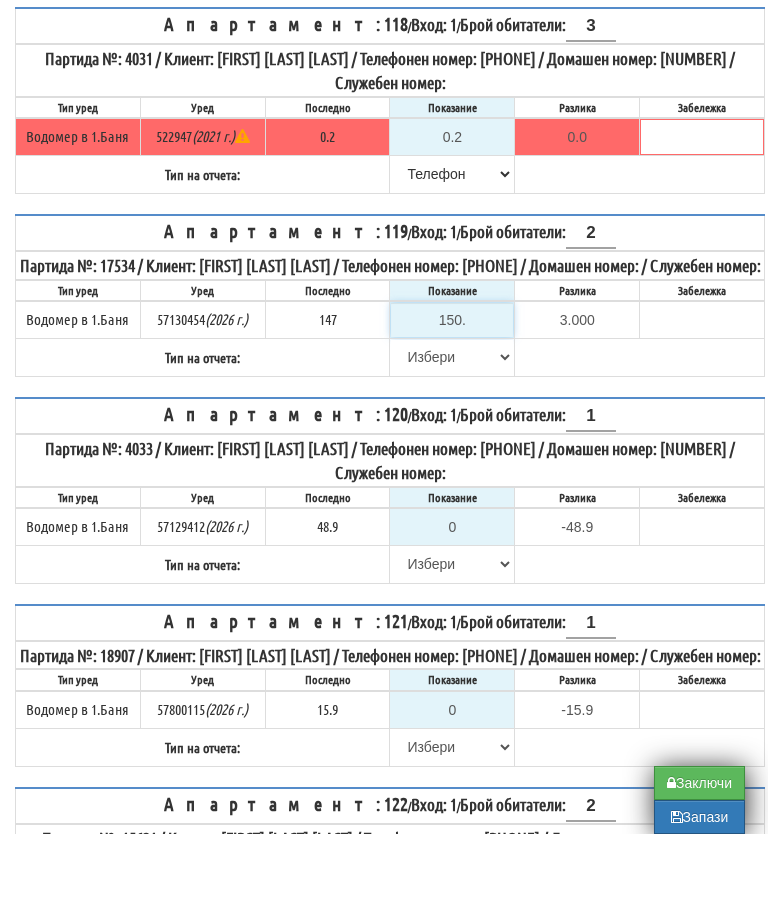 type on "150.2" 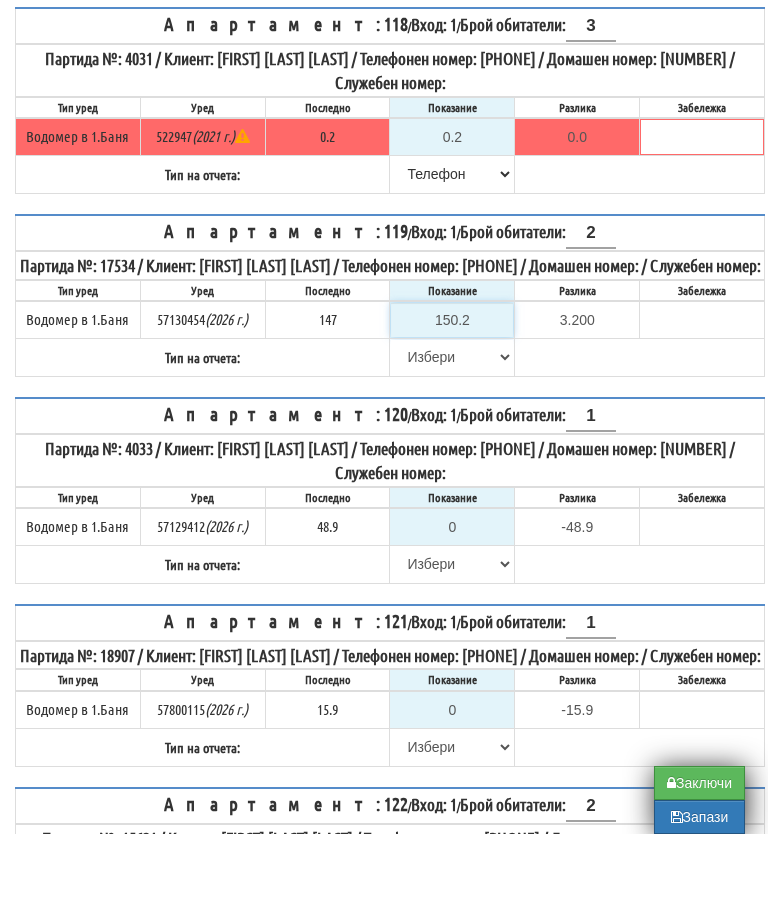 type on "150.2" 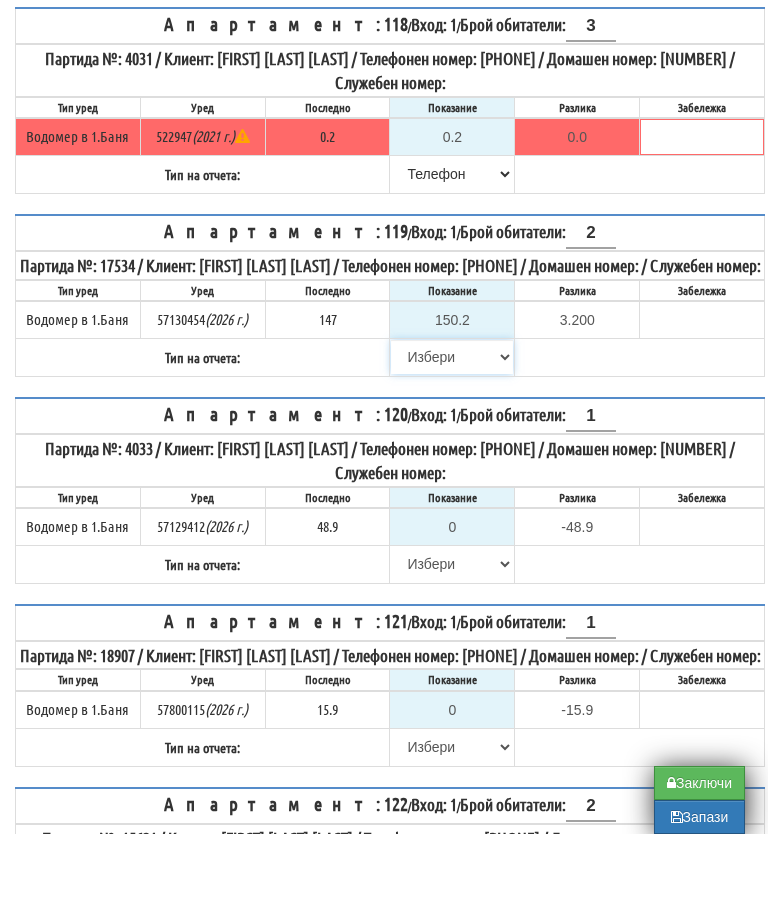 click on "Избери
Визуален
Телефон
Бележка
Неосигурен достъп
Самоотчет
Служебно
Дистанционен" at bounding box center (452, 432) 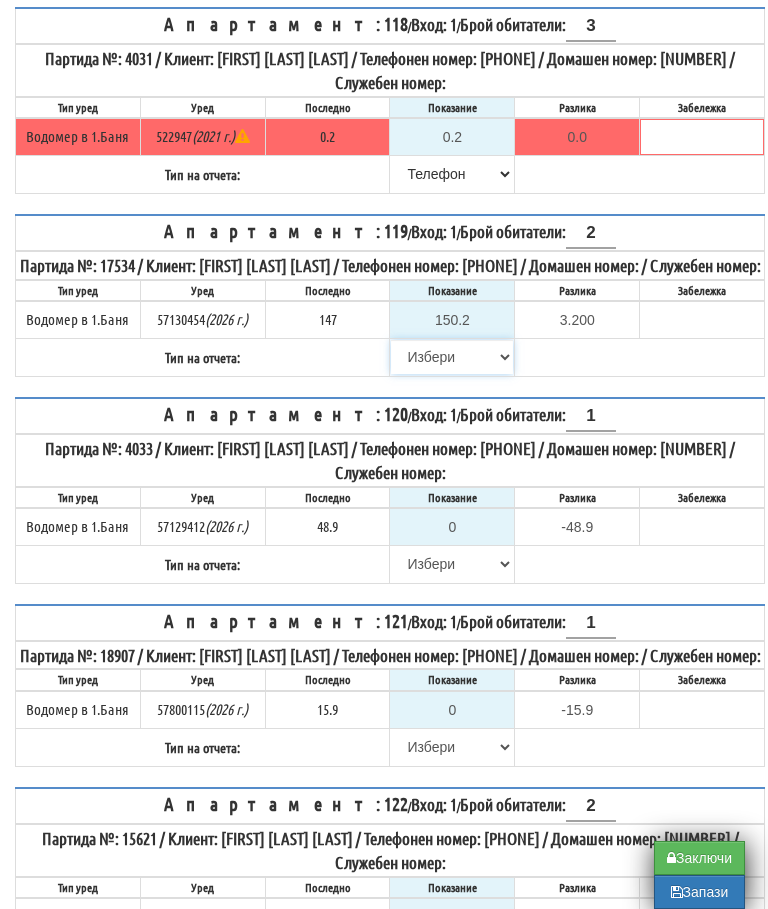 select on "8ac75930-9bfd-e511-80be-8d5a1dced85a" 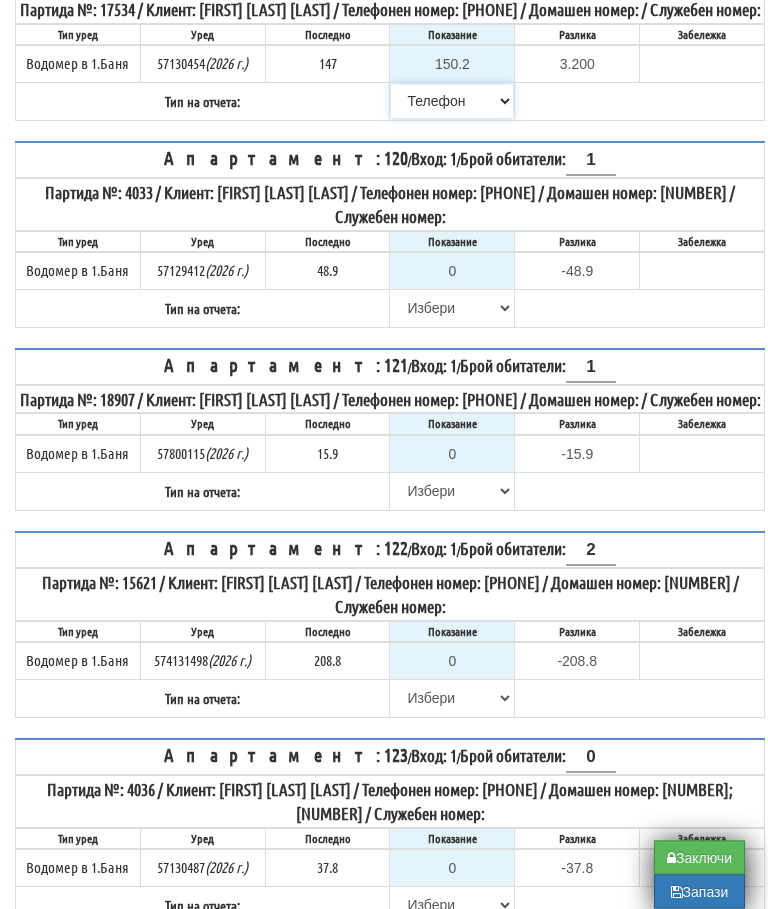 scroll, scrollTop: 1591, scrollLeft: 0, axis: vertical 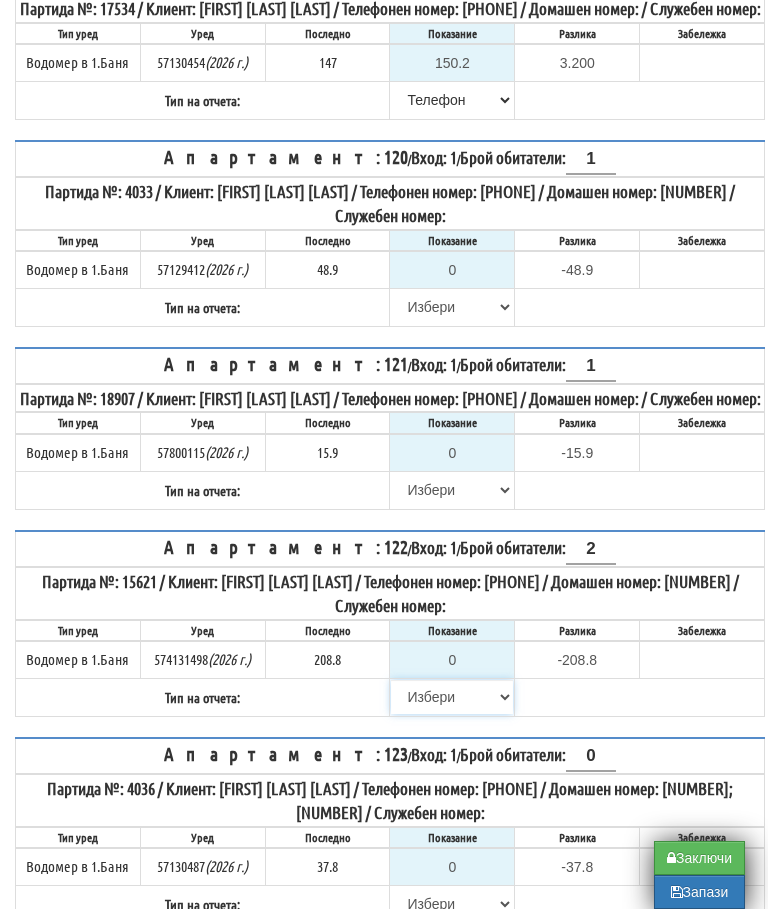 click on "Избери
Визуален
Телефон
Бележка
Неосигурен достъп
Самоотчет
Служебно
Дистанционен" at bounding box center (452, 697) 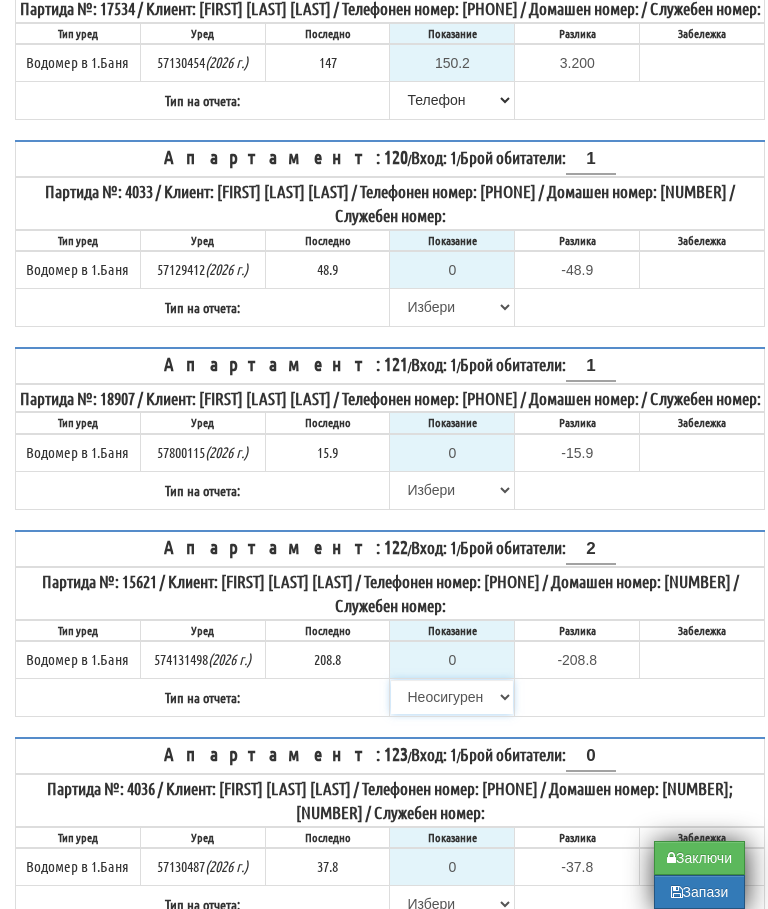 type on "208.8" 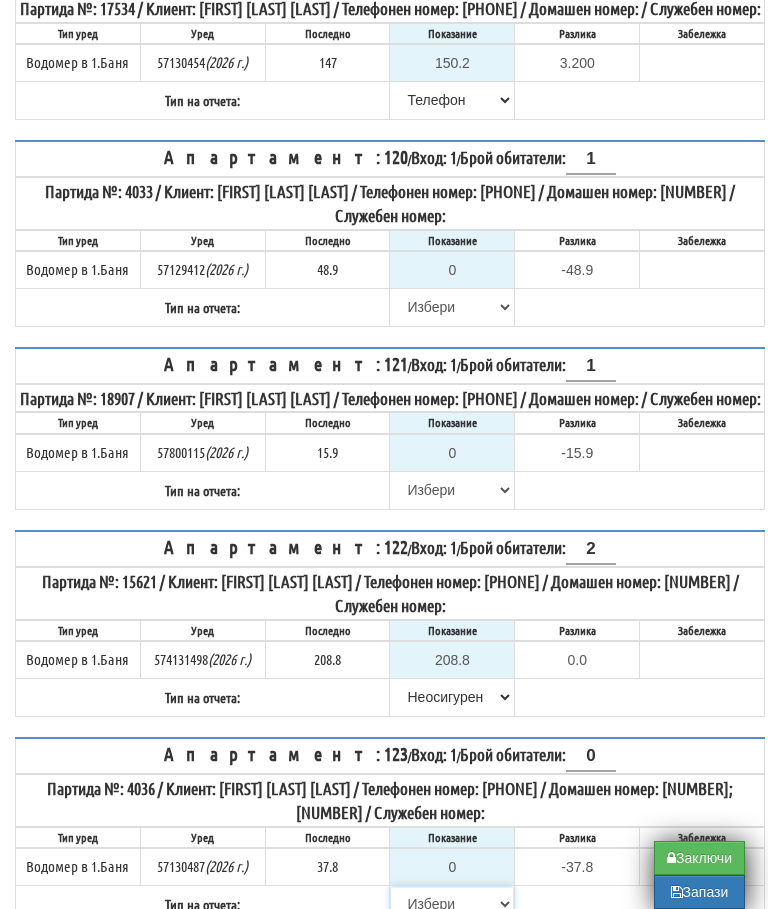 click on "Избери
Визуален
Телефон
Бележка
Неосигурен достъп
Самоотчет
Служебно
Дистанционен" at bounding box center [452, 904] 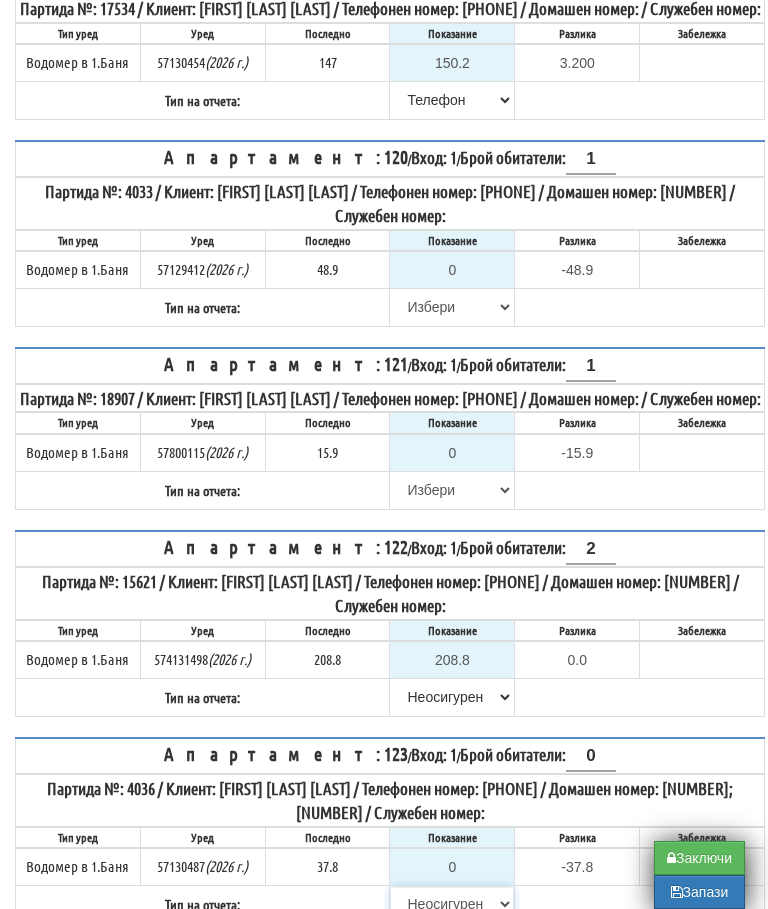 type on "37.8" 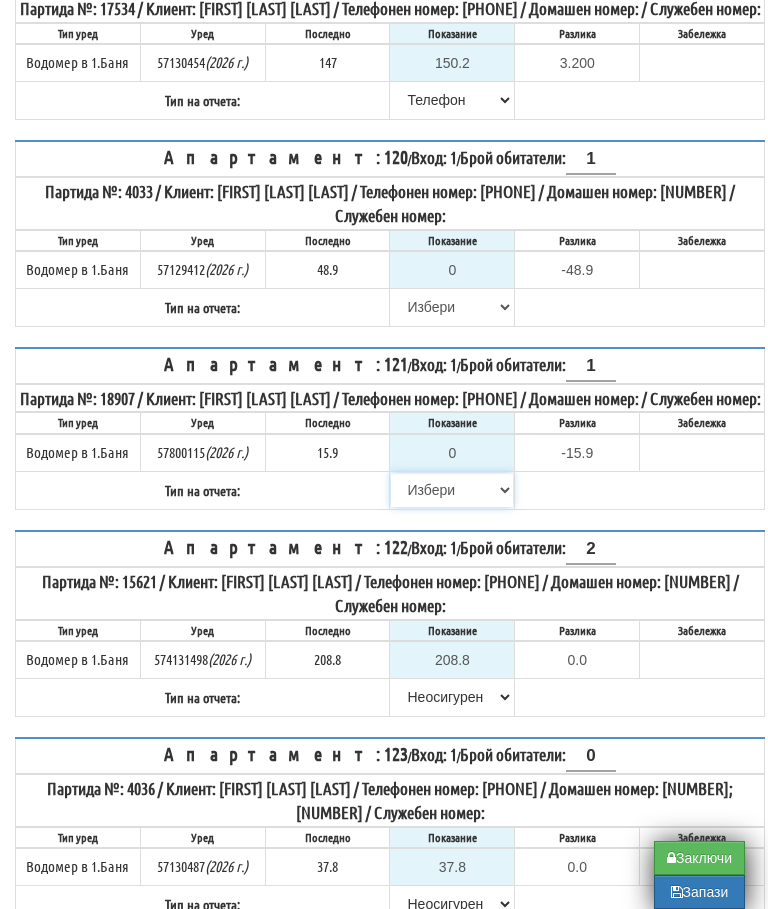 click on "Избери
Визуален
Телефон
Бележка
Неосигурен достъп
Самоотчет
Служебно
Дистанционен" at bounding box center (452, 490) 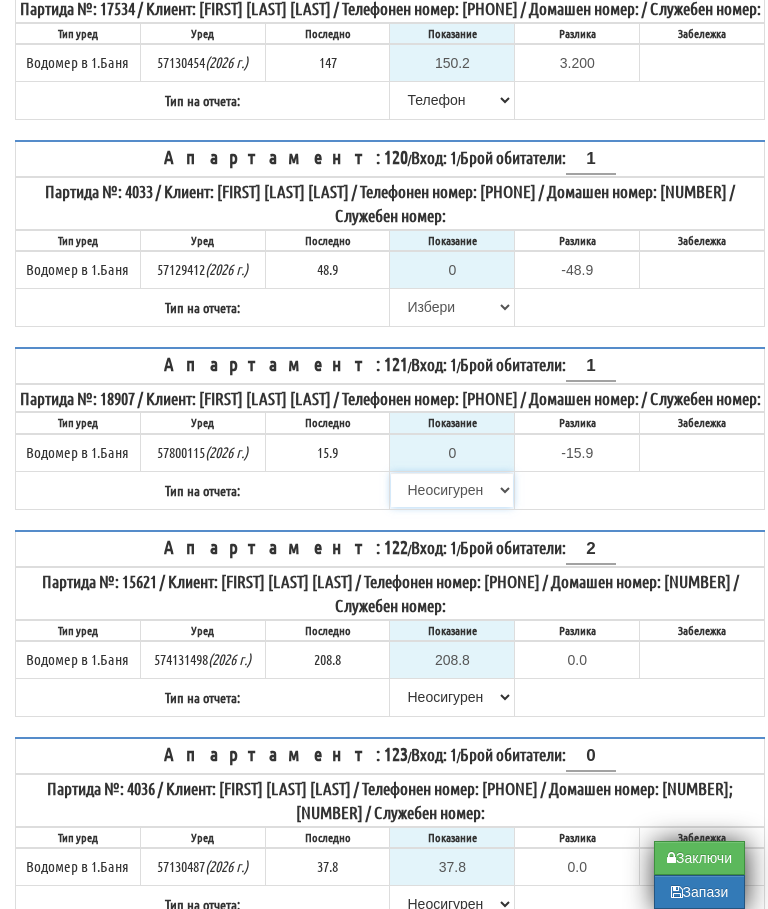 type on "15.9" 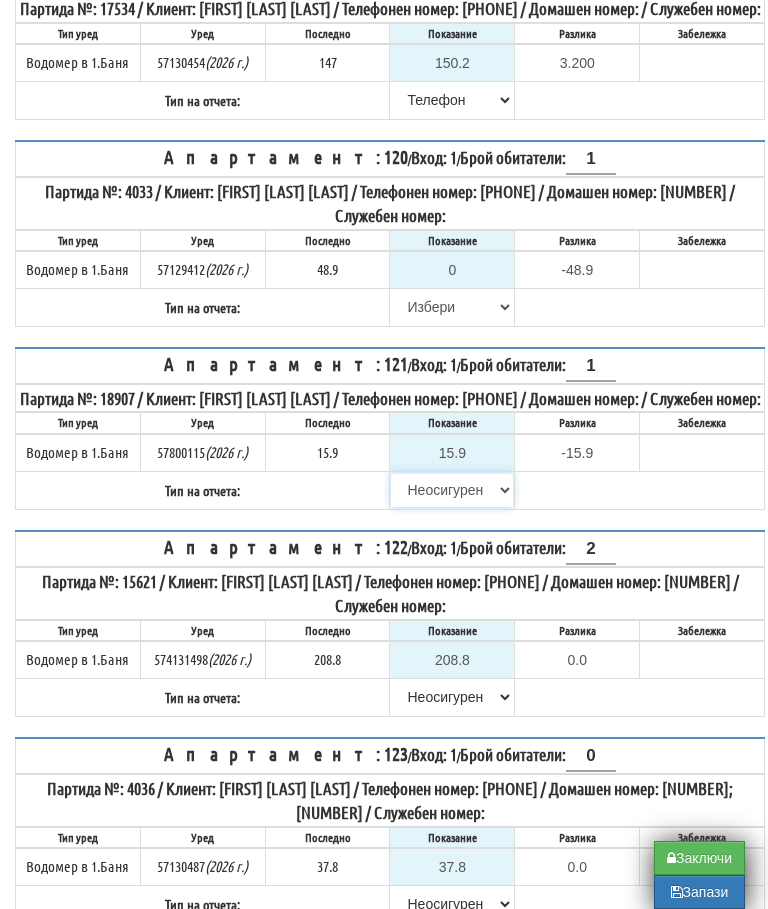 type on "0.0" 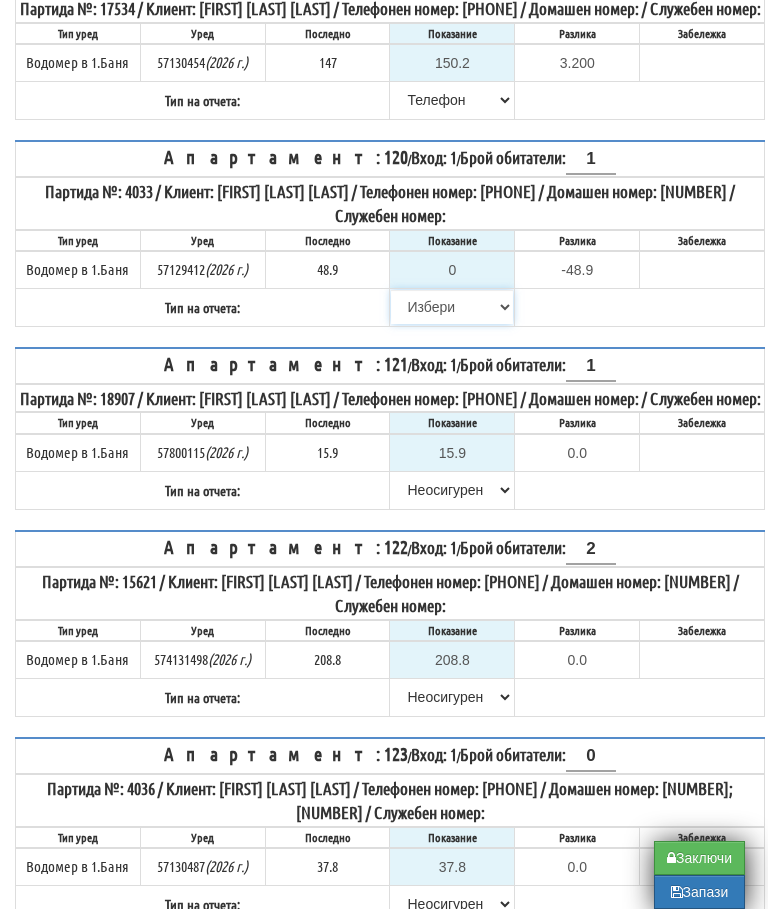 click on "Избери
Визуален
Телефон
Бележка
Неосигурен достъп
Самоотчет
Служебно
Дистанционен" at bounding box center (452, 307) 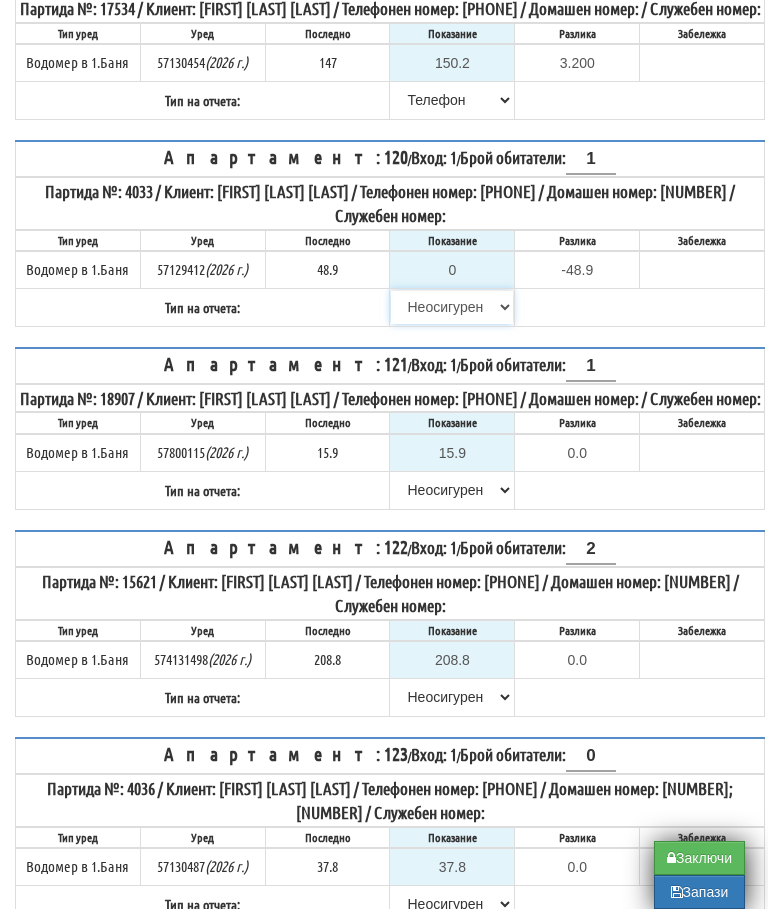 type on "48.9" 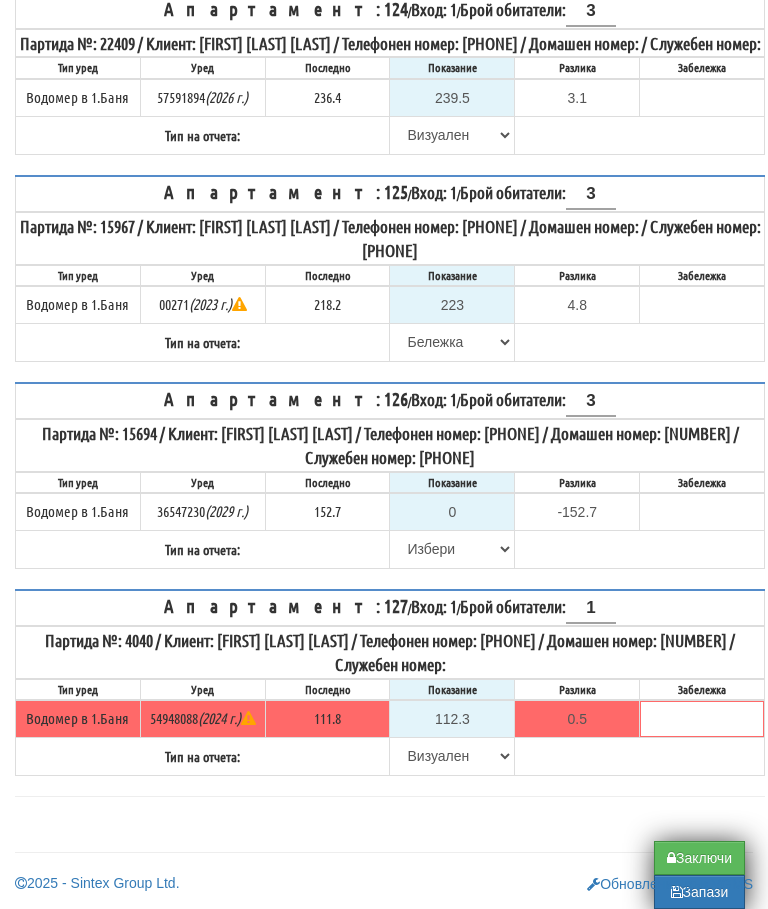 scroll, scrollTop: 2619, scrollLeft: 0, axis: vertical 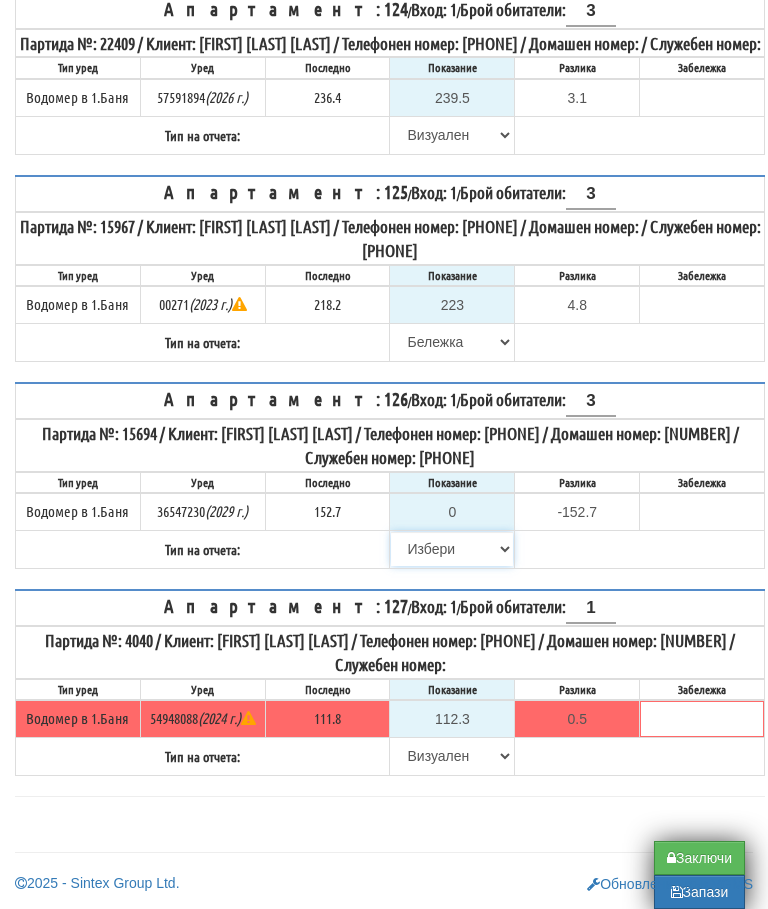click on "Избери
Визуален
Телефон
Бележка
Неосигурен достъп
Самоотчет
Служебно
Дистанционен" at bounding box center (452, 549) 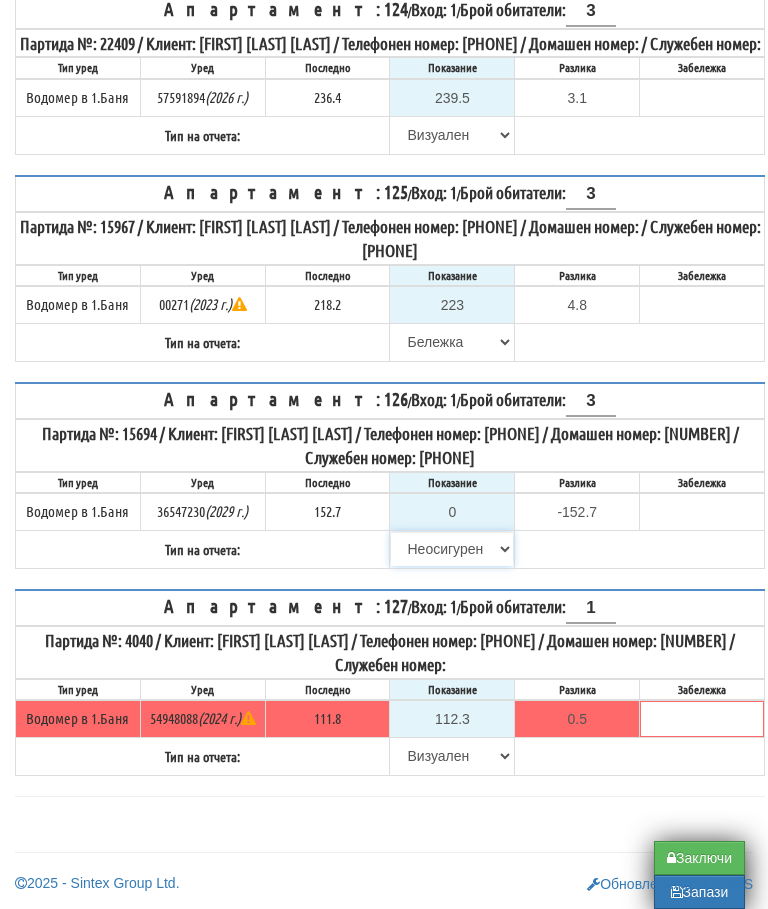 type on "152.7" 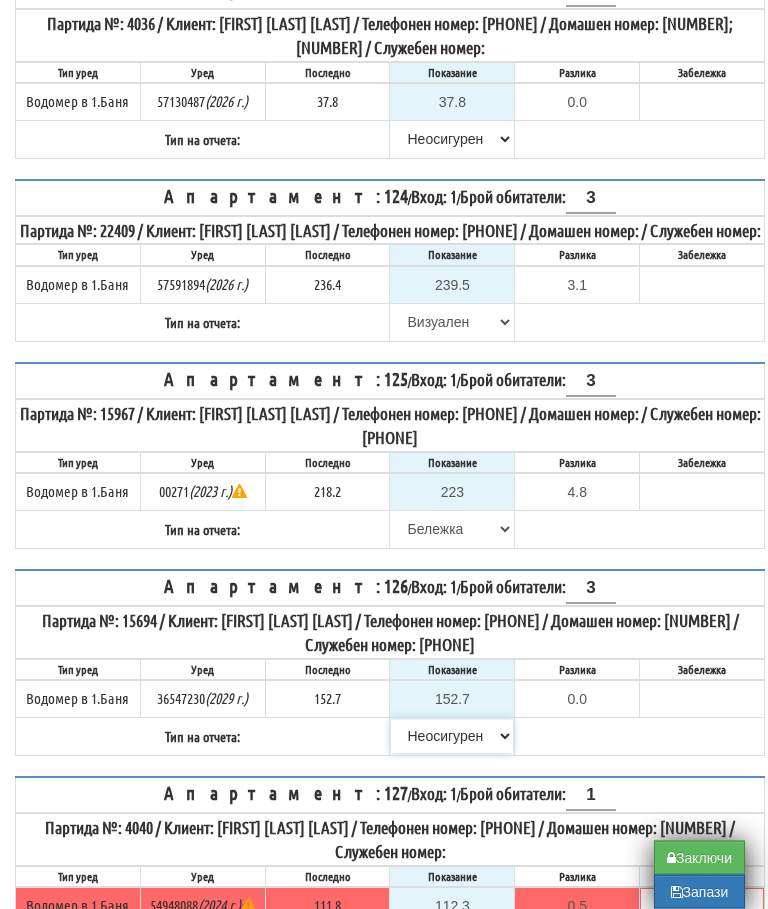 scroll, scrollTop: 2357, scrollLeft: 0, axis: vertical 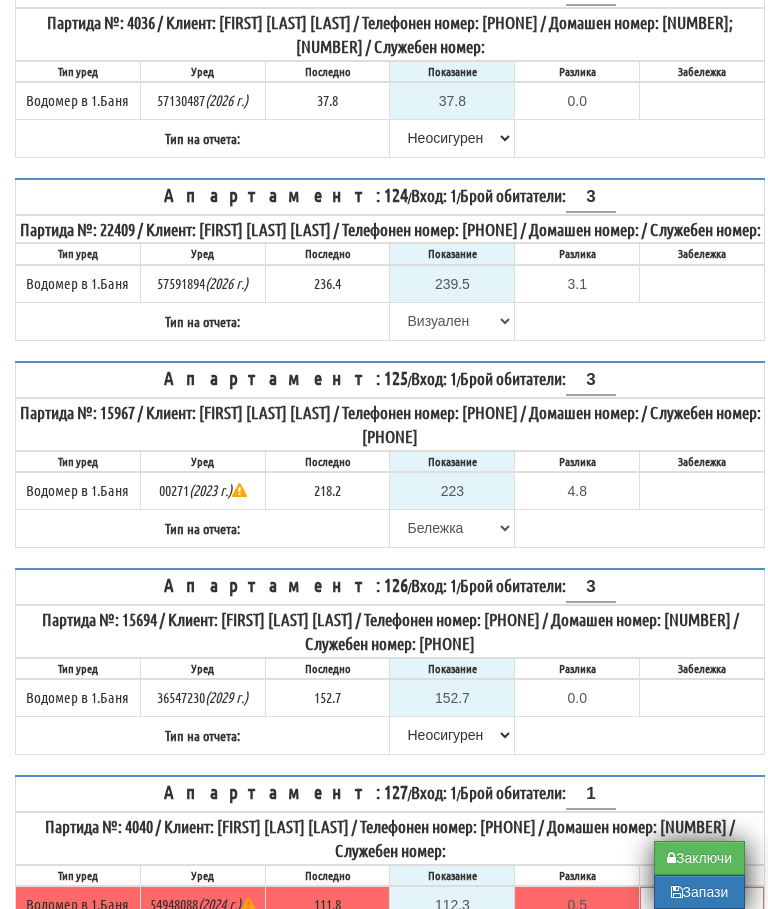 click on "Заключи" at bounding box center [699, 858] 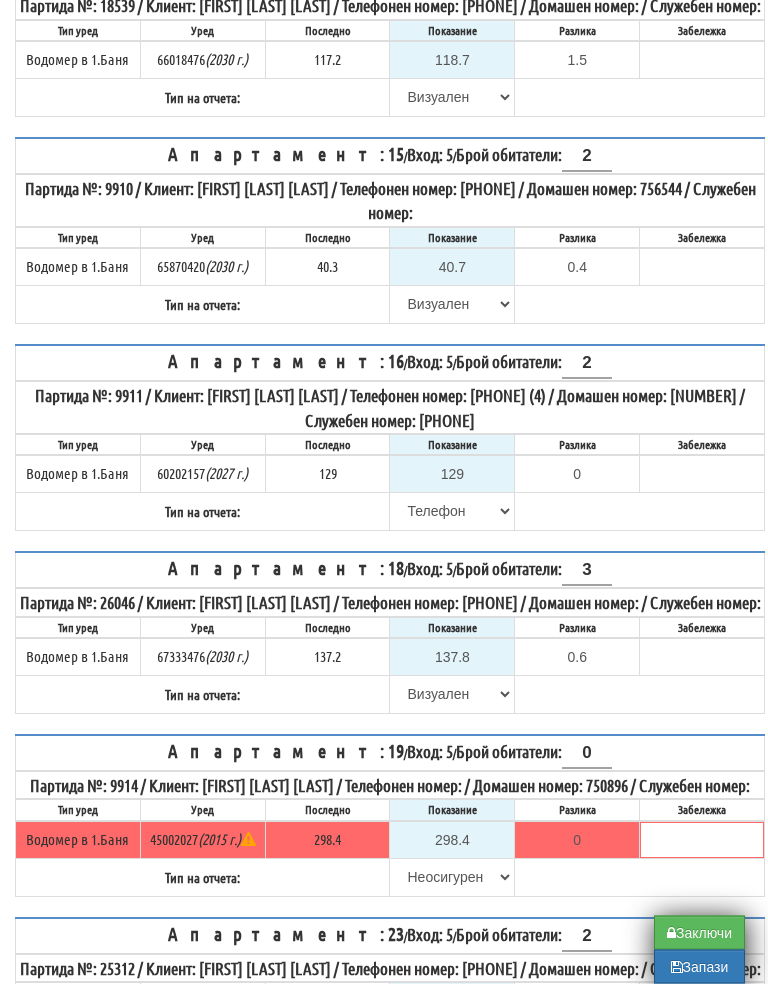 scroll, scrollTop: 1184, scrollLeft: 0, axis: vertical 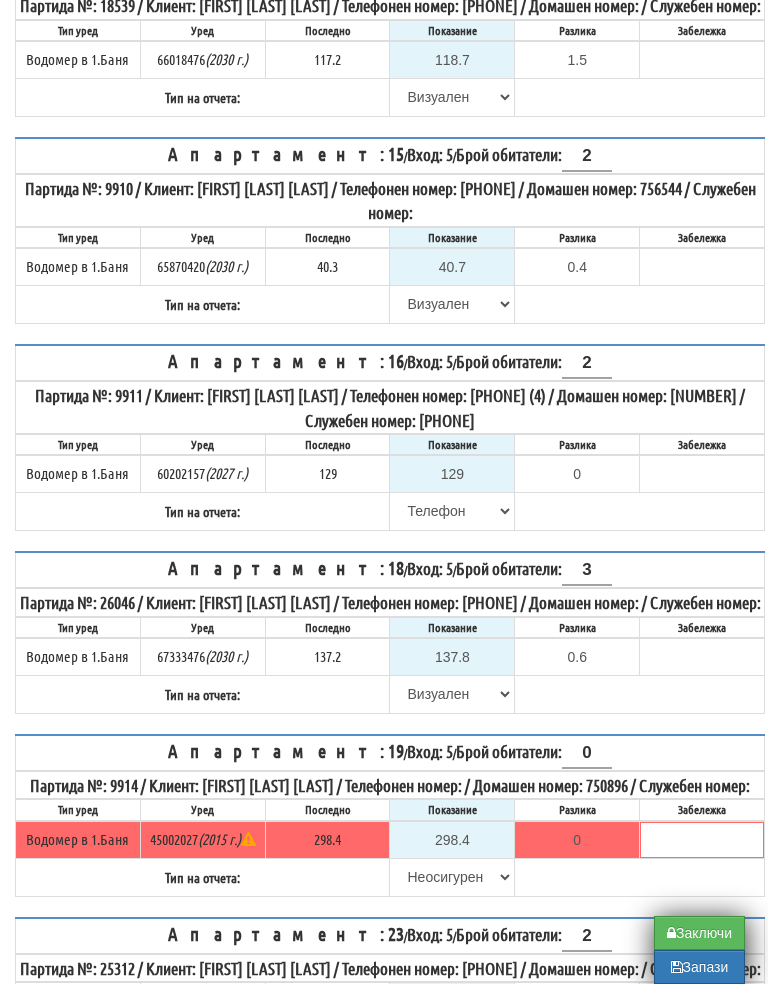 click on "Заключи" at bounding box center (699, 953) 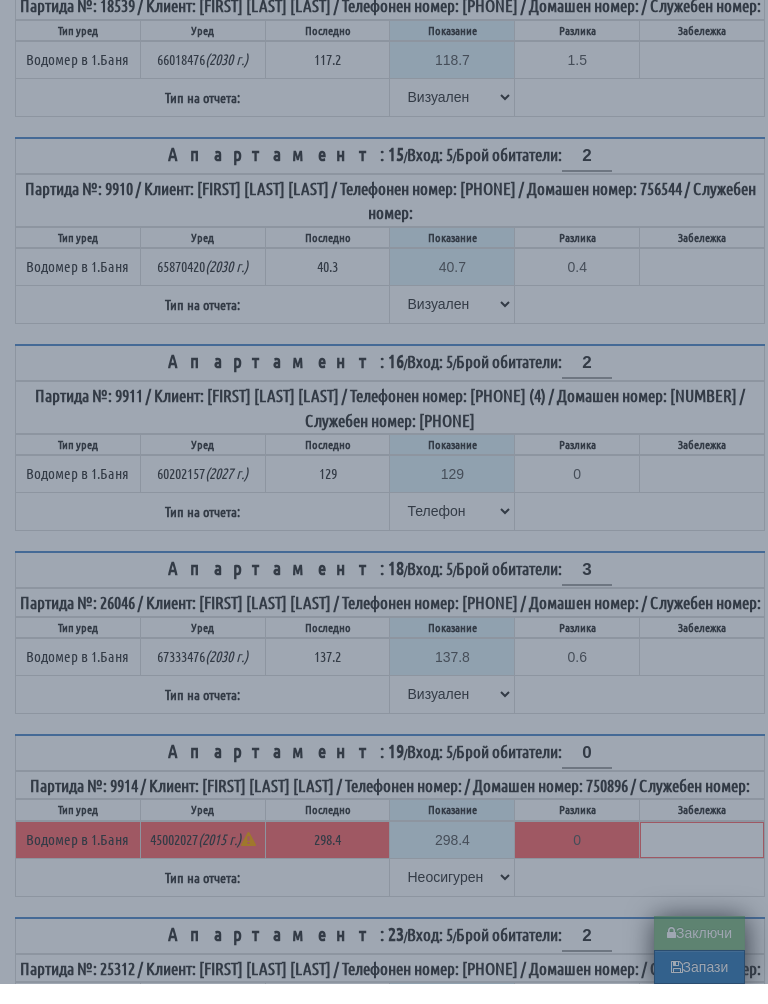 type on "0.0" 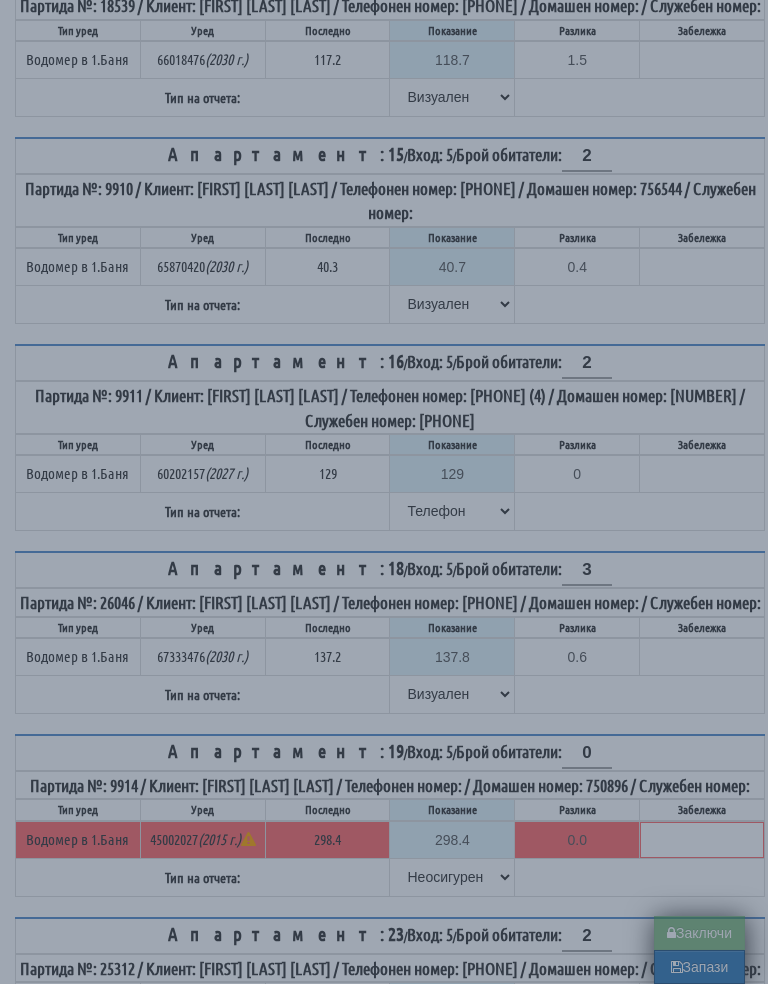 type on "0.0" 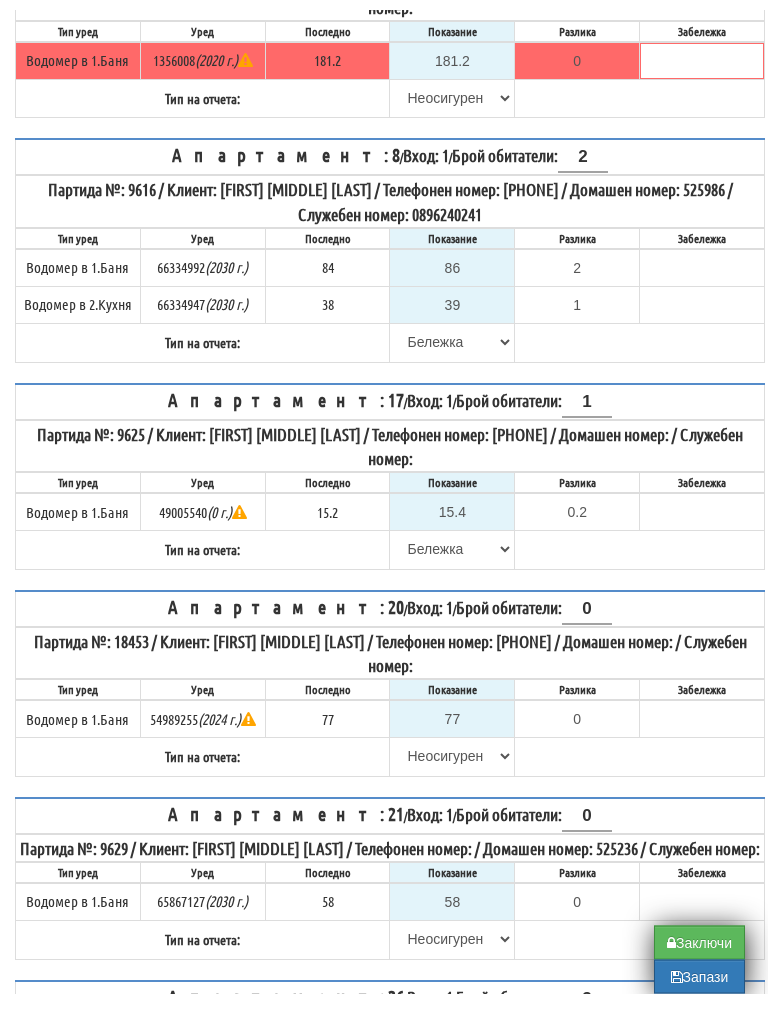 scroll, scrollTop: 644, scrollLeft: 0, axis: vertical 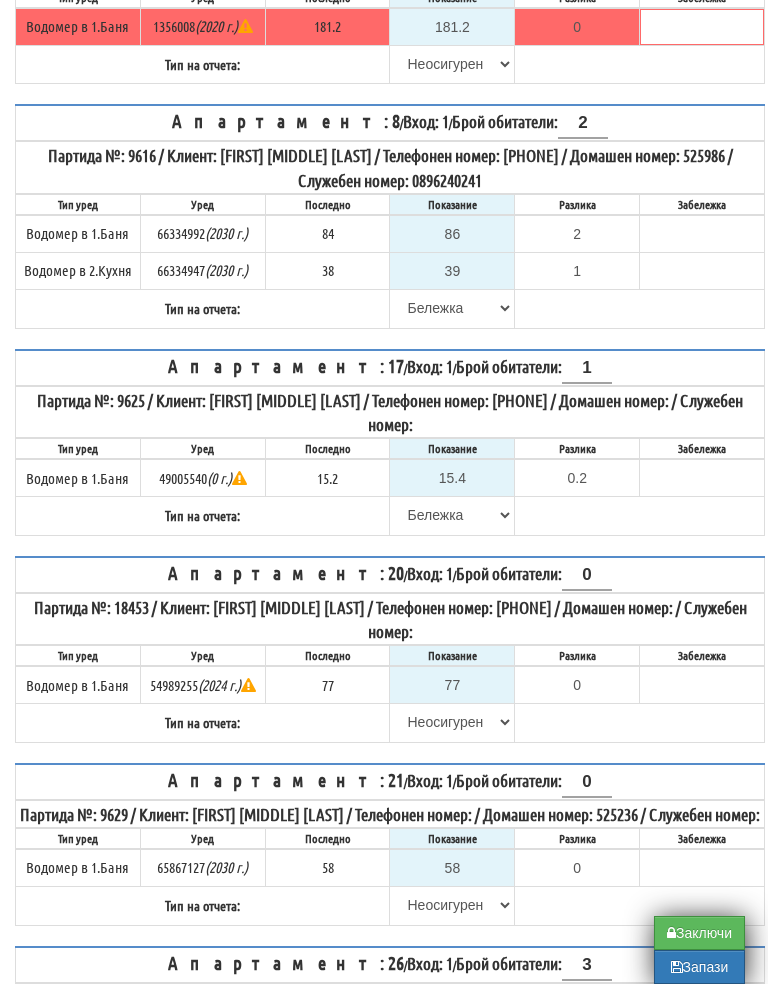 click on "Заключи" at bounding box center [699, 953] 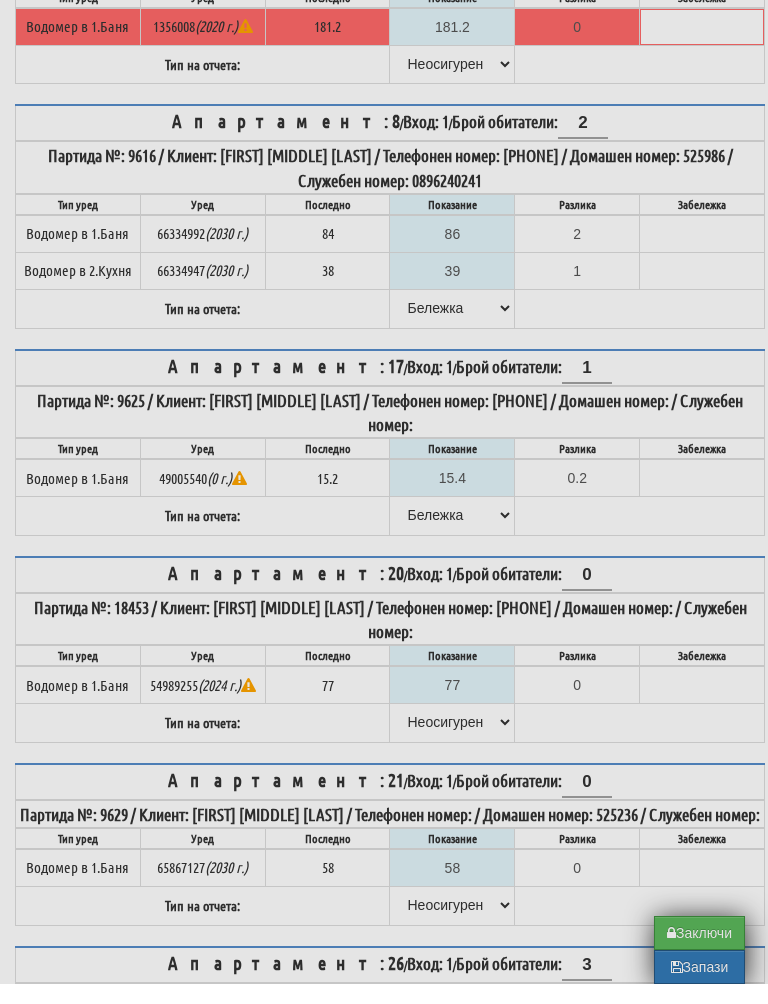type on "0.0" 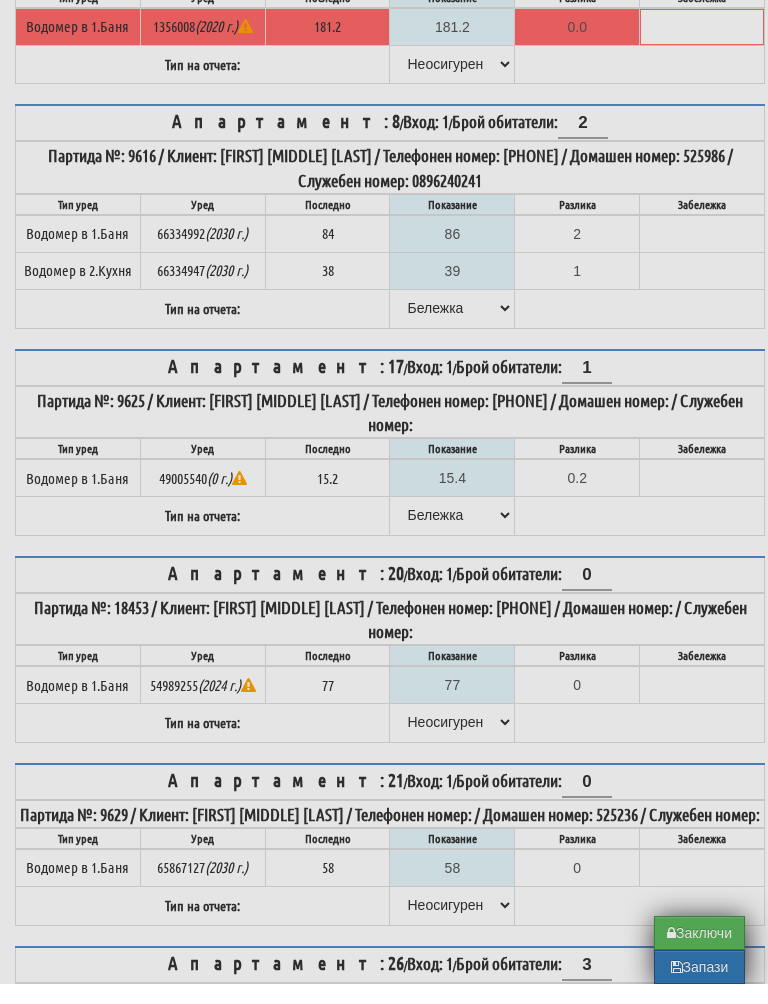 type on "0.000" 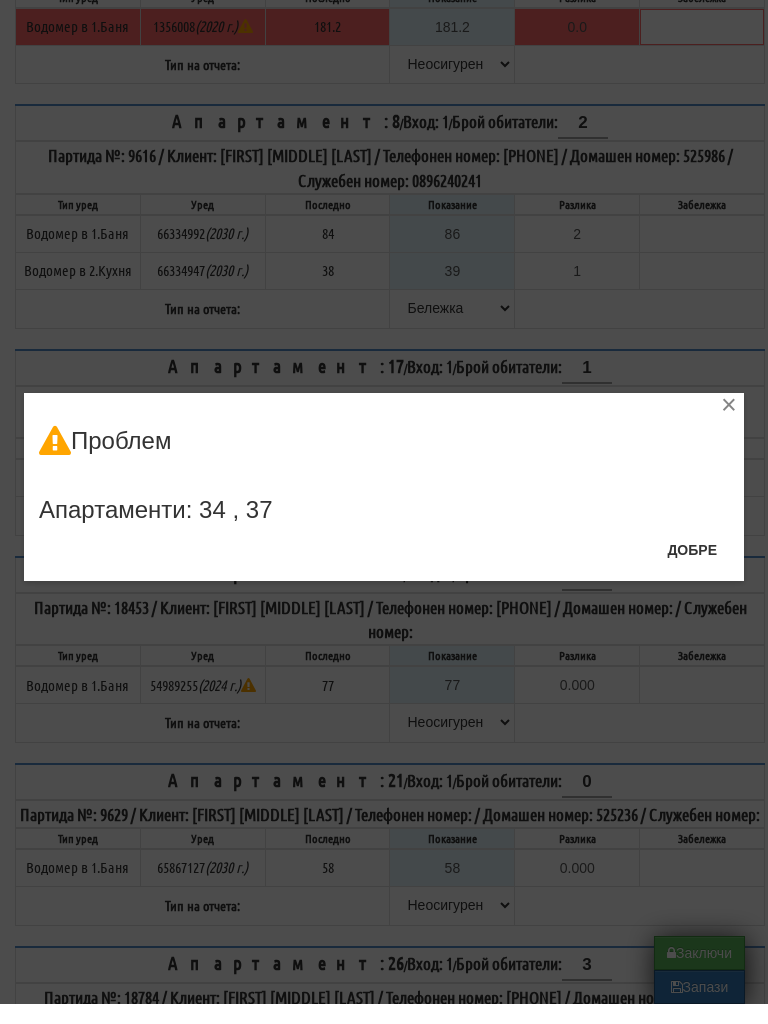 click on "Добре" at bounding box center [692, 570] 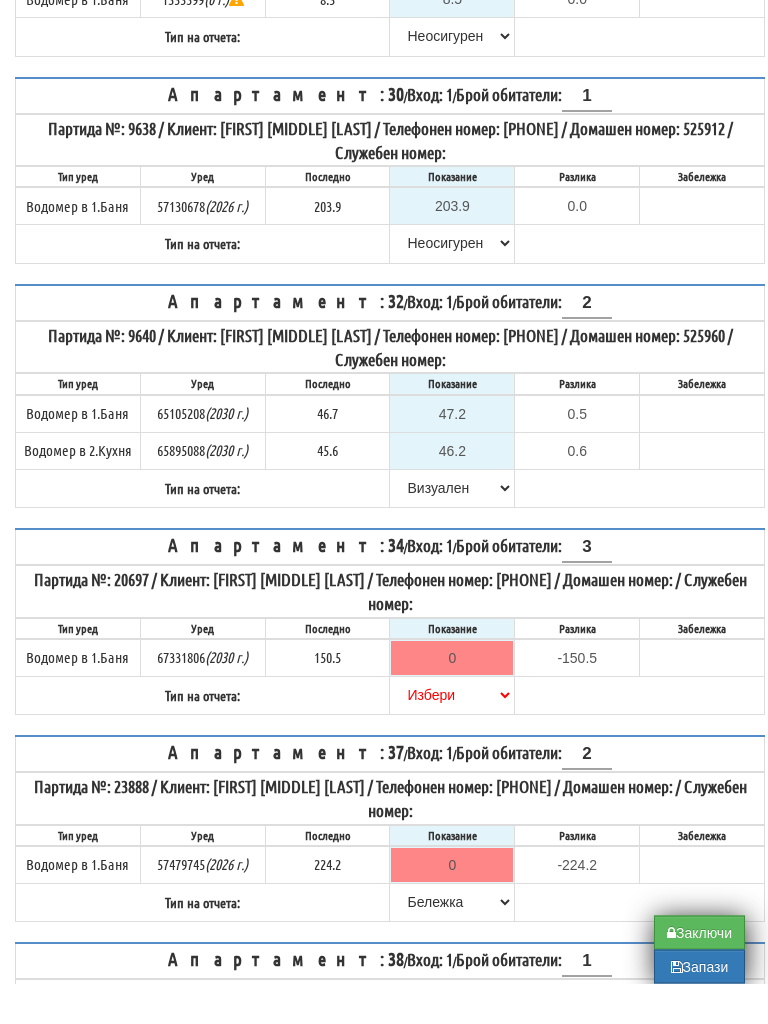 scroll, scrollTop: 1975, scrollLeft: 0, axis: vertical 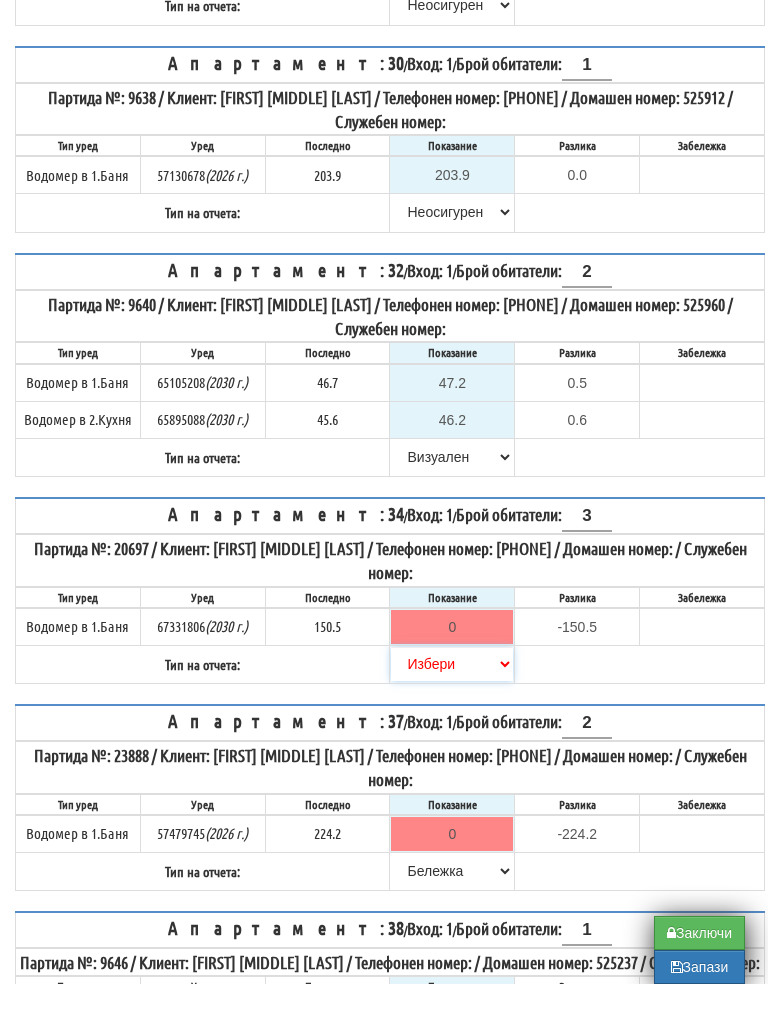 click on "Избери
Визуален
Телефон
Бележка
Неосигурен достъп
Самоотчет
Служебно
Дистанционен" at bounding box center [452, 704] 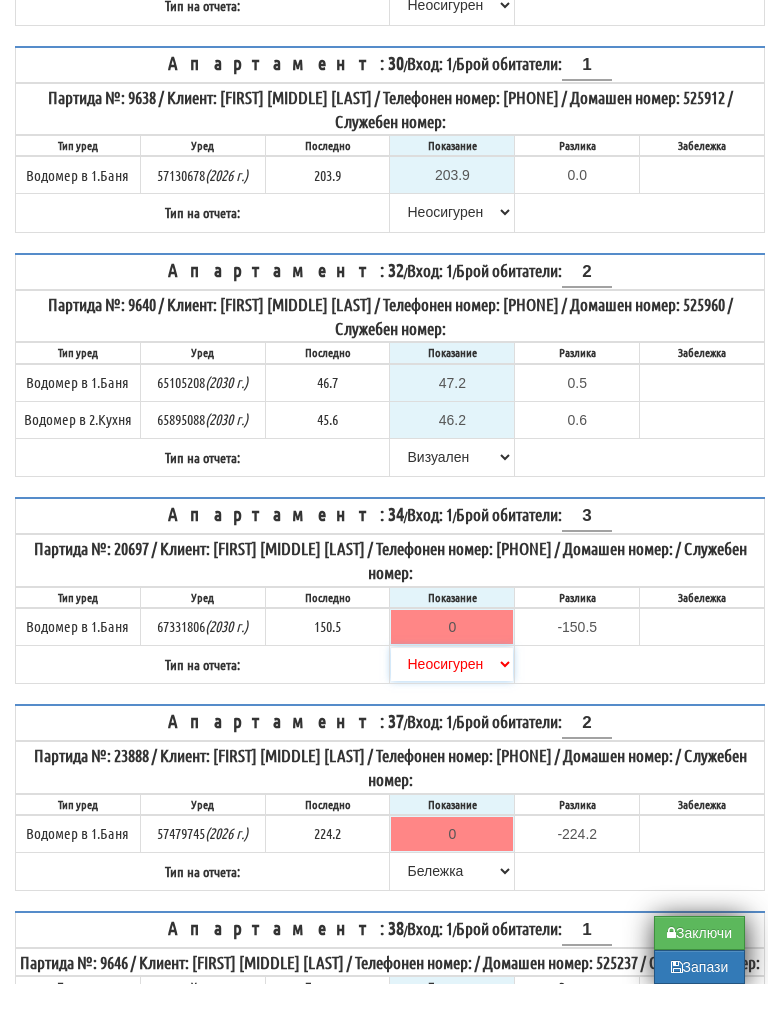 type on "150.5" 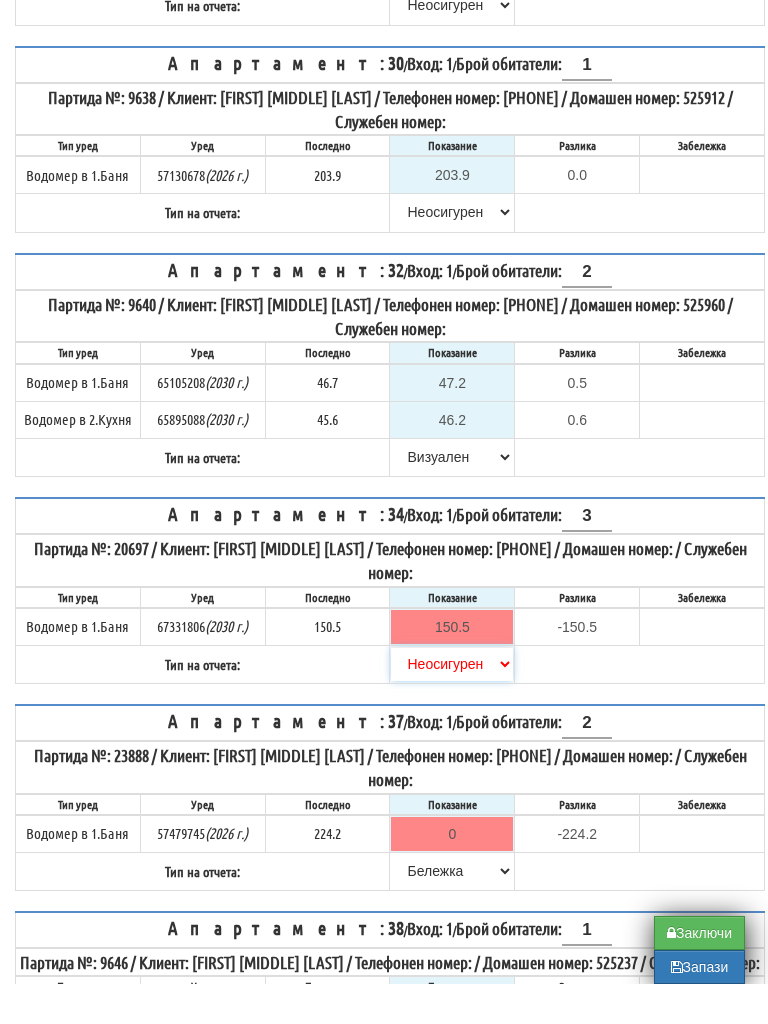 type on "0.0" 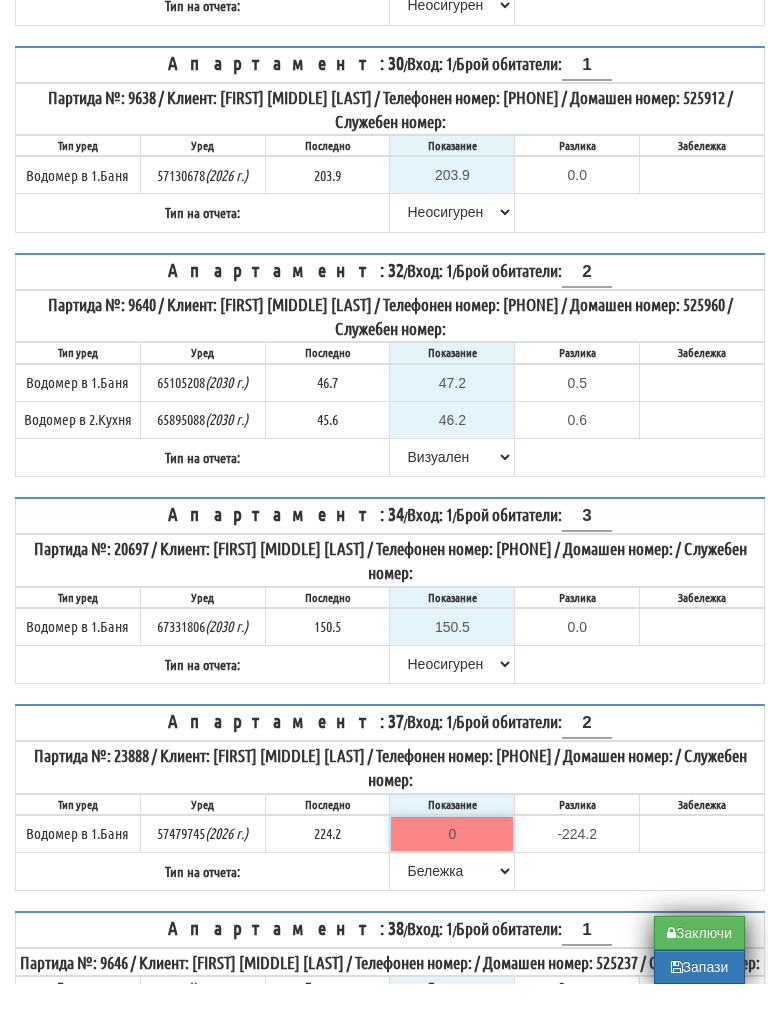click on "0" at bounding box center (452, 874) 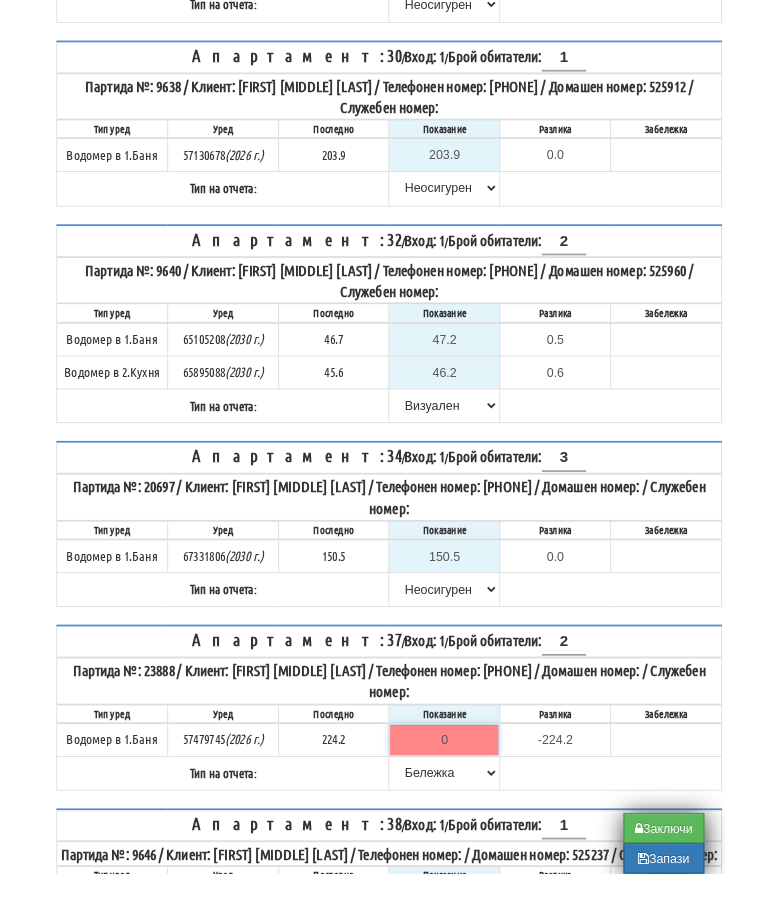 scroll, scrollTop: 2201, scrollLeft: 12, axis: both 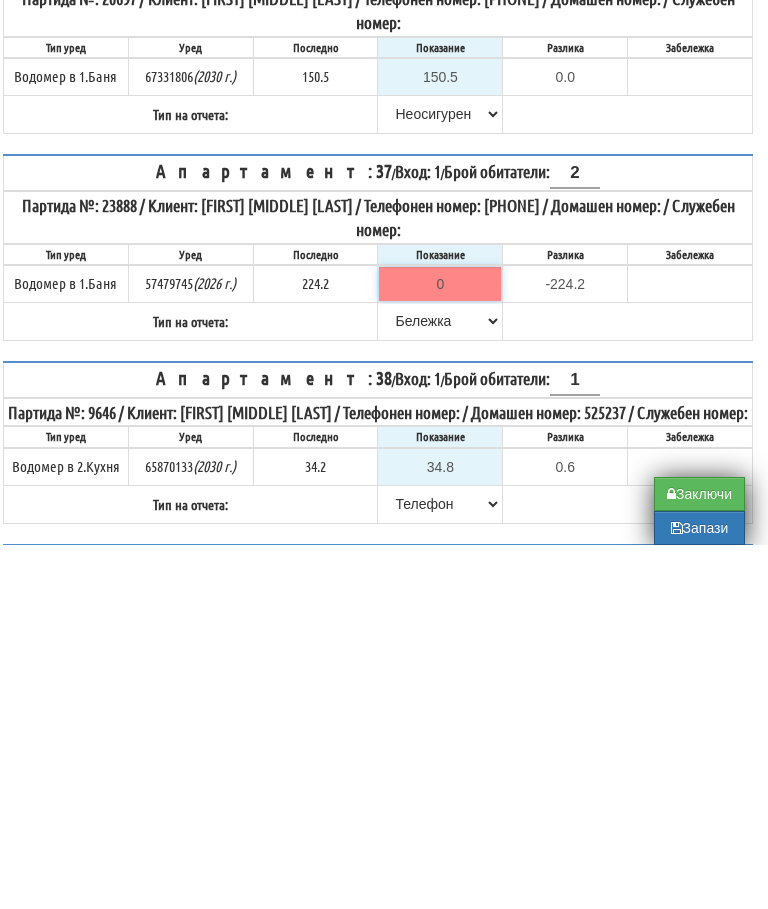 type on "2" 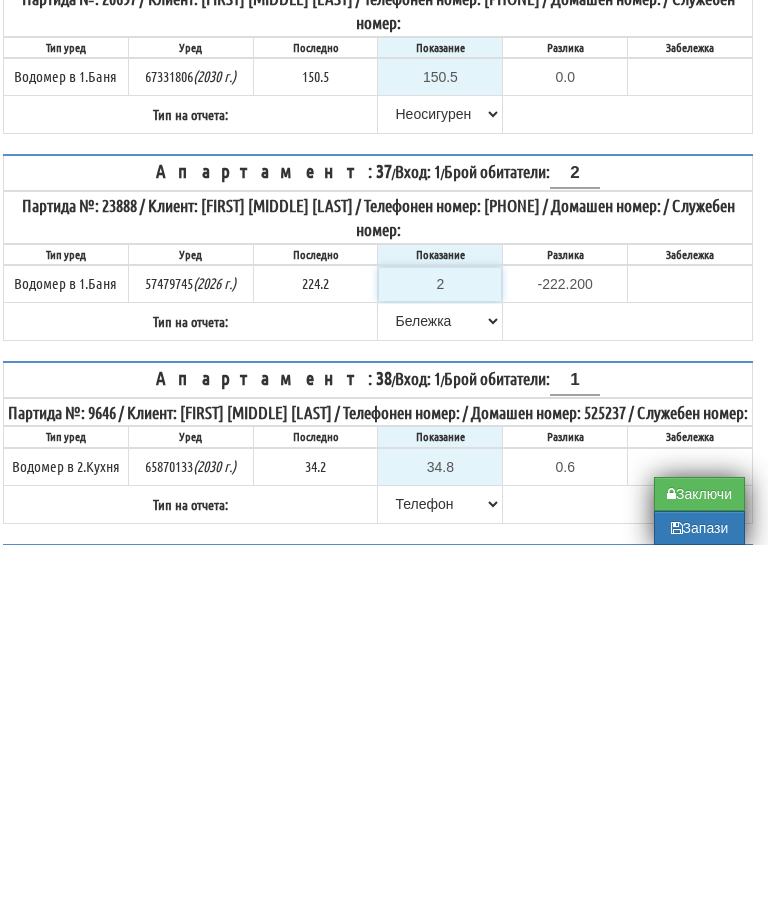 type on "22" 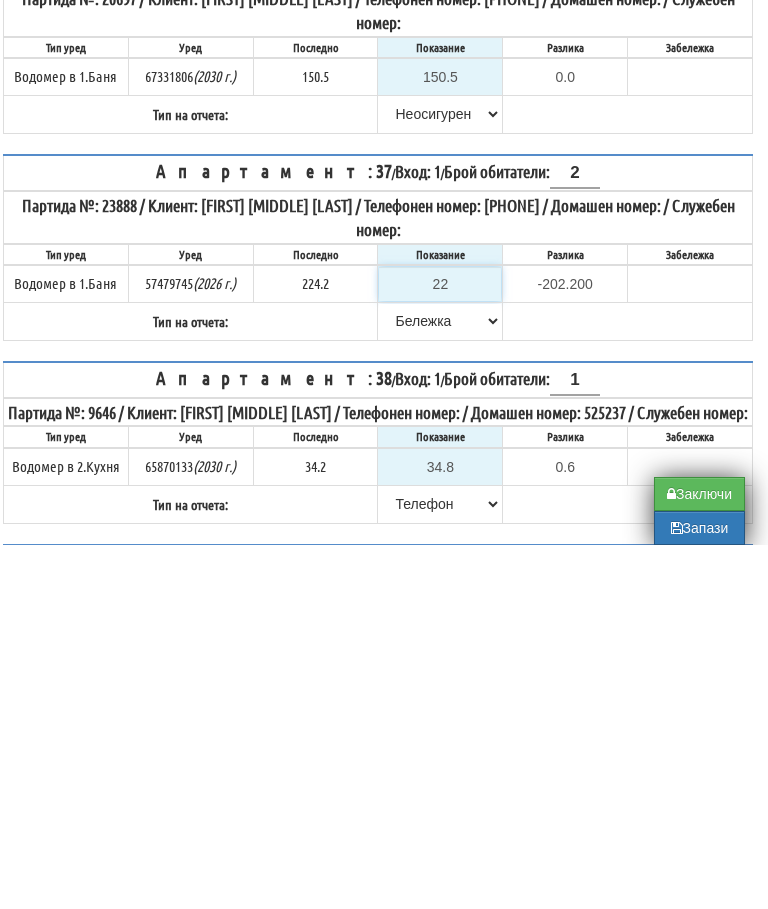 type on "224" 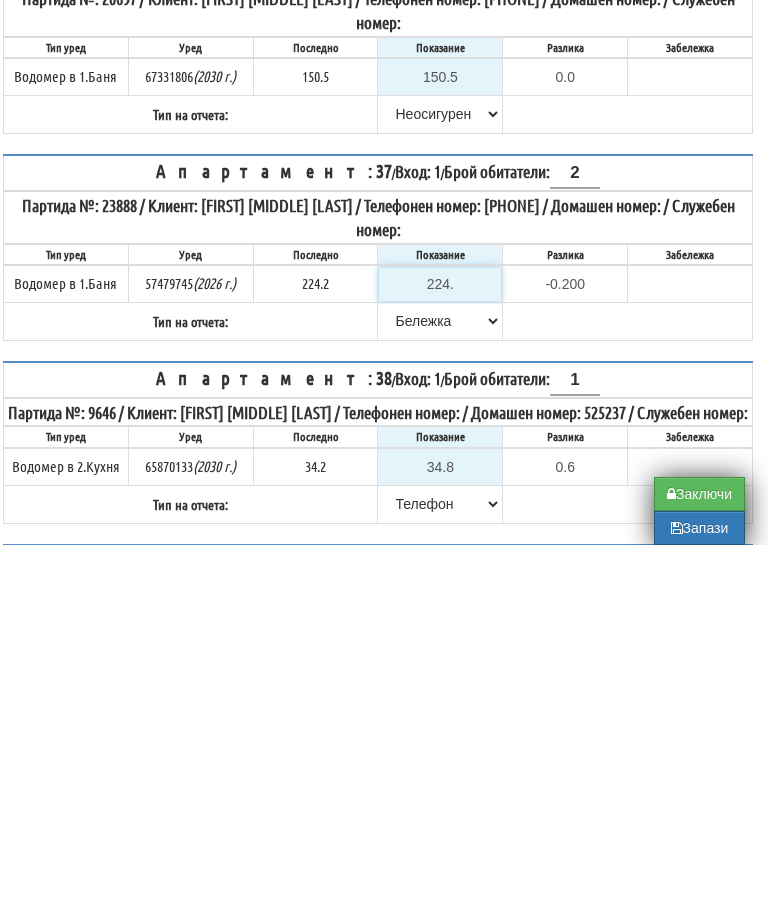 type on "224.2" 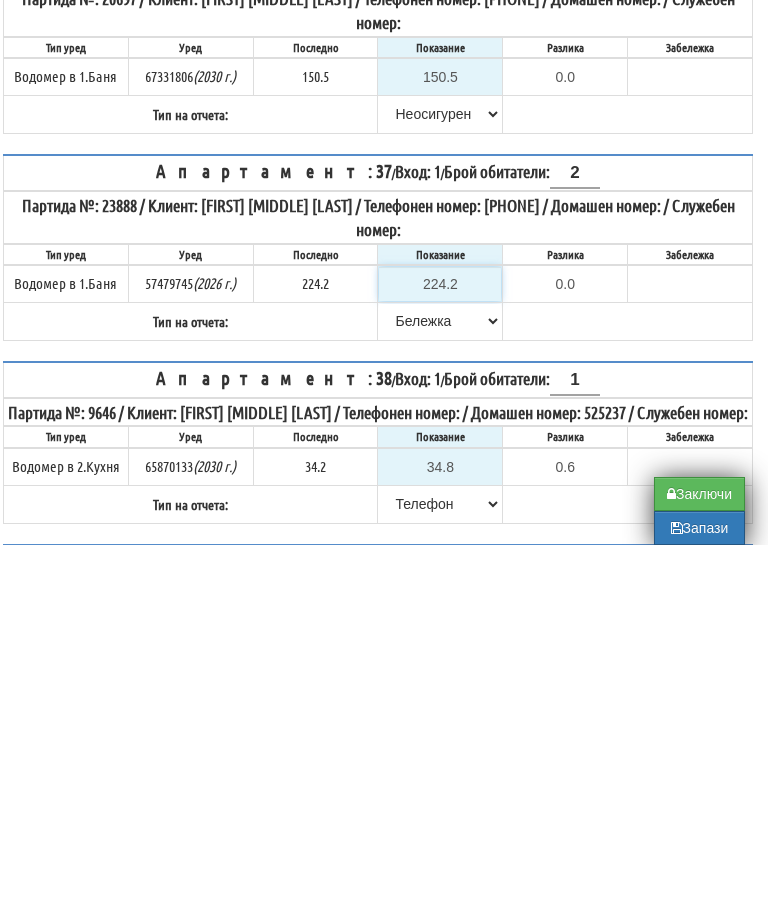 type on "224.2" 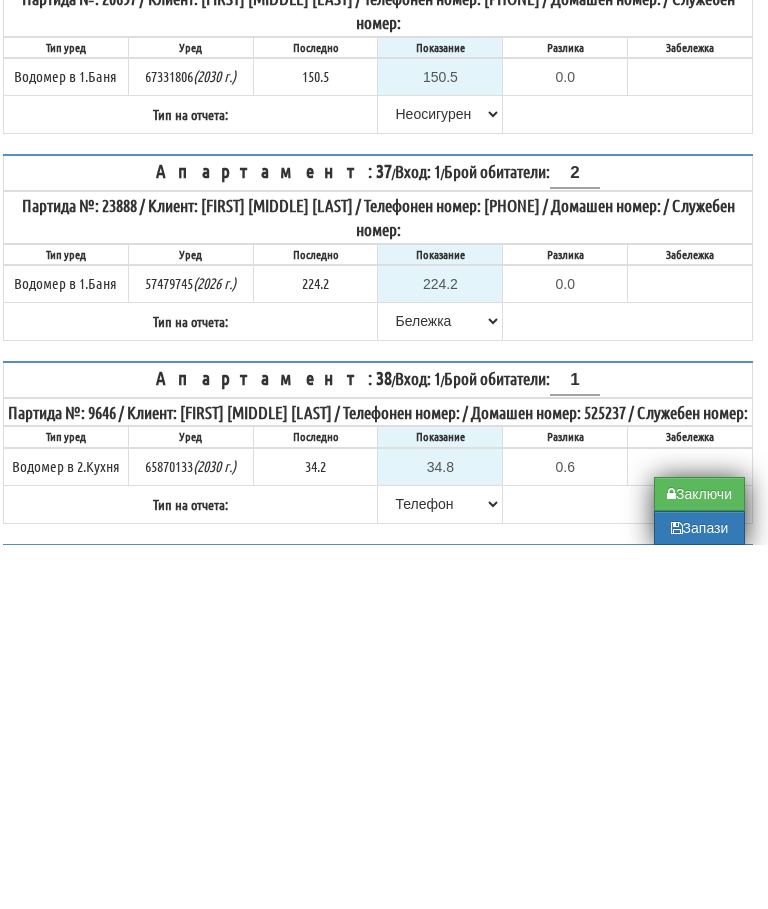 click on "Апартамент:
37
/
Вход:
1
/
Брой обитатели:
2
Партида №:
23888
/
Клиент:
ПЕТЪР КРАСИМИРОВ НИКОВ /
Телефонен номер:
359894839750 /
Домашен номер:
/
Служебен номер:
Тип уред
Уред
Последно
Показание
Разлика
Забележка
57479745" at bounding box center (378, 611) 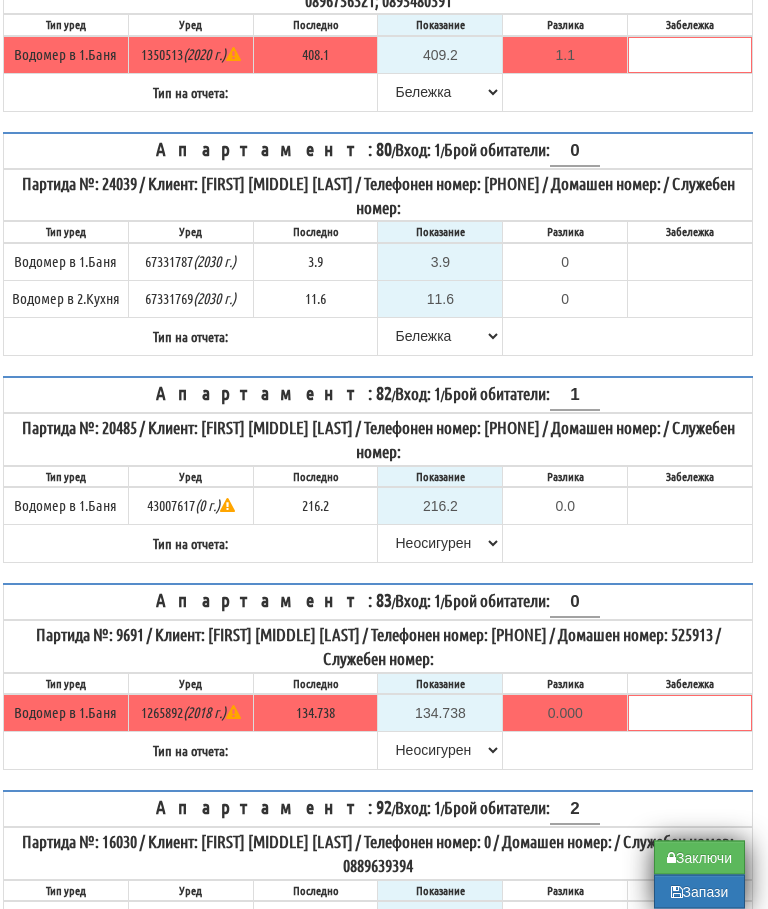 scroll, scrollTop: 5649, scrollLeft: 12, axis: both 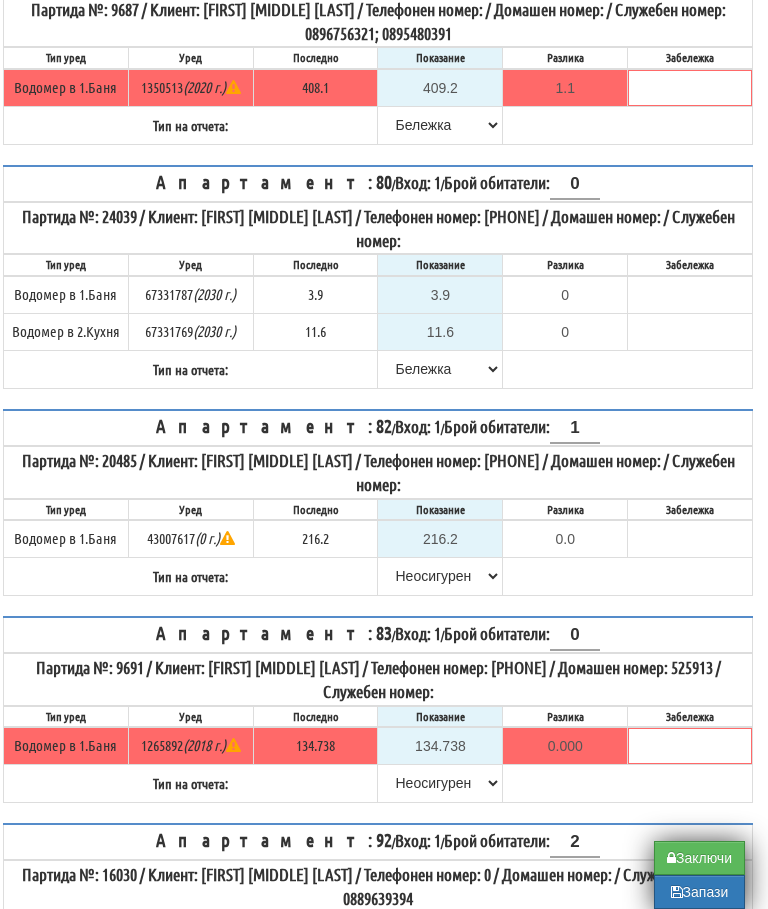 click on "Заключи" at bounding box center (699, 858) 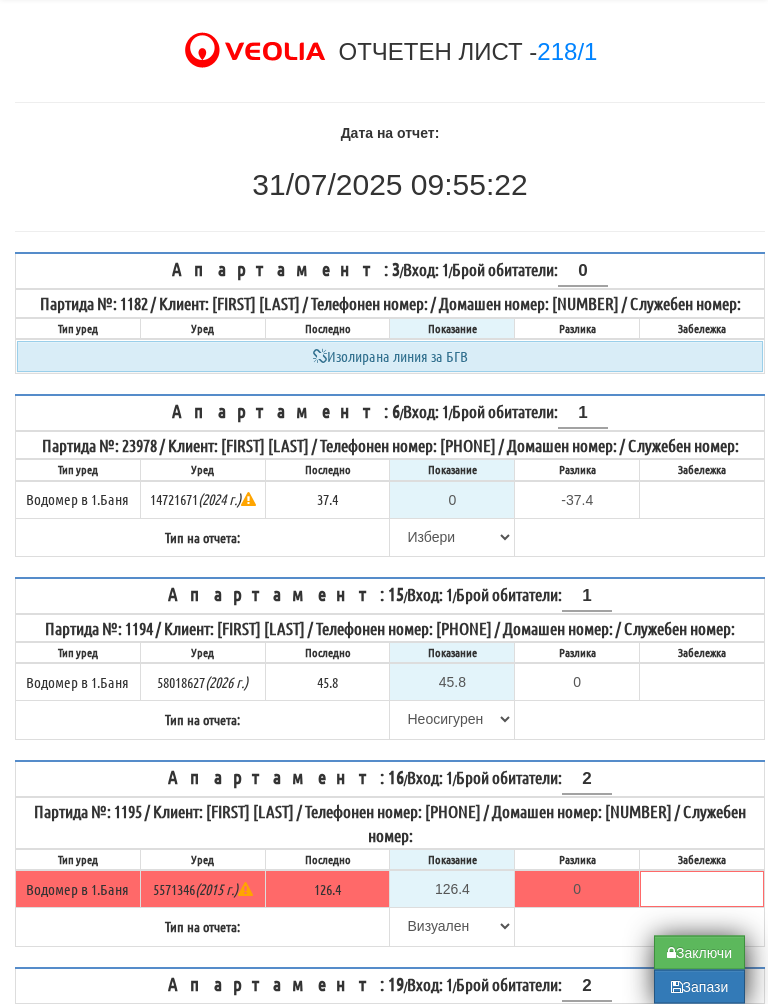 scroll, scrollTop: 77, scrollLeft: 0, axis: vertical 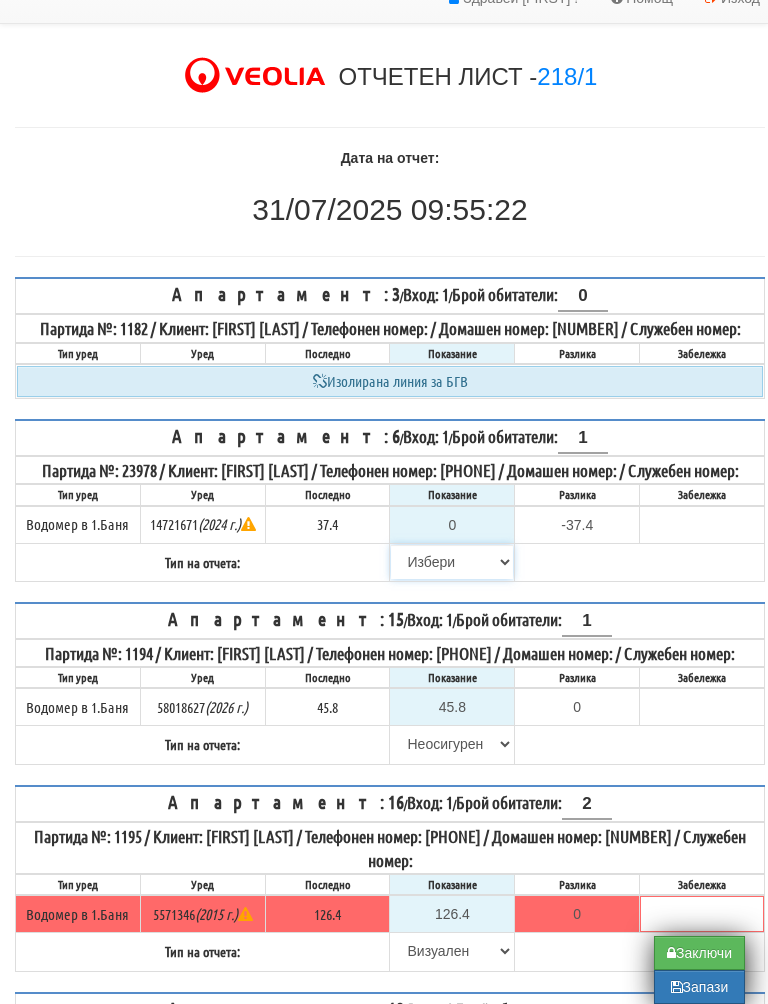 click on "Избери
Визуален
Телефон
Бележка
Неосигурен достъп
Самоотчет
Служебно
Дистанционен" at bounding box center [452, 562] 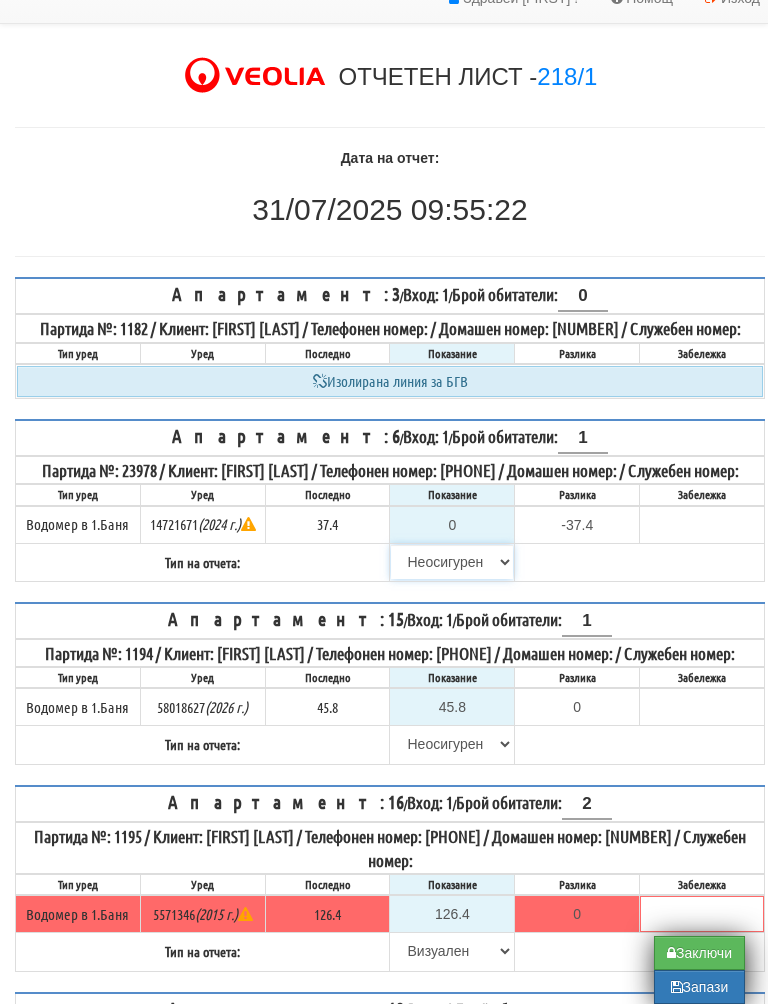 type on "37.4" 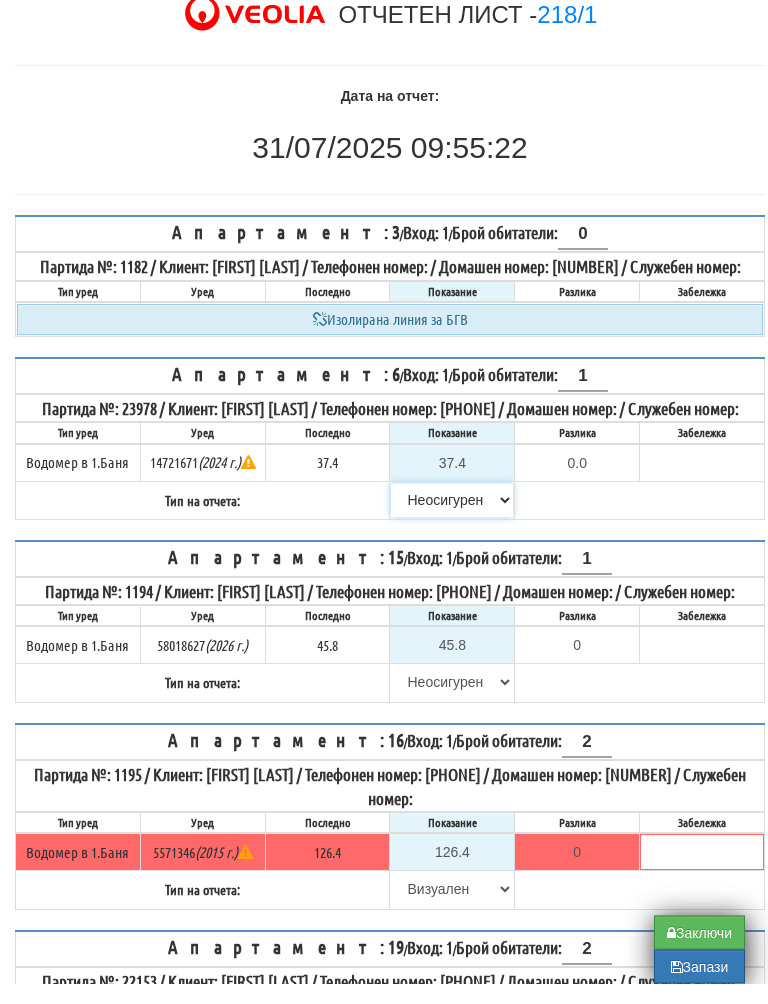 scroll, scrollTop: 125, scrollLeft: 0, axis: vertical 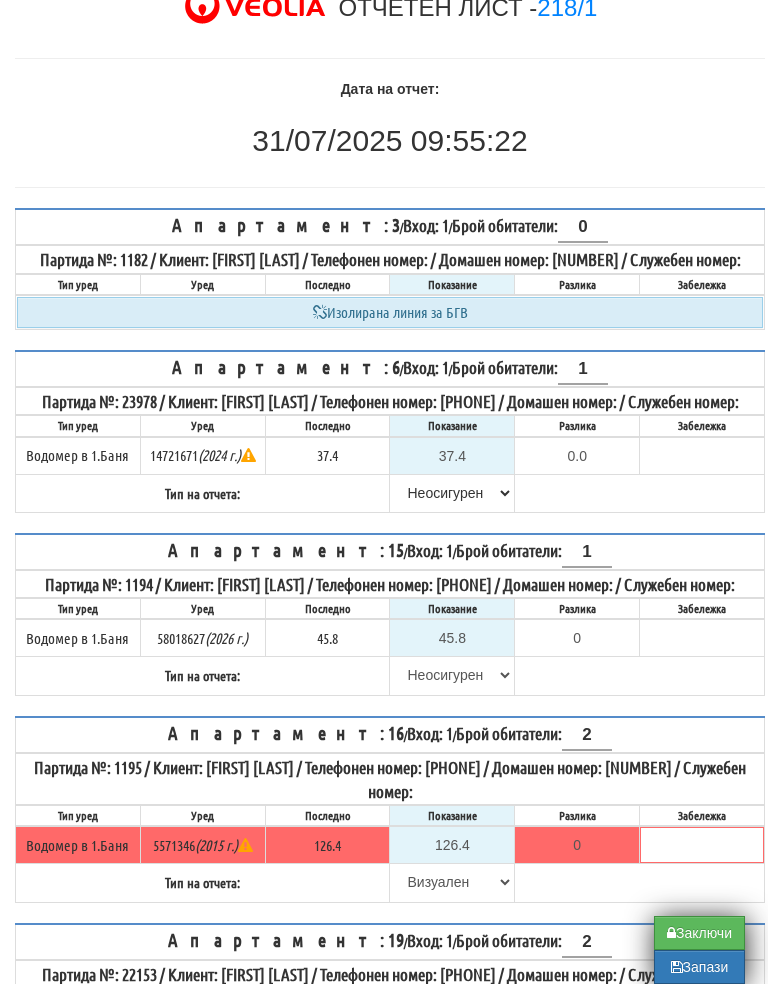 click on "Заключи" at bounding box center (699, 953) 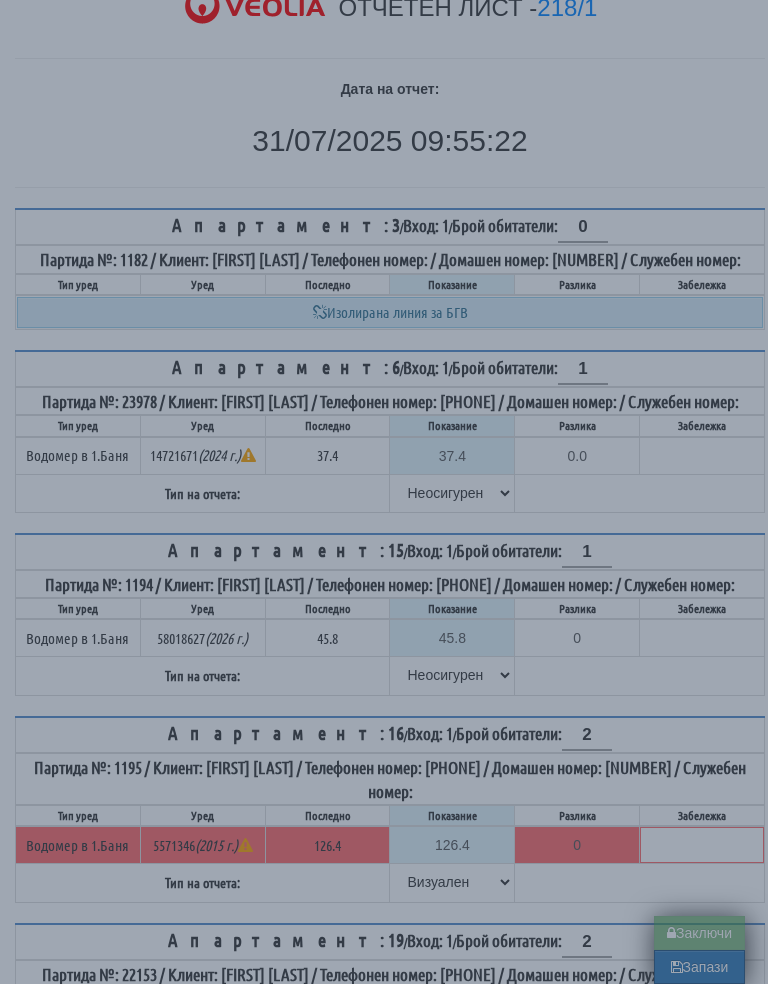type on "0.0" 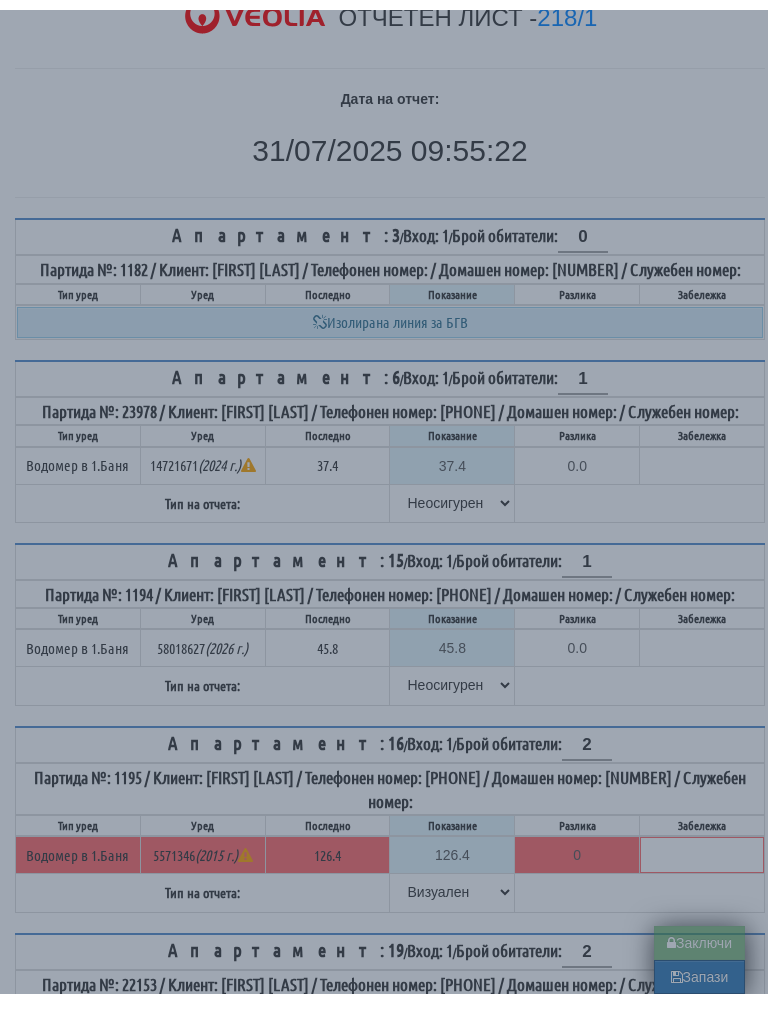 scroll, scrollTop: 125, scrollLeft: 0, axis: vertical 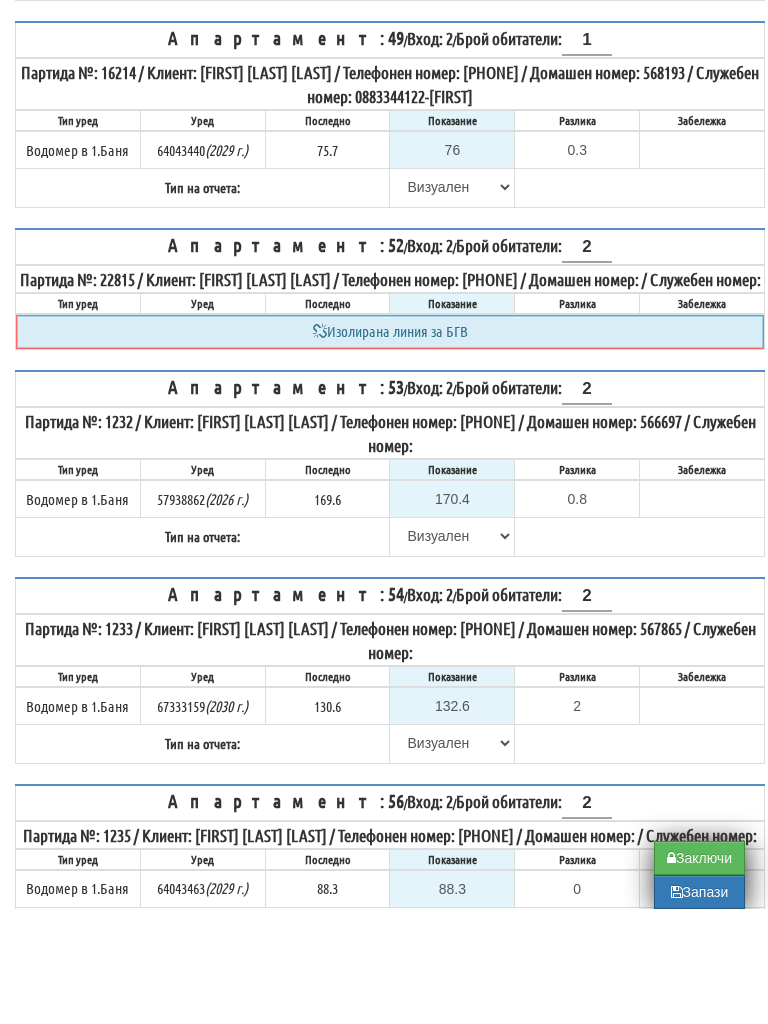 click on "Запази" at bounding box center [699, 1007] 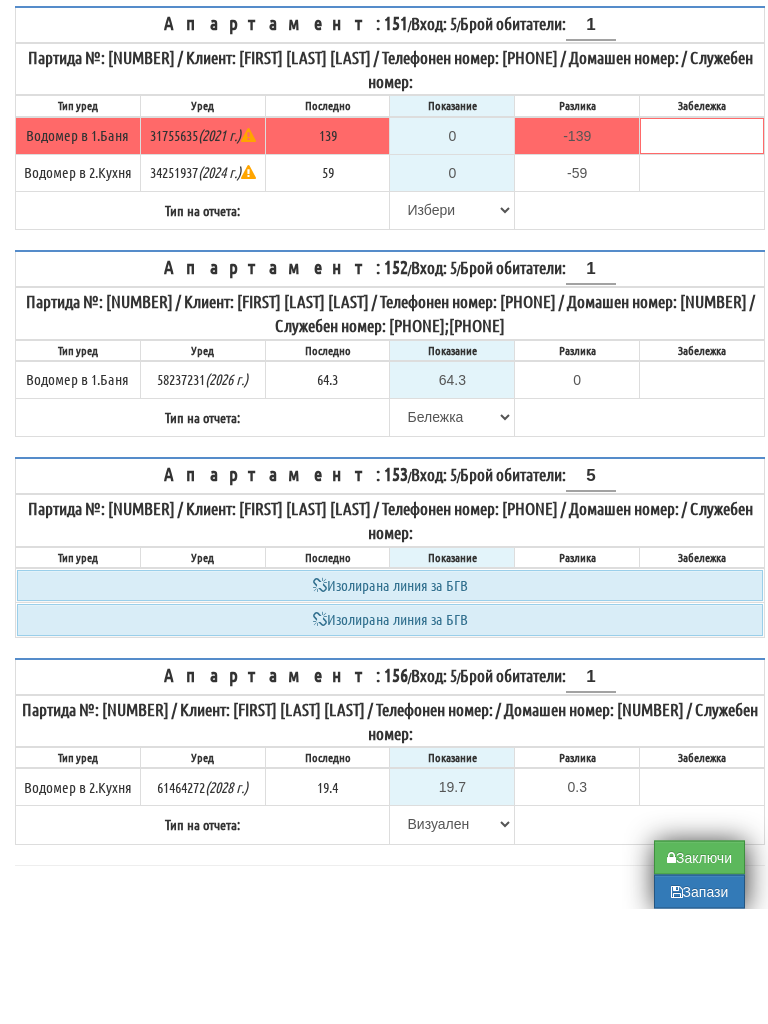 scroll, scrollTop: 1513, scrollLeft: 0, axis: vertical 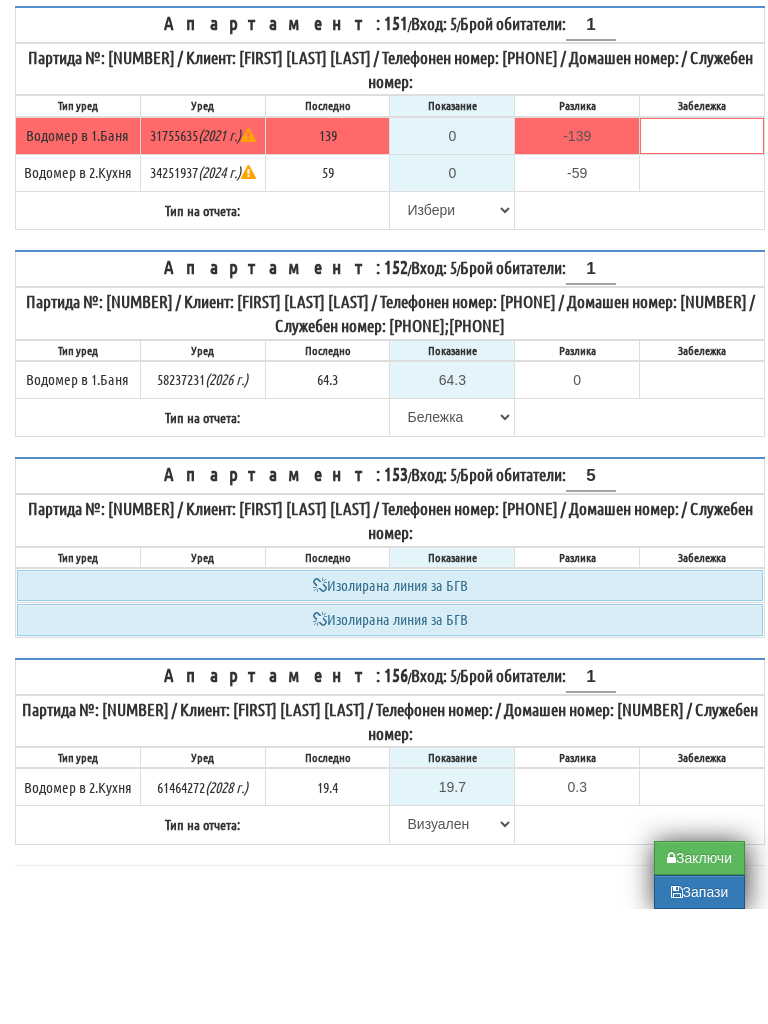 click on "Запази" at bounding box center [699, 1007] 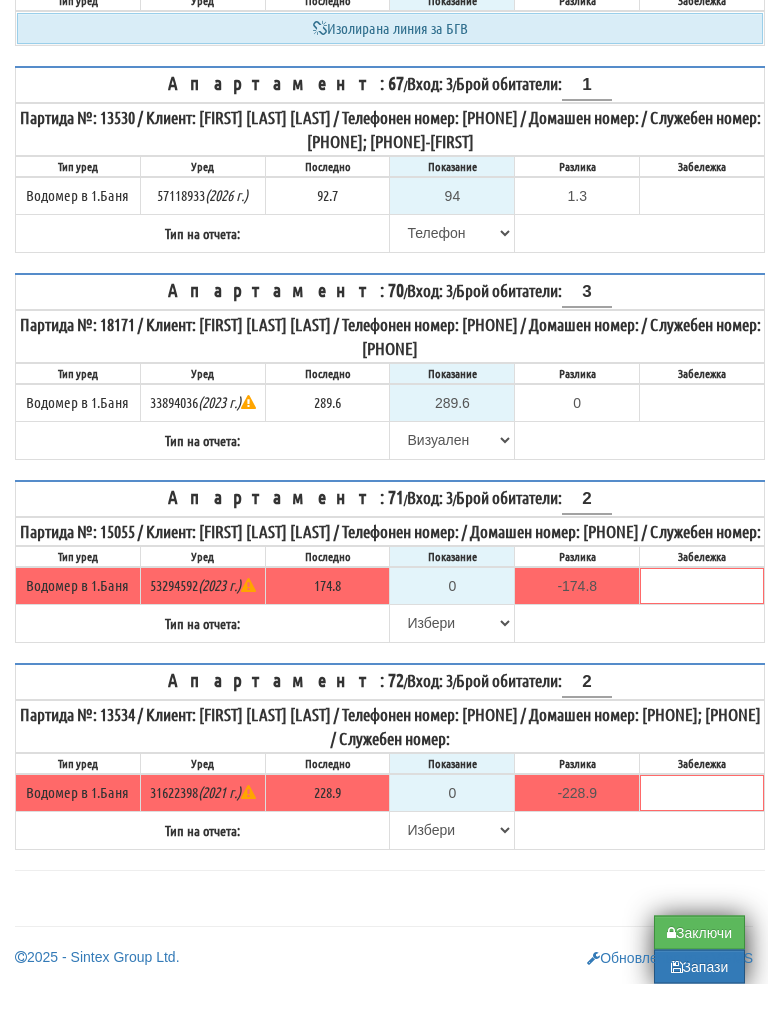 scroll, scrollTop: 1300, scrollLeft: 0, axis: vertical 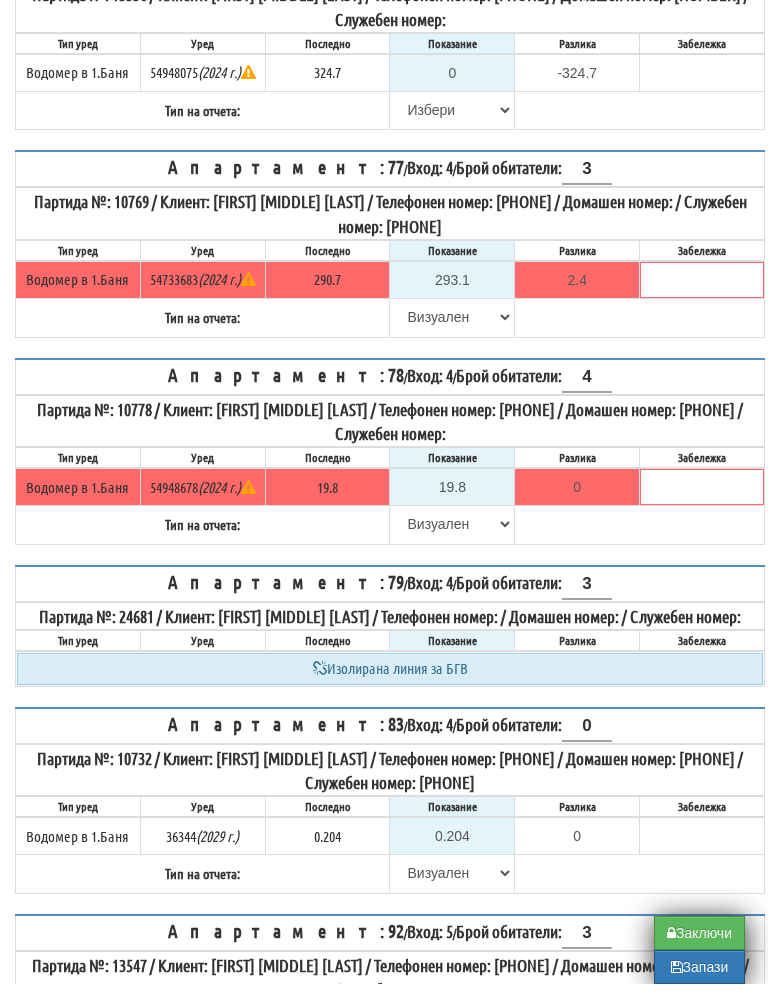 click on "Заключи" at bounding box center (699, 953) 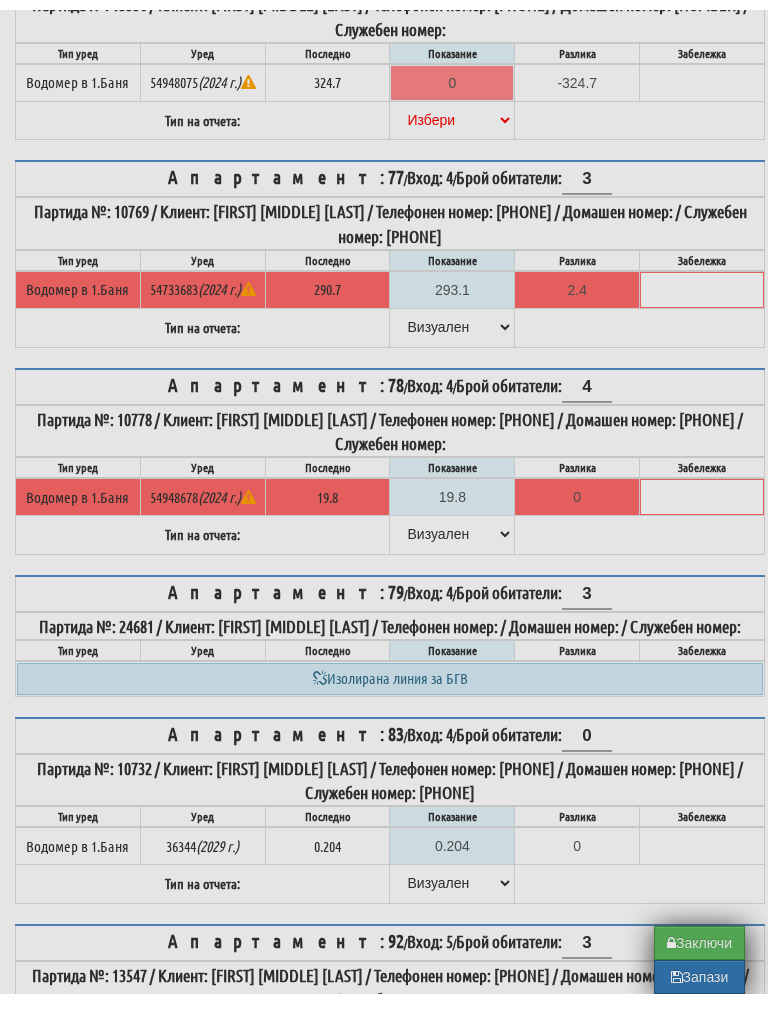 scroll, scrollTop: 597, scrollLeft: 0, axis: vertical 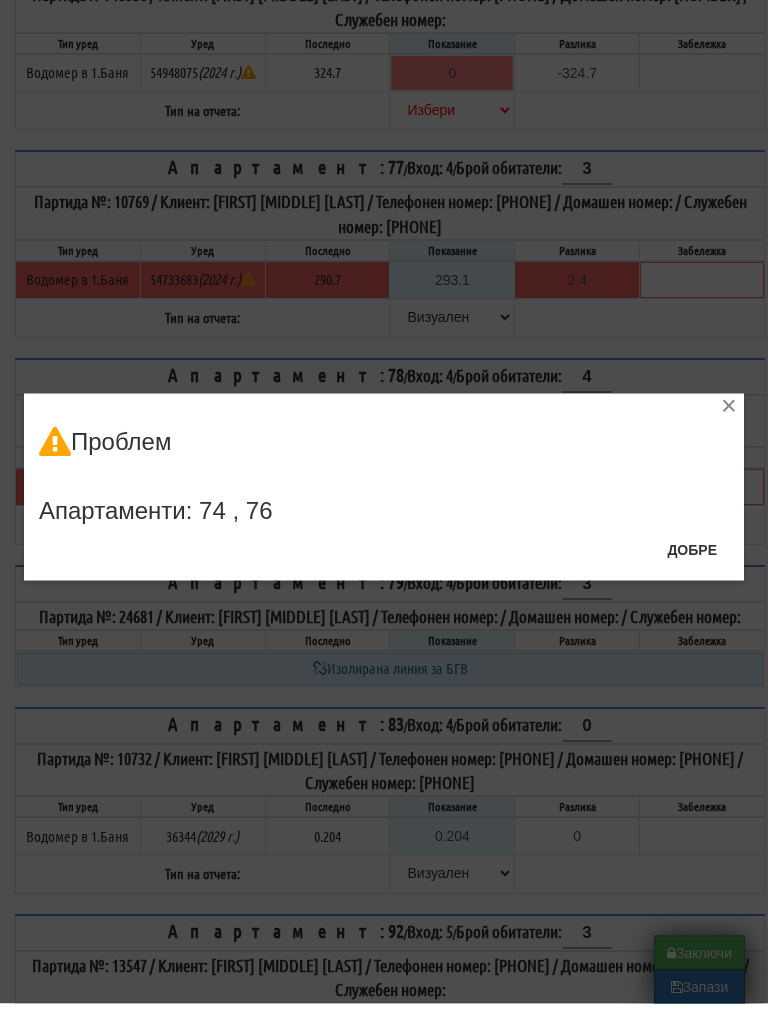 click on "Добре" at bounding box center (692, 570) 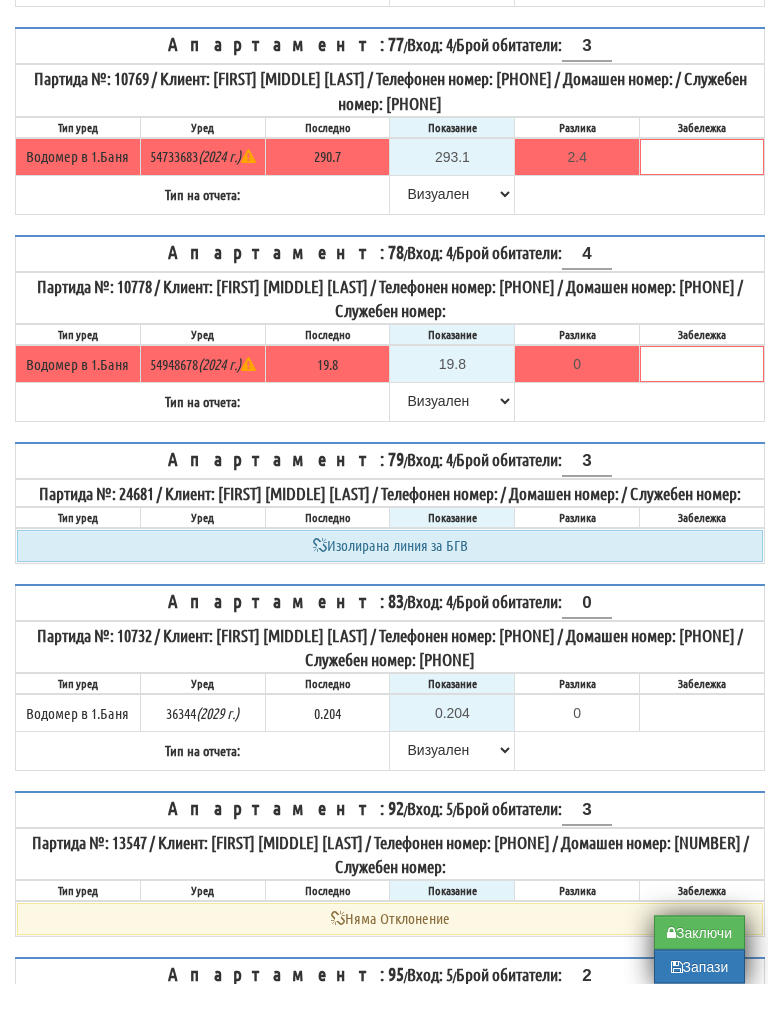 scroll, scrollTop: 701, scrollLeft: 0, axis: vertical 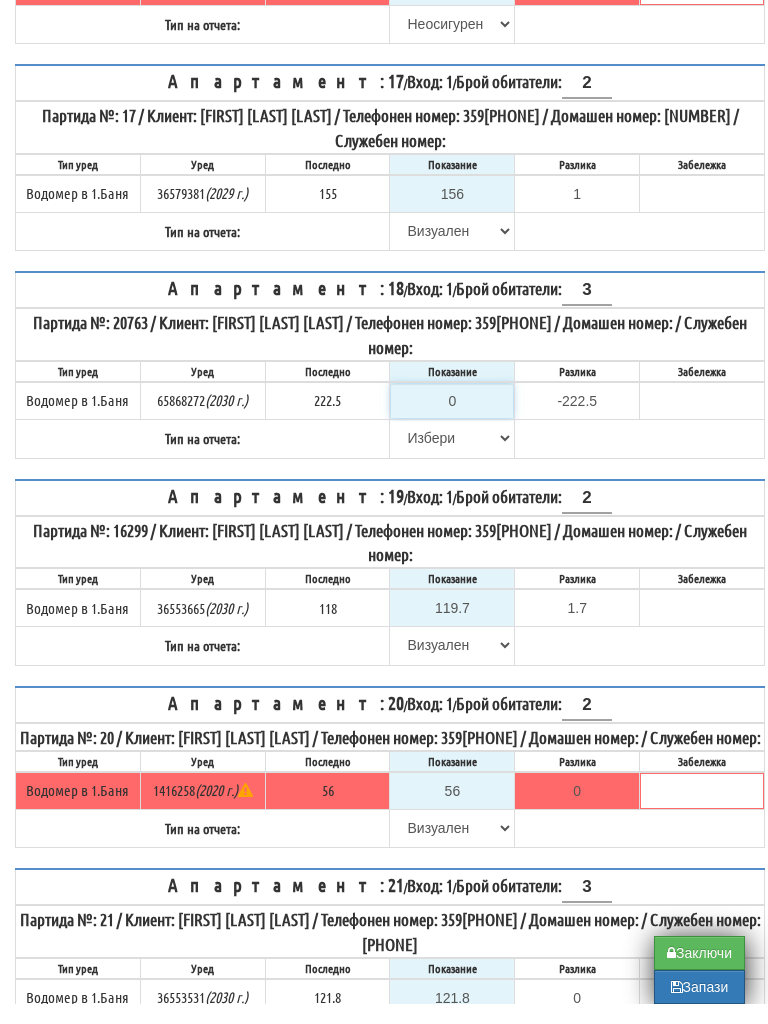 click on "0" at bounding box center (452, 421) 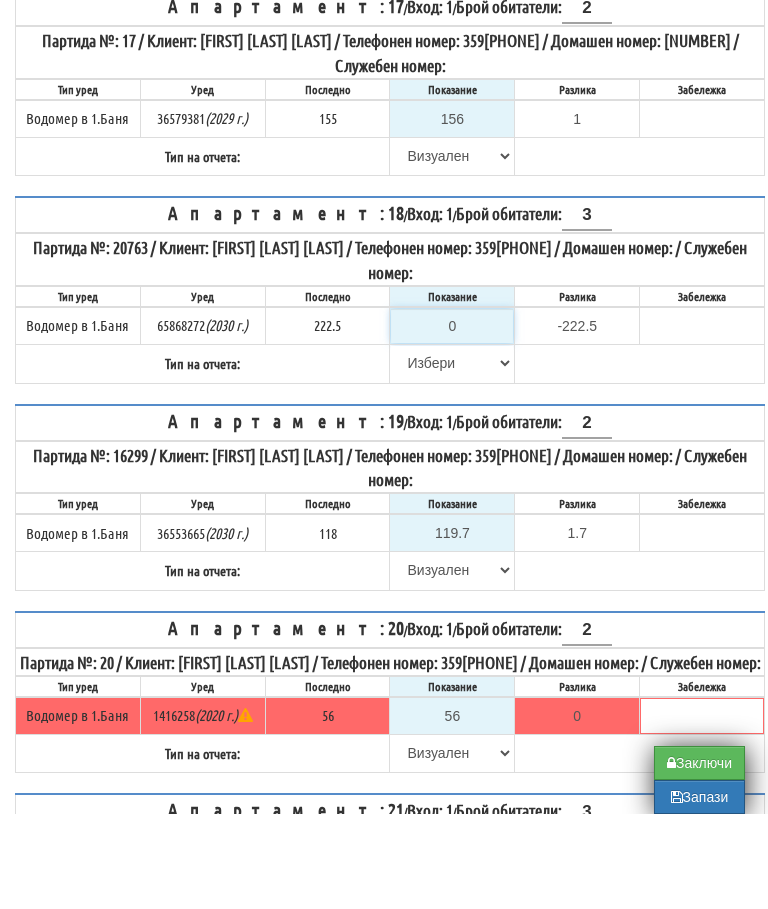 type on "2" 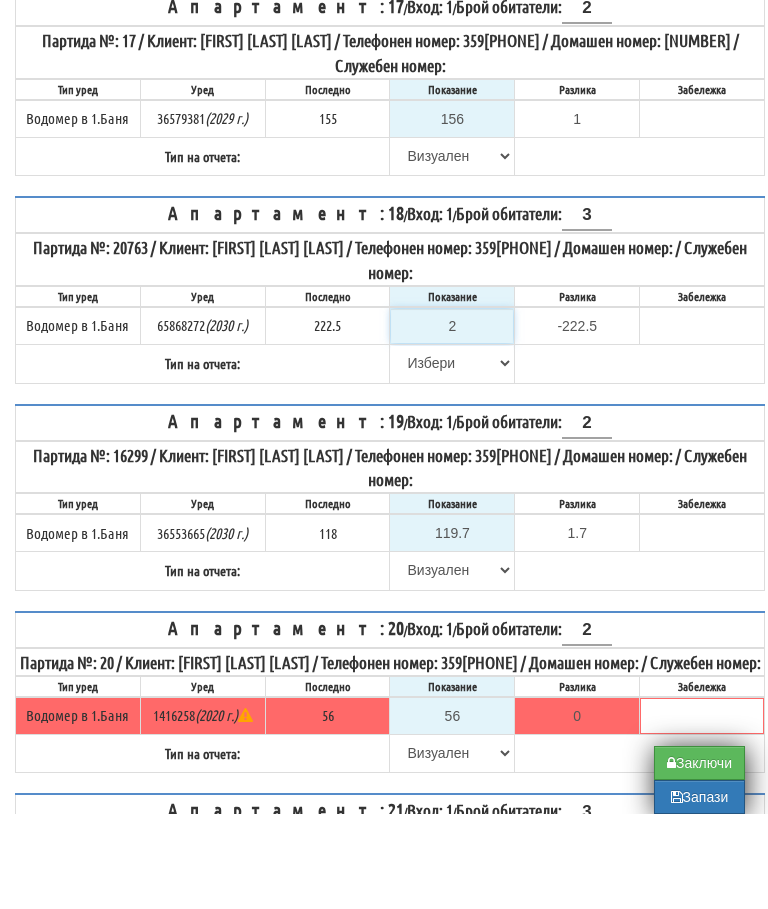 type on "-220.500" 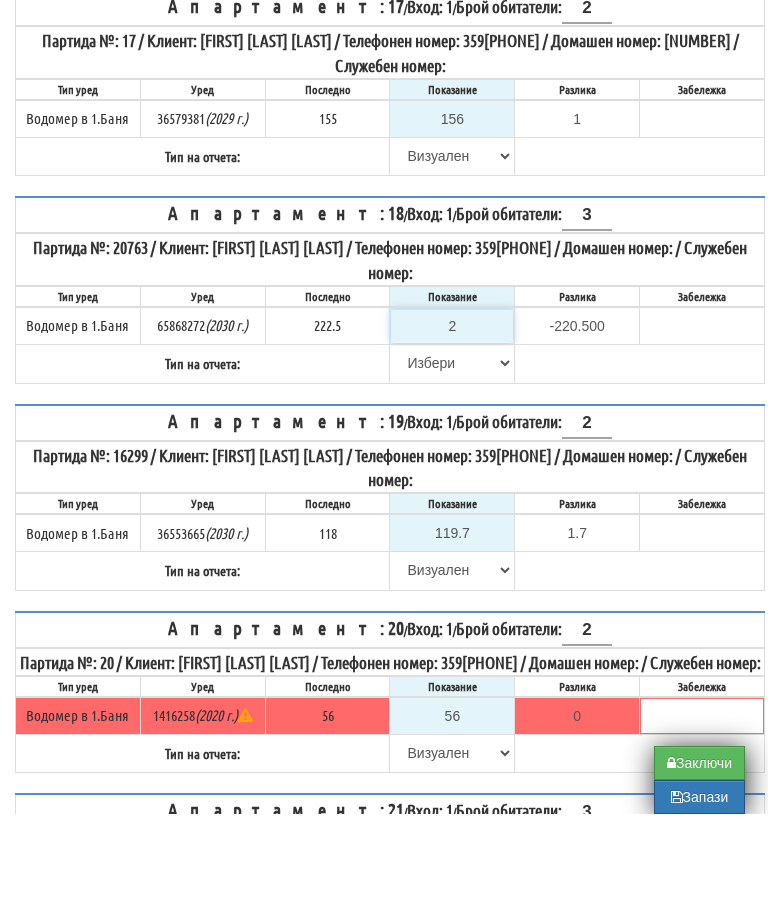 type on "22" 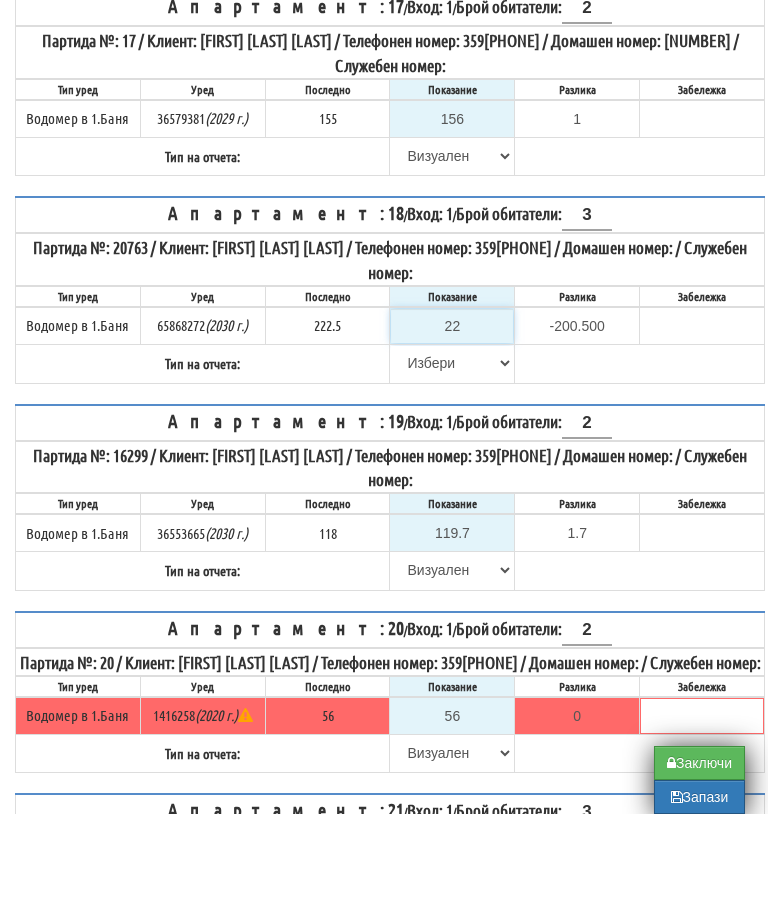 type on "225" 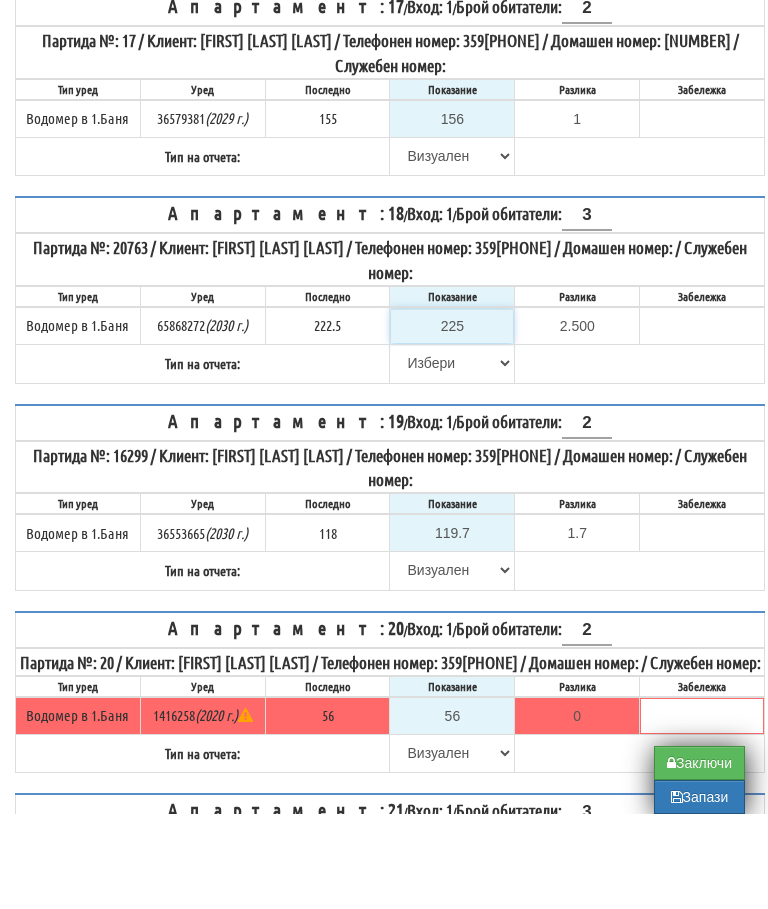 type on "225" 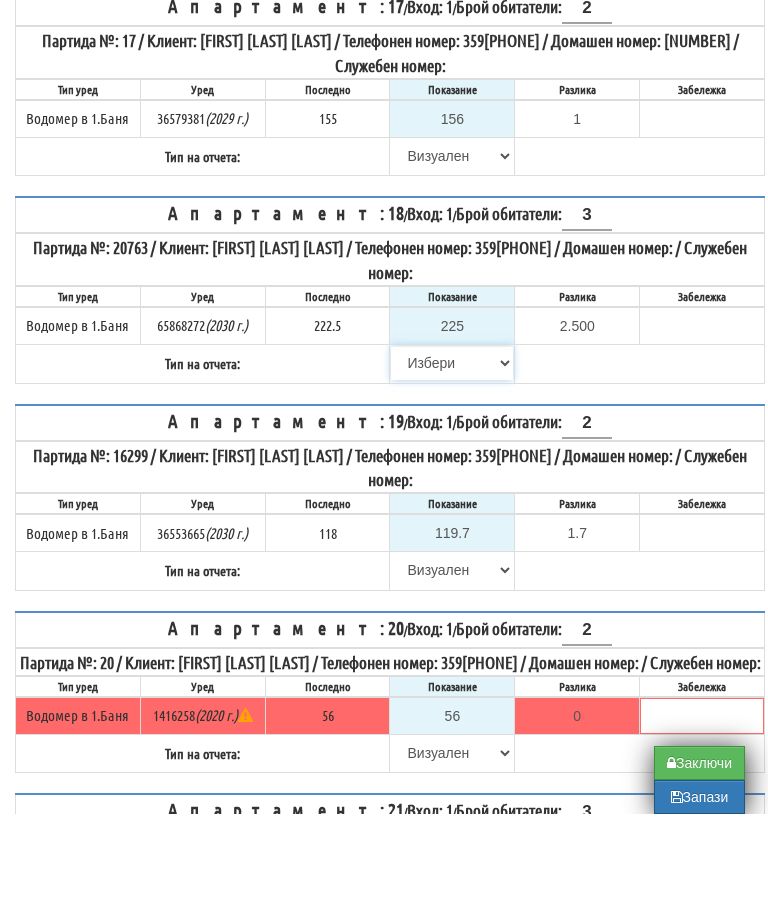 click on "Избери
Визуален
Телефон
Бележка
Неосигурен достъп
Самоотчет
Служебно
Дистанционен" at bounding box center (452, 458) 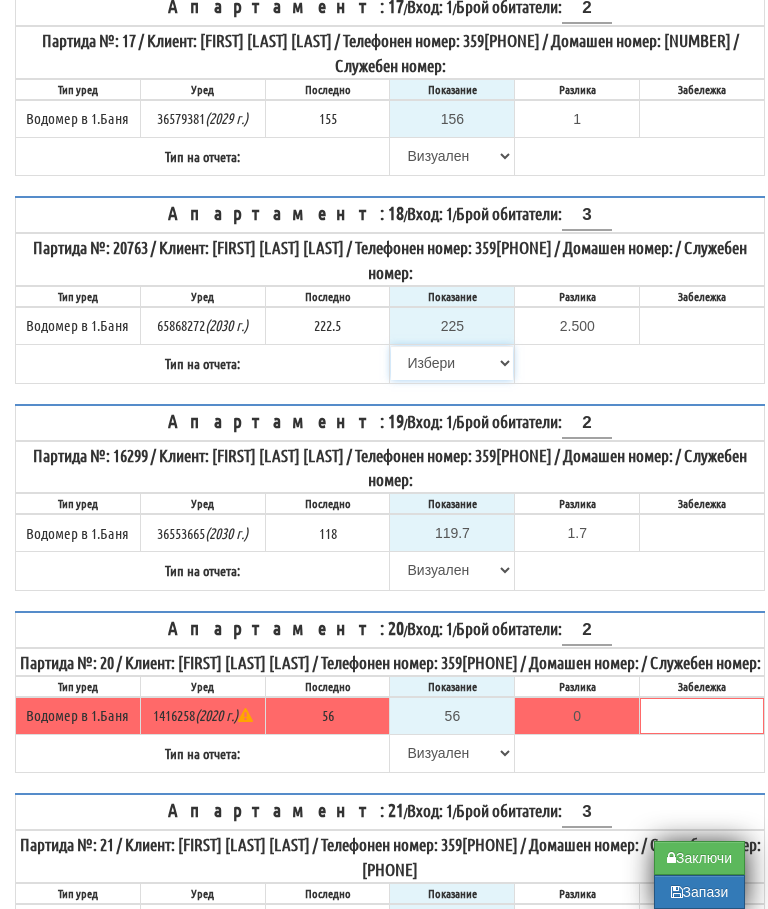 select on "89c75930-9bfd-e511-80be-8d5a1dced85a" 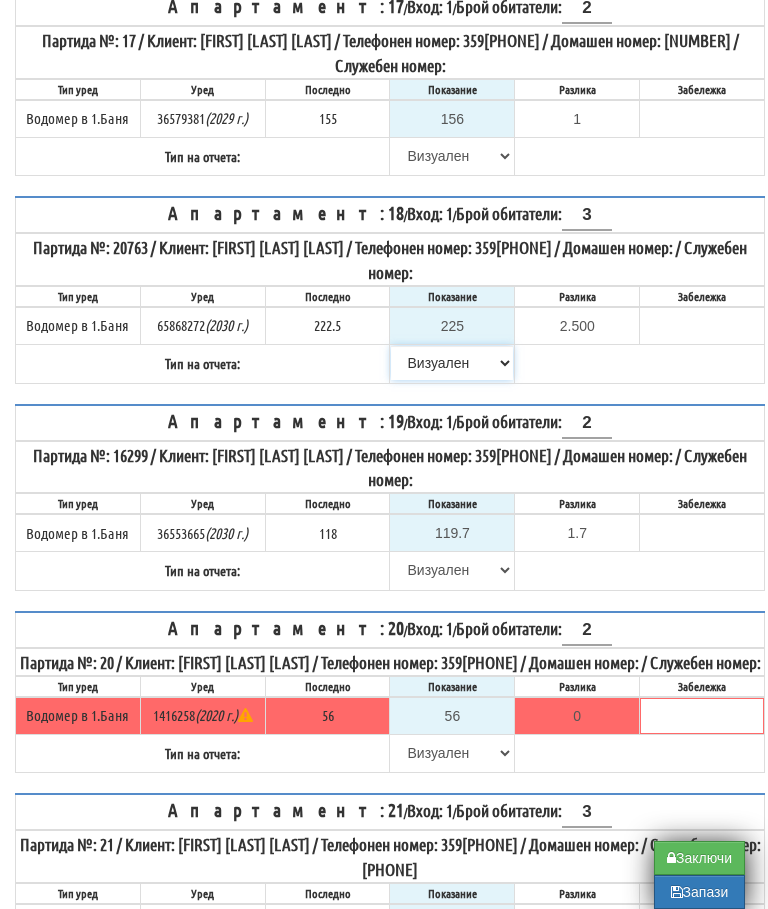 scroll, scrollTop: 2399, scrollLeft: 0, axis: vertical 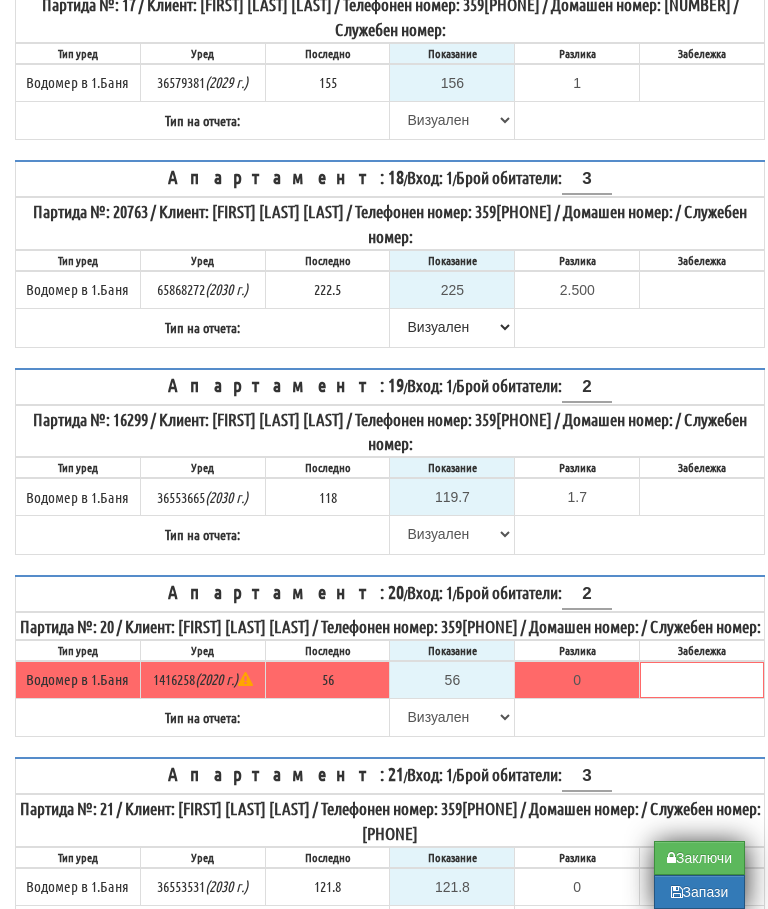 click on "Заключи" at bounding box center [699, 858] 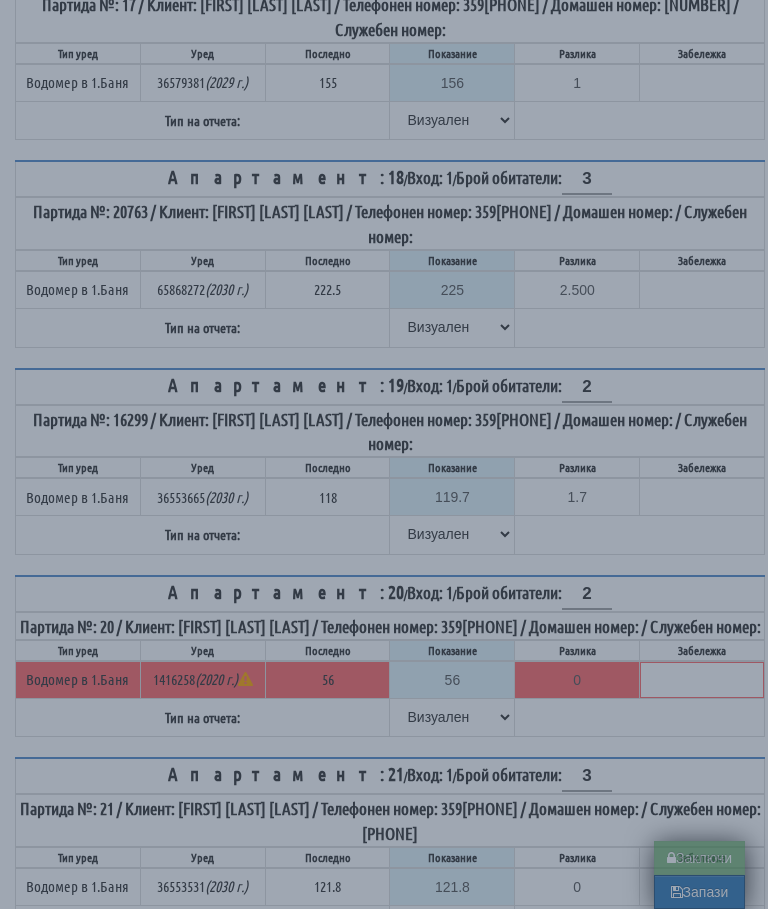 type on "0.0" 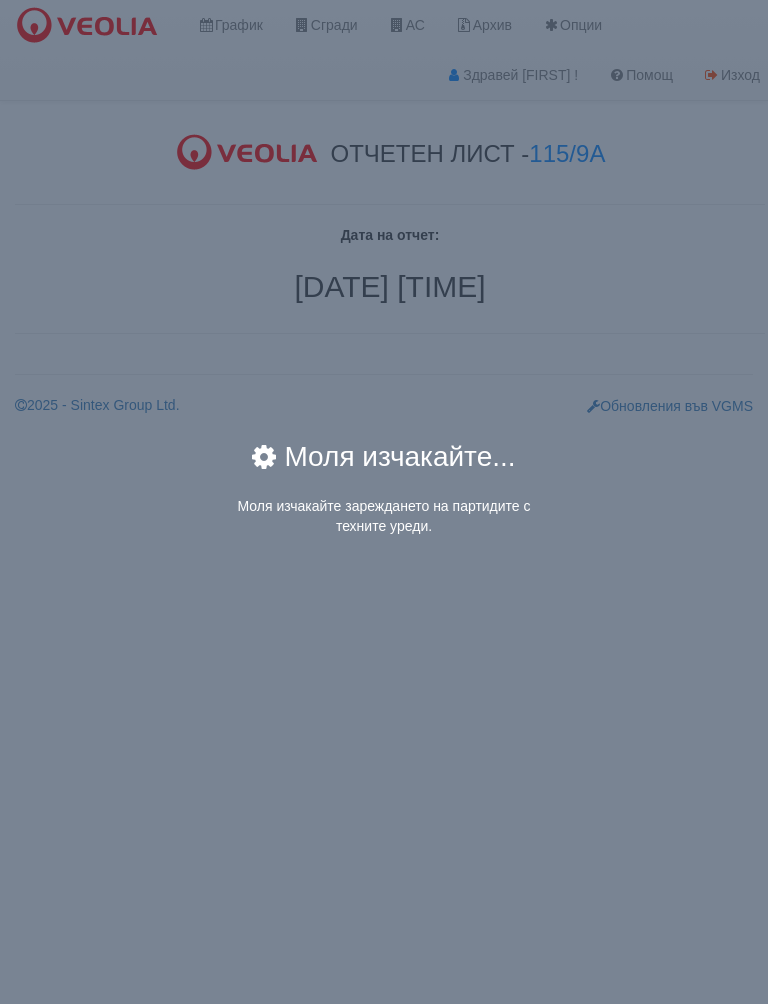 scroll, scrollTop: 0, scrollLeft: 0, axis: both 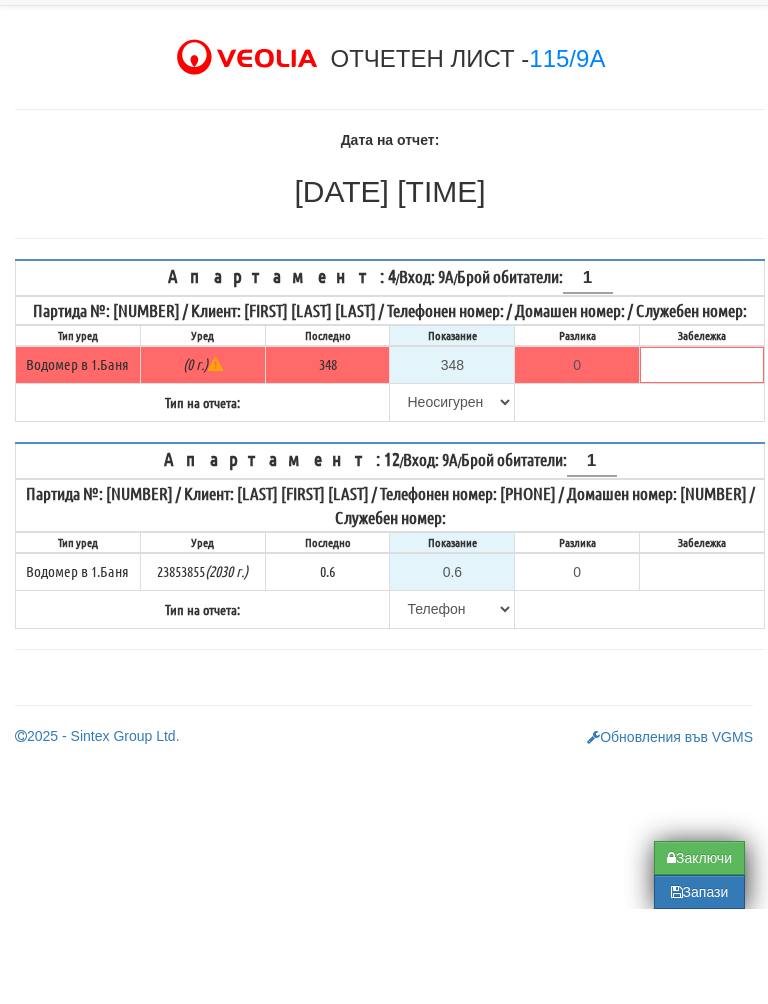 click on "Заключи" at bounding box center (699, 953) 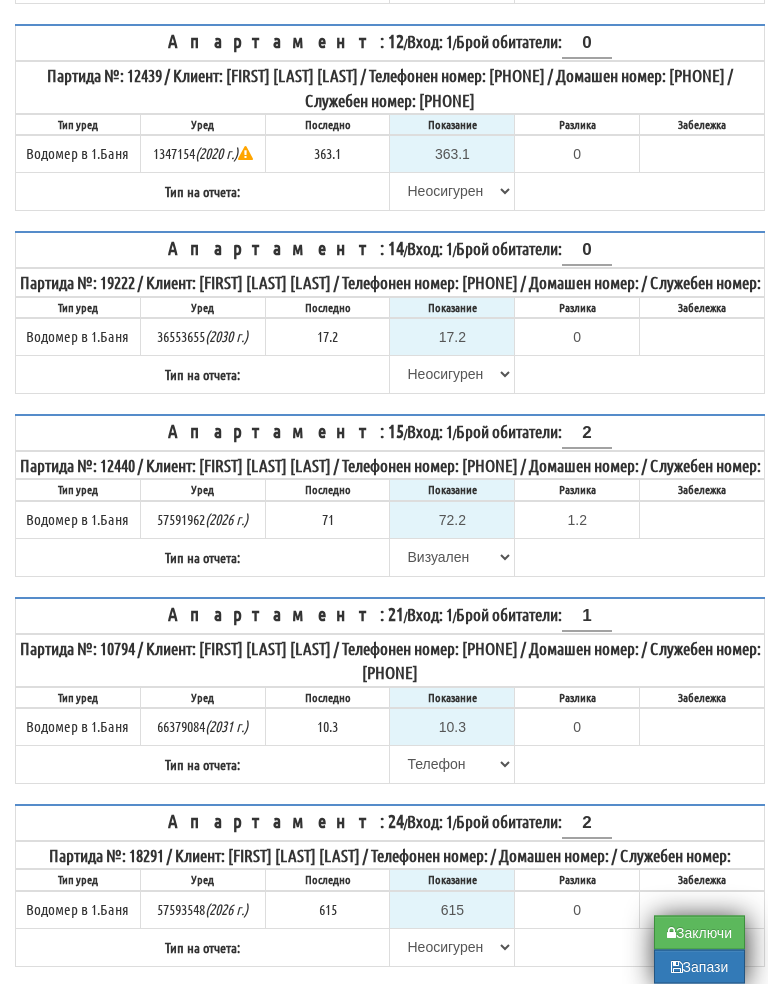 scroll, scrollTop: 907, scrollLeft: 0, axis: vertical 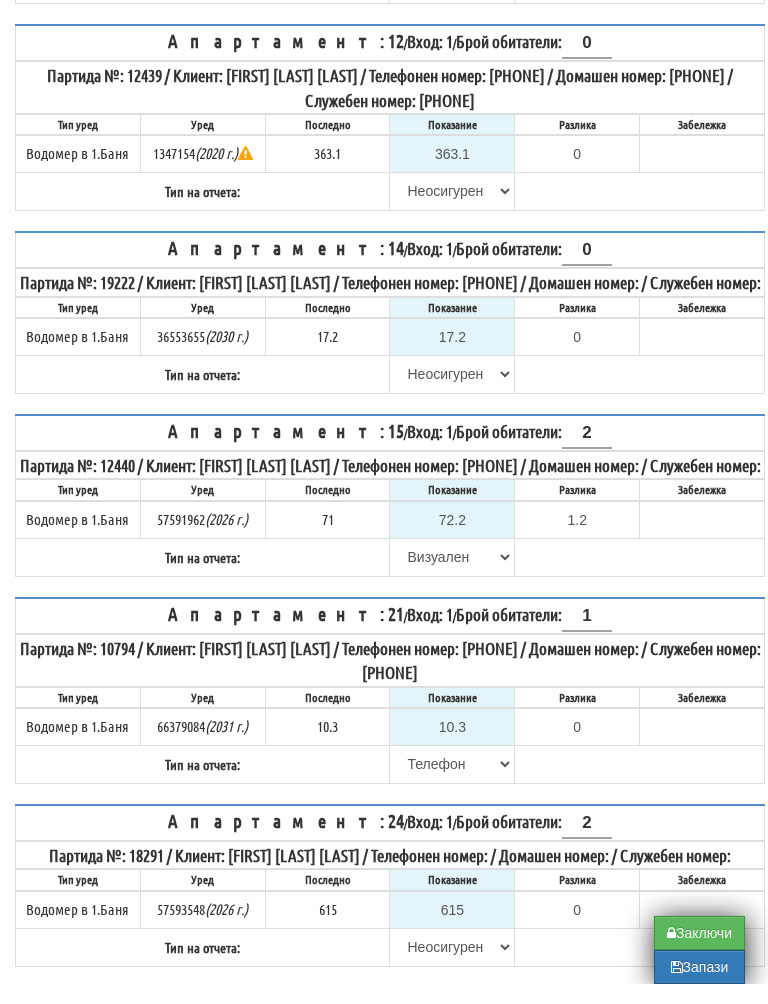 click on "Заключи" at bounding box center [699, 953] 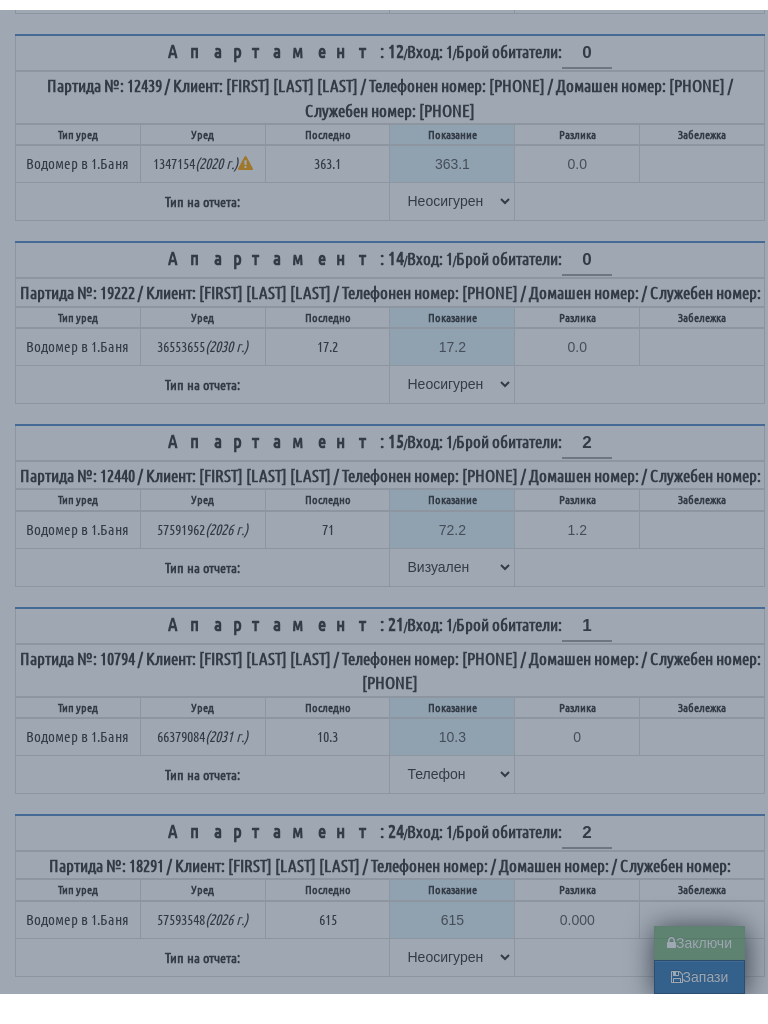 scroll, scrollTop: 906, scrollLeft: 0, axis: vertical 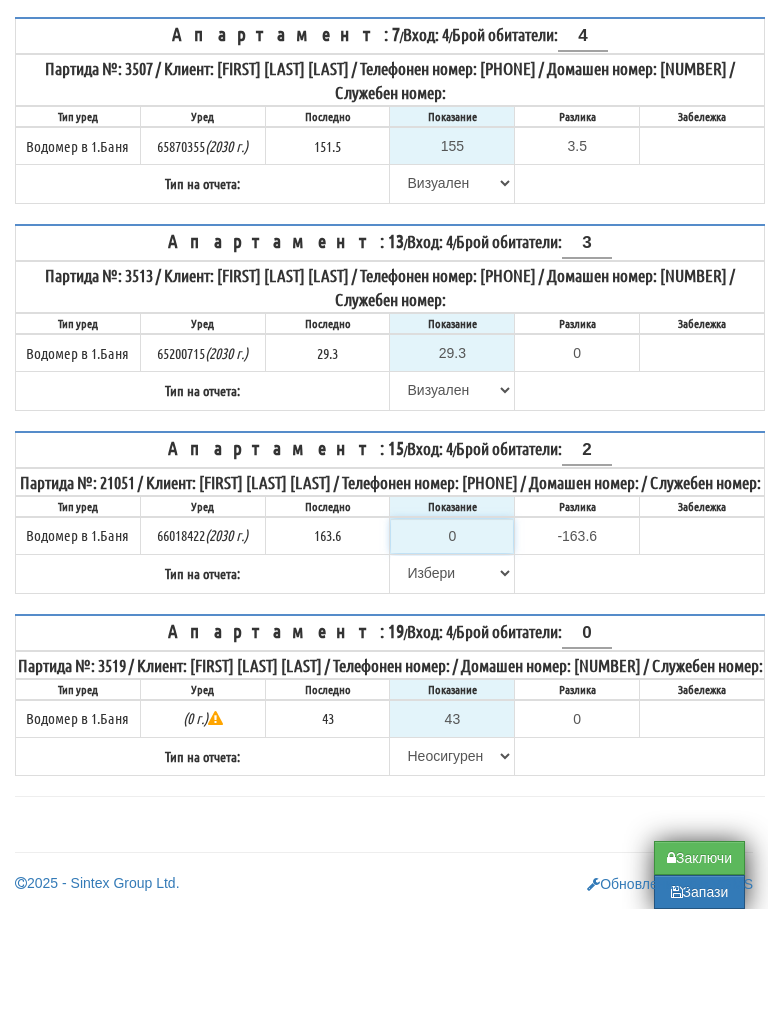 click on "0" at bounding box center [452, 651] 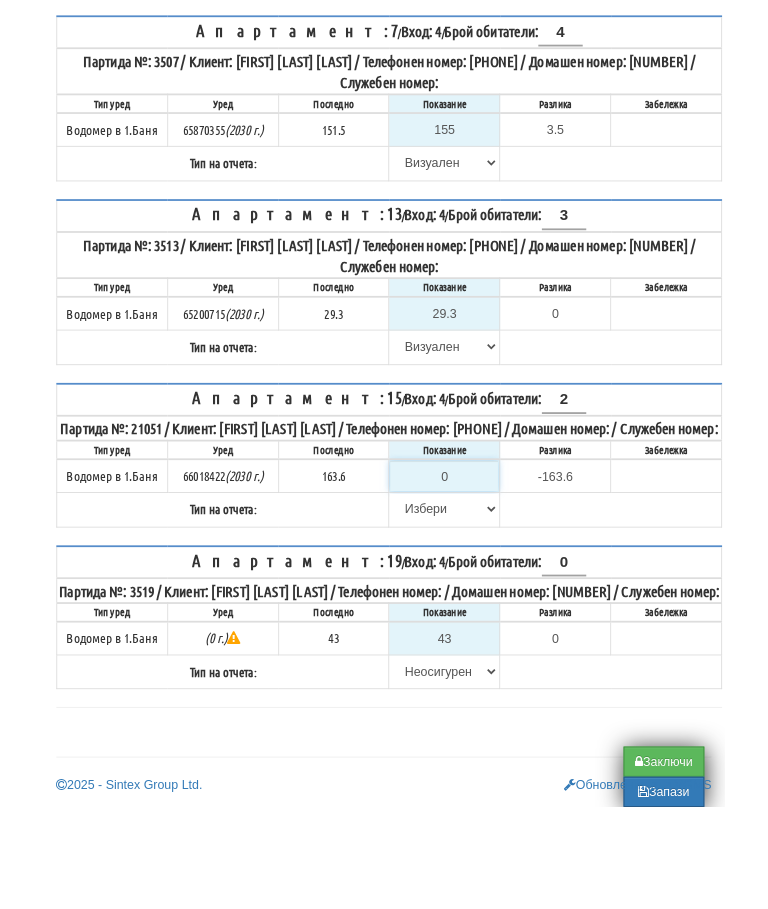 scroll, scrollTop: 872, scrollLeft: 12, axis: both 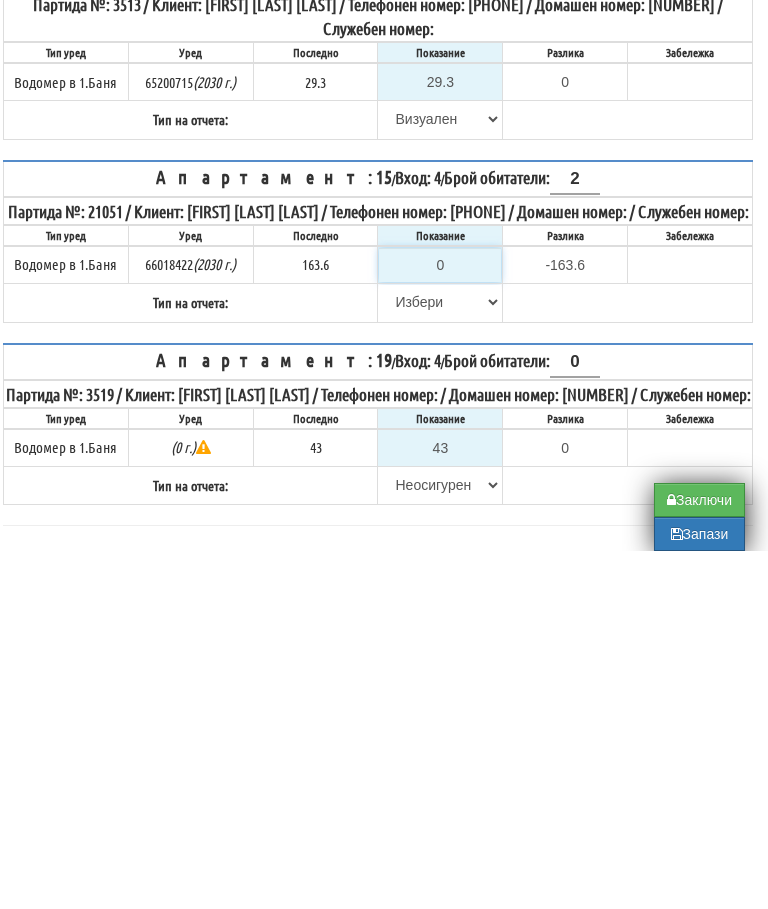 type on "1" 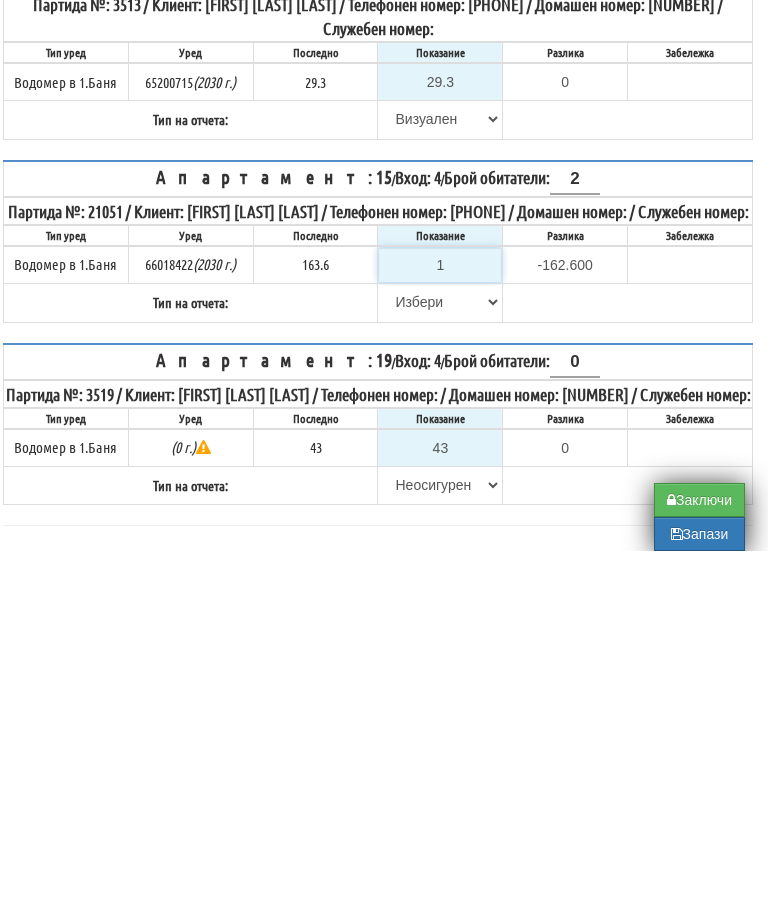 type on "16" 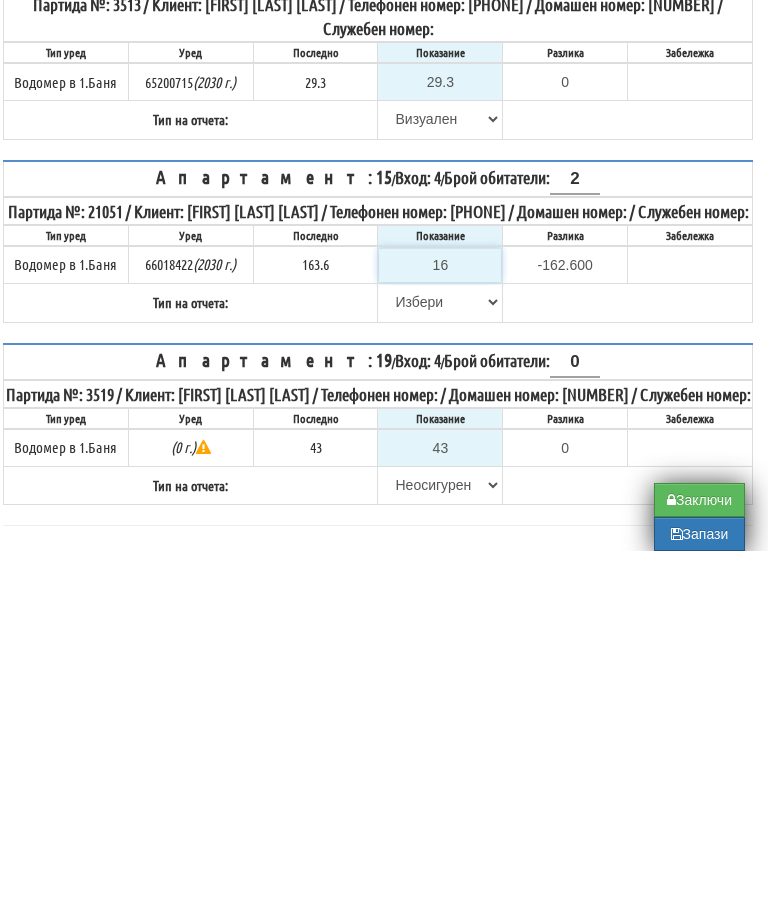 type on "-147.600" 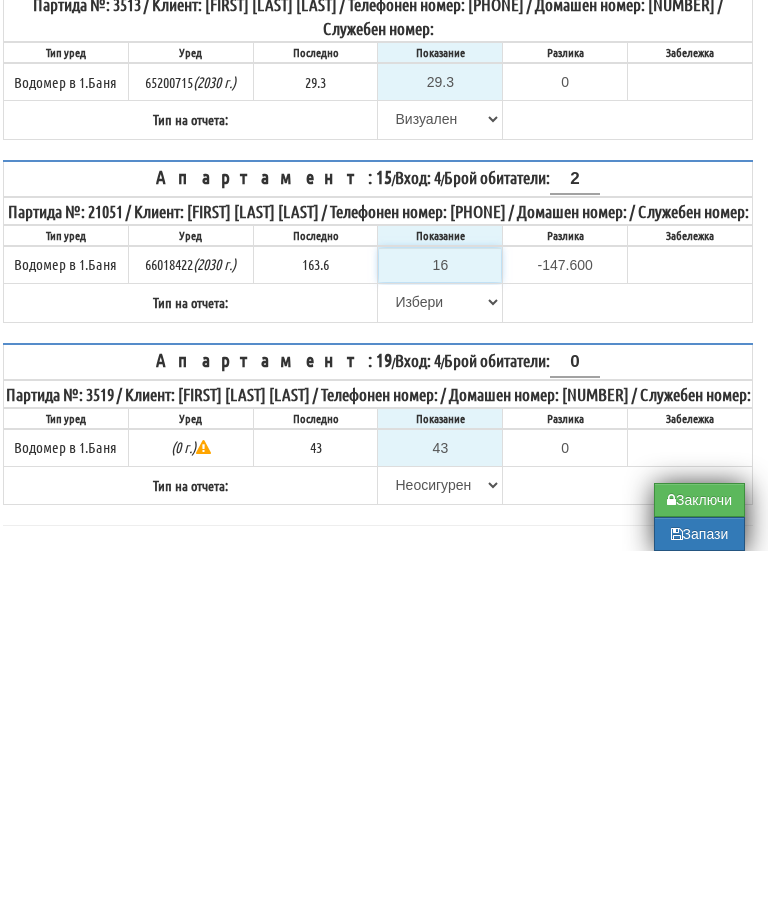 type on "166" 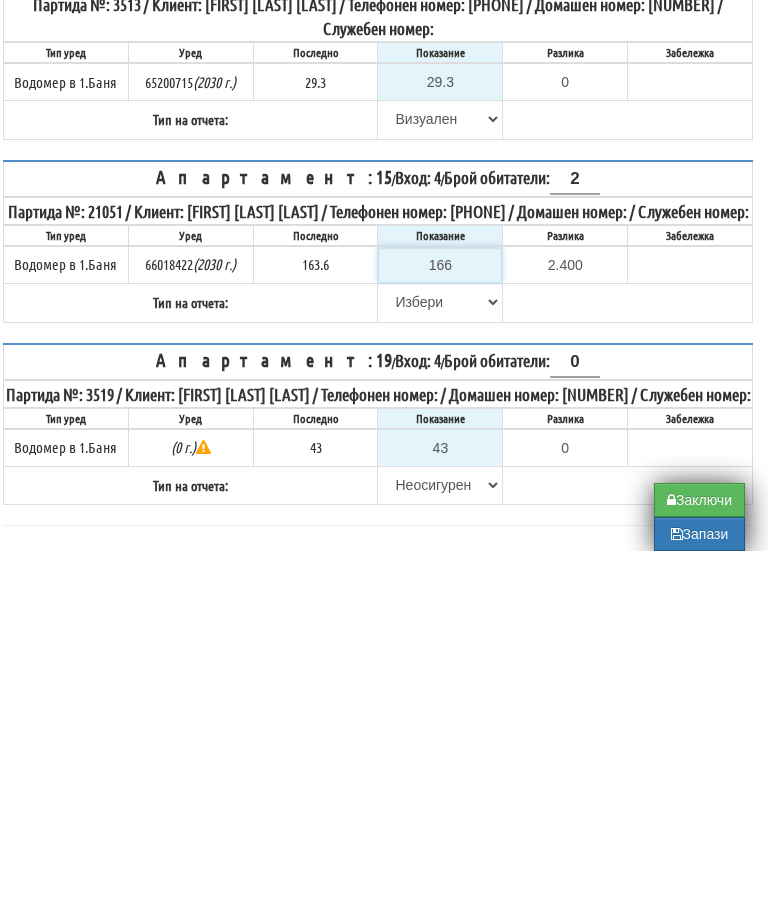 type on "16" 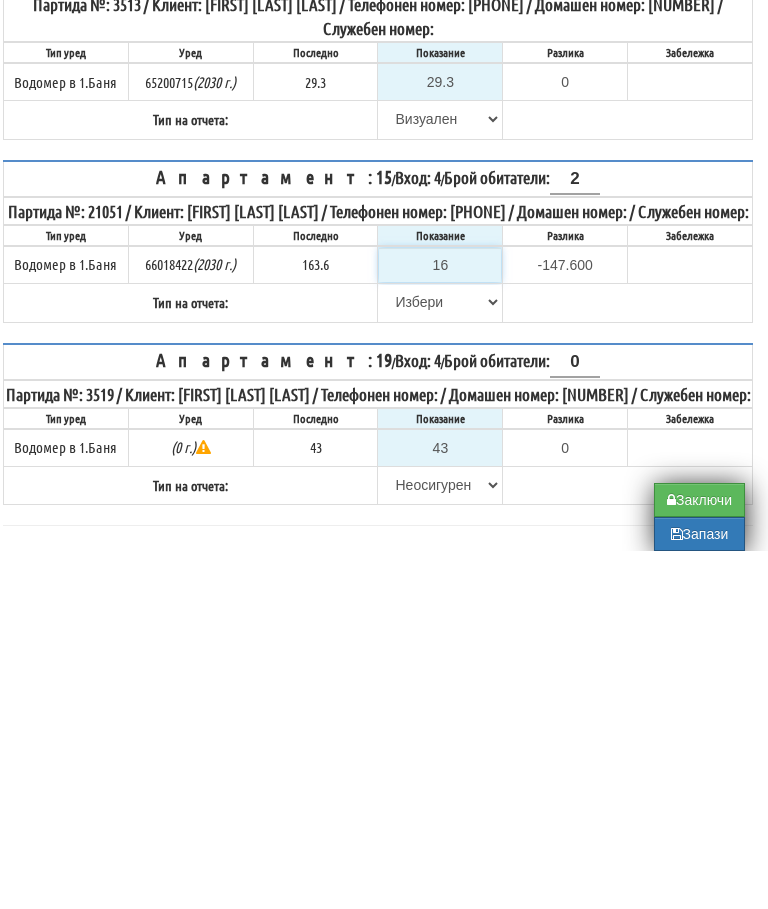 type on "168" 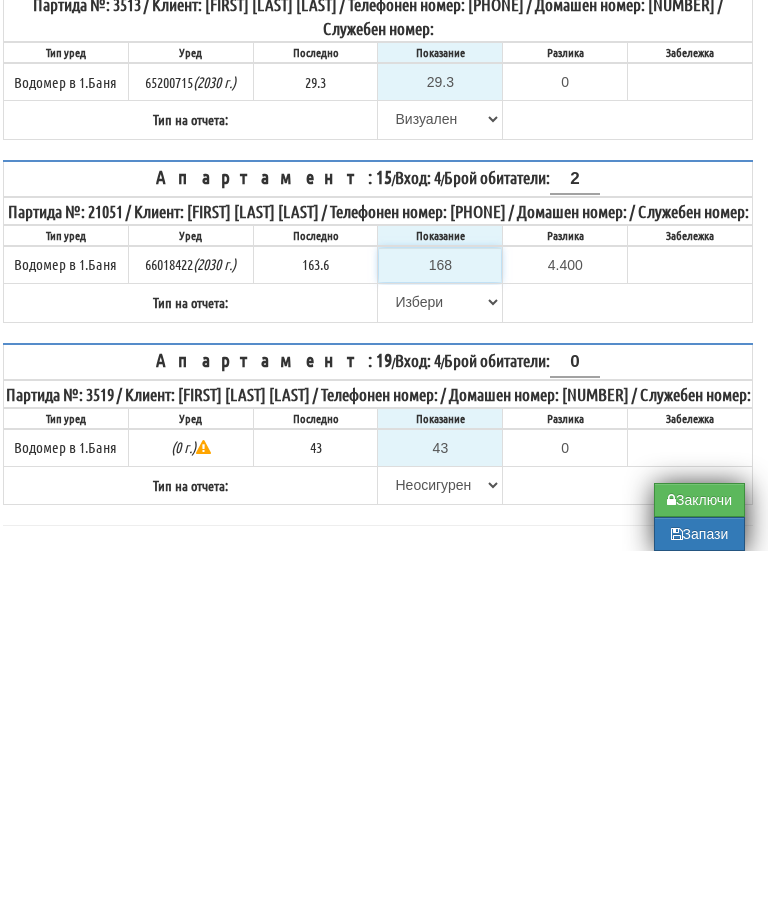 type on "168" 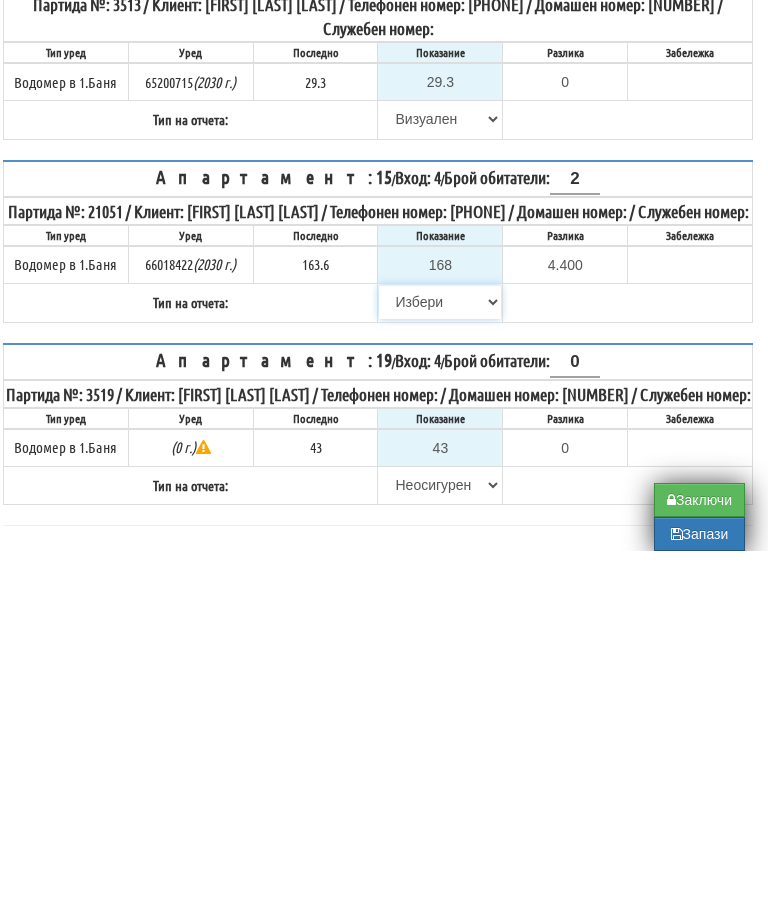 click on "Избери
Визуален
Телефон
Бележка
Неосигурен достъп
Самоотчет
Служебно
Дистанционен" at bounding box center [440, 660] 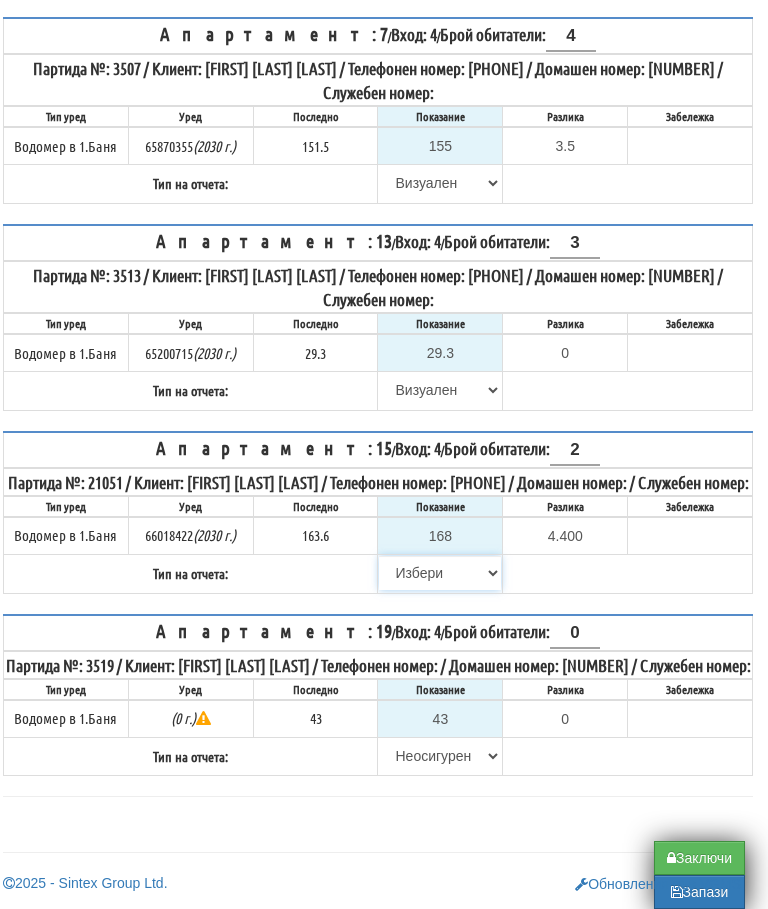 select on "8ac75930-9bfd-e511-80be-8d5a1dced85a" 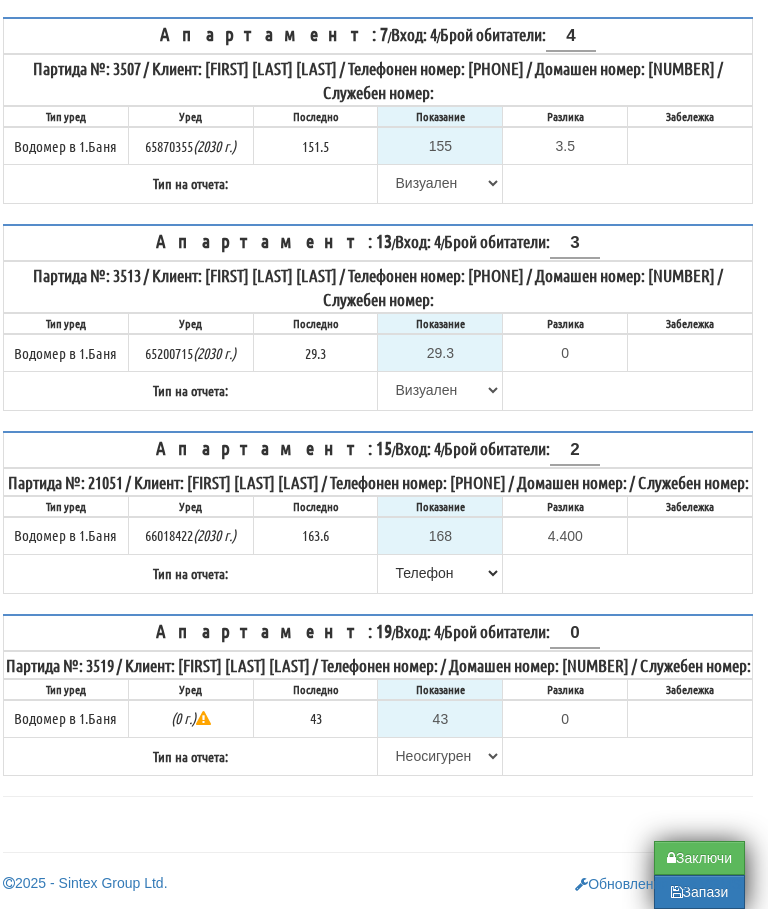 click on "Заключи" at bounding box center [699, 858] 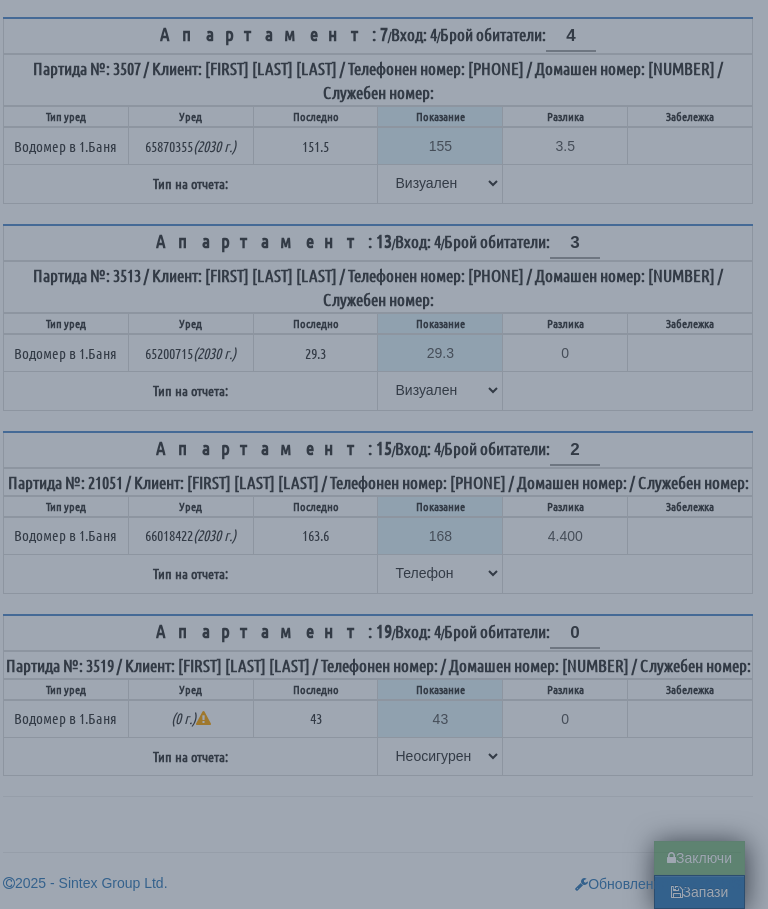 type on "0.000" 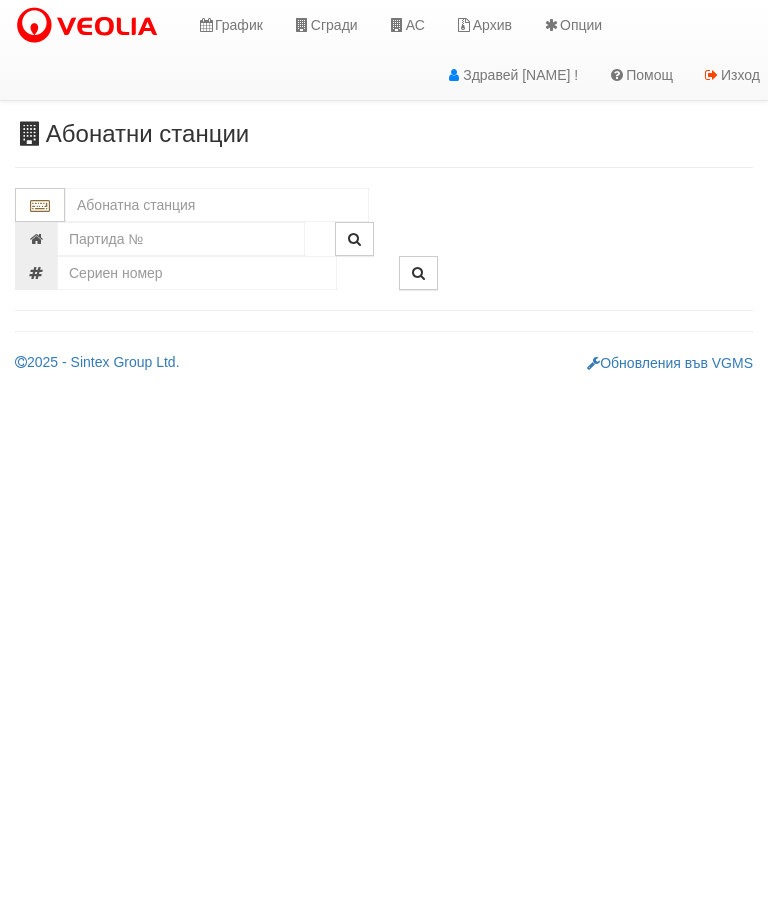 scroll, scrollTop: 0, scrollLeft: 0, axis: both 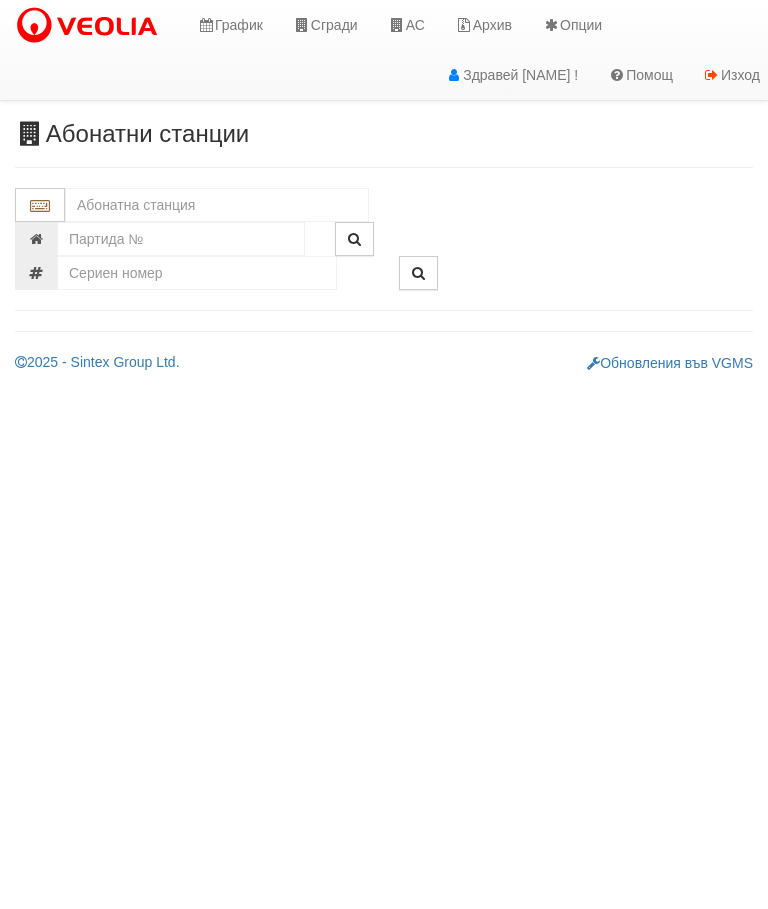 click at bounding box center [217, 205] 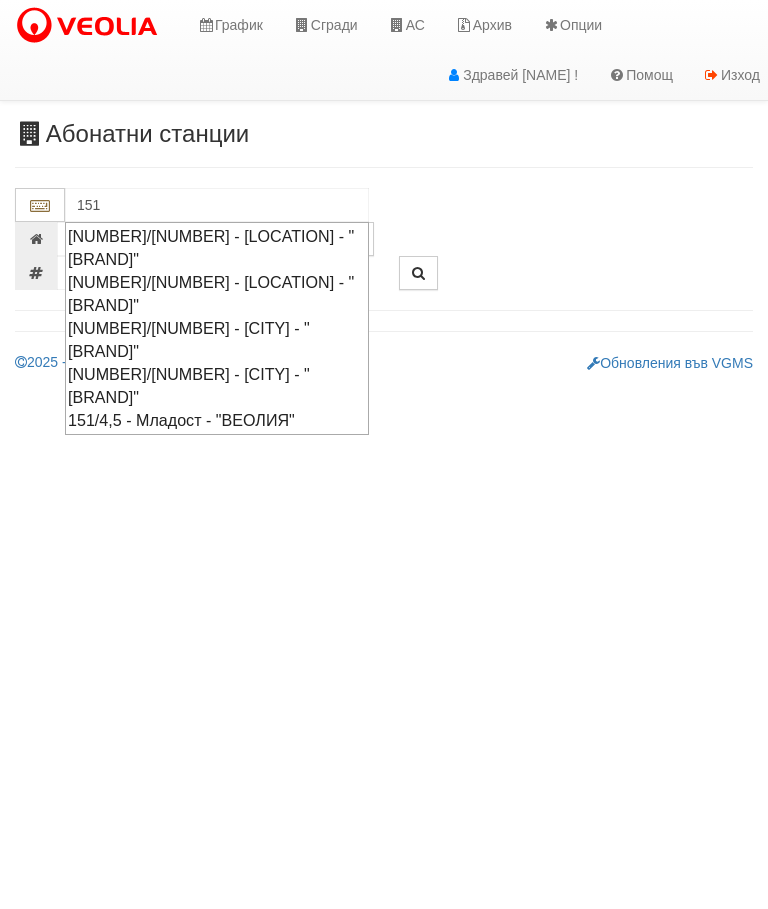 click on "151/3 - Младост - "ТЕХЕМ"" at bounding box center (217, 386) 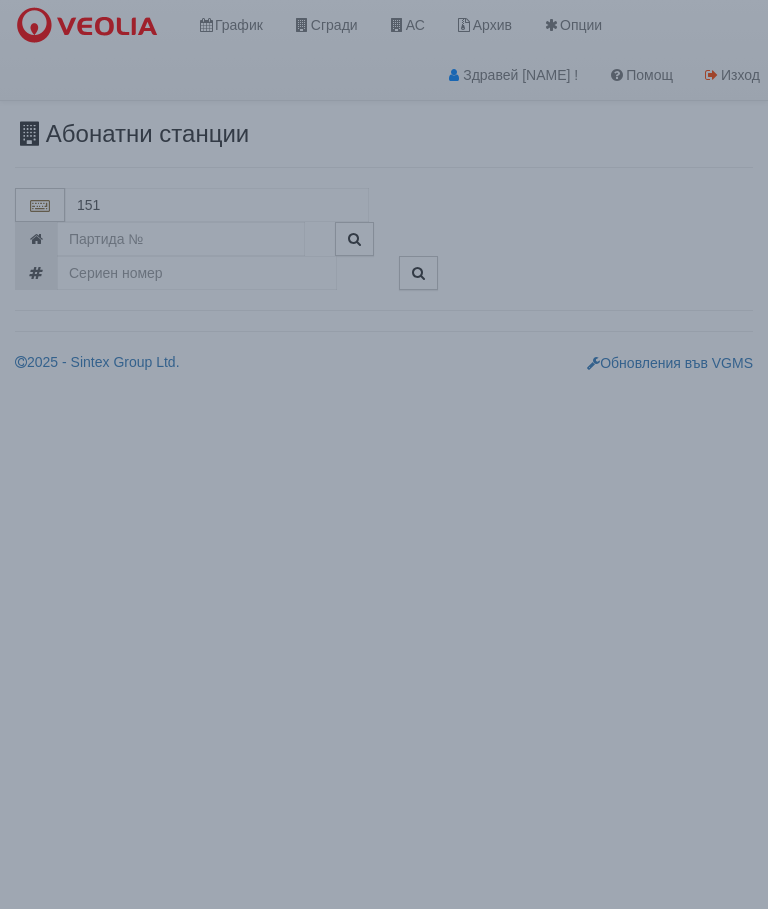 type on "151/3 - Младост - "ТЕХЕМ"" 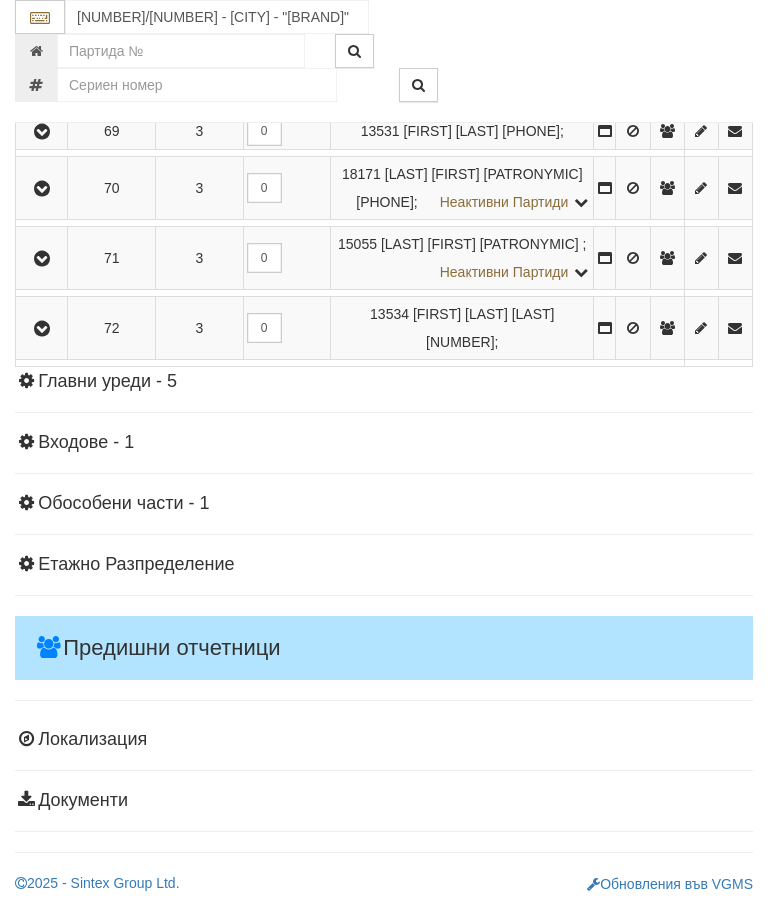 scroll, scrollTop: 2003, scrollLeft: 0, axis: vertical 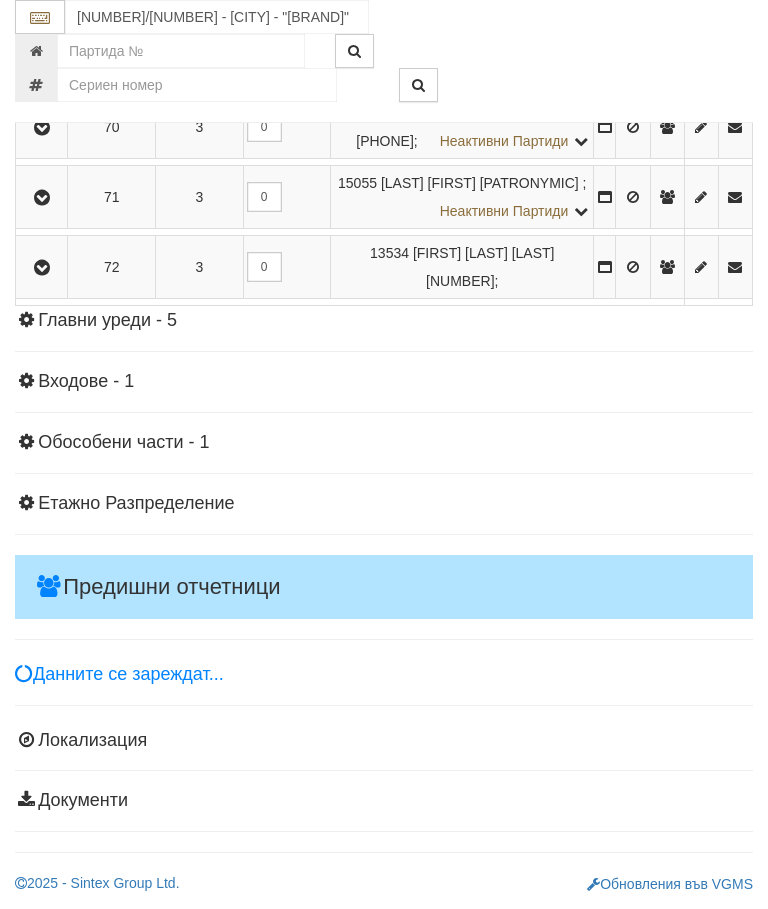 click at bounding box center (41, 267) 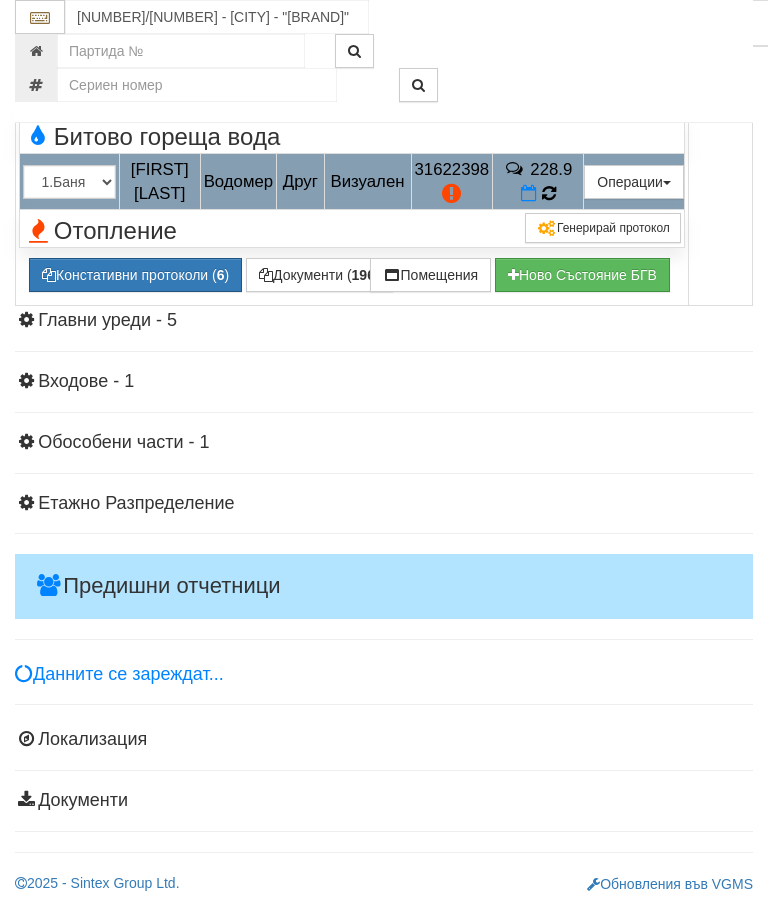 click at bounding box center (548, 194) 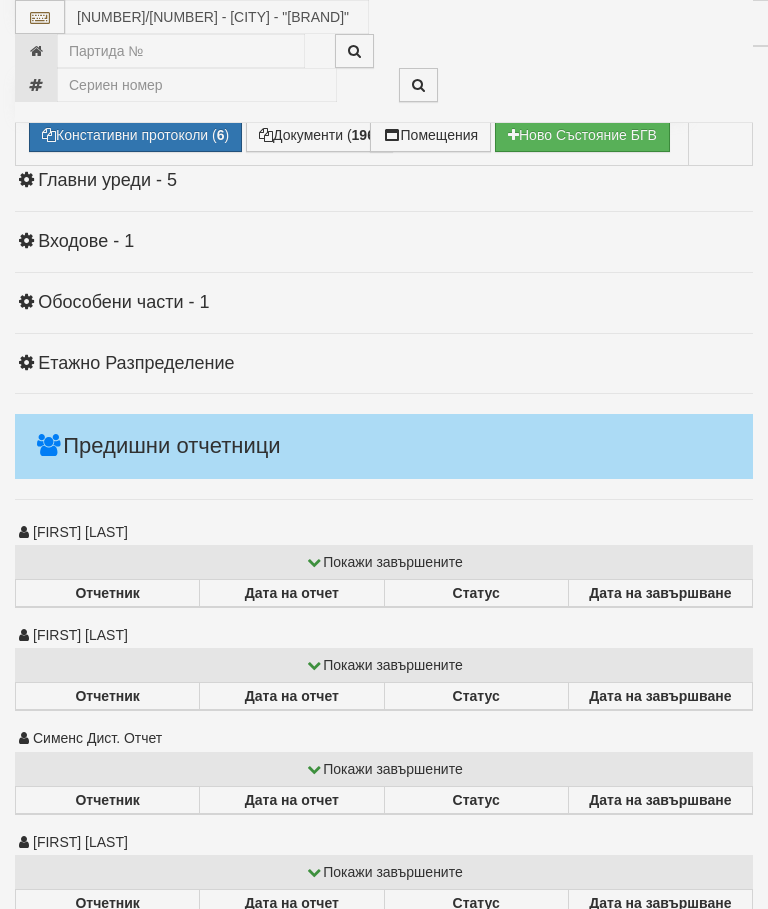 select on "10" 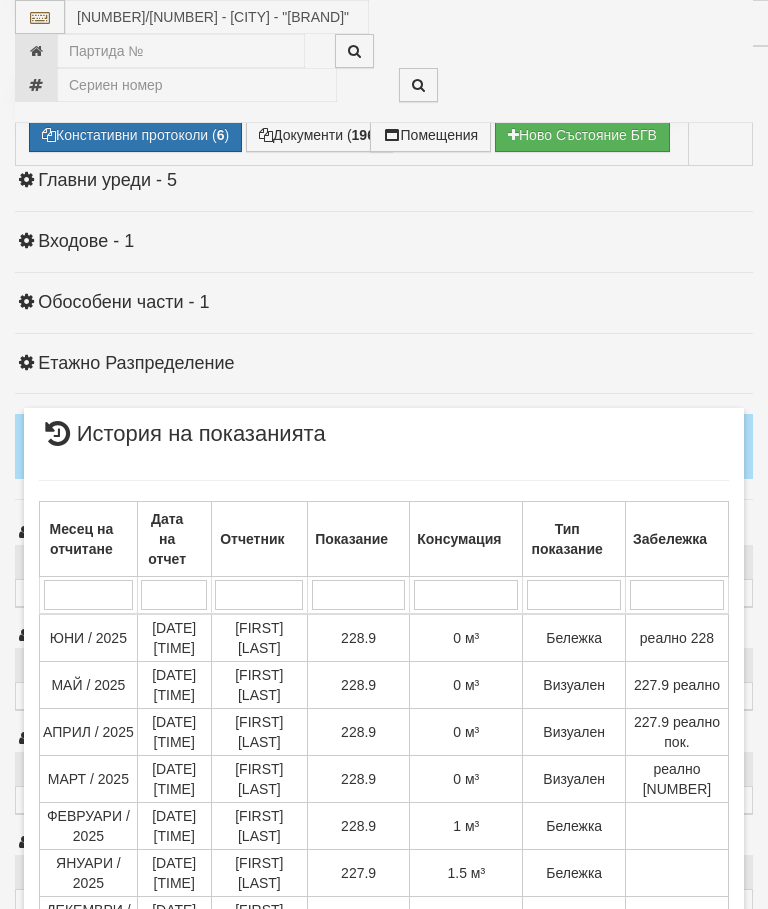 scroll, scrollTop: 2220, scrollLeft: 0, axis: vertical 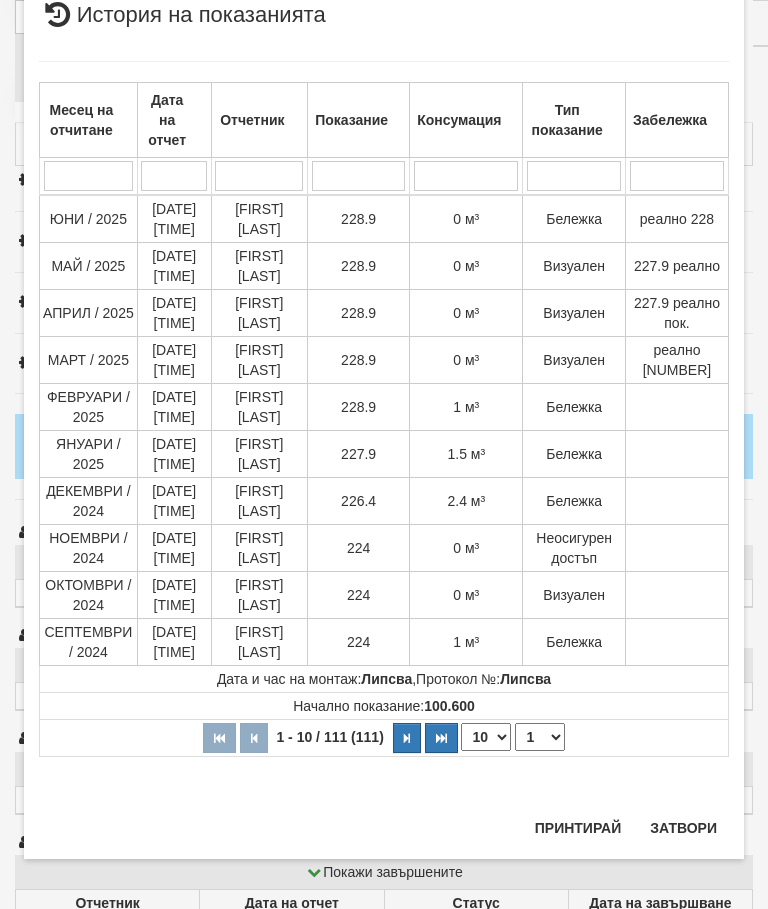 click on "Затвори" at bounding box center [683, 828] 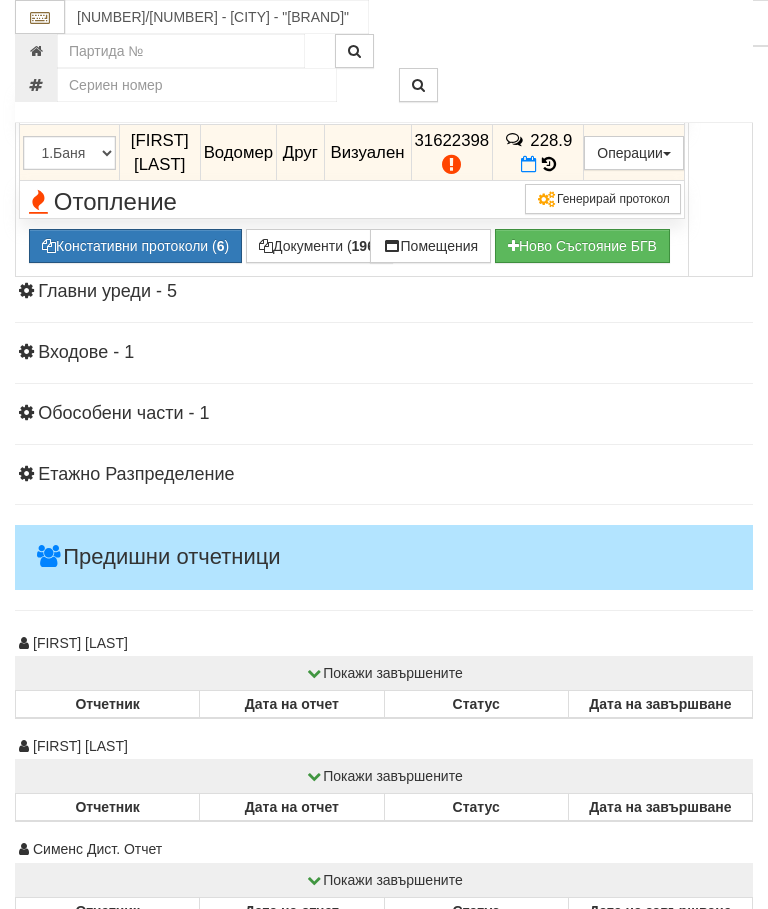 scroll, scrollTop: 1898, scrollLeft: 0, axis: vertical 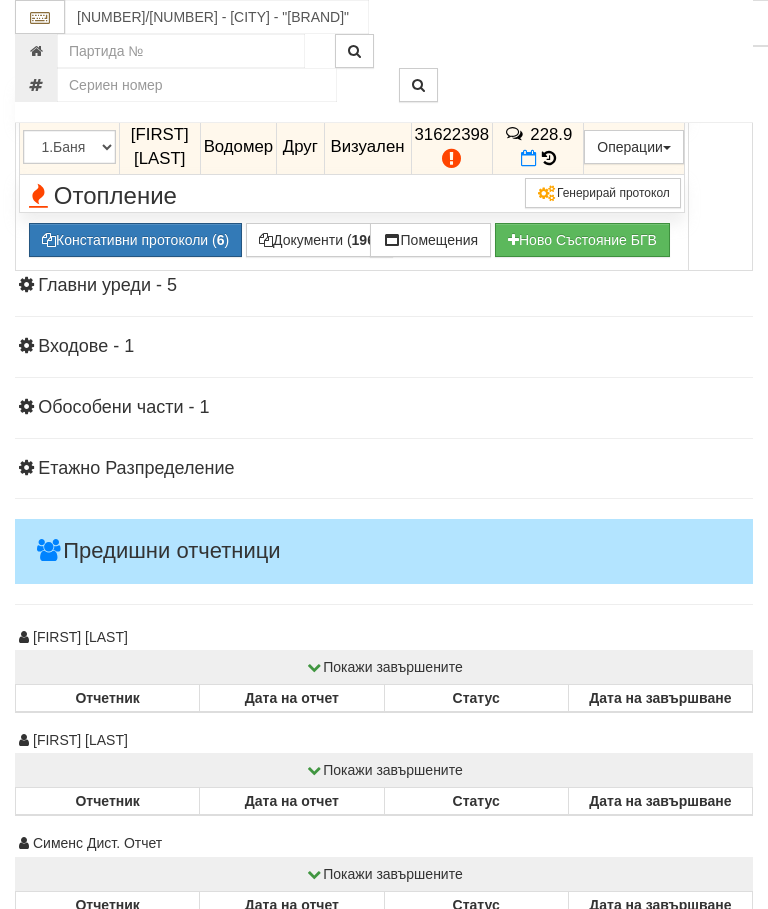 click at bounding box center (43, -1) 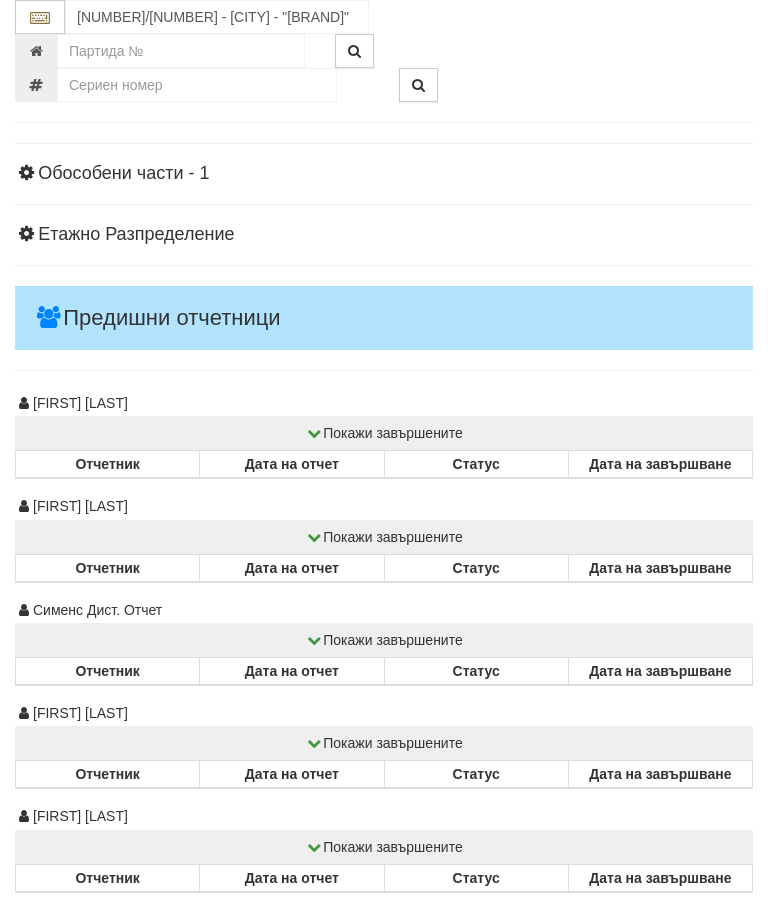 click at bounding box center (42, -71) 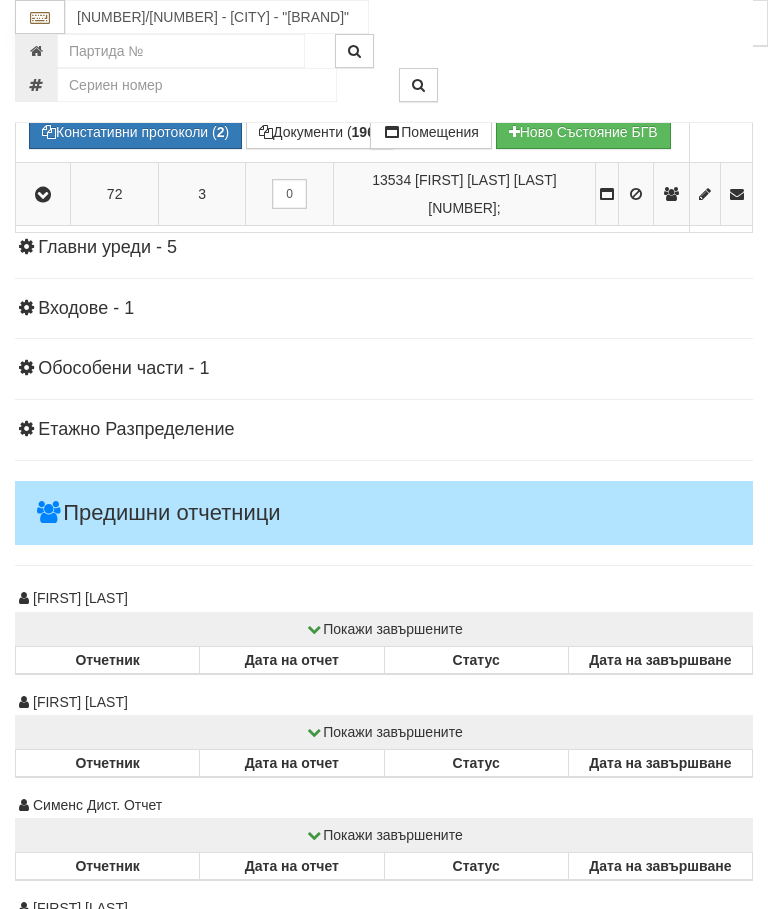 click at bounding box center (554, 88) 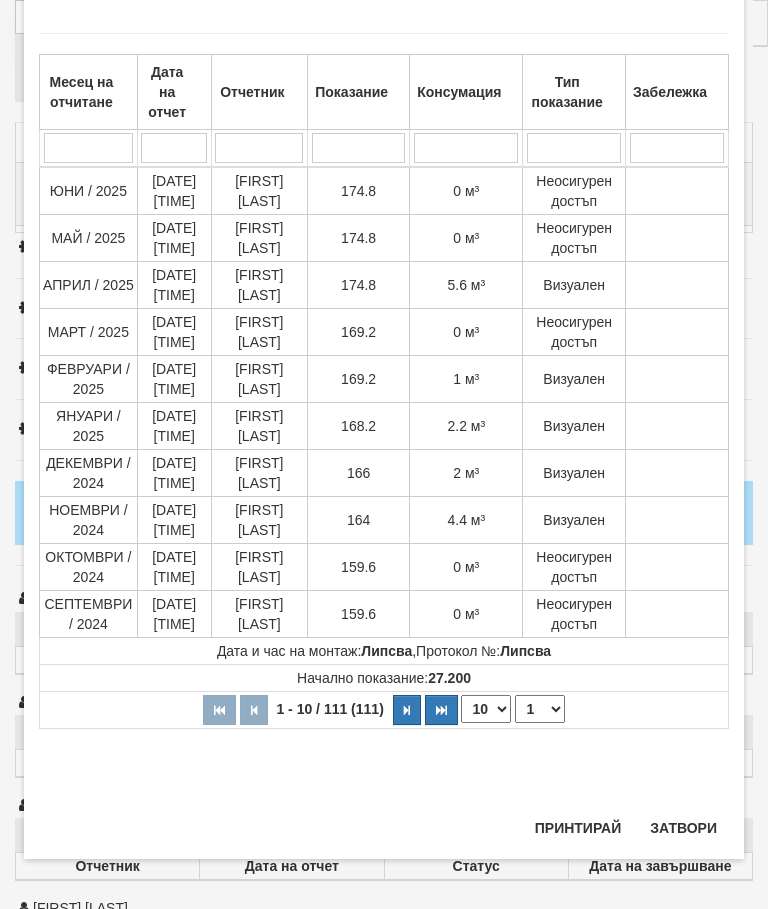 scroll, scrollTop: 1800, scrollLeft: 0, axis: vertical 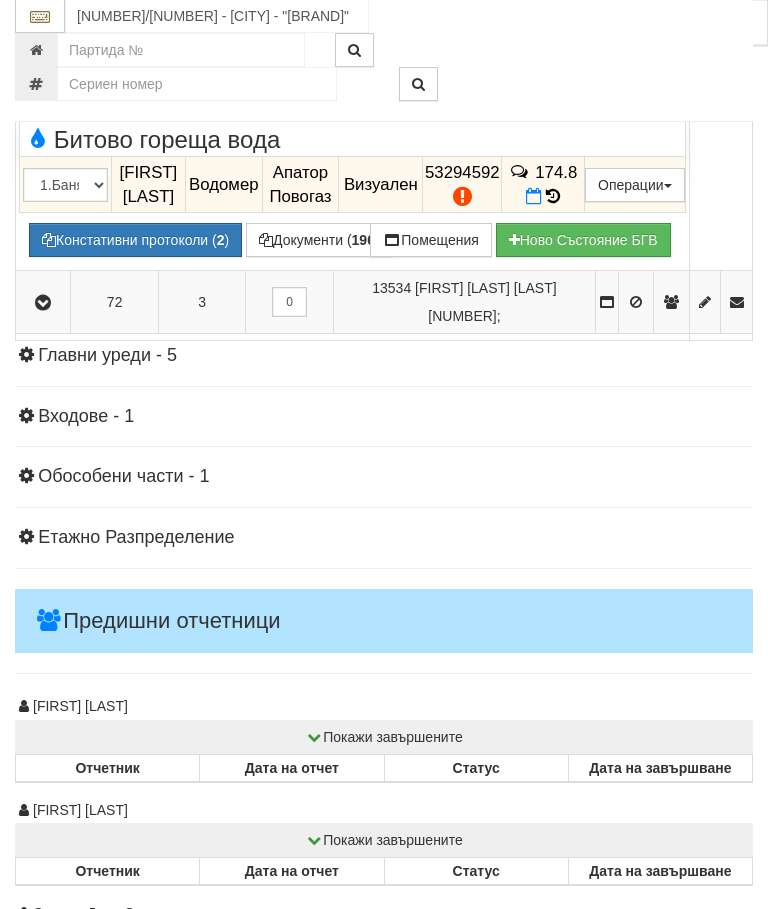 click at bounding box center (43, 38) 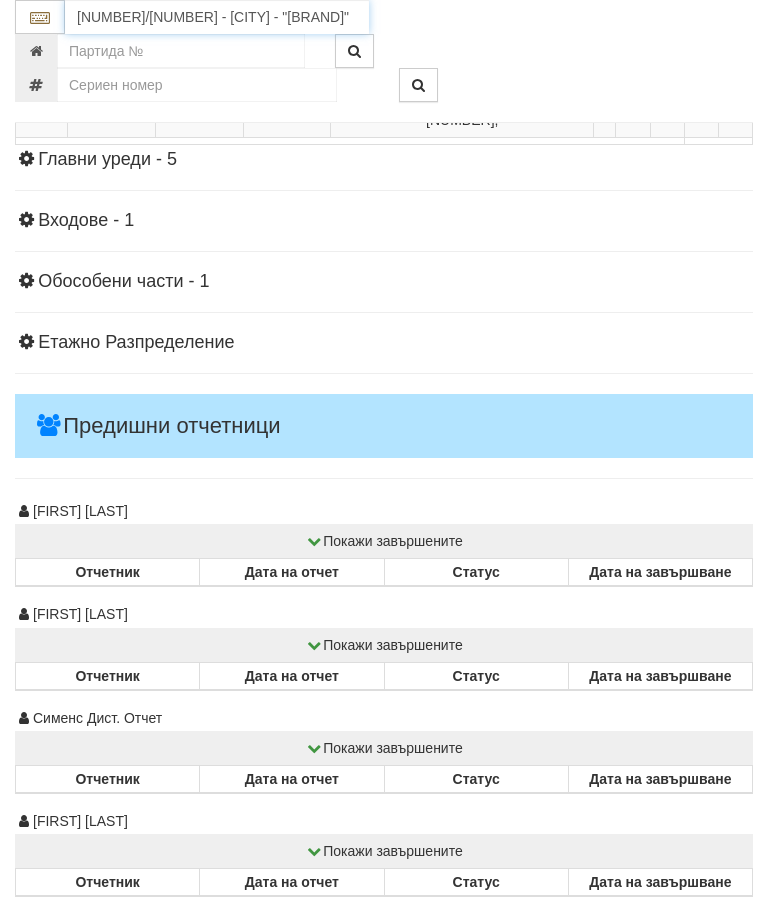 click on "151/3 - Младост - "ТЕХЕМ"" at bounding box center (217, 17) 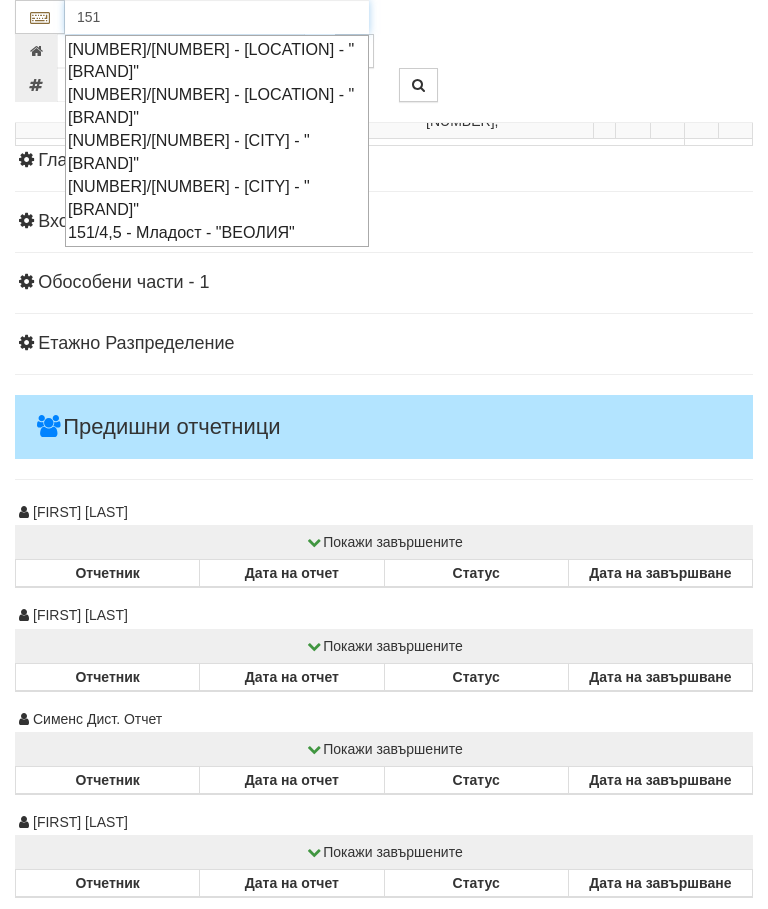 click on "151/4,5 - Младост - "ВЕОЛИЯ"" at bounding box center (217, 232) 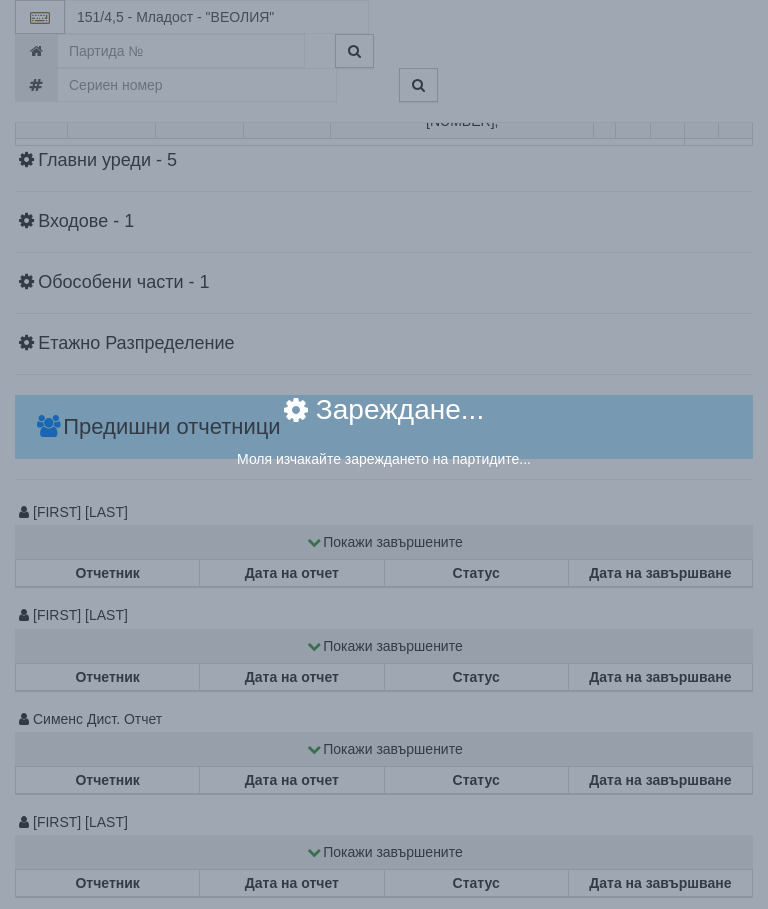 scroll, scrollTop: 1790, scrollLeft: 0, axis: vertical 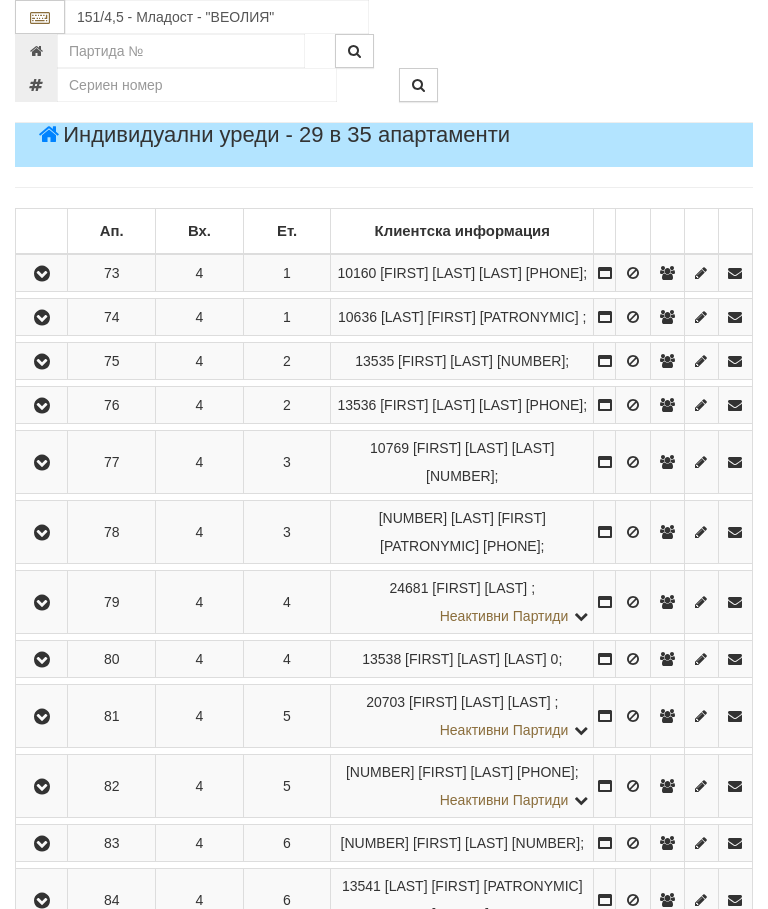 click at bounding box center [42, 318] 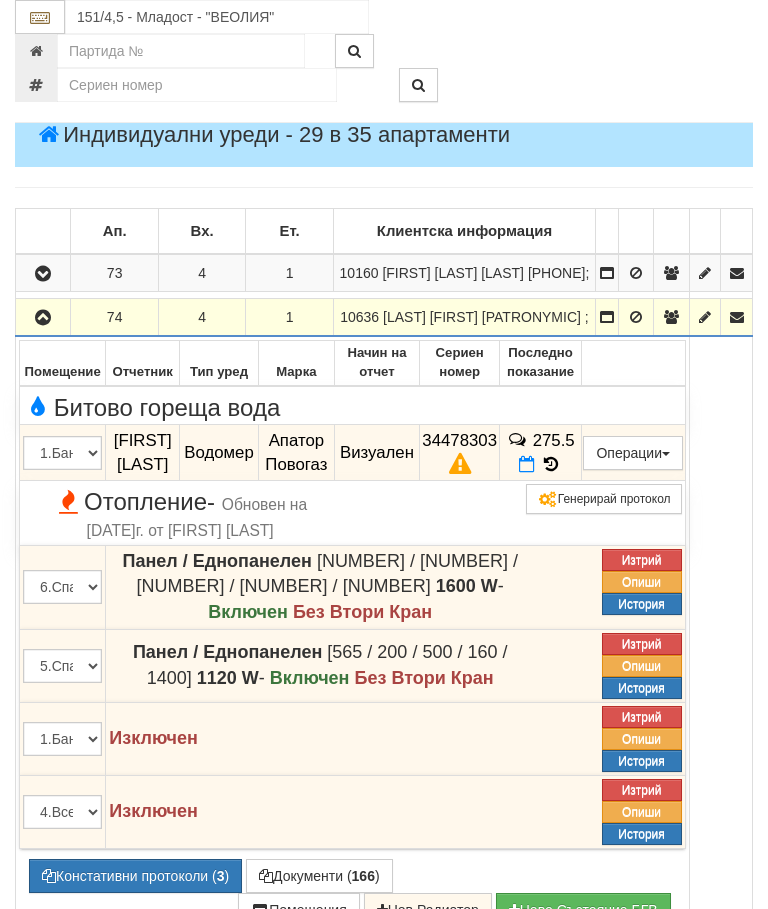 click on "275.5" at bounding box center (541, 453) 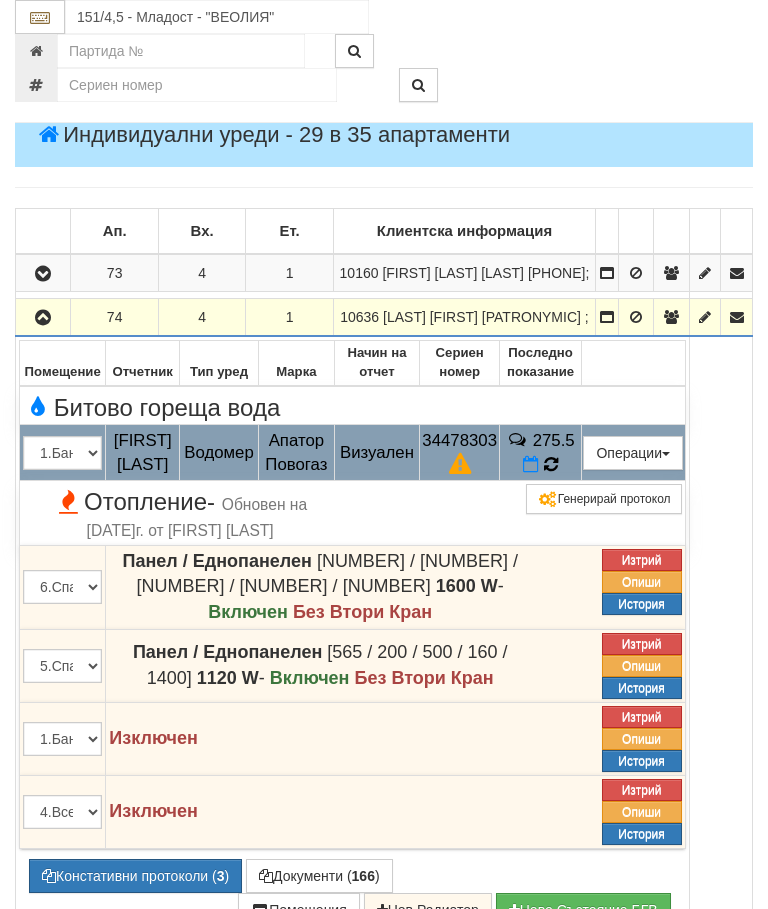 click at bounding box center (550, 465) 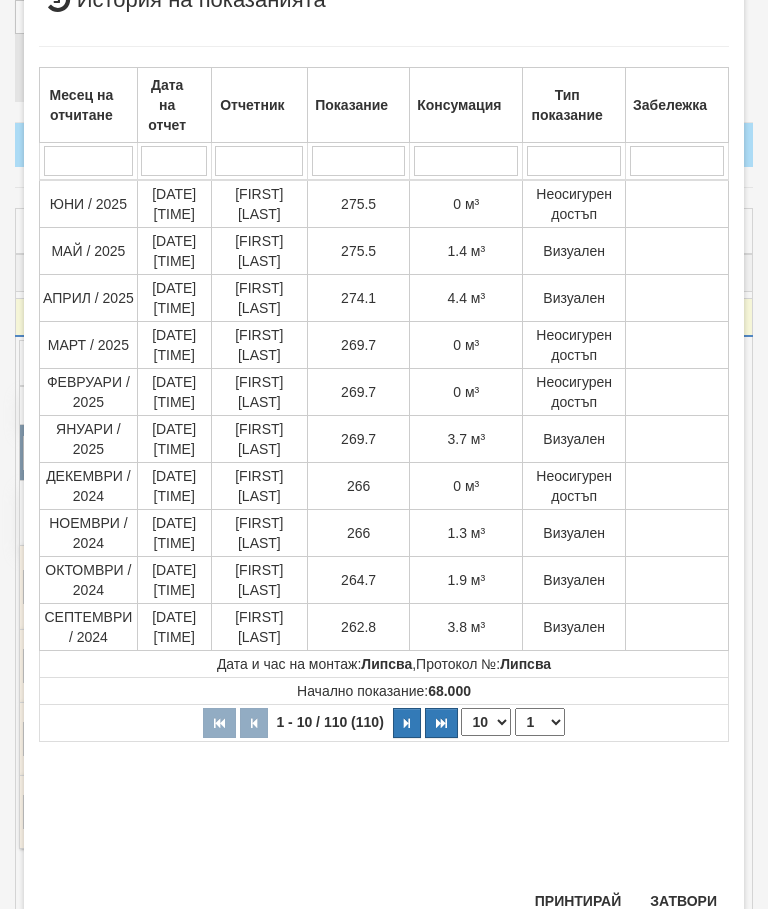 scroll, scrollTop: 626, scrollLeft: 0, axis: vertical 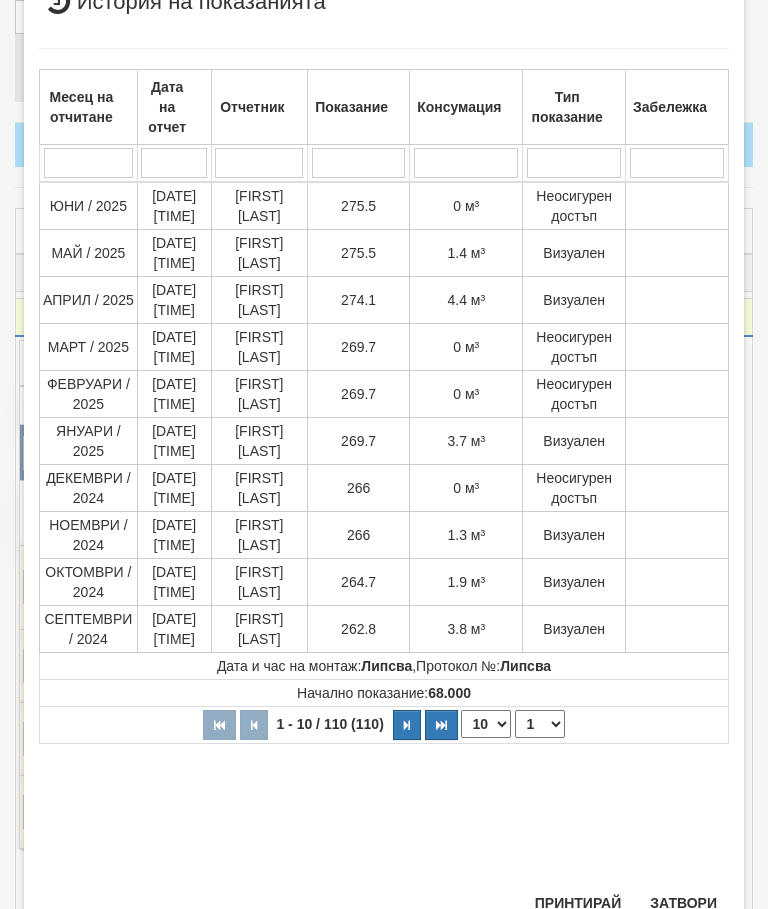 click on "Затвори" at bounding box center (683, 903) 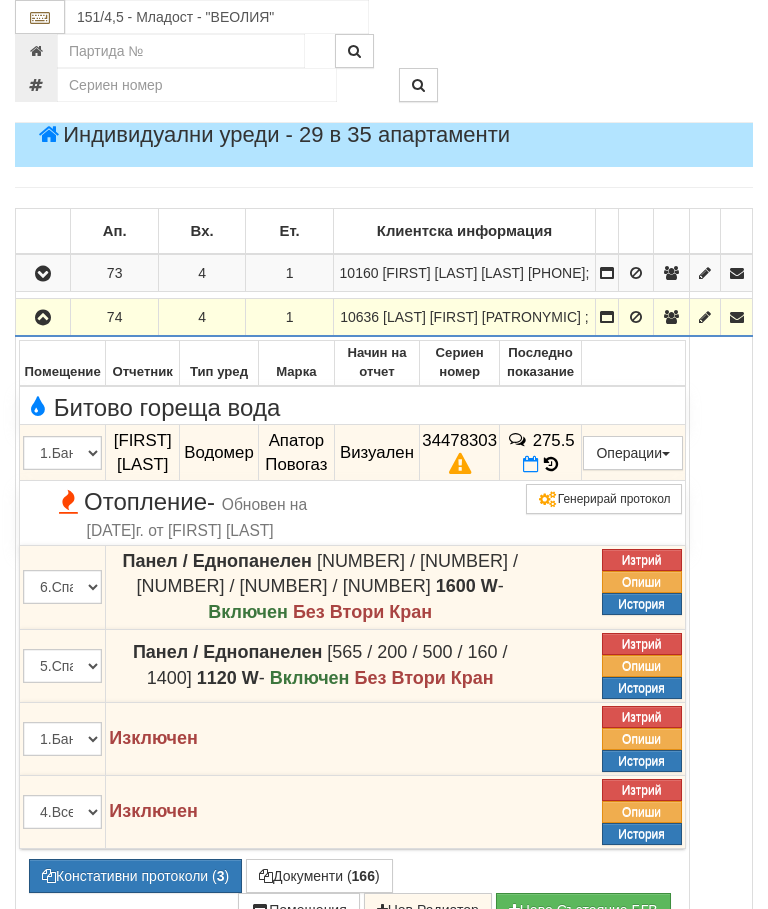 click at bounding box center [43, 317] 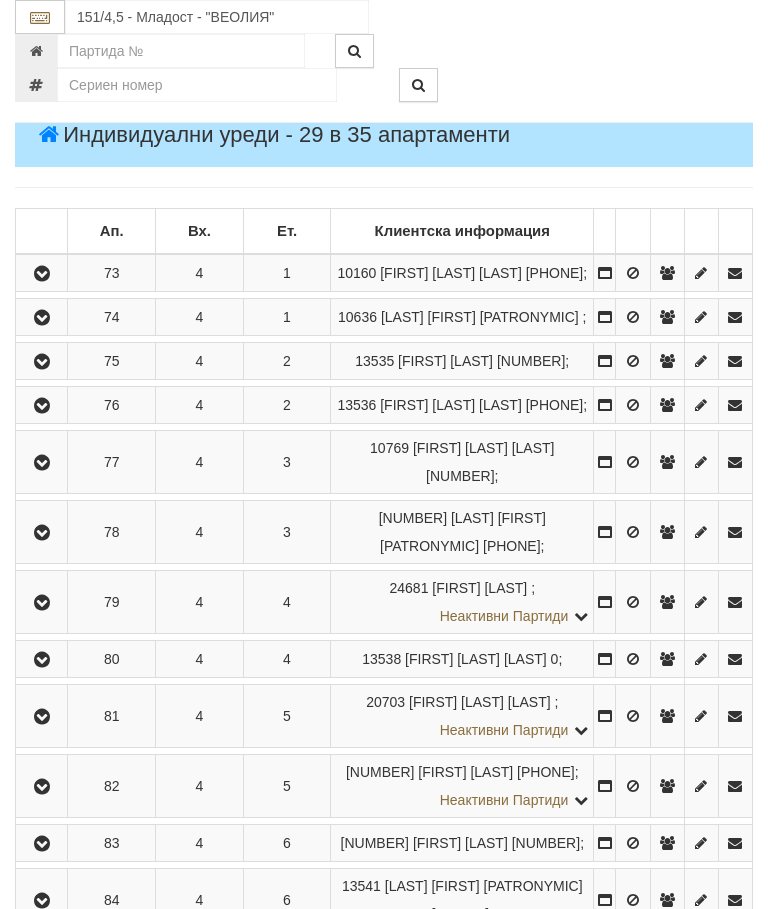 click at bounding box center [42, 406] 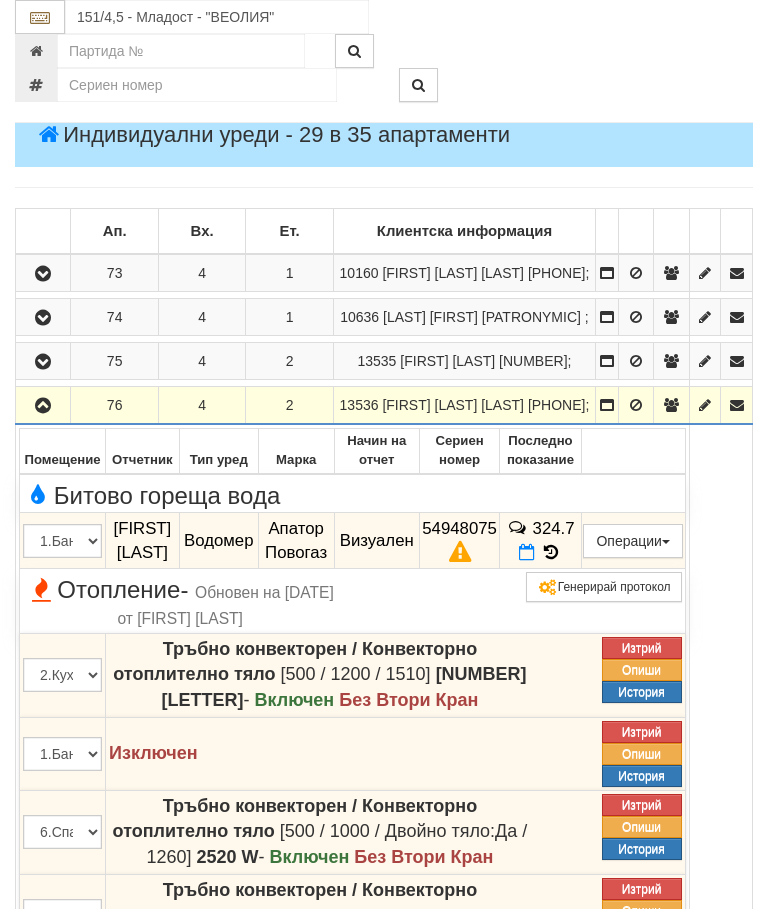 click at bounding box center (551, 552) 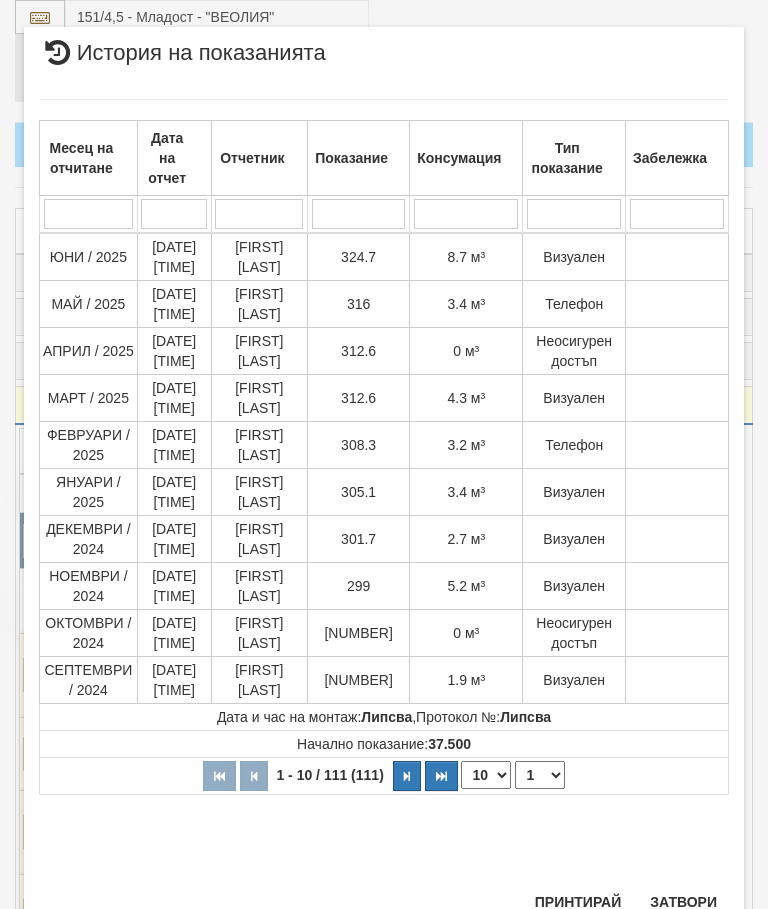 scroll, scrollTop: 22, scrollLeft: 0, axis: vertical 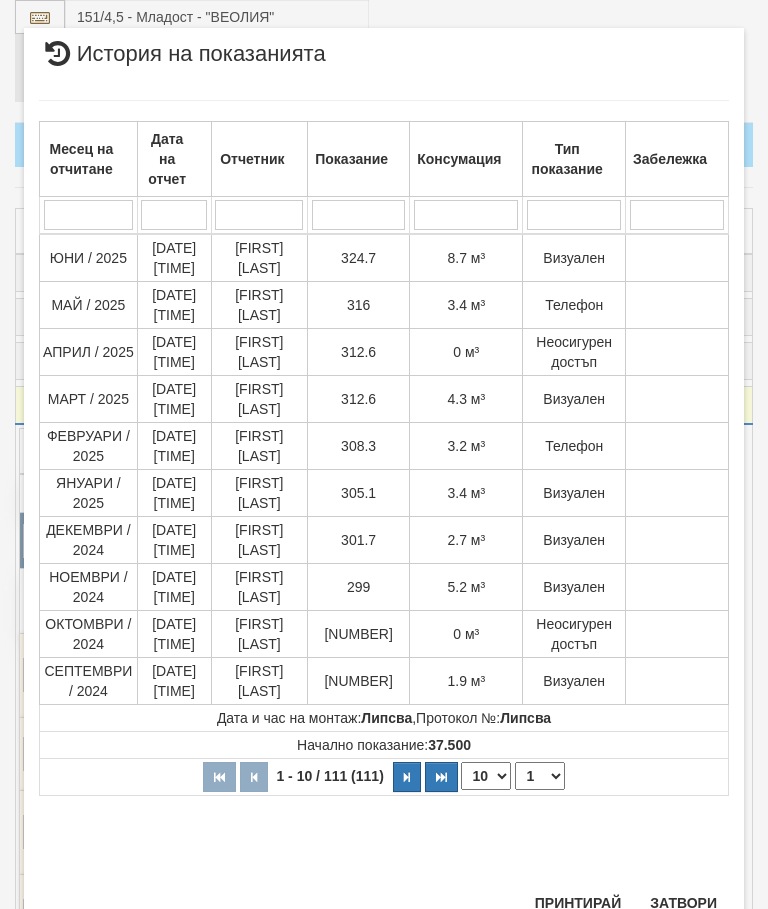 click on "Затвори" at bounding box center [683, 903] 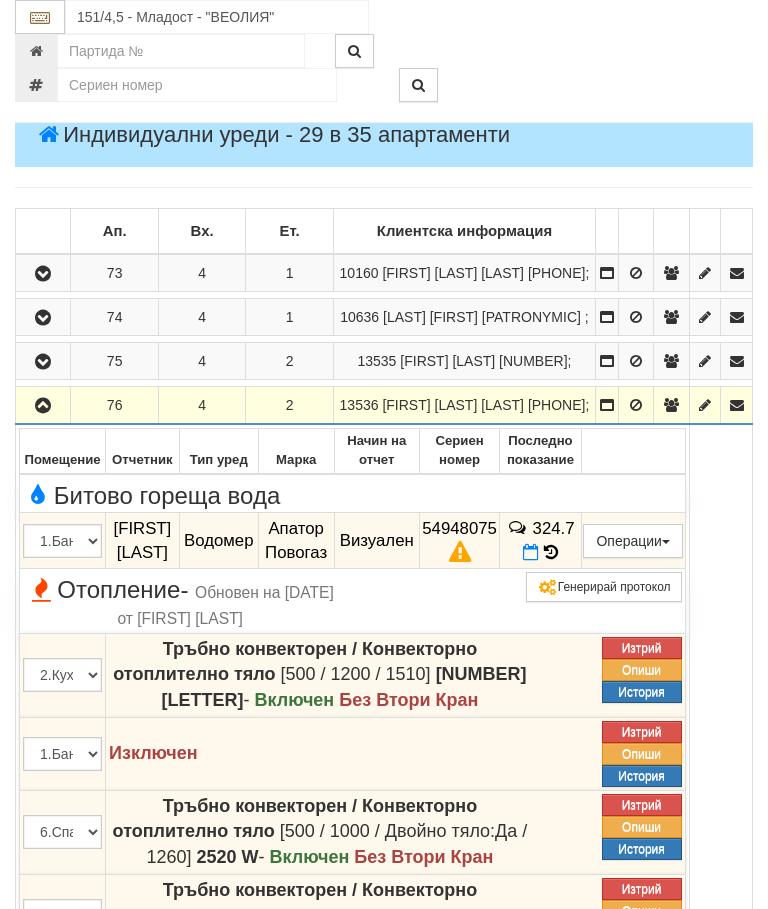 click at bounding box center (43, 406) 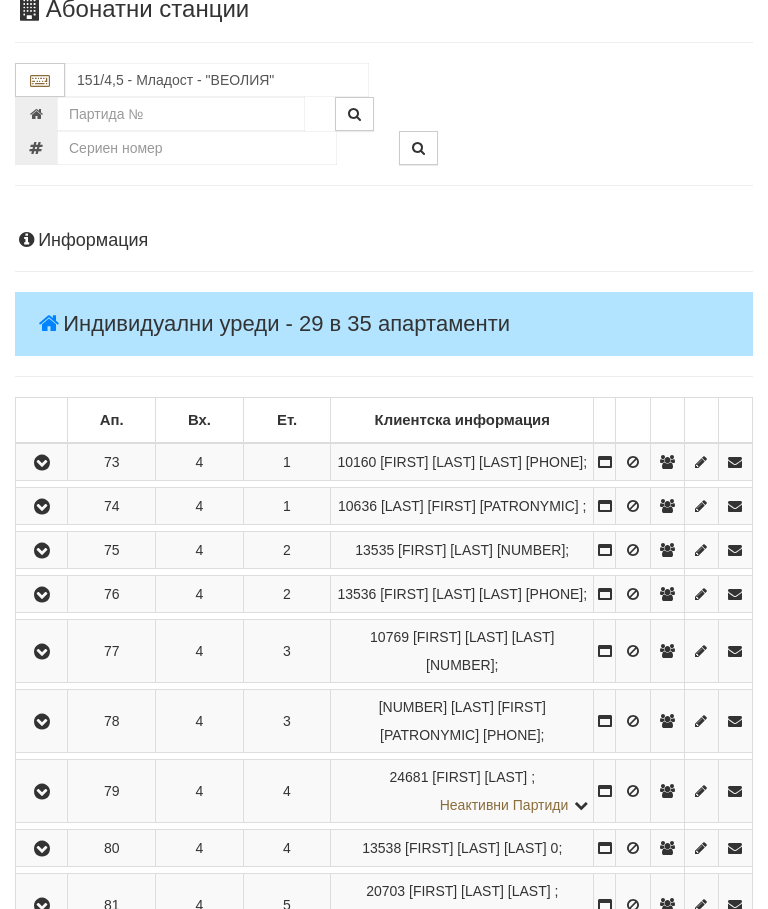 scroll, scrollTop: 0, scrollLeft: 0, axis: both 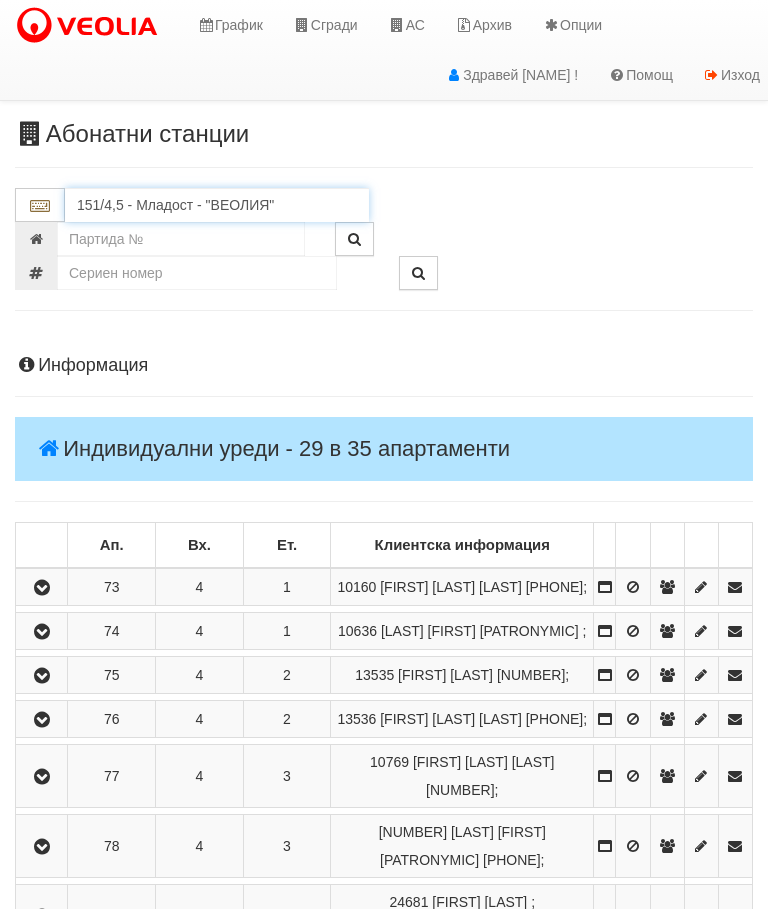 click on "151/4,5 - Младост - "ВЕОЛИЯ"" at bounding box center (217, 205) 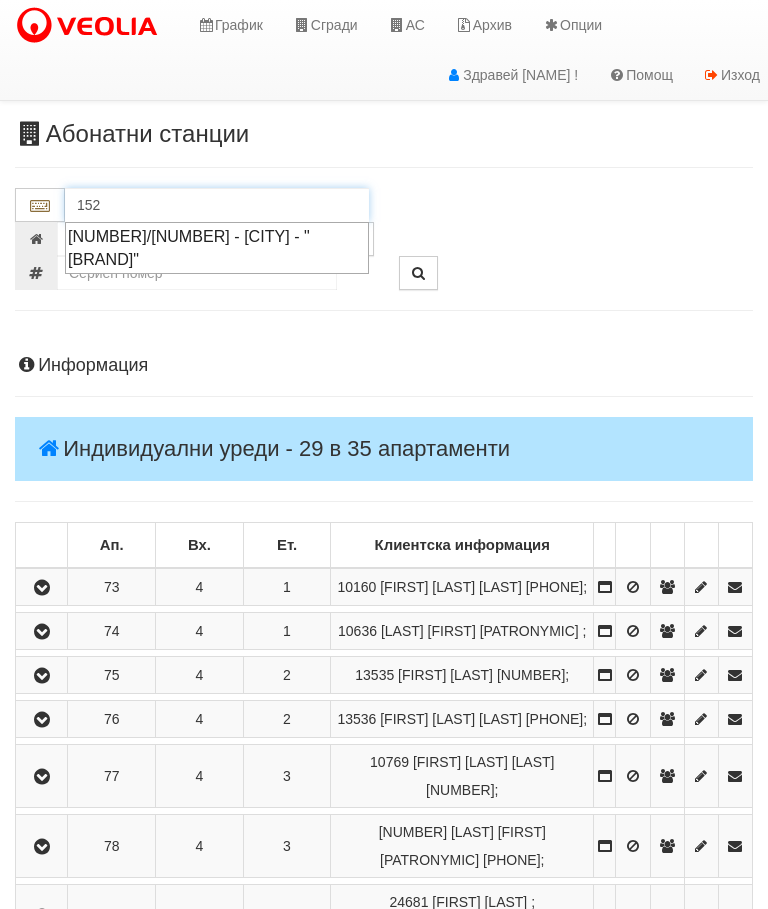 click on "152/1 - Младост - "ВЕОЛИЯ"" at bounding box center (217, 248) 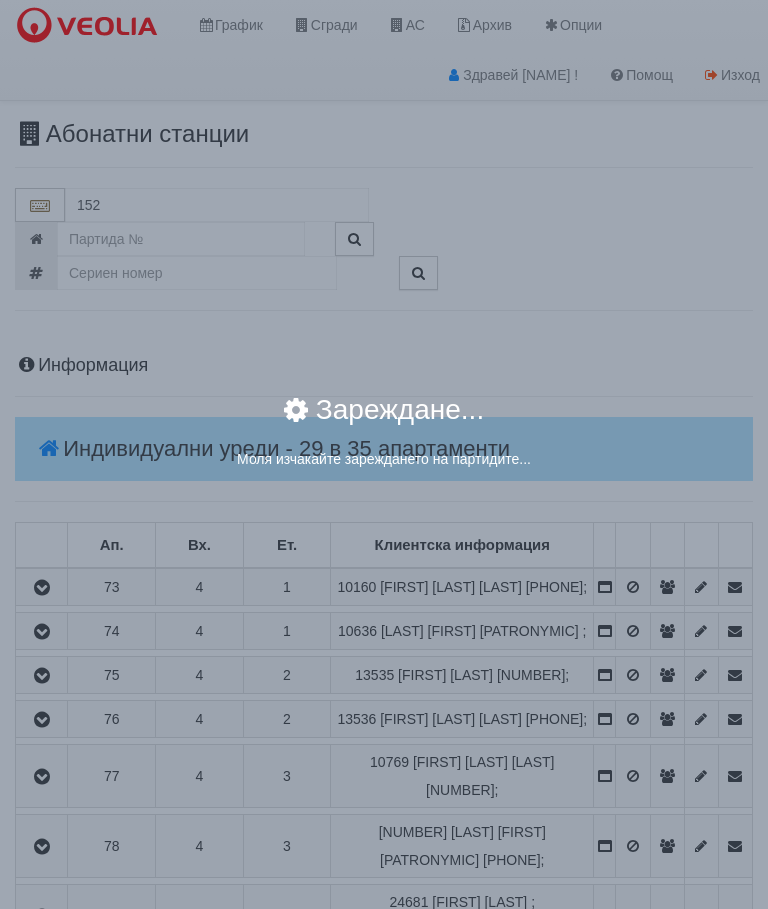 type on "152/1 - Младост - "ВЕОЛИЯ"" 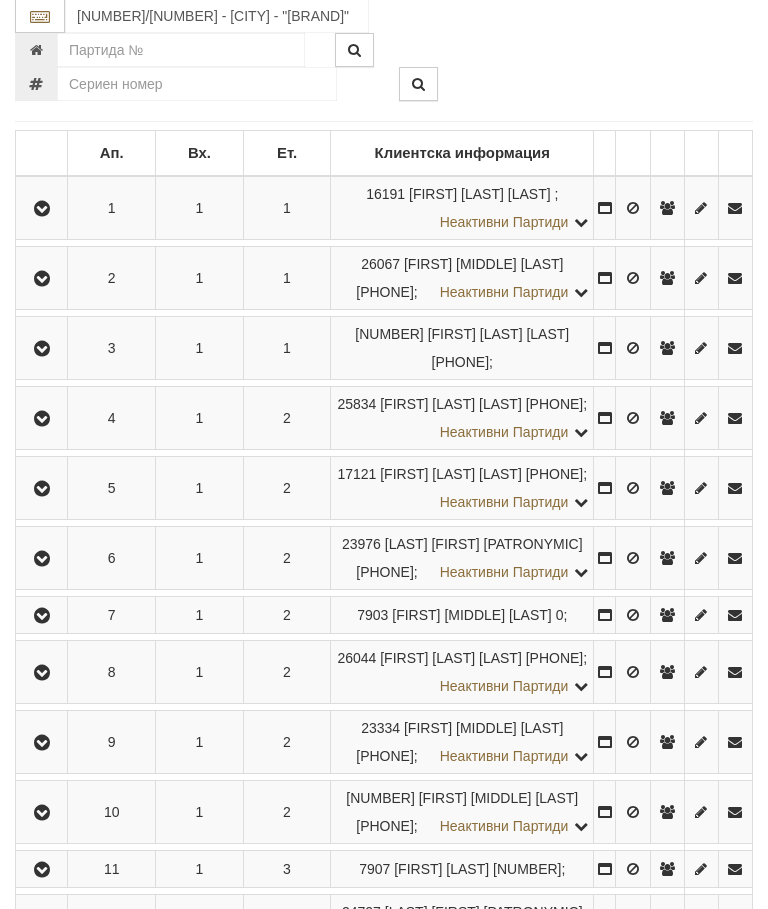 scroll, scrollTop: 615, scrollLeft: 0, axis: vertical 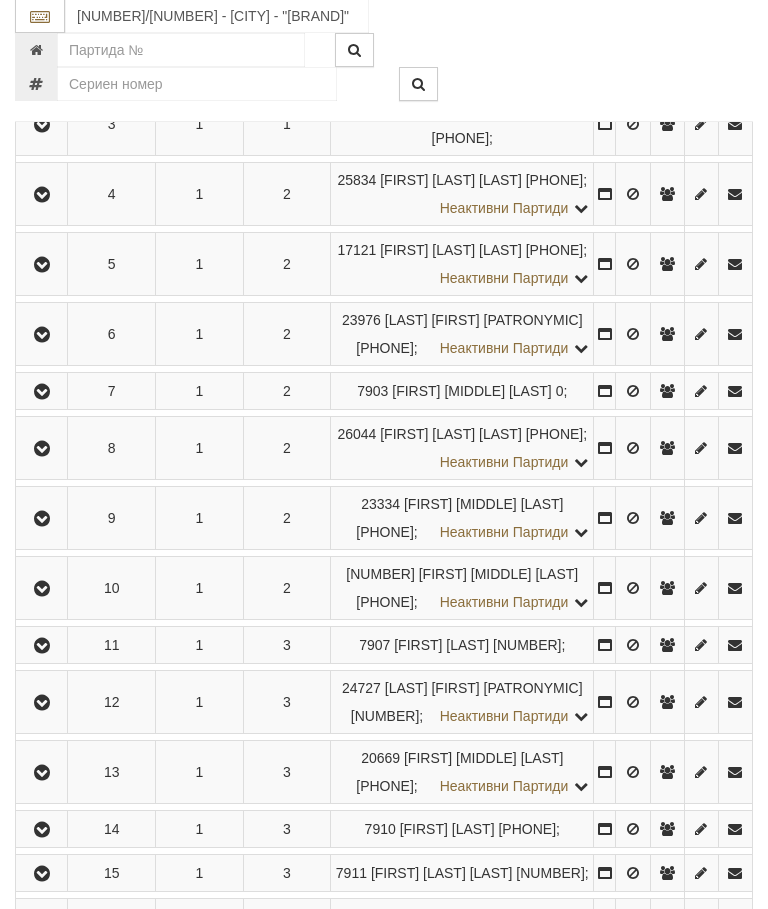 click at bounding box center (41, 265) 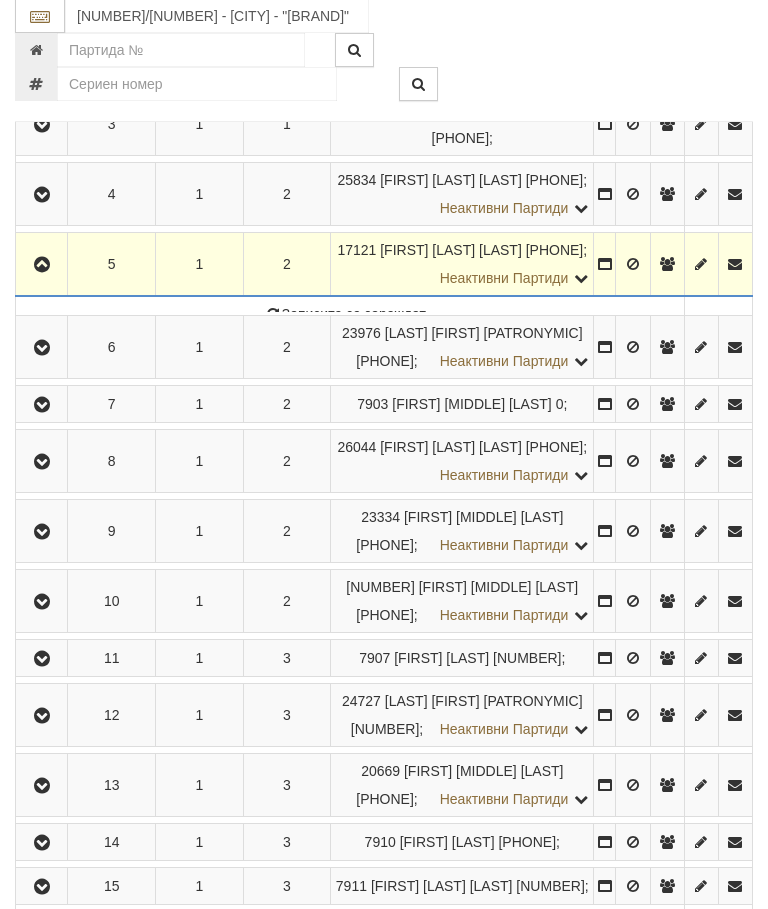 scroll, scrollTop: 616, scrollLeft: 0, axis: vertical 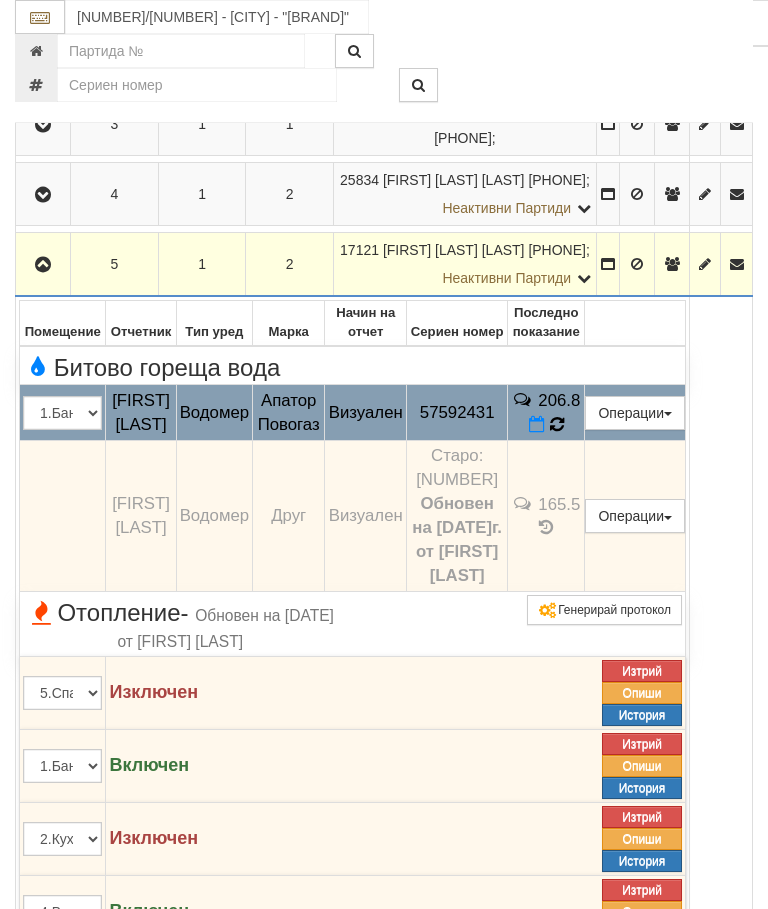click at bounding box center (556, 425) 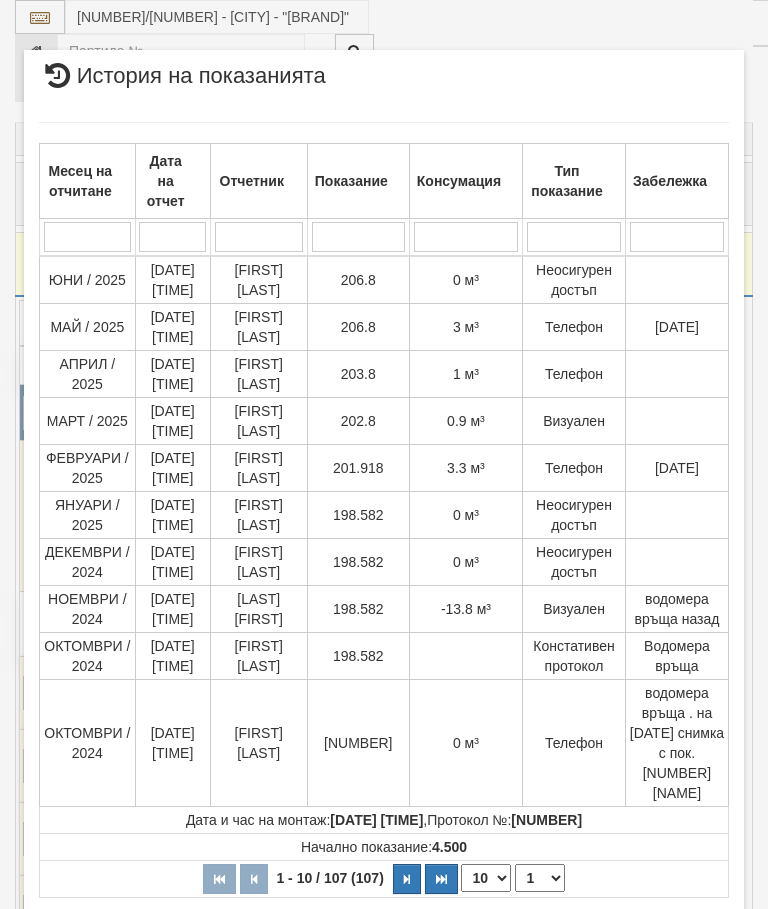 scroll, scrollTop: 112, scrollLeft: 0, axis: vertical 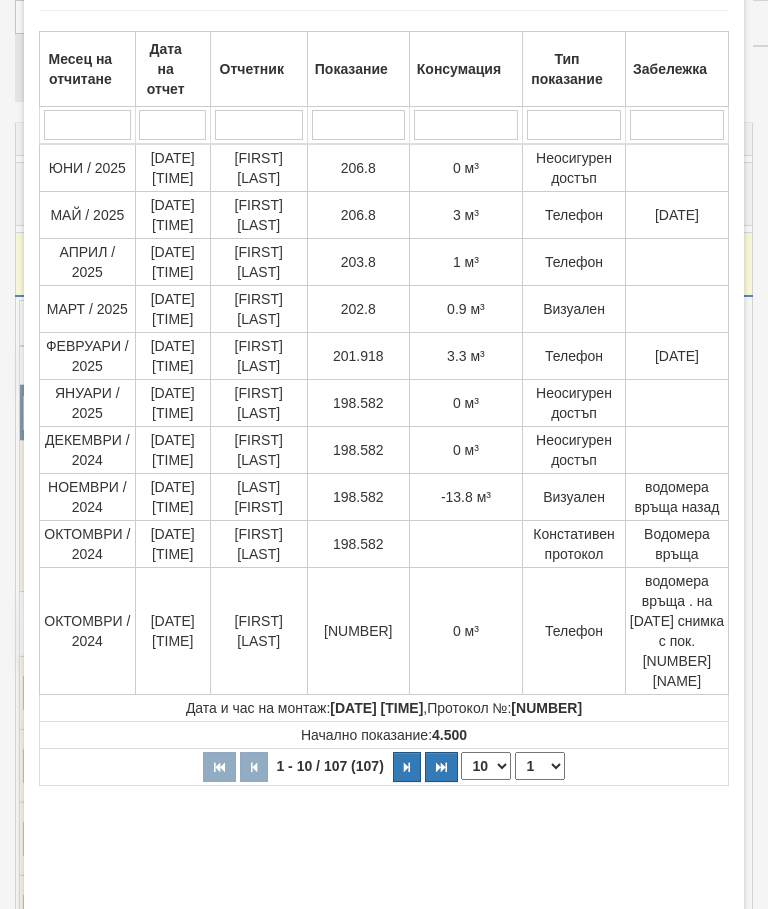 click on "Затвори" at bounding box center (683, 966) 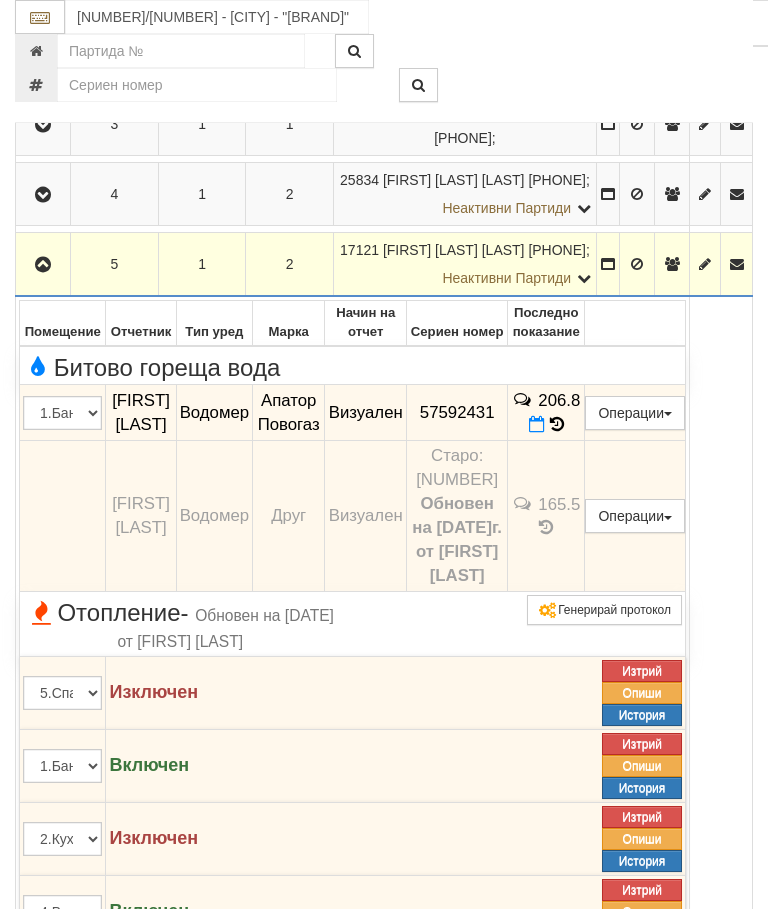 click at bounding box center [43, 265] 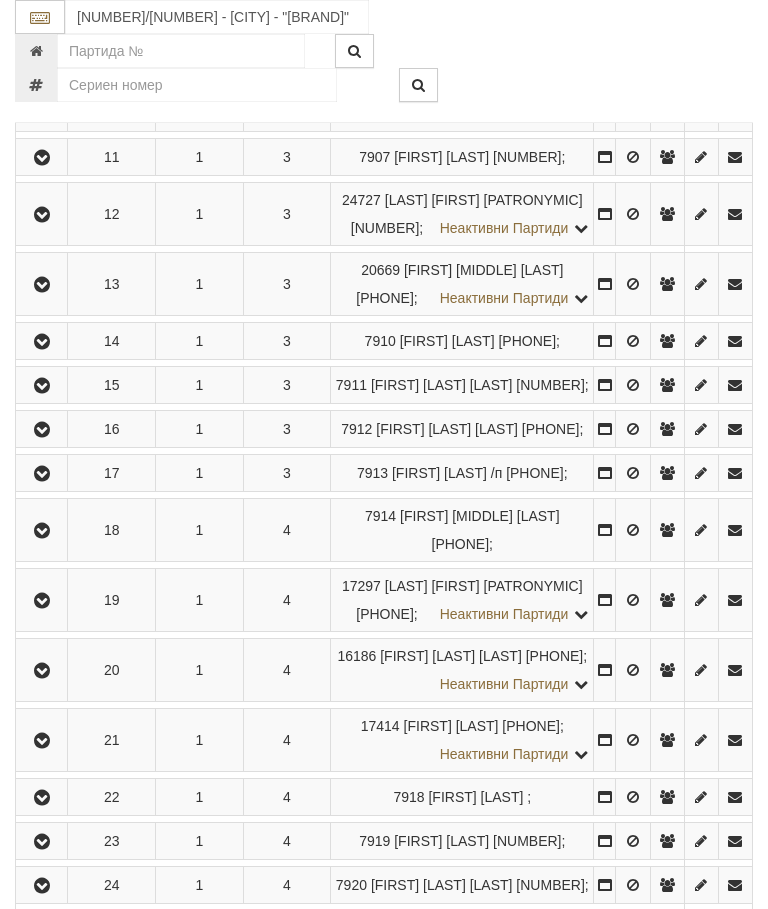 scroll, scrollTop: 1134, scrollLeft: 0, axis: vertical 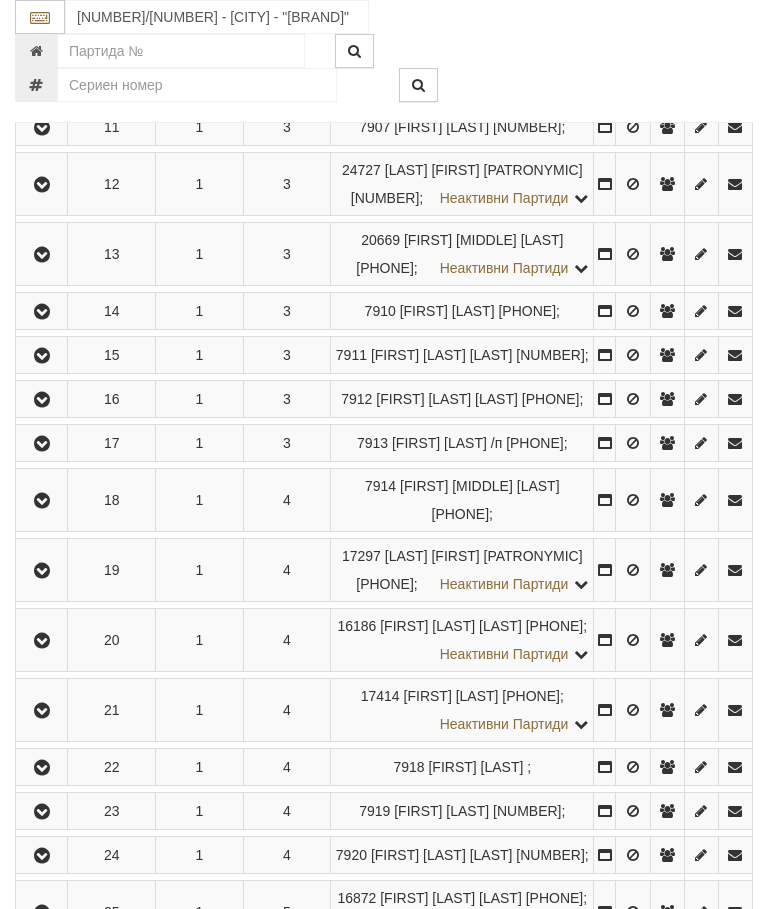 click at bounding box center [42, 185] 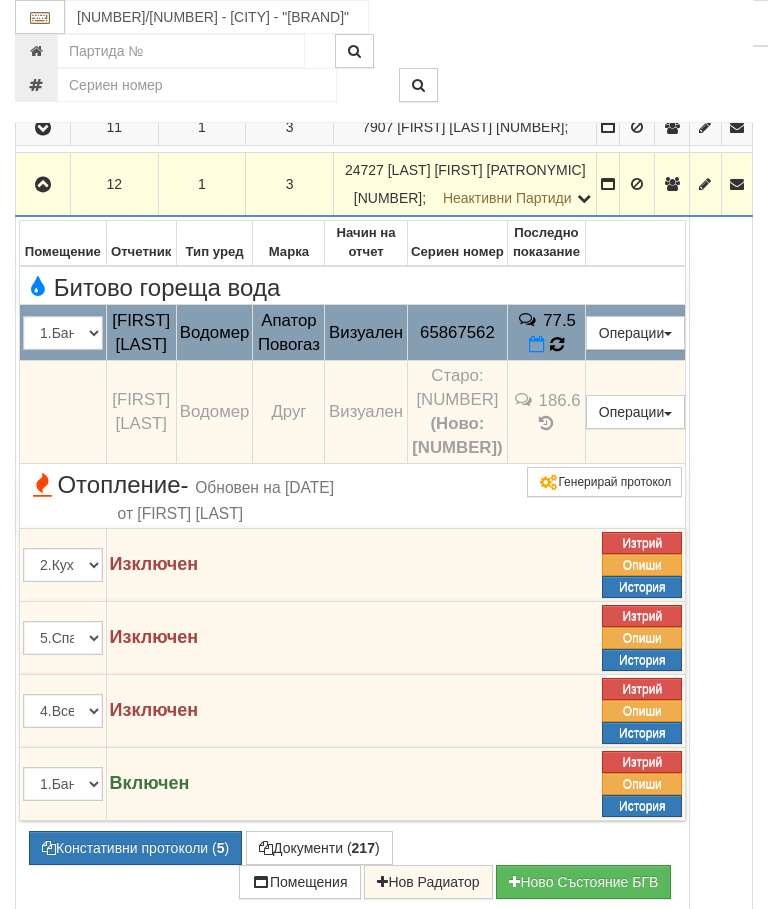 click at bounding box center [556, 345] 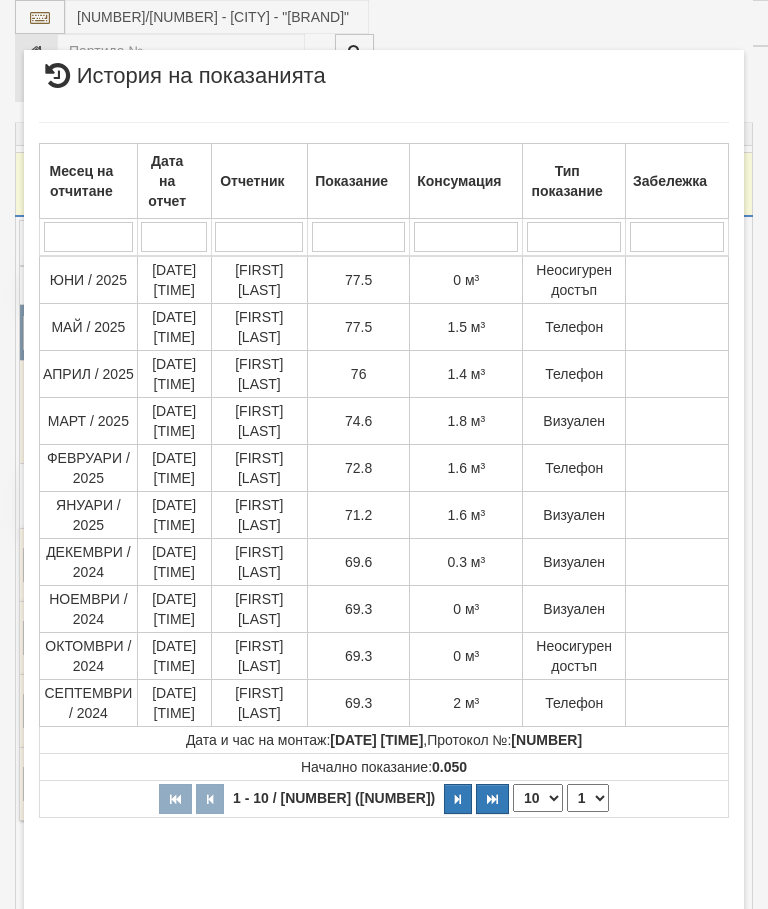 scroll, scrollTop: 94, scrollLeft: 0, axis: vertical 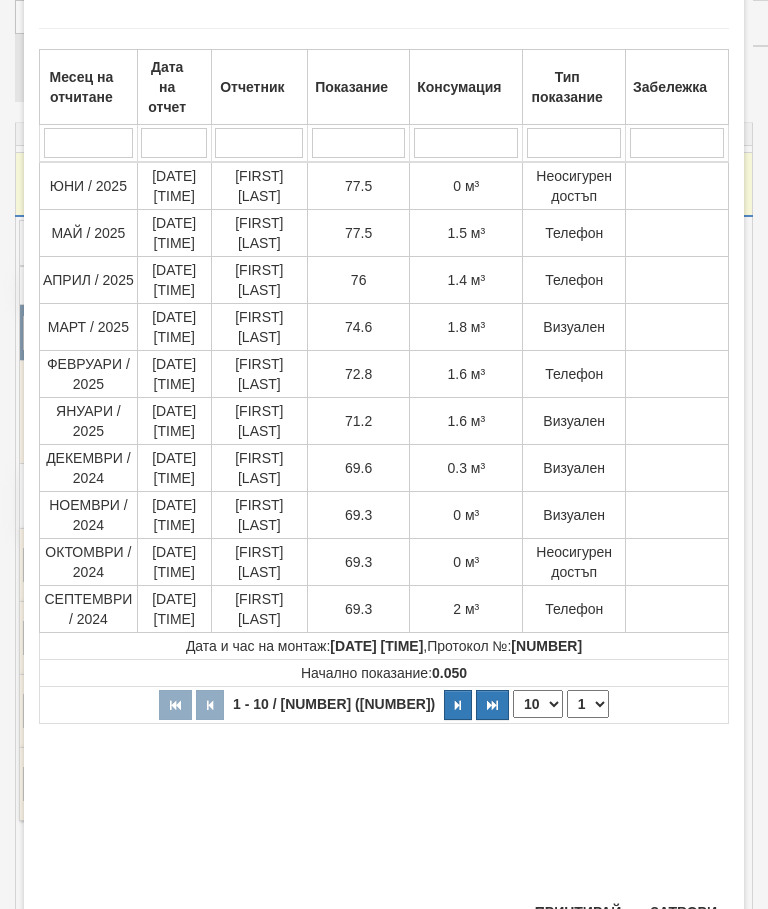 click on "Затвори" at bounding box center [683, 912] 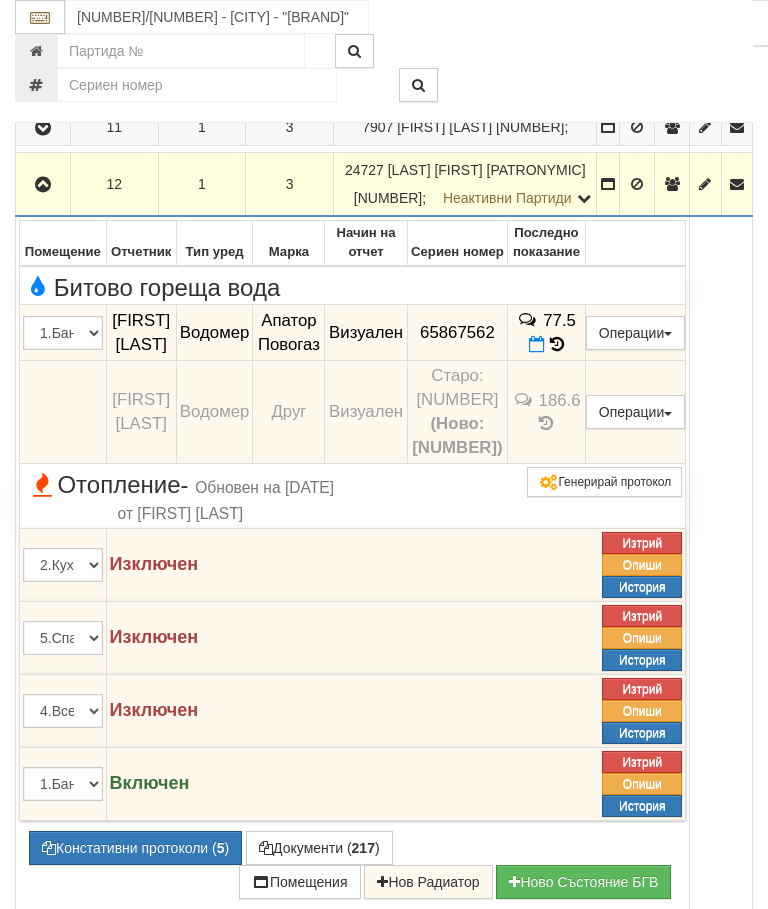 click at bounding box center (43, 185) 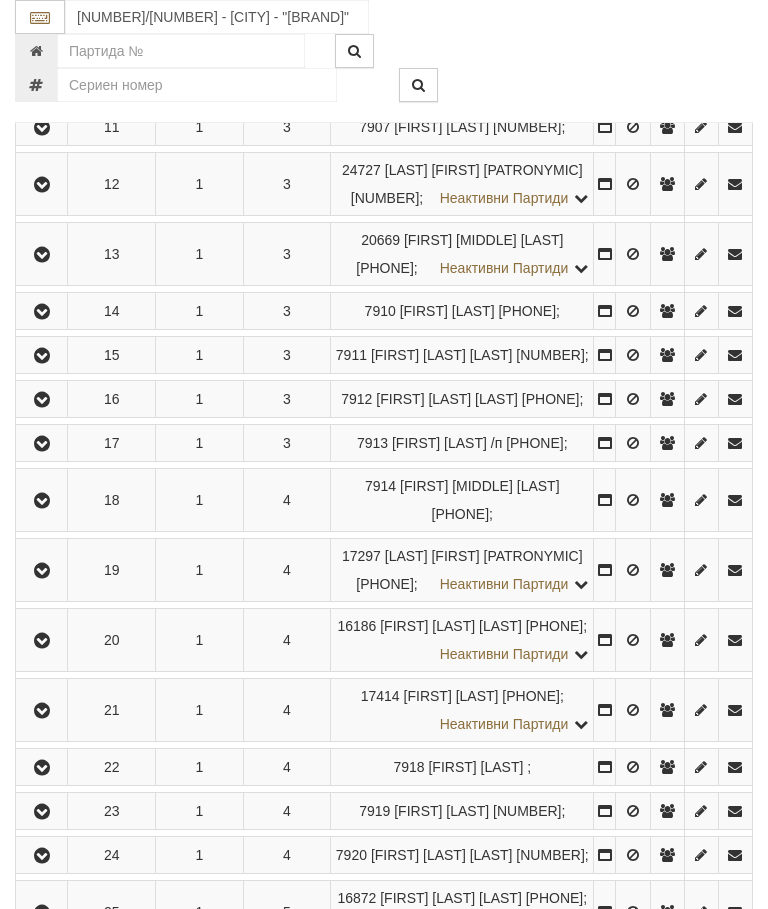 click at bounding box center [42, 0] 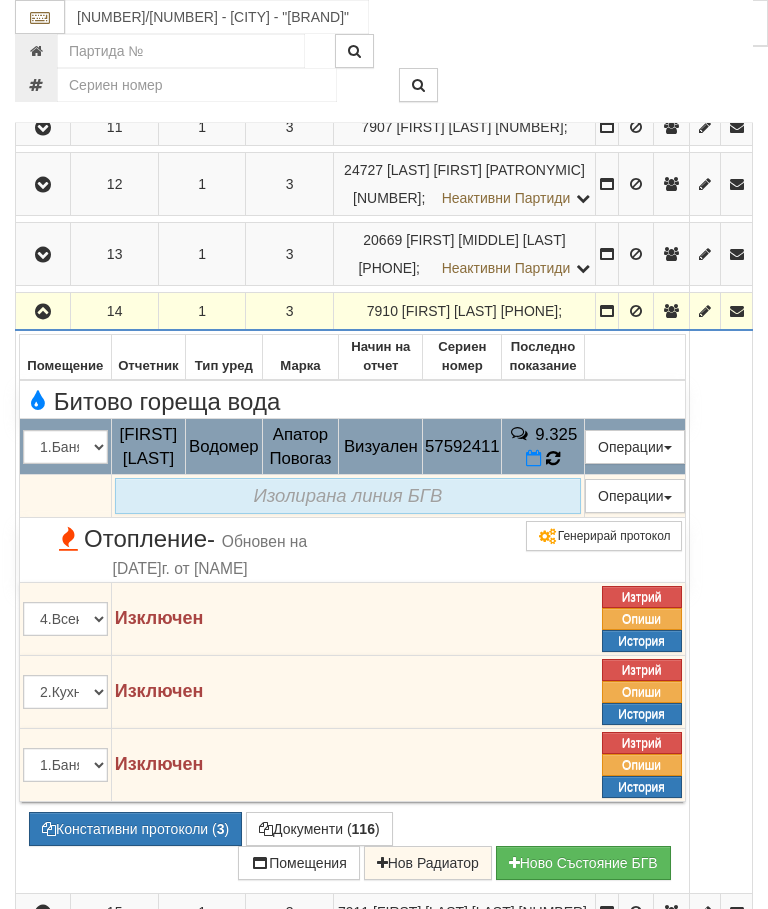 click at bounding box center (553, 458) 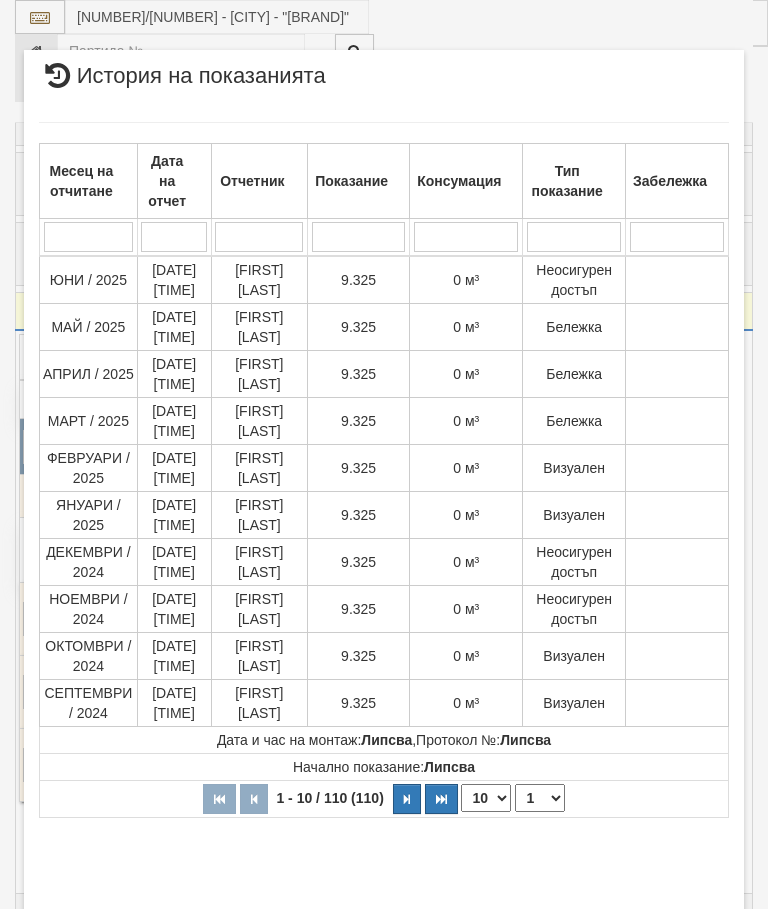 select on "10" 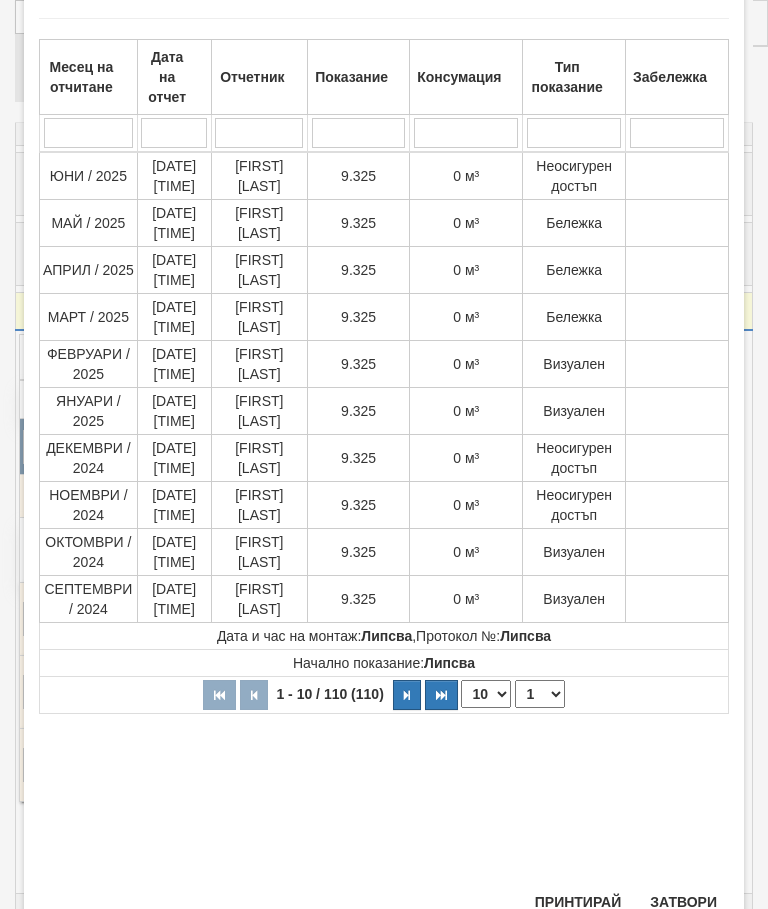 scroll, scrollTop: 103, scrollLeft: 0, axis: vertical 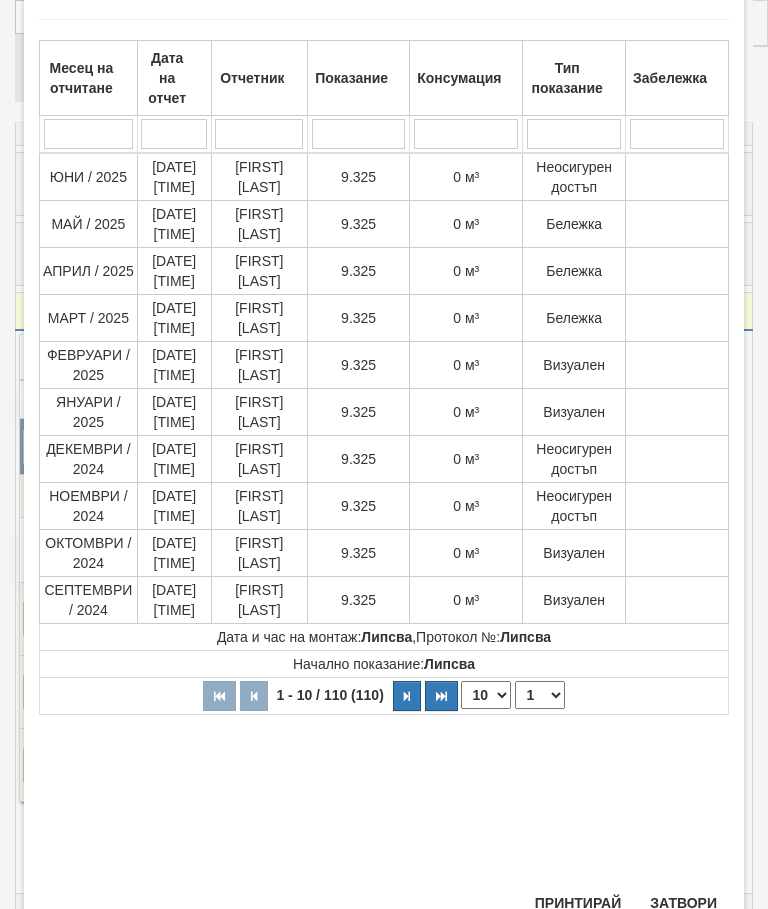 click on "Затвори" at bounding box center [683, 903] 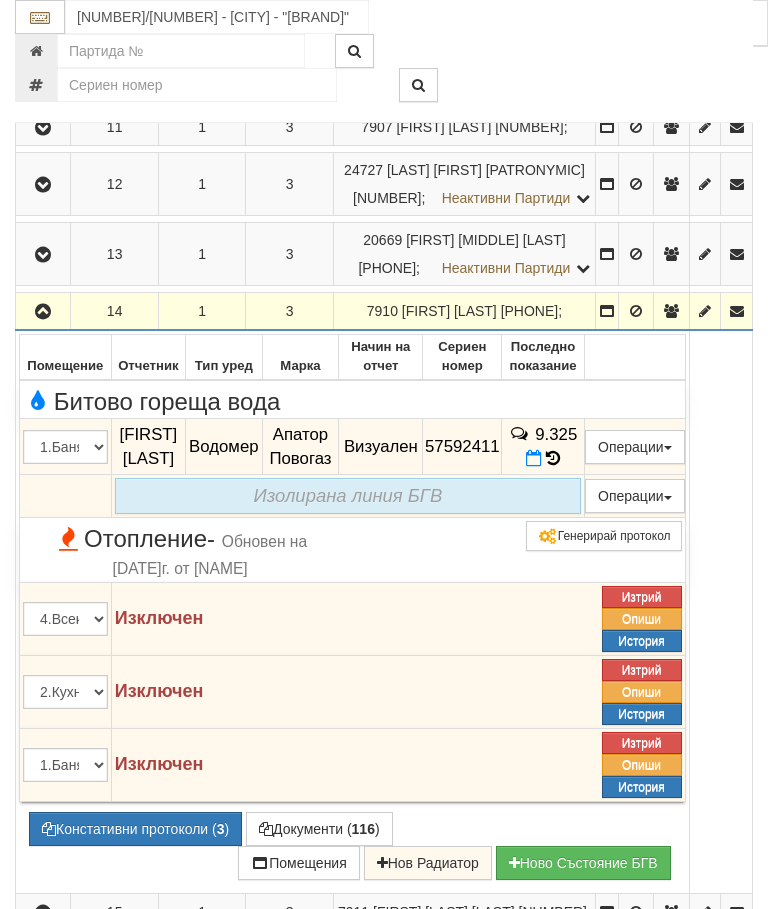 click at bounding box center (43, 312) 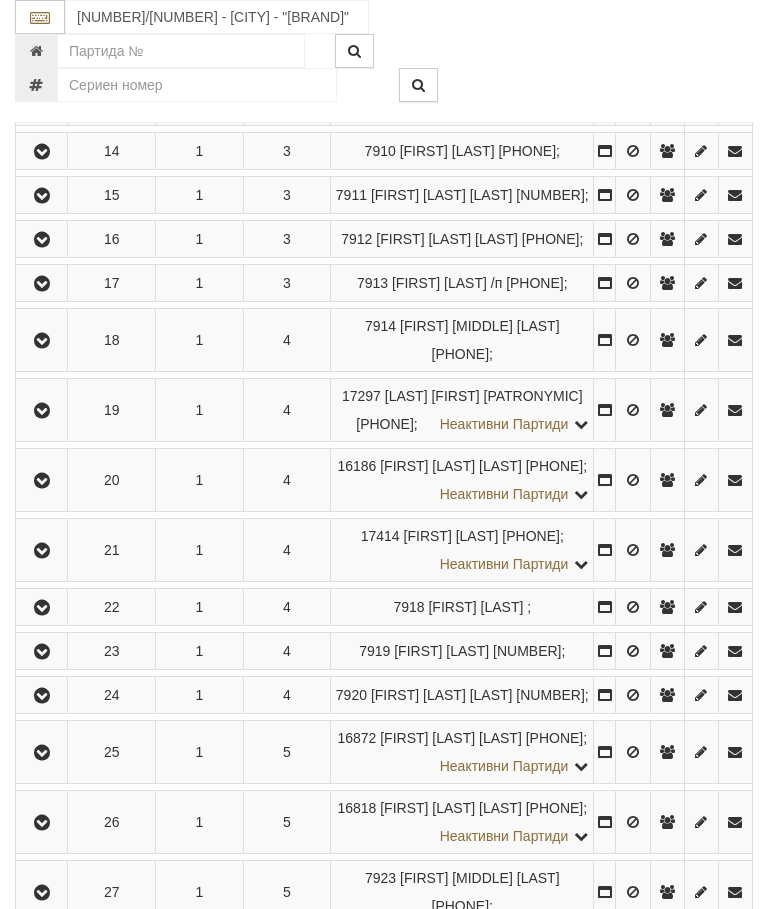 scroll, scrollTop: 1393, scrollLeft: 0, axis: vertical 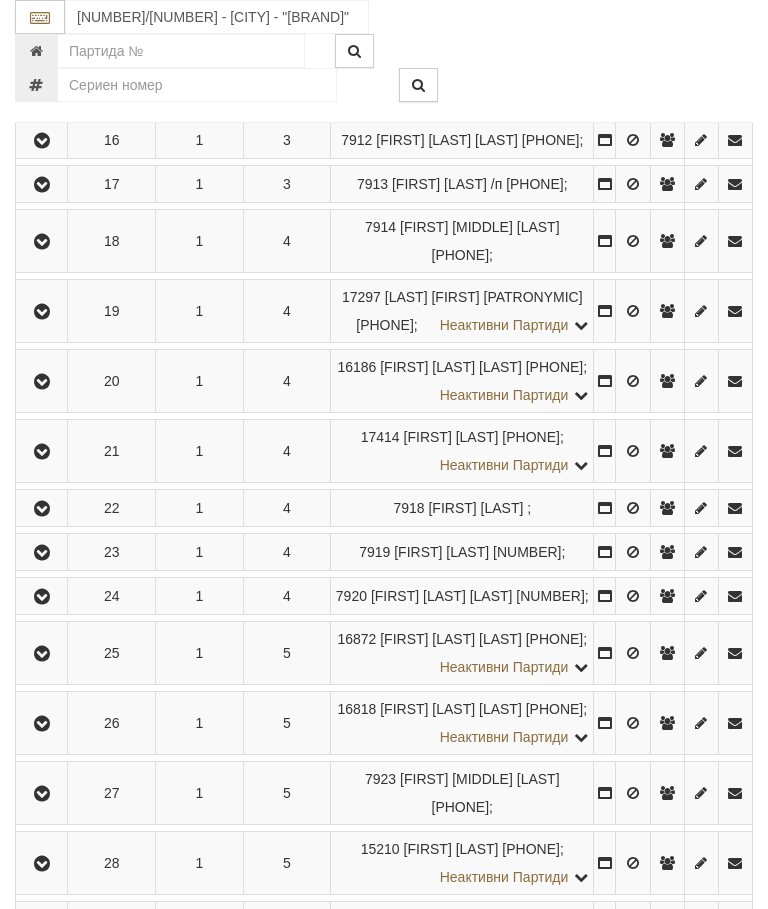 click at bounding box center (42, 141) 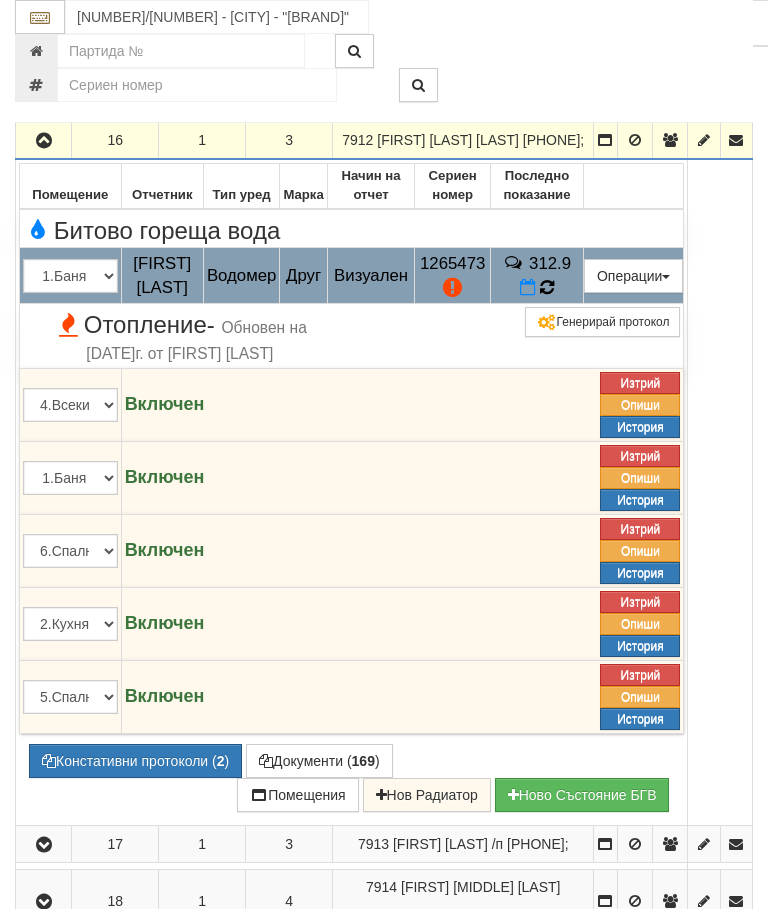 click at bounding box center [547, 288] 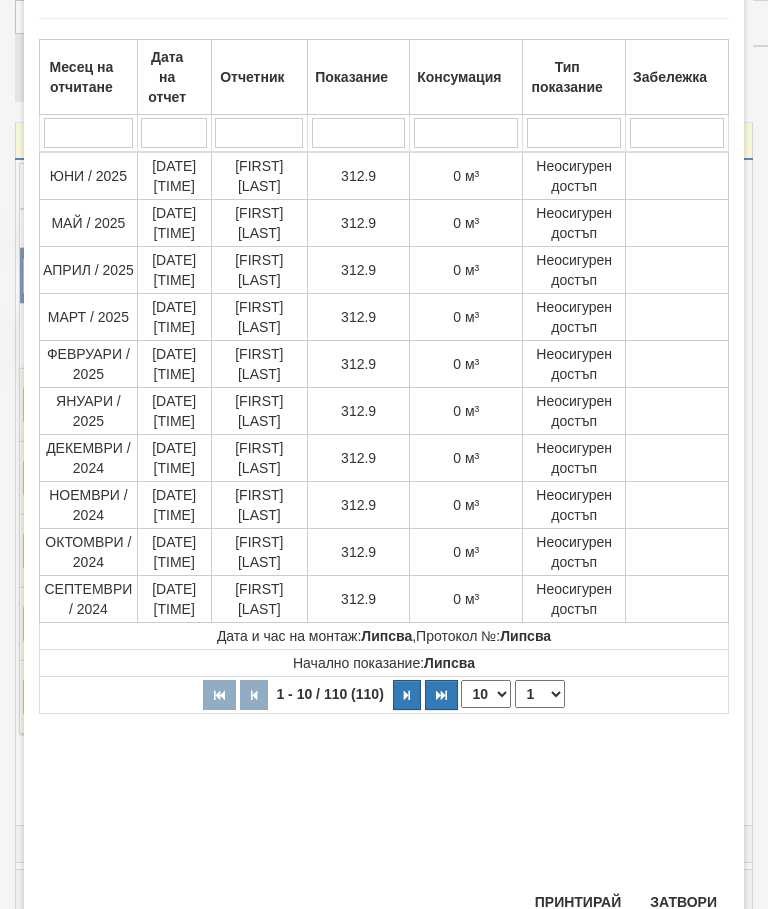 scroll, scrollTop: 103, scrollLeft: 0, axis: vertical 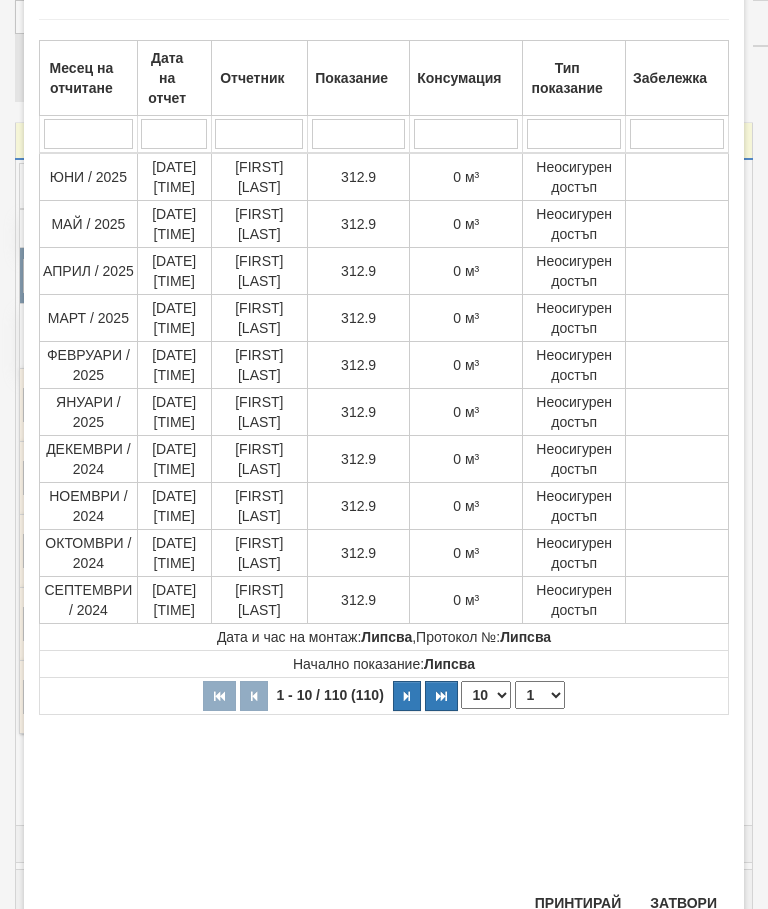 click on "Затвори" at bounding box center (683, 903) 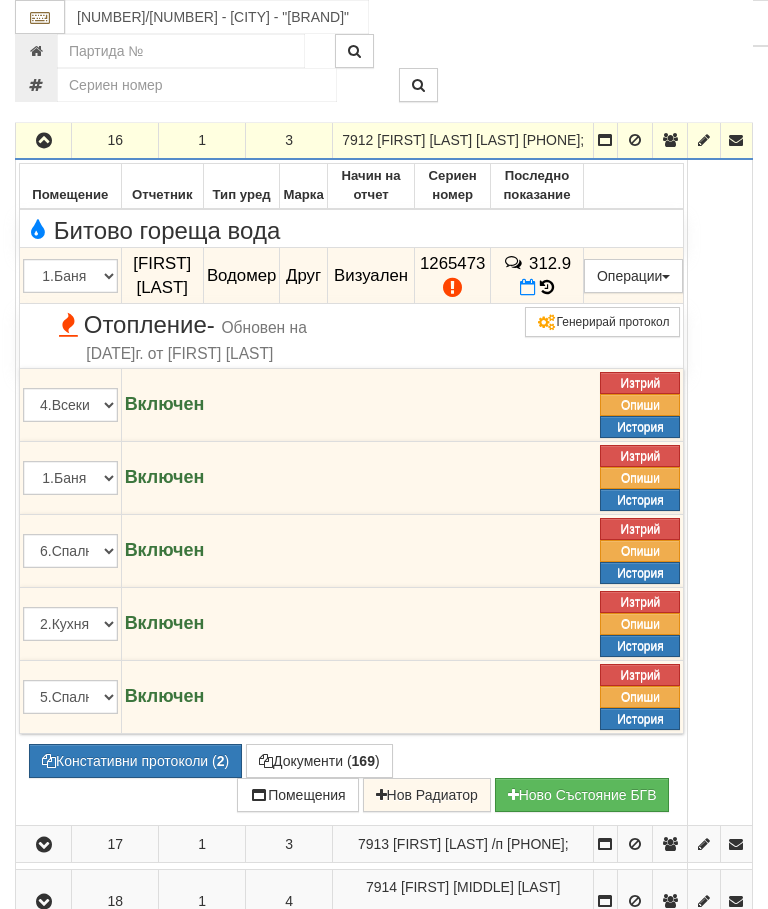 click at bounding box center [44, 141] 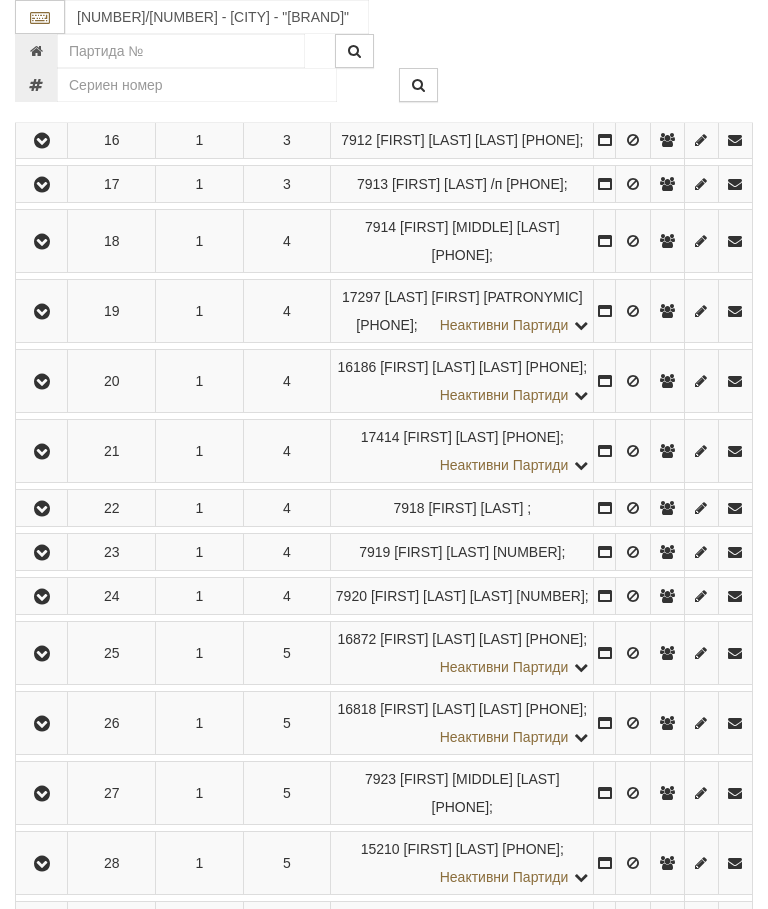 click at bounding box center [42, -4] 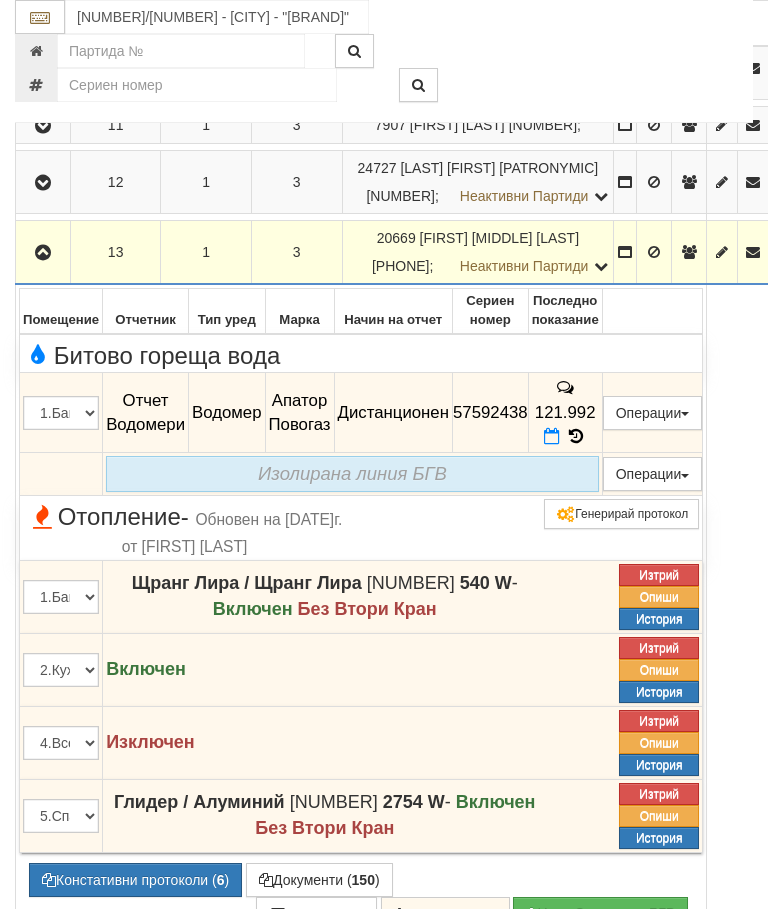 scroll, scrollTop: 1129, scrollLeft: 0, axis: vertical 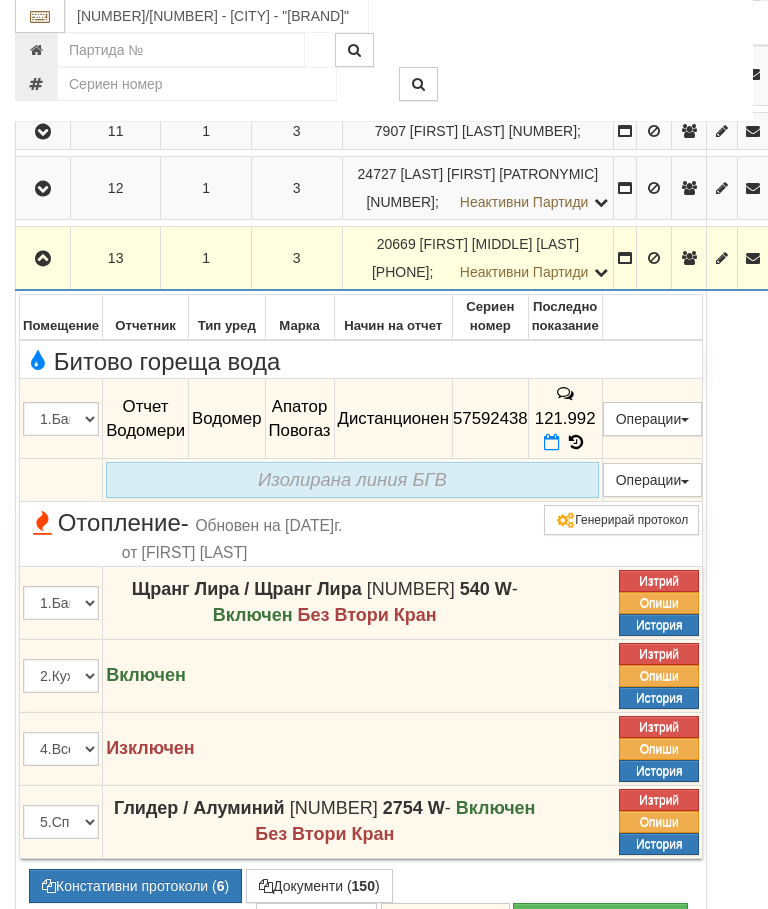 click at bounding box center (43, 260) 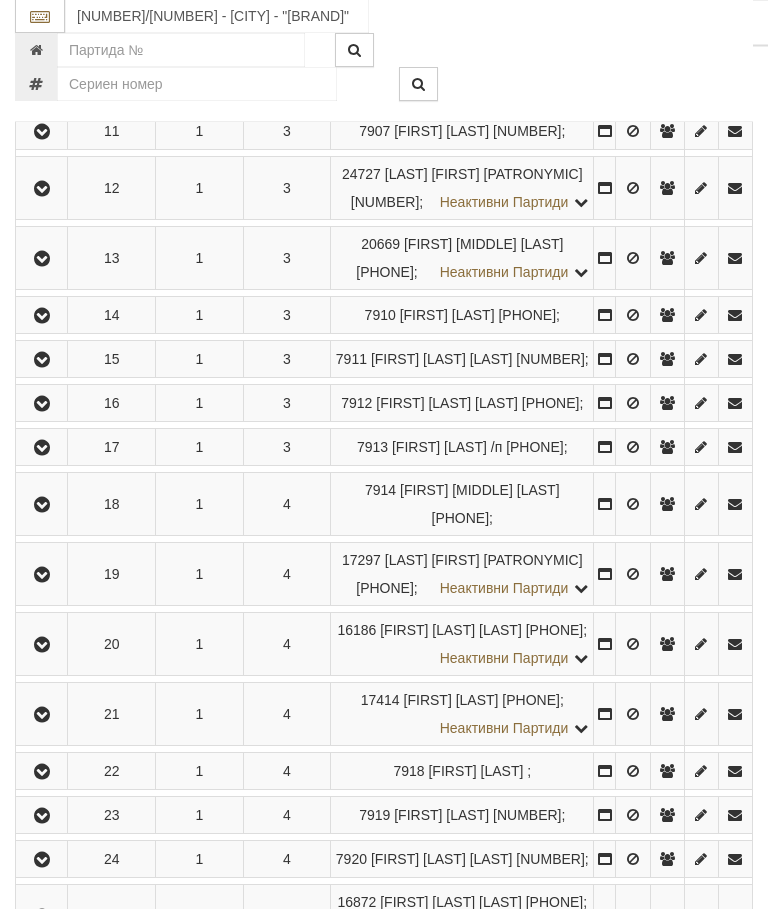 scroll, scrollTop: 1130, scrollLeft: 0, axis: vertical 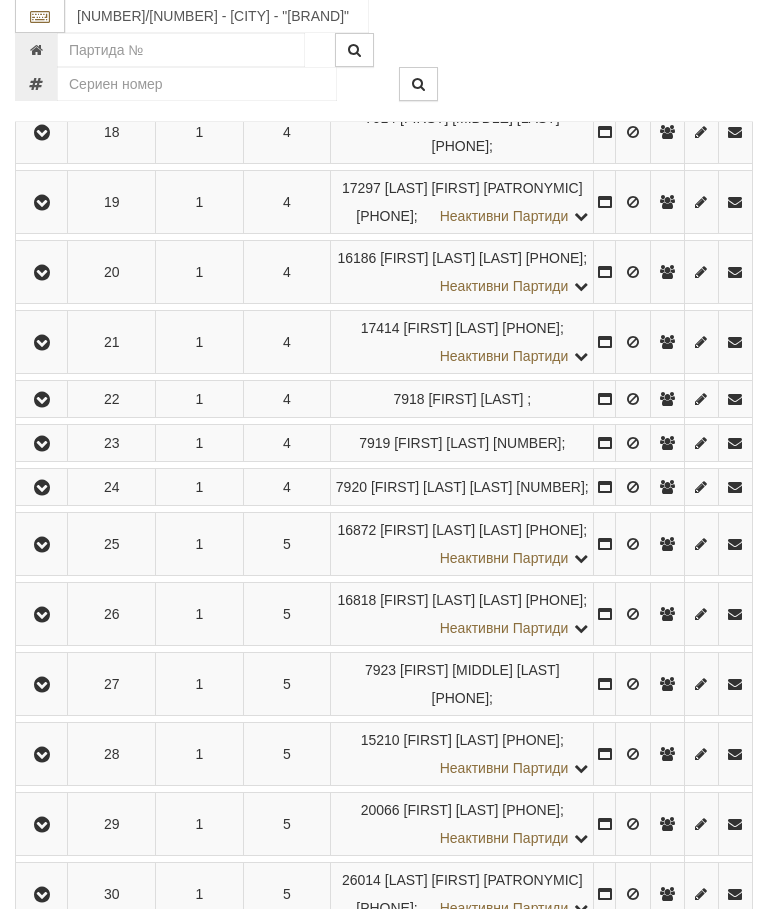 click at bounding box center (42, 134) 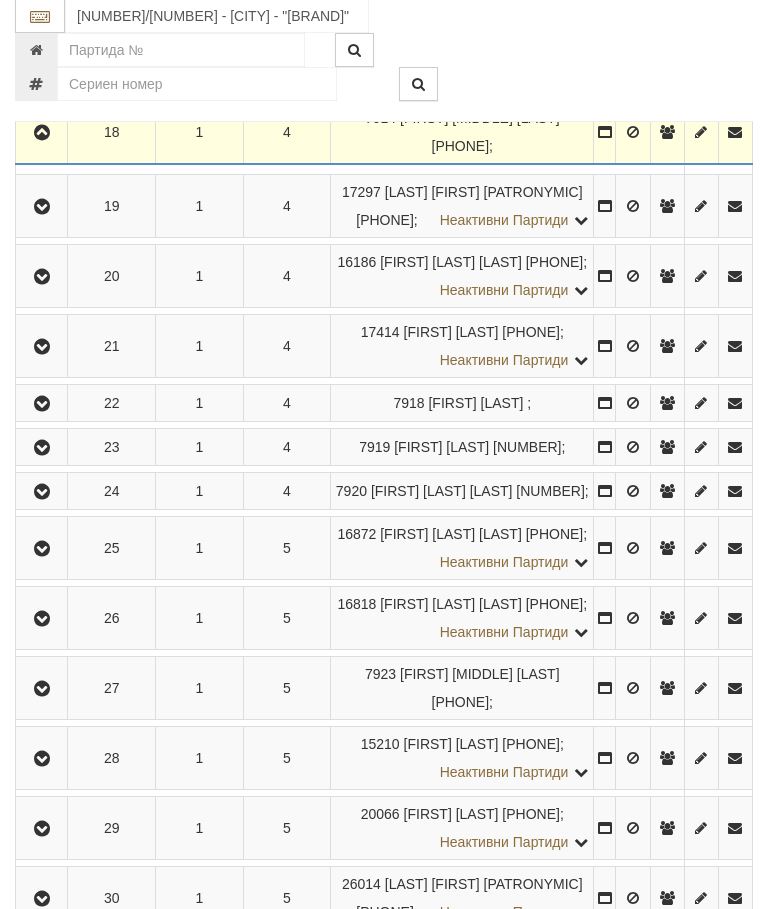 scroll, scrollTop: 1502, scrollLeft: 0, axis: vertical 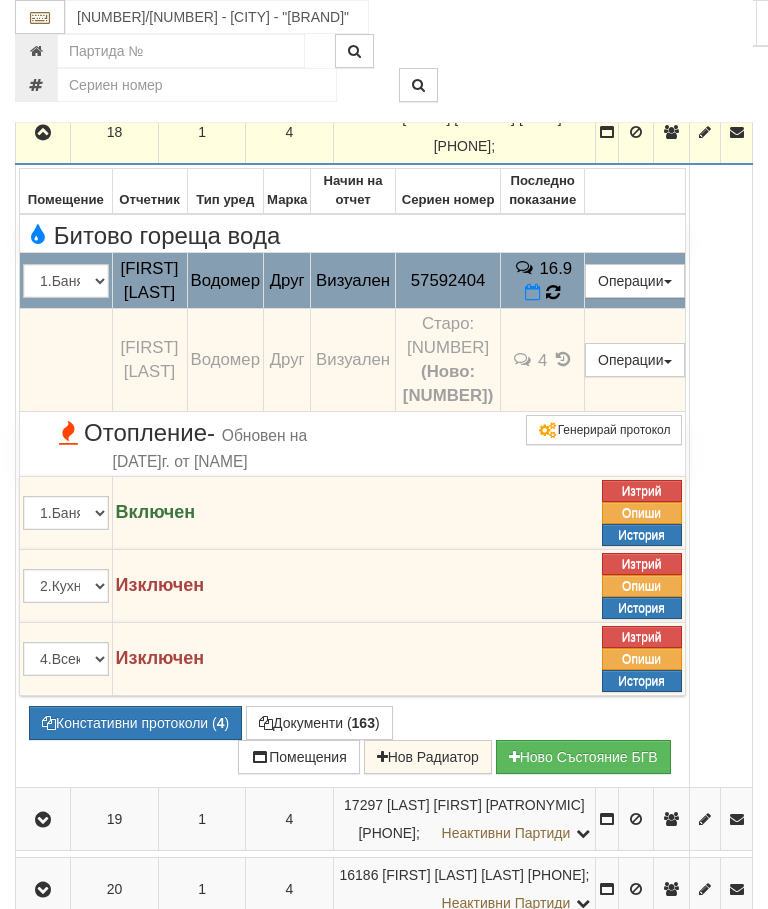 click at bounding box center (553, 293) 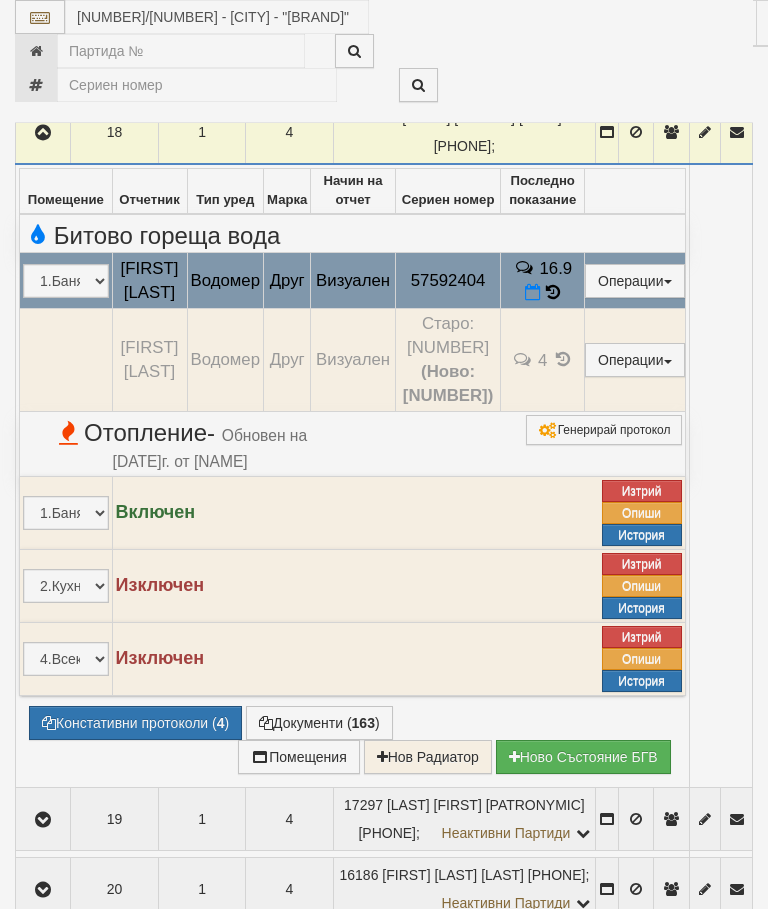 select on "10" 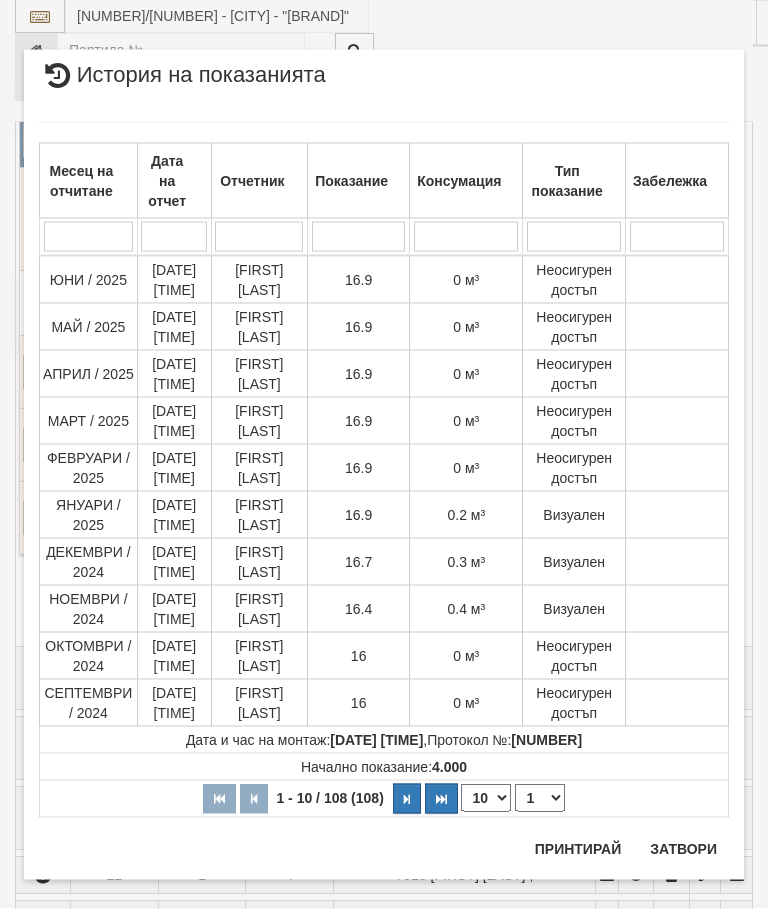 scroll, scrollTop: 1658, scrollLeft: 0, axis: vertical 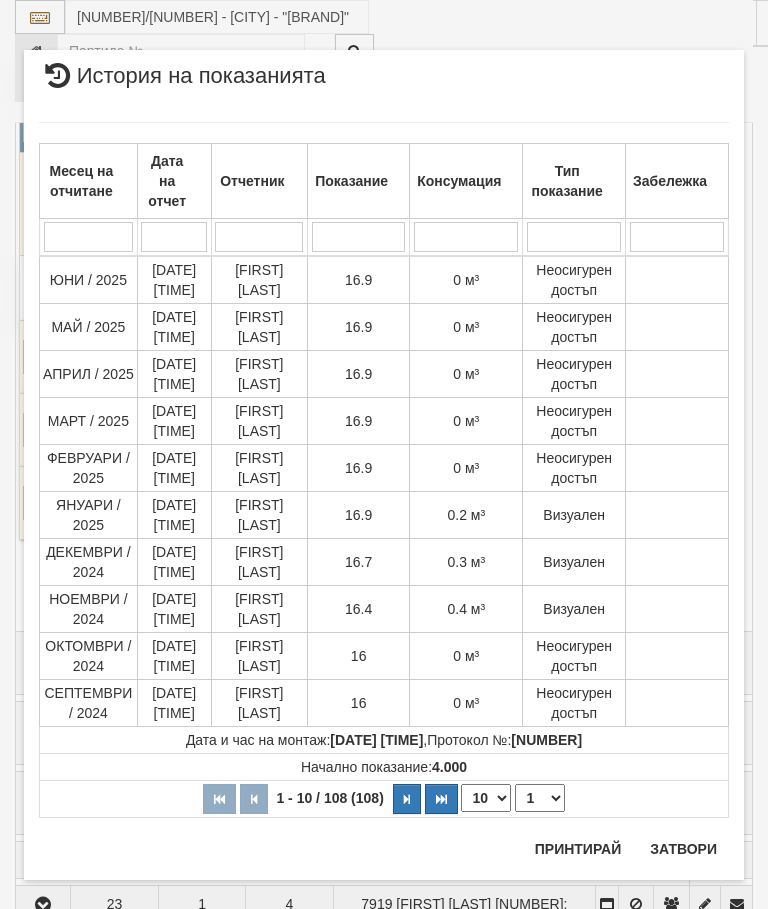 click on "Затвори" at bounding box center [683, 849] 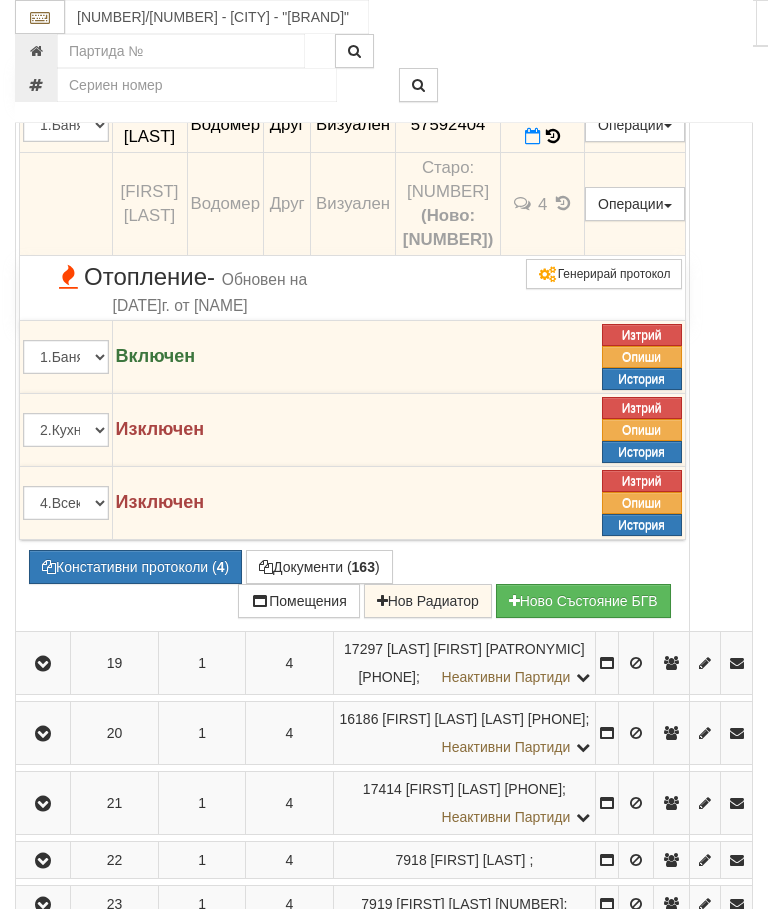 scroll, scrollTop: 1687, scrollLeft: 0, axis: vertical 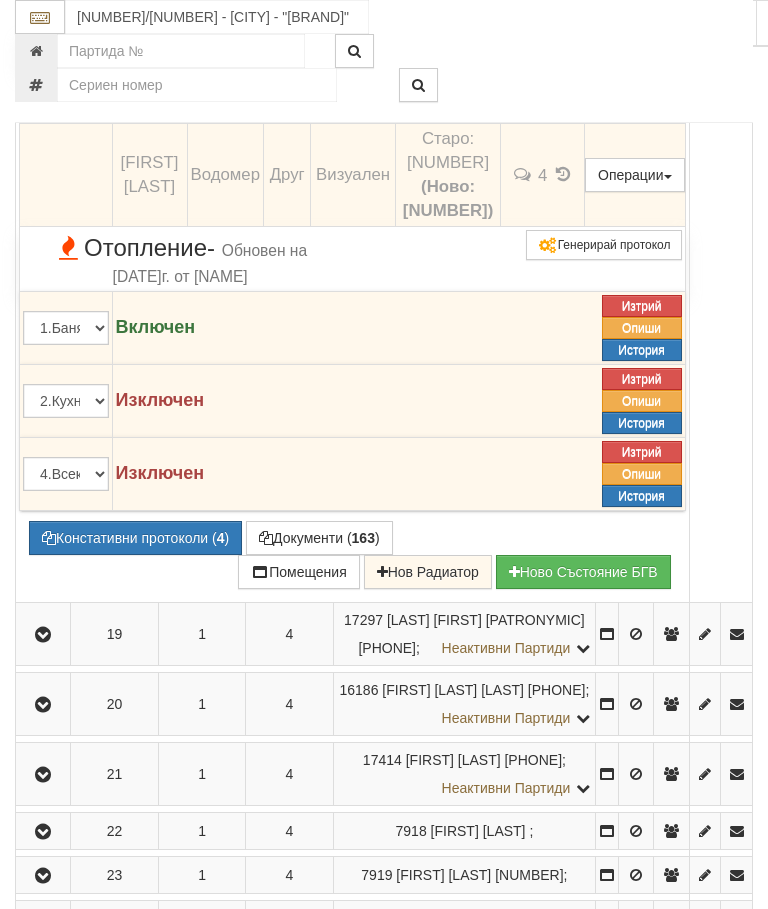 click at bounding box center (43, -52) 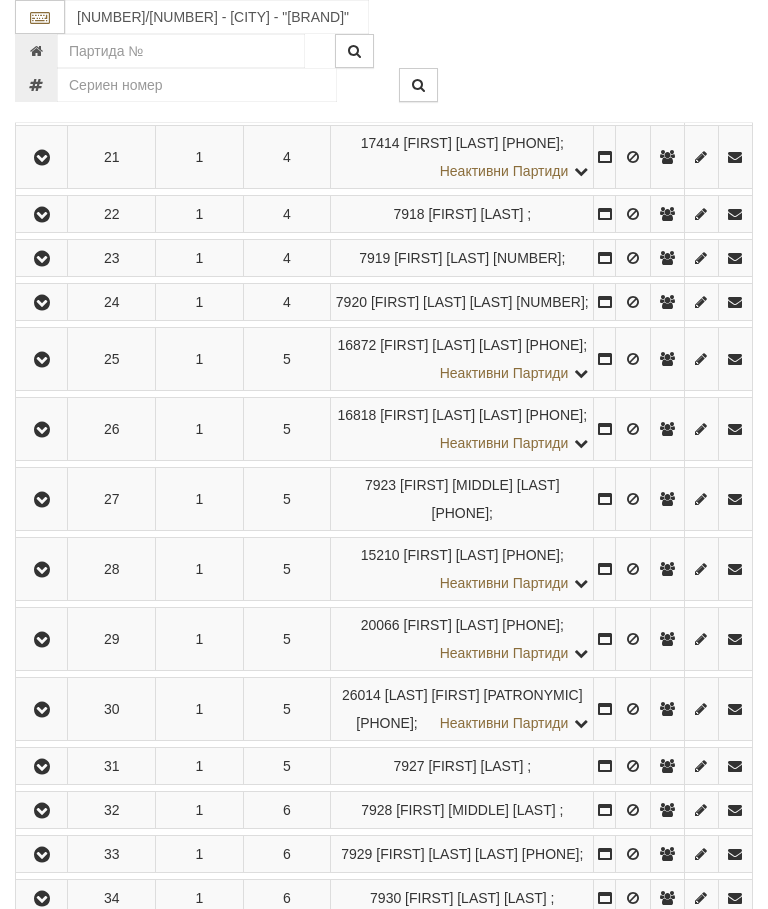 click at bounding box center (42, 18) 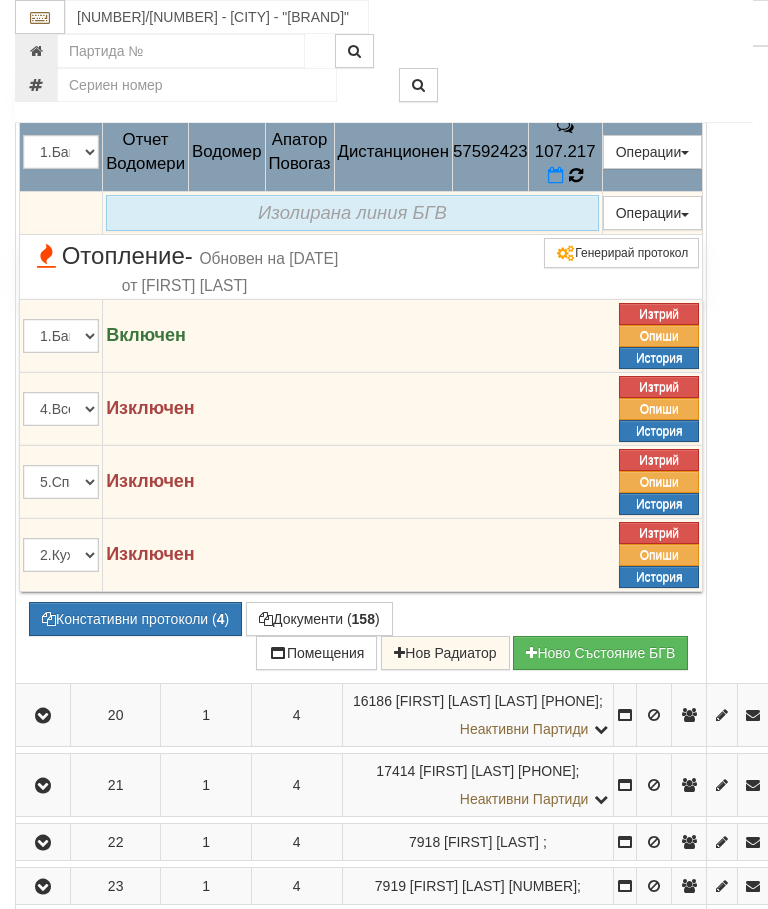 click at bounding box center (575, 176) 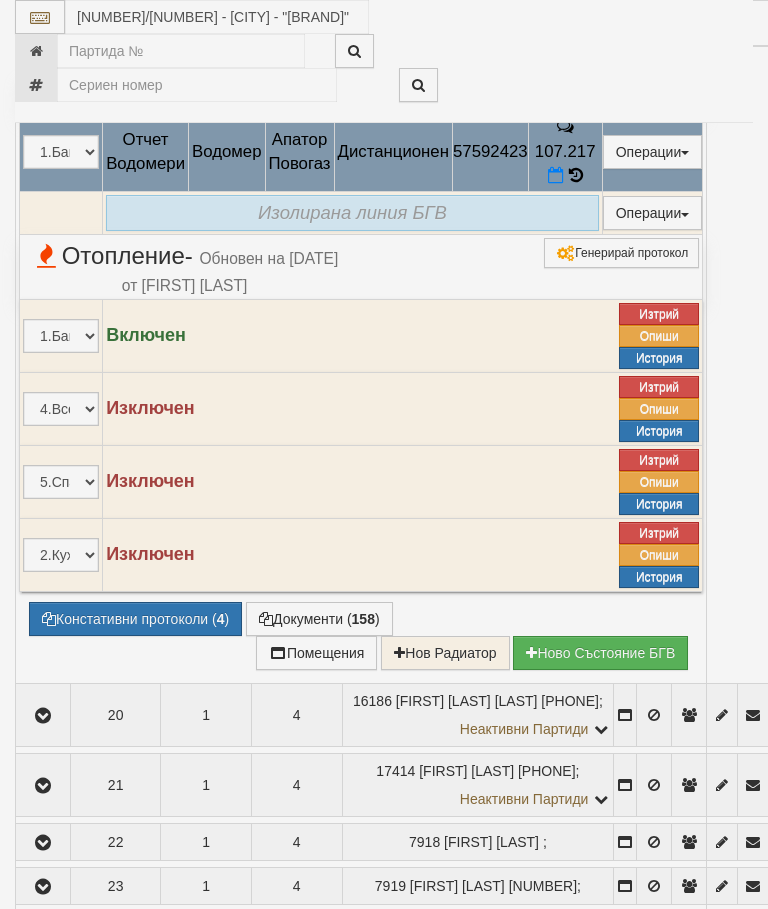 select on "10" 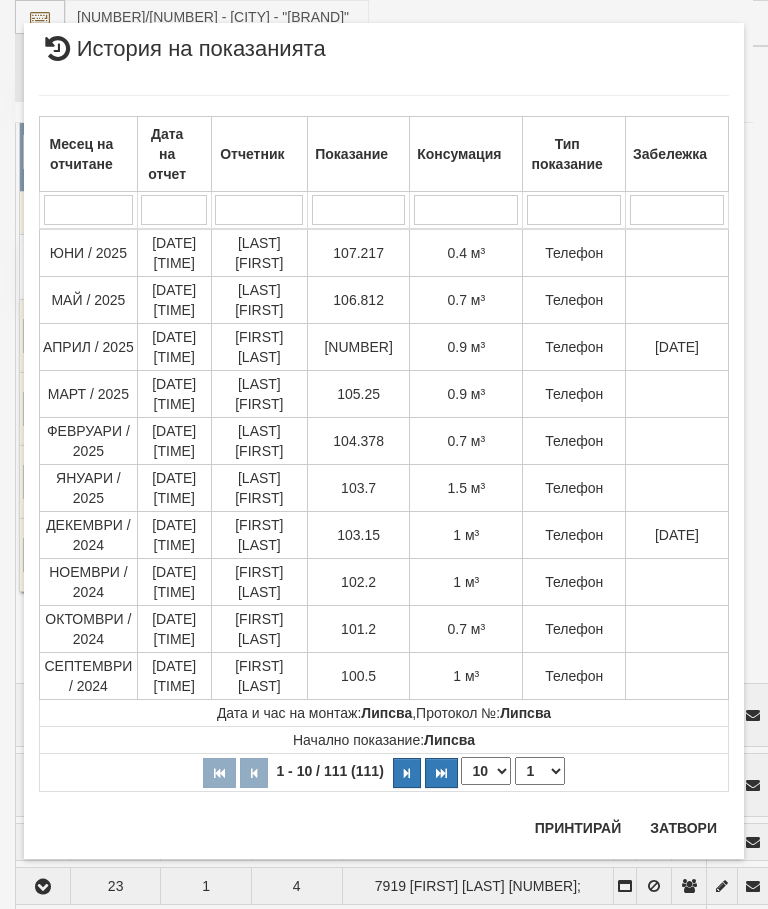 scroll, scrollTop: 2673, scrollLeft: 0, axis: vertical 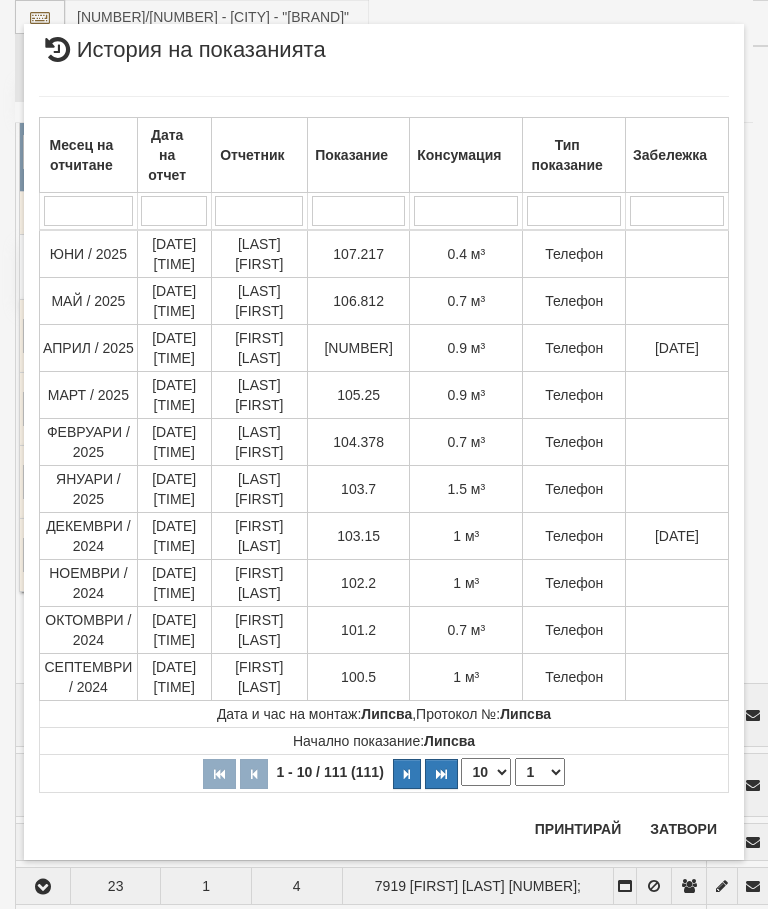 click on "Затвори" at bounding box center [683, 829] 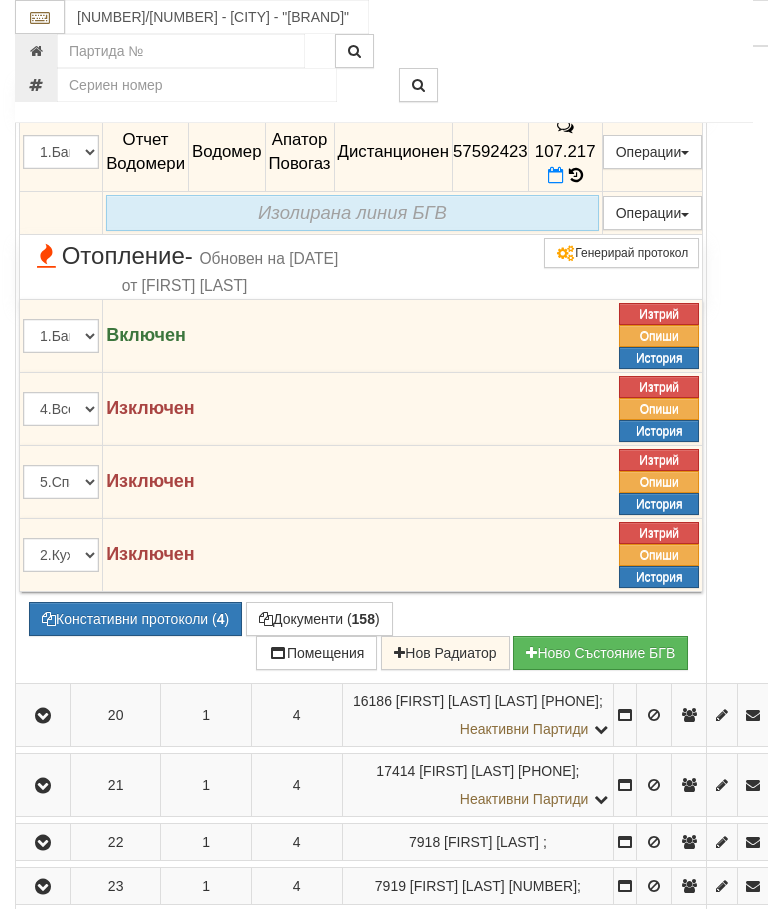 click at bounding box center [43, -8] 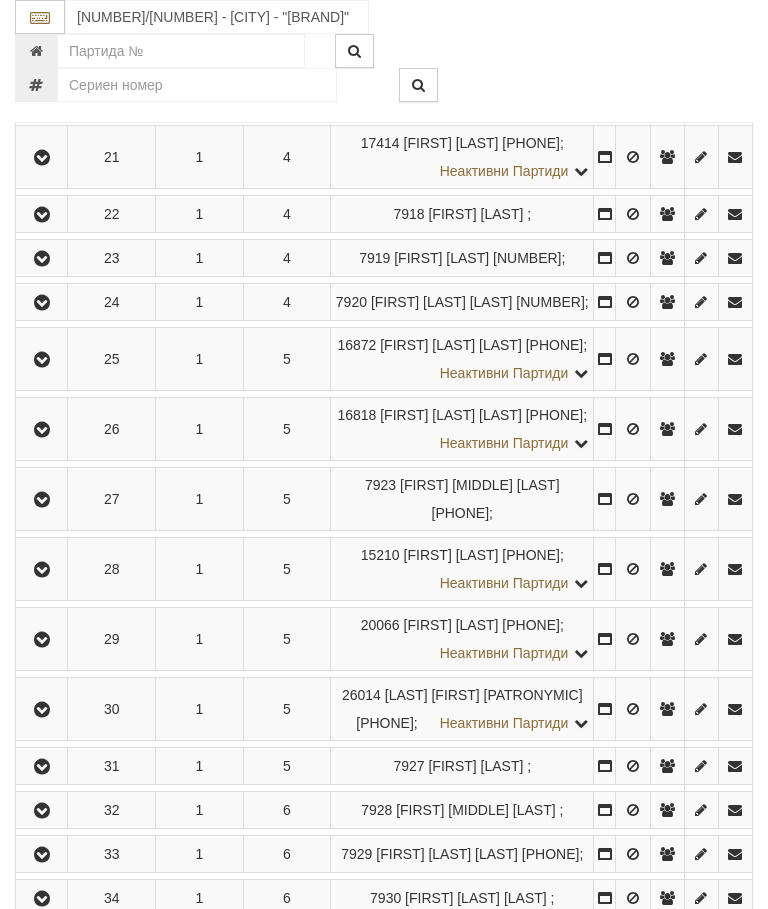 click at bounding box center (42, 215) 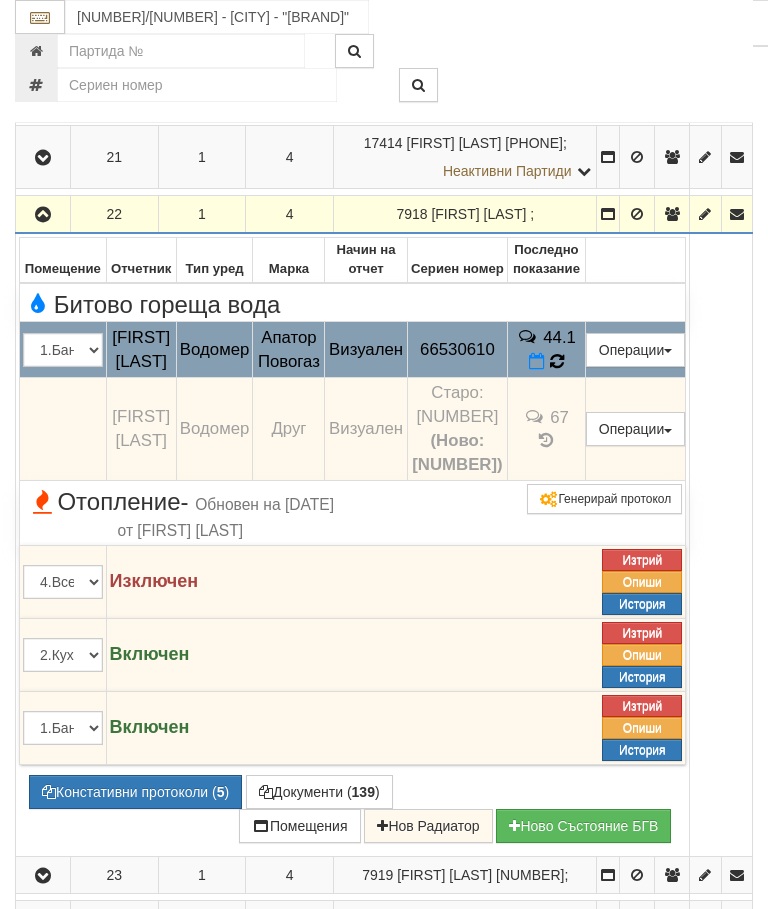 click at bounding box center (556, 362) 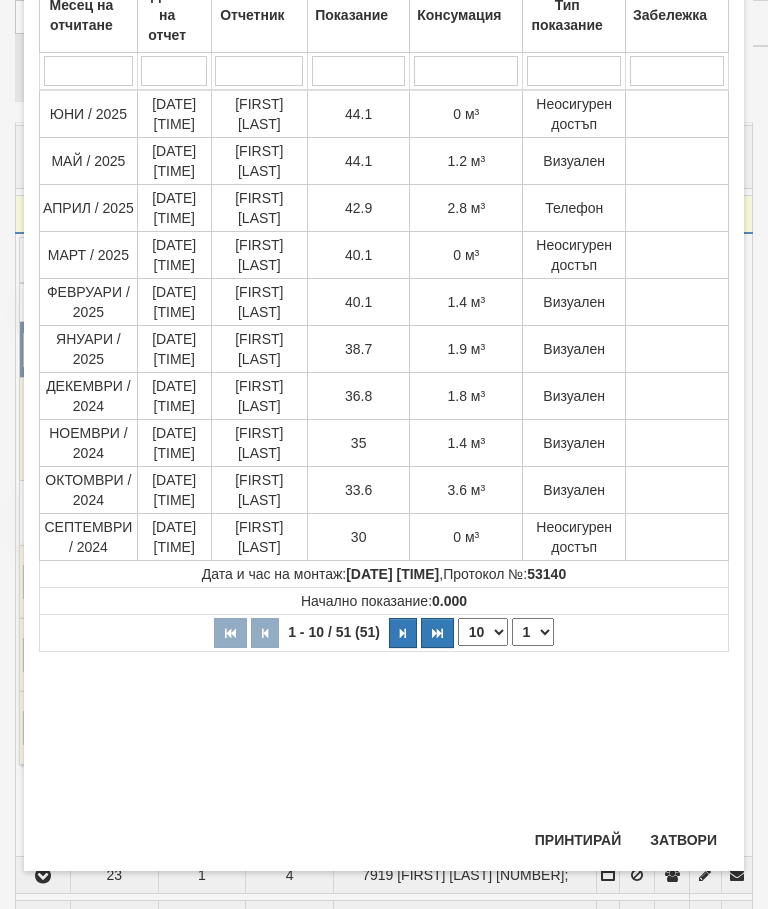 scroll, scrollTop: 165, scrollLeft: 0, axis: vertical 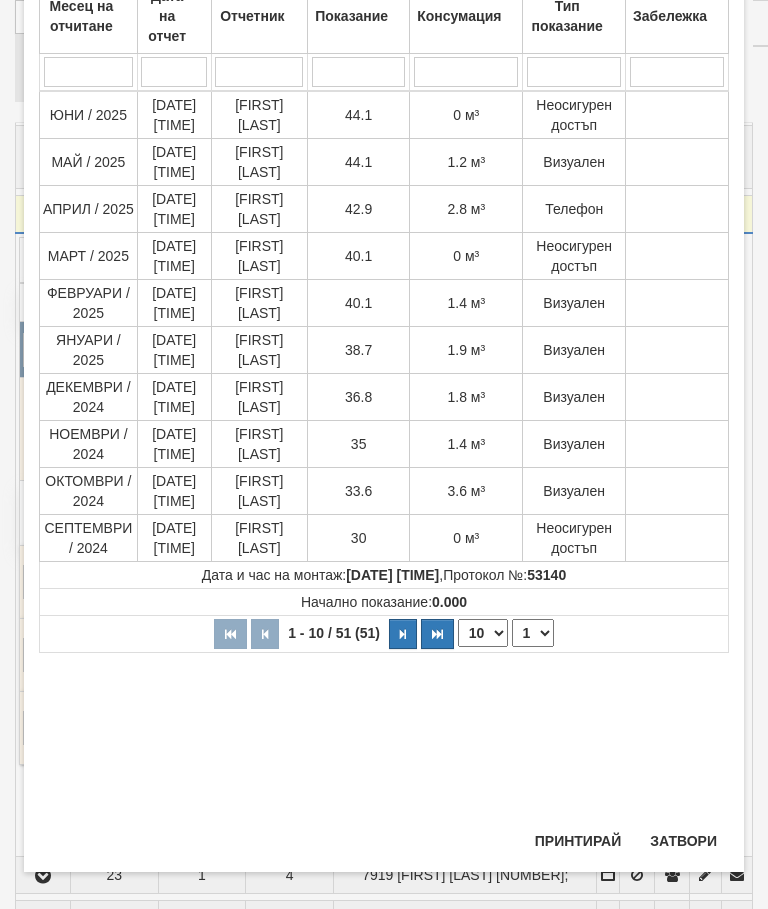 click on "Затвори" at bounding box center [683, 841] 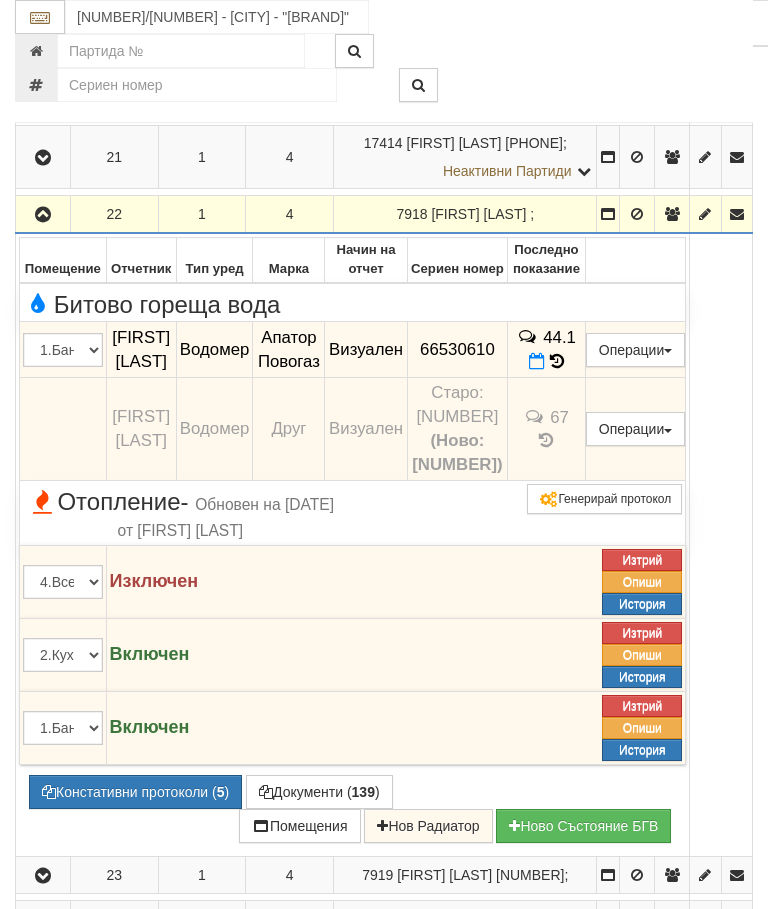 click at bounding box center [43, 215] 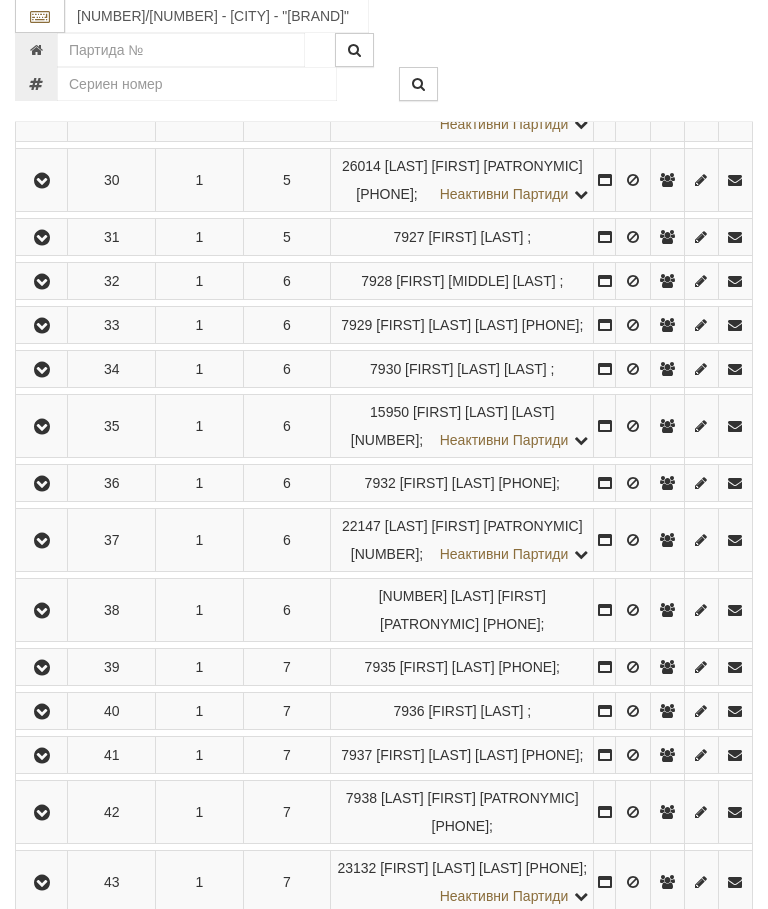 scroll, scrollTop: 2361, scrollLeft: 0, axis: vertical 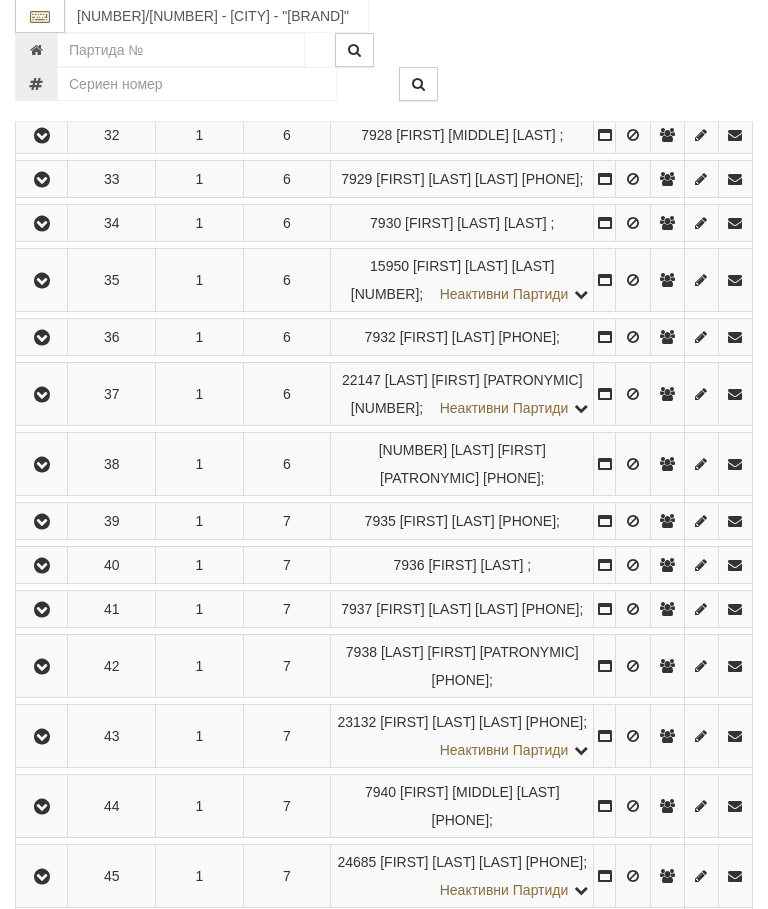 click at bounding box center [42, -104] 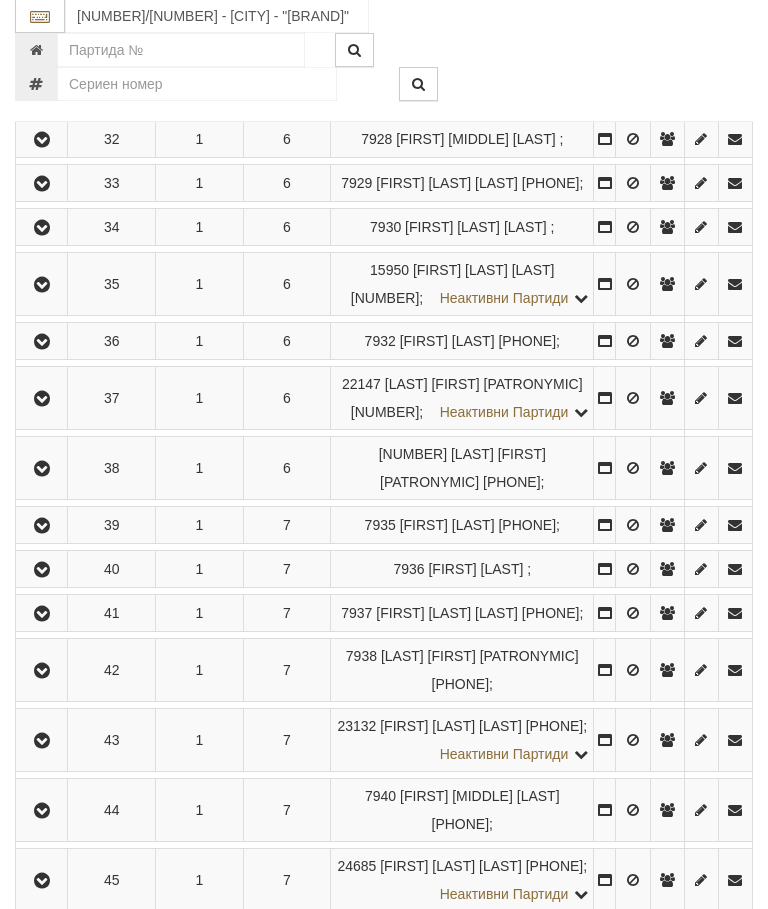 scroll, scrollTop: 2362, scrollLeft: 0, axis: vertical 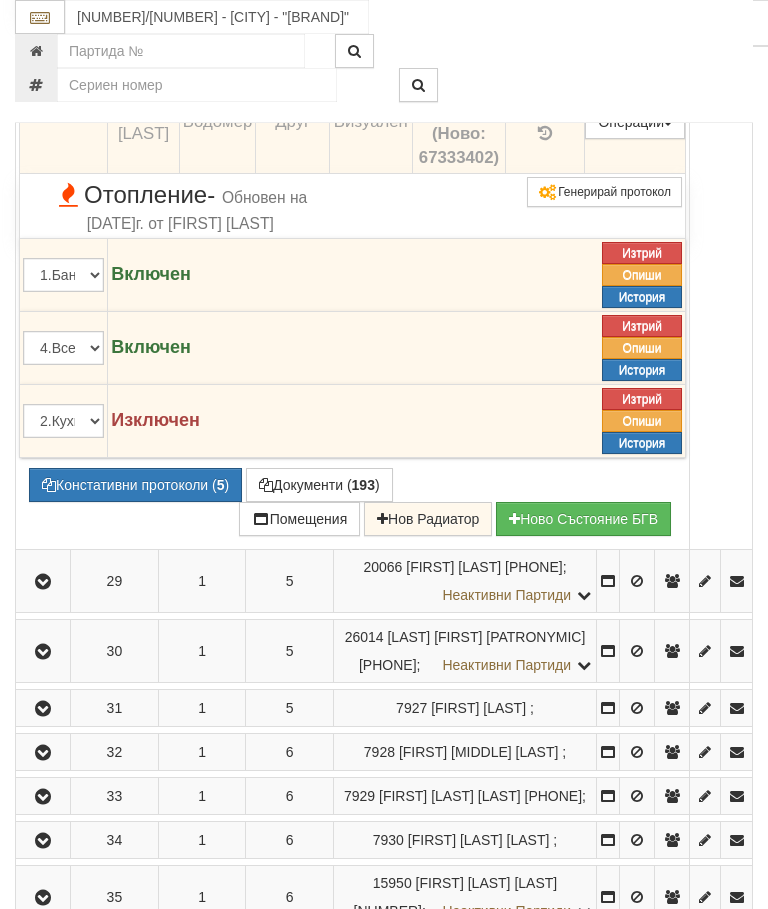 click on "66" at bounding box center (545, 43) 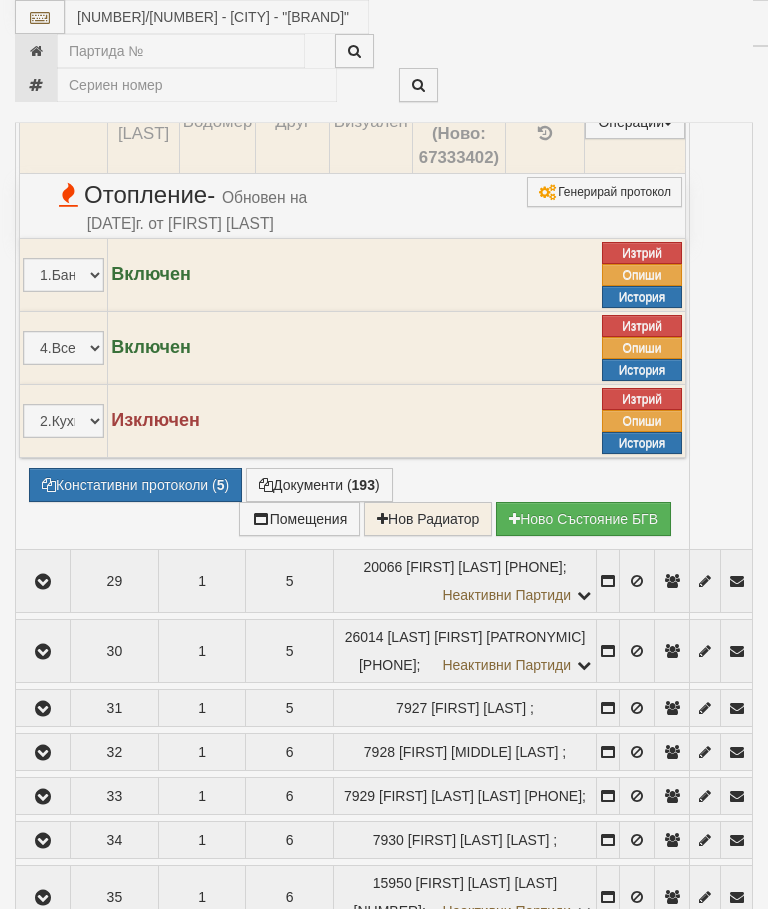 select on "10" 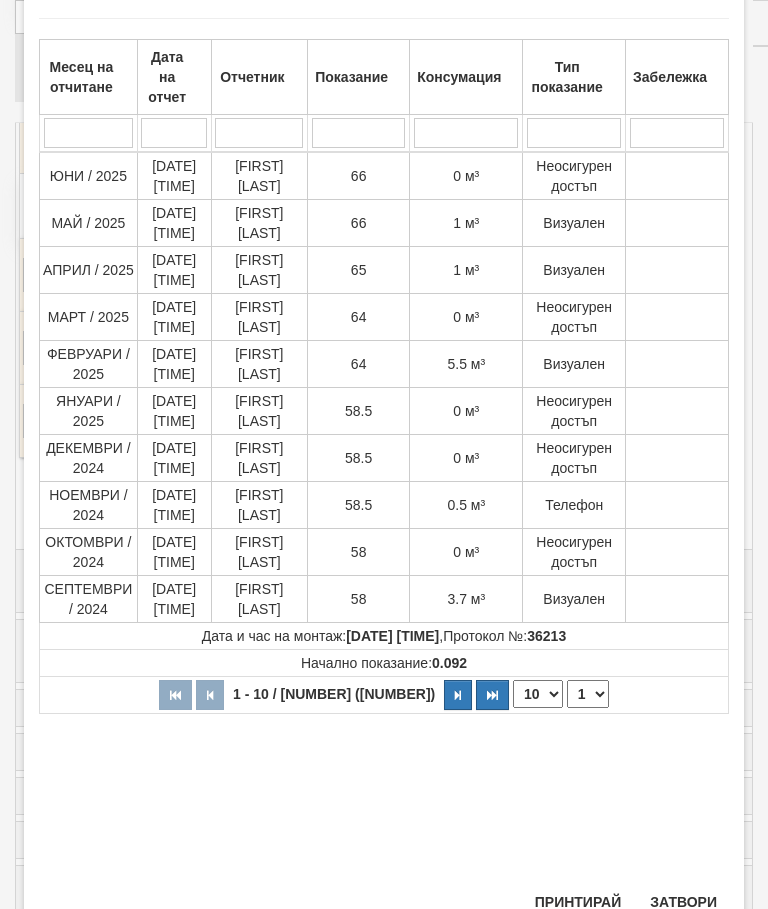 scroll, scrollTop: 103, scrollLeft: 0, axis: vertical 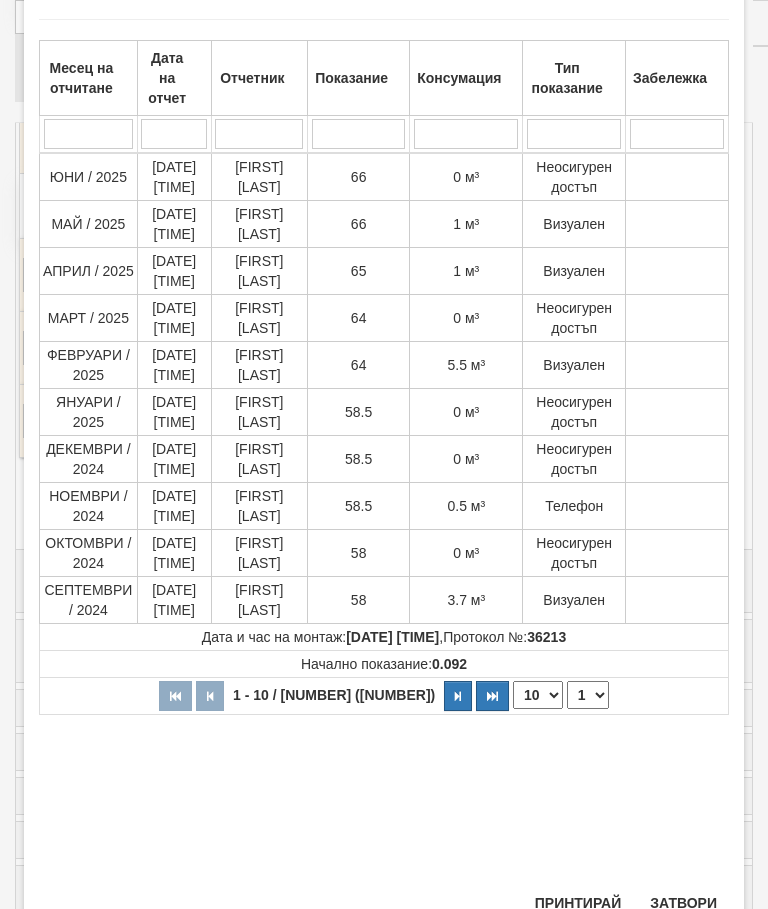 click on "Затвори" at bounding box center (683, 903) 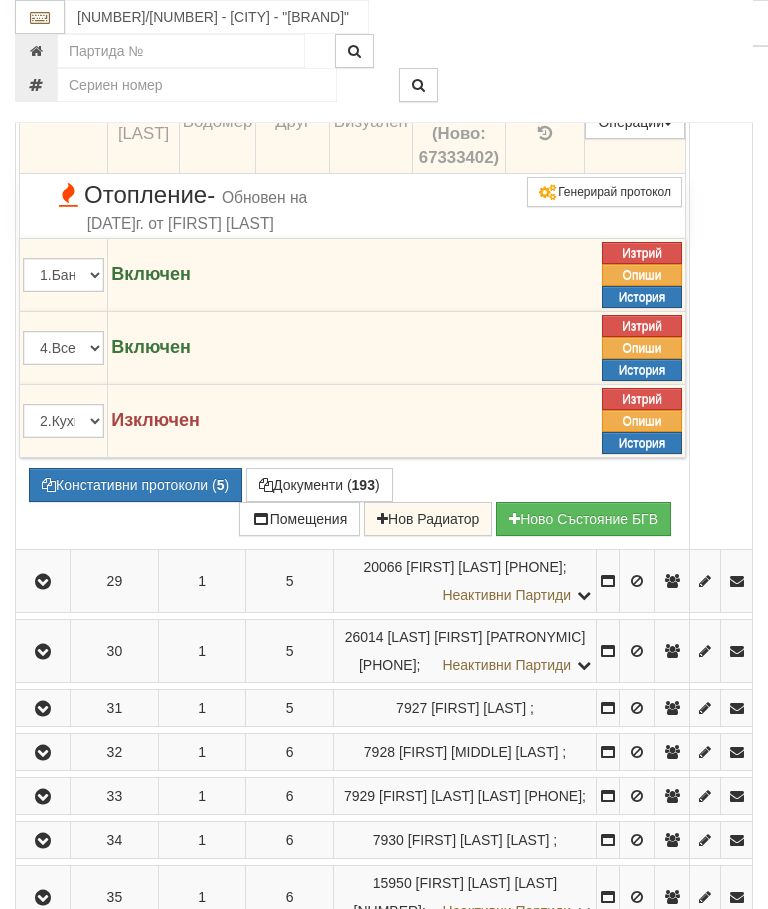 click at bounding box center (43, -106) 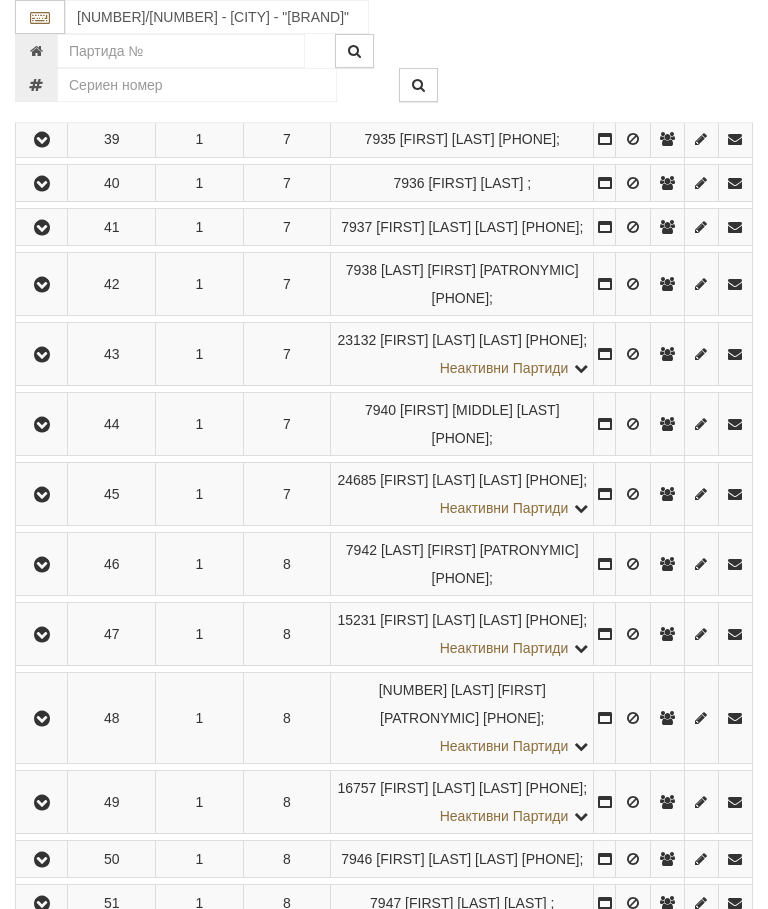 scroll, scrollTop: 2863, scrollLeft: 0, axis: vertical 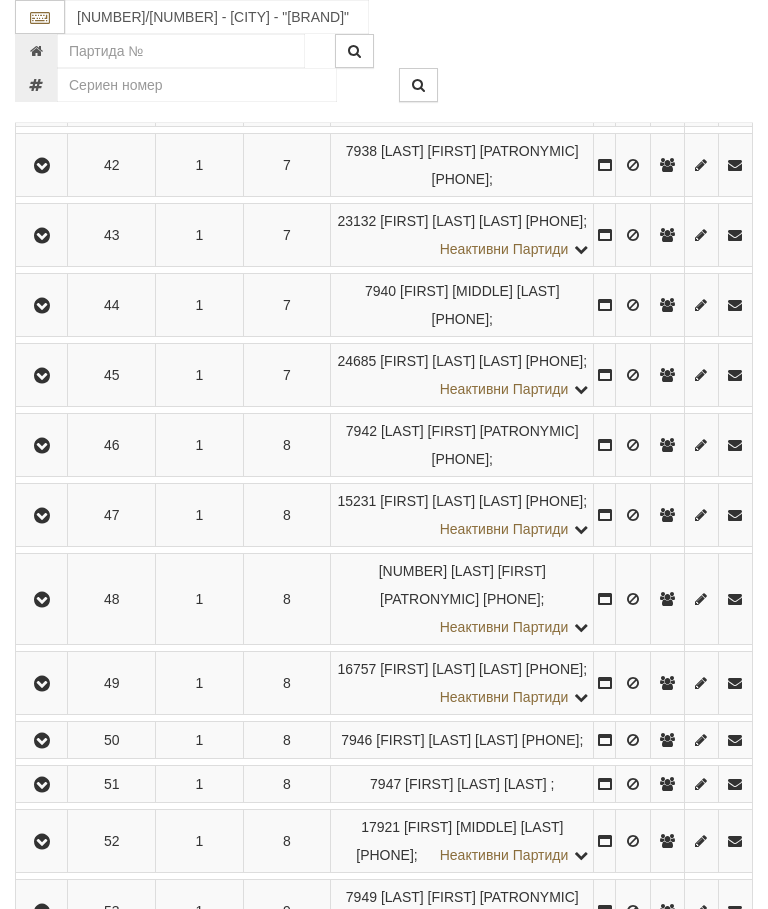 click at bounding box center [42, -365] 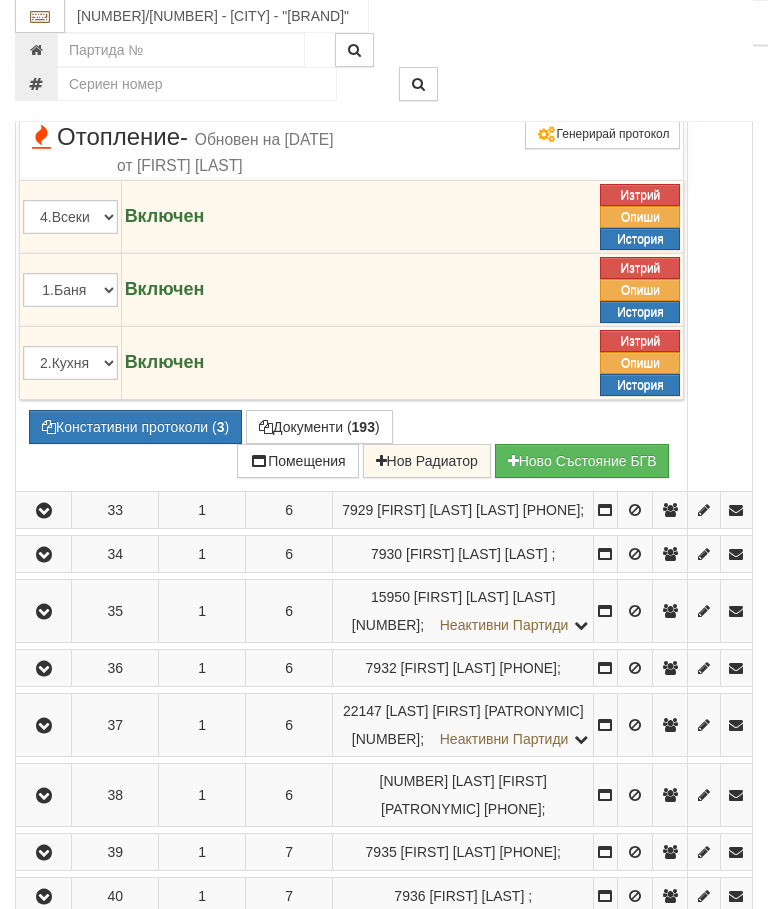 scroll, scrollTop: 2488, scrollLeft: 0, axis: vertical 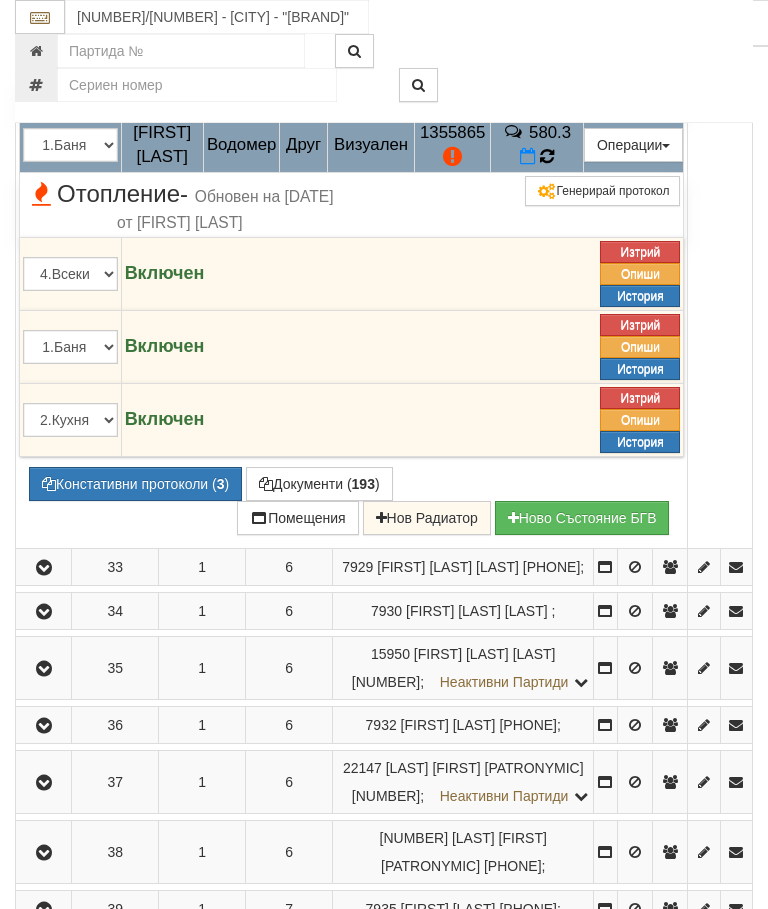 click at bounding box center [547, 156] 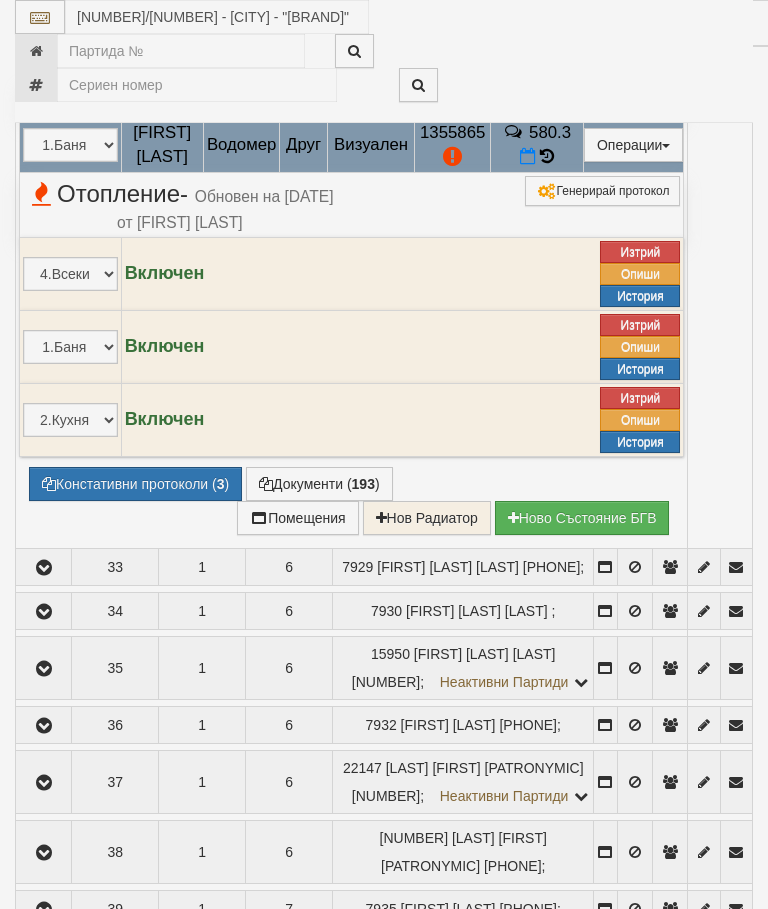 select on "10" 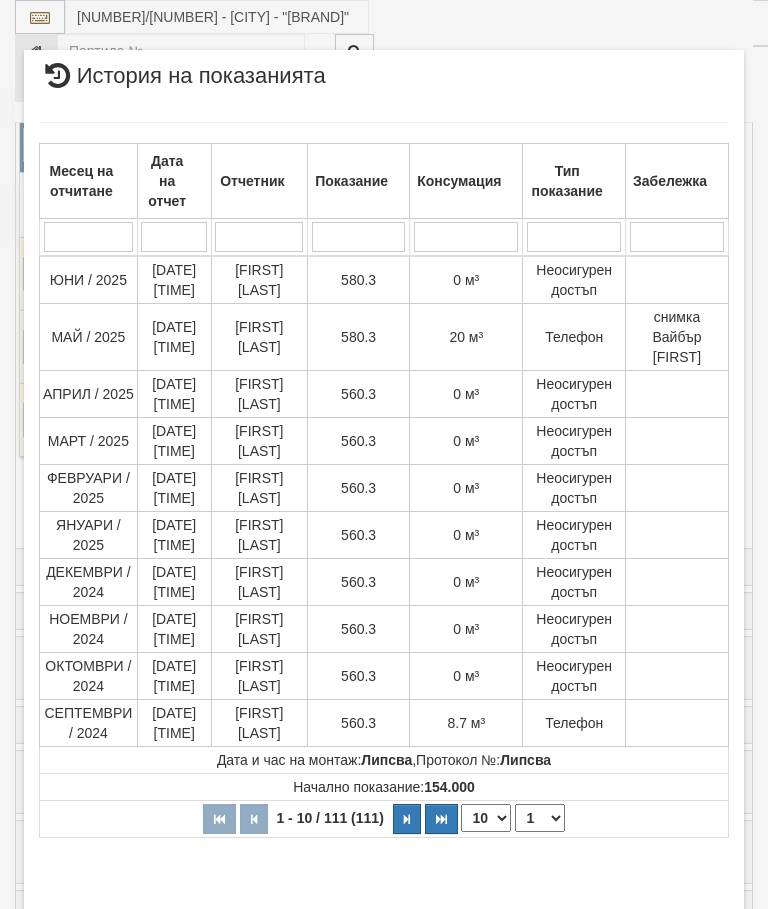 scroll, scrollTop: 202, scrollLeft: 0, axis: vertical 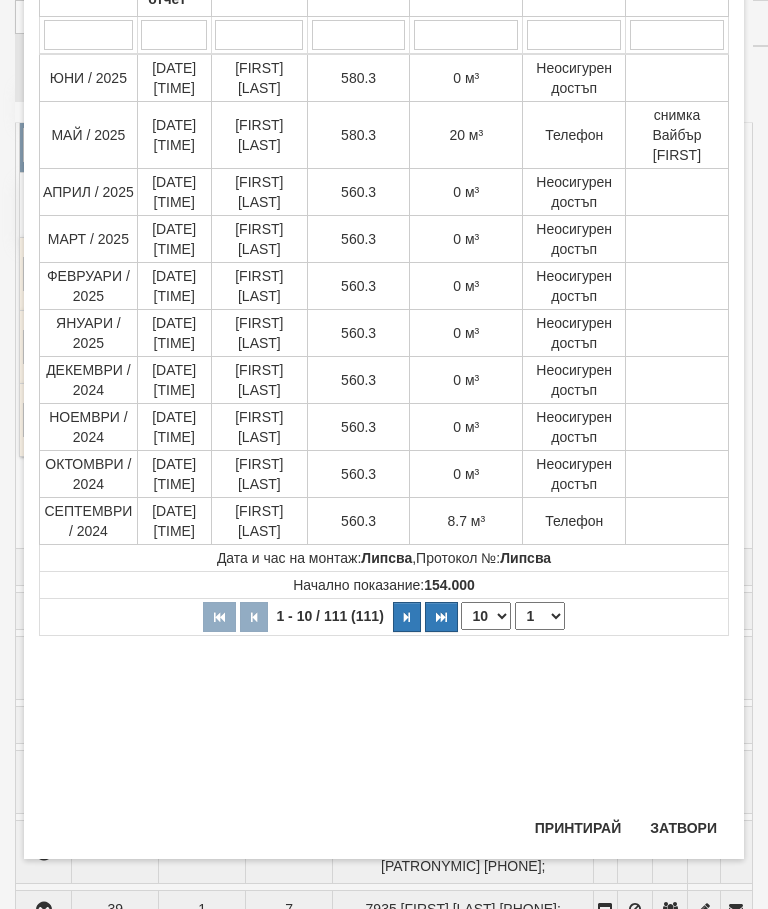 click on "Затвори" at bounding box center [683, 828] 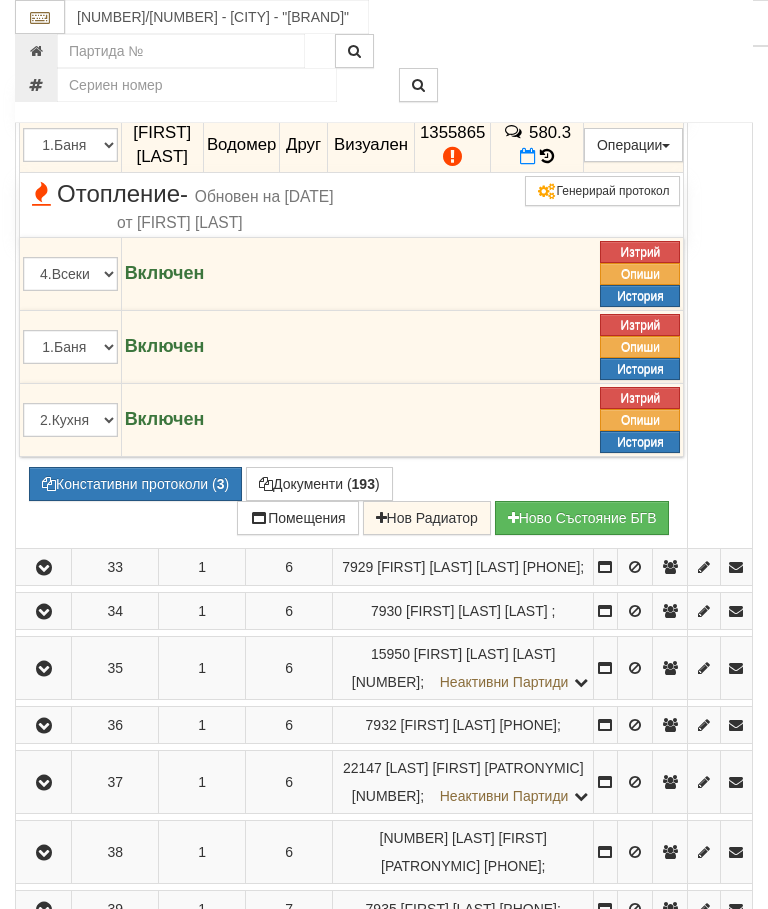 click at bounding box center (44, 10) 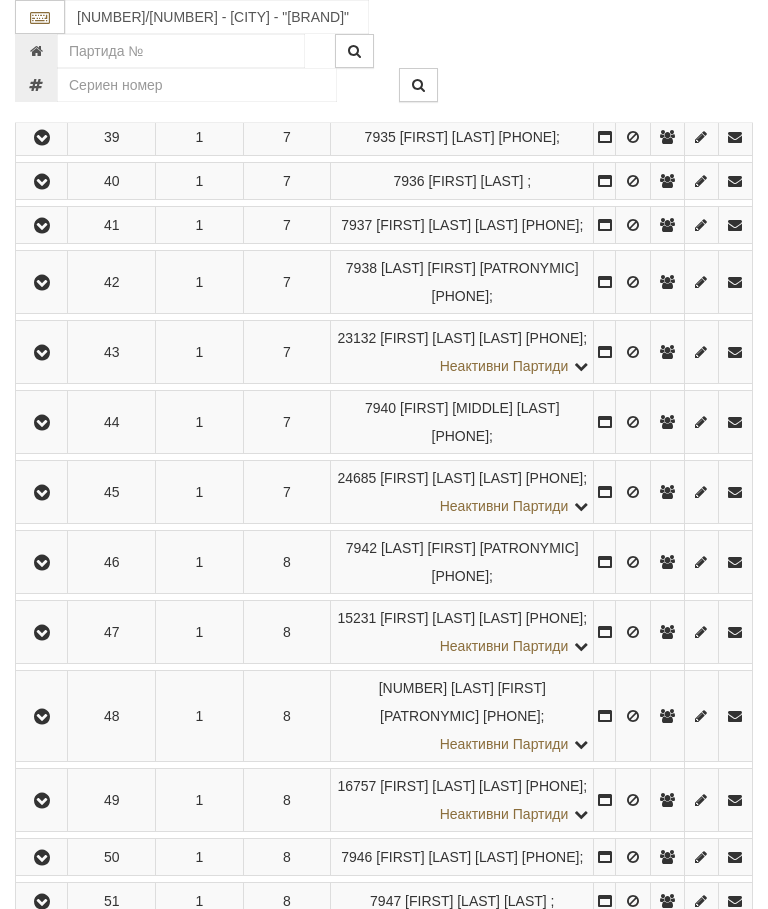 scroll, scrollTop: 2774, scrollLeft: 0, axis: vertical 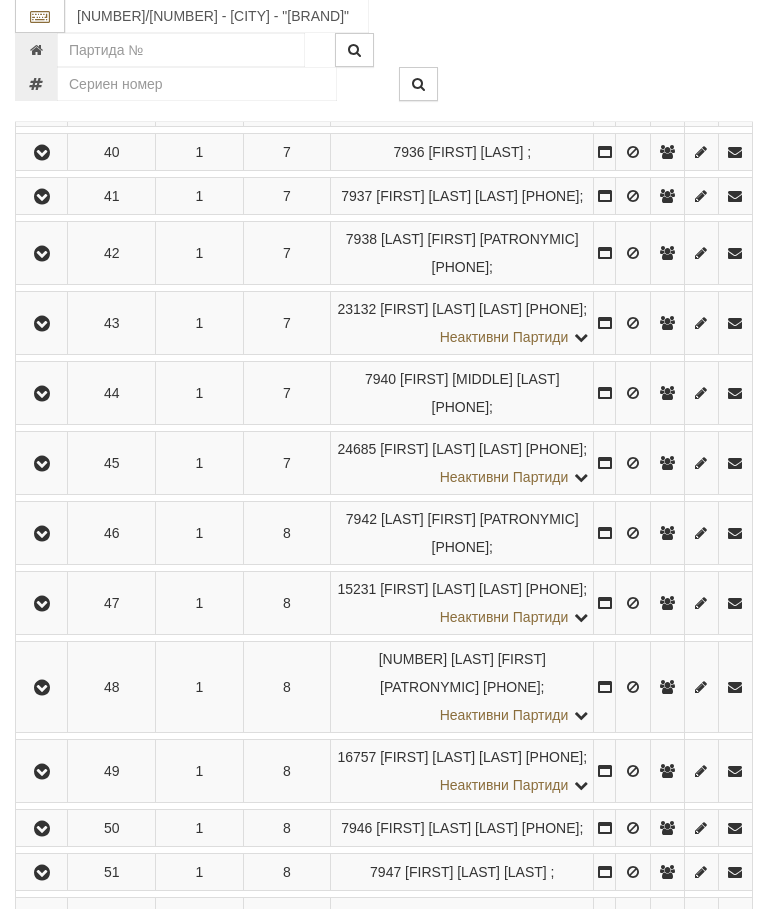 click at bounding box center (42, -188) 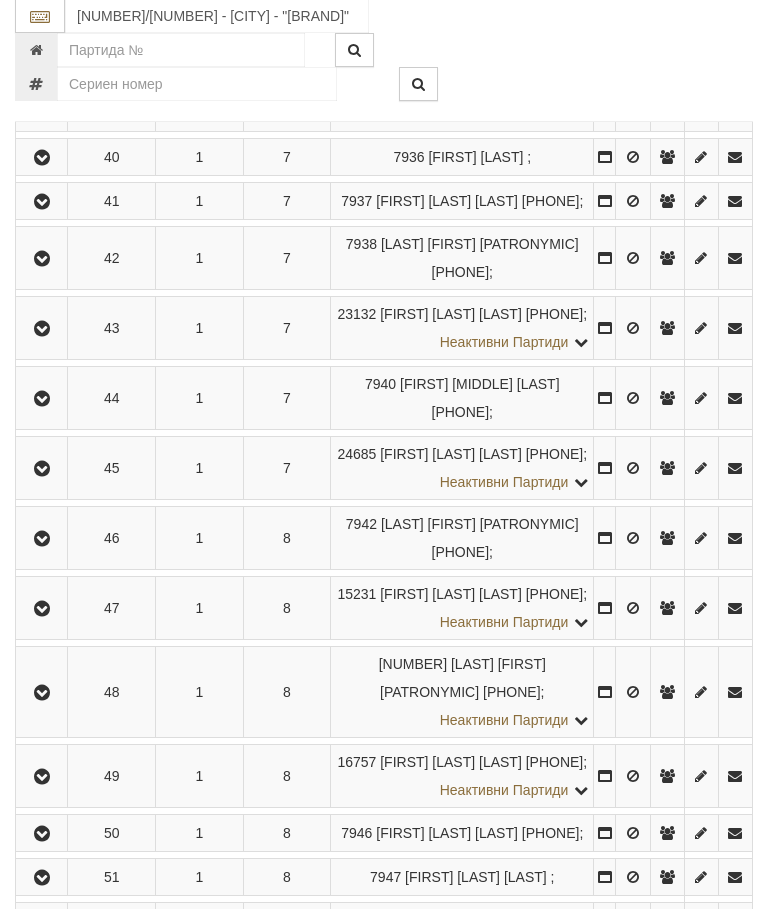 scroll, scrollTop: 2775, scrollLeft: 0, axis: vertical 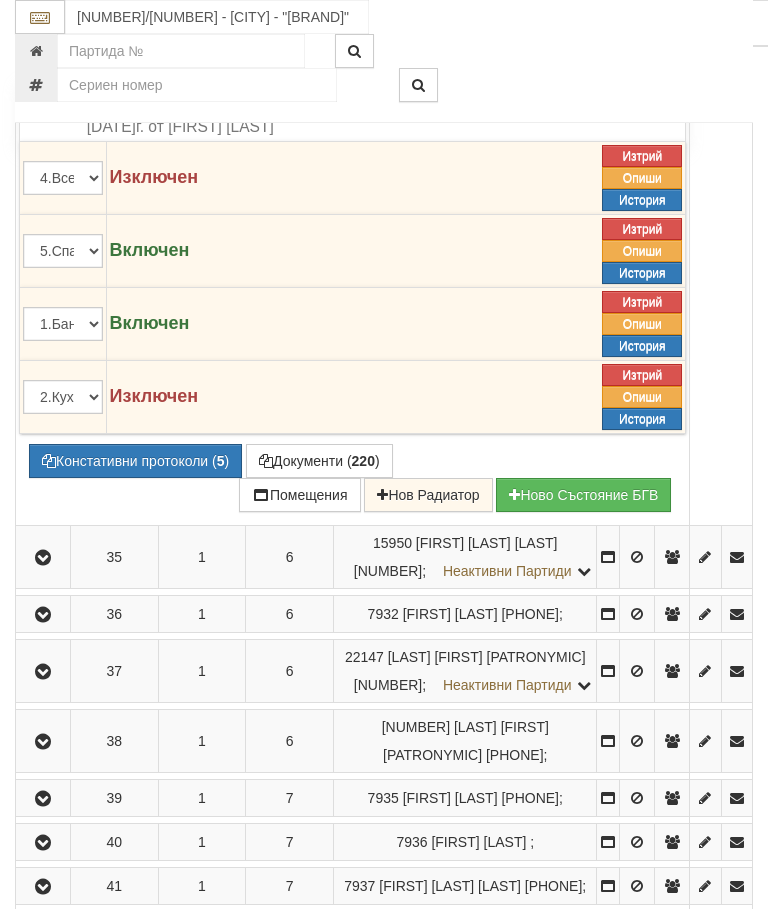 click on "91" at bounding box center [547, -54] 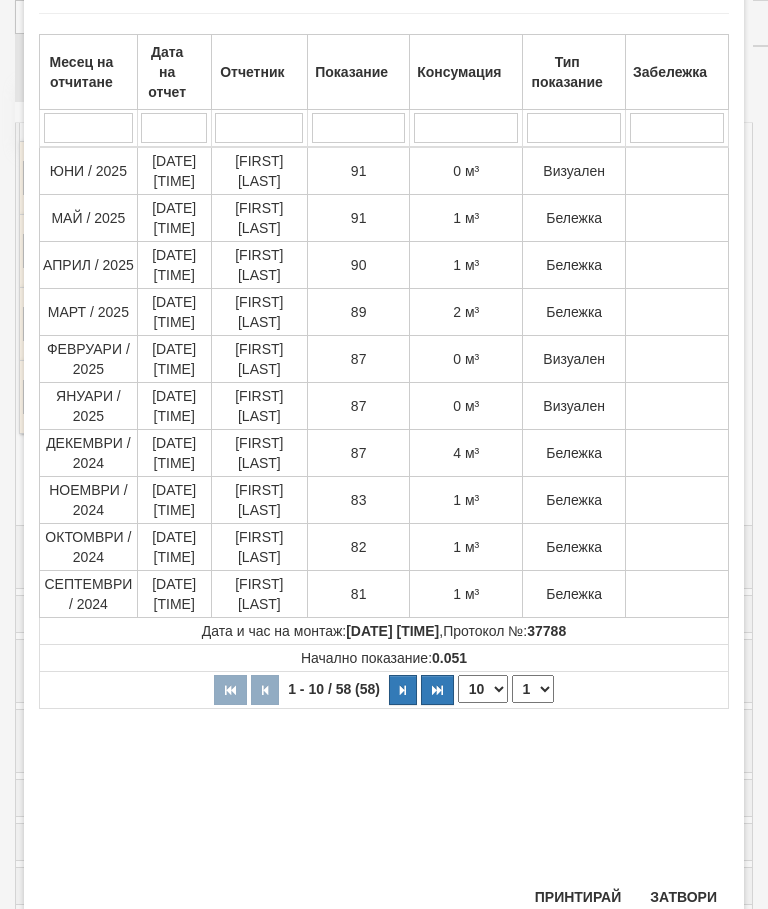scroll, scrollTop: 103, scrollLeft: 0, axis: vertical 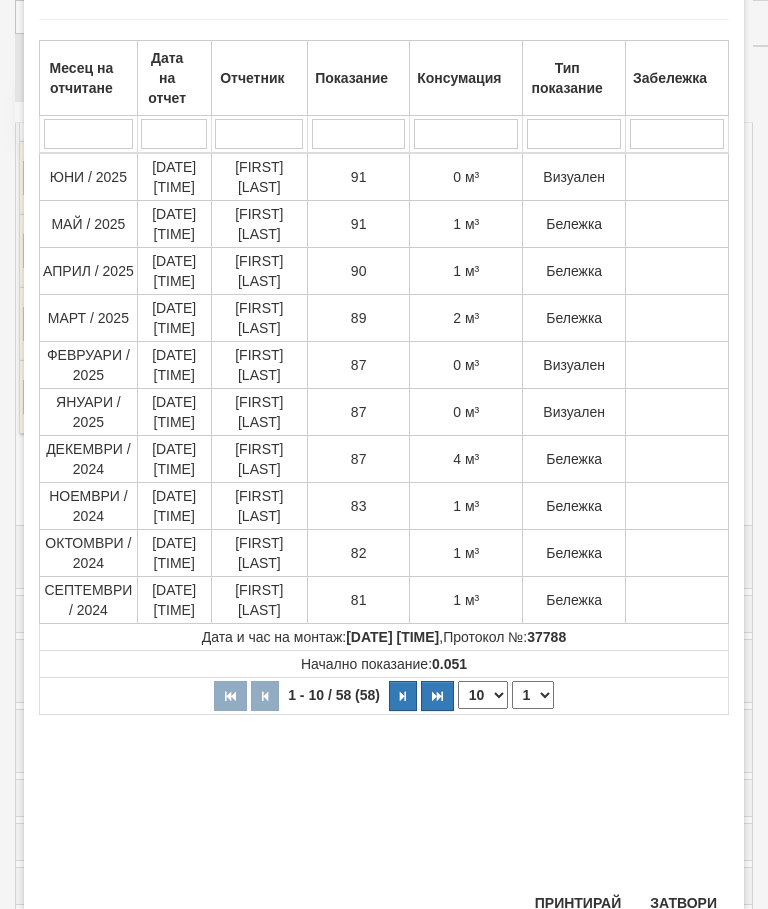 click on "Затвори" at bounding box center [683, 903] 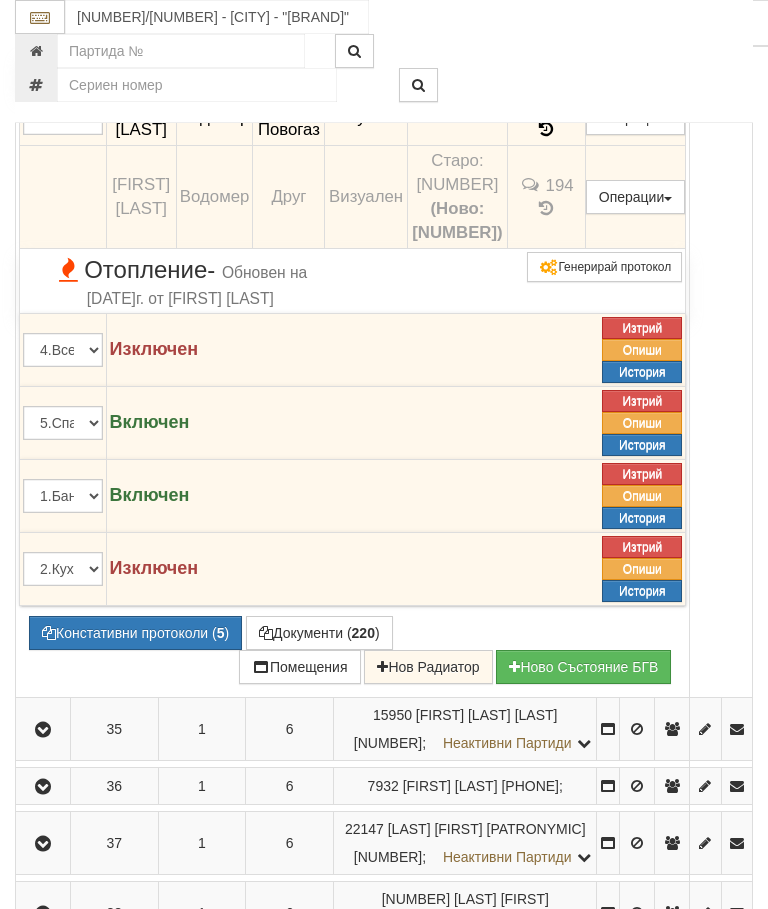 scroll, scrollTop: 2605, scrollLeft: 0, axis: vertical 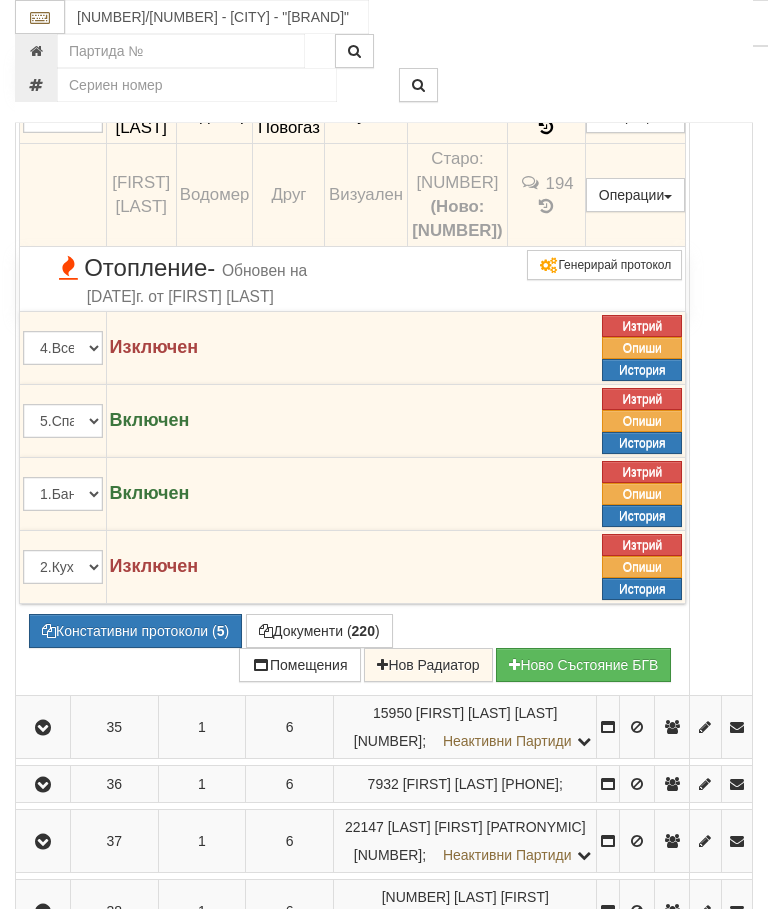 click at bounding box center (43, -19) 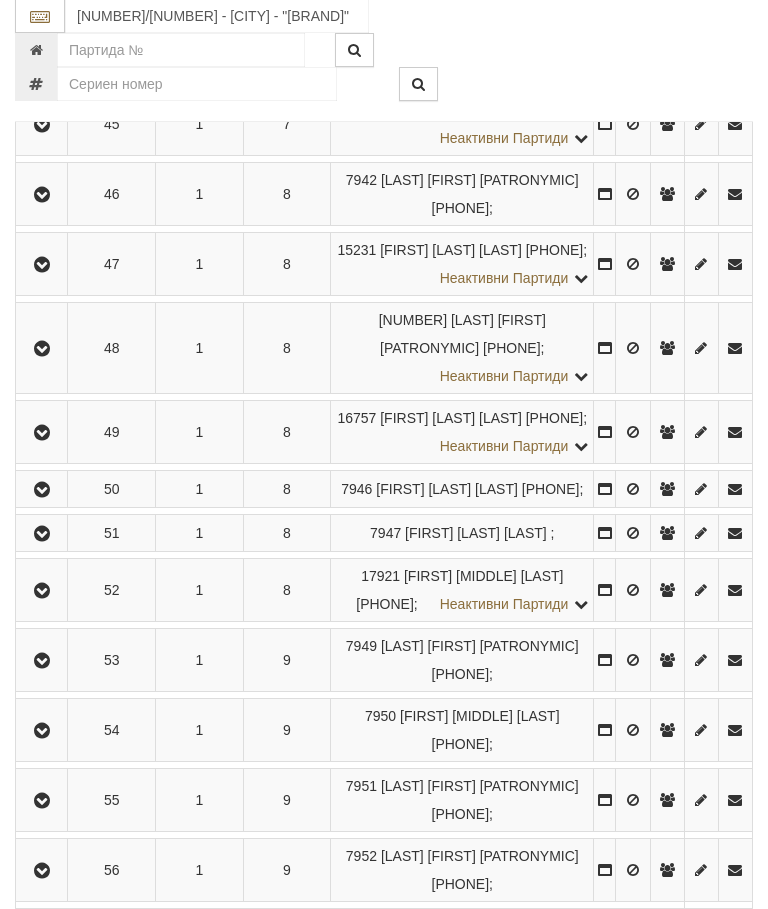 scroll, scrollTop: 3171, scrollLeft: 0, axis: vertical 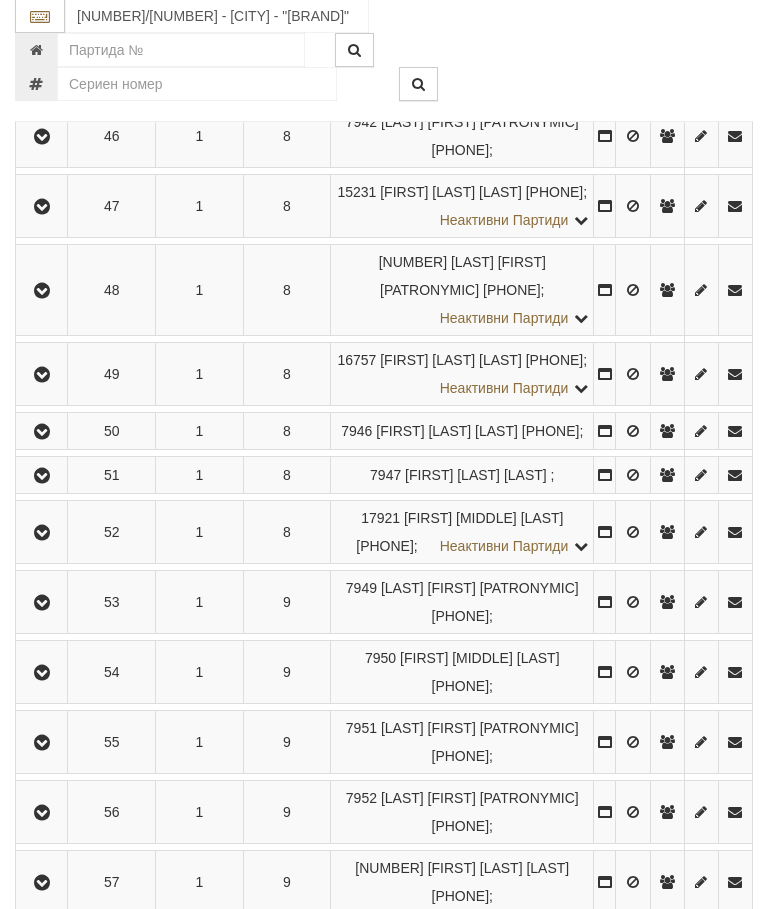 click at bounding box center [42, -243] 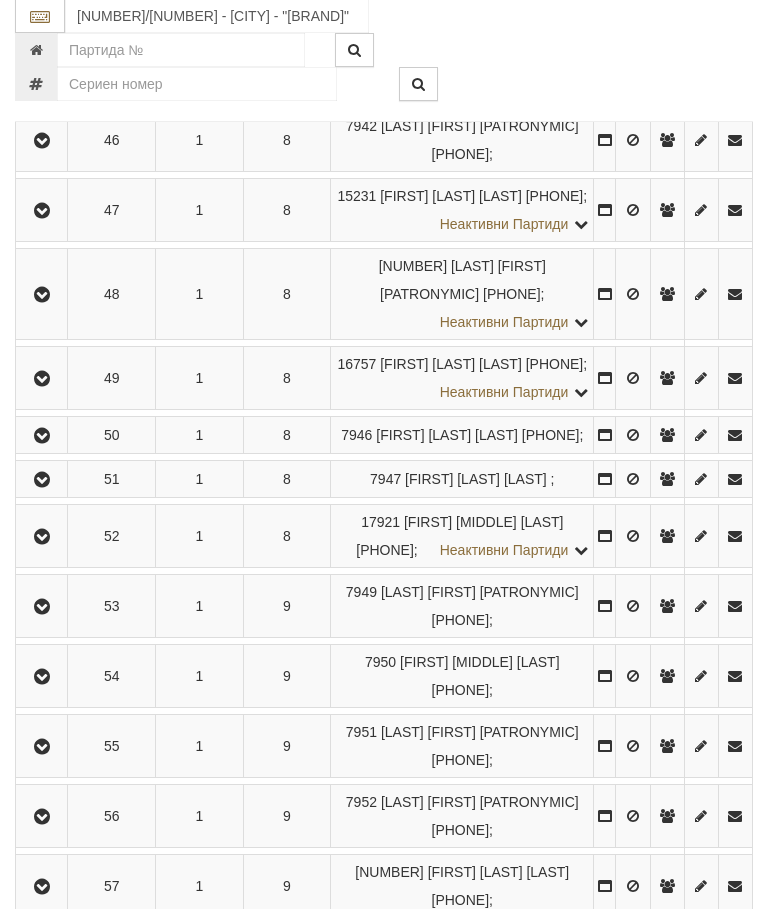 scroll, scrollTop: 3172, scrollLeft: 0, axis: vertical 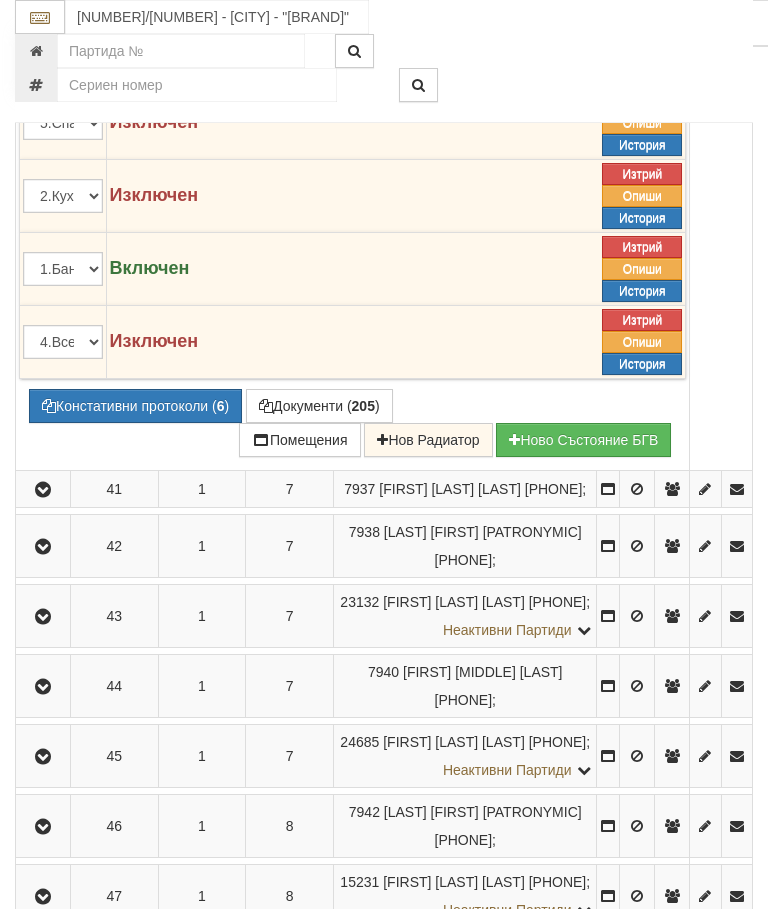 click at bounding box center (557, -98) 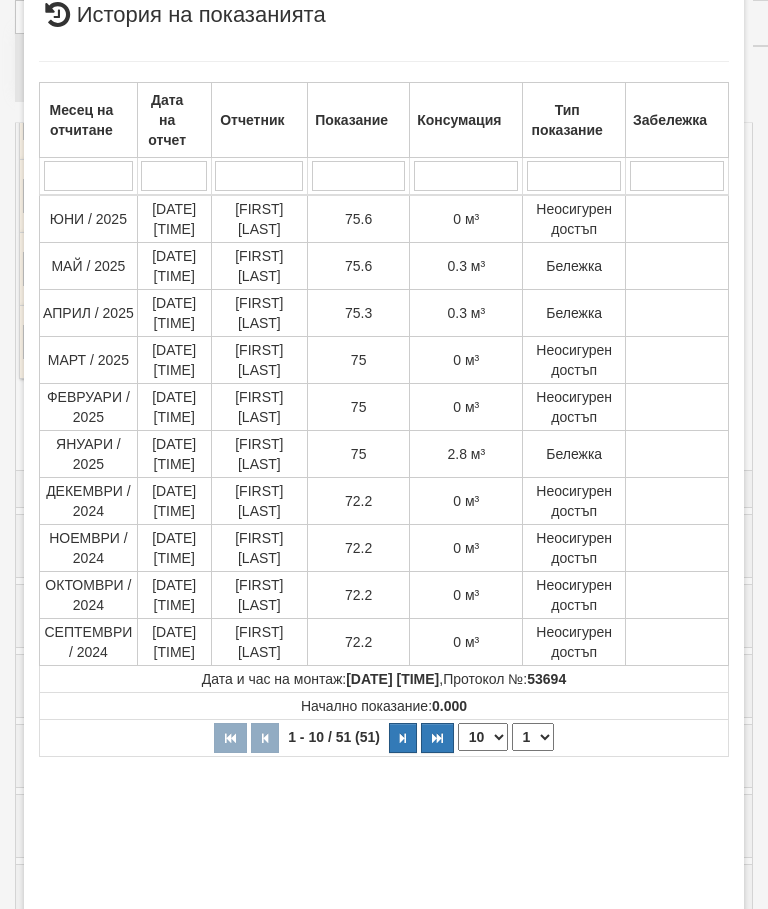 scroll, scrollTop: 62, scrollLeft: 0, axis: vertical 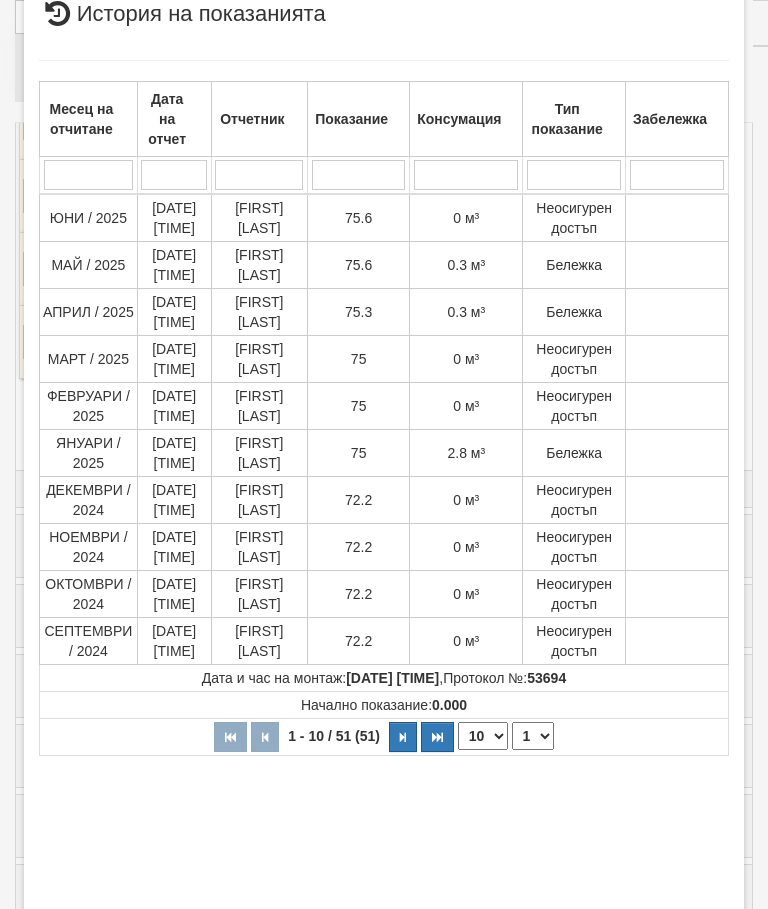 click on "Затвори" at bounding box center [683, 944] 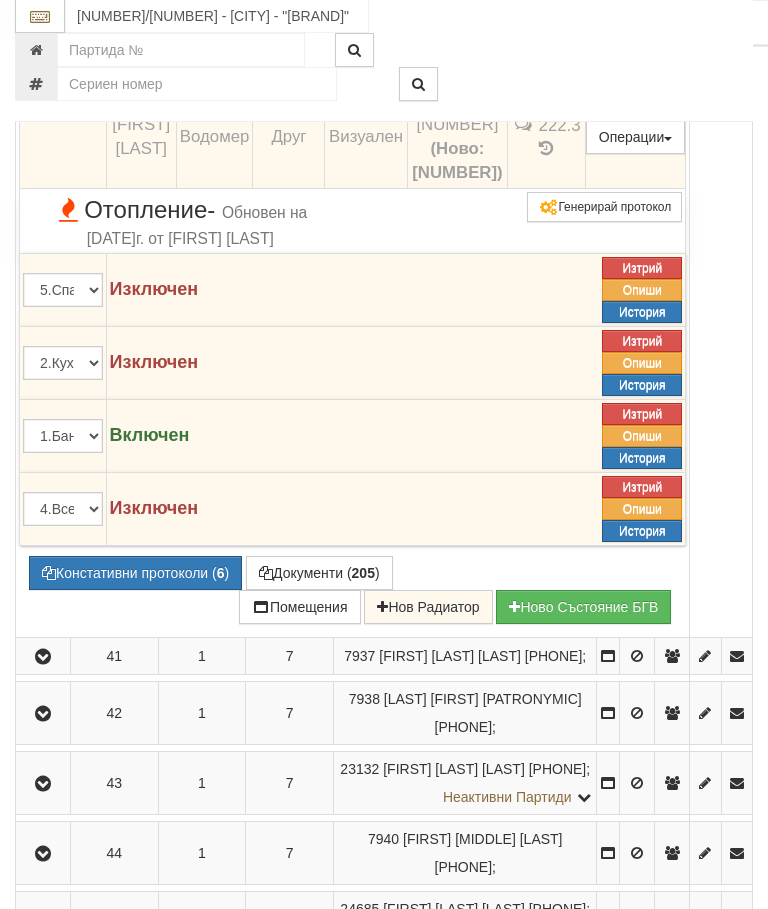 scroll, scrollTop: 3008, scrollLeft: 0, axis: vertical 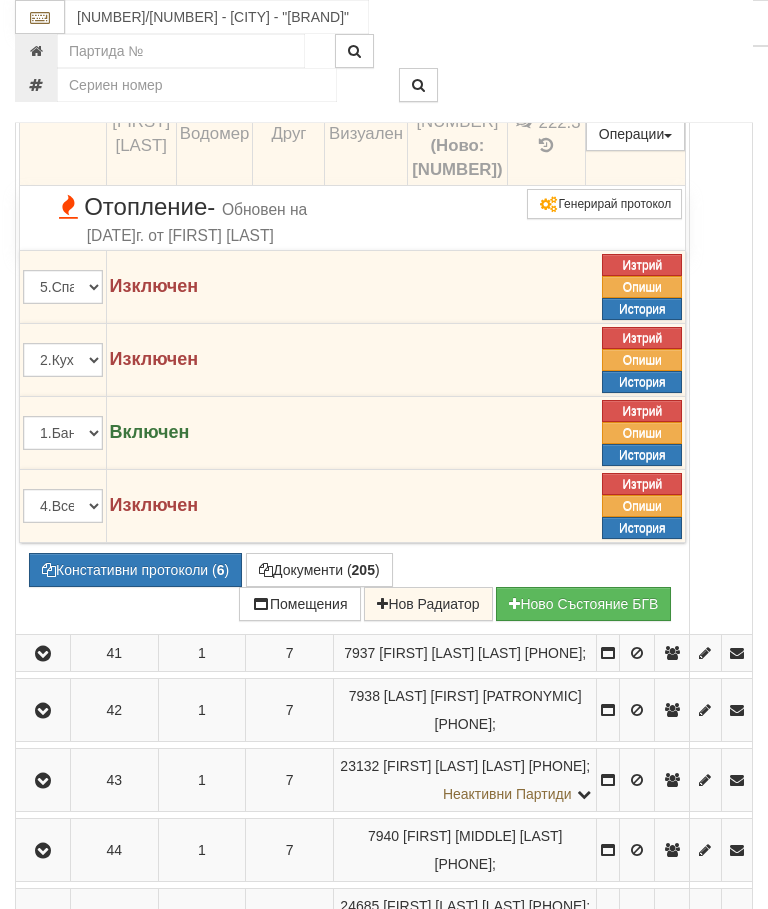 click at bounding box center [43, -80] 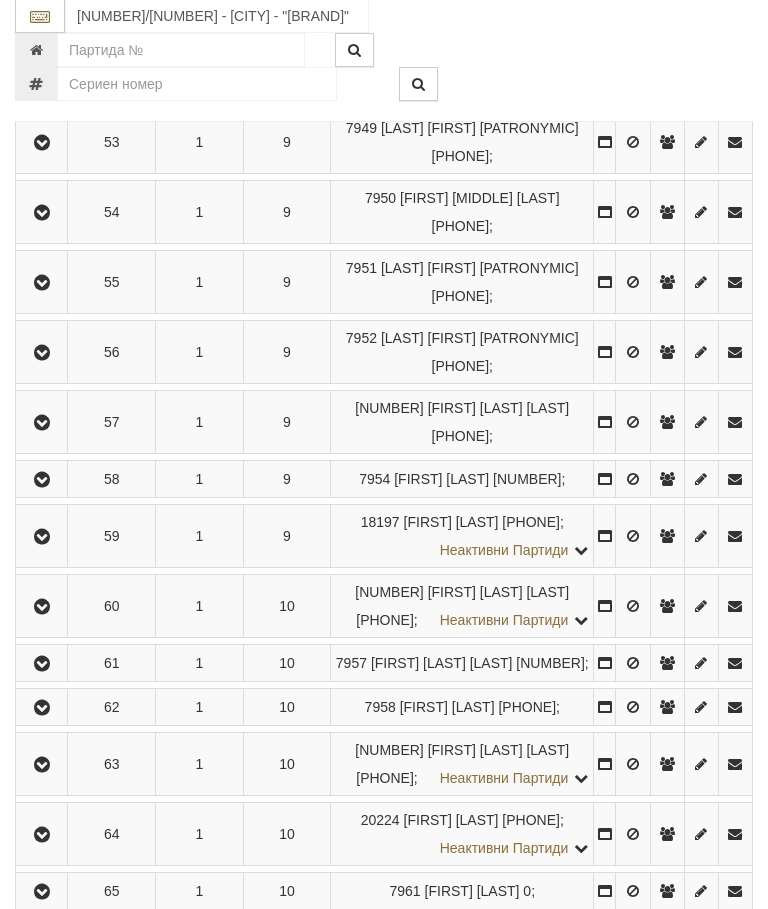 scroll, scrollTop: 3634, scrollLeft: 0, axis: vertical 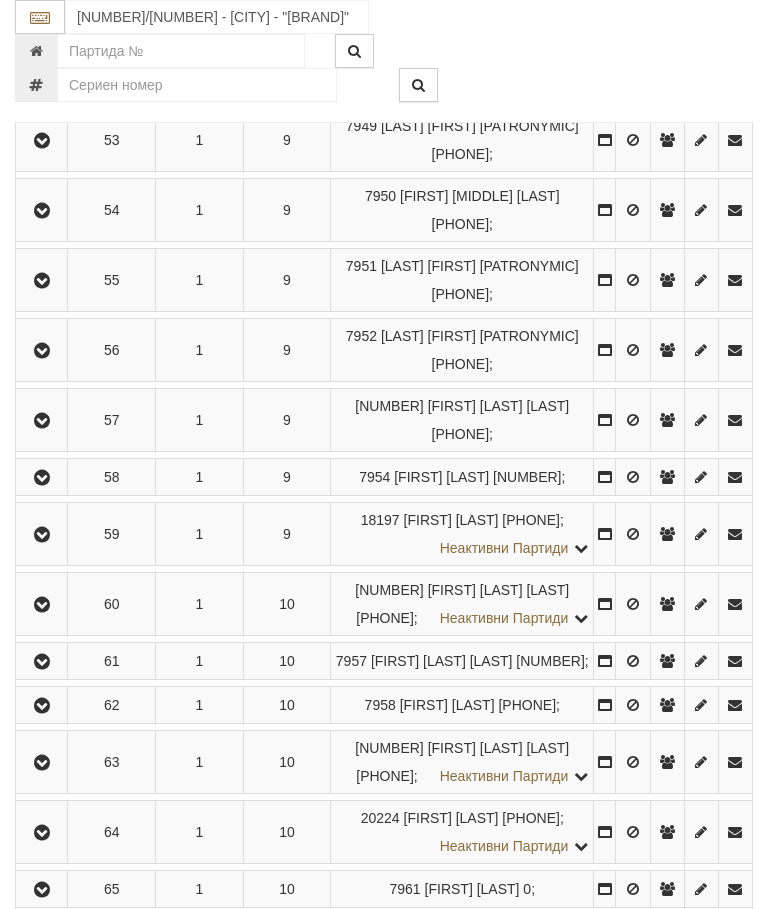 click at bounding box center (42, -662) 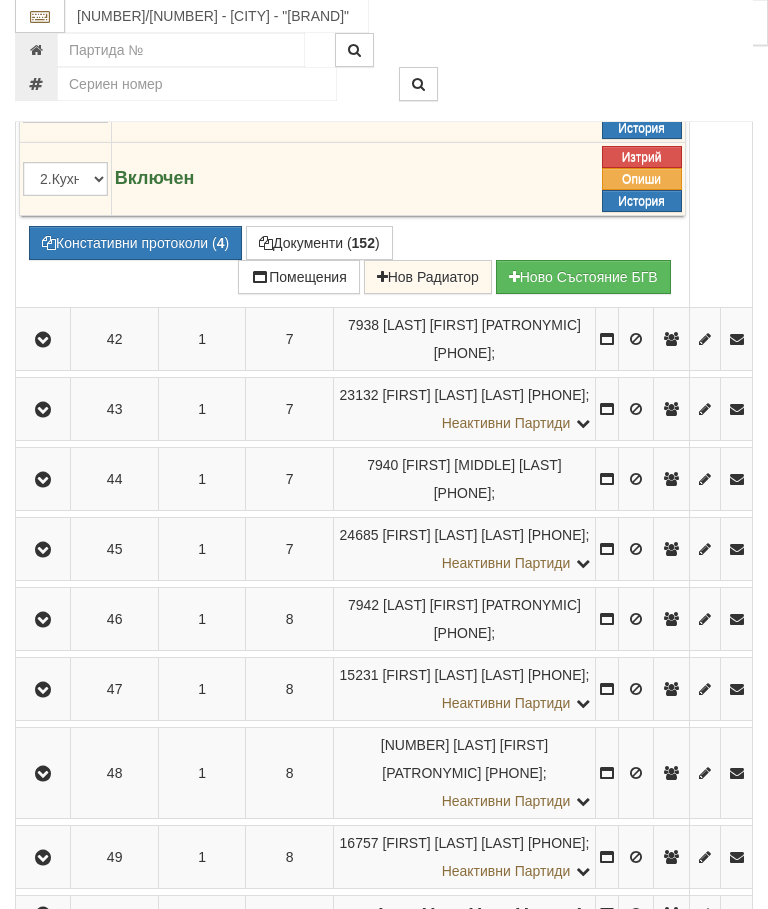 scroll, scrollTop: 3293, scrollLeft: 0, axis: vertical 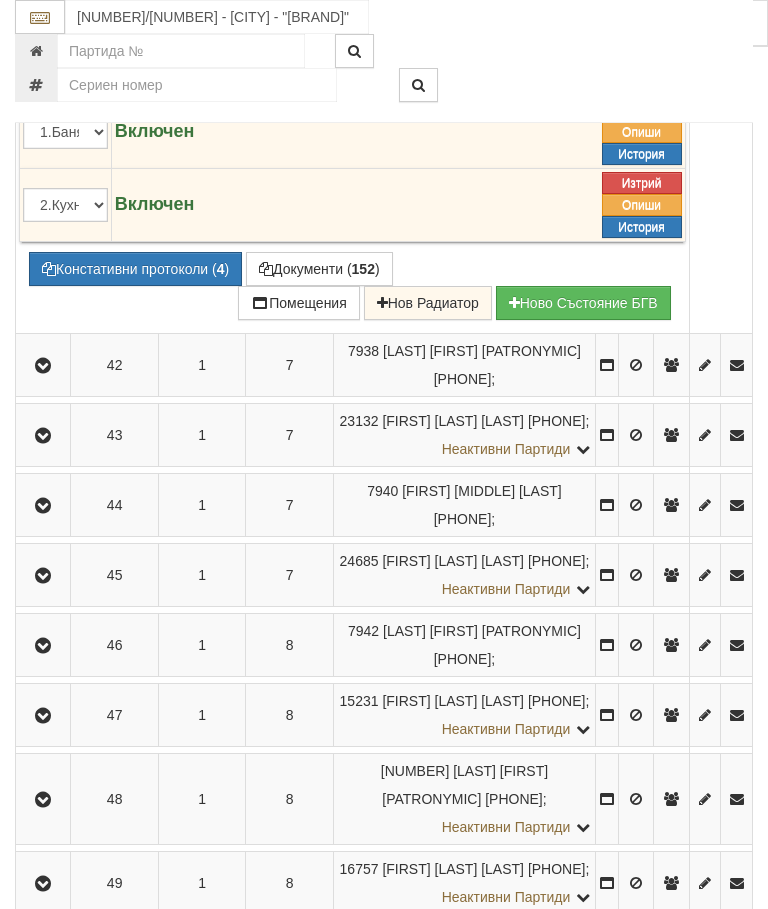 click on "601" at bounding box center [543, -186] 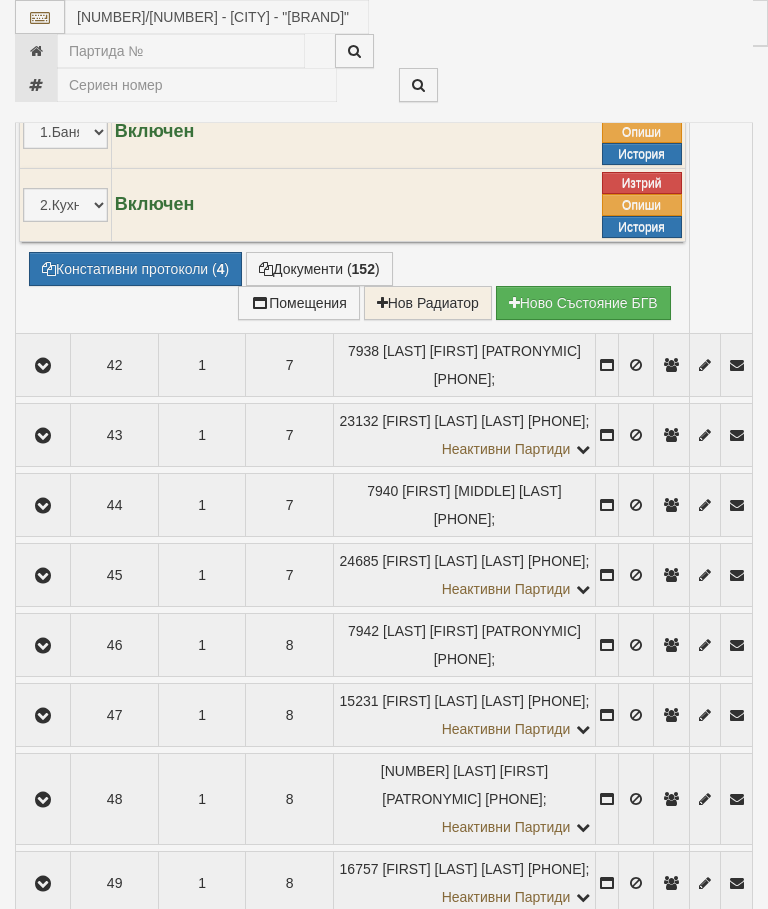 select on "10" 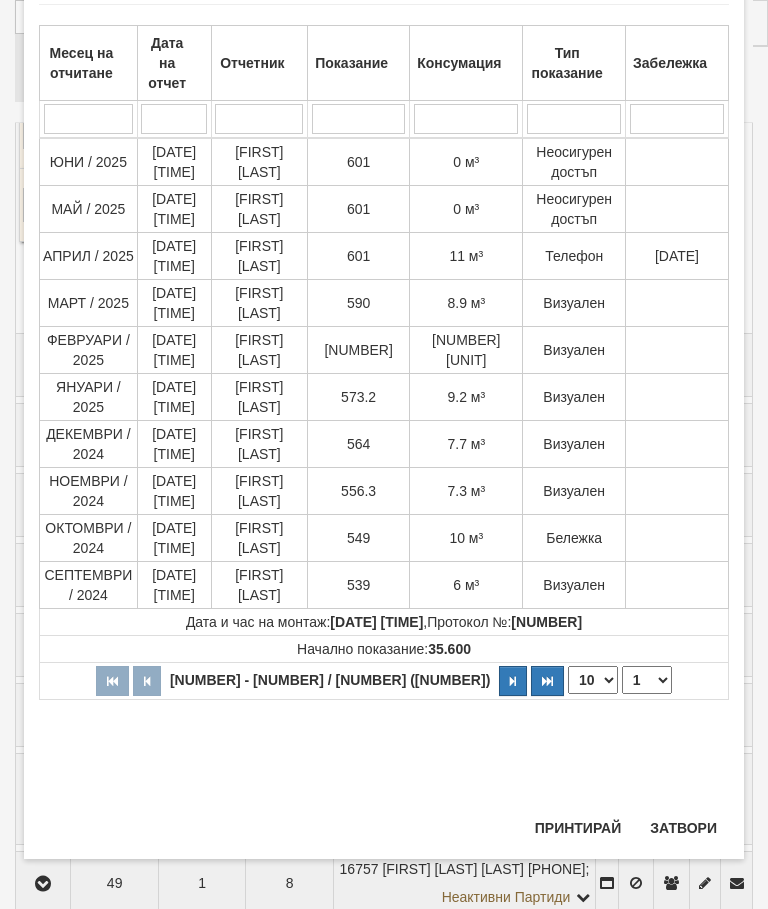 scroll, scrollTop: 1179, scrollLeft: 0, axis: vertical 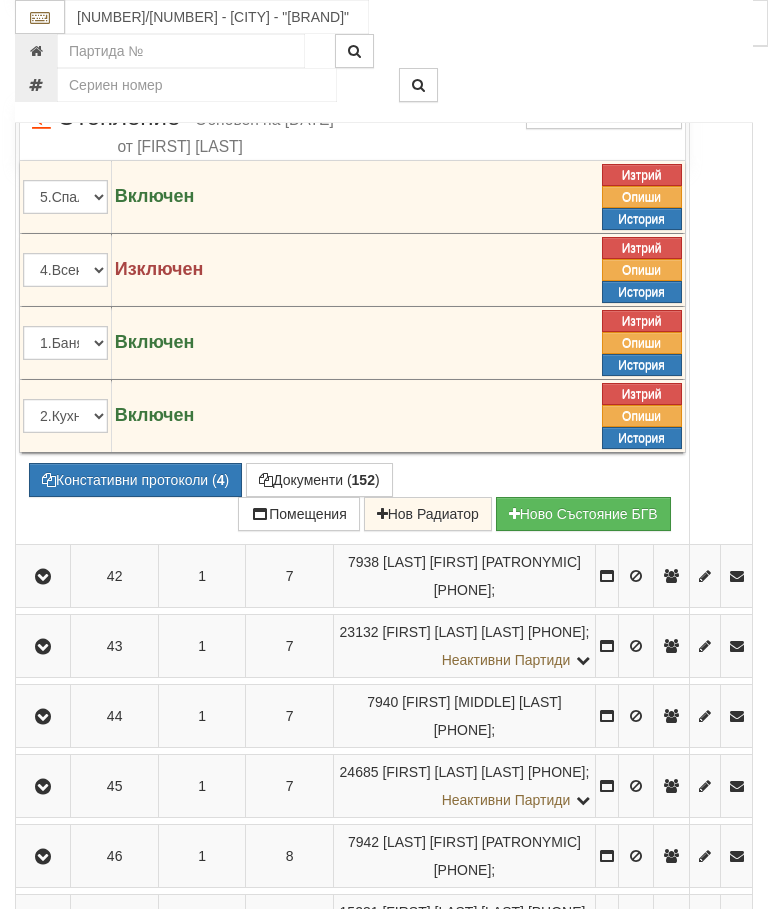 click at bounding box center (43, -110) 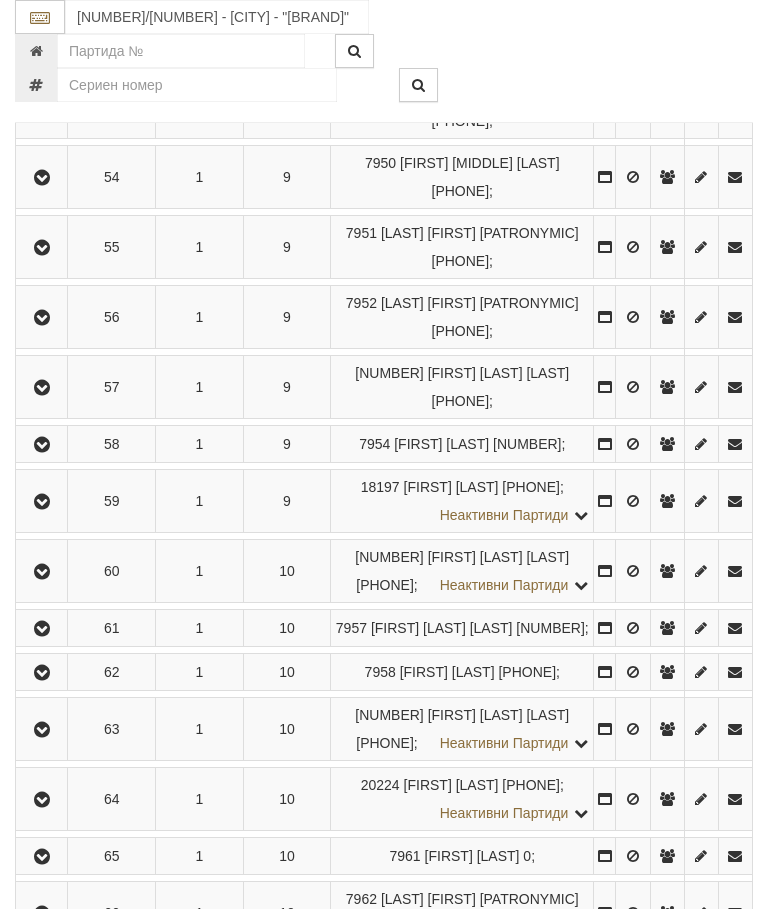 scroll, scrollTop: 3734, scrollLeft: 0, axis: vertical 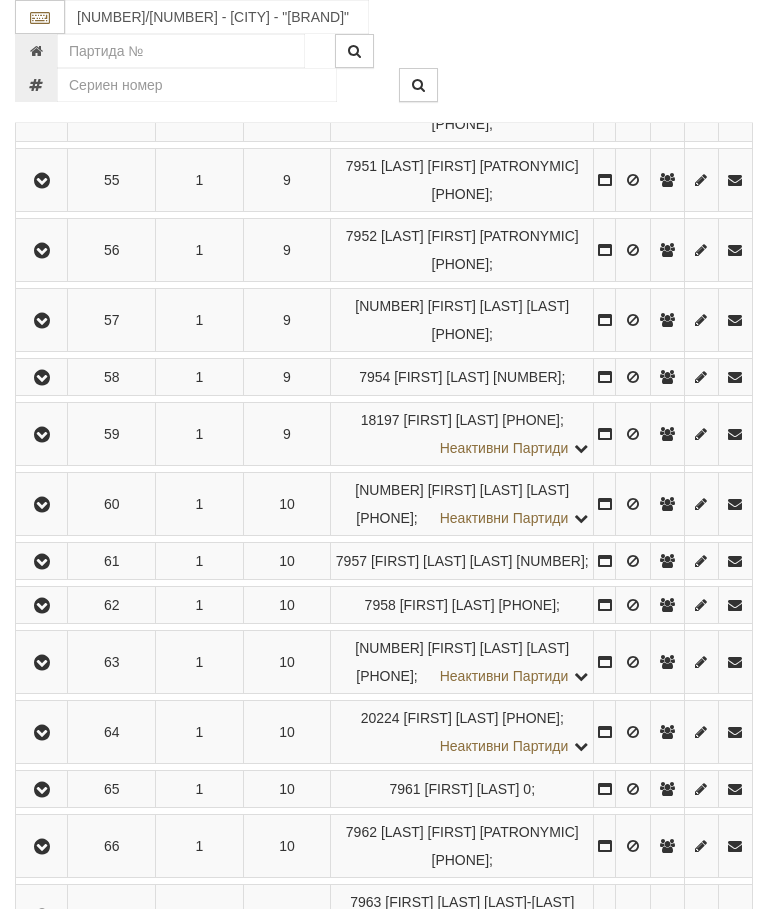 click at bounding box center (42, -565) 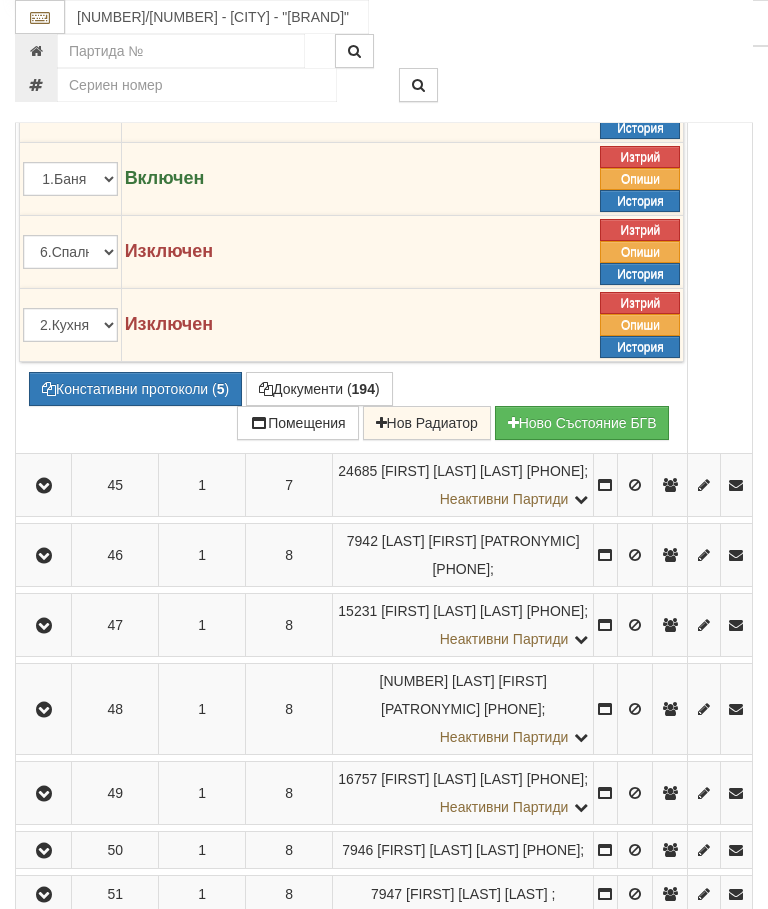 scroll, scrollTop: 3415, scrollLeft: 0, axis: vertical 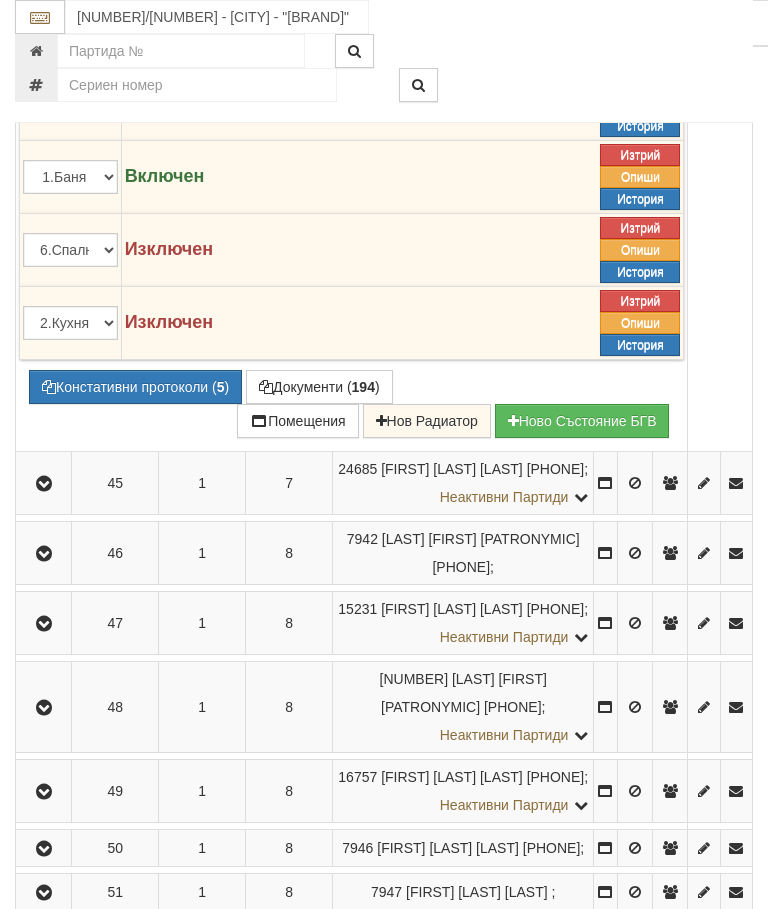 click on "172" at bounding box center (540, -111) 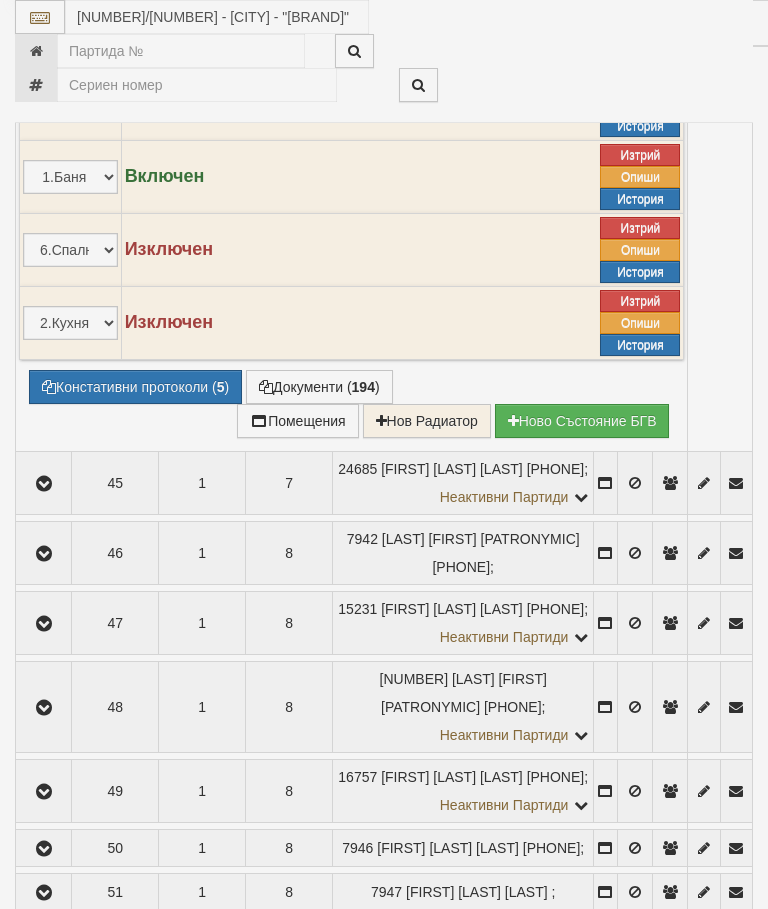 select on "10" 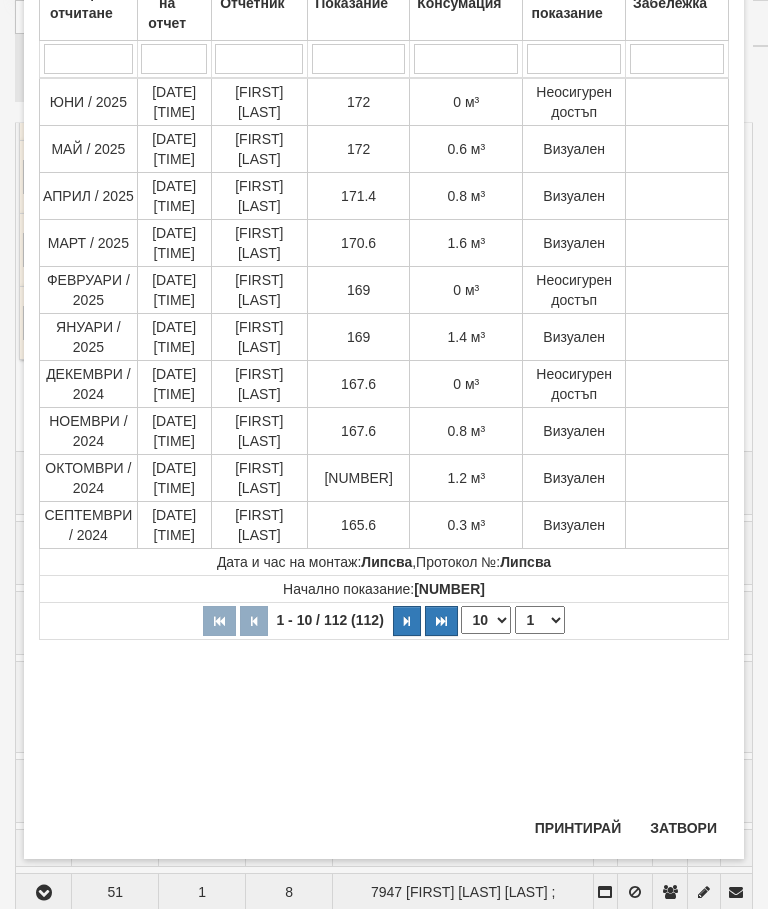scroll, scrollTop: 178, scrollLeft: 0, axis: vertical 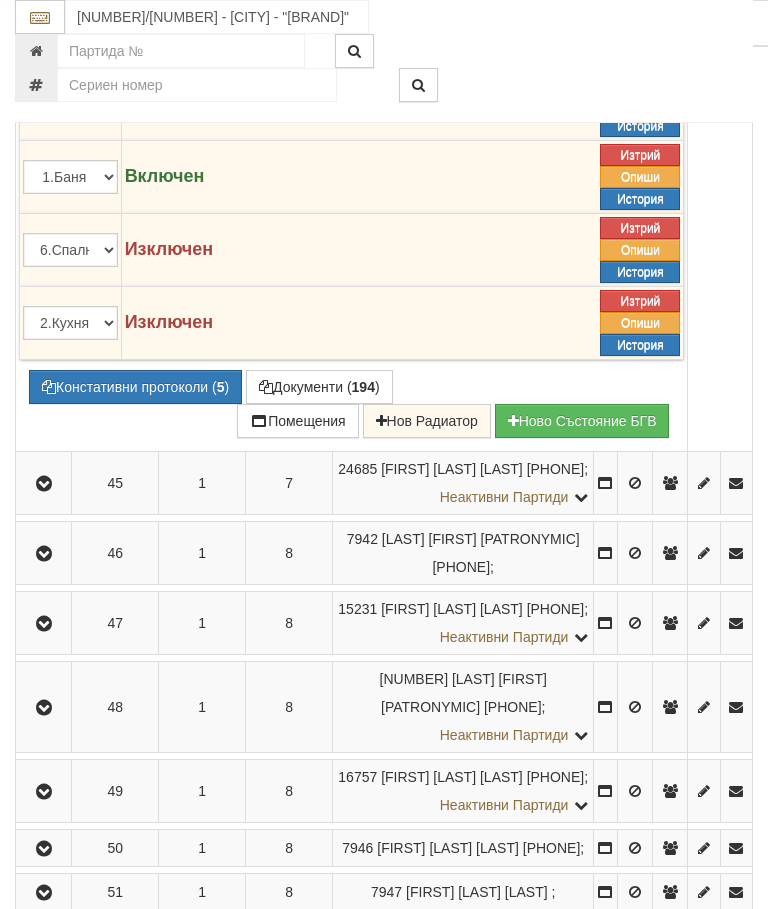 click at bounding box center [44, -246] 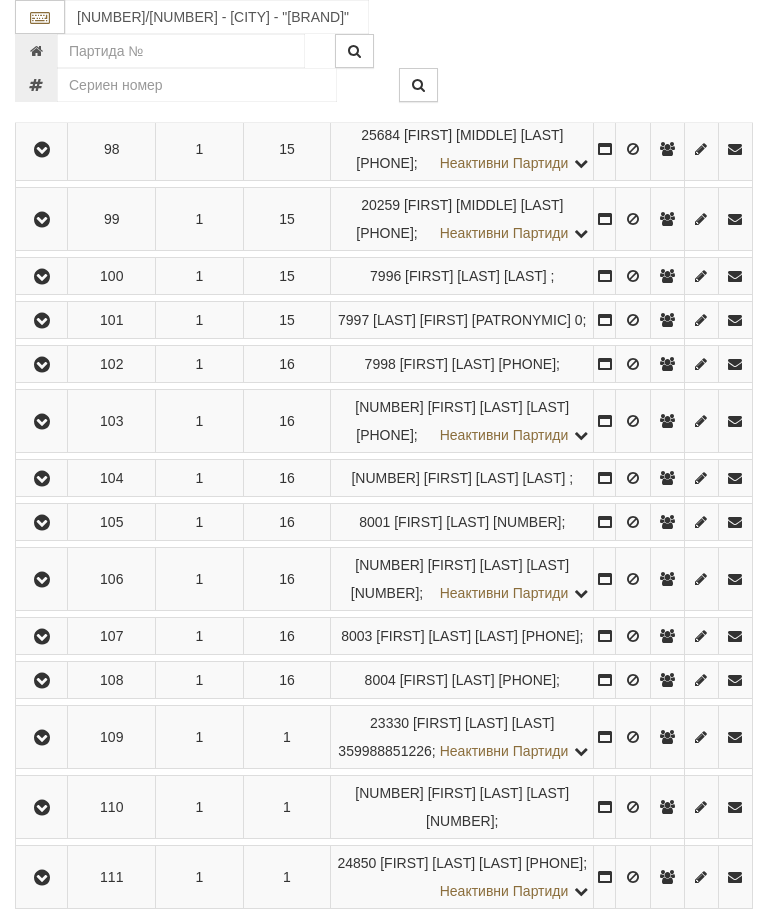 scroll, scrollTop: 6193, scrollLeft: 0, axis: vertical 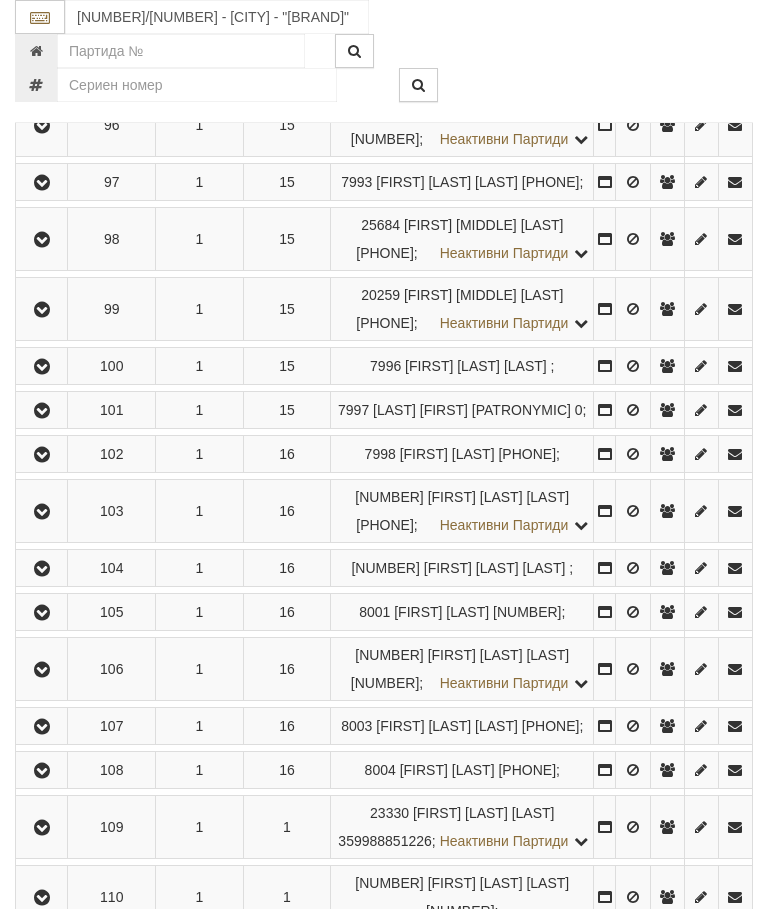click at bounding box center [42, -1218] 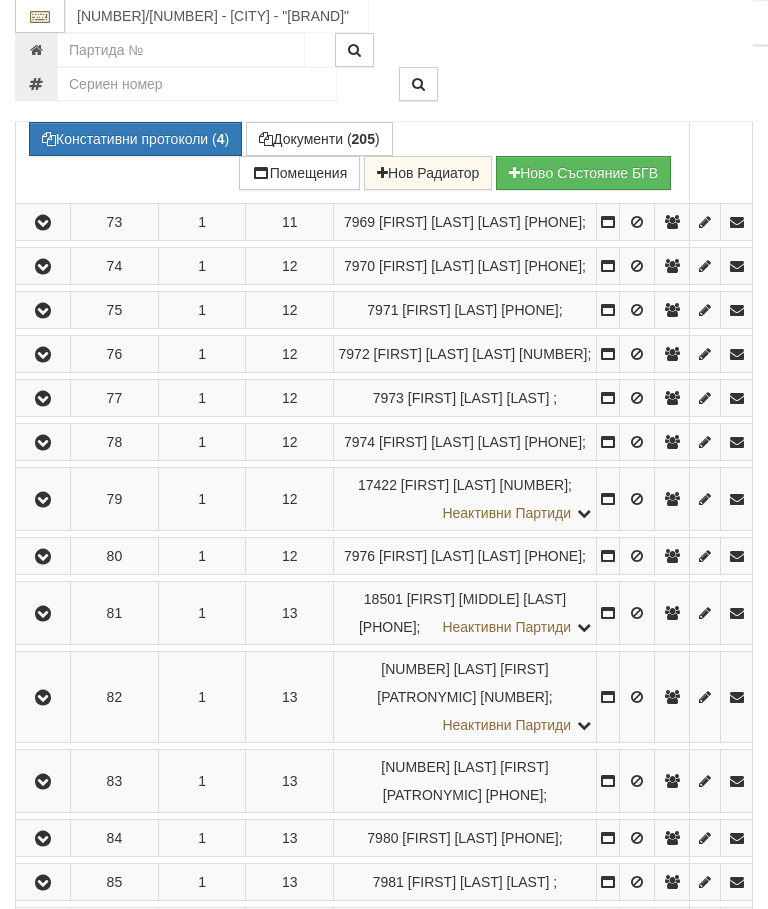 scroll, scrollTop: 5457, scrollLeft: 0, axis: vertical 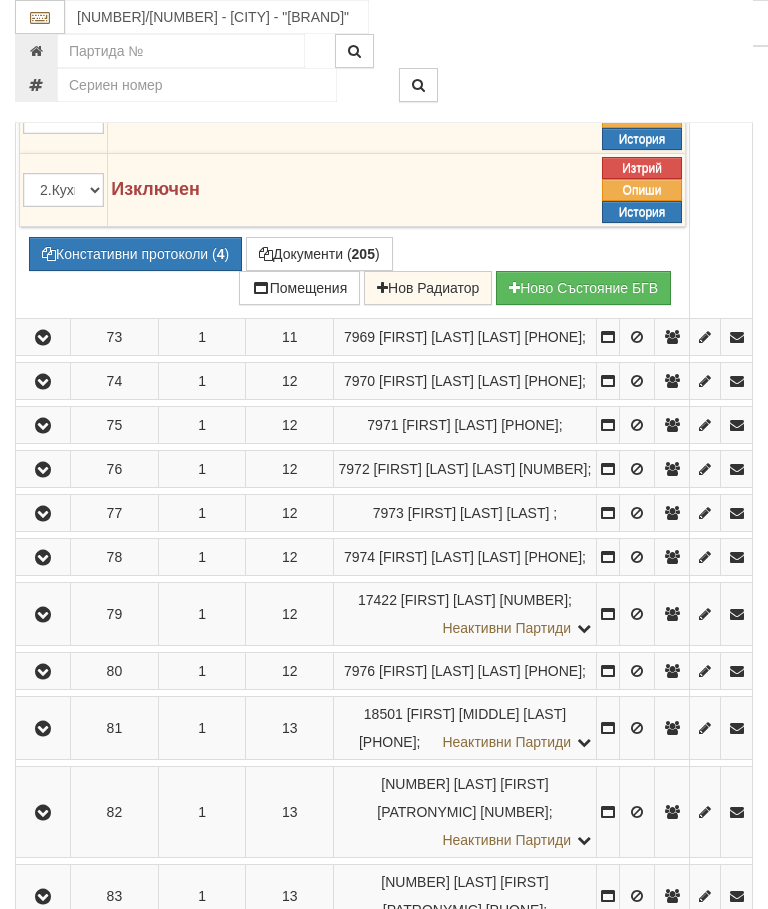 click at bounding box center [555, -322] 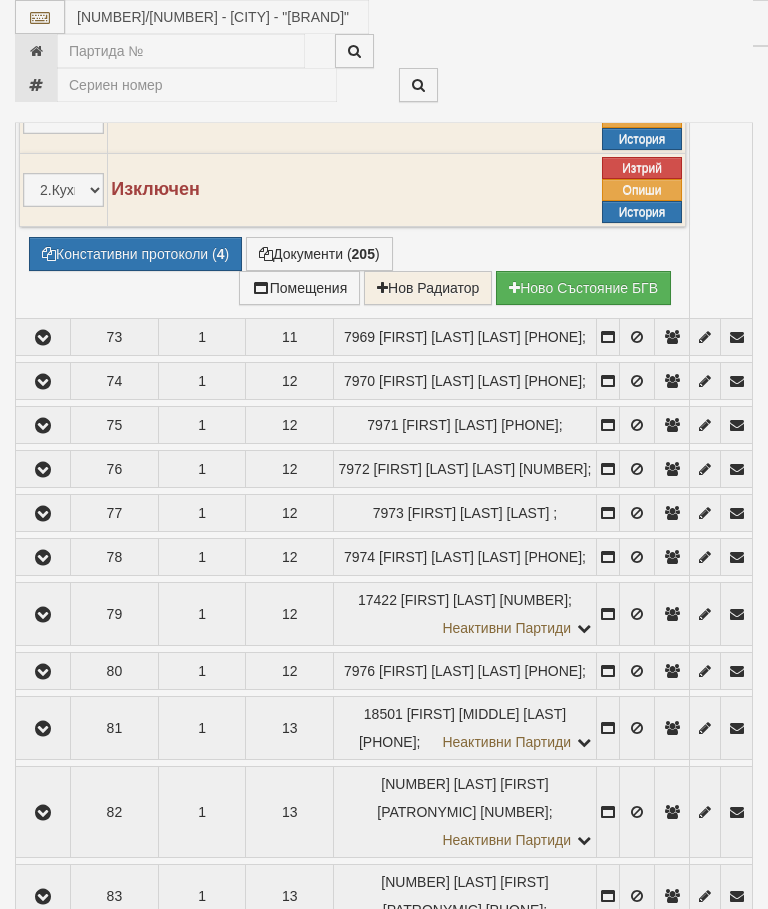select on "10" 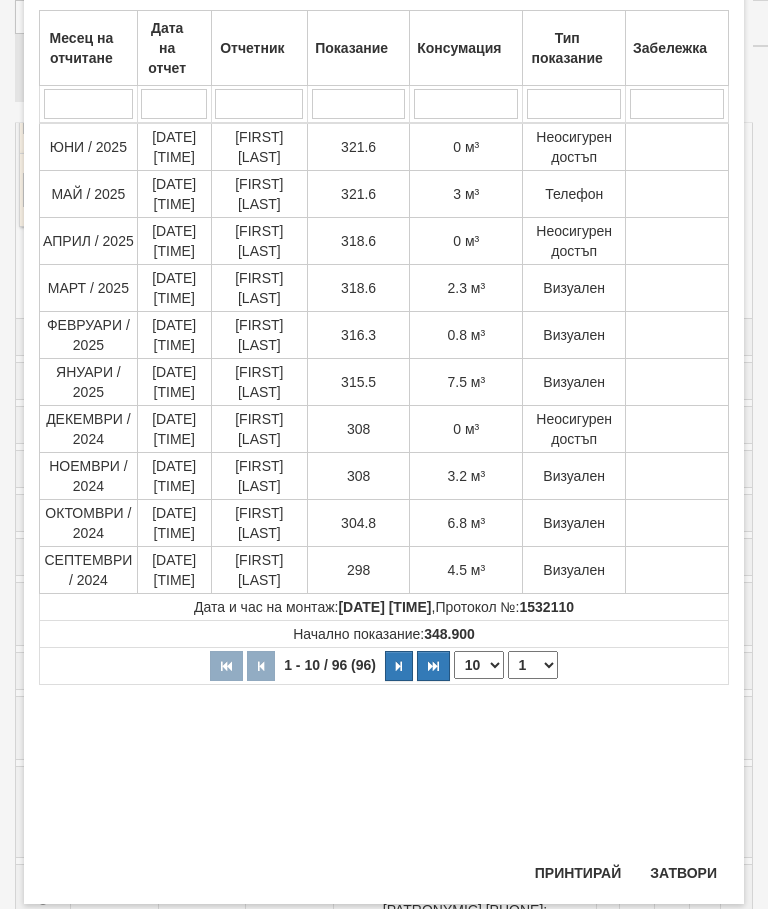 scroll, scrollTop: 139, scrollLeft: 0, axis: vertical 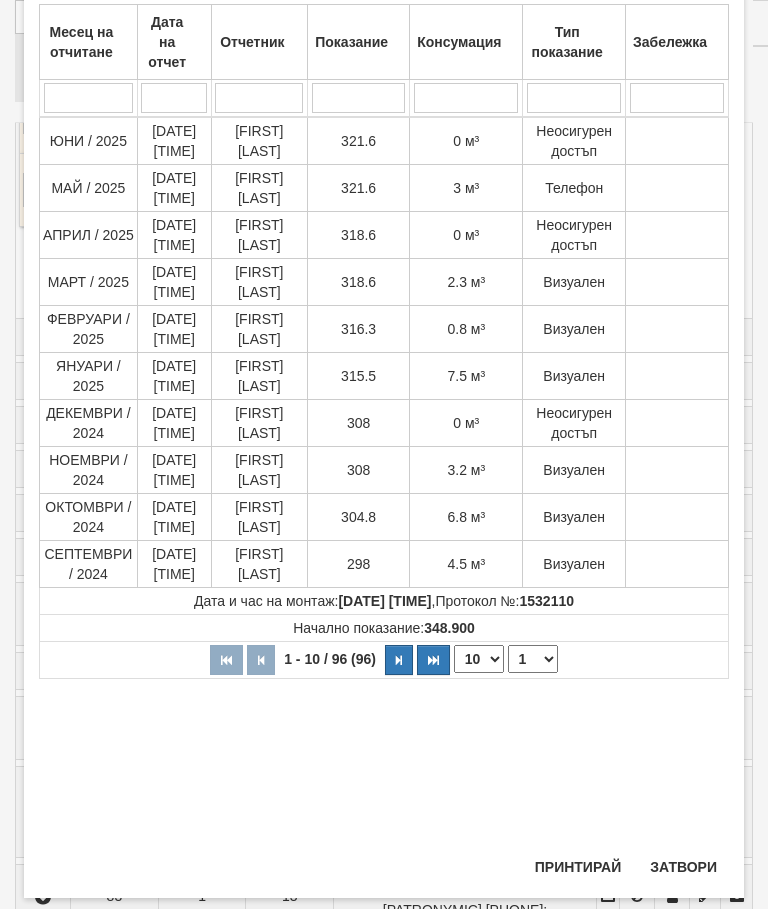 click on "Затвори" at bounding box center (683, 867) 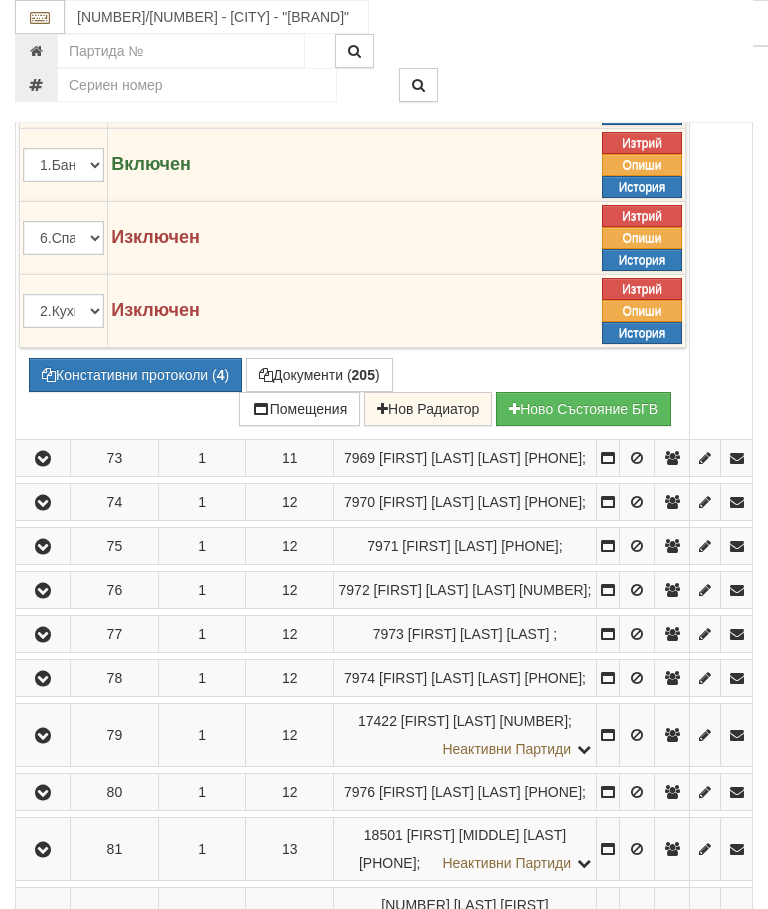 scroll, scrollTop: 5339, scrollLeft: 0, axis: vertical 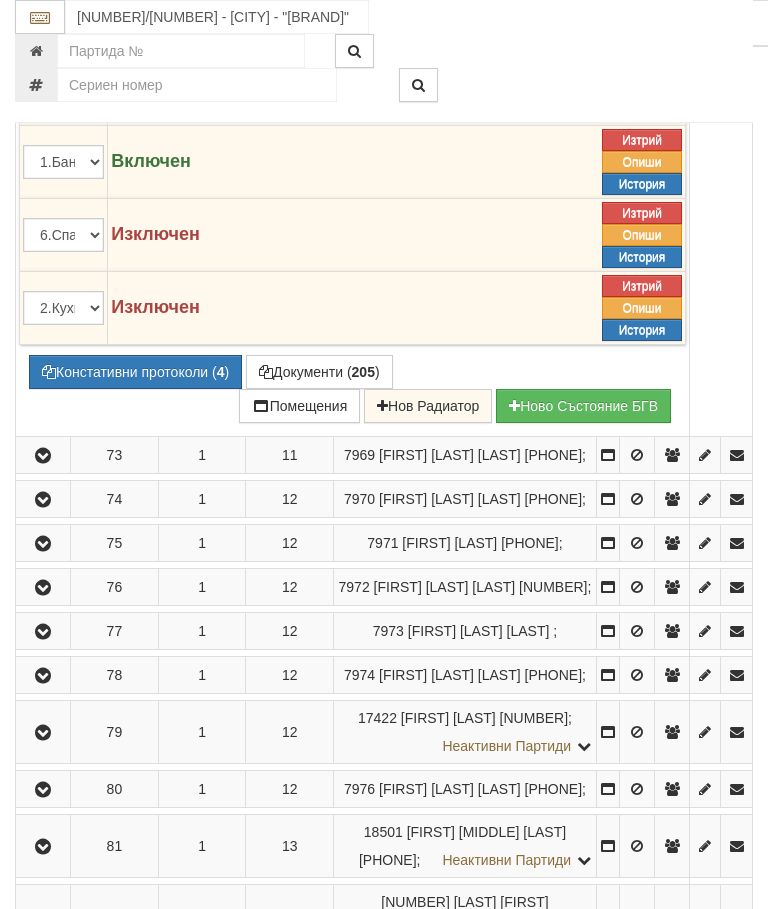 click at bounding box center [43, -364] 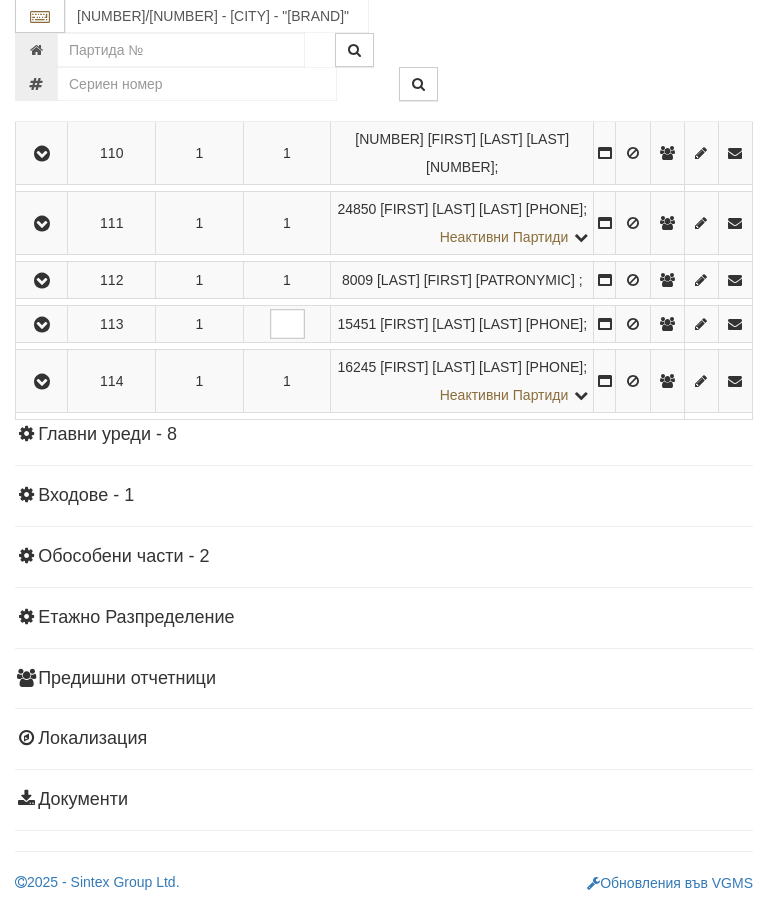 scroll, scrollTop: 7087, scrollLeft: 0, axis: vertical 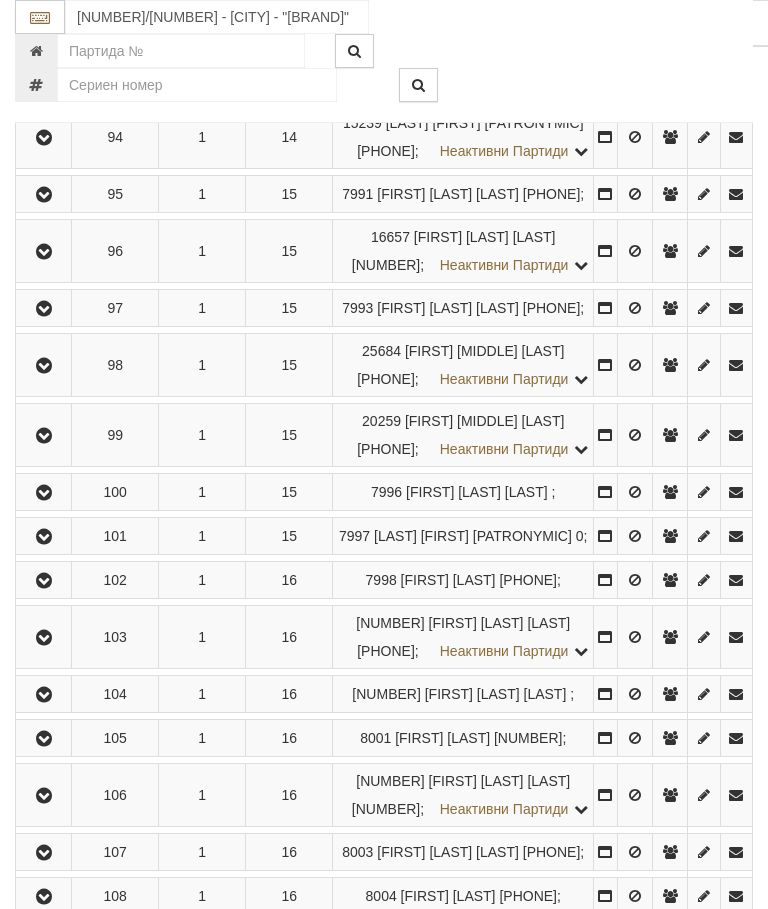 click on "759" at bounding box center (537, -570) 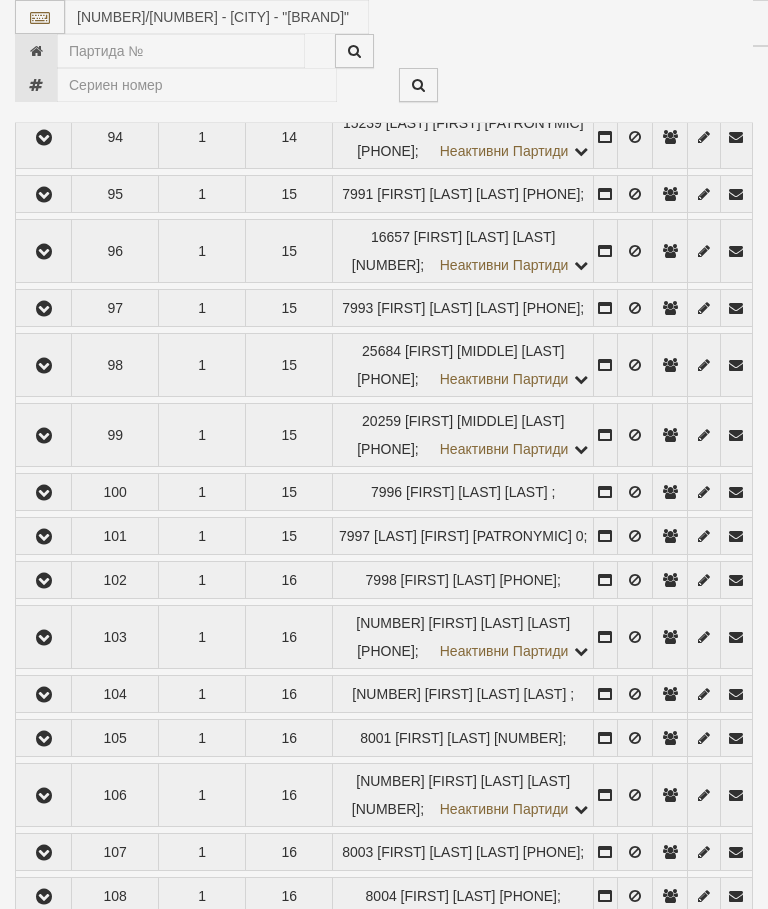 select on "10" 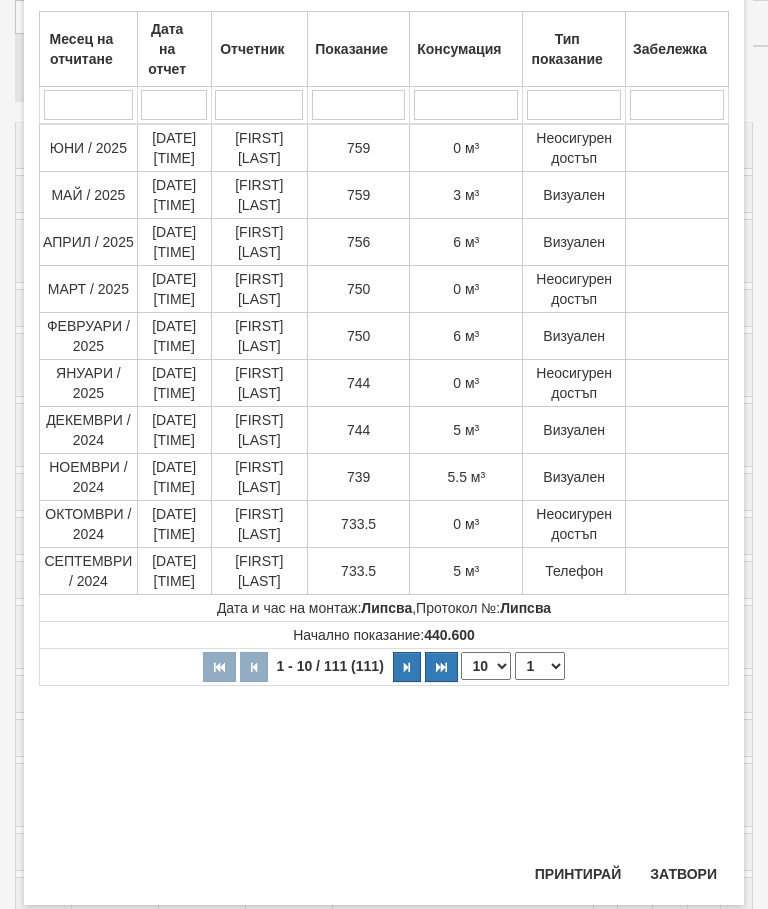 scroll, scrollTop: 134, scrollLeft: 0, axis: vertical 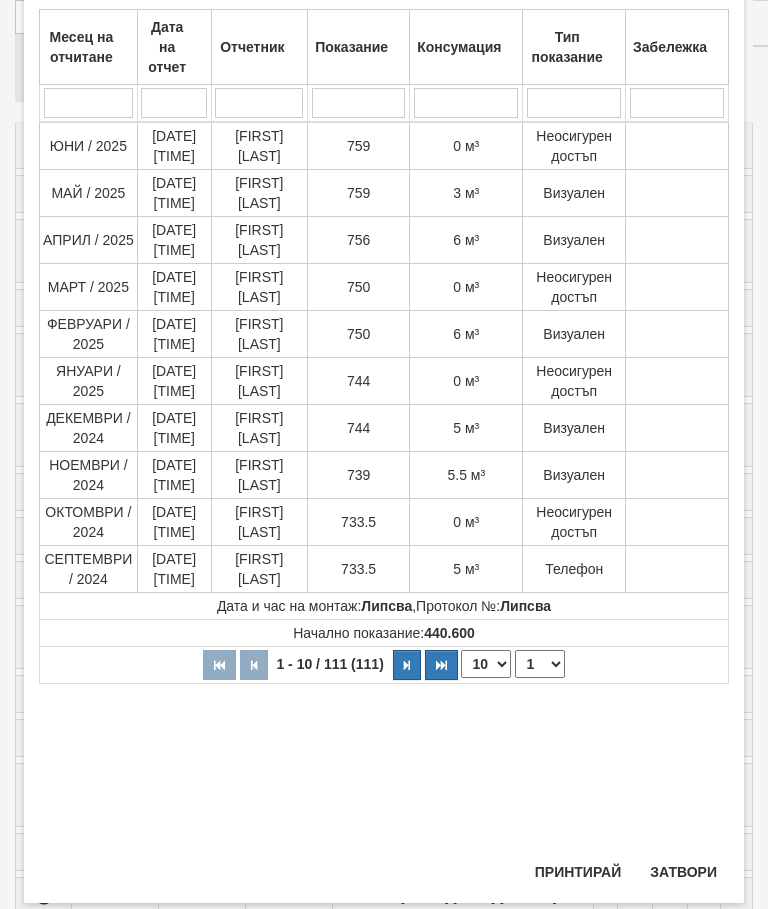 click on "Затвори" at bounding box center [683, 872] 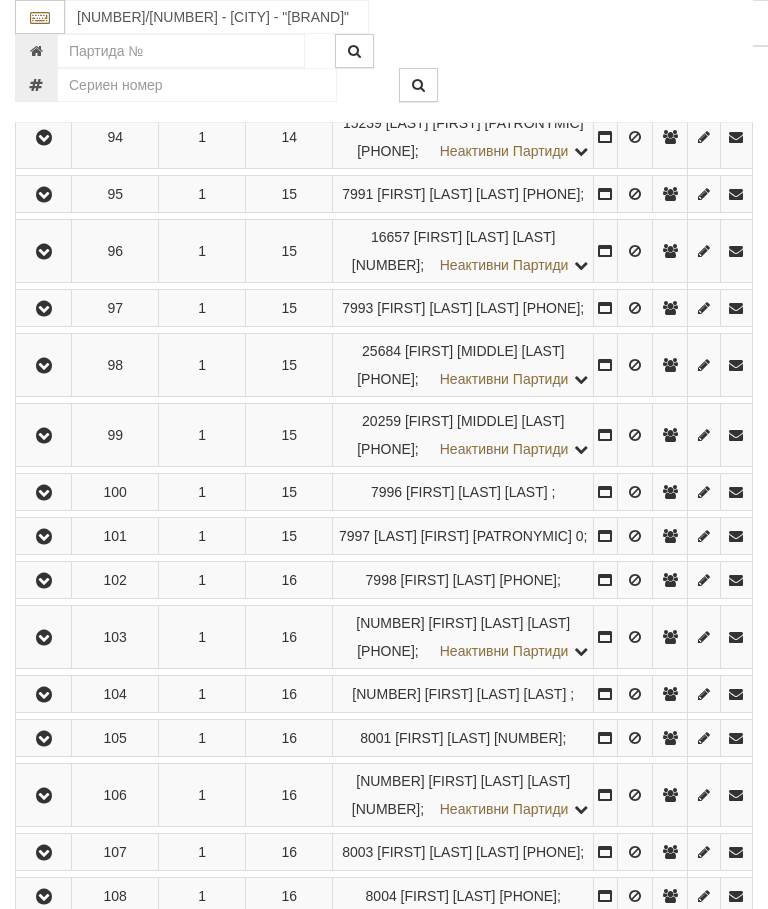 click at bounding box center (44, -718) 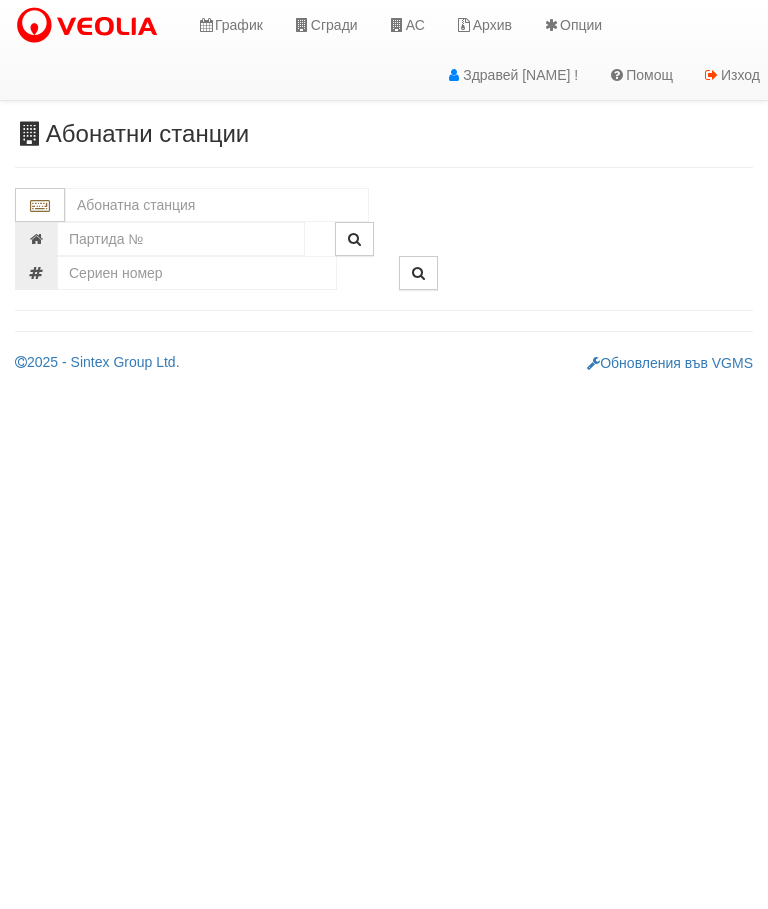 scroll, scrollTop: 0, scrollLeft: 0, axis: both 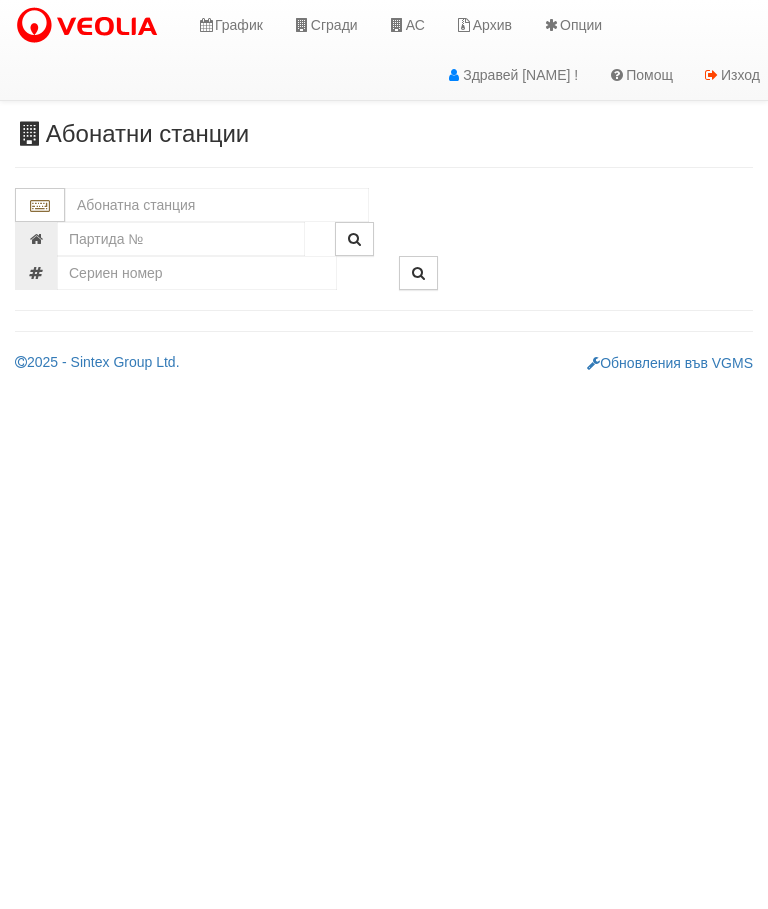 click on "Сгради" at bounding box center [325, 25] 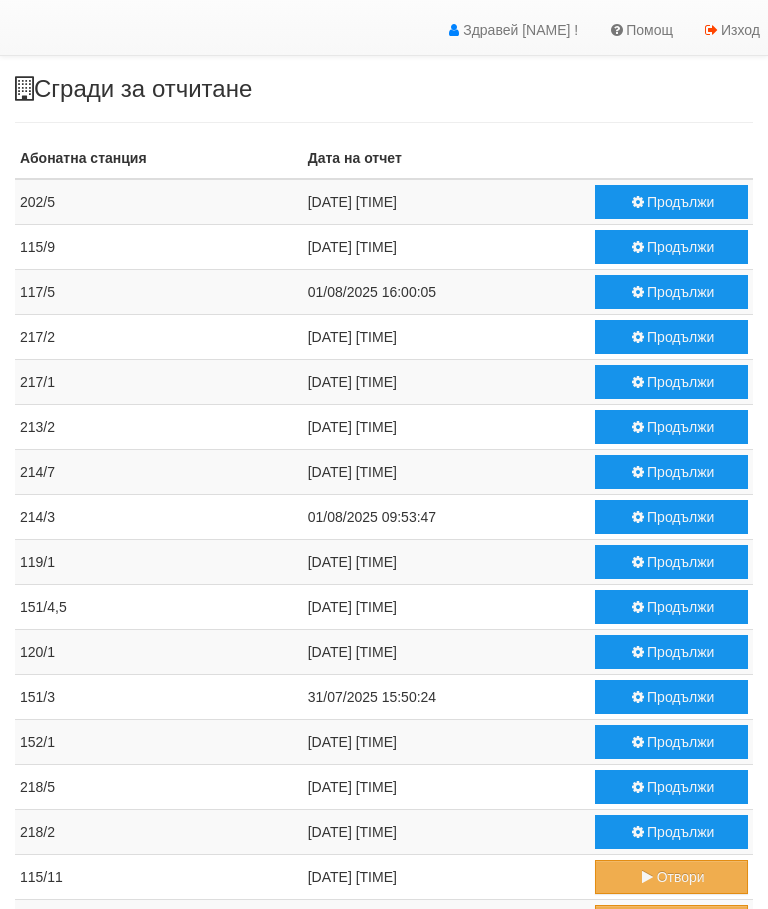 scroll, scrollTop: 157, scrollLeft: 0, axis: vertical 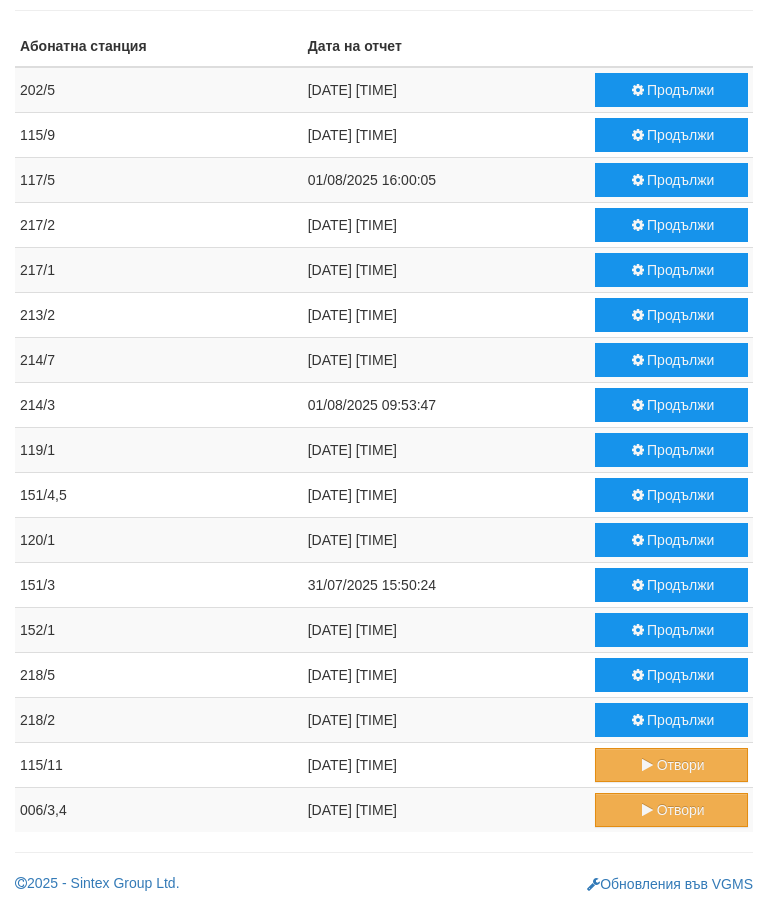 click on "Продължи" at bounding box center [671, 630] 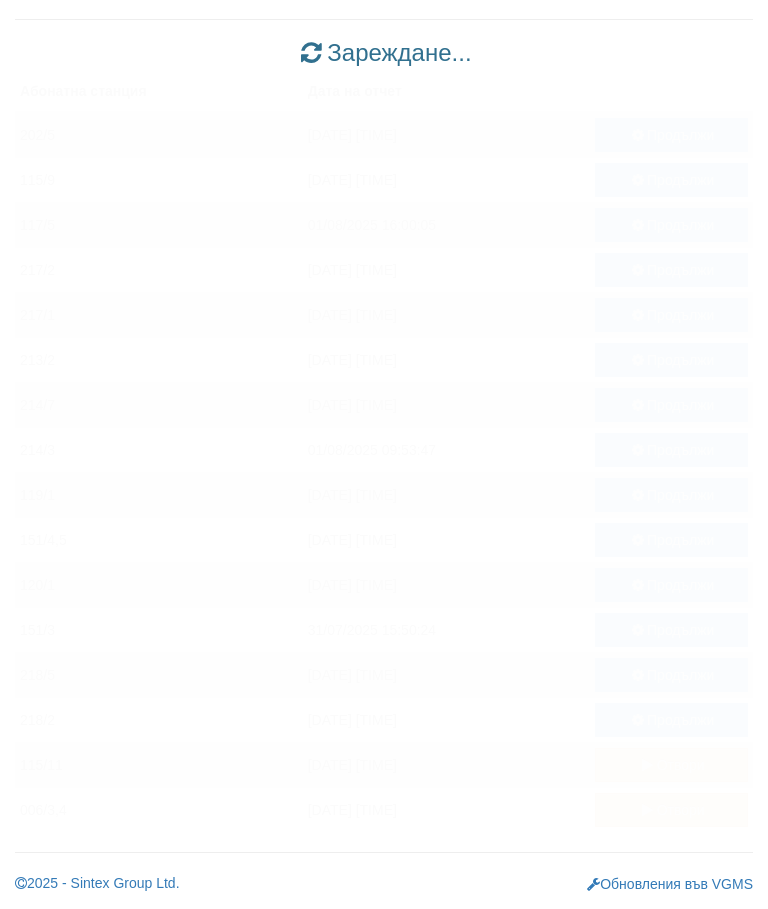 scroll, scrollTop: 112, scrollLeft: 0, axis: vertical 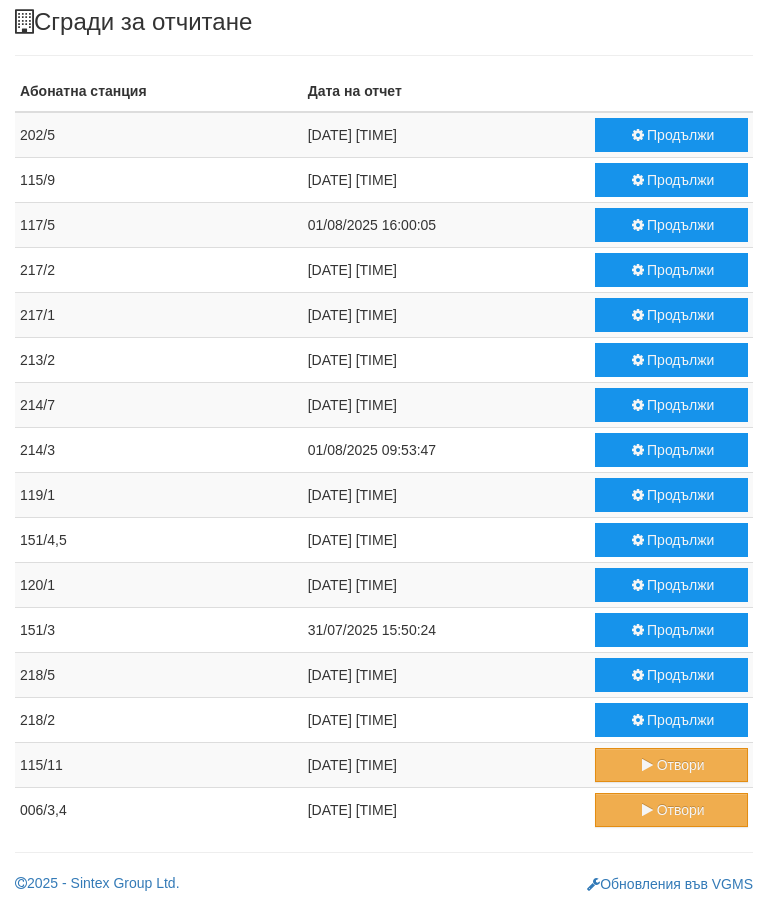 click on "Продължи" at bounding box center (671, 630) 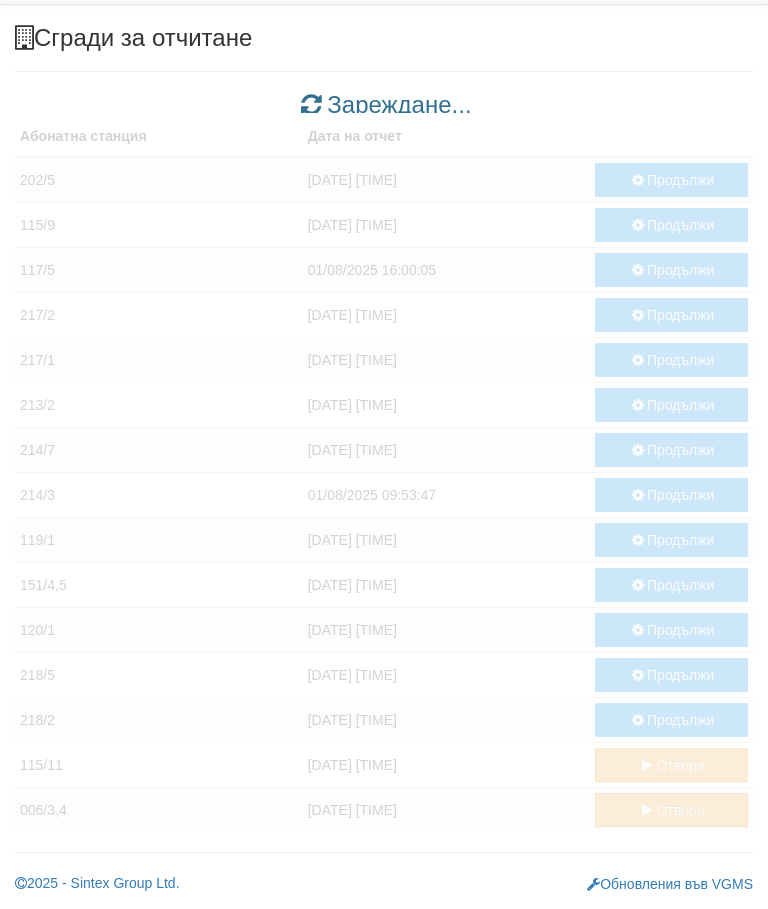 scroll, scrollTop: 67, scrollLeft: 0, axis: vertical 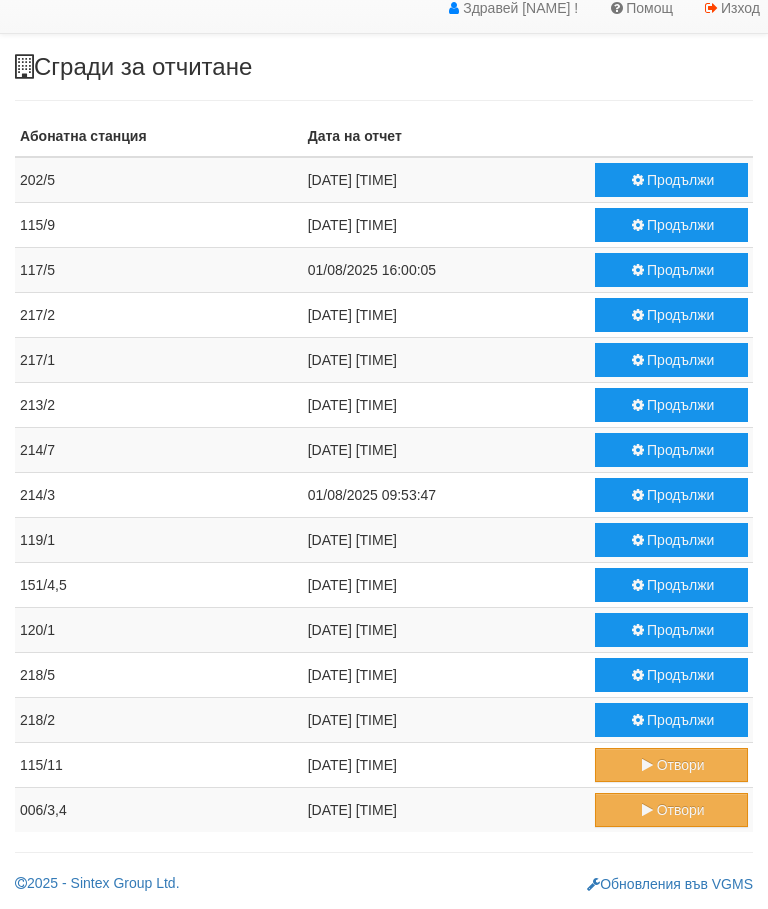 click on "Продължи" at bounding box center [671, 585] 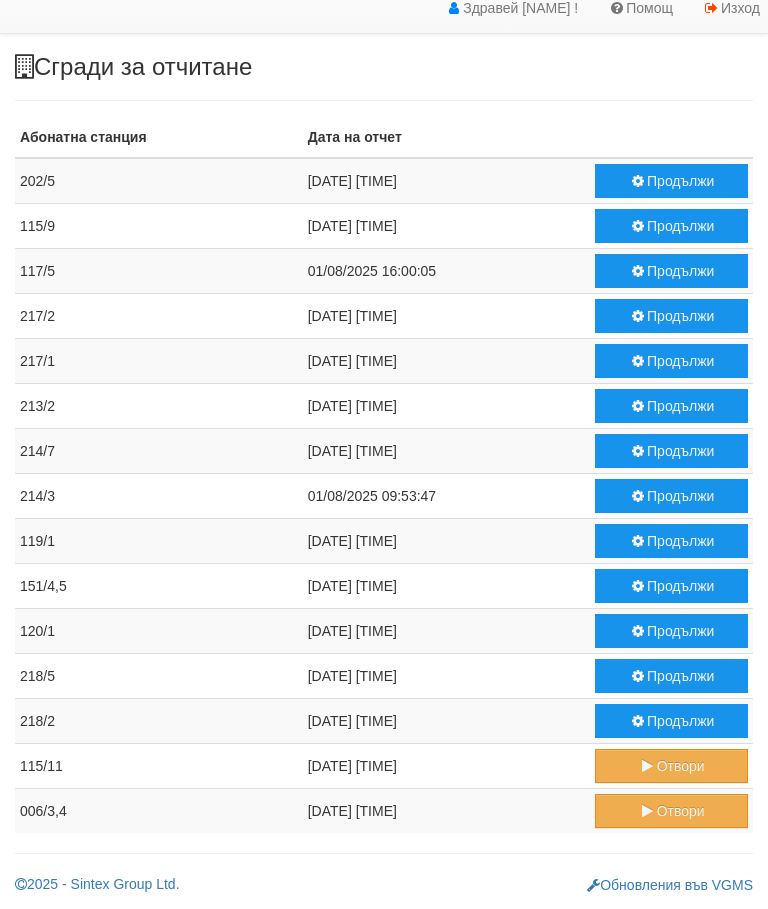 click on "Продължи" at bounding box center (671, 631) 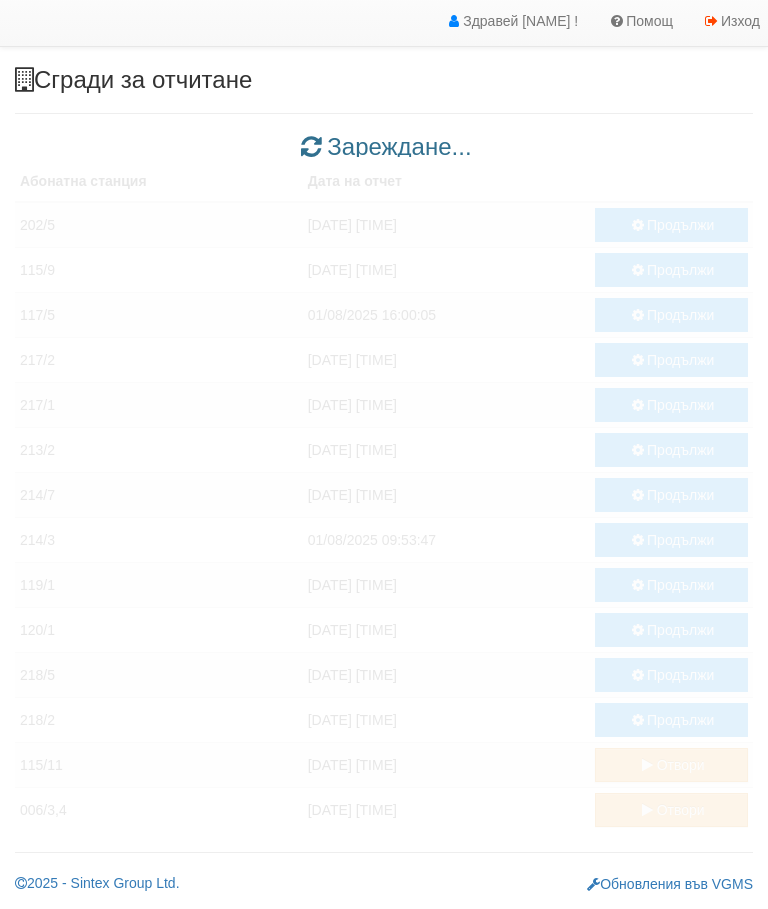 scroll, scrollTop: 22, scrollLeft: 0, axis: vertical 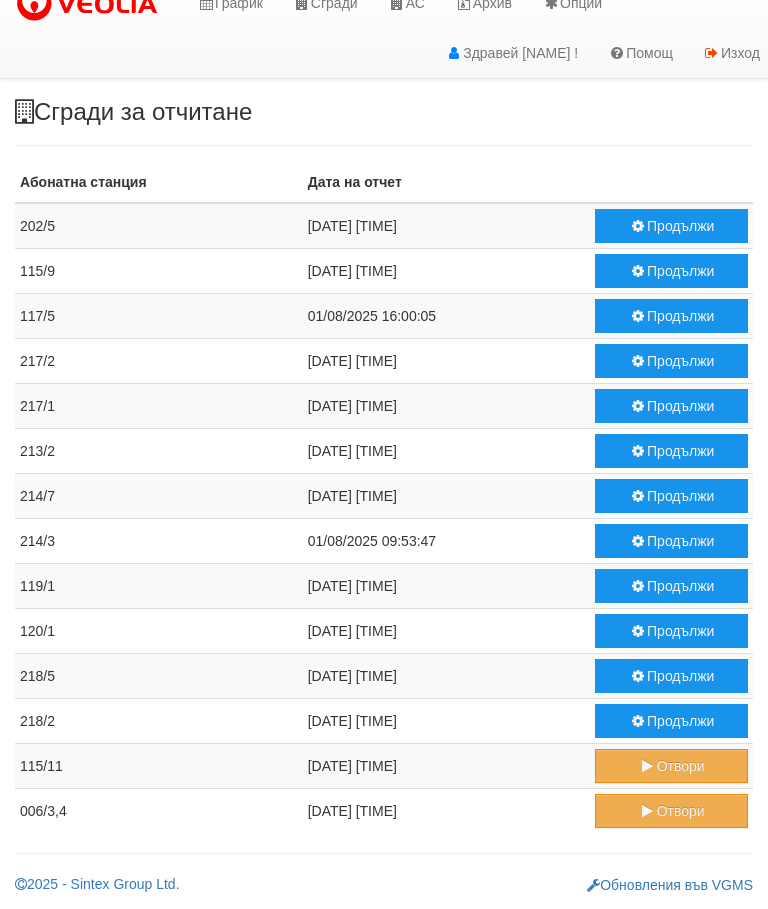 click at bounding box center (638, 271) 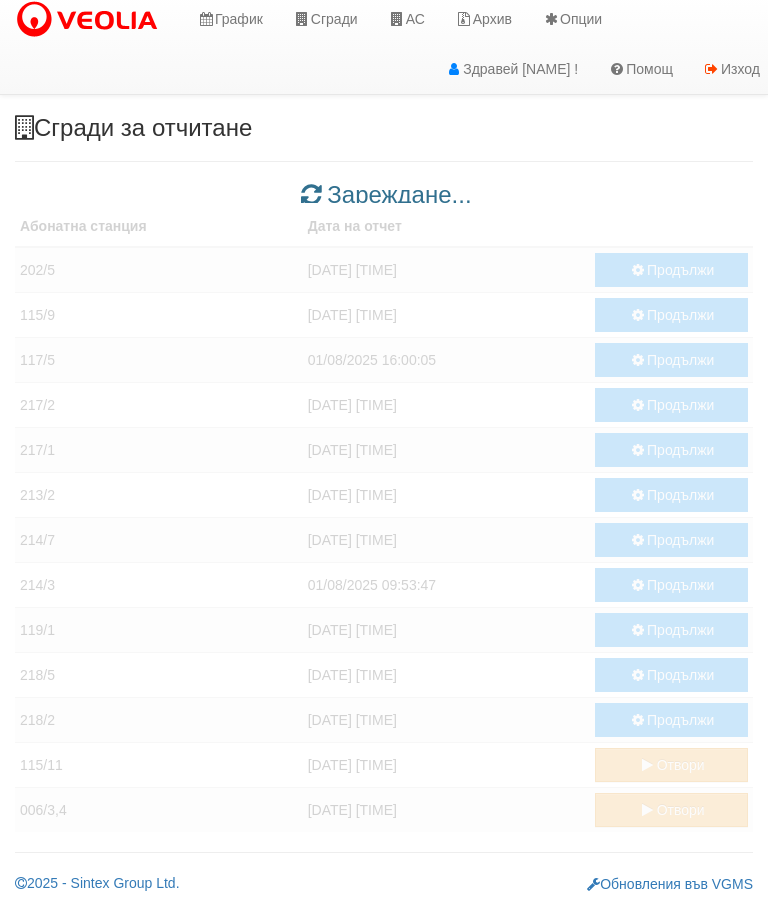 scroll, scrollTop: 0, scrollLeft: 0, axis: both 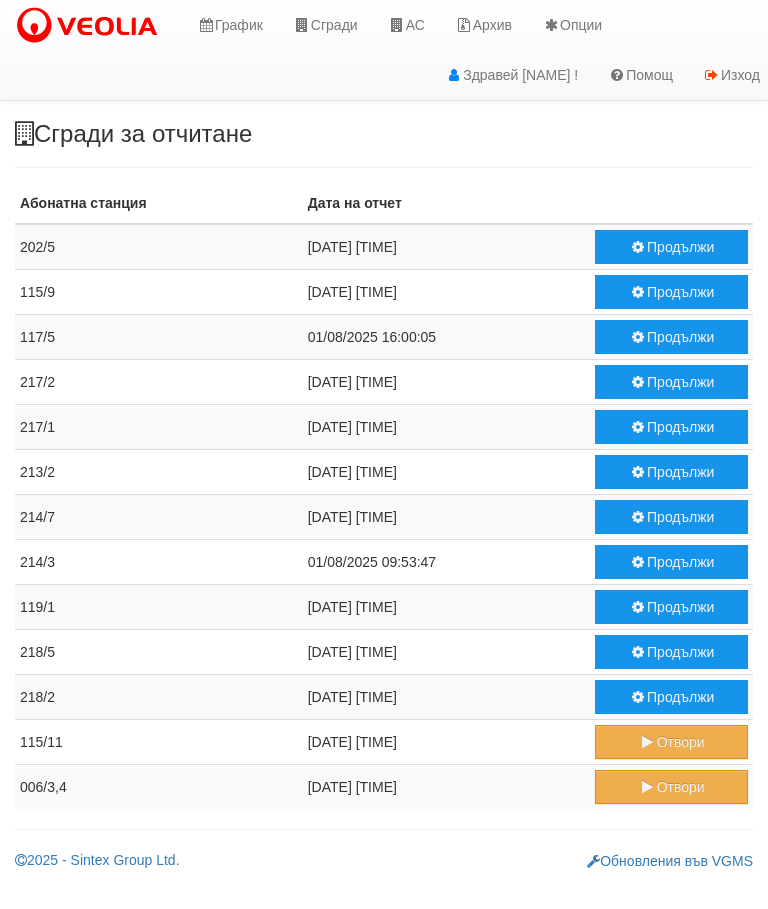 click on "Продължи" at bounding box center (671, 607) 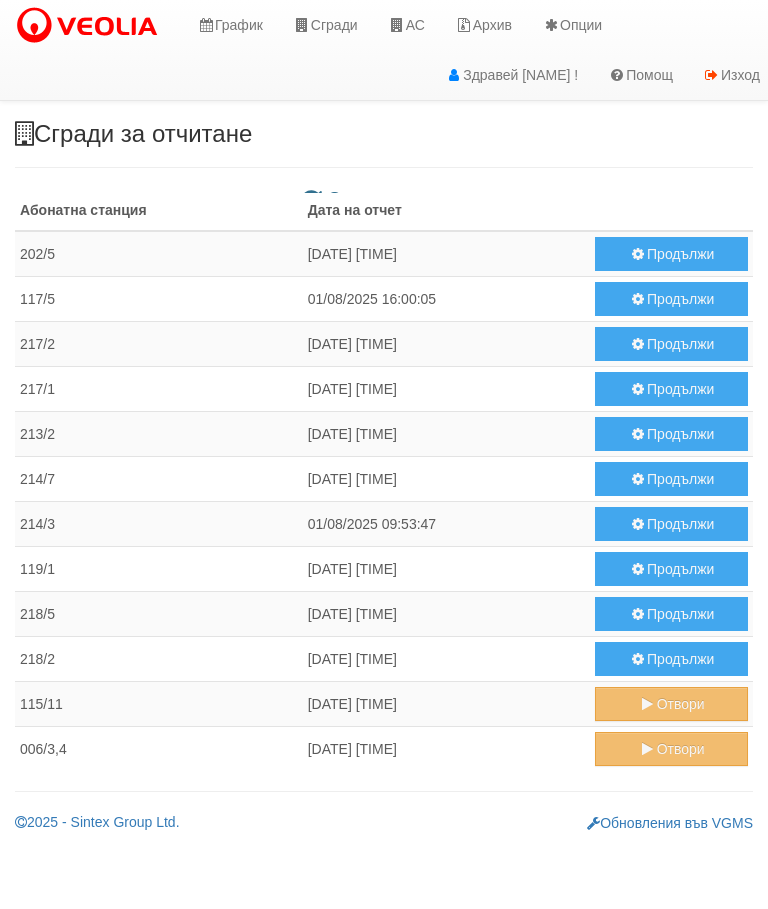 click at bounding box center (397, 25) 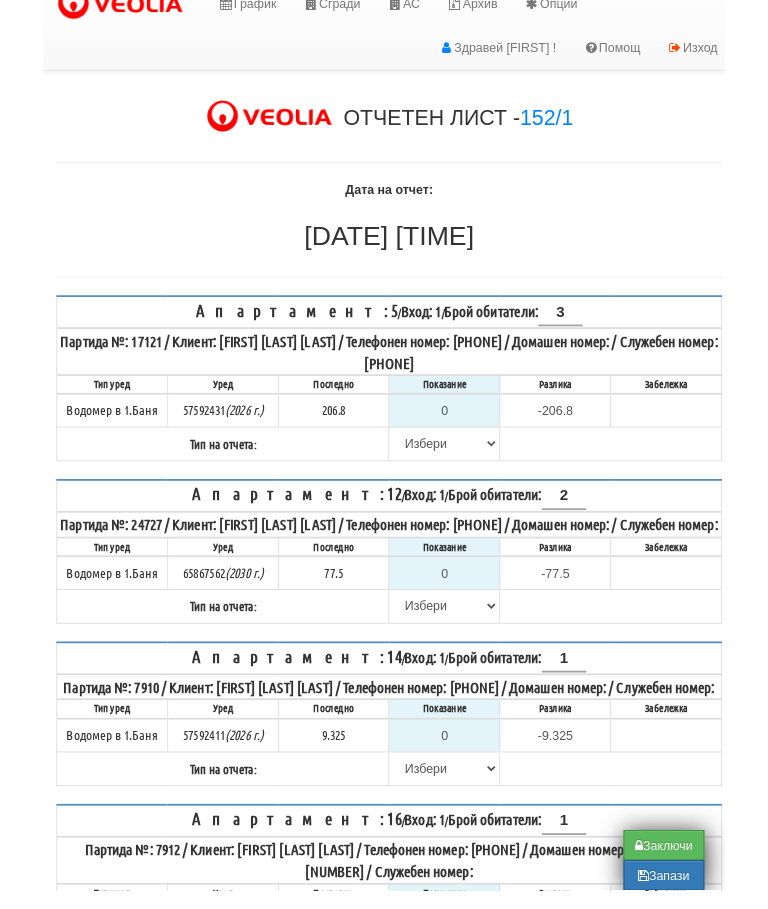 scroll, scrollTop: 0, scrollLeft: 0, axis: both 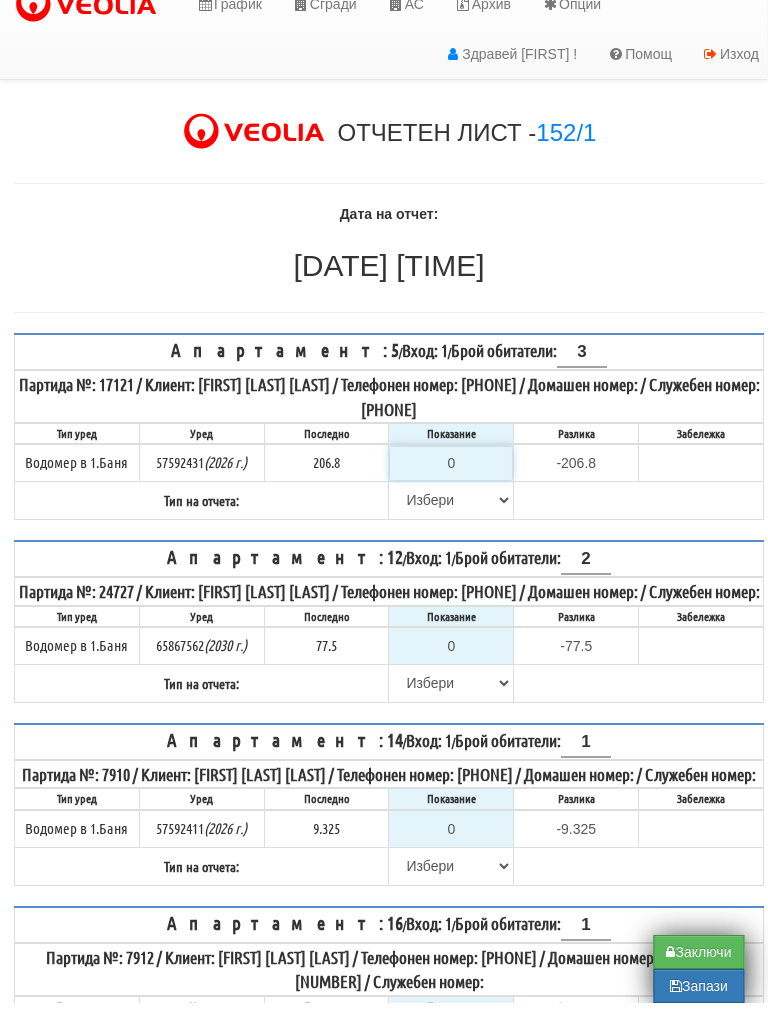 click on "0" at bounding box center [452, 484] 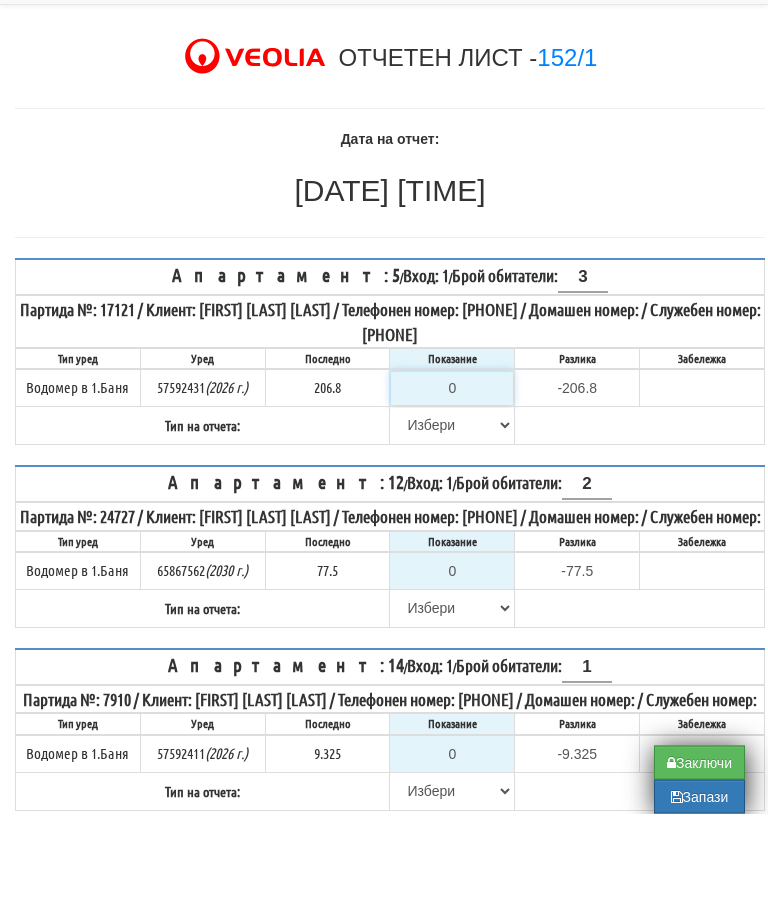 type on "2" 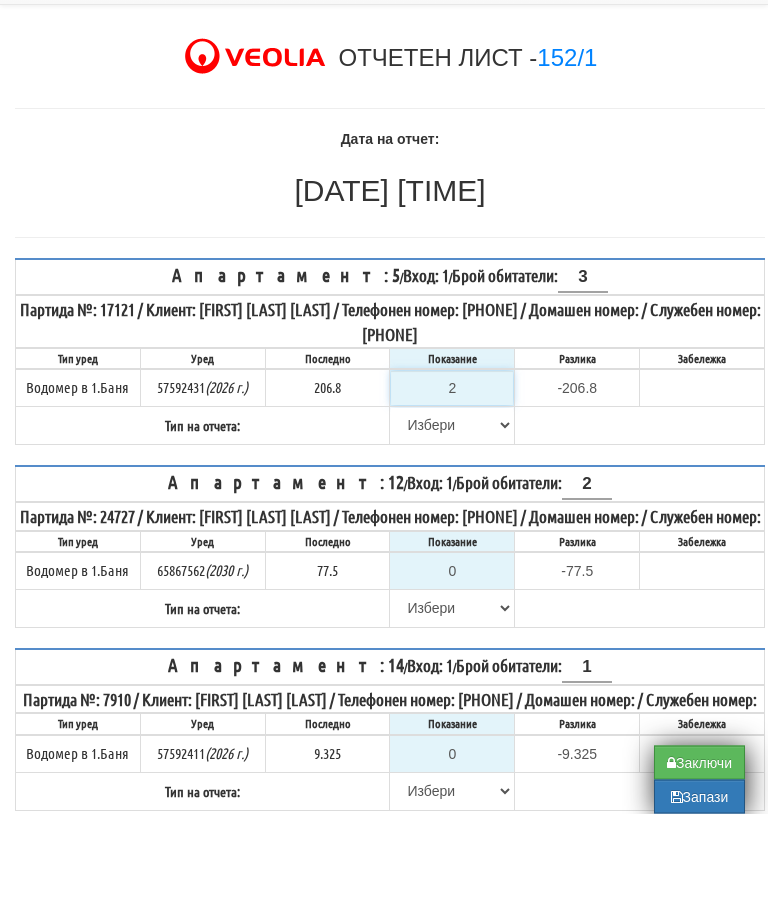 type on "-204.800" 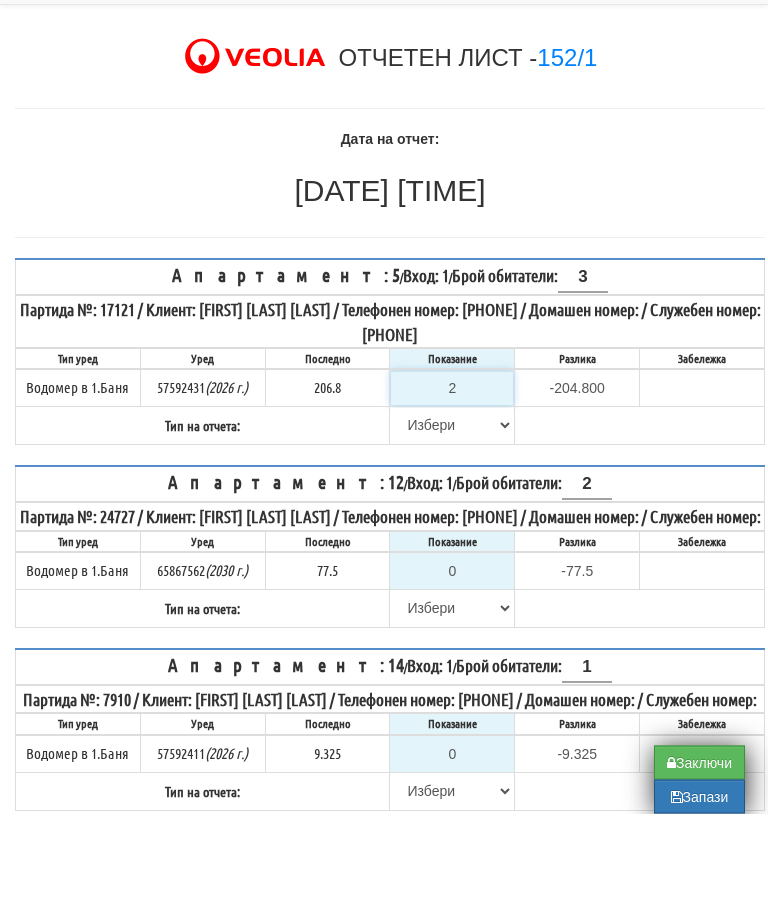 type on "20" 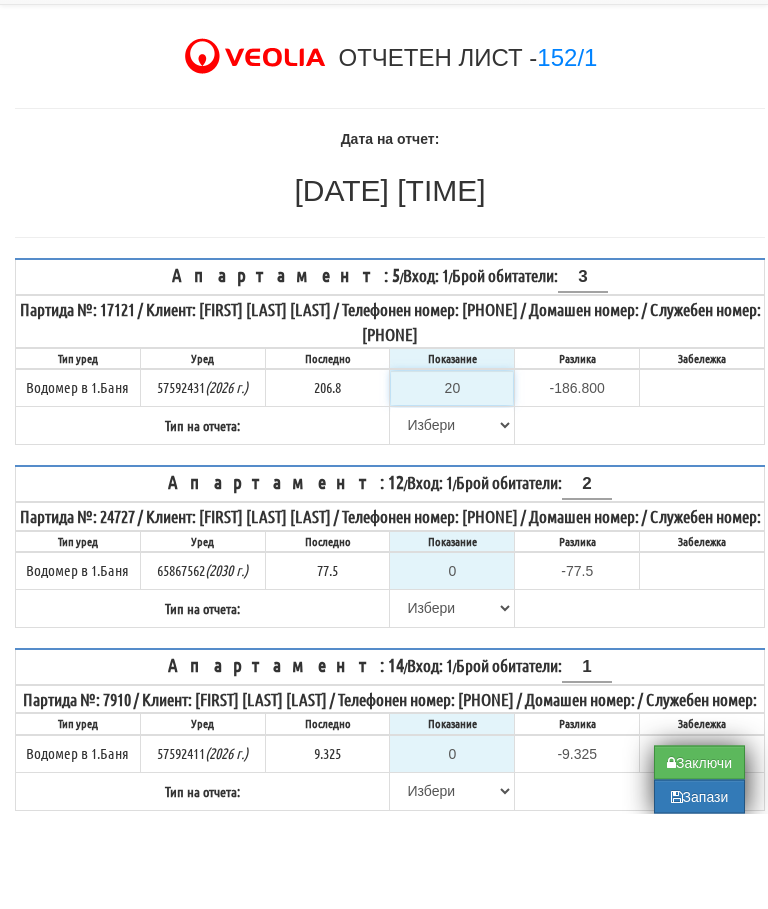 type on "208" 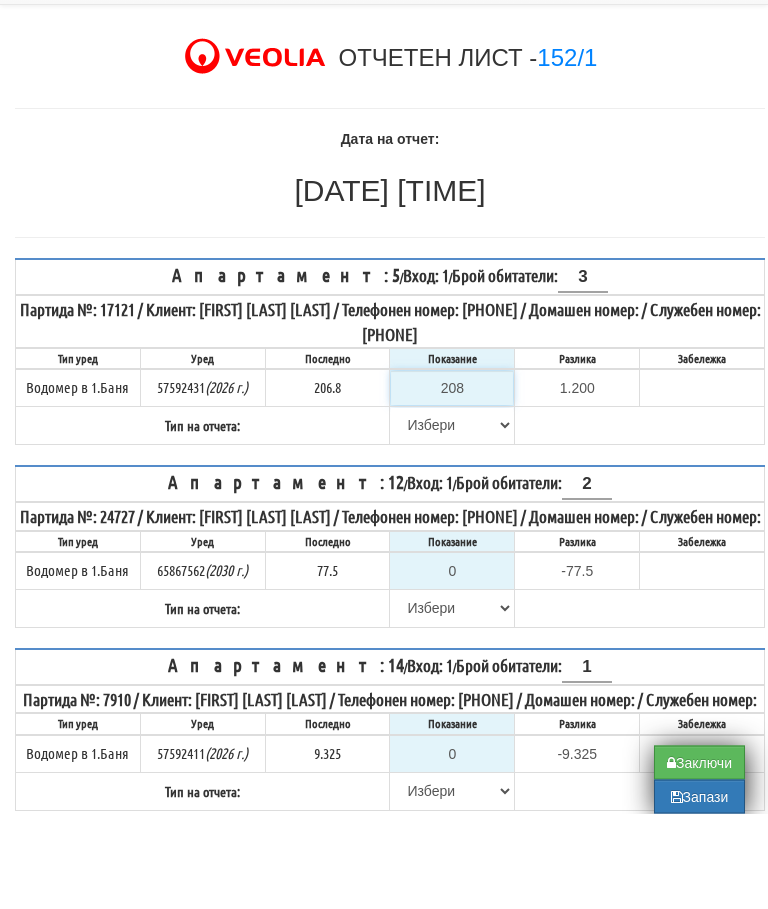 type on "20" 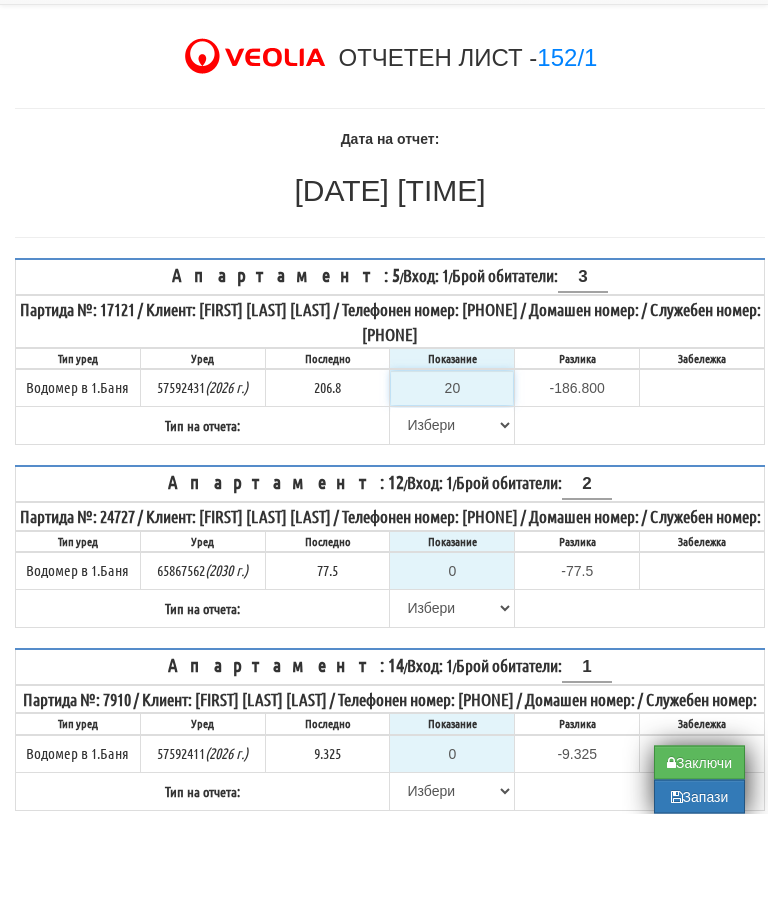 type on "209" 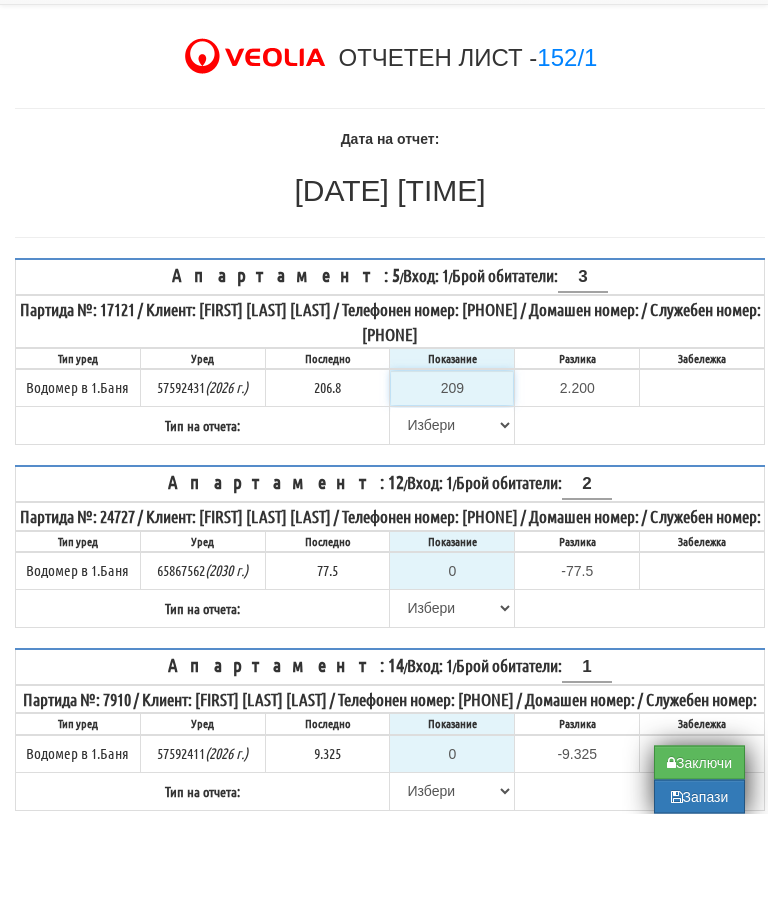 type on "209" 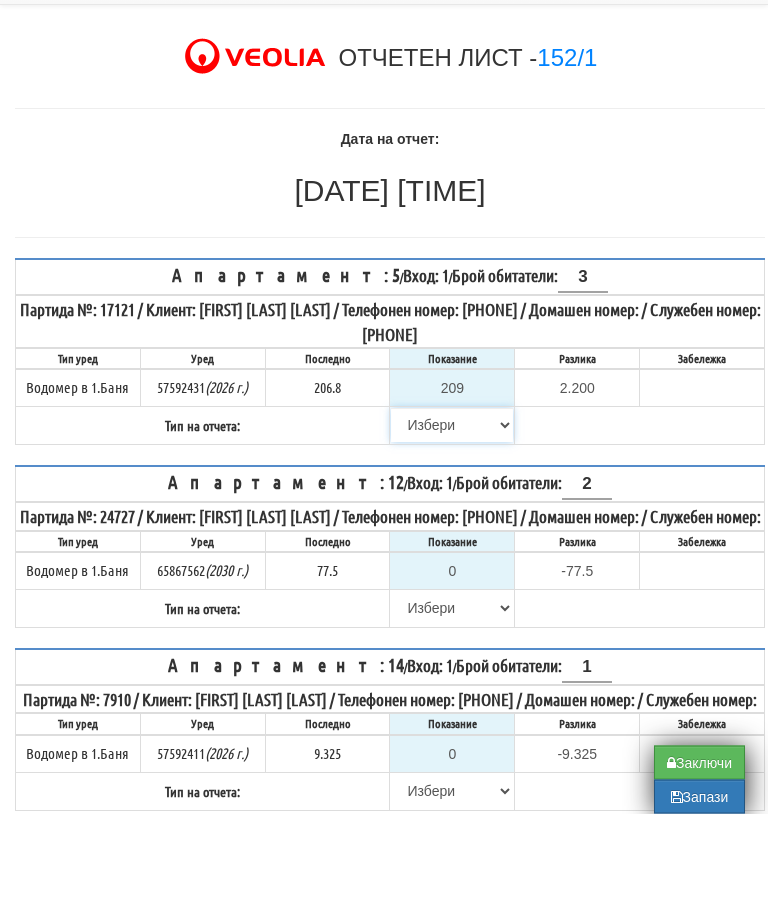 click on "Избери
Визуален
Телефон
Бележка
Неосигурен достъп
Самоотчет
Служебно
Дистанционен" at bounding box center (452, 521) 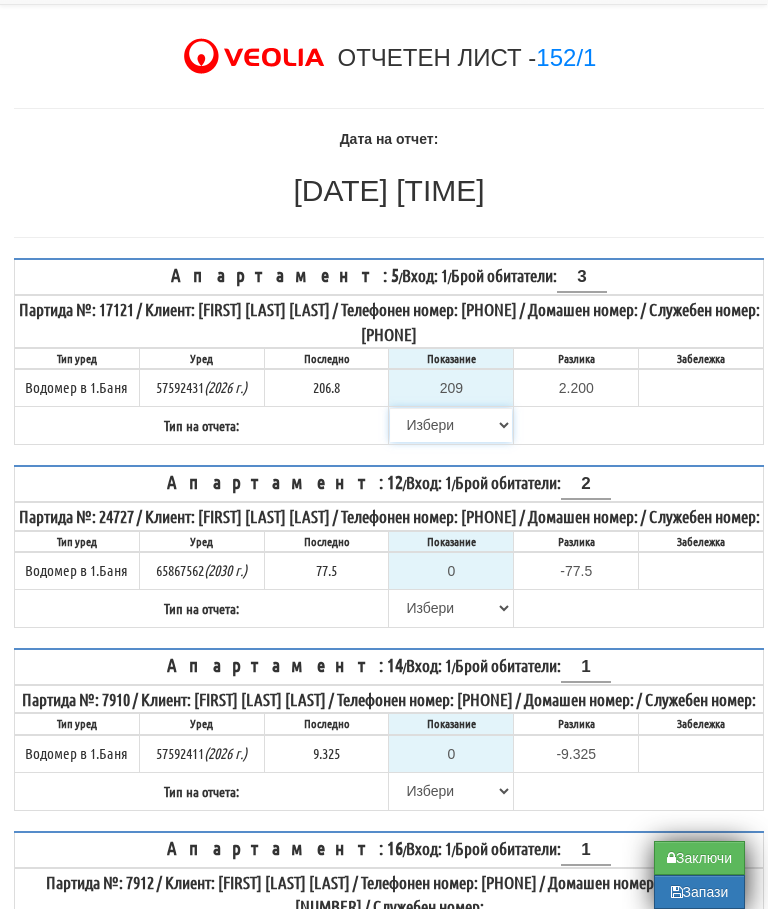select on "8ac75930-9bfd-e511-80be-8d5a1dced85a" 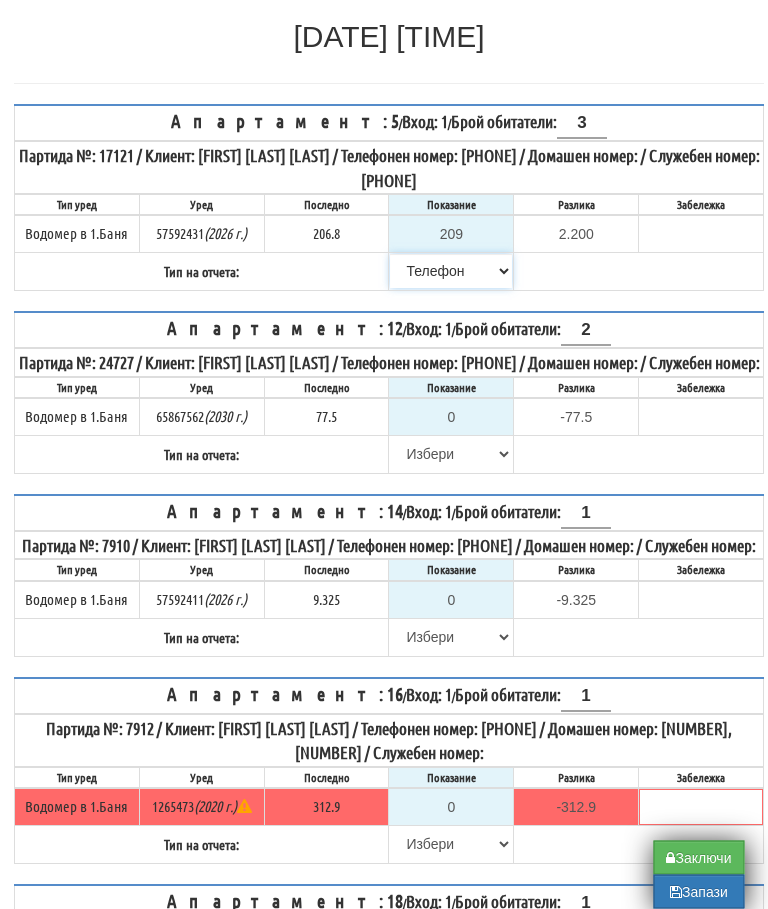 scroll, scrollTop: 250, scrollLeft: 0, axis: vertical 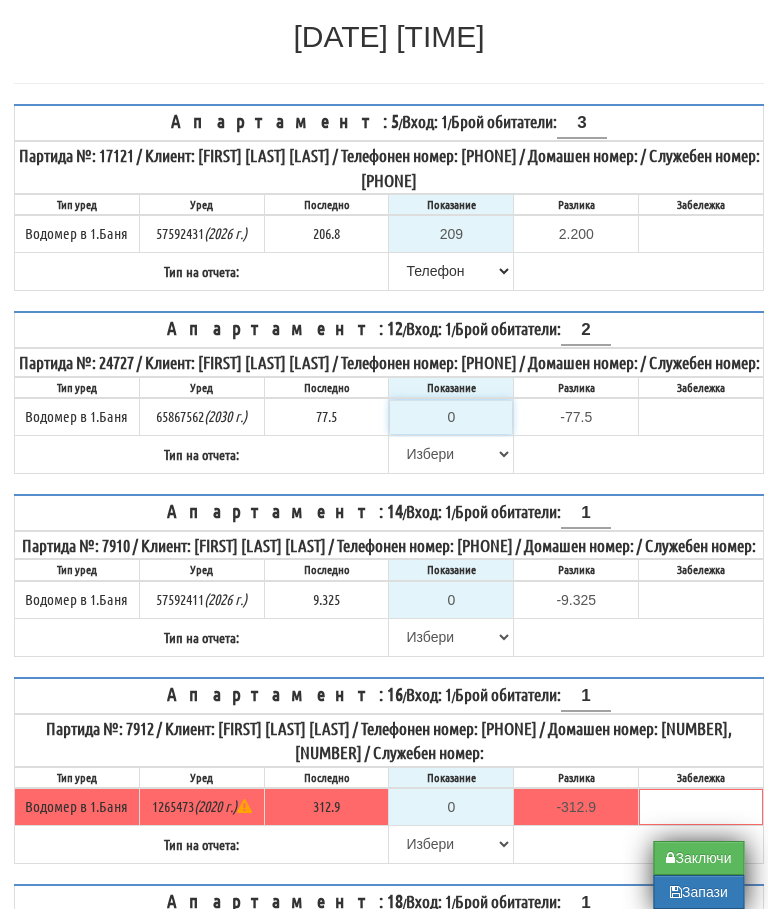 click on "0" at bounding box center (452, 417) 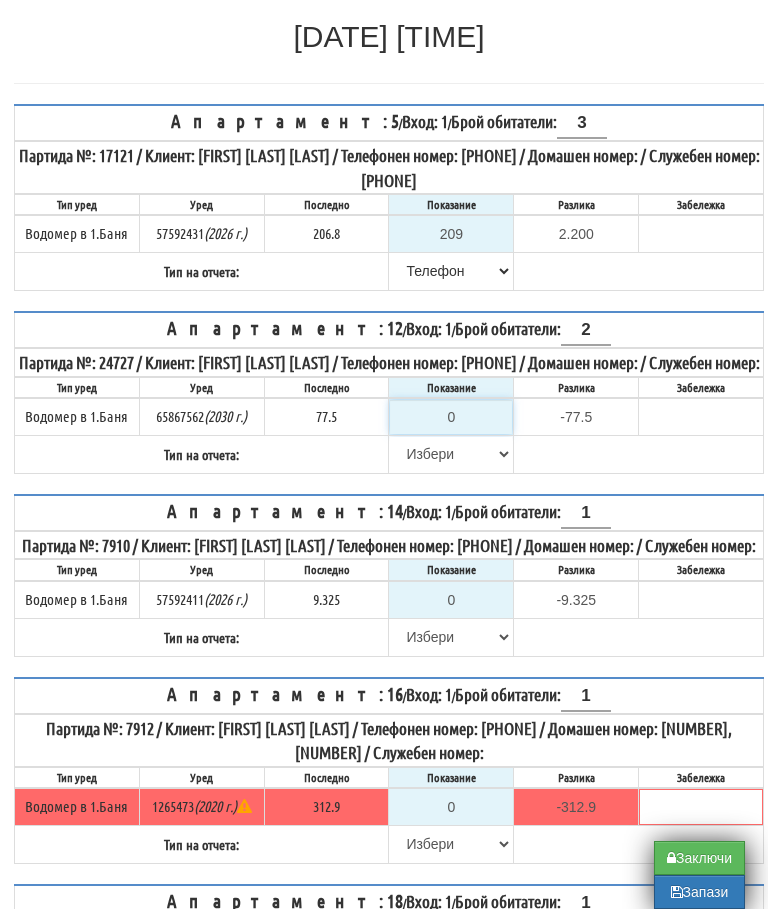 scroll, scrollTop: 250, scrollLeft: 0, axis: vertical 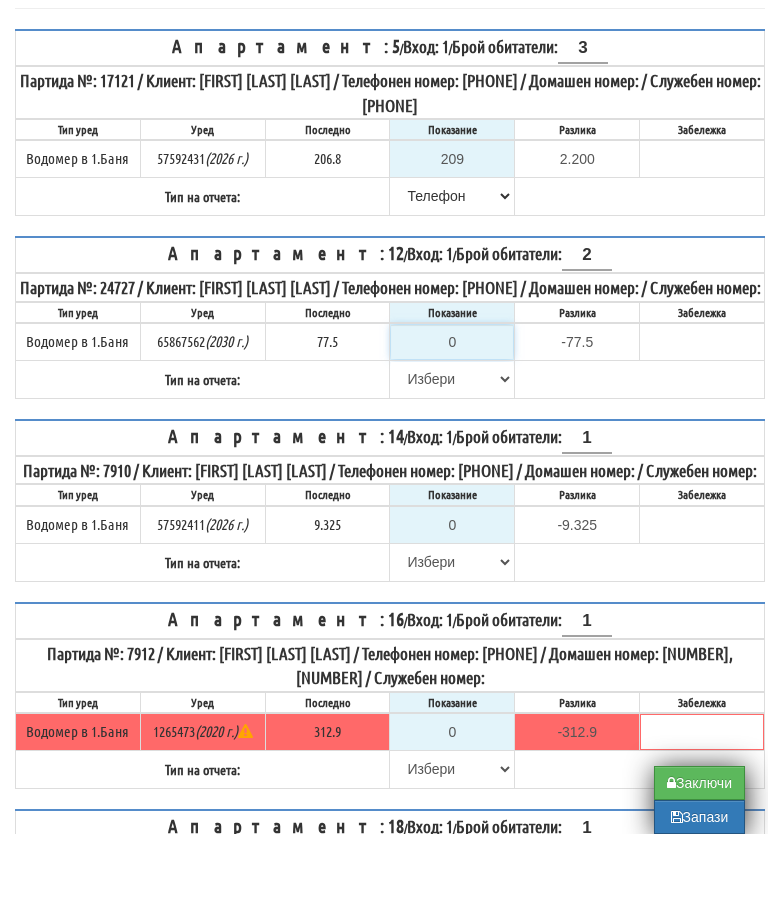 type on "7" 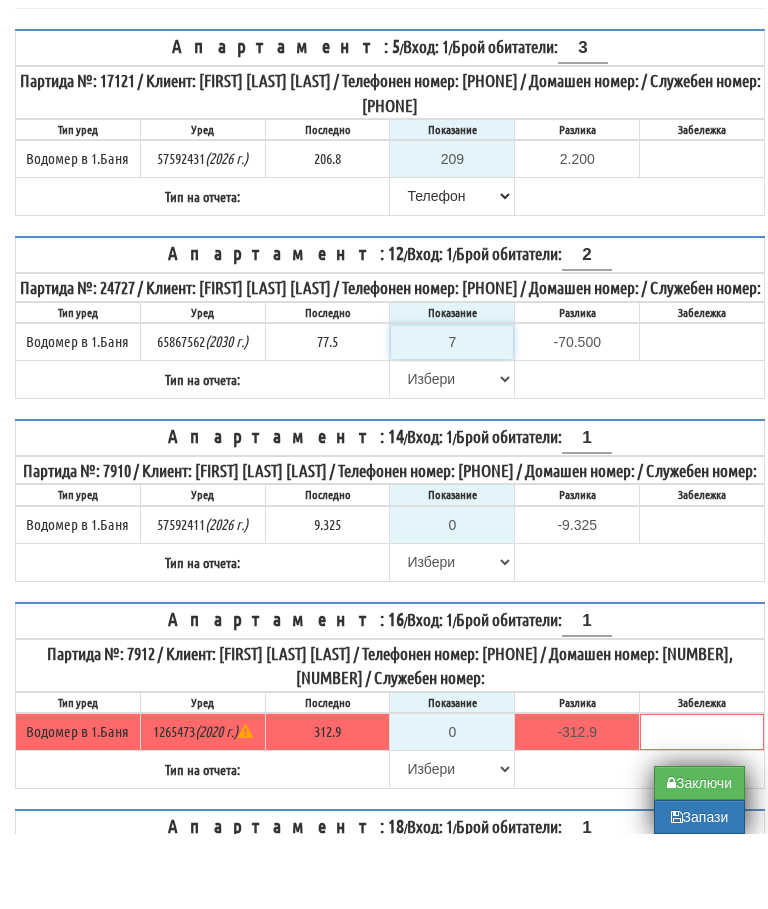 type on "79" 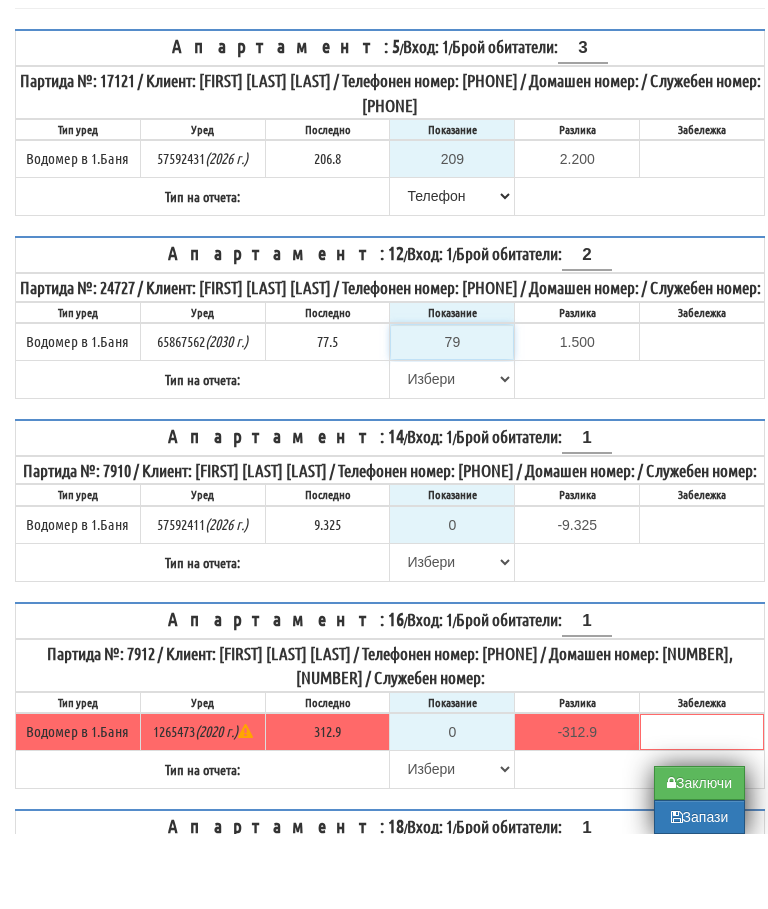 type on "7" 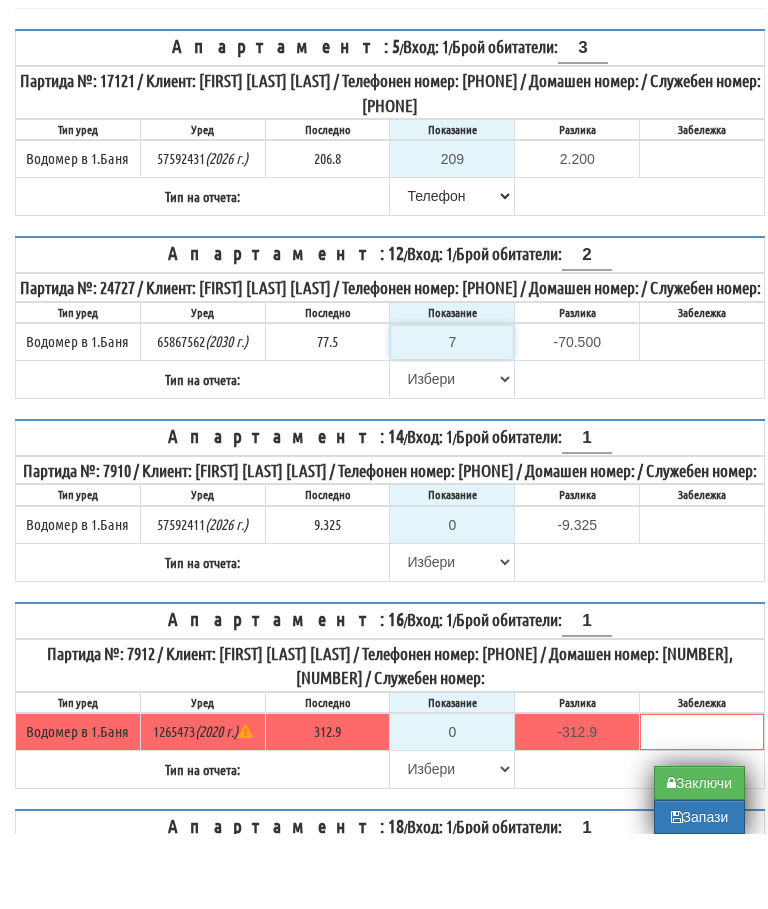 type 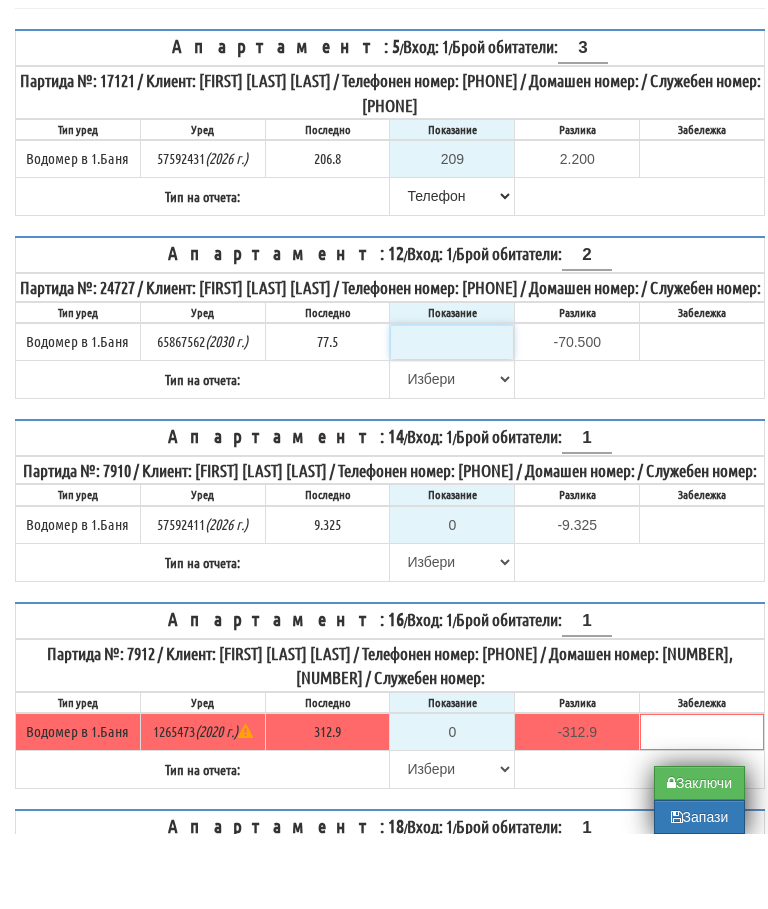 type on "NaN" 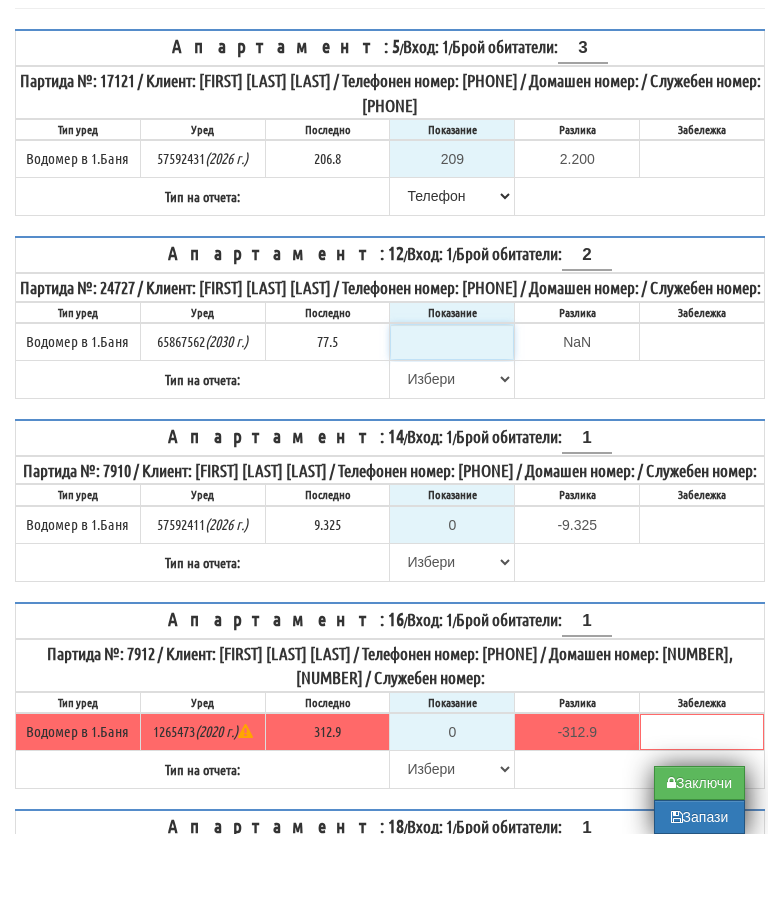 type on "8" 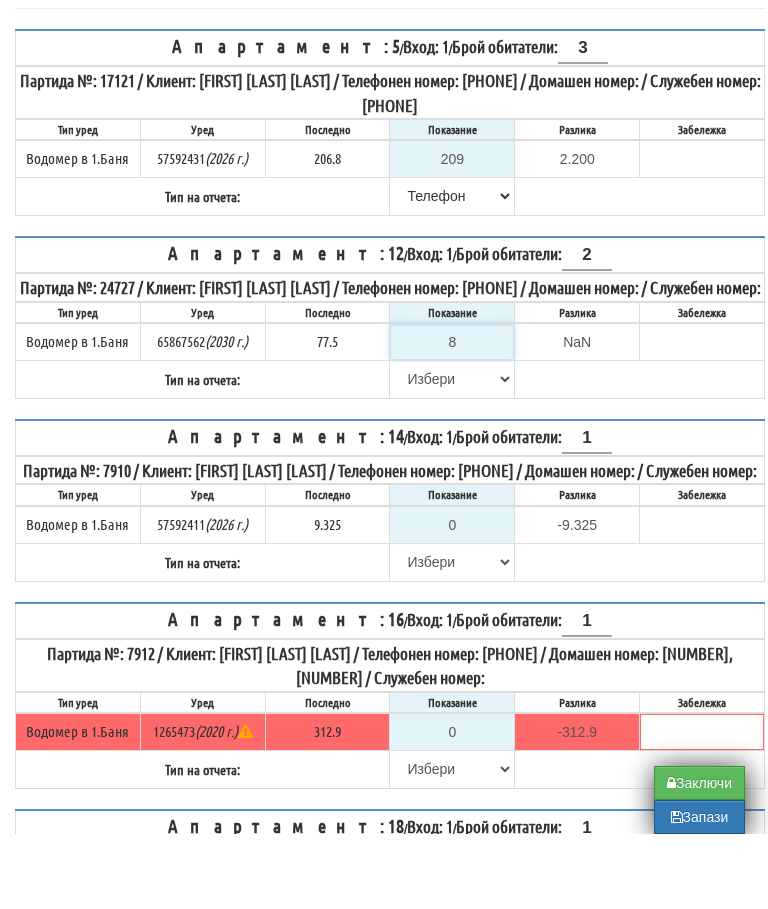 type on "-69.500" 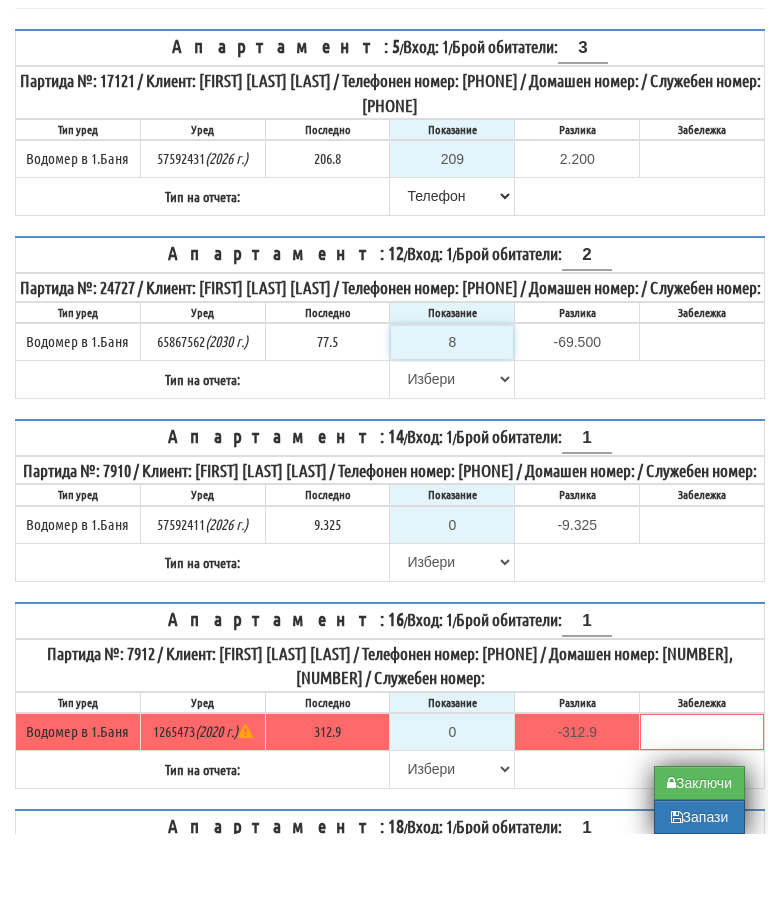 type on "80" 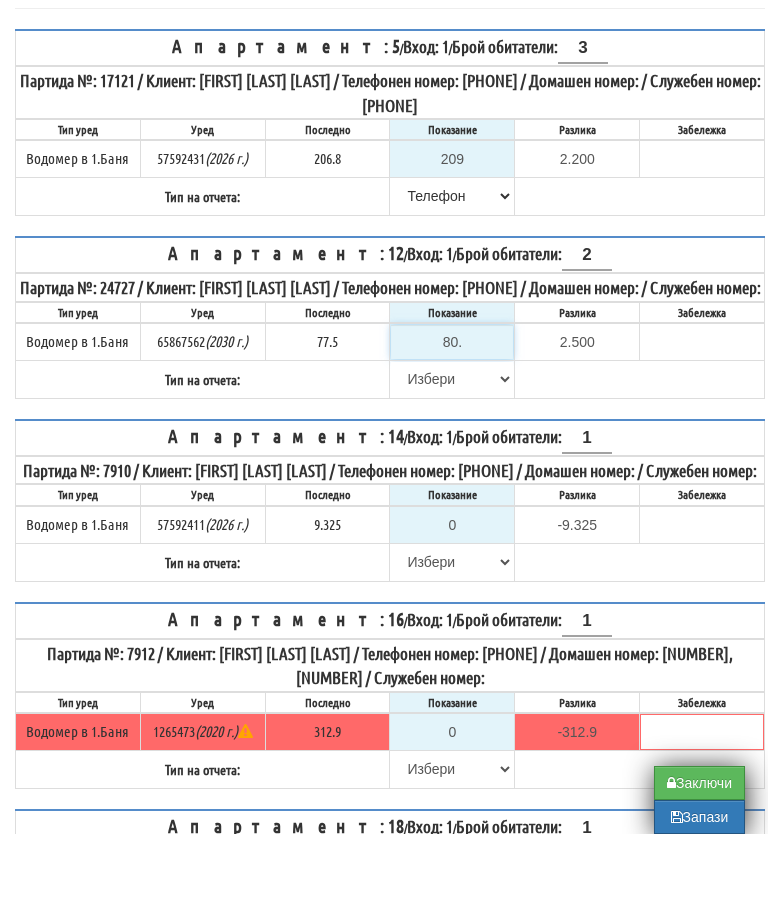 type on "80.1" 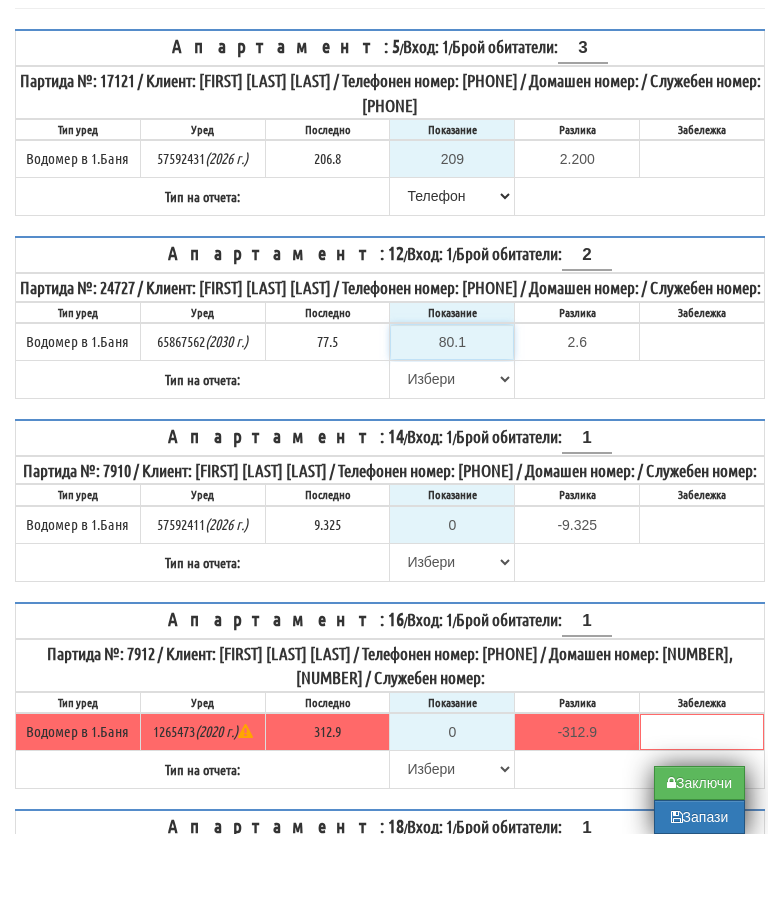 type on "80.1" 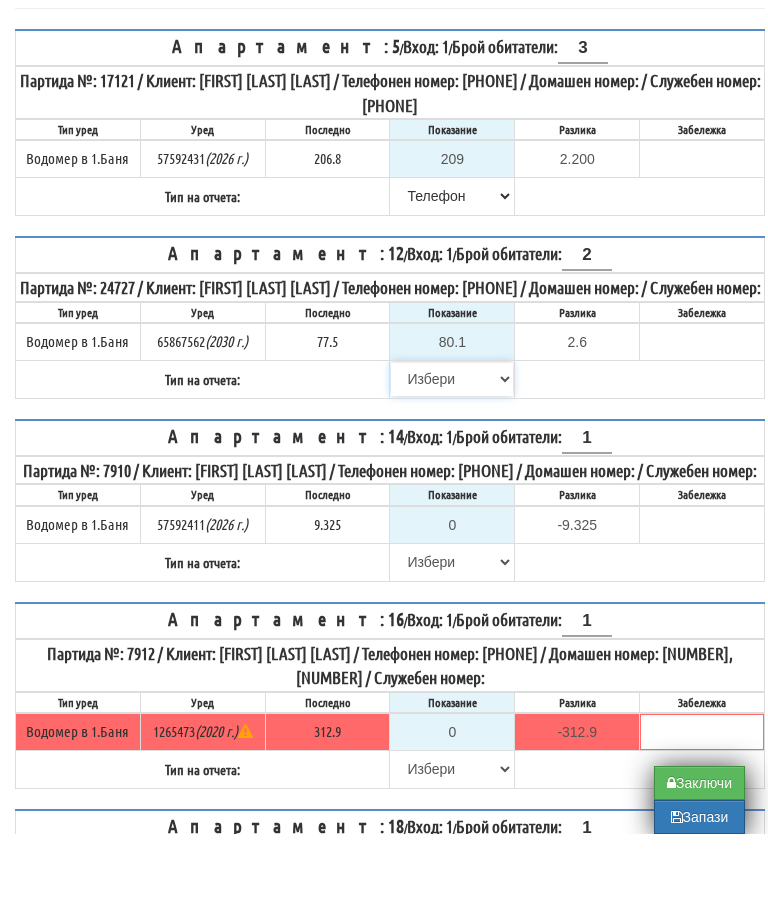 click on "Избери
Визуален
Телефон
Бележка
Неосигурен достъп
Самоотчет
Служебно
Дистанционен" at bounding box center [452, 454] 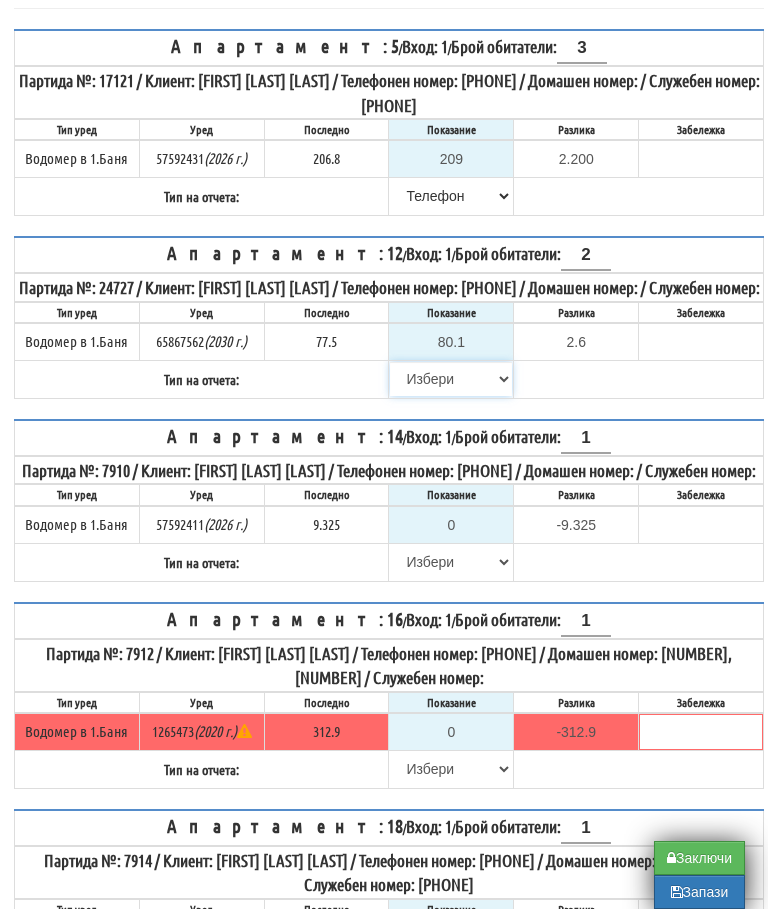 select on "8ac75930-9bfd-e511-80be-8d5a1dced85a" 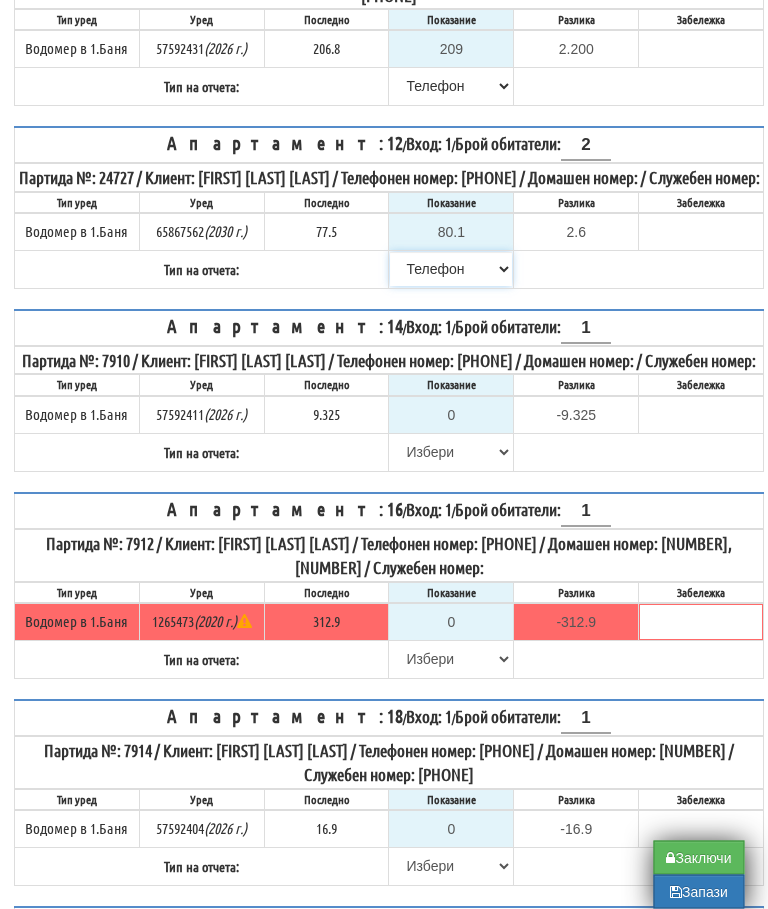 scroll, scrollTop: 435, scrollLeft: 0, axis: vertical 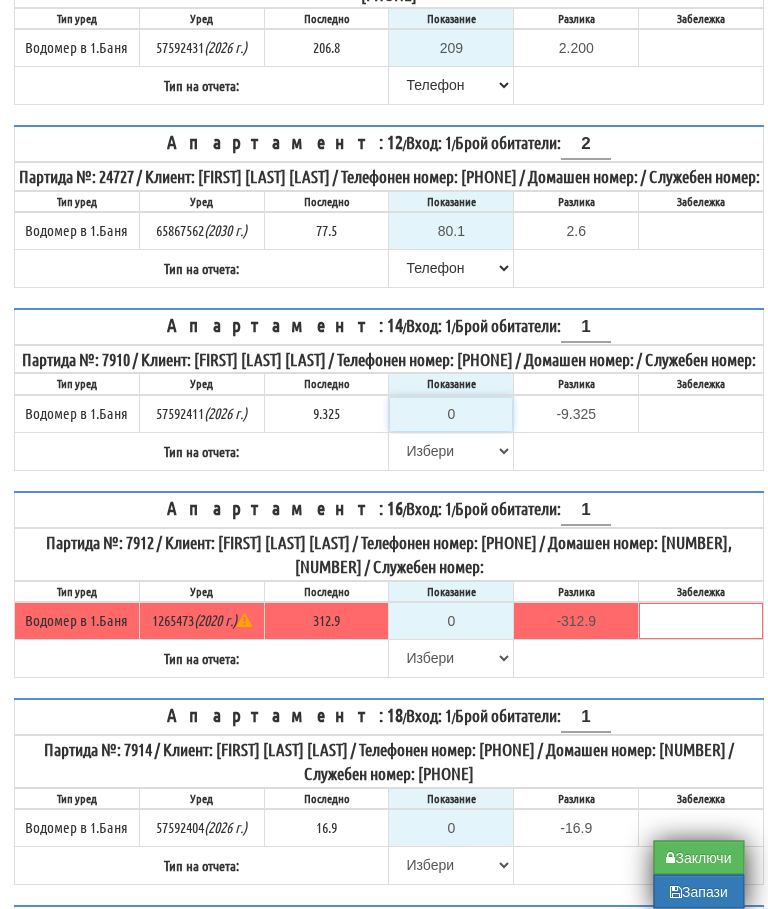 click on "0" at bounding box center (452, 415) 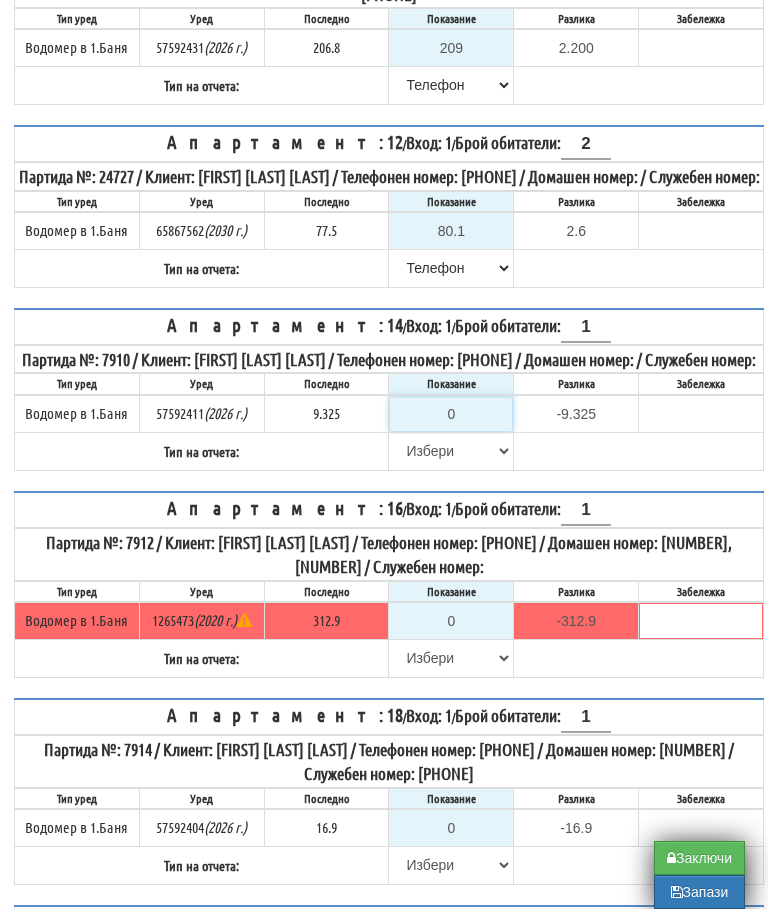 scroll, scrollTop: 435, scrollLeft: 0, axis: vertical 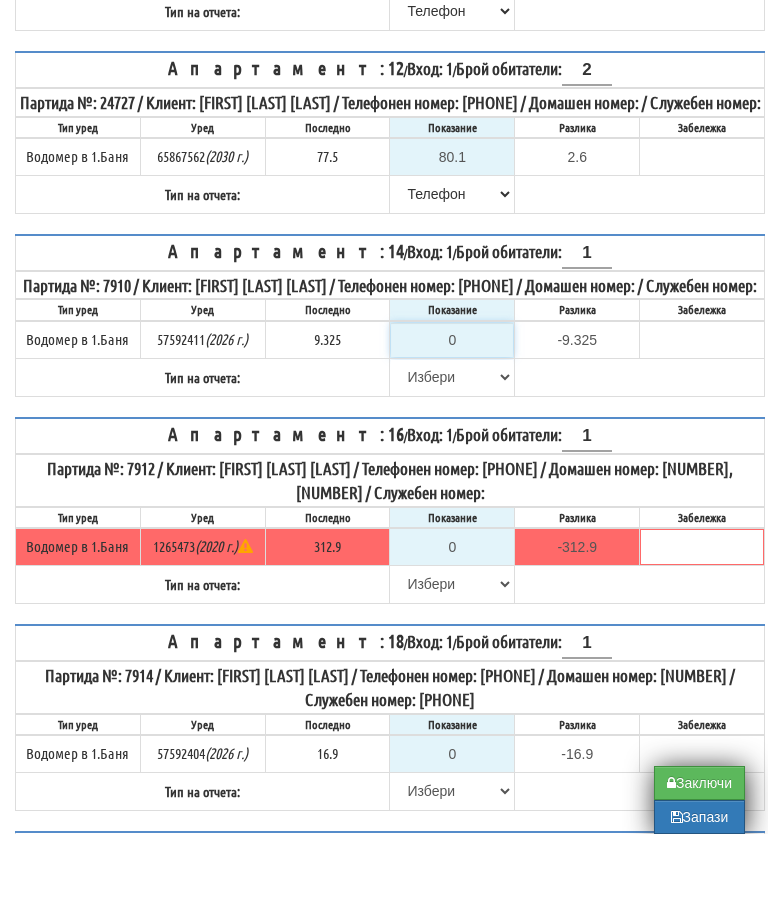 type on "9" 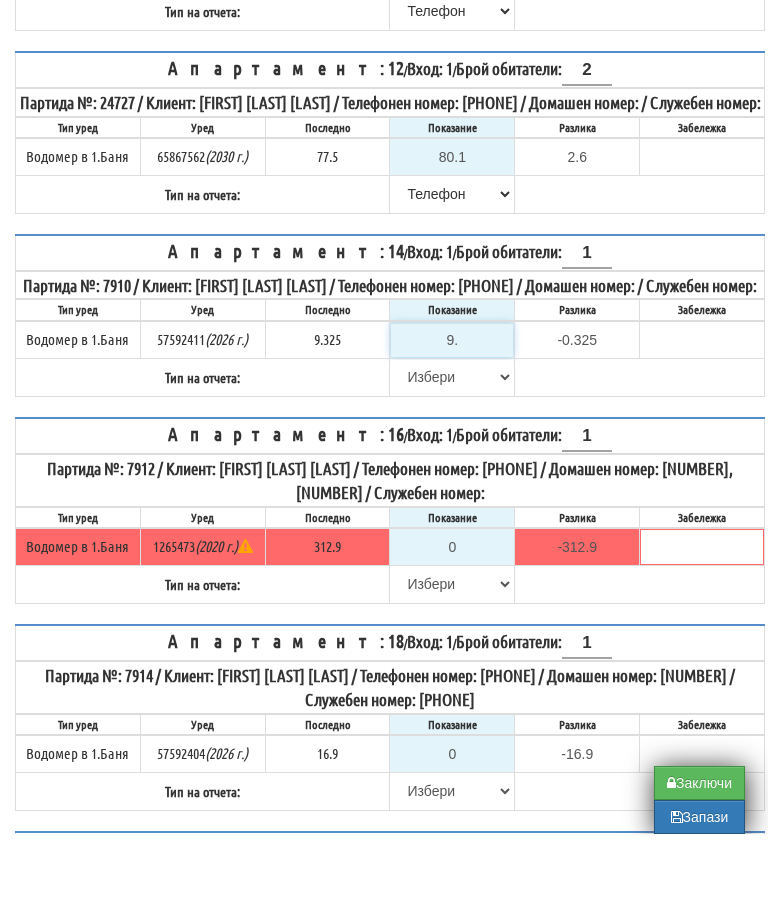 type on "9.3" 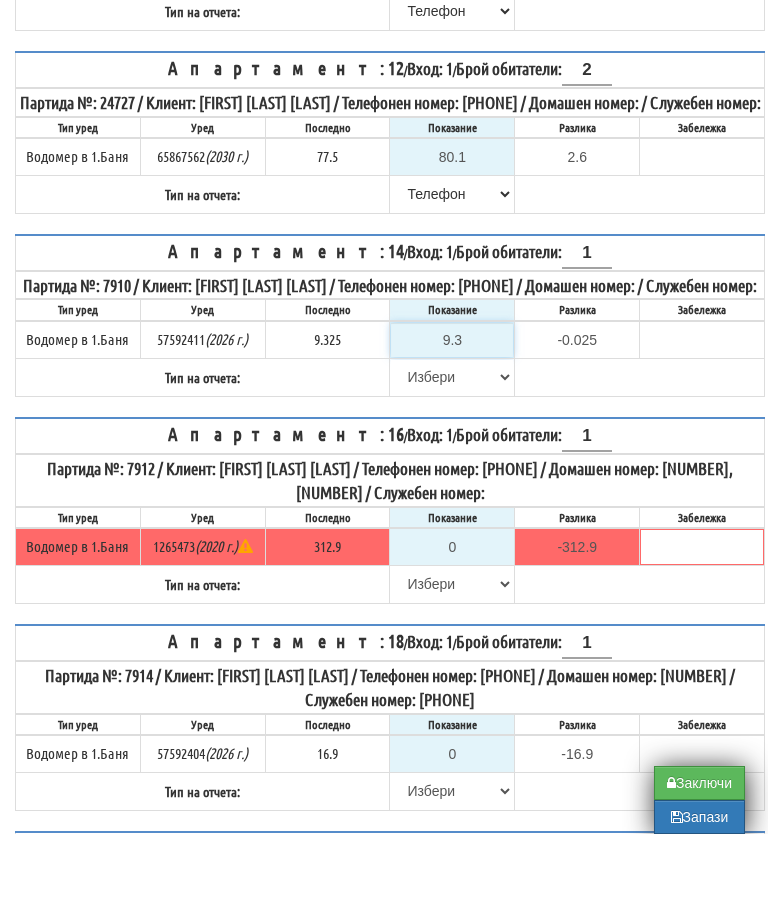 type on "9.32" 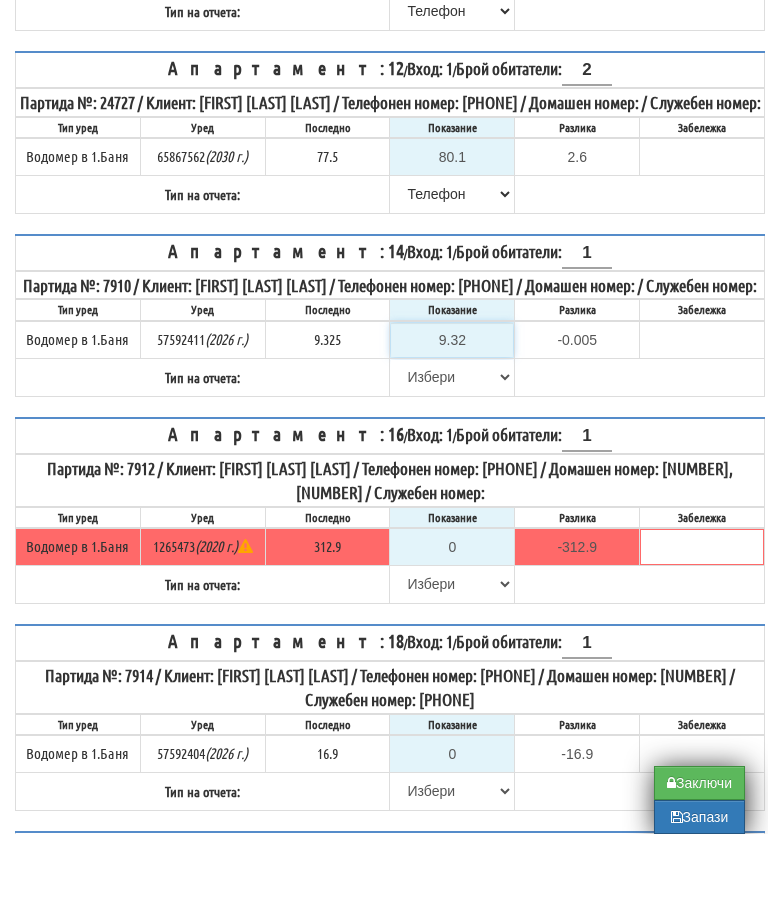 type on "9.325" 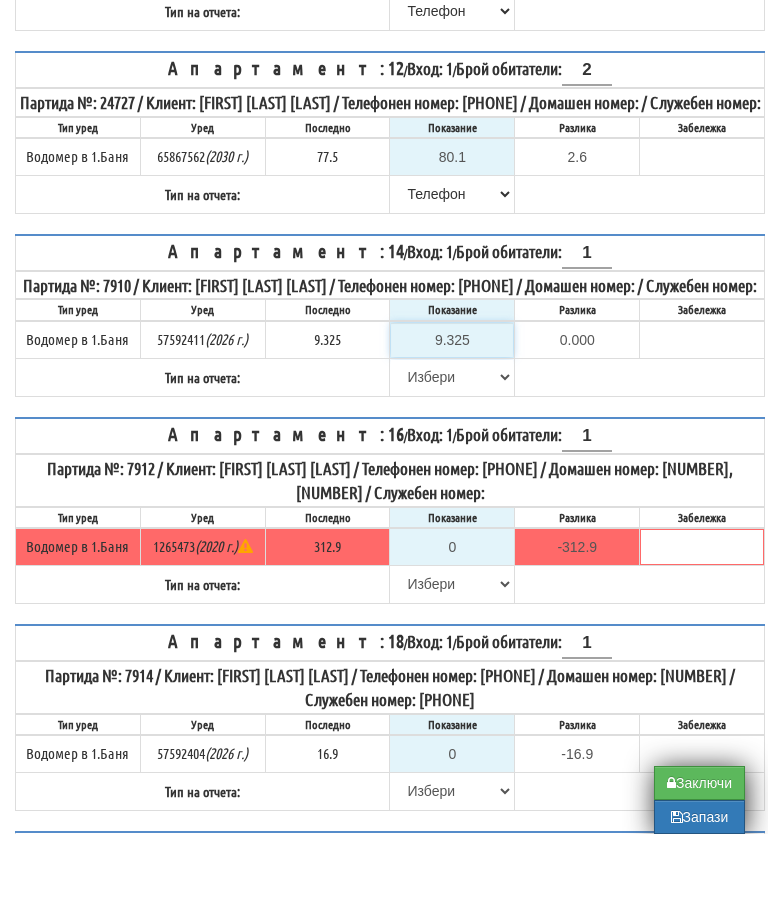 type on "9.325" 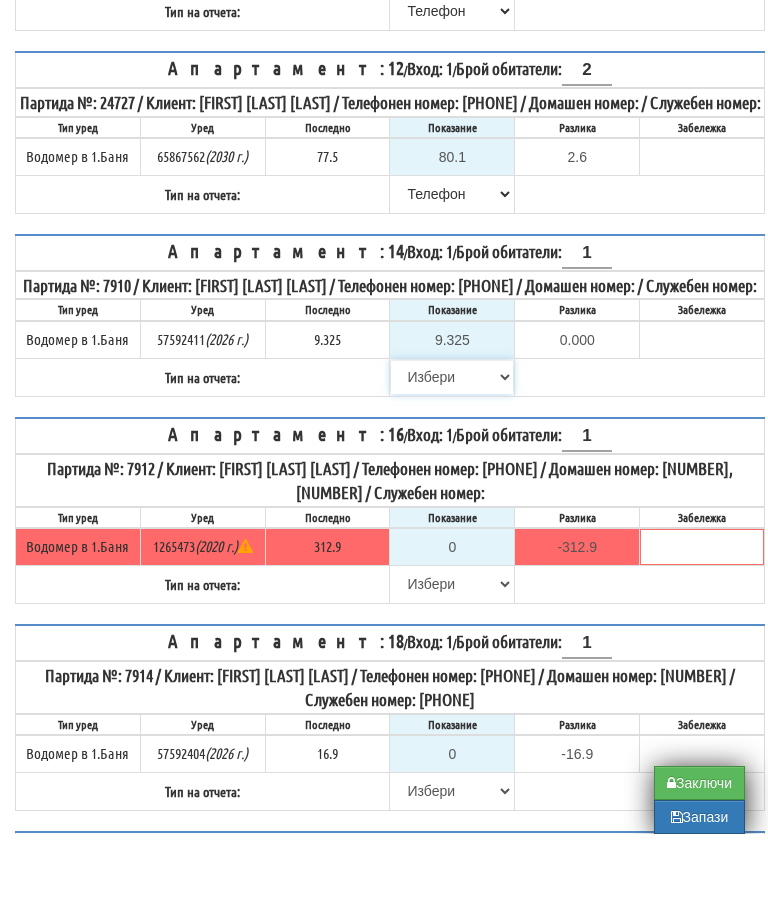 click on "Избери
Визуален
Телефон
Бележка
Неосигурен достъп
Самоотчет
Служебно
Дистанционен" at bounding box center (452, 452) 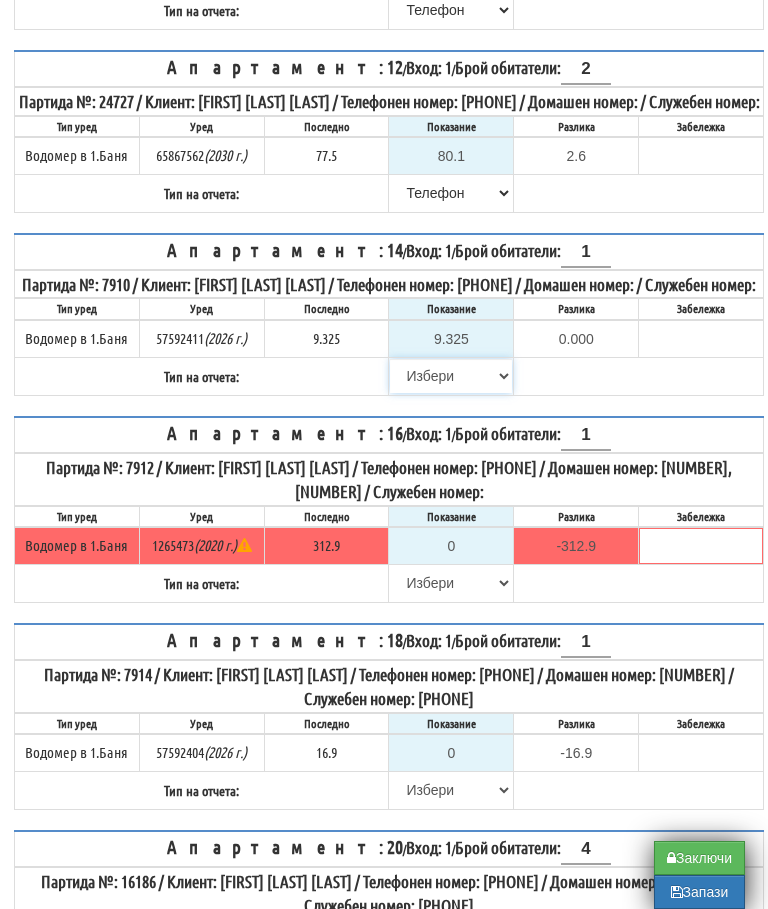 select on "8bc75930-9bfd-e511-80be-8d5a1dced85a" 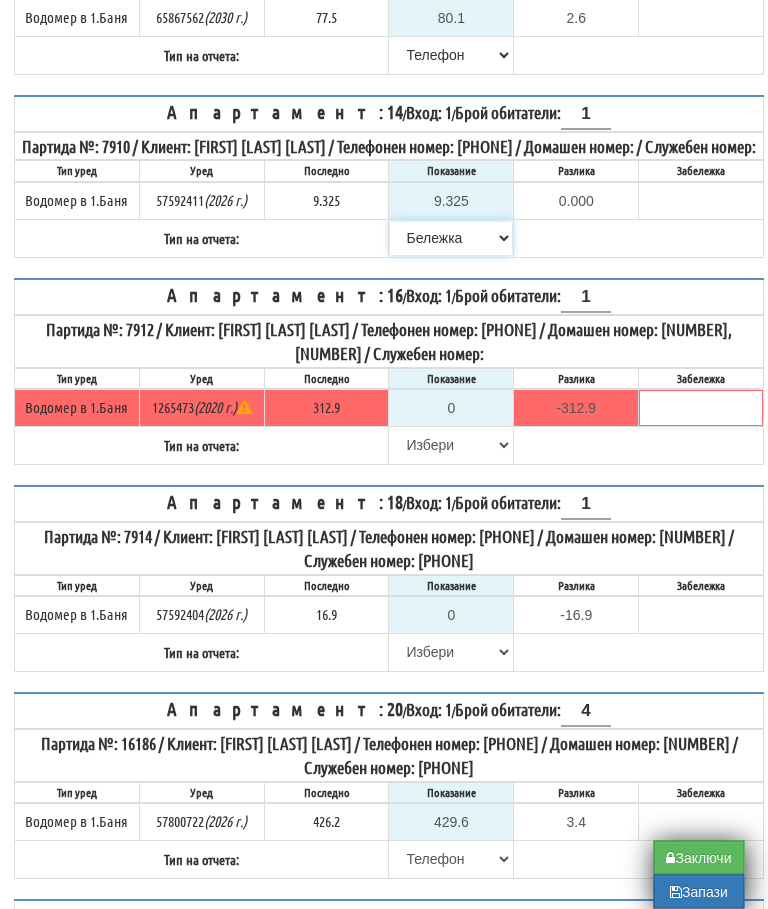 scroll, scrollTop: 649, scrollLeft: 0, axis: vertical 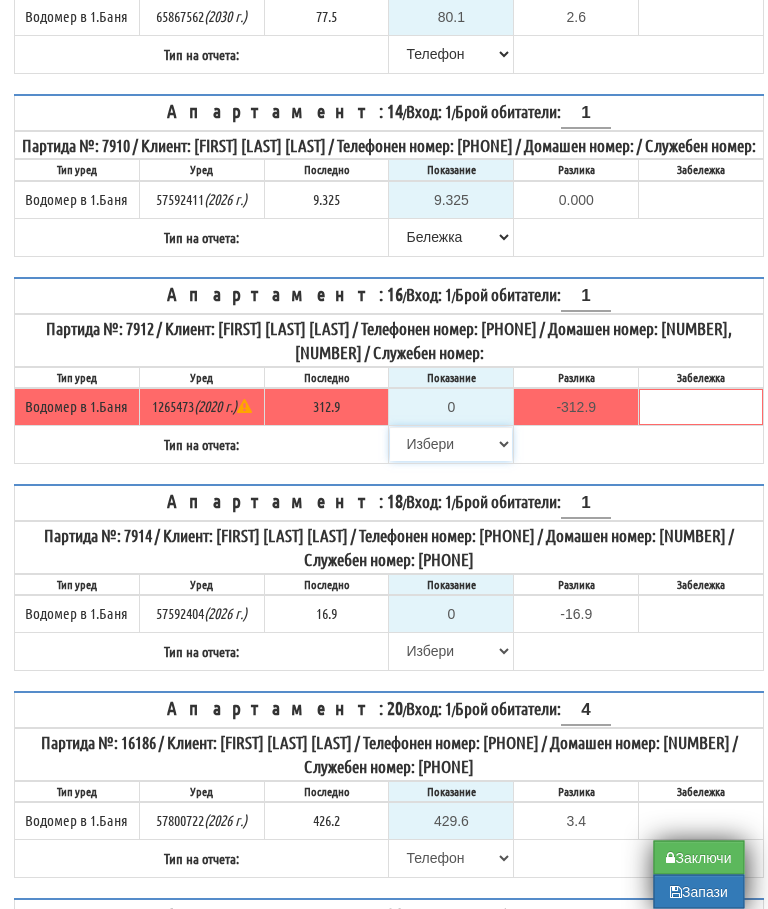 click on "Избери
Визуален
Телефон
Бележка
Неосигурен достъп
Самоотчет
Служебно
Дистанционен" at bounding box center (452, 445) 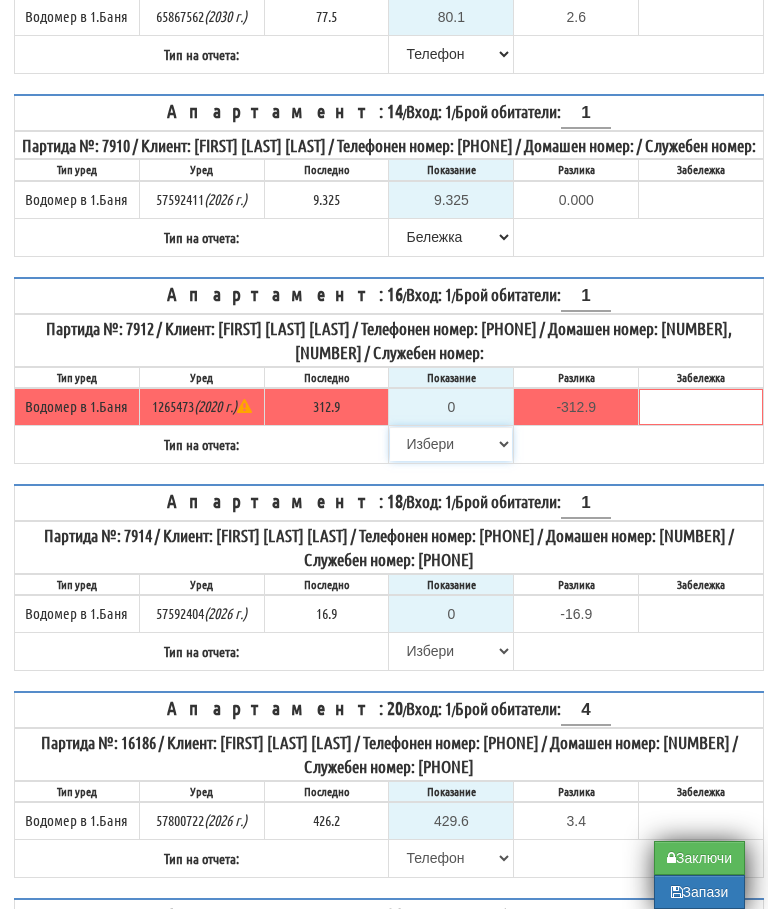 select on "8cc75930-9bfd-e511-80be-8d5a1dced85a" 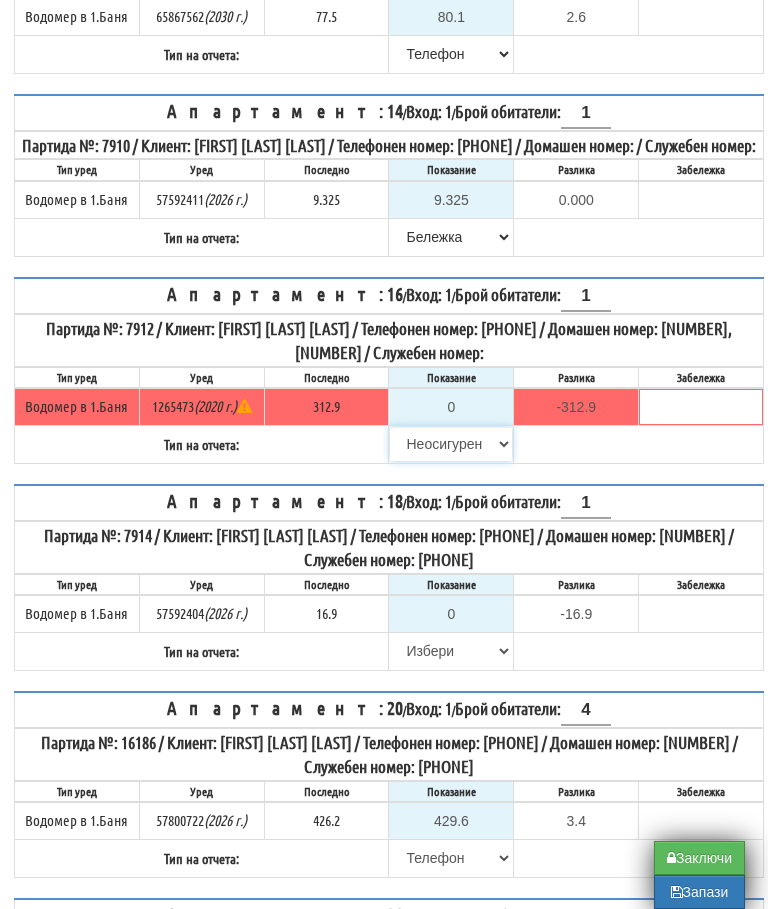type on "312.9" 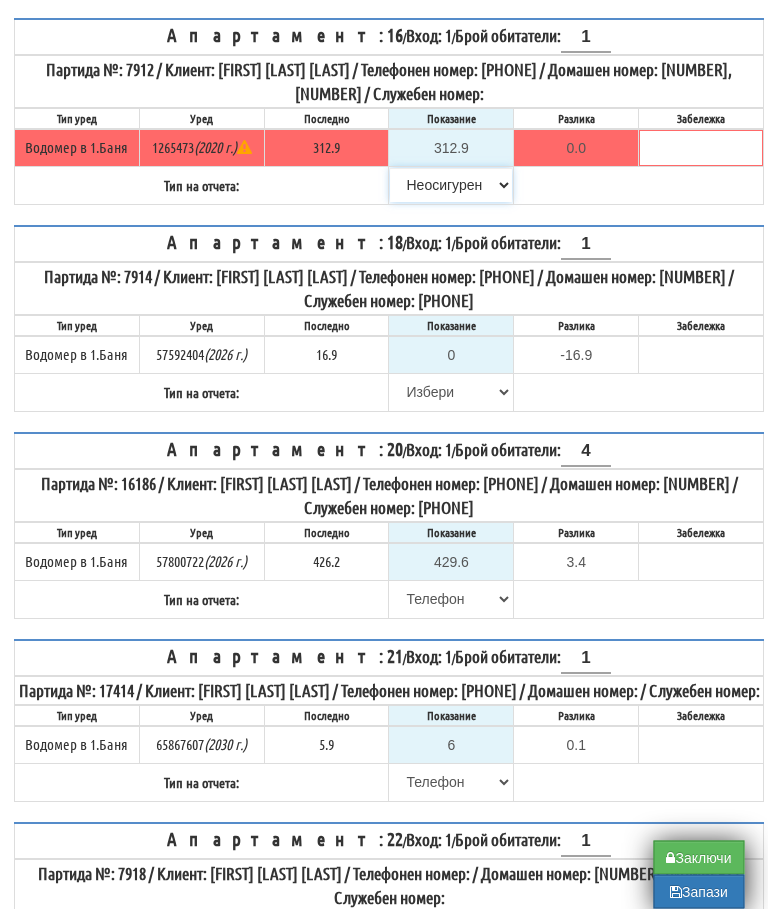 scroll, scrollTop: 909, scrollLeft: 0, axis: vertical 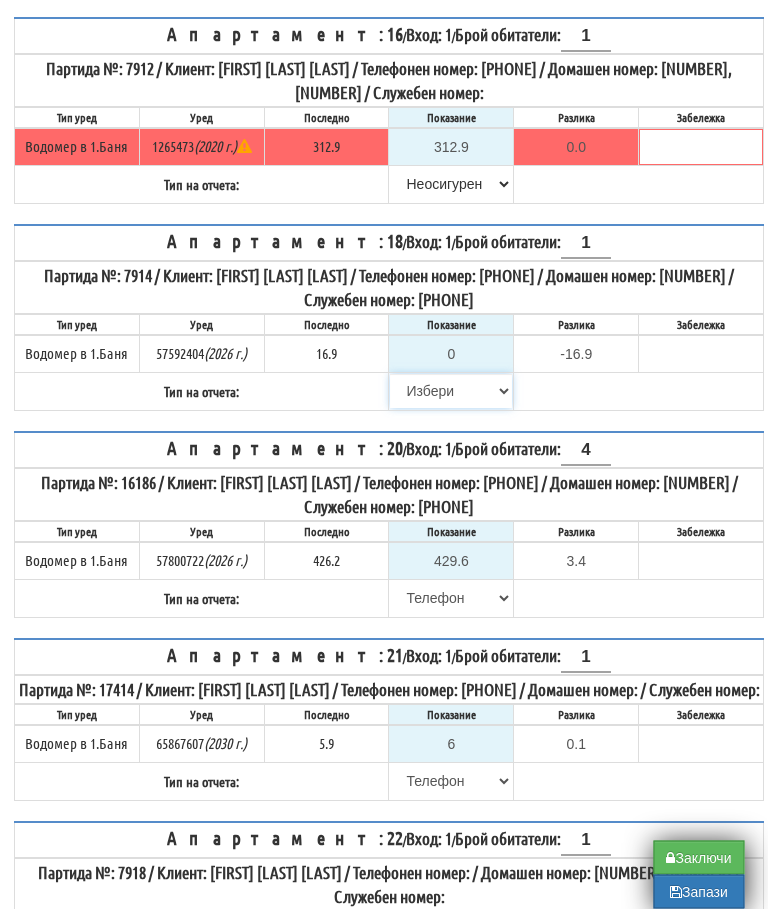 click on "Избери
Визуален
Телефон
Бележка
Неосигурен достъп
Самоотчет
Служебно
Дистанционен" at bounding box center (452, 392) 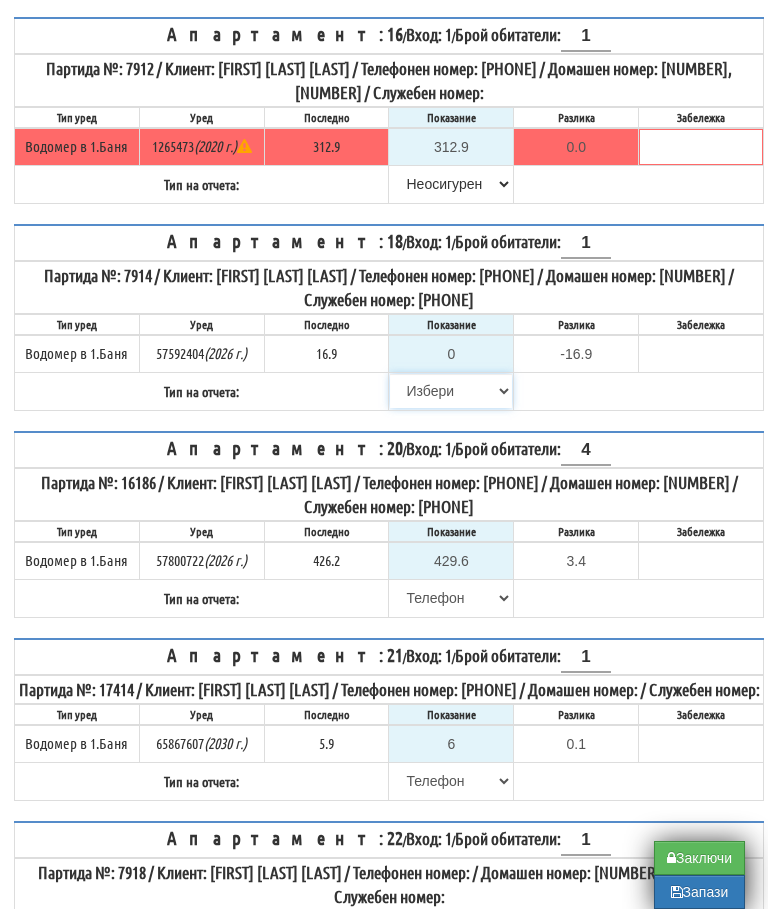 select on "8cc75930-9bfd-e511-80be-8d5a1dced85a" 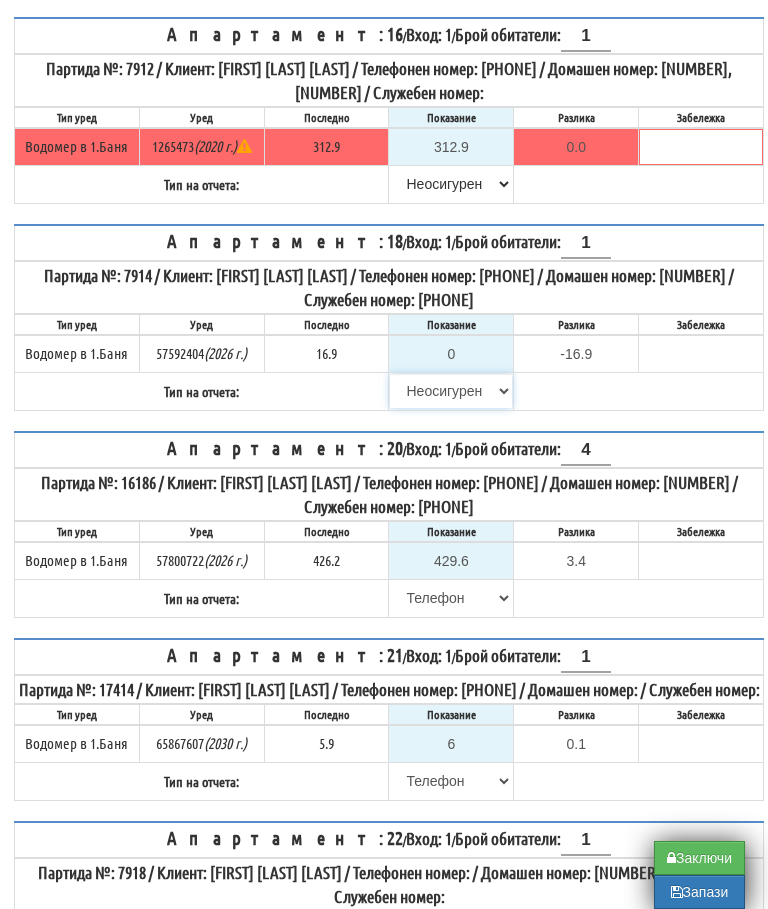 type on "16.9" 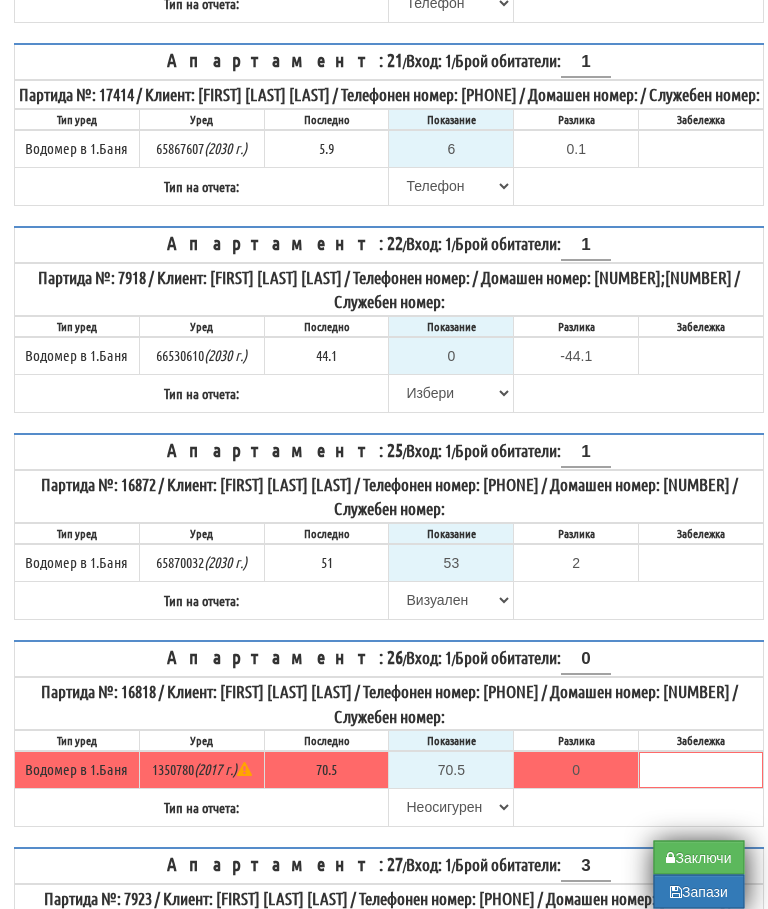 scroll, scrollTop: 1505, scrollLeft: 0, axis: vertical 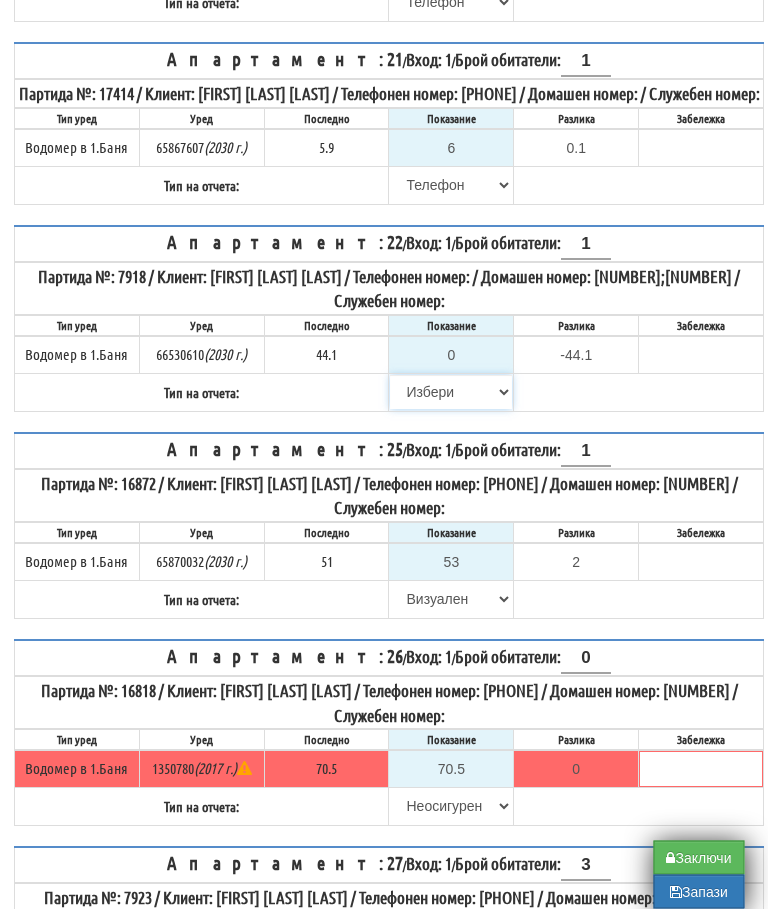 click on "Избери
Визуален
Телефон
Бележка
Неосигурен достъп
Самоотчет
Служебно
Дистанционен" at bounding box center [452, 393] 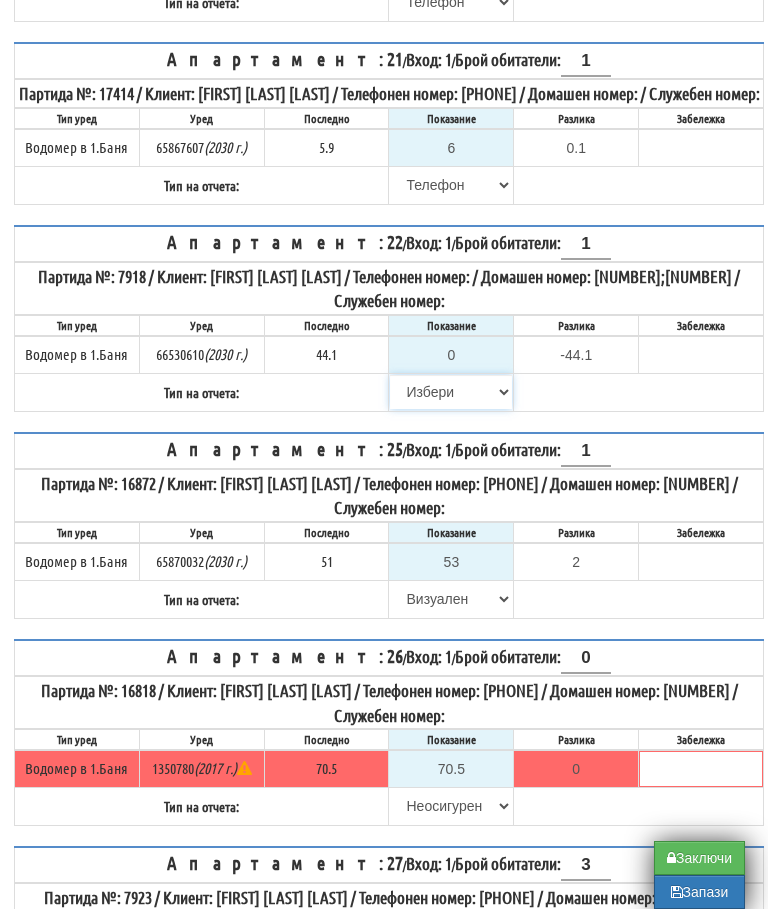 select on "8cc75930-9bfd-e511-80be-8d5a1dced85a" 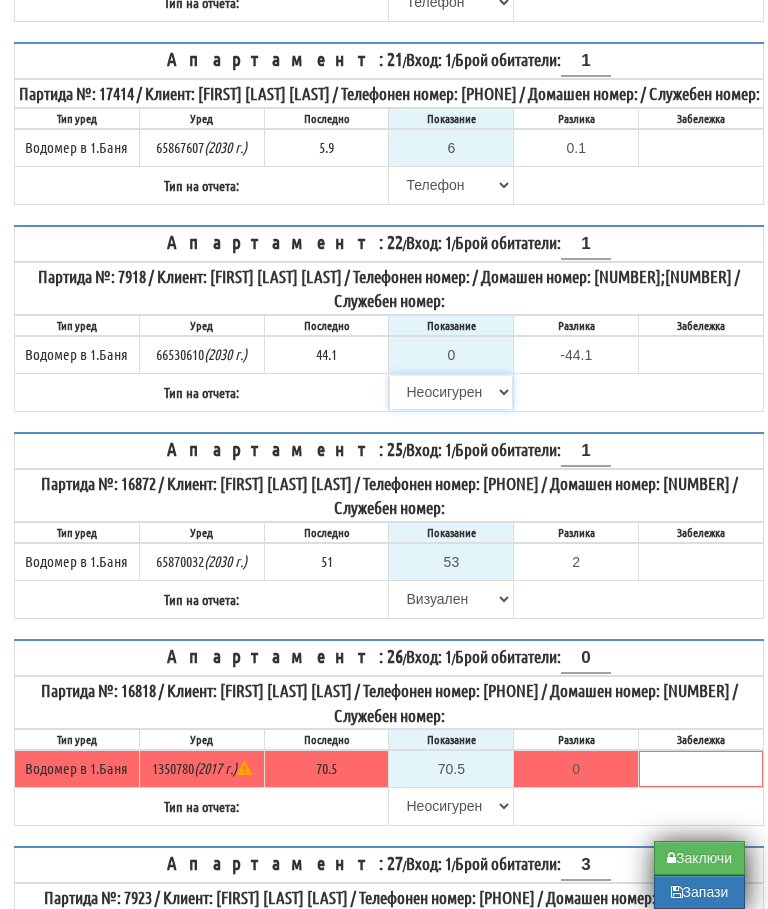 type on "44.1" 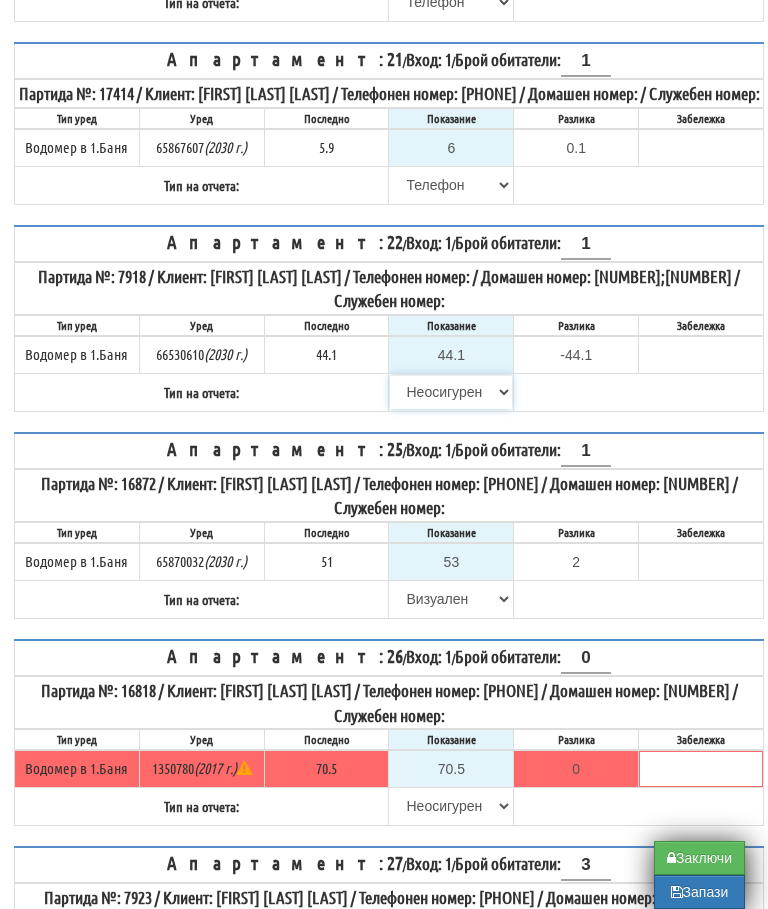 type on "0.0" 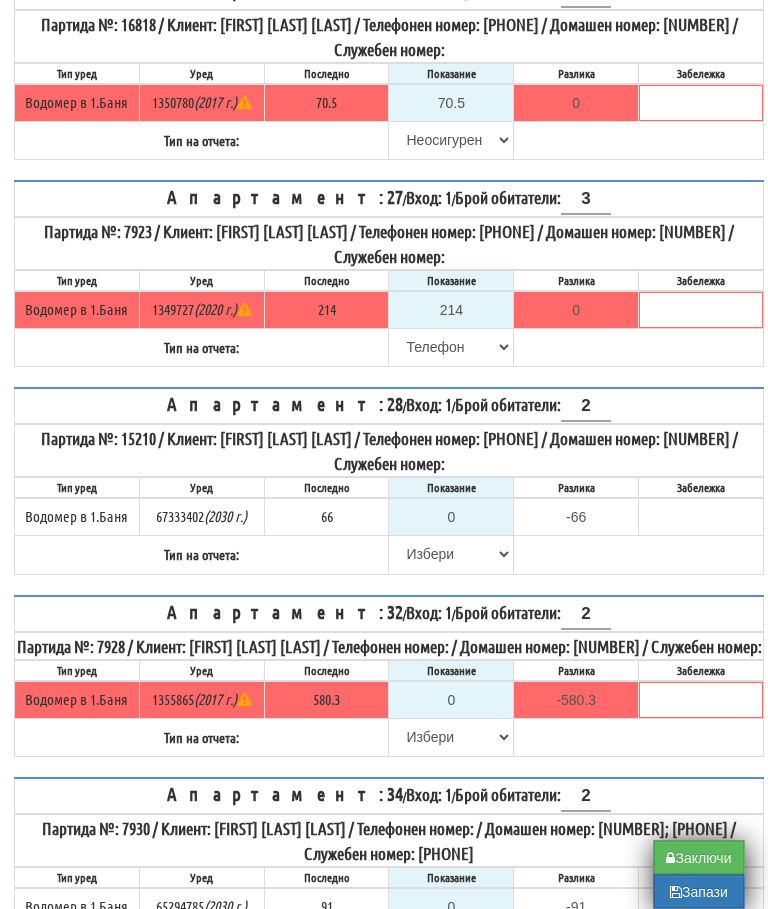 scroll, scrollTop: 2178, scrollLeft: 1, axis: both 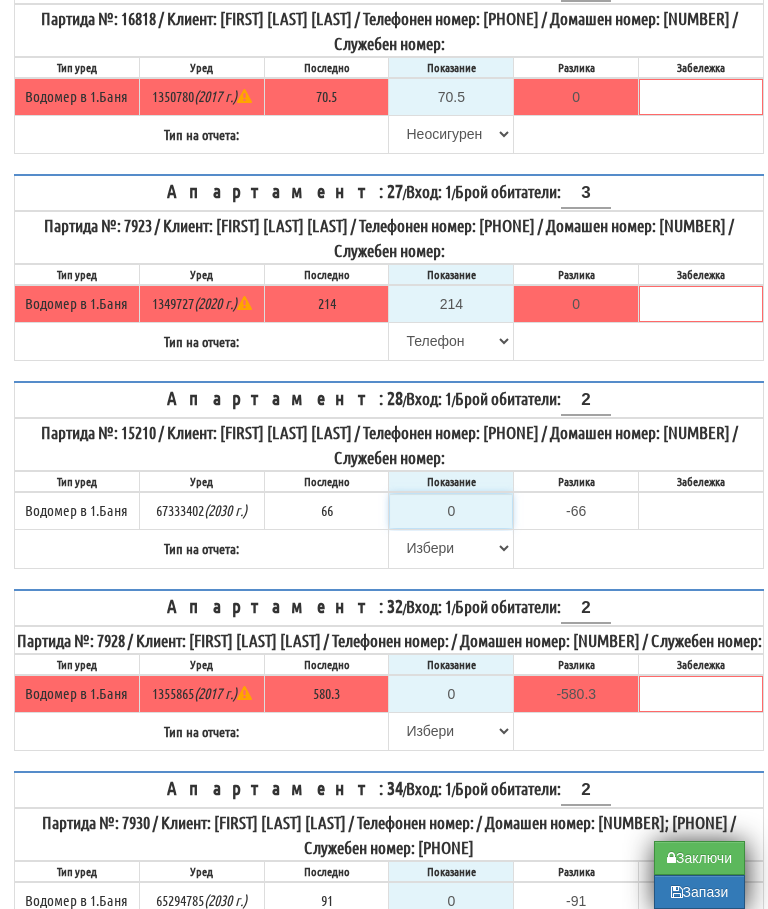 click on "0" at bounding box center (451, 511) 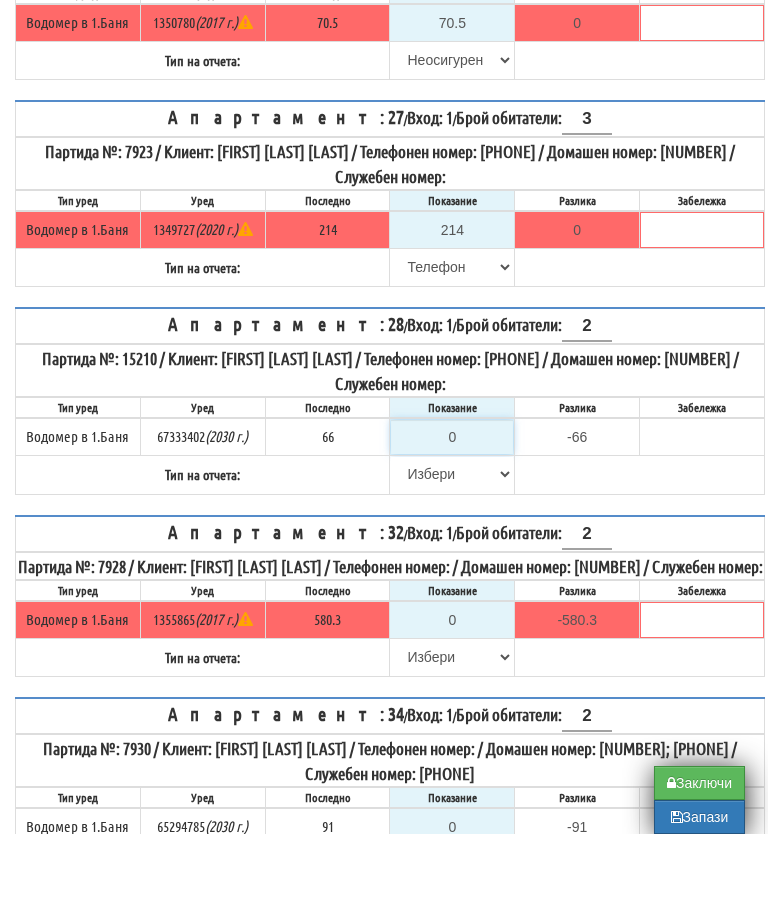 type on "6" 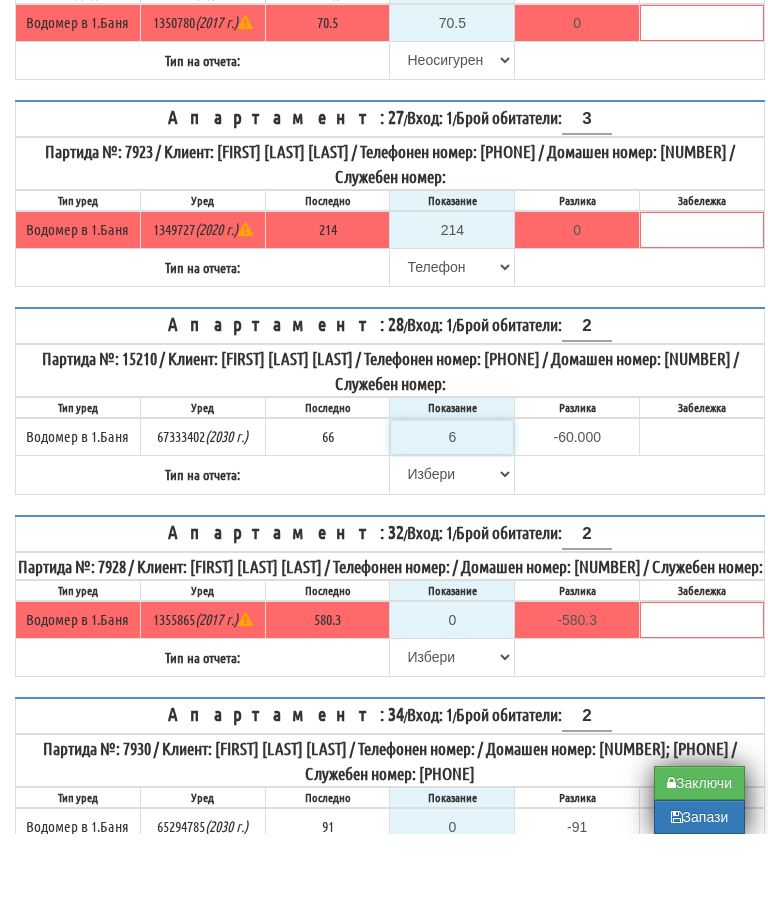 type on "68" 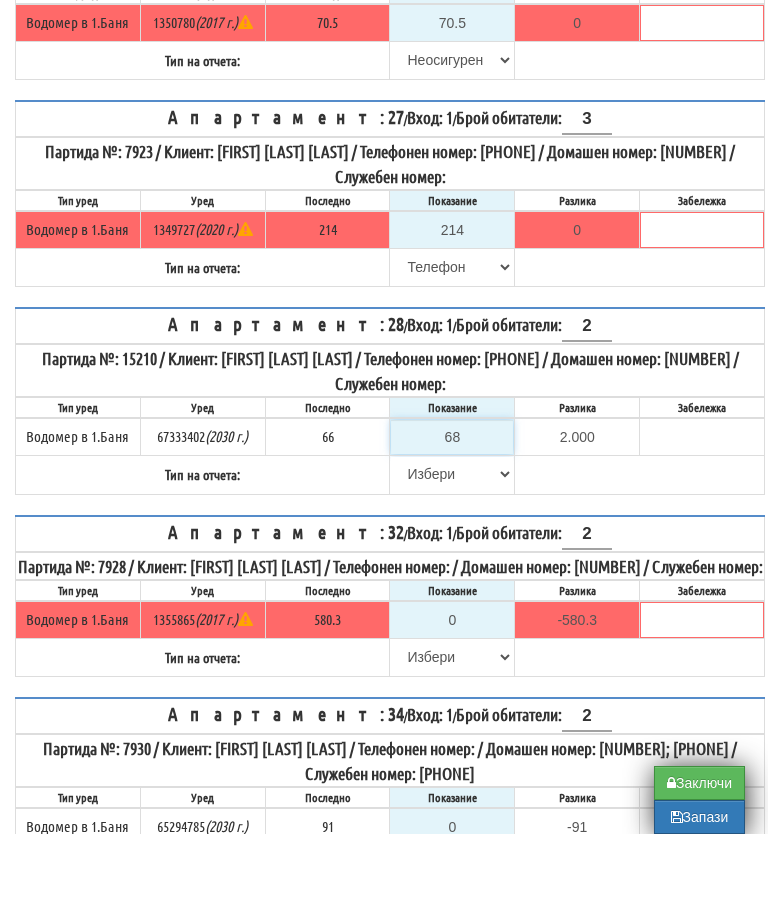 type on "68" 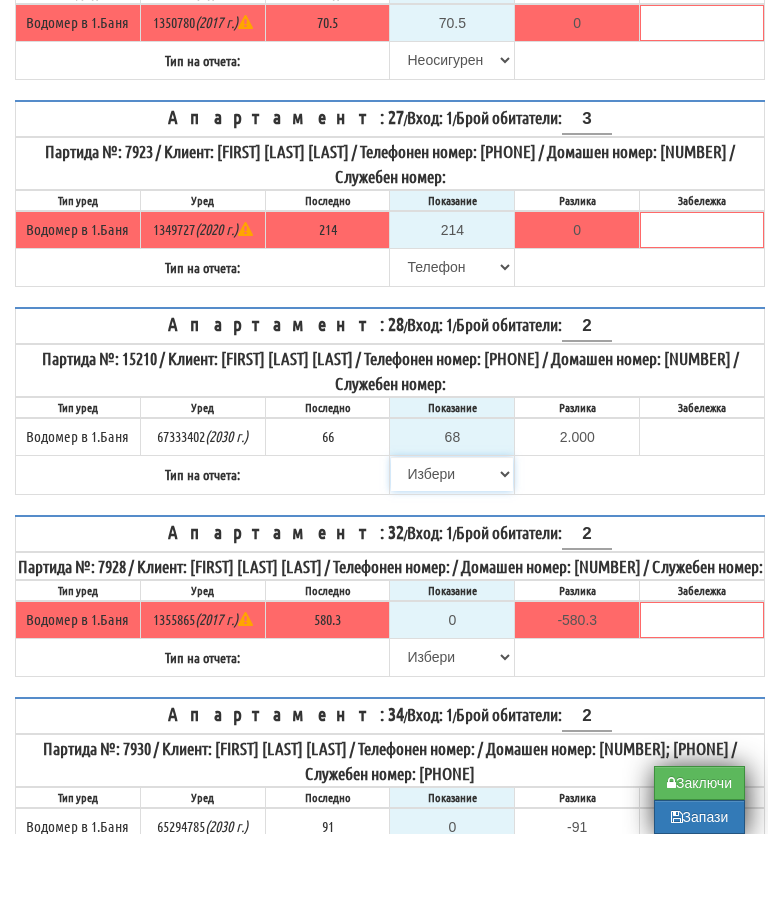 click on "Избери
Визуален
Телефон
Бележка
Неосигурен достъп
Самоотчет
Служебно
Дистанционен" at bounding box center [452, 549] 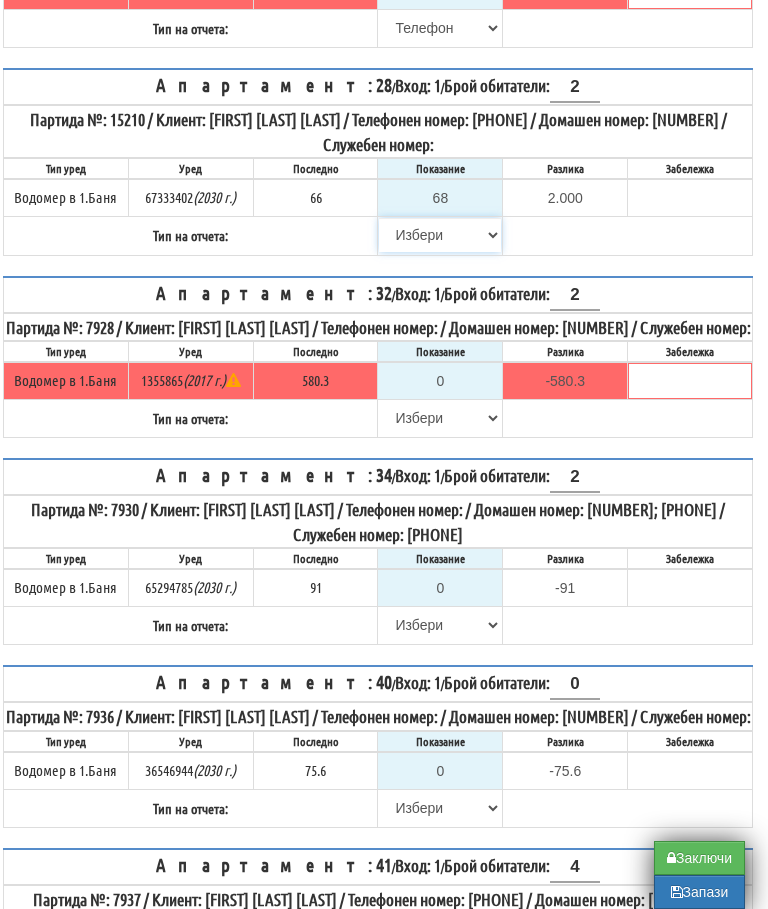 select on "8ac75930-9bfd-e511-80be-8d5a1dced85a" 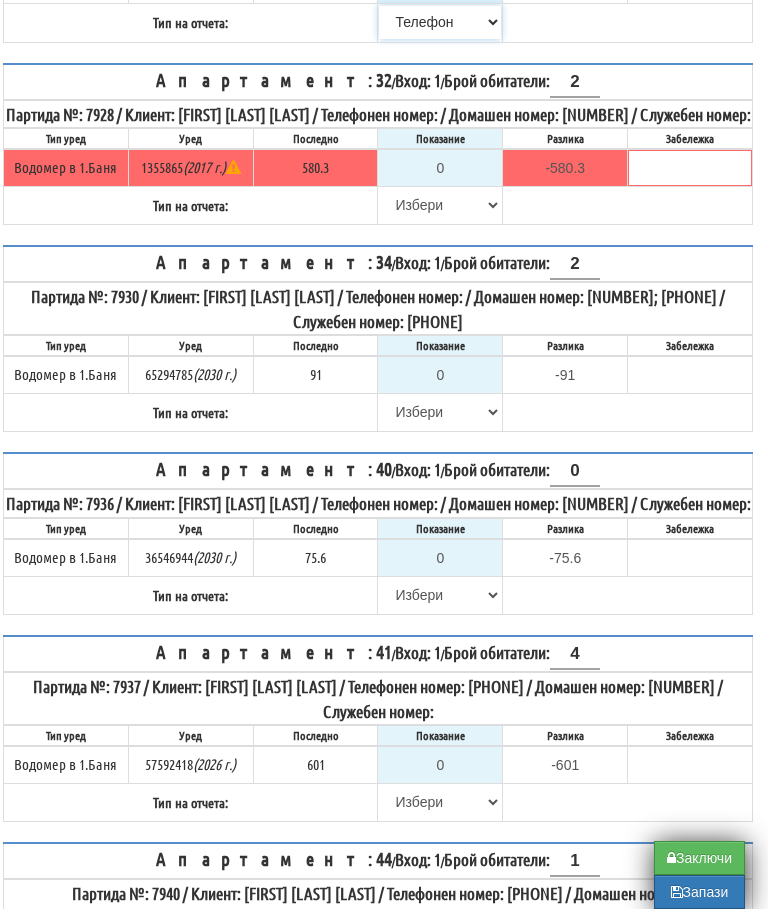 scroll, scrollTop: 2716, scrollLeft: 12, axis: both 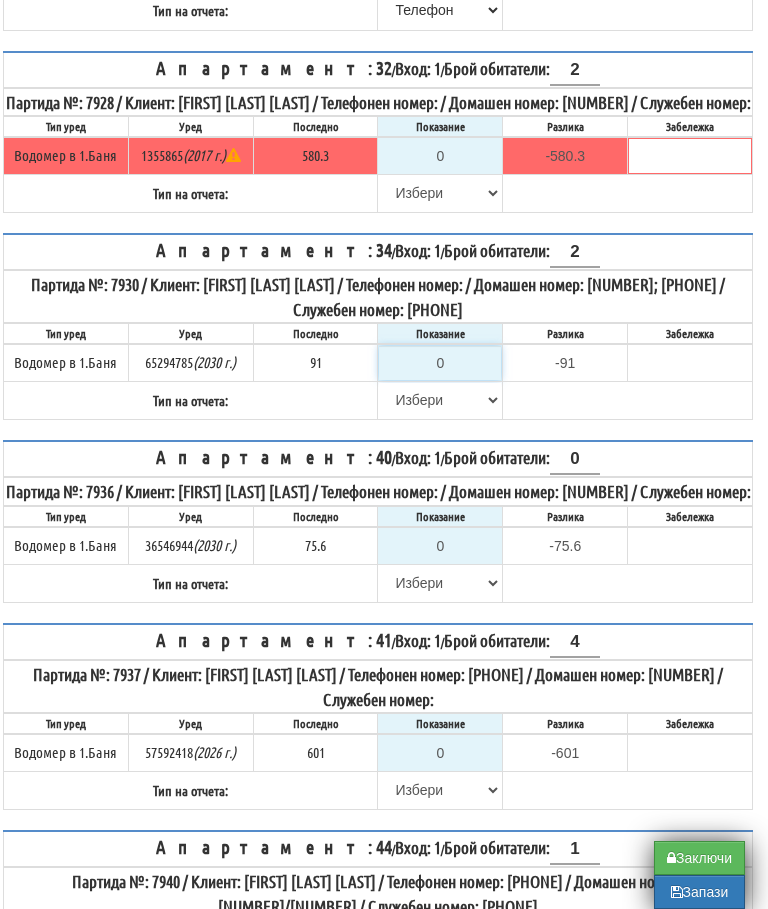 click on "0" at bounding box center [440, 363] 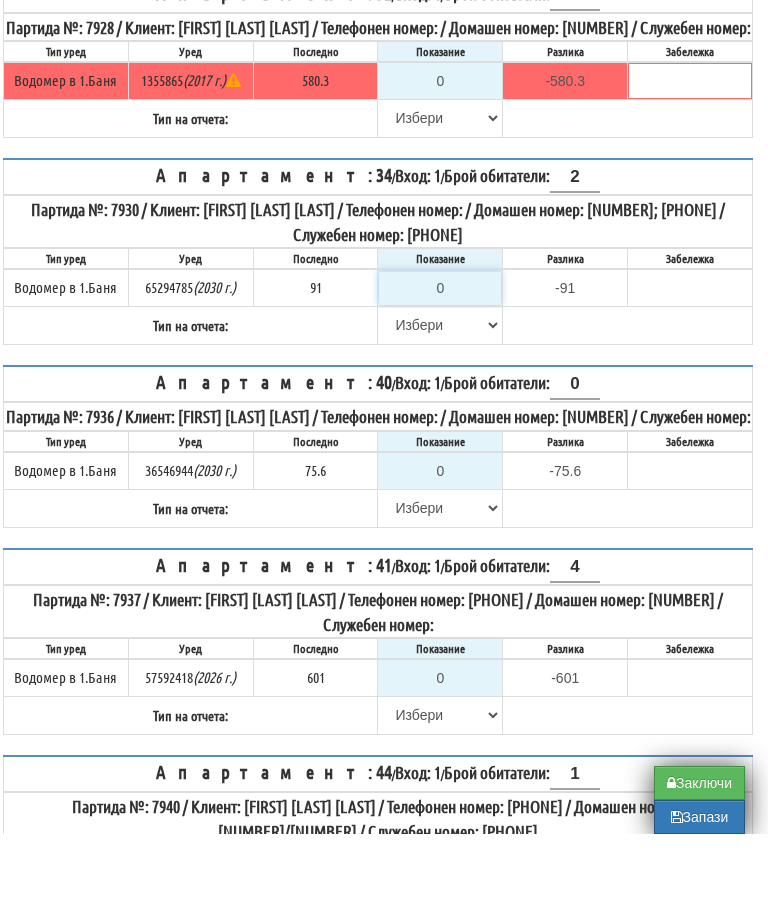 type on "9" 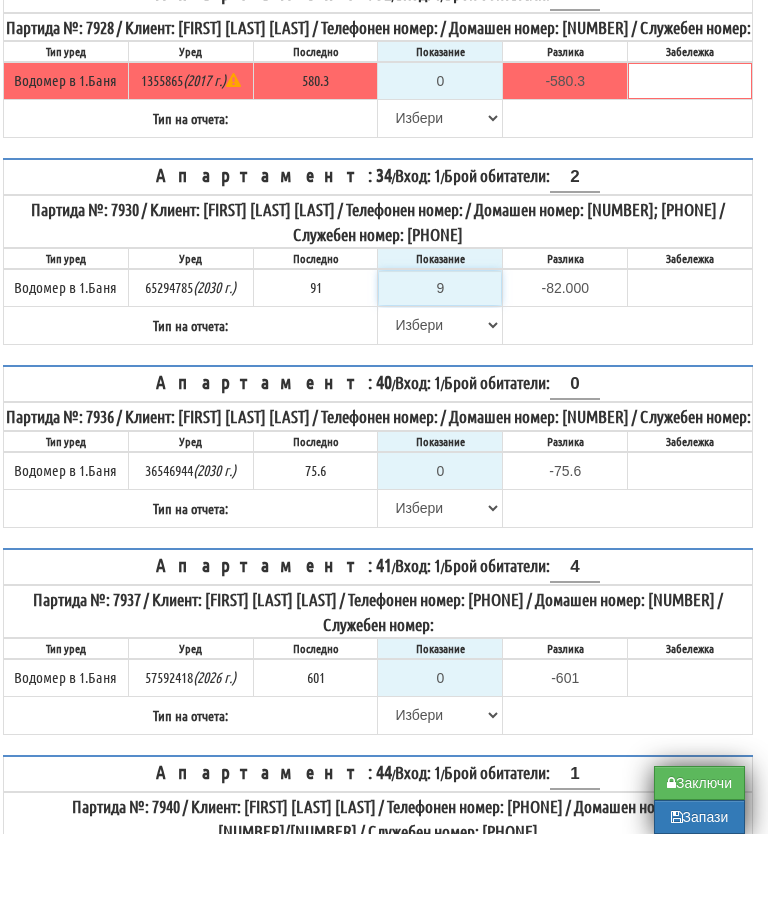 type on "93" 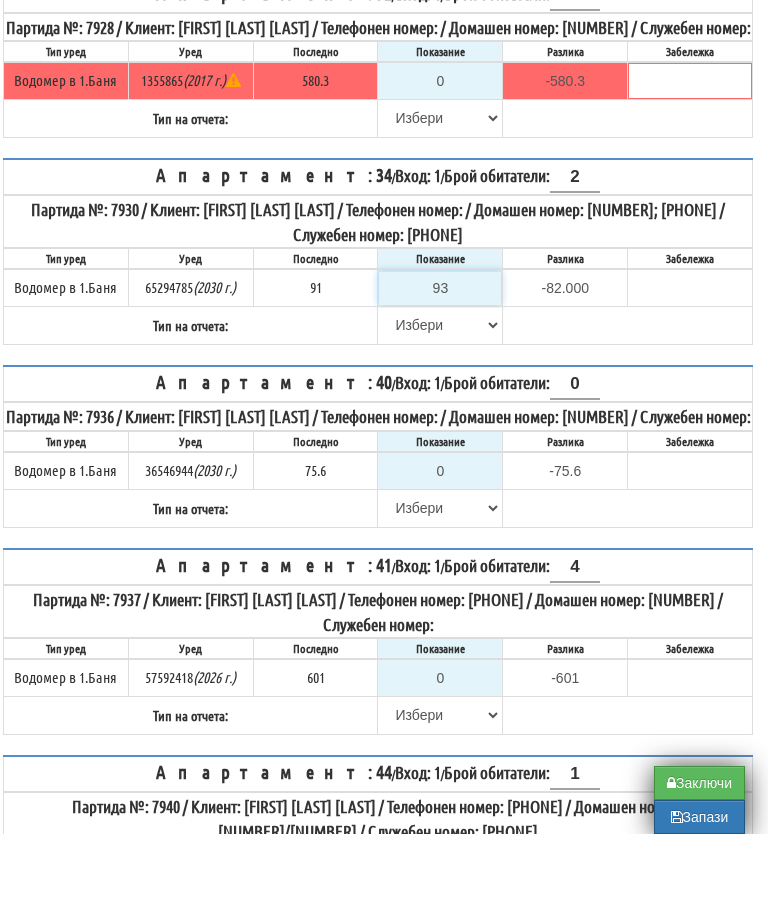 type on "2.000" 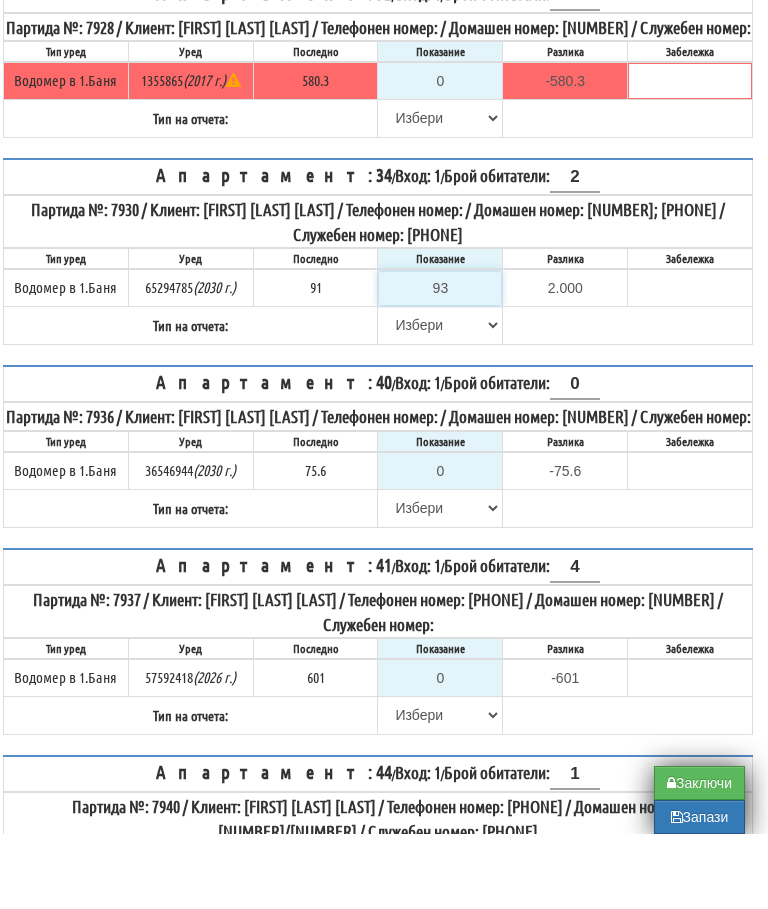 type on "93" 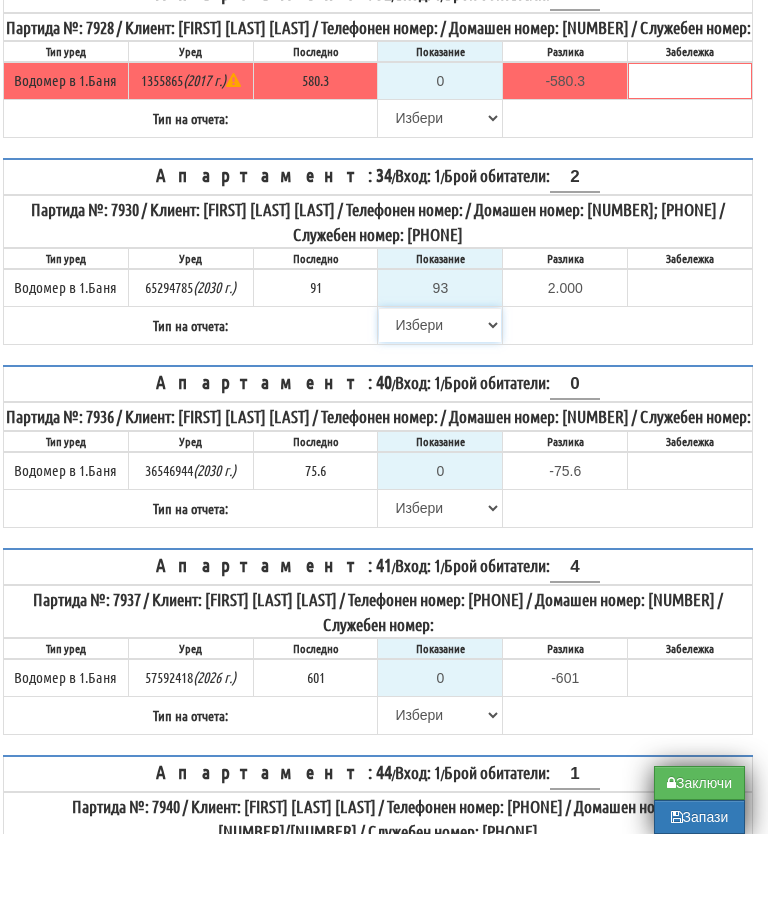 click on "Избери
Визуален
Телефон
Бележка
Неосигурен достъп
Самоотчет
Служебно
Дистанционен" at bounding box center [440, 400] 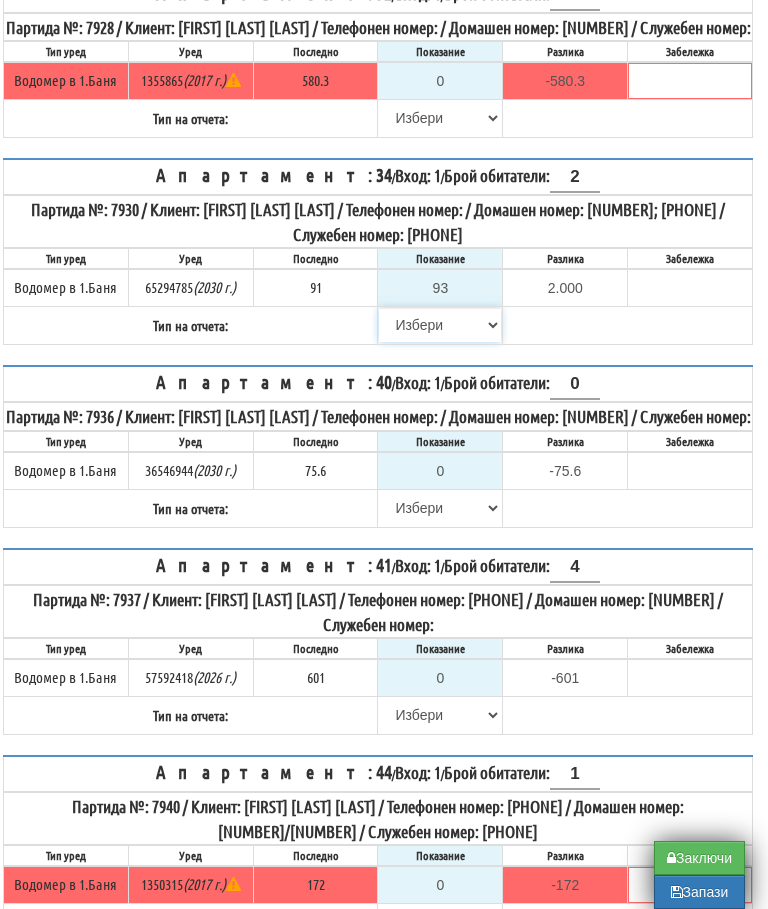 select on "8bc75930-9bfd-e511-80be-8d5a1dced85a" 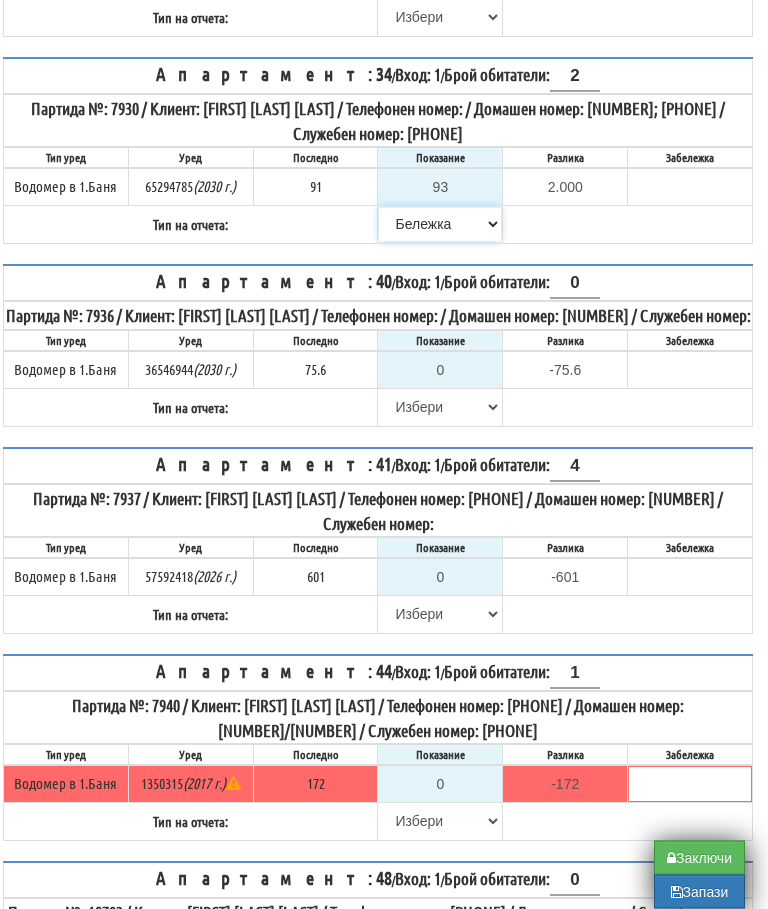 scroll, scrollTop: 2892, scrollLeft: 12, axis: both 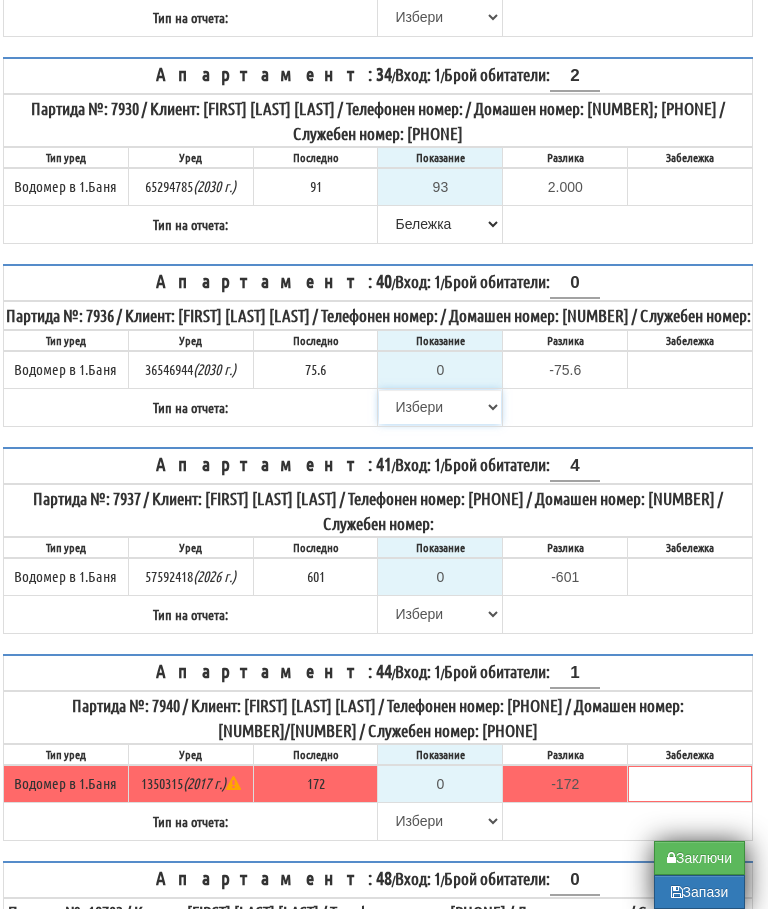 click on "Избери
Визуален
Телефон
Бележка
Неосигурен достъп
Самоотчет
Служебно
Дистанционен" at bounding box center (440, 407) 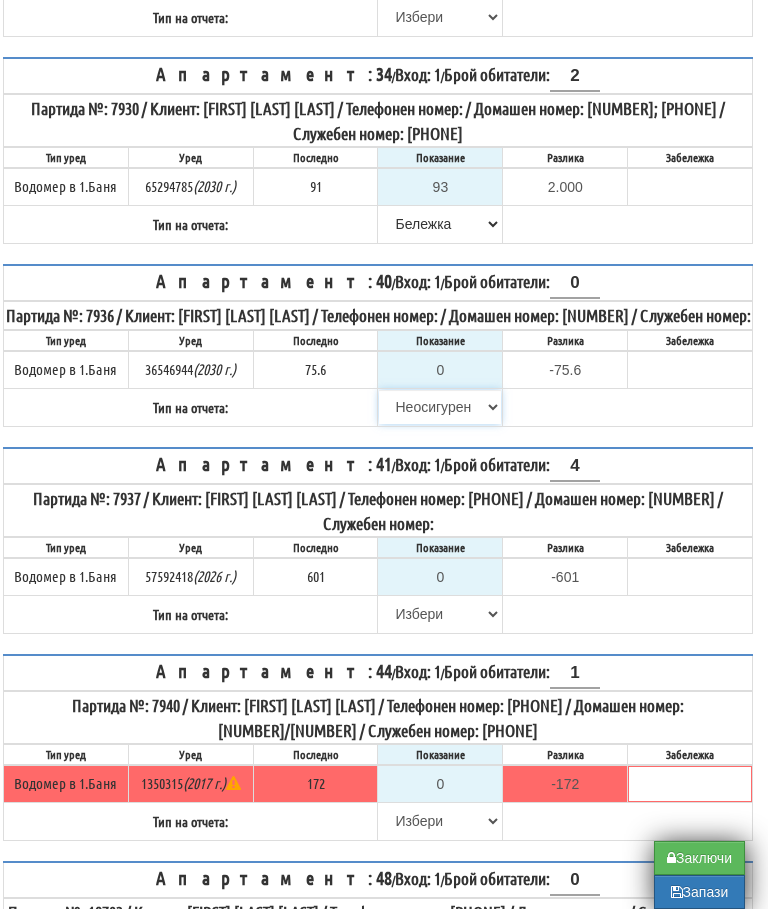 type on "75.6" 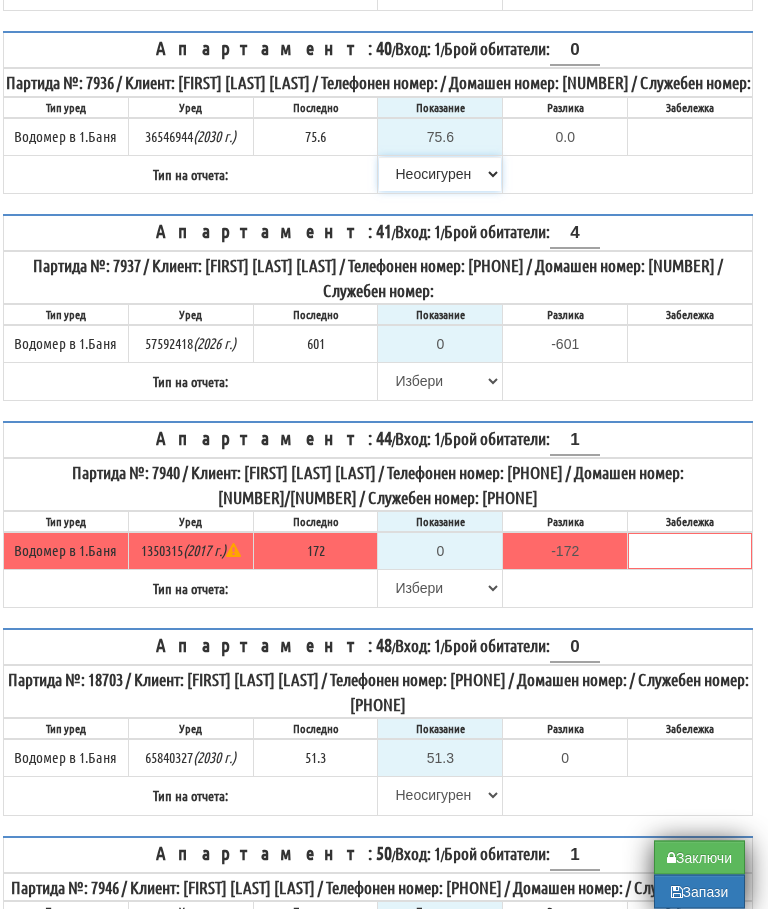 scroll, scrollTop: 3146, scrollLeft: 12, axis: both 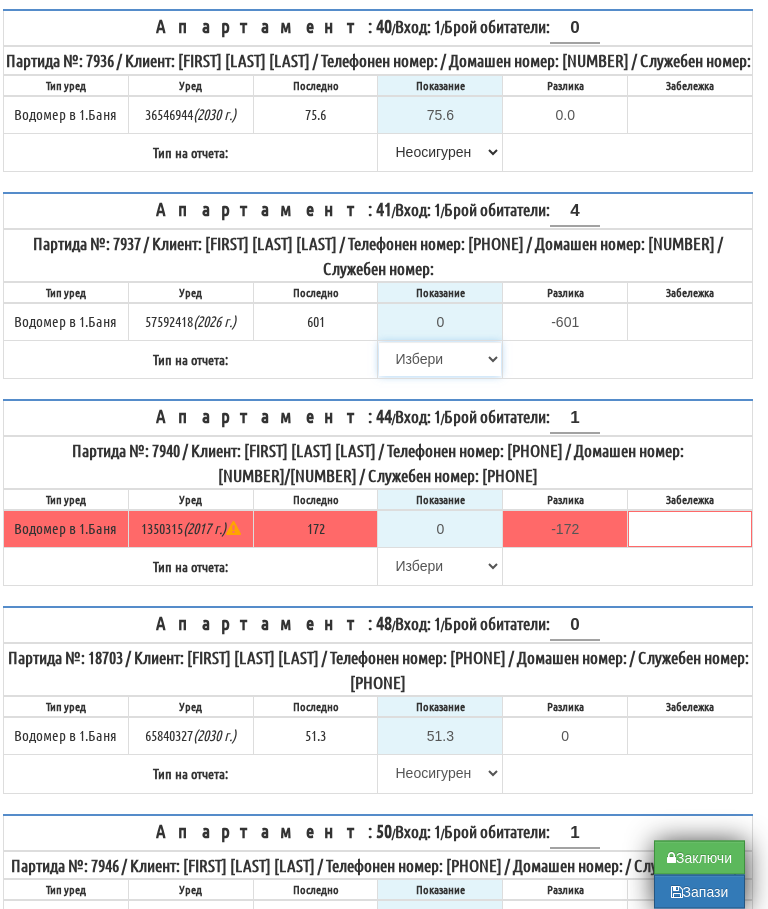 click on "Избери
Визуален
Телефон
Бележка
Неосигурен достъп
Самоотчет
Служебно
Дистанционен" at bounding box center (440, 360) 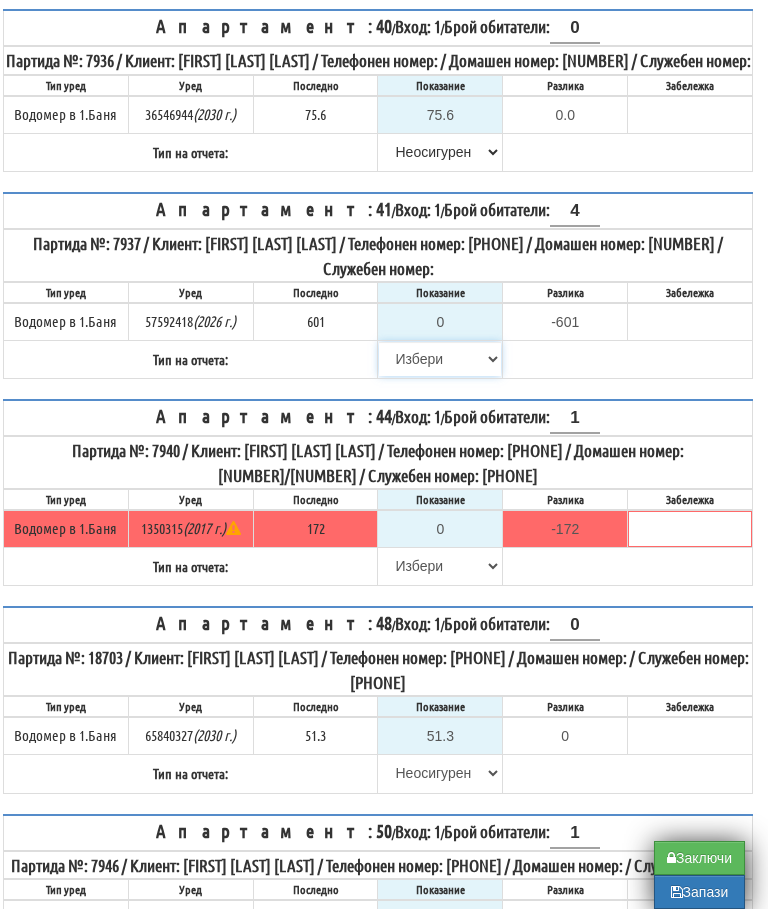 select on "8cc75930-9bfd-e511-80be-8d5a1dced85a" 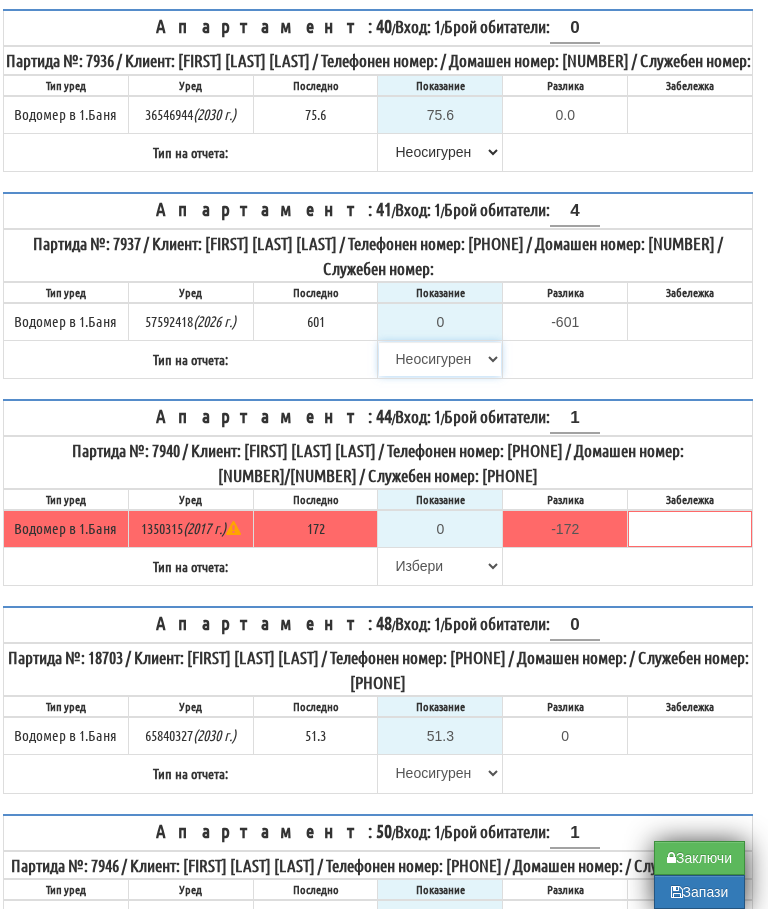 type on "601" 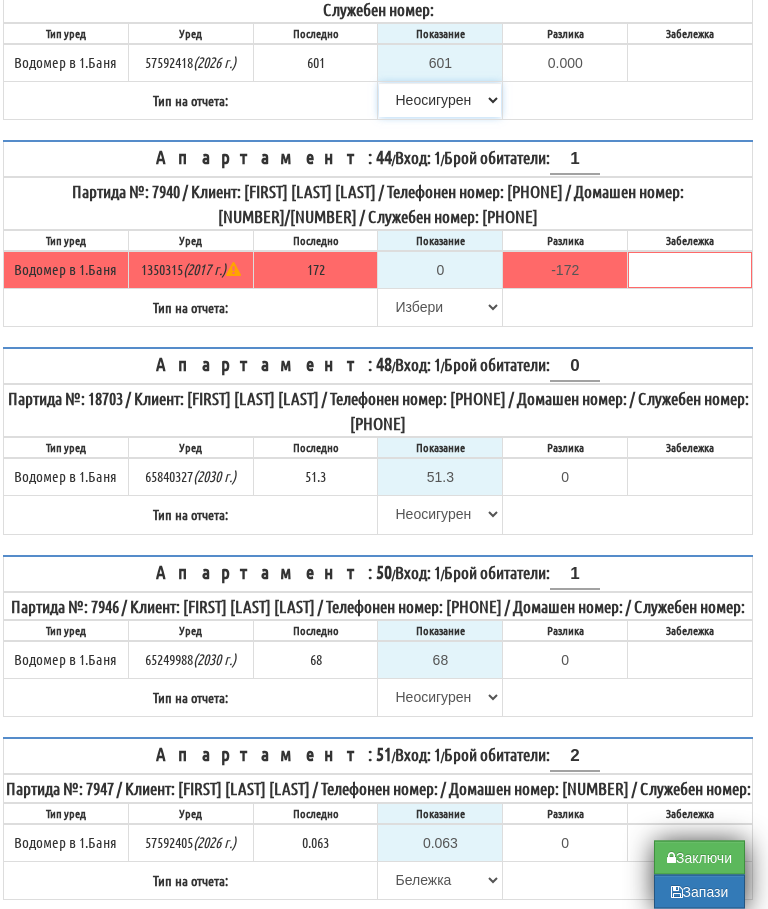 scroll, scrollTop: 3408, scrollLeft: 12, axis: both 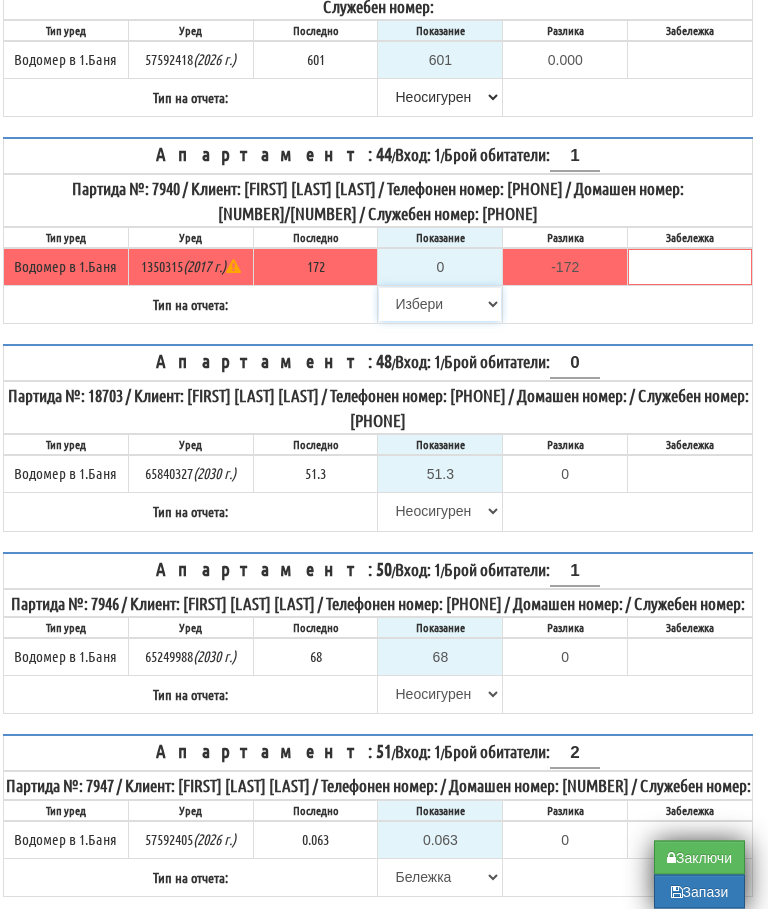 click on "Избери
Визуален
Телефон
Бележка
Неосигурен достъп
Самоотчет
Служебно
Дистанционен" at bounding box center (440, 305) 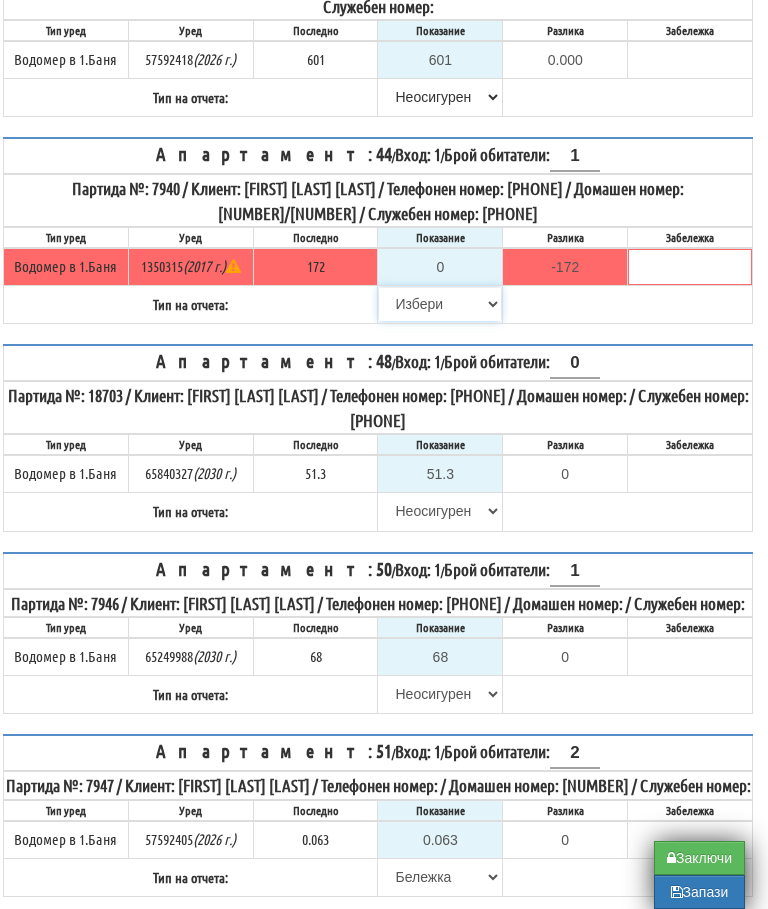 select on "8cc75930-9bfd-e511-80be-8d5a1dced85a" 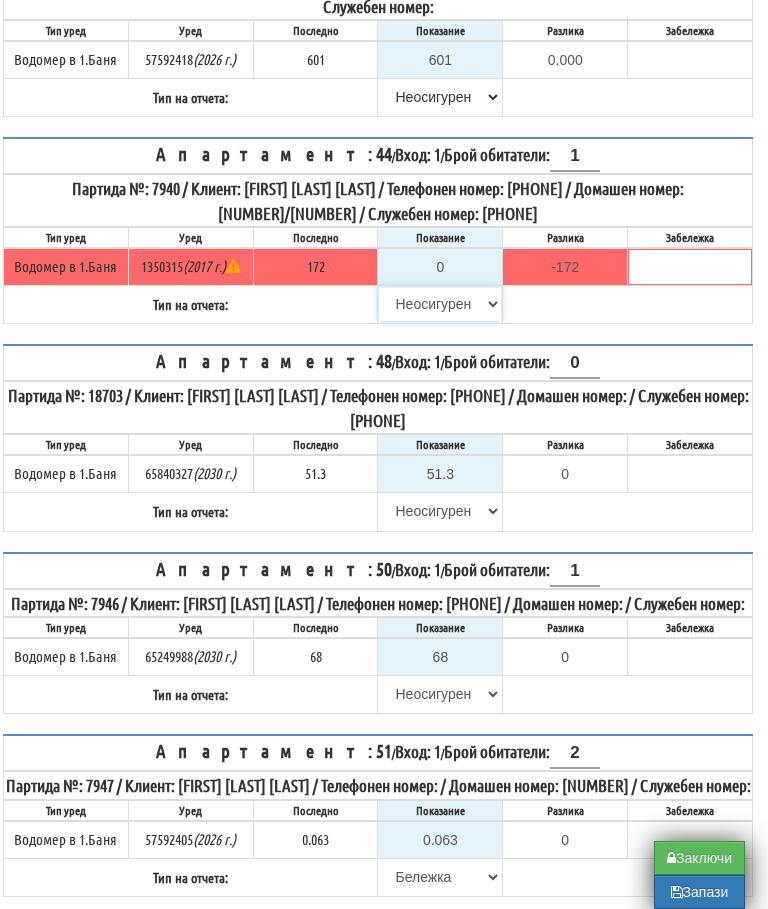 type on "172" 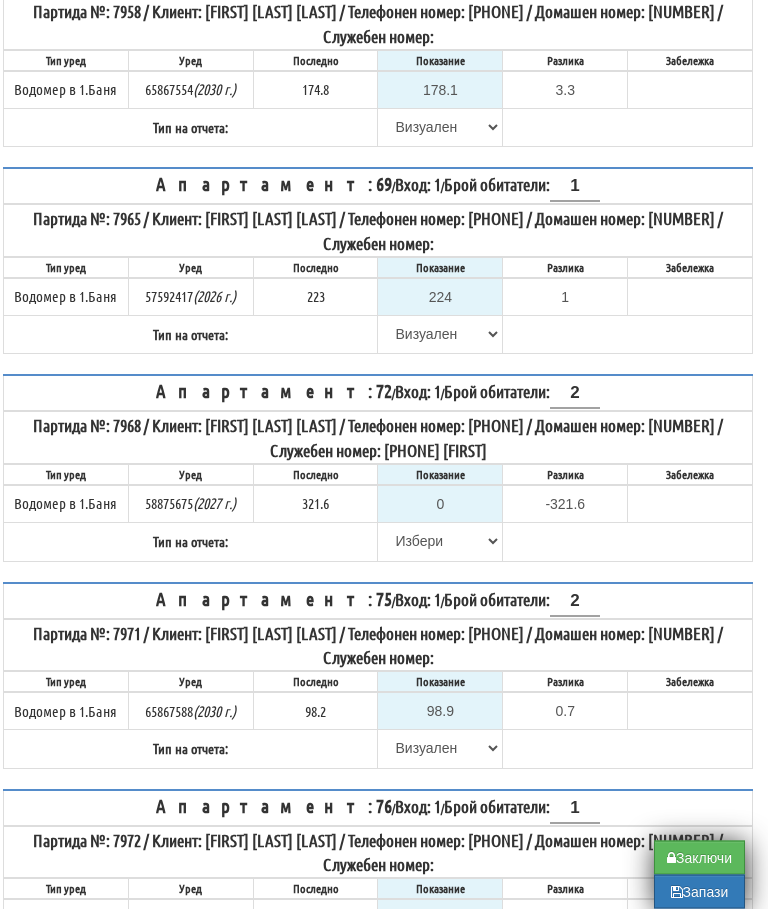 scroll, scrollTop: 4590, scrollLeft: 12, axis: both 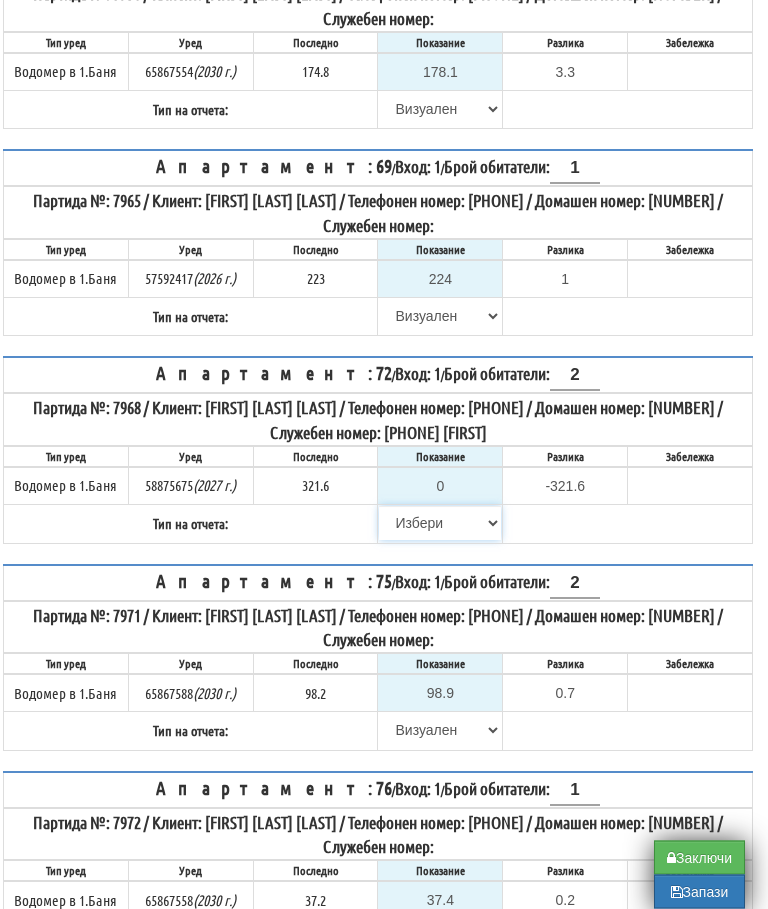 click on "Избери
Визуален
Телефон
Бележка
Неосигурен достъп
Самоотчет
Служебно
Дистанционен" at bounding box center [440, 524] 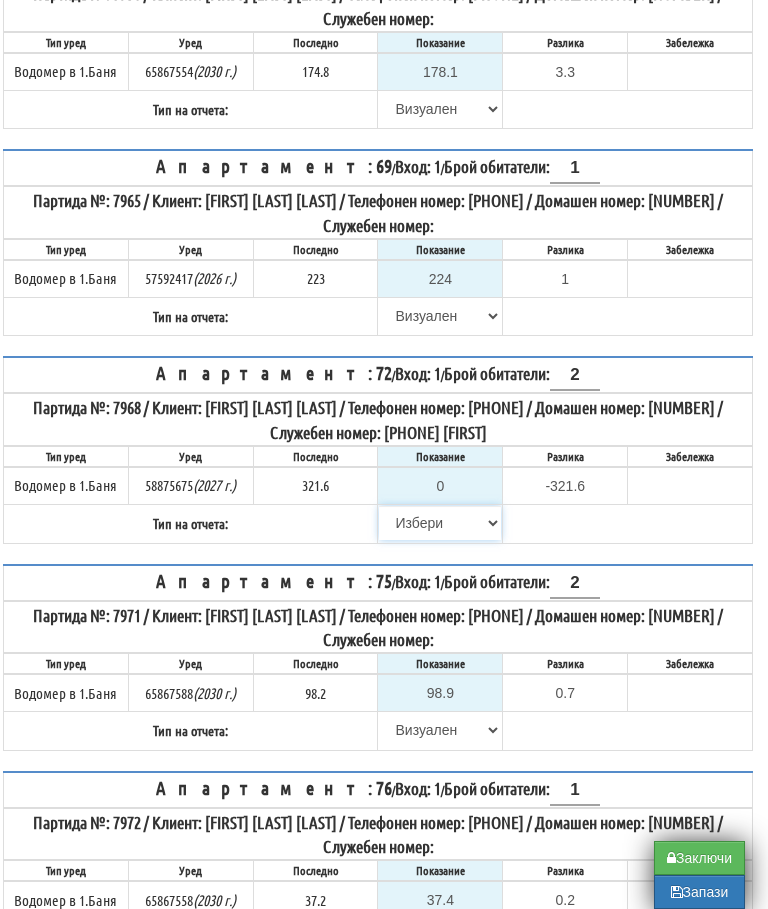 select on "8cc75930-9bfd-e511-80be-8d5a1dced85a" 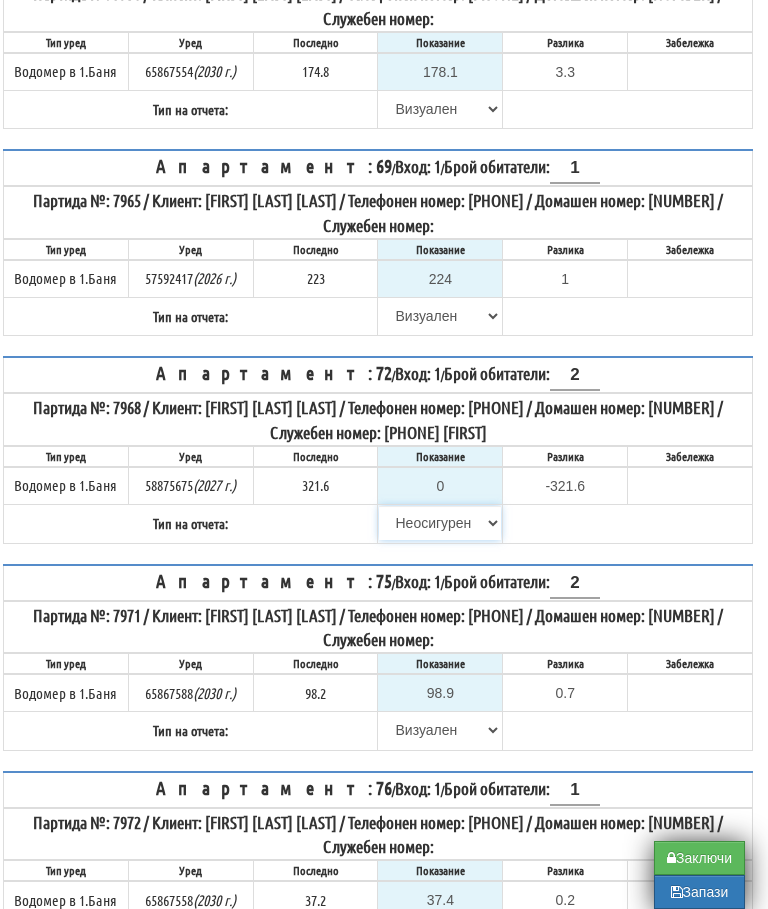 type on "321.6" 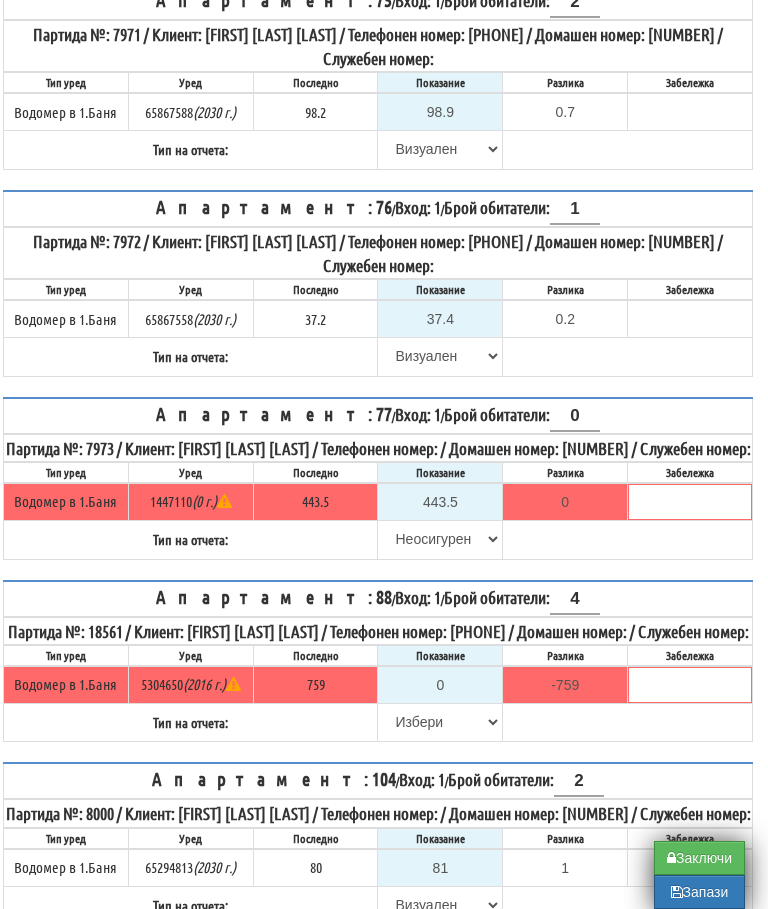 scroll, scrollTop: 5181, scrollLeft: 12, axis: both 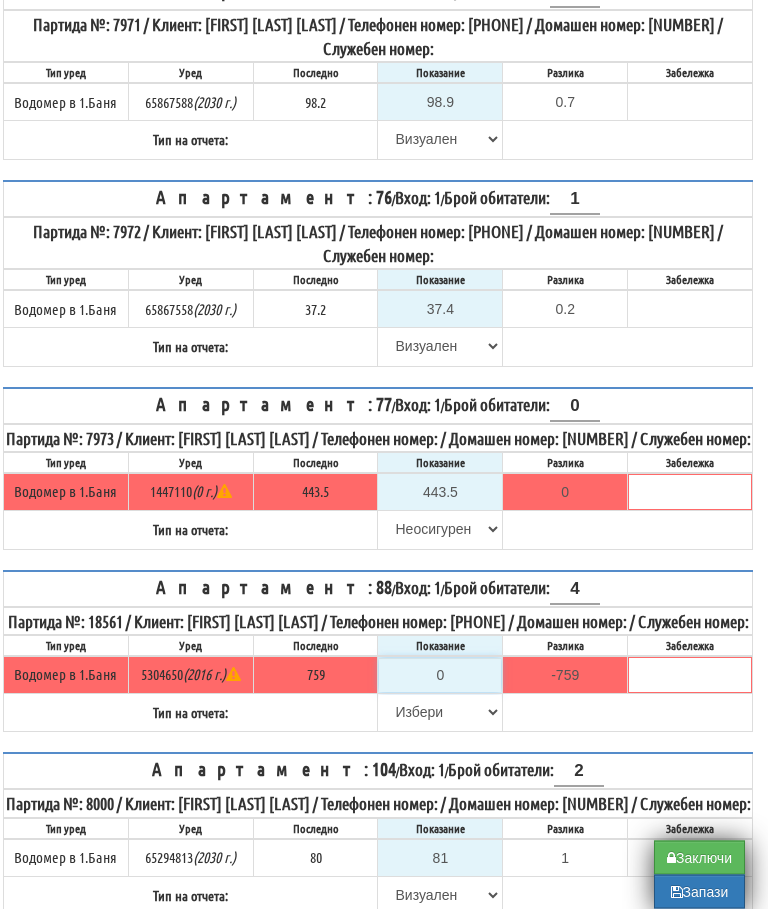 click on "0" at bounding box center [440, 676] 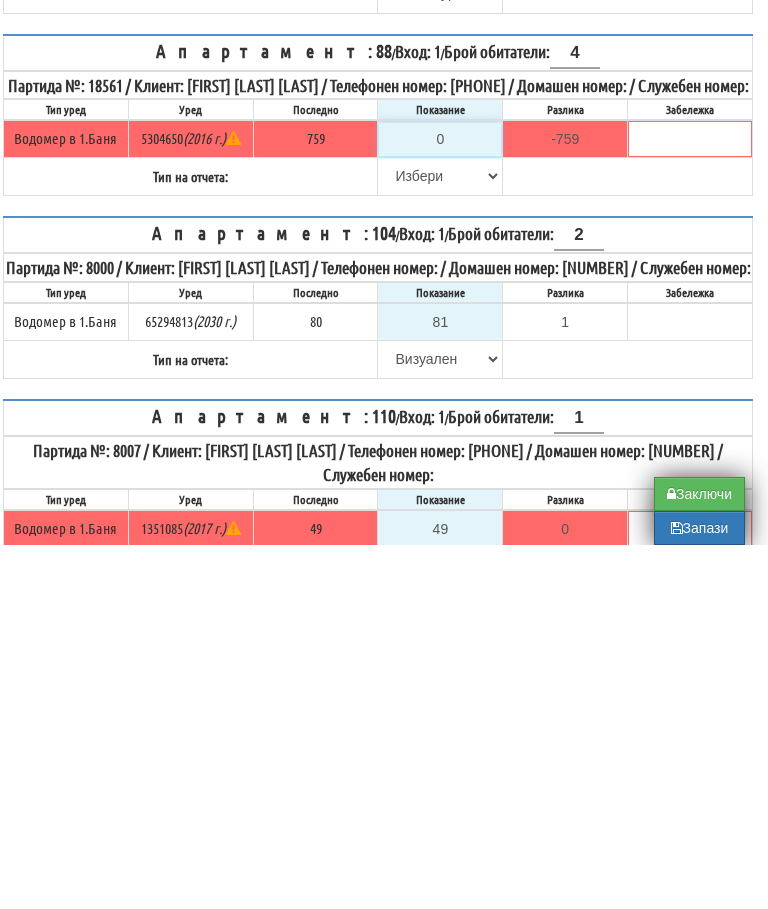 type on "7" 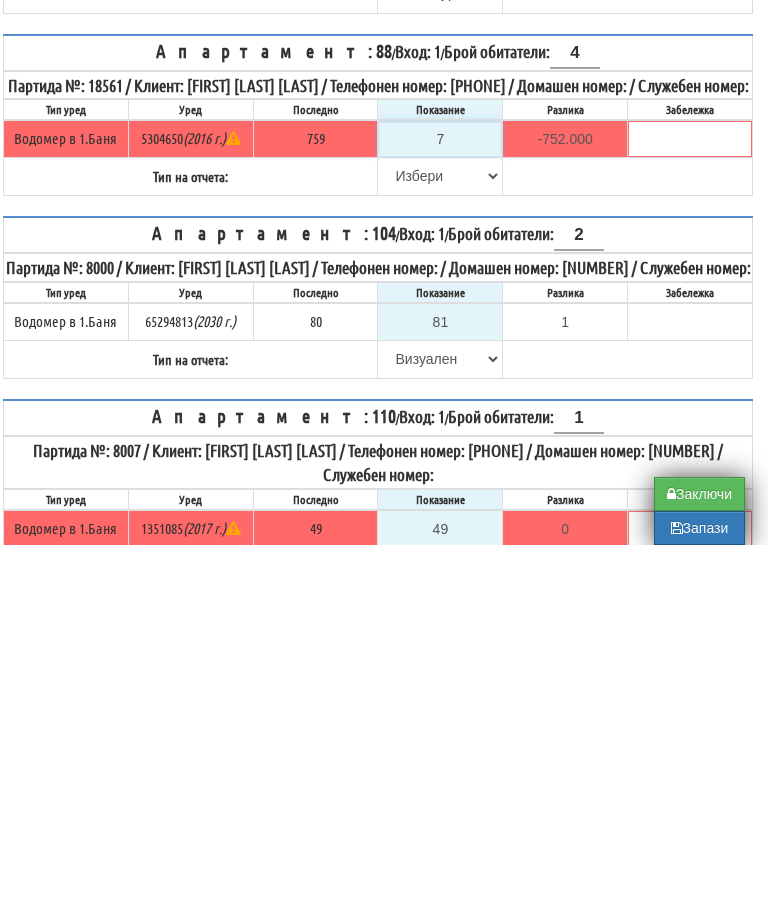 type on "78" 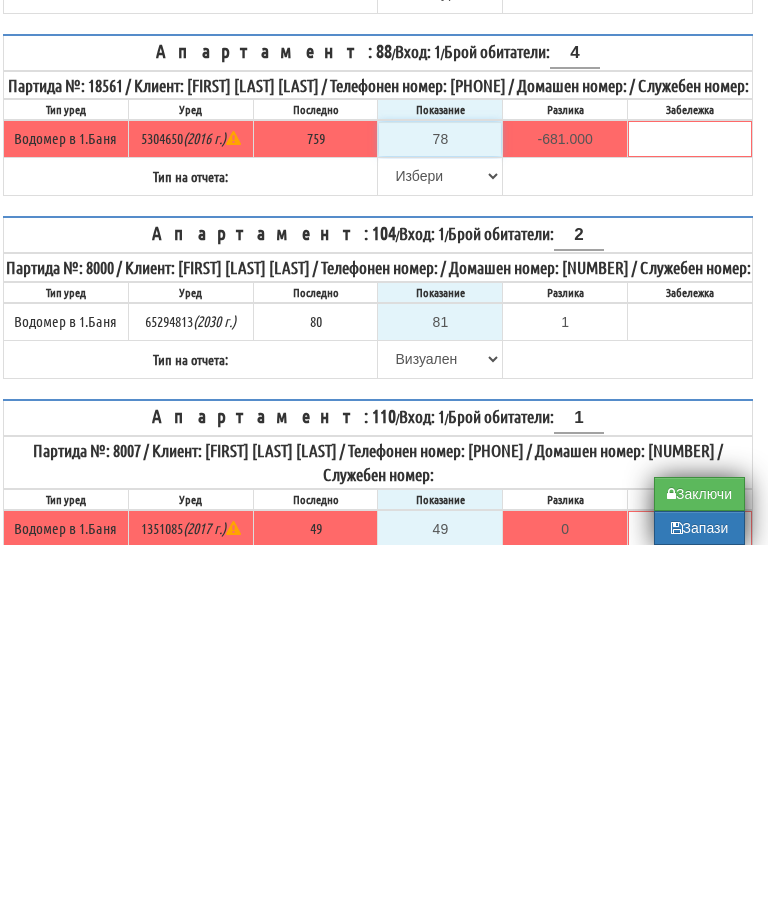 type on "785" 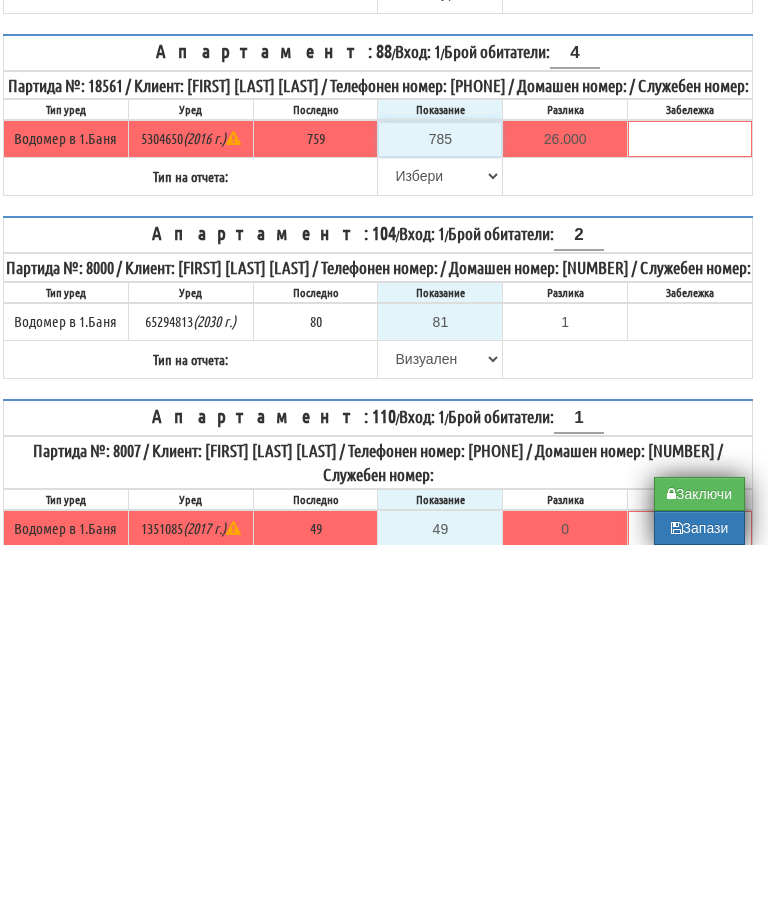 type on "78" 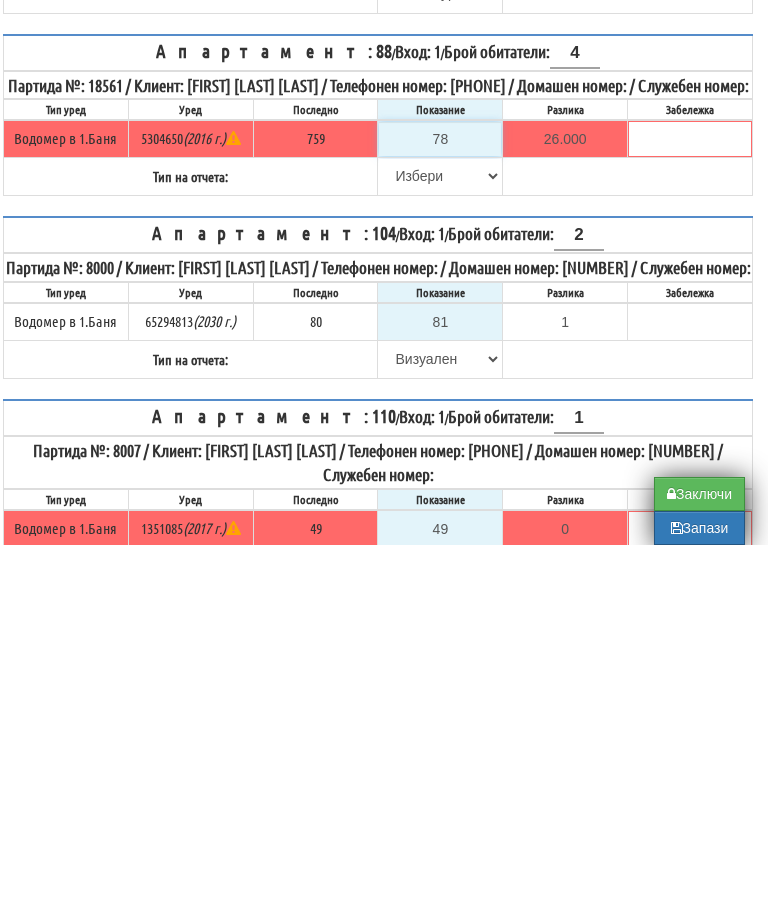 type on "-681.000" 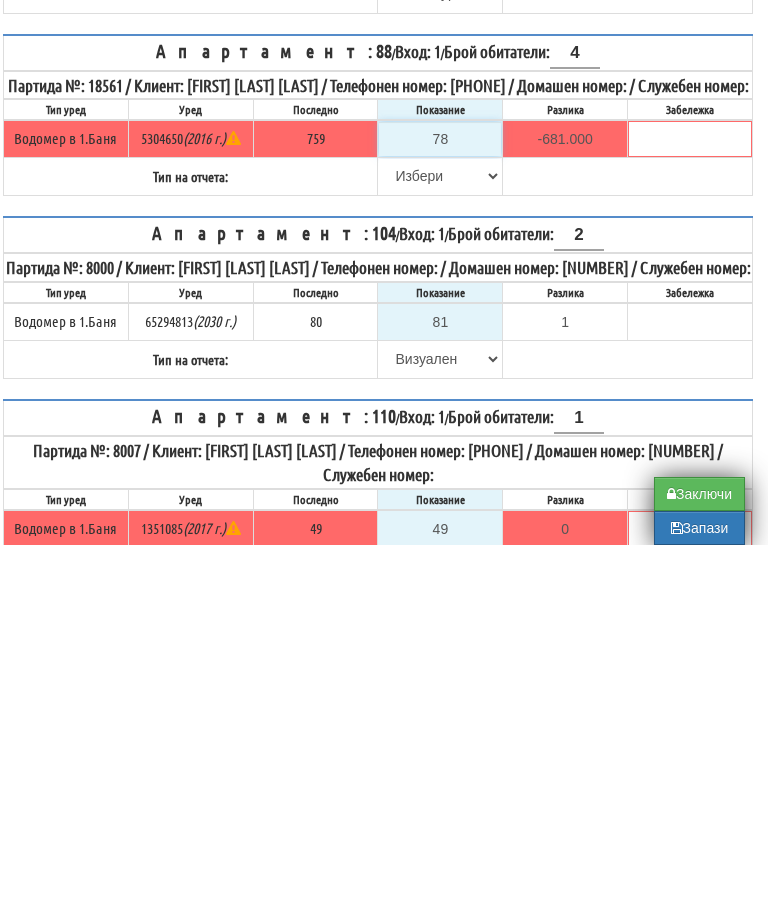 type on "7" 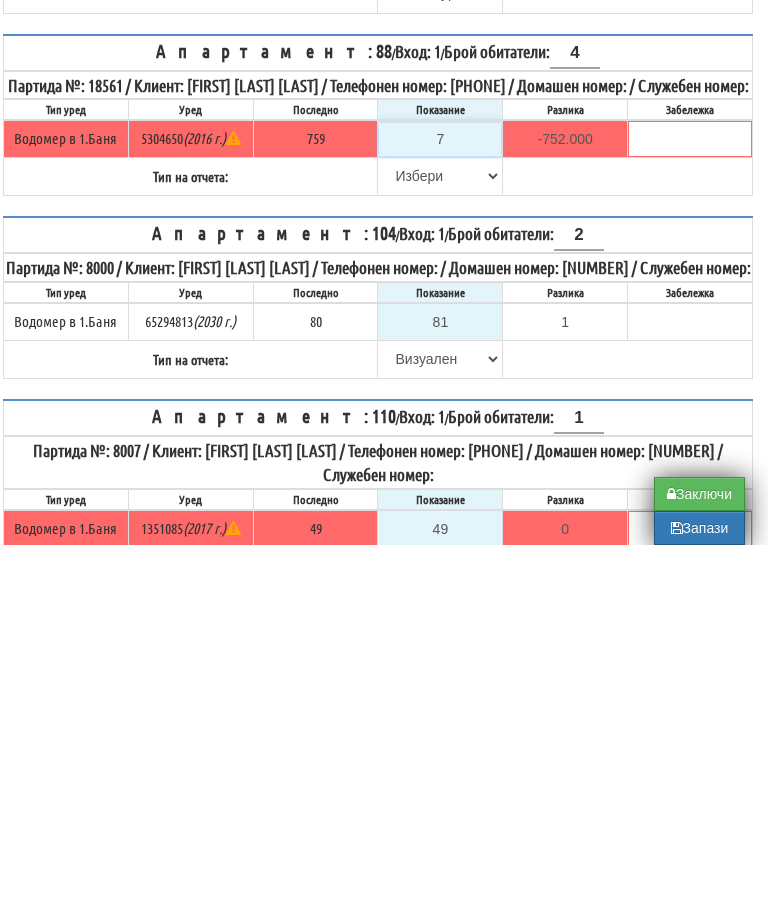 type on "75" 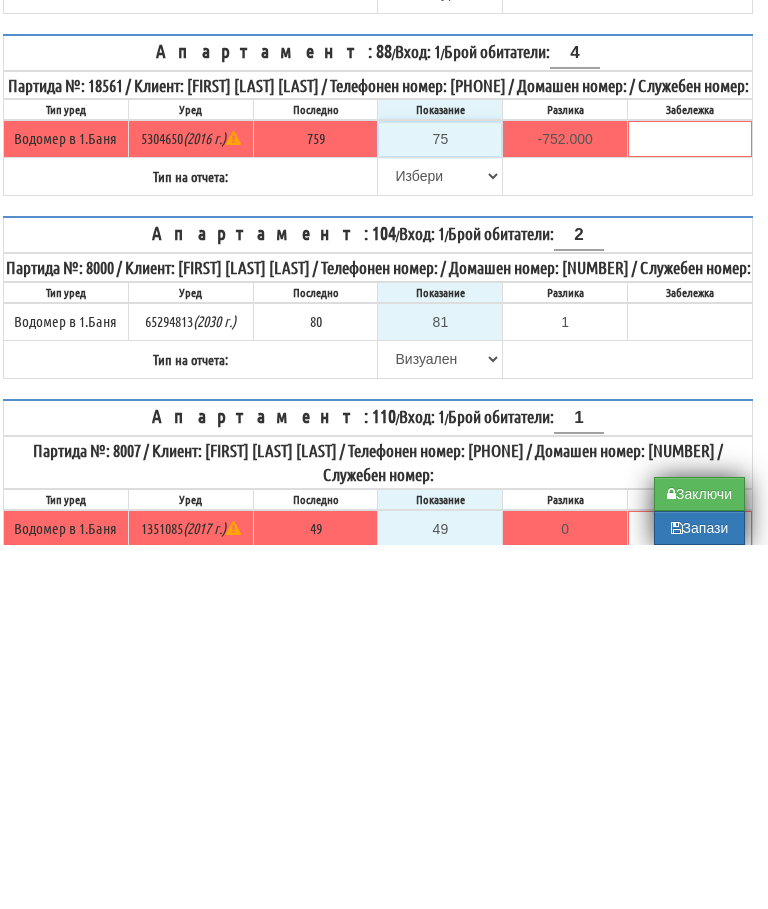 type on "-684.000" 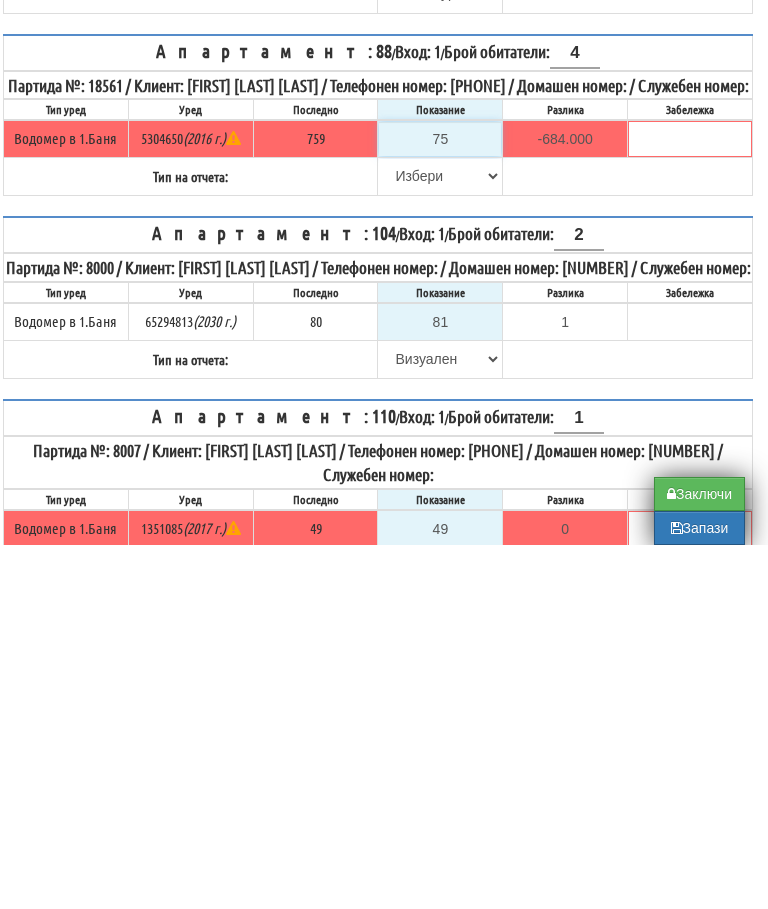 type on "7" 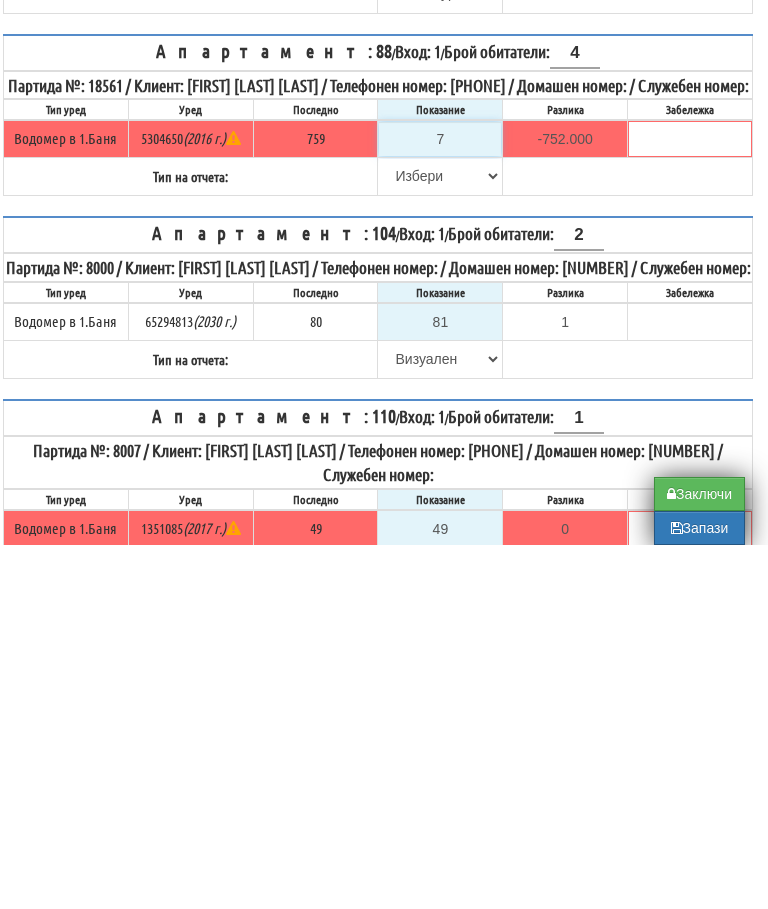 type on "76" 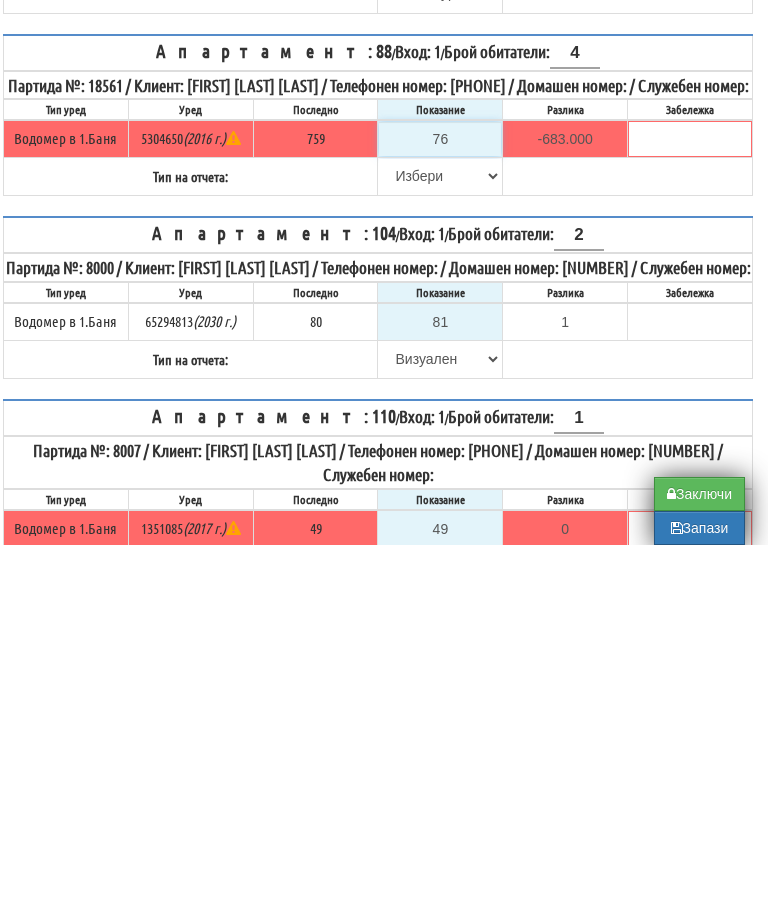 type on "760" 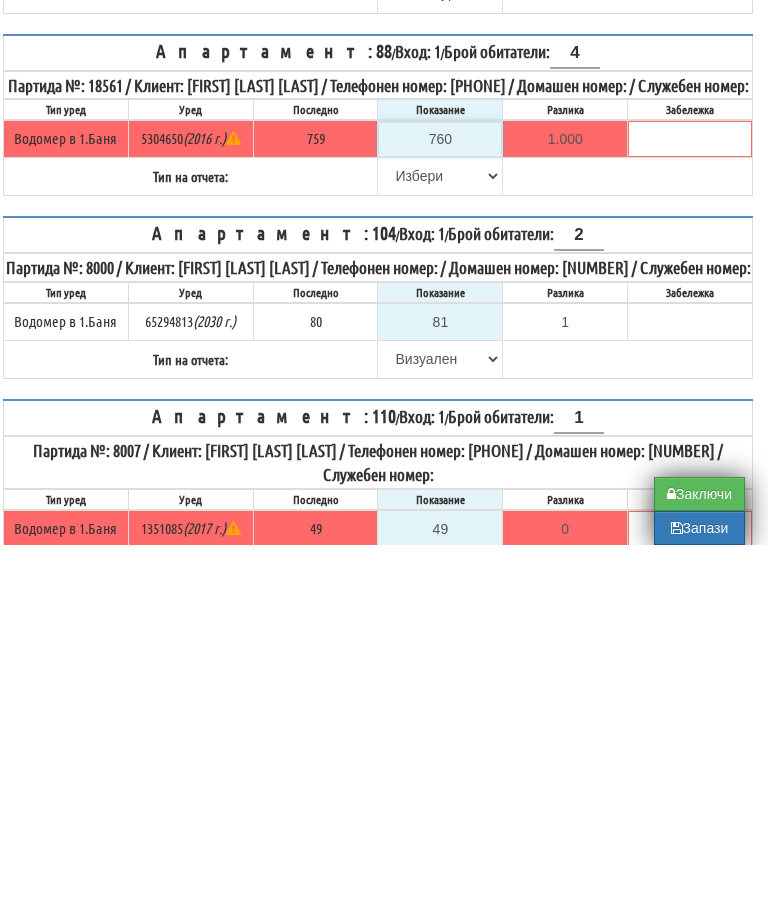 type on "76" 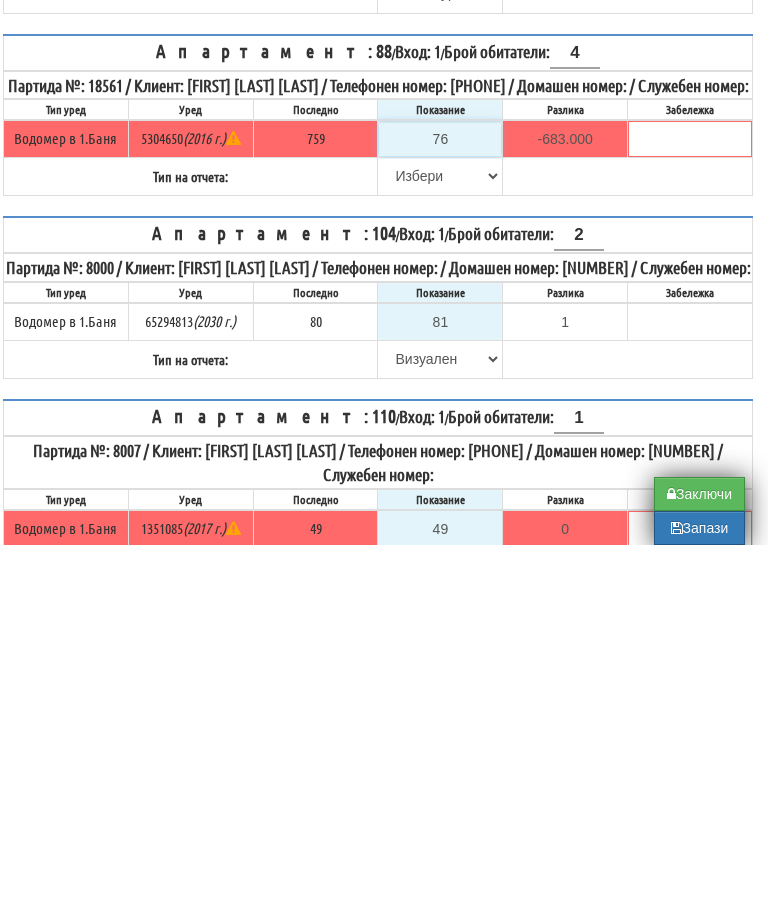 type on "765" 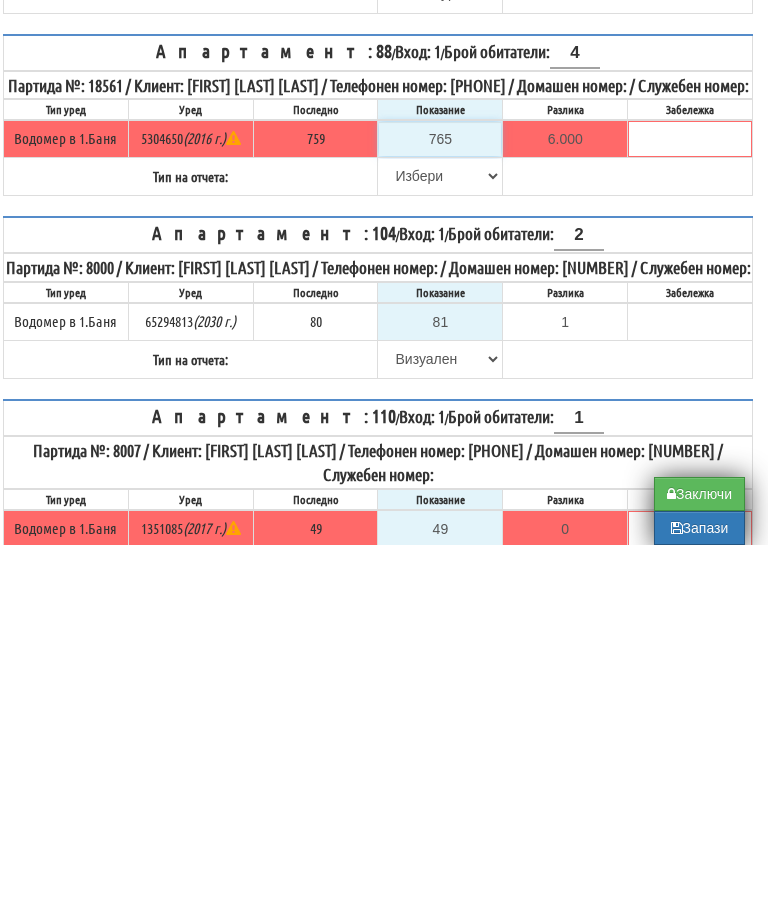 type on "765" 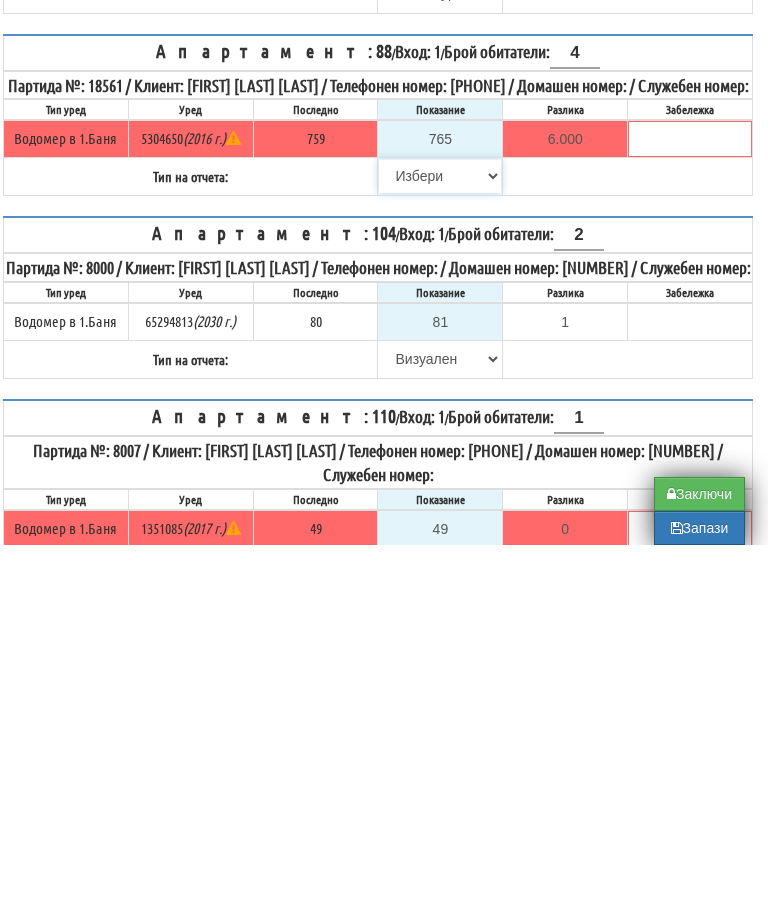 click on "Избери
Визуален
Телефон
Бележка
Неосигурен достъп
Самоотчет
Служебно
Дистанционен" at bounding box center (440, 540) 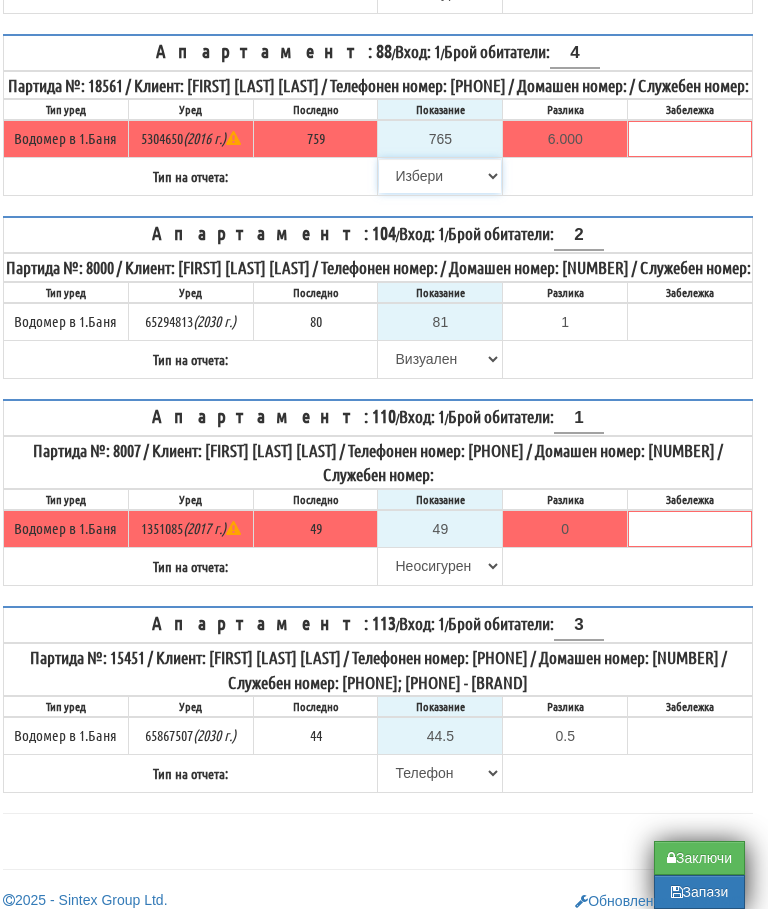 select on "8ac75930-9bfd-e511-80be-8d5a1dced85a" 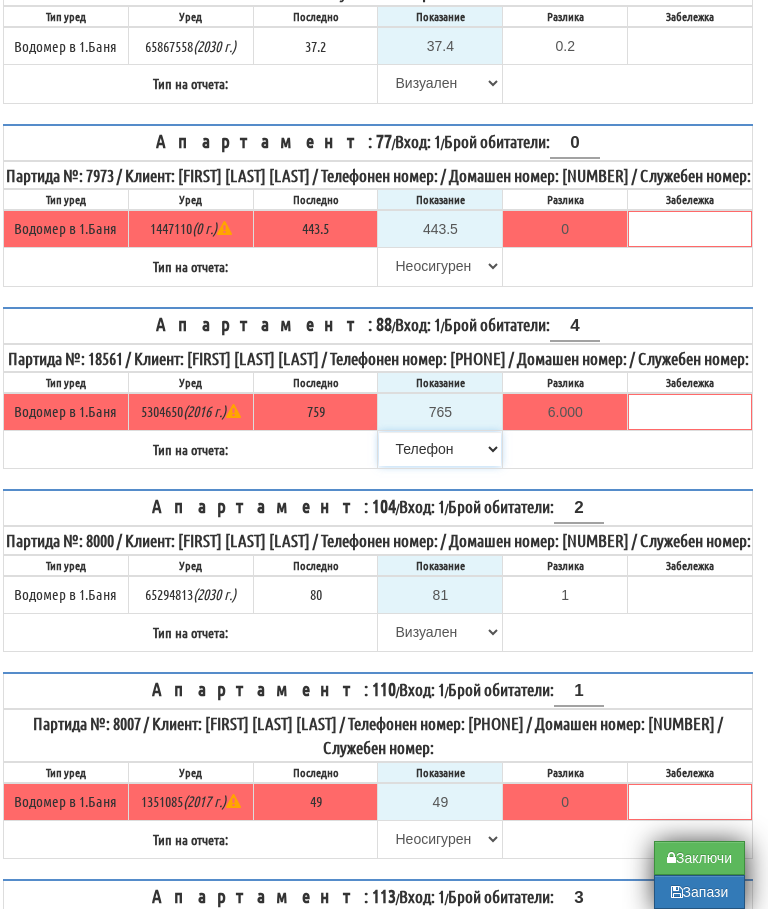 scroll, scrollTop: 5473, scrollLeft: 12, axis: both 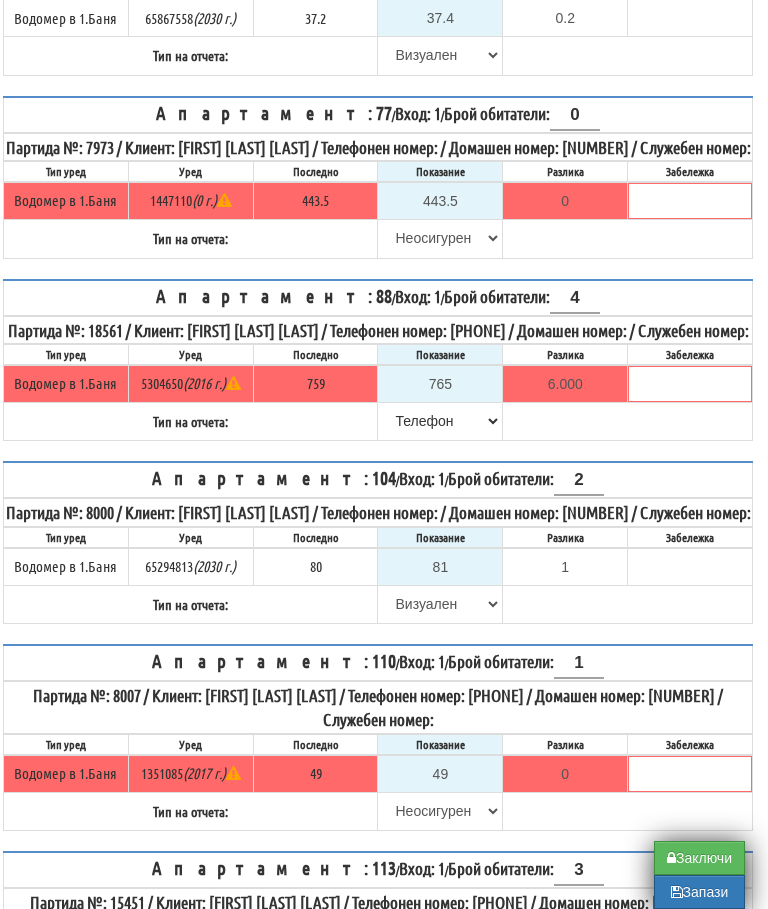 click on "Заключи" at bounding box center [699, 858] 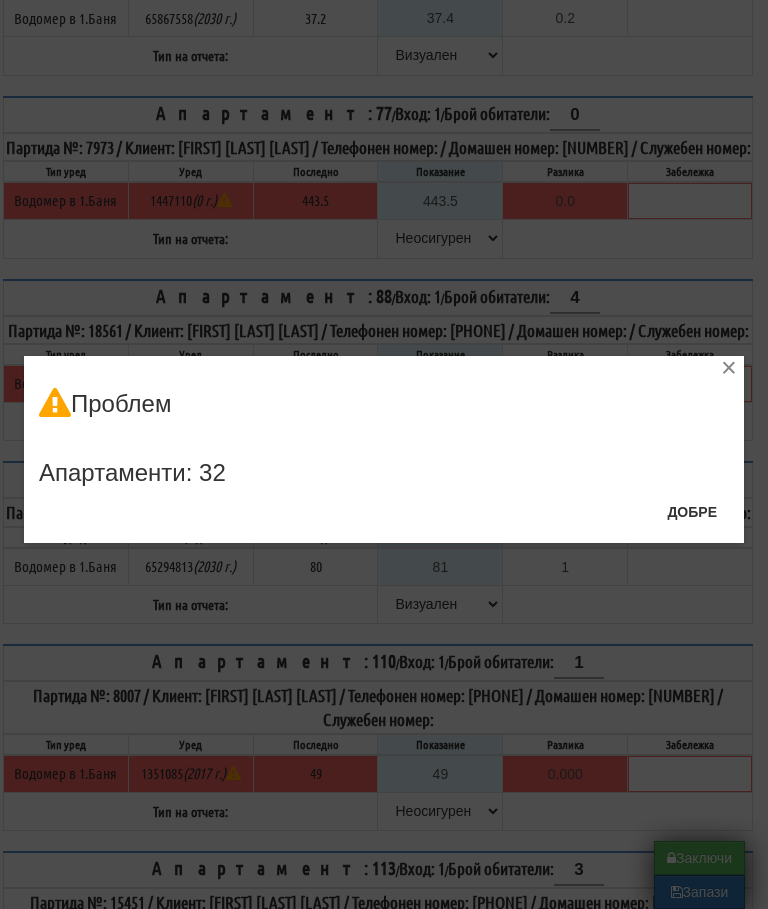 click on "Добре" at bounding box center (692, 512) 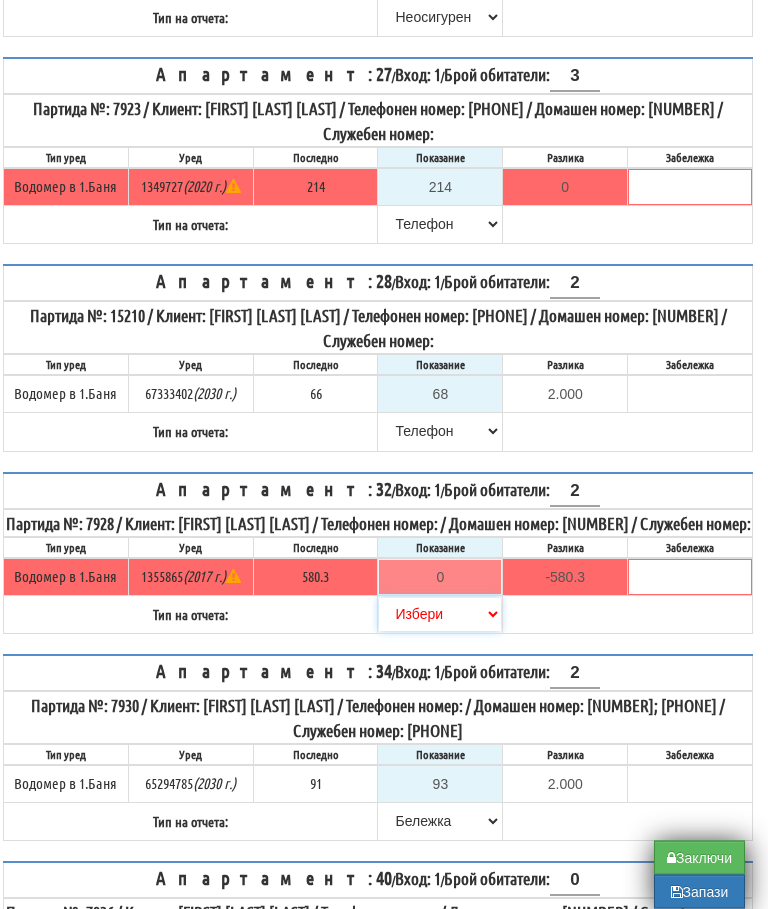 click on "Избери
Визуален
Телефон
Бележка
Неосигурен достъп
Самоотчет
Служебно
Дистанционен" at bounding box center (440, 615) 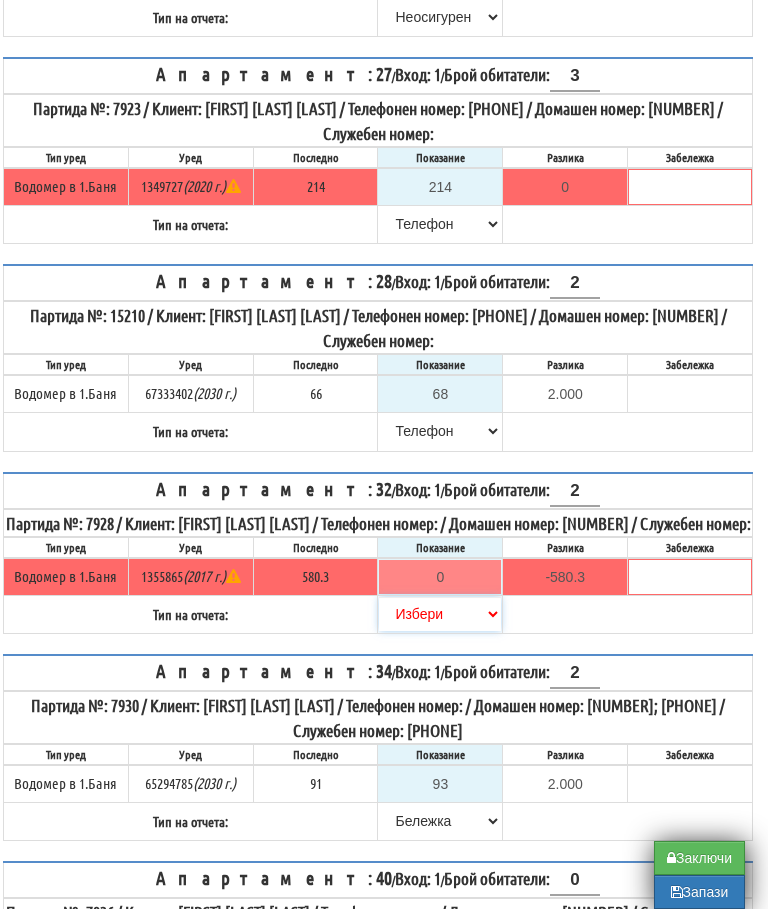 select on "8cc75930-9bfd-e511-80be-8d5a1dced85a" 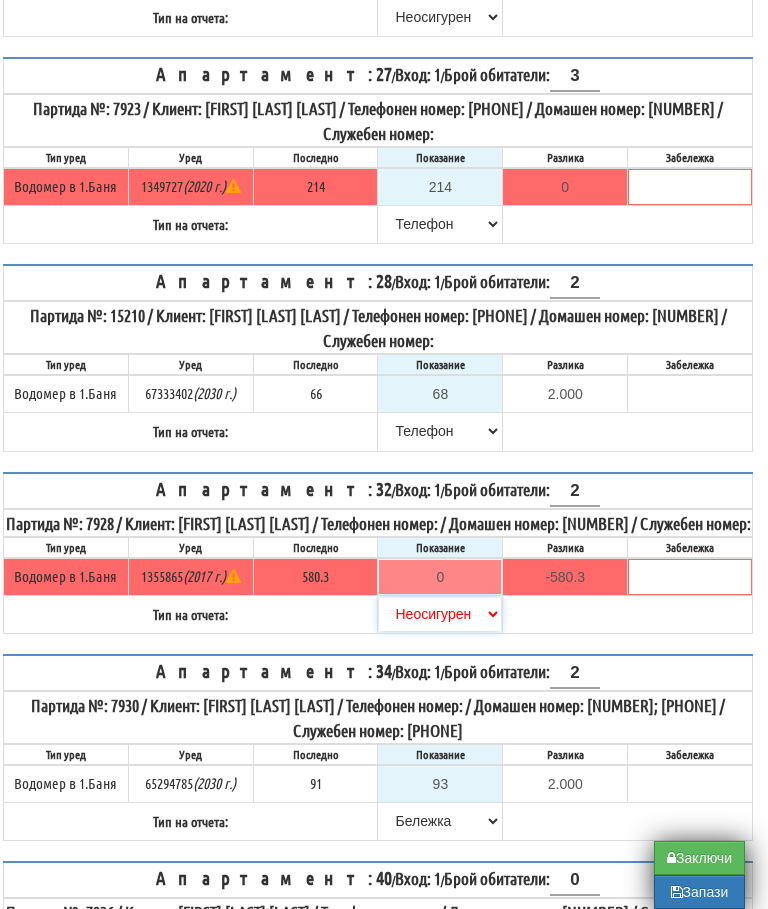 type on "580.3" 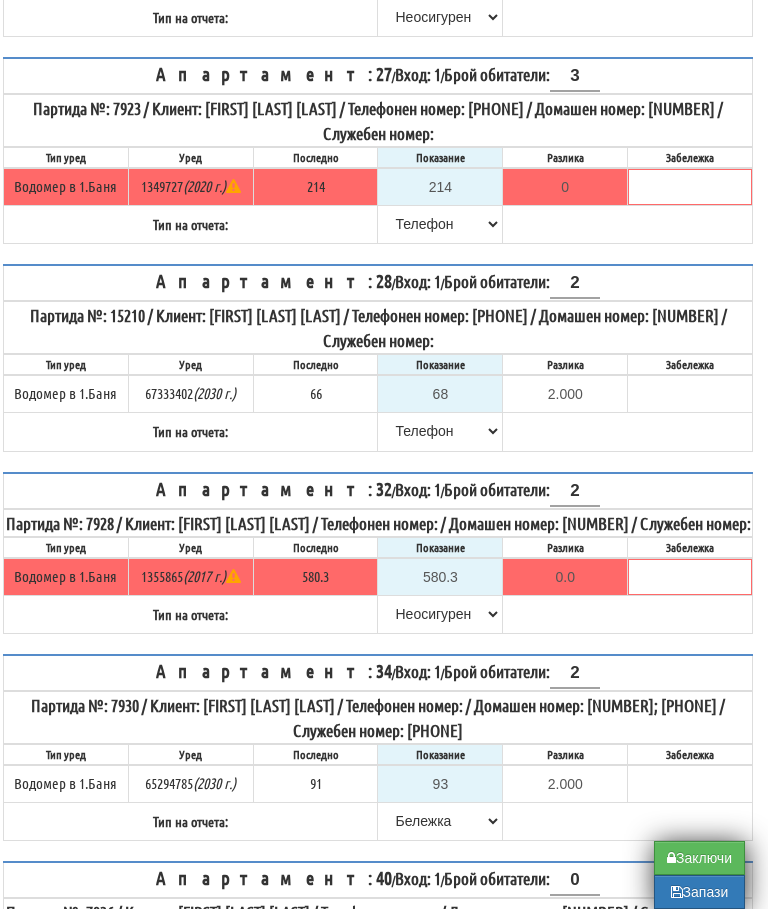 click on "Заключи" at bounding box center [699, 858] 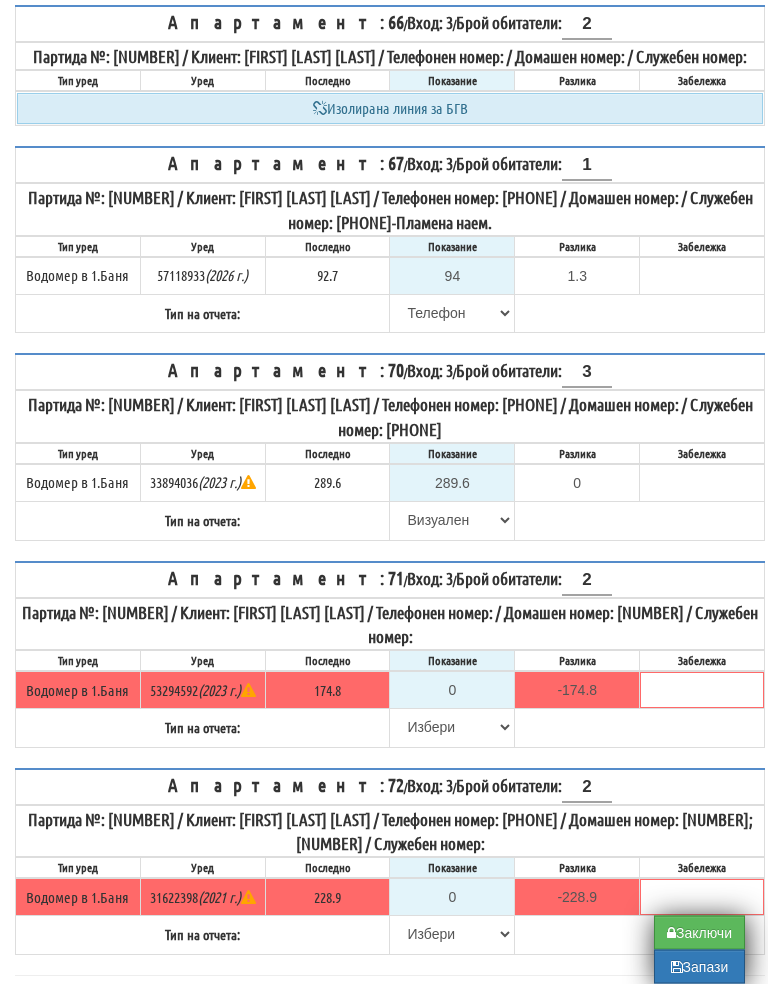 scroll, scrollTop: 1381, scrollLeft: 0, axis: vertical 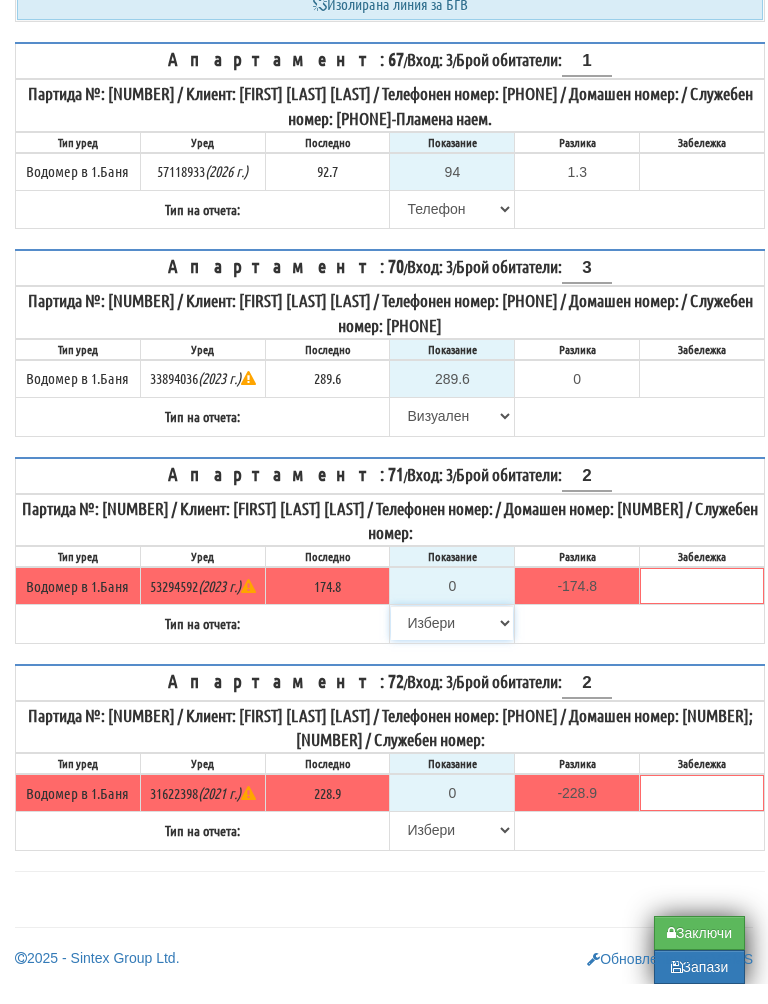 click on "Избери
Визуален
Телефон
Бележка
Неосигурен достъп
Самоотчет
Служебно
Дистанционен" at bounding box center [452, 643] 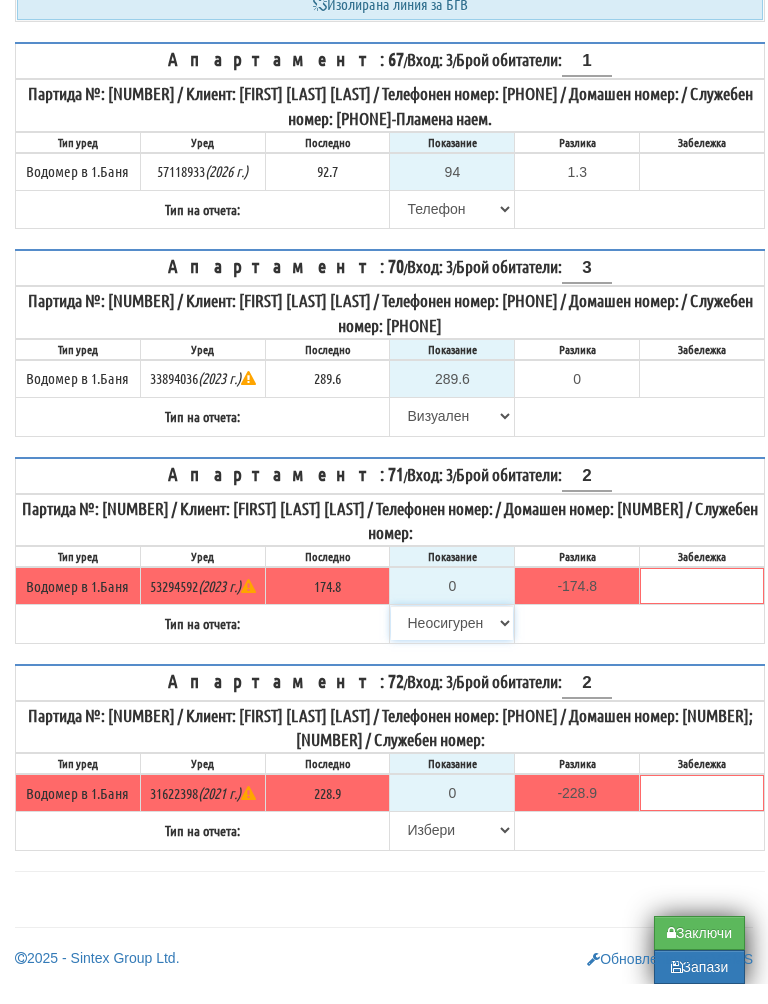 type on "174.8" 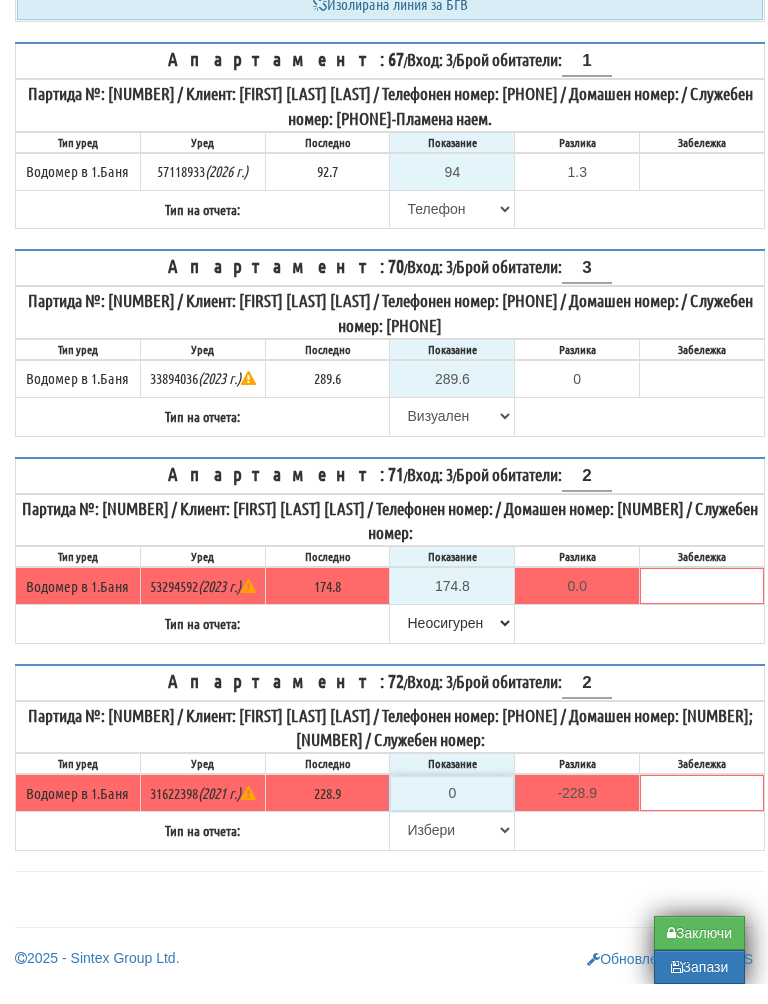 click on "0" at bounding box center [452, 813] 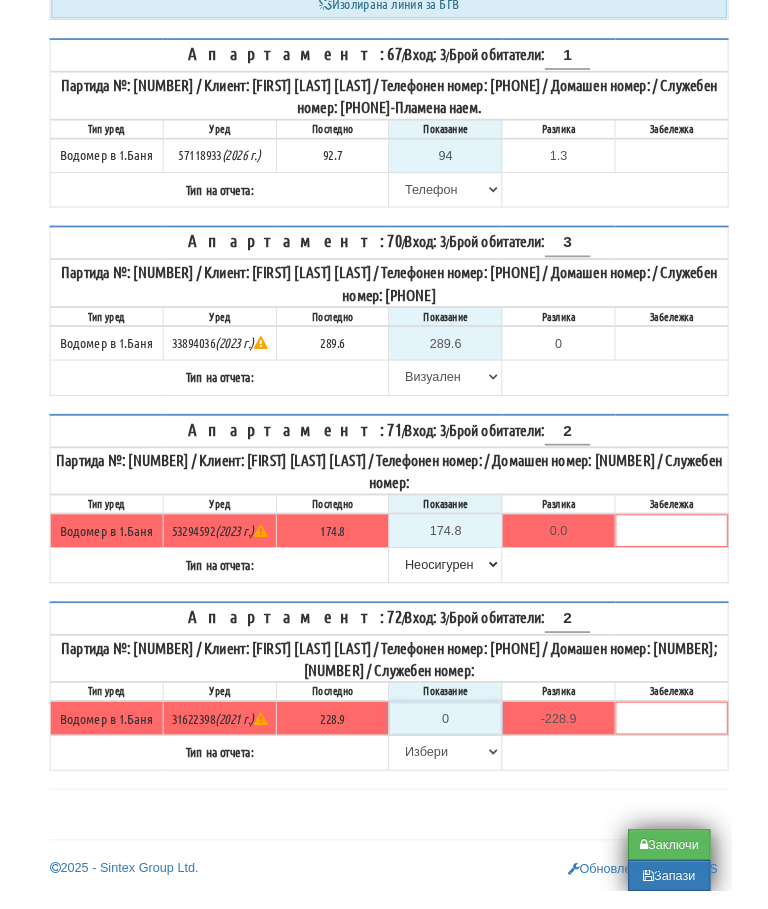 scroll, scrollTop: 1476, scrollLeft: 12, axis: both 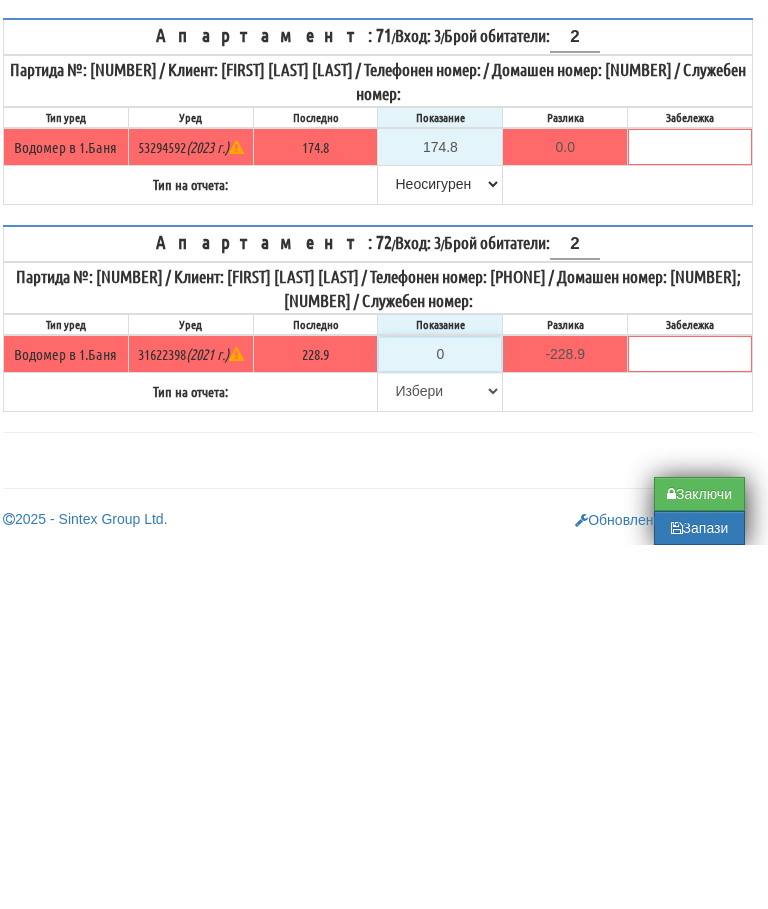 type on "2" 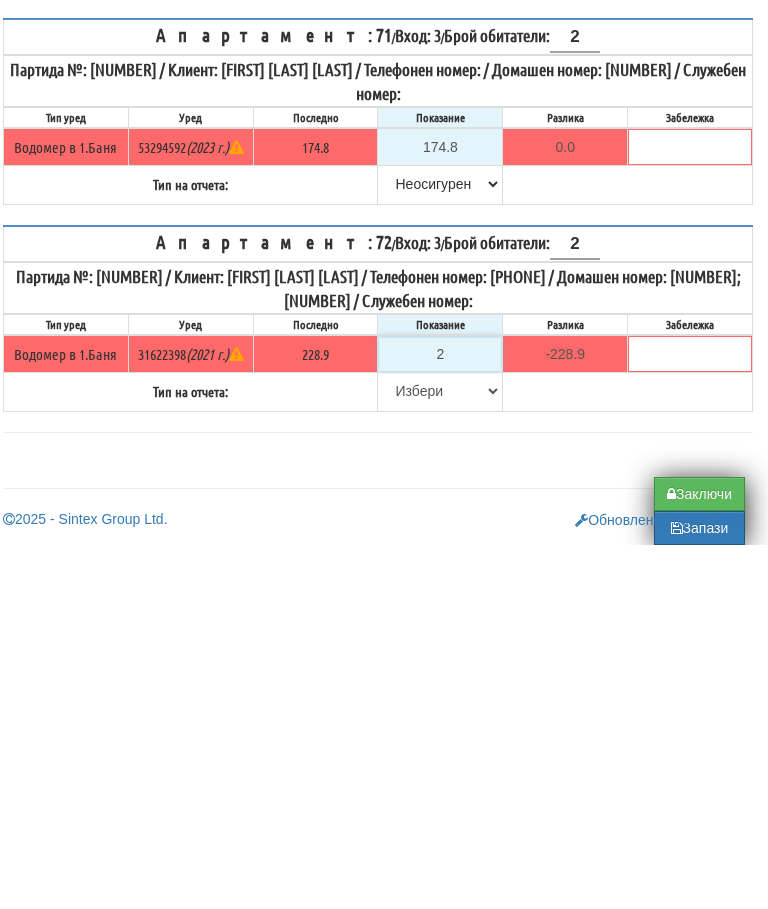 type on "-226.900" 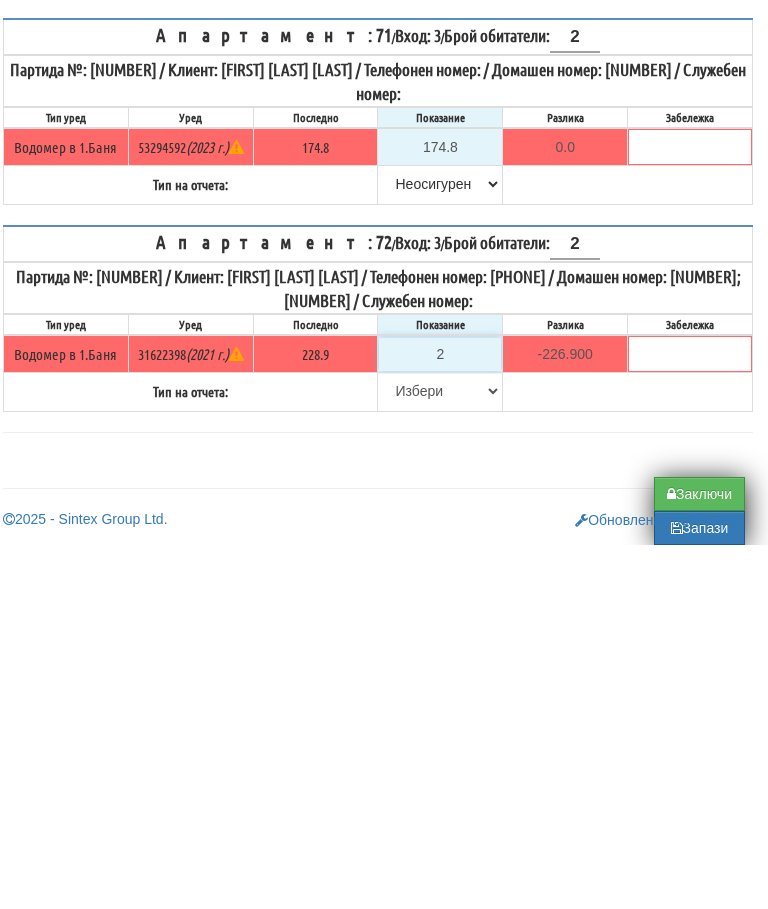 type on "22" 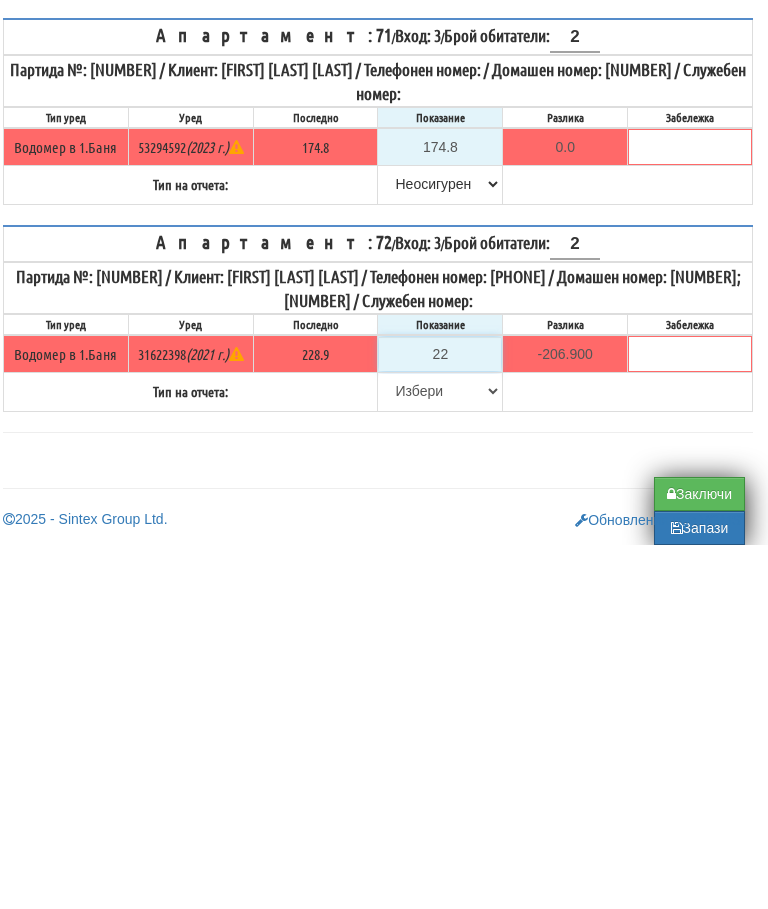 type on "228" 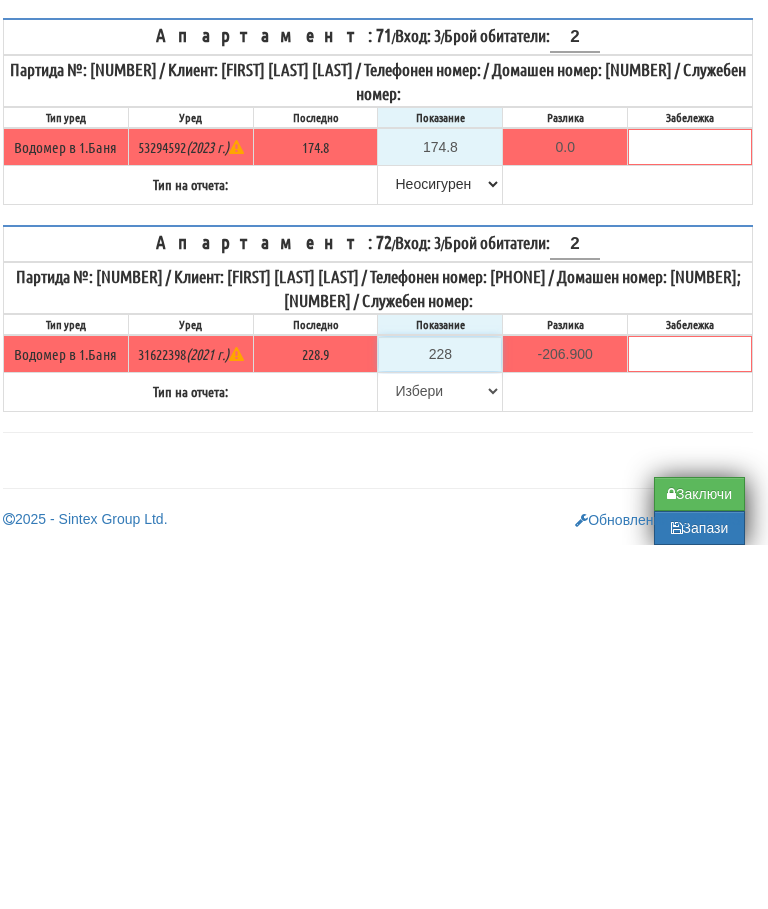 type on "-0.900" 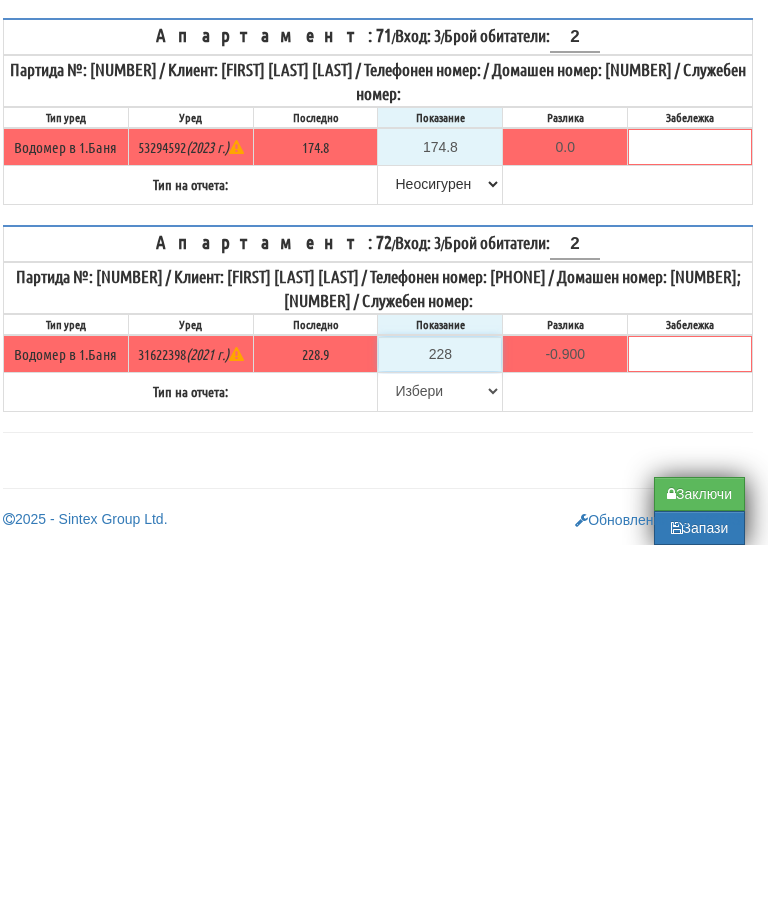 type on "228" 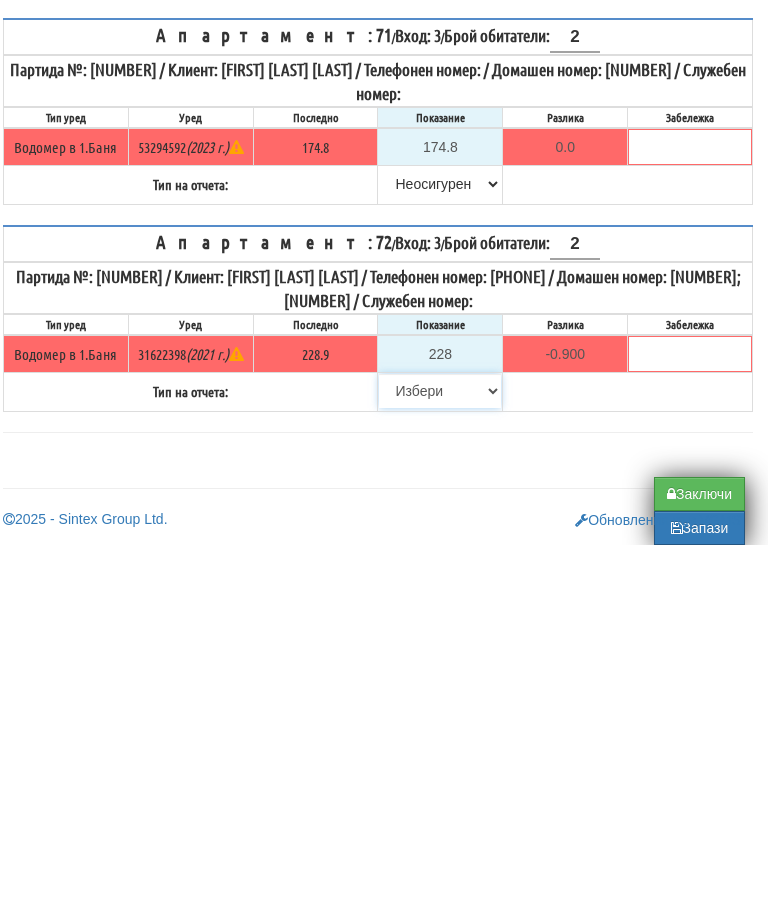 click on "Избери
Визуален
Телефон
Бележка
Неосигурен достъп
Самоотчет
Служебно
Дистанционен" at bounding box center [440, 755] 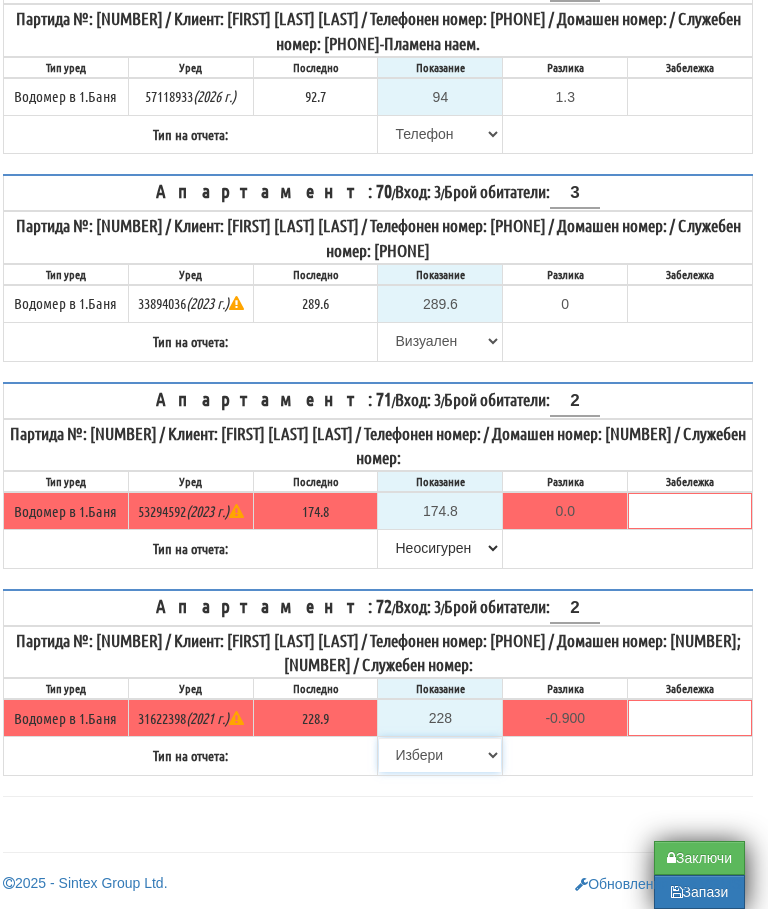 select on "8bc75930-9bfd-e511-80be-8d5a1dced85a" 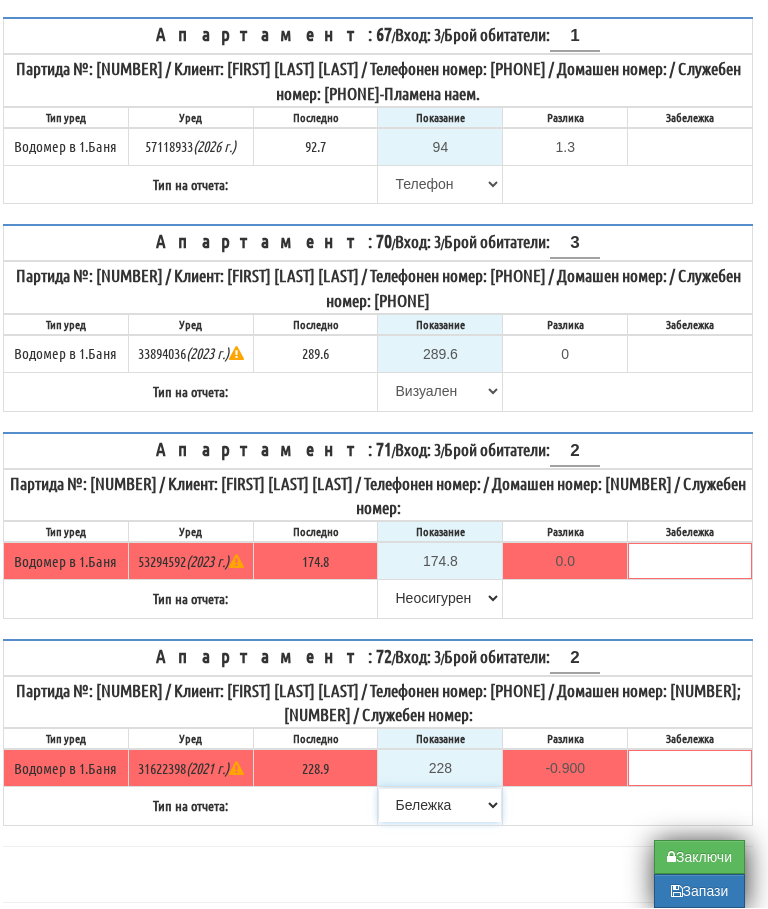 scroll, scrollTop: 1401, scrollLeft: 12, axis: both 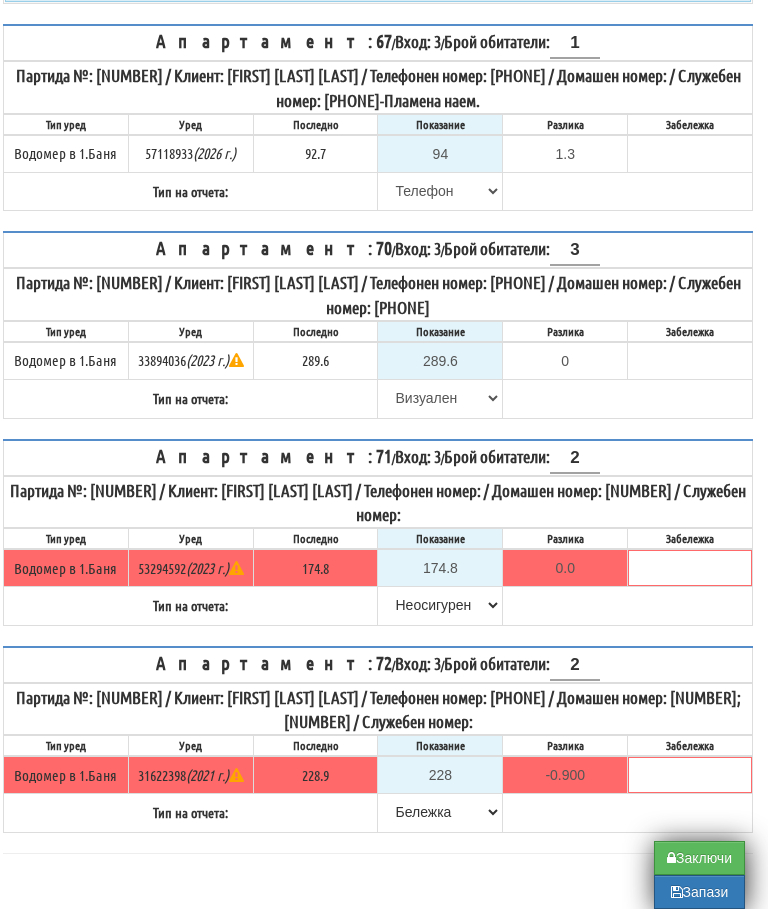 click on "Заключи" at bounding box center (699, 858) 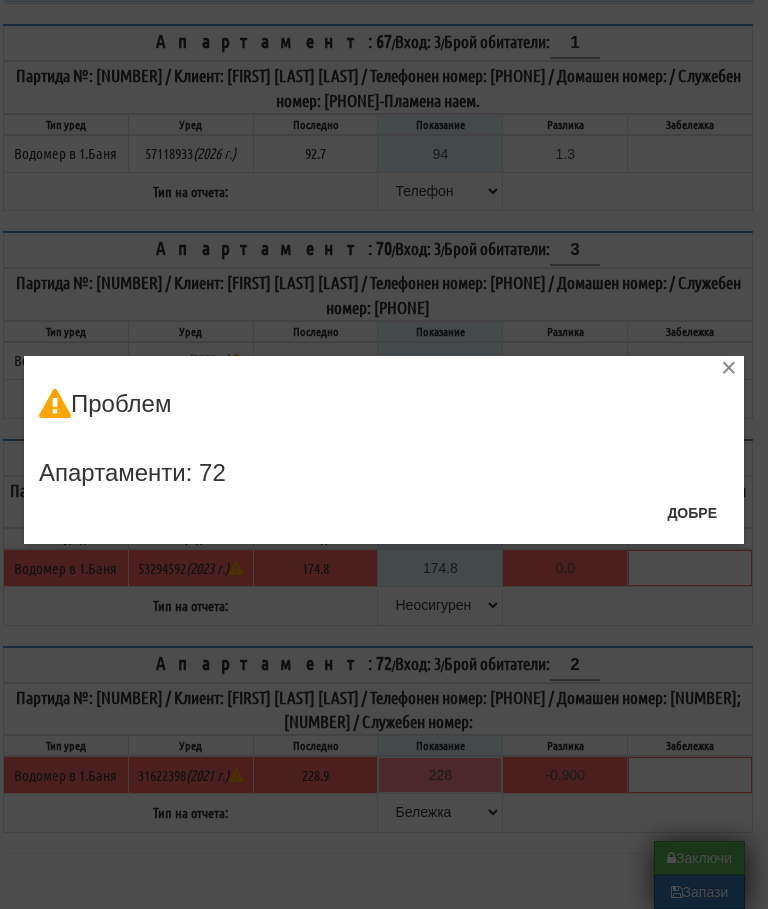 click on "Добре" at bounding box center [692, 513] 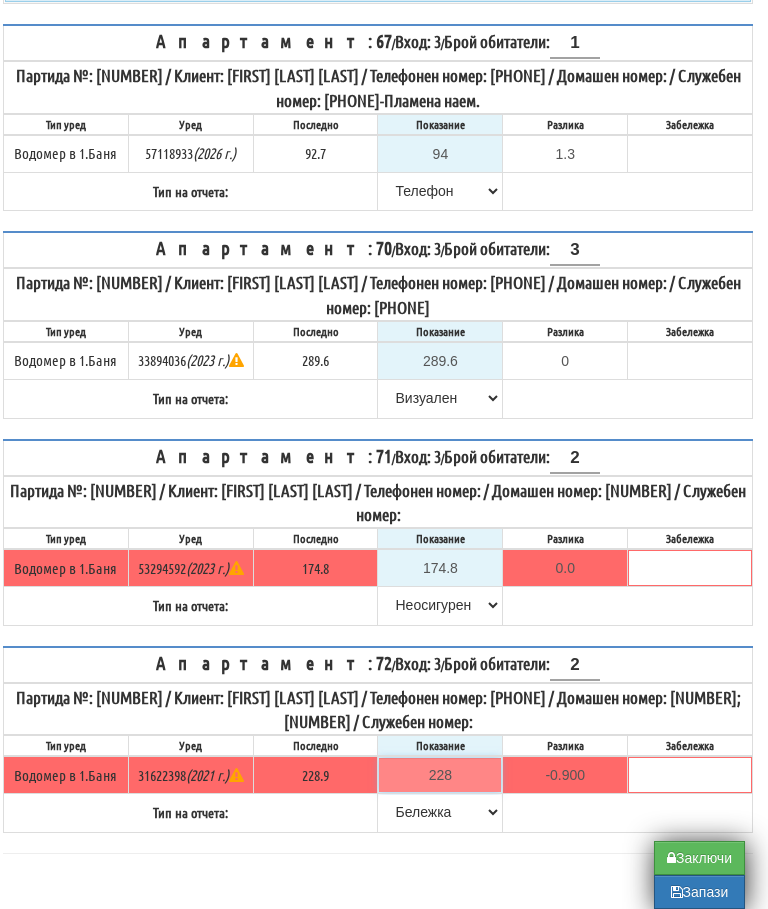click on "228" at bounding box center (440, 775) 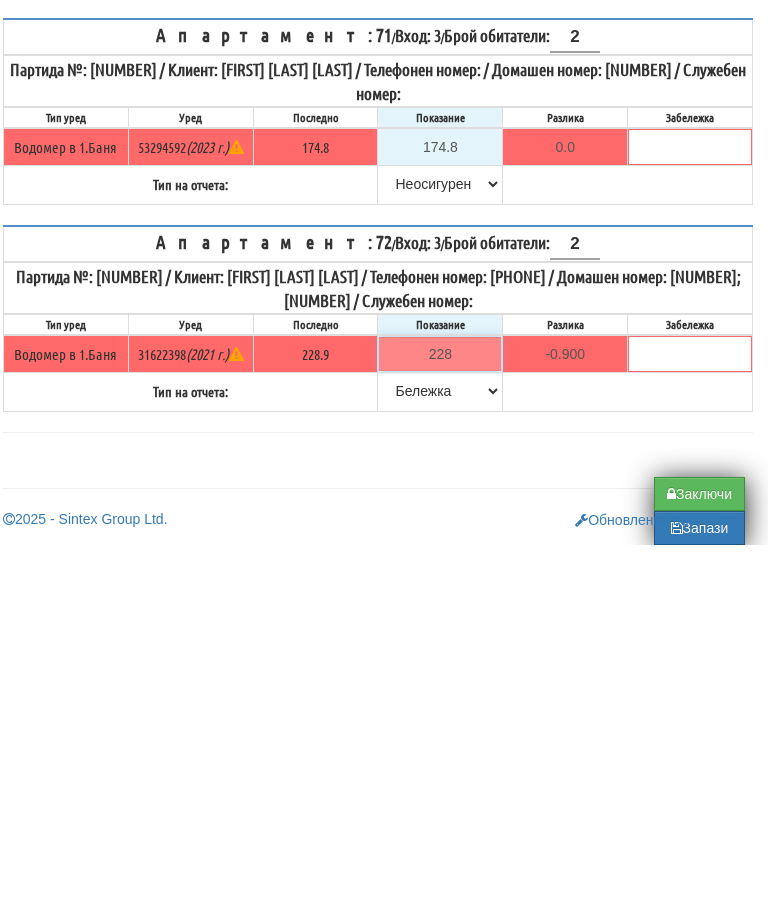 type on "2" 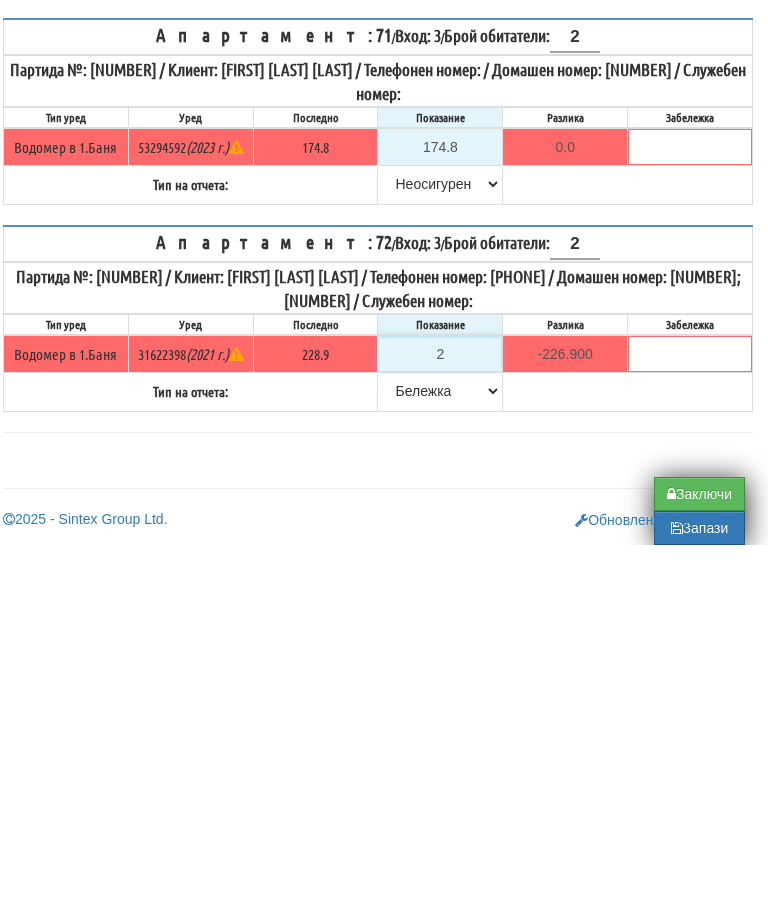 type on "22" 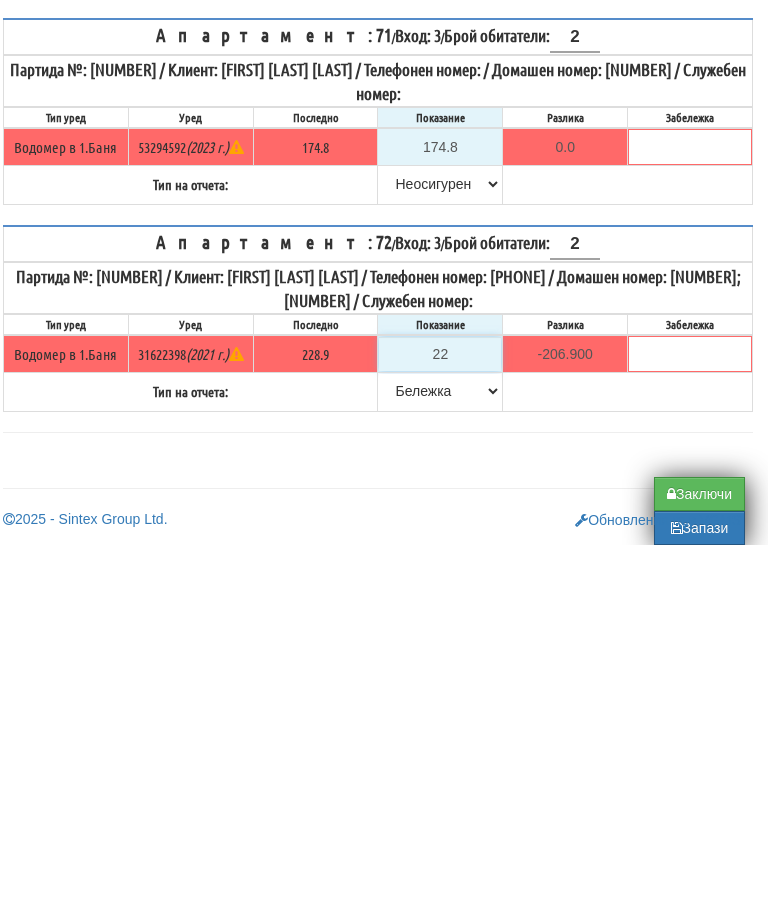 type on "228" 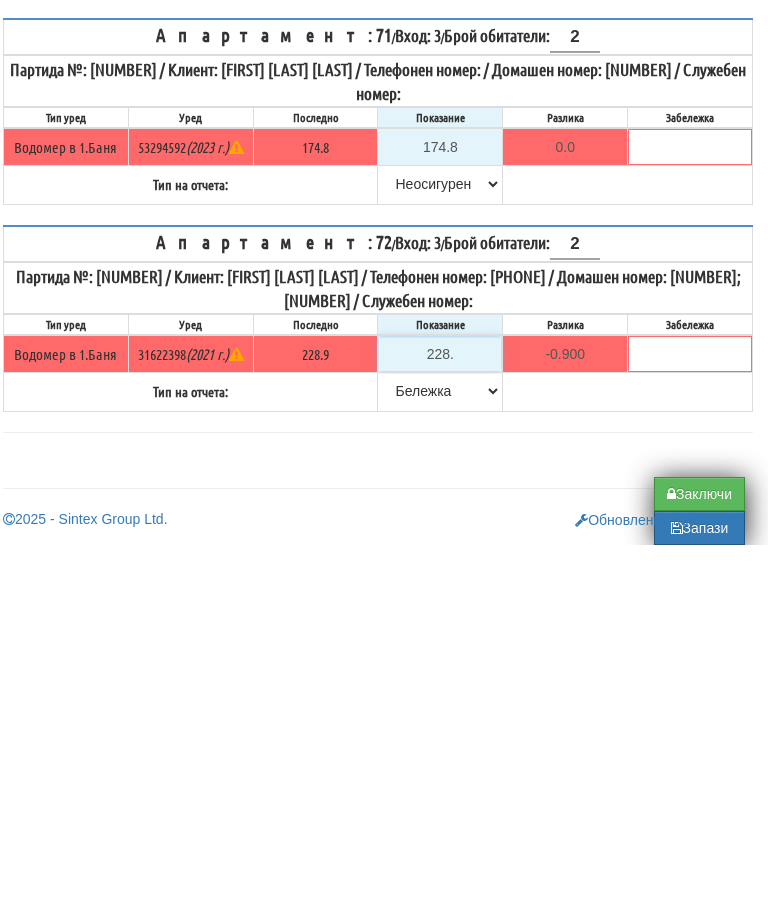 type on "228.9" 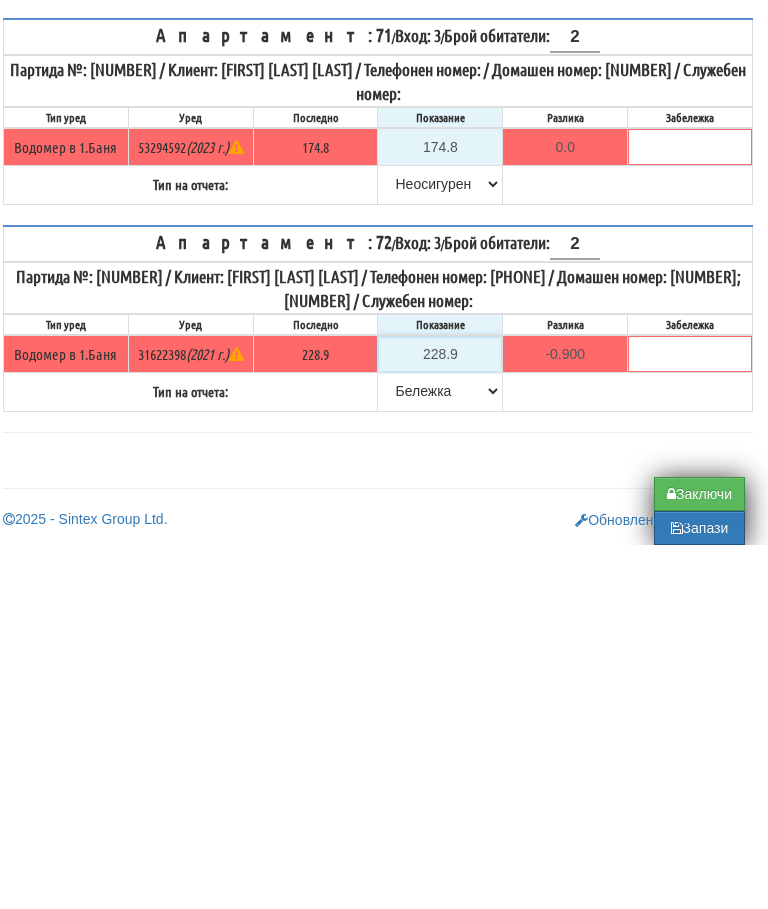 type on "0.0" 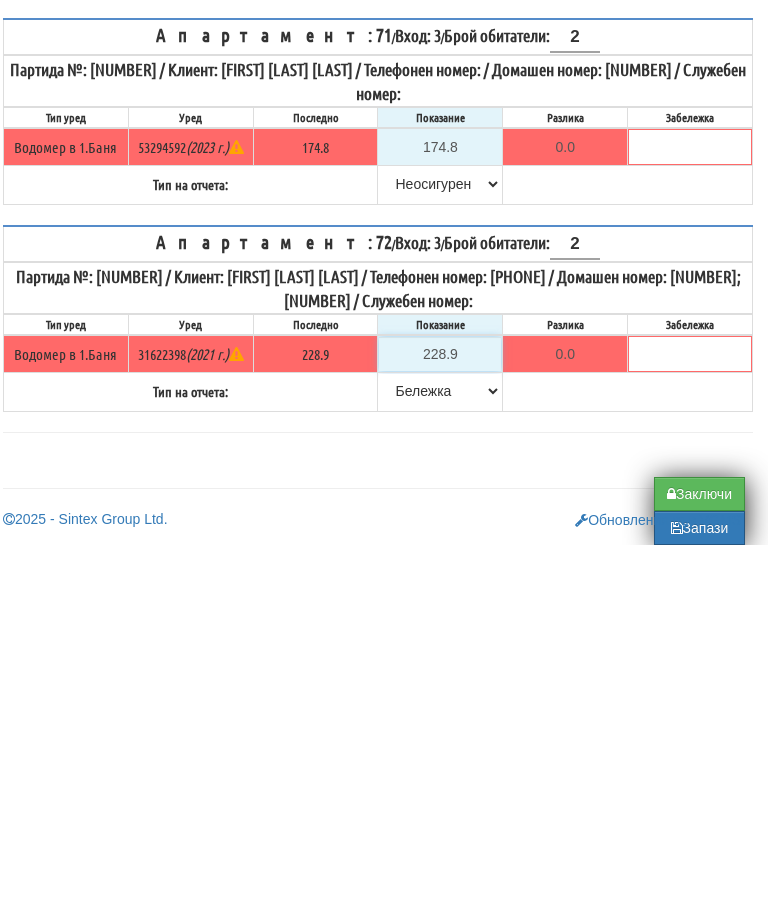 type on "228.9" 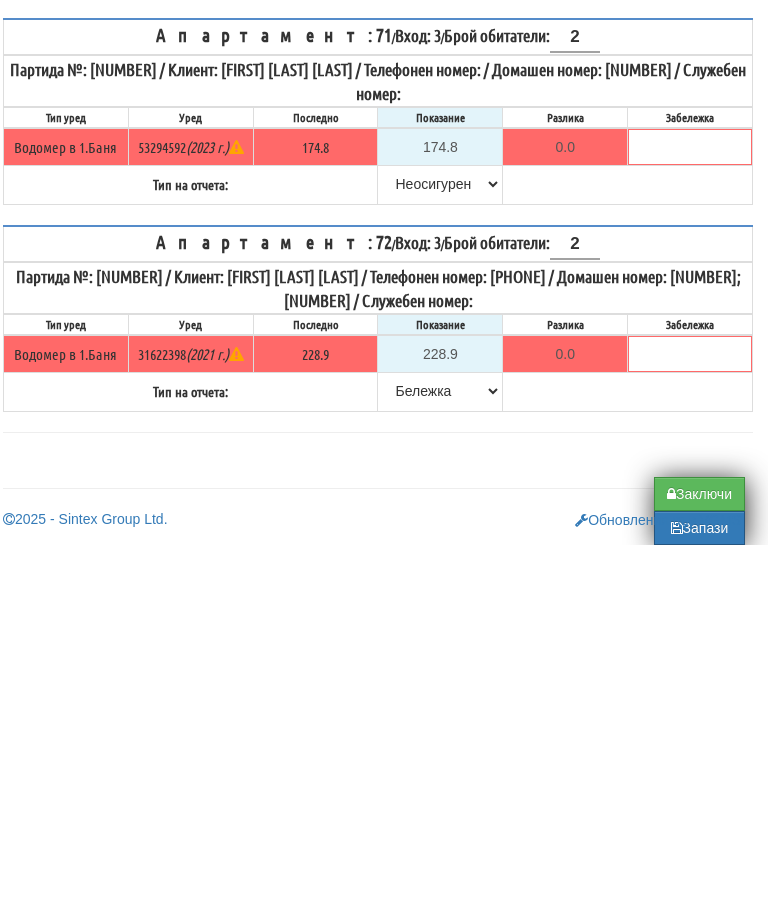 click on "Апартамент:
54
/
Вход:
3
/
Брой обитатели:
2
Партида №:
10376
/
Клиент:
КОСТАДИН НЕДЕВ КОСТАДИНОВ /
Телефонен номер:
359888401642 /
Домашен номер:
753523  /
Служебен номер:
Тип уред
Уред
Последно
Показание
Разлика
Забележка" at bounding box center [378, -144] 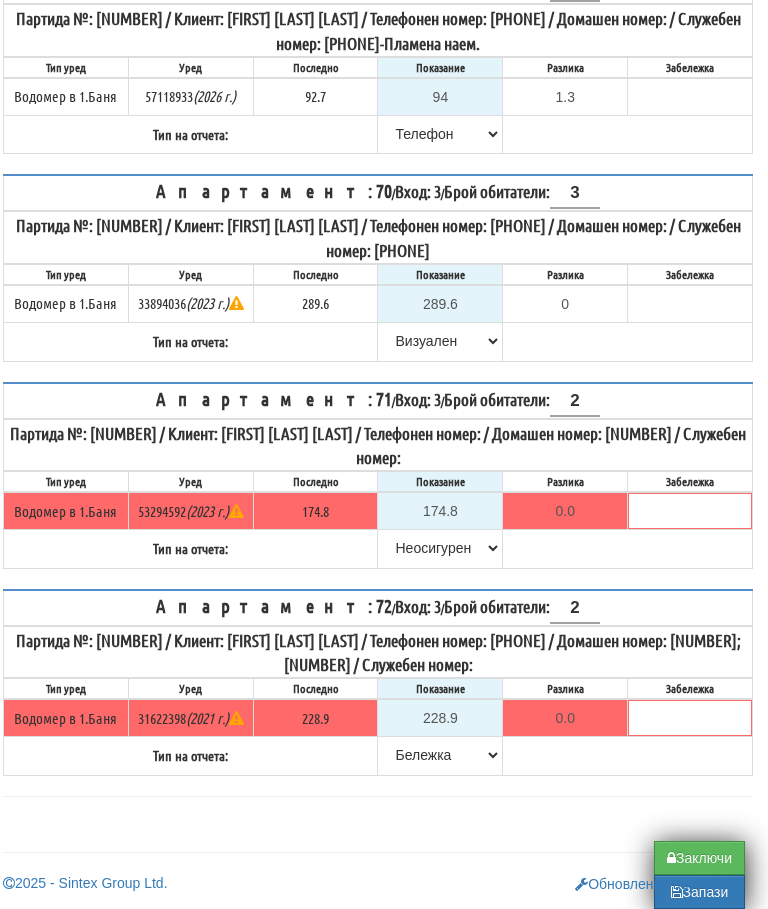 click on "Заключи" at bounding box center [699, 858] 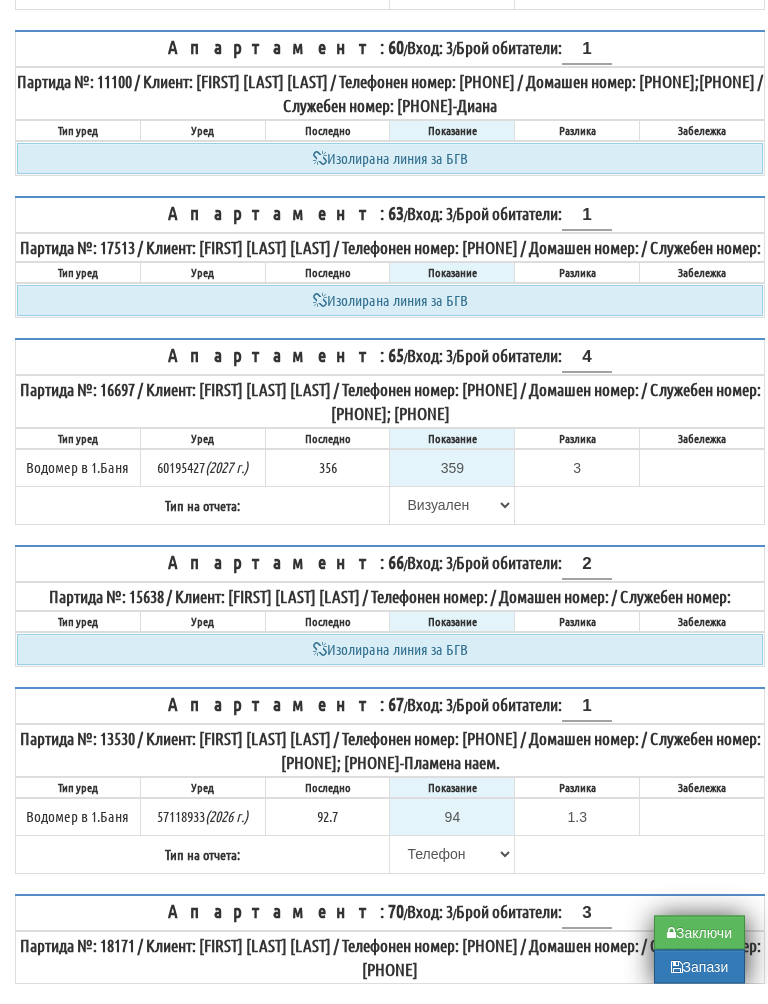 scroll, scrollTop: 694, scrollLeft: 0, axis: vertical 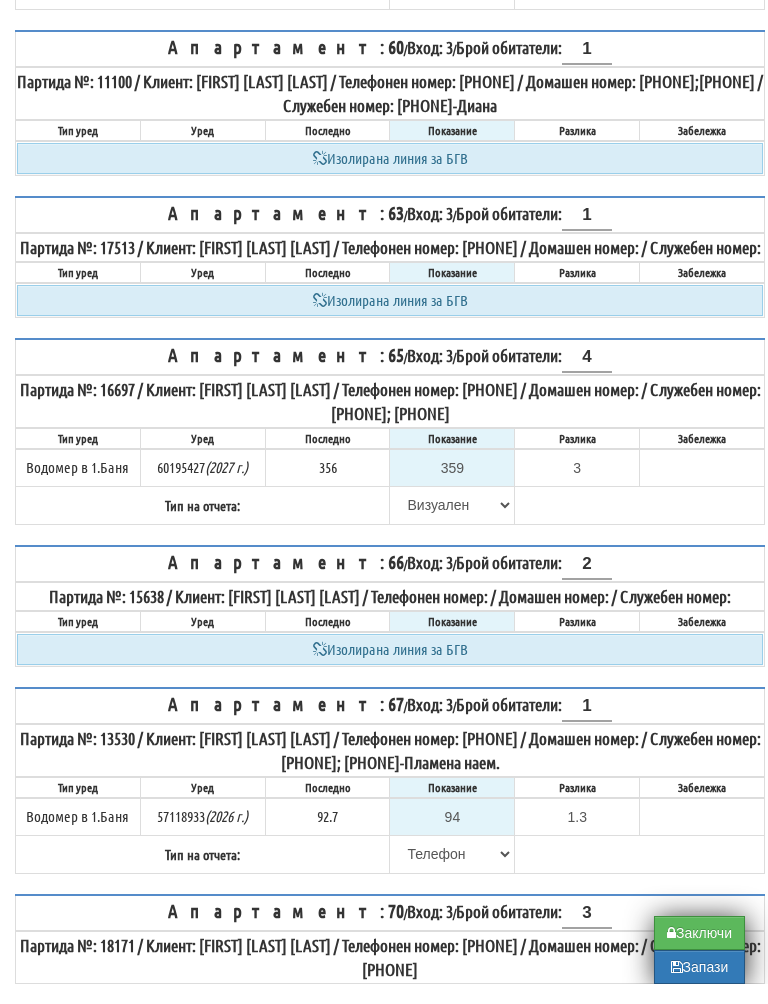 click on "Заключи" at bounding box center (699, 953) 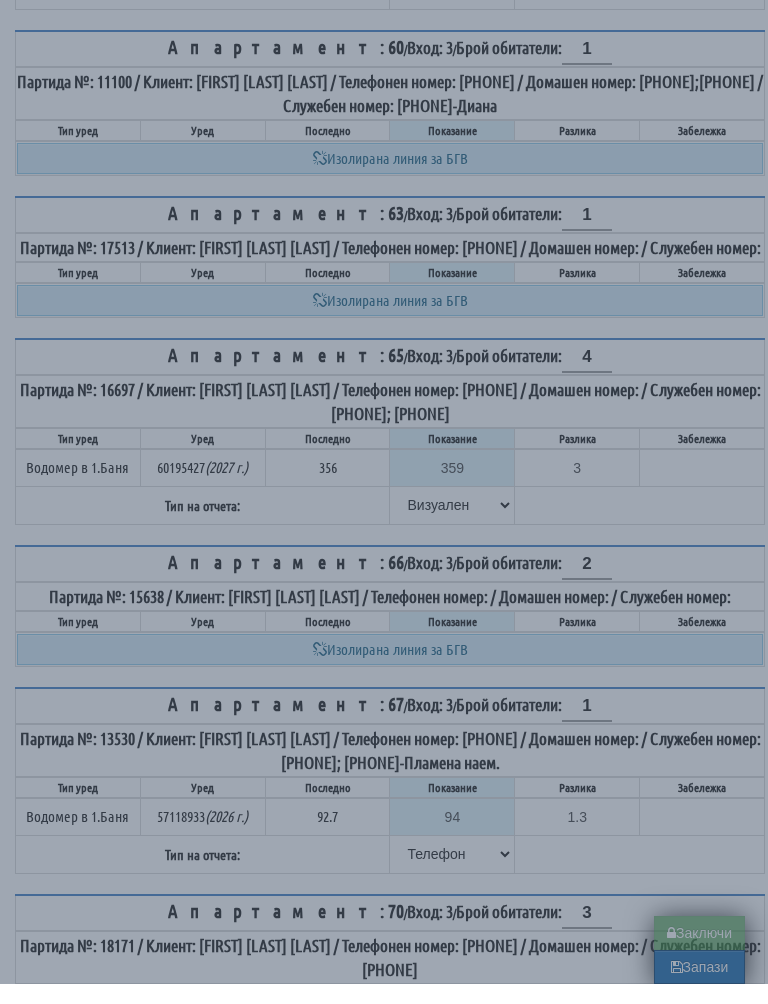 type on "0.0" 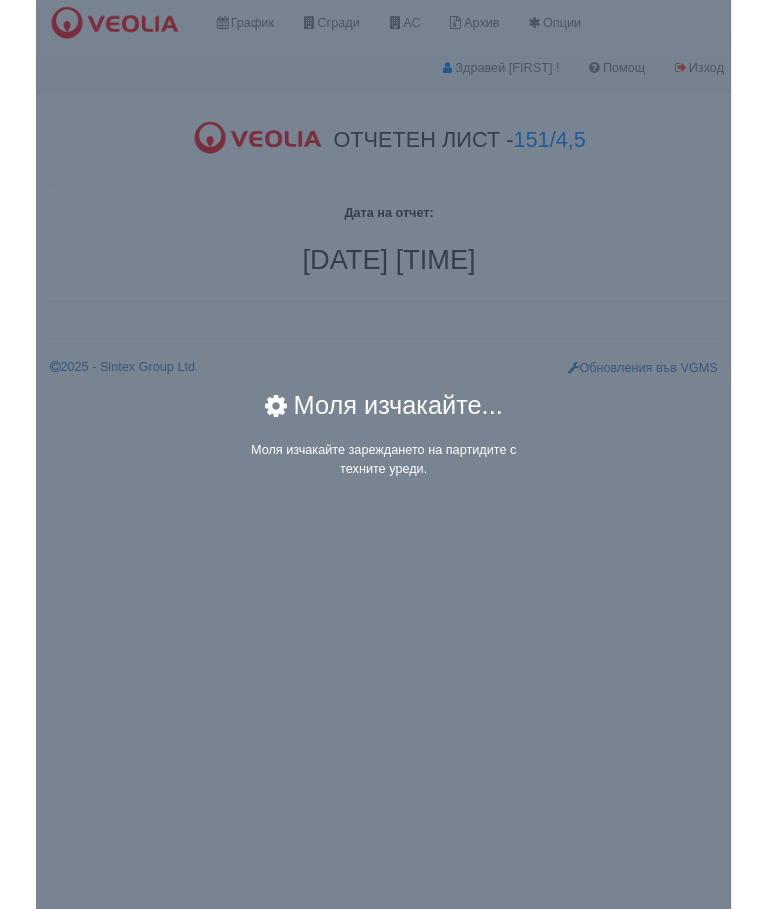 scroll, scrollTop: 0, scrollLeft: 0, axis: both 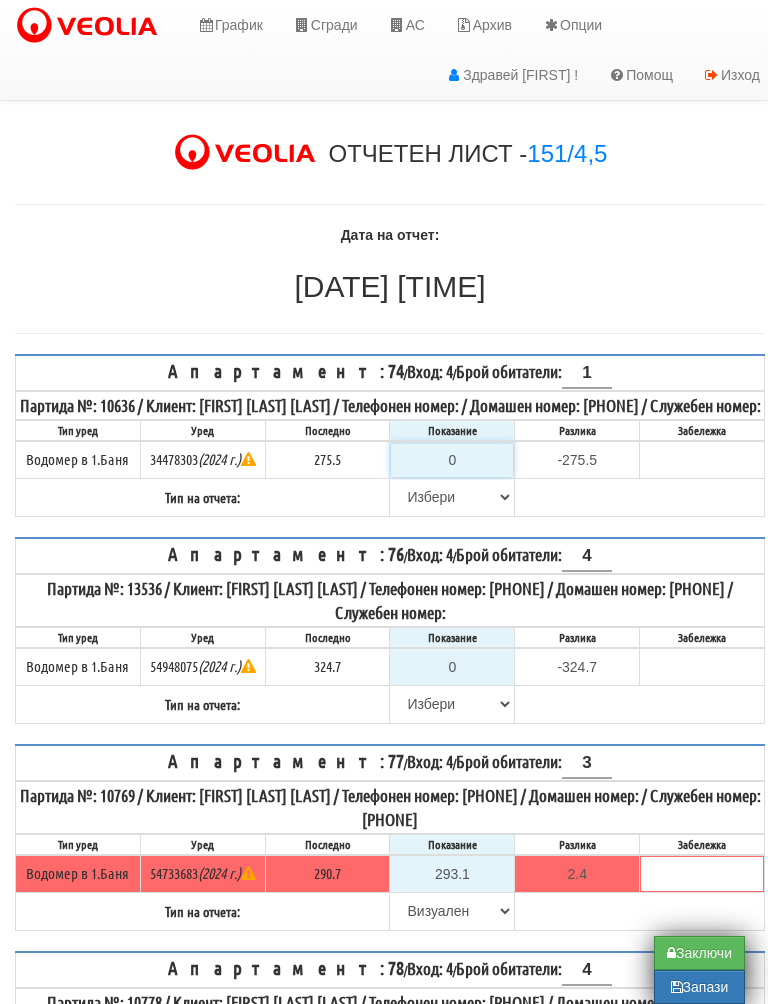 click on "0" at bounding box center (452, 460) 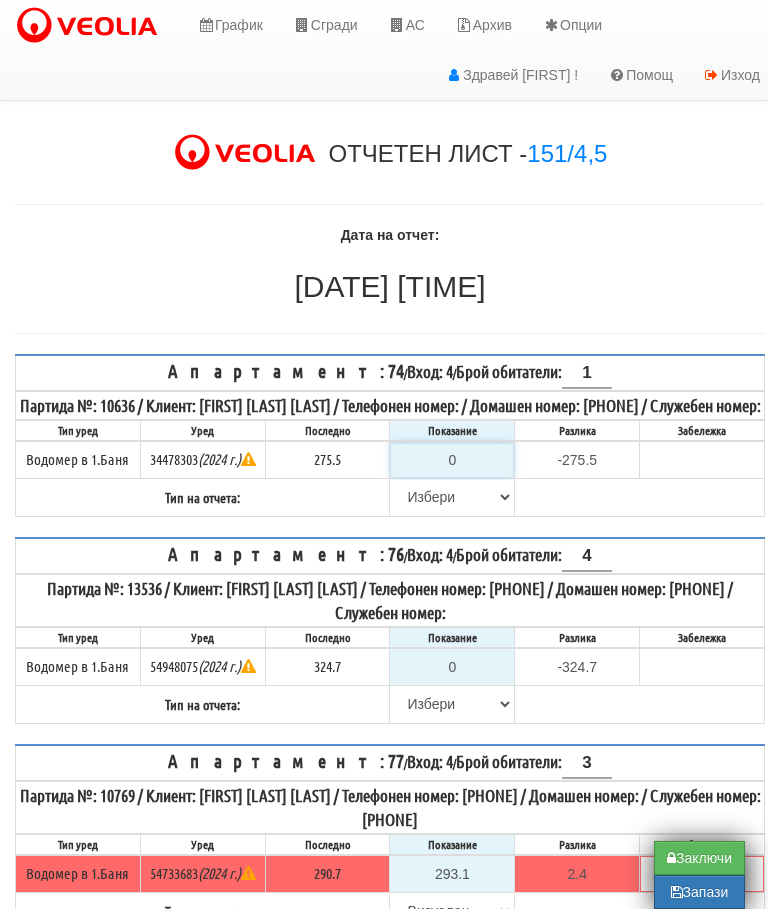 type on "2" 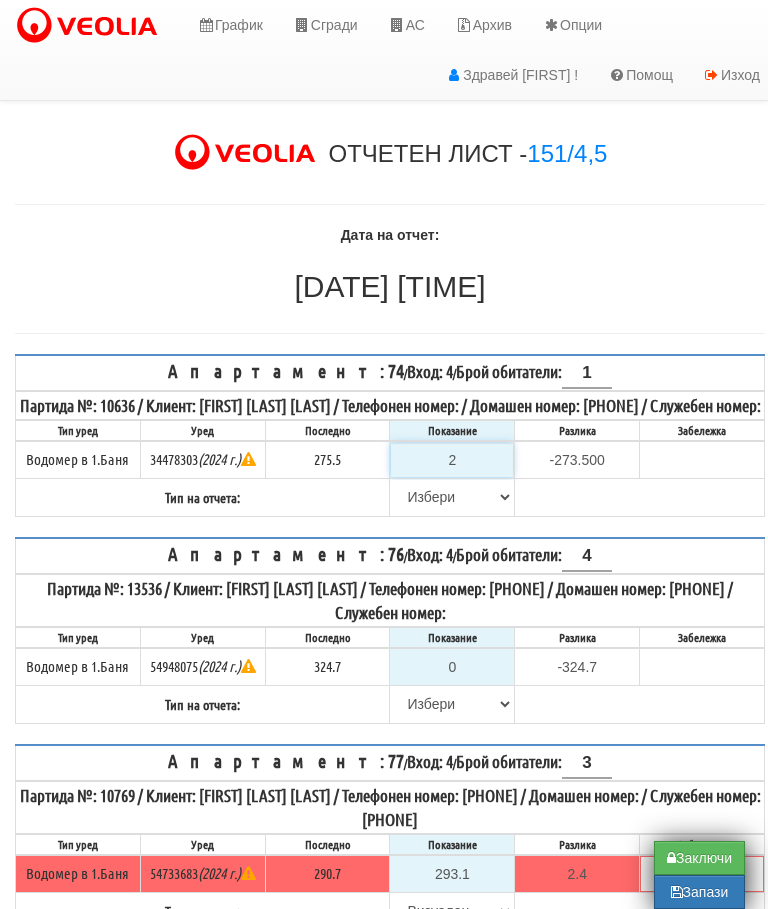 type on "27" 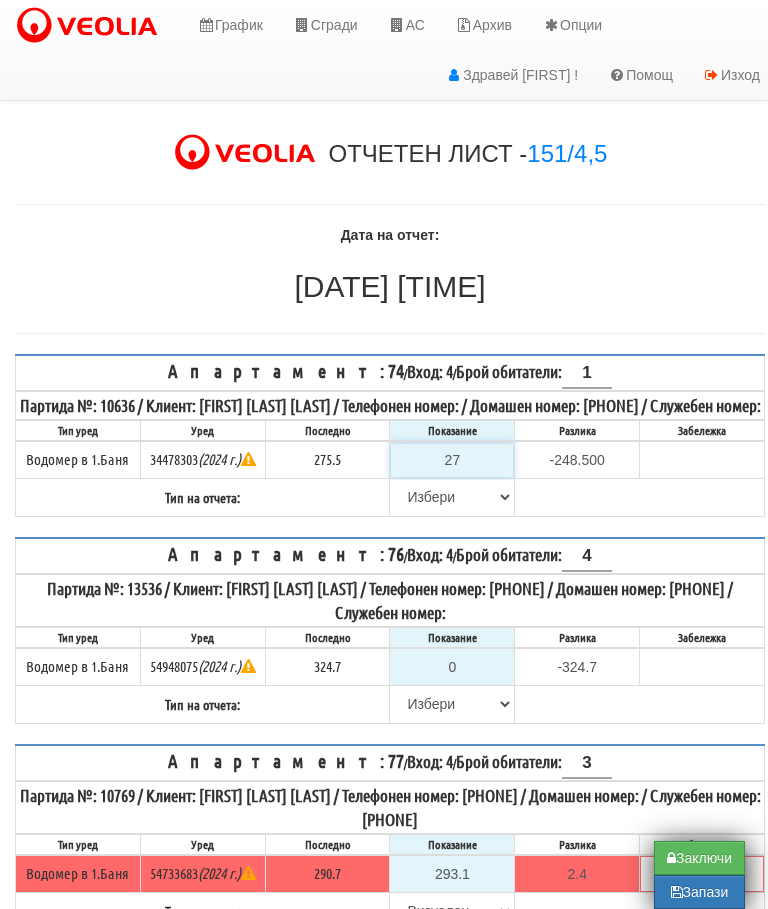 type on "278" 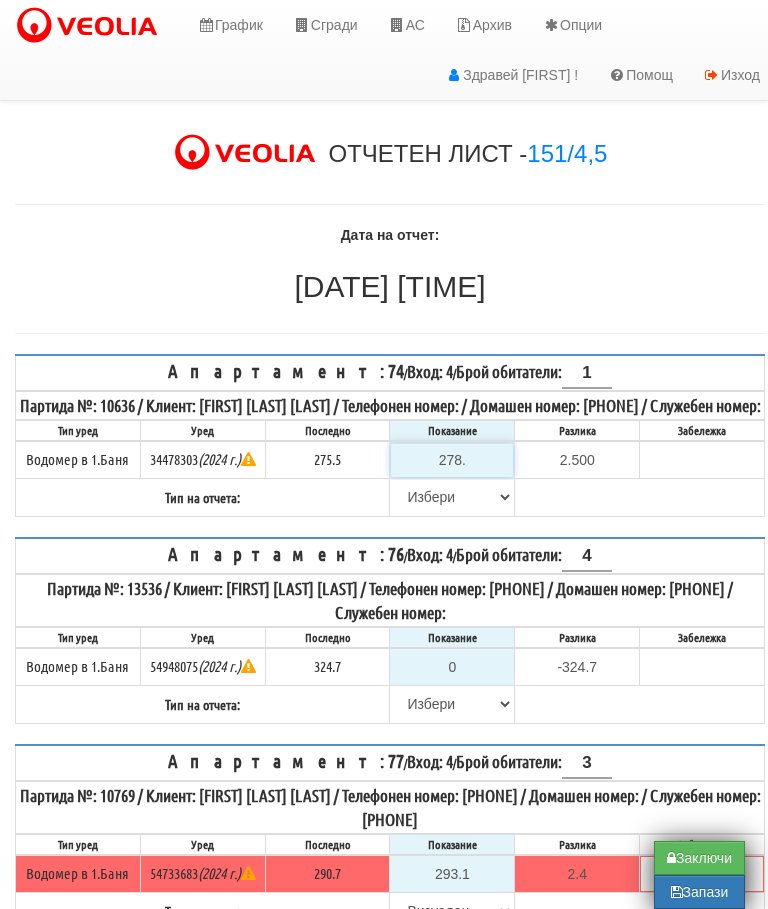 type on "278.7" 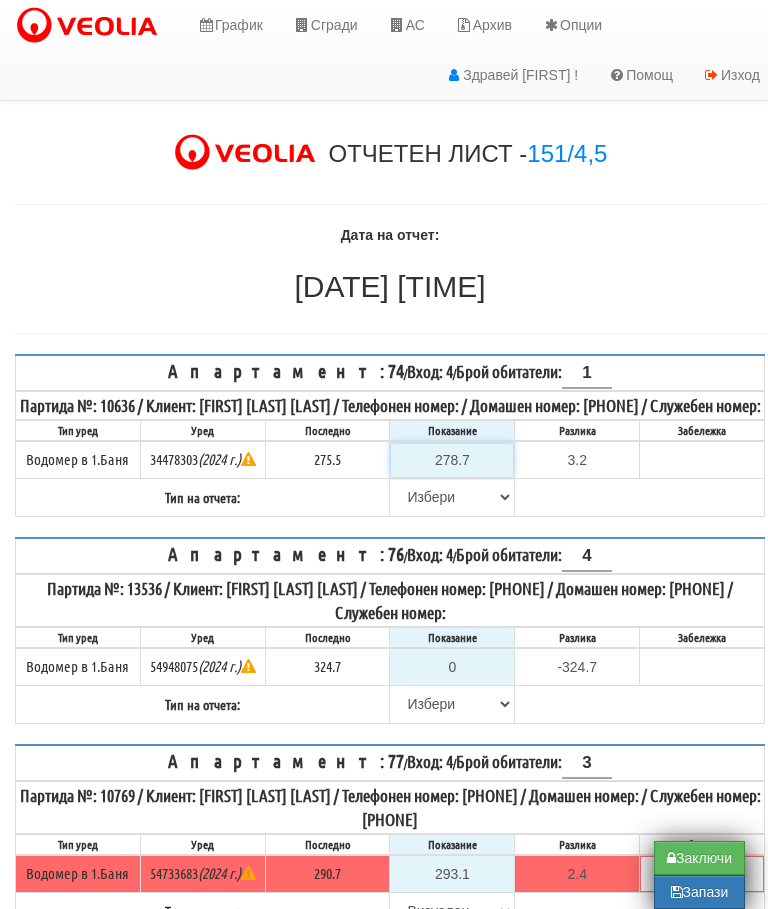 type on "278.7" 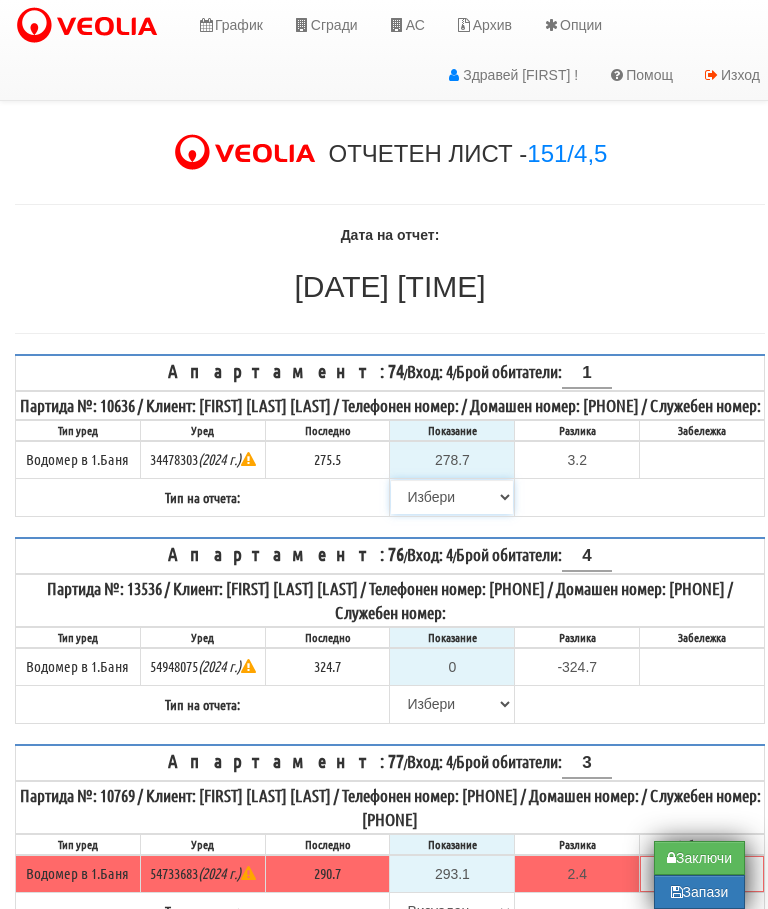 click on "Избери
Визуален
Телефон
Бележка
Неосигурен достъп
Самоотчет
Служебно
Дистанционен" at bounding box center (452, 497) 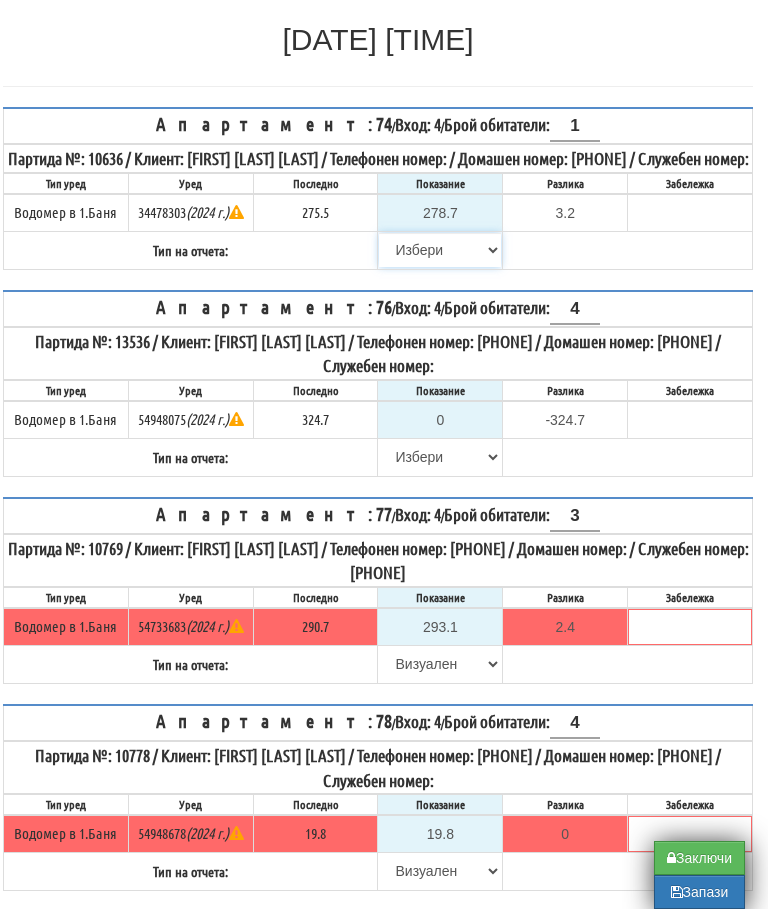 select on "8ac75930-9bfd-e511-80be-8d5a1dced85a" 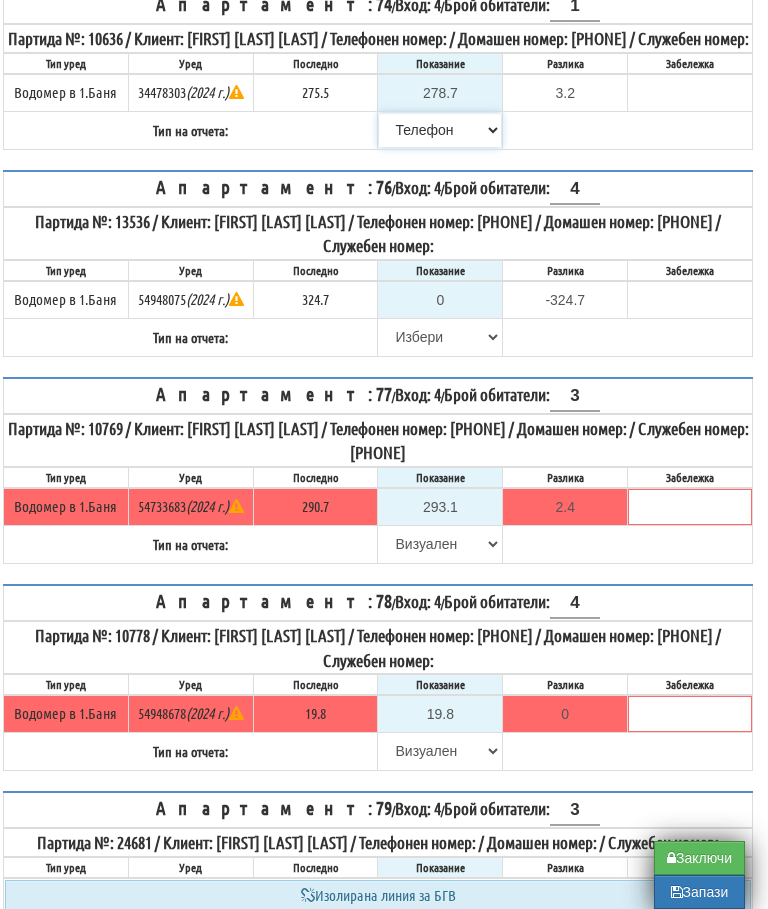 scroll, scrollTop: 371, scrollLeft: 12, axis: both 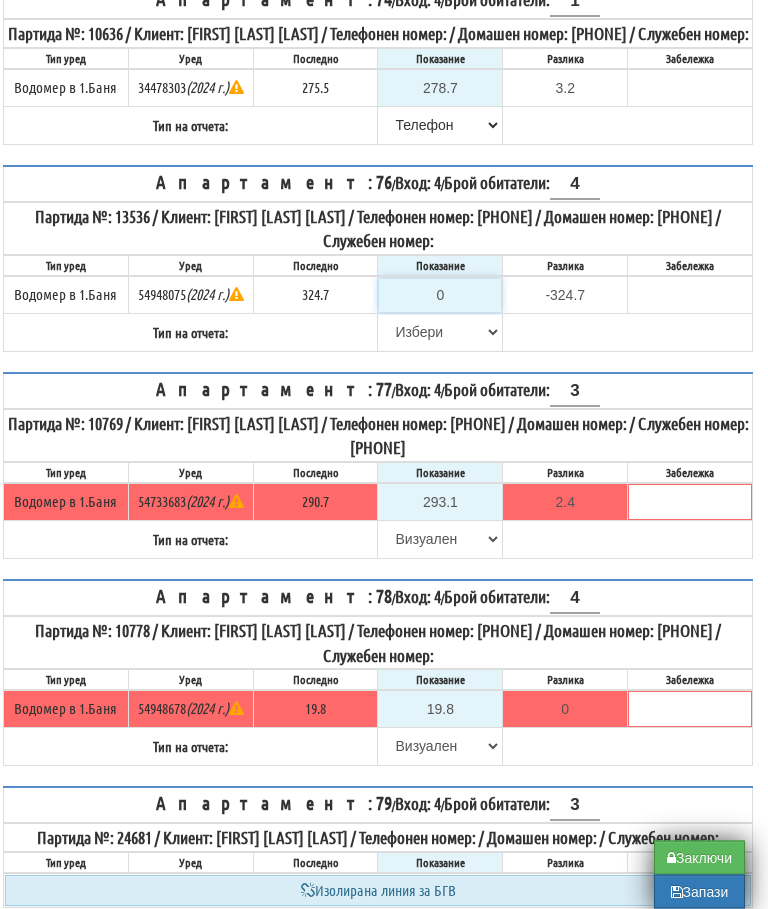 click on "0" at bounding box center (440, 296) 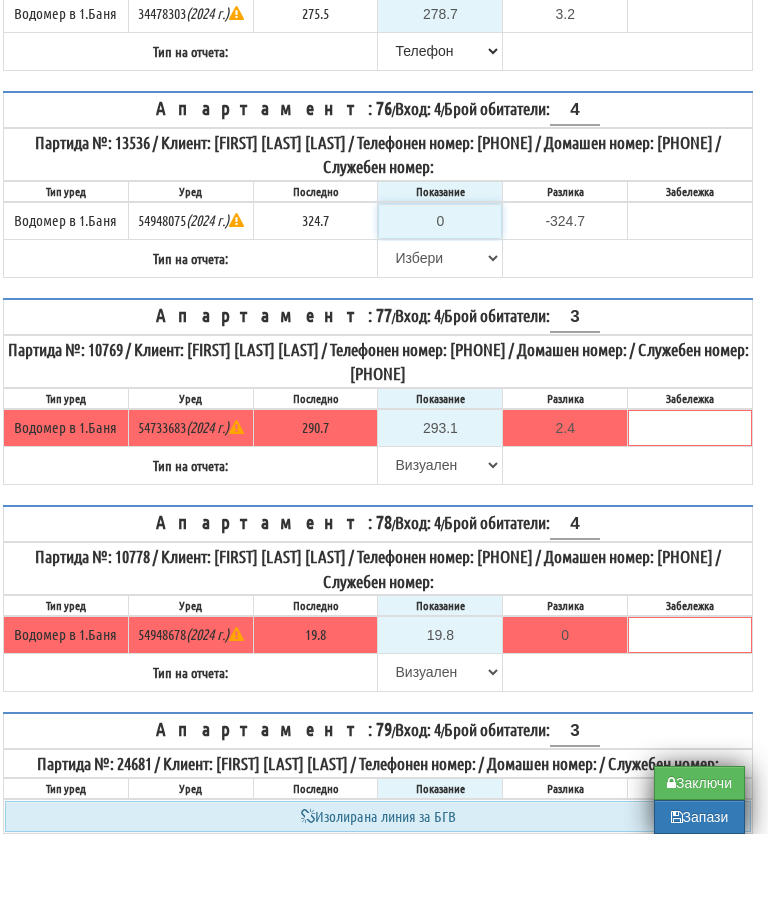 type on "3" 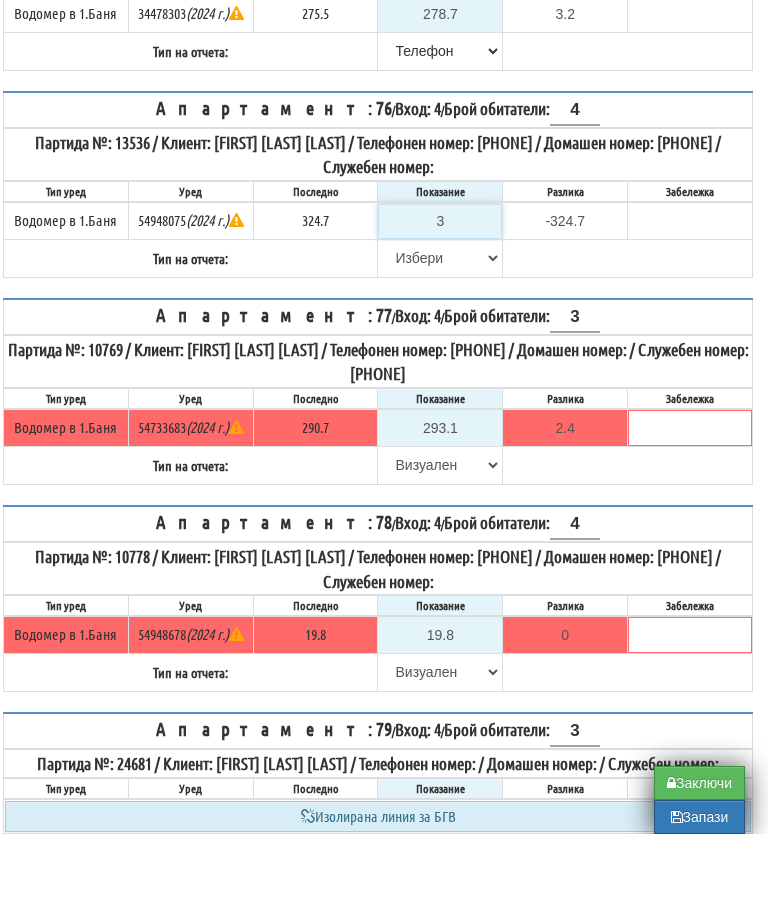 type on "-321.700" 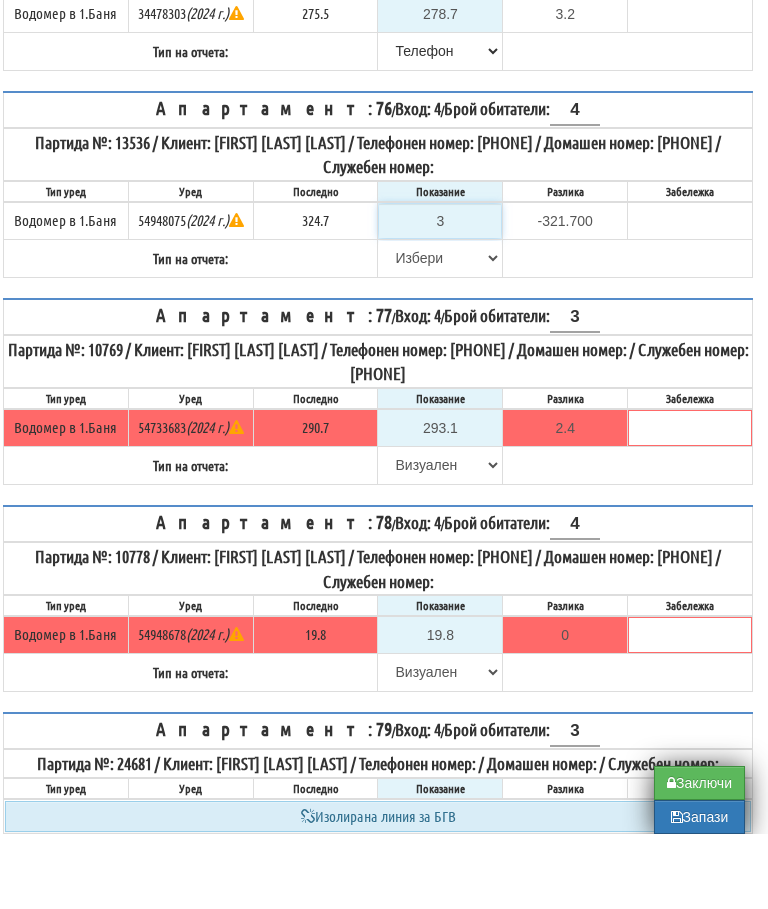type on "32" 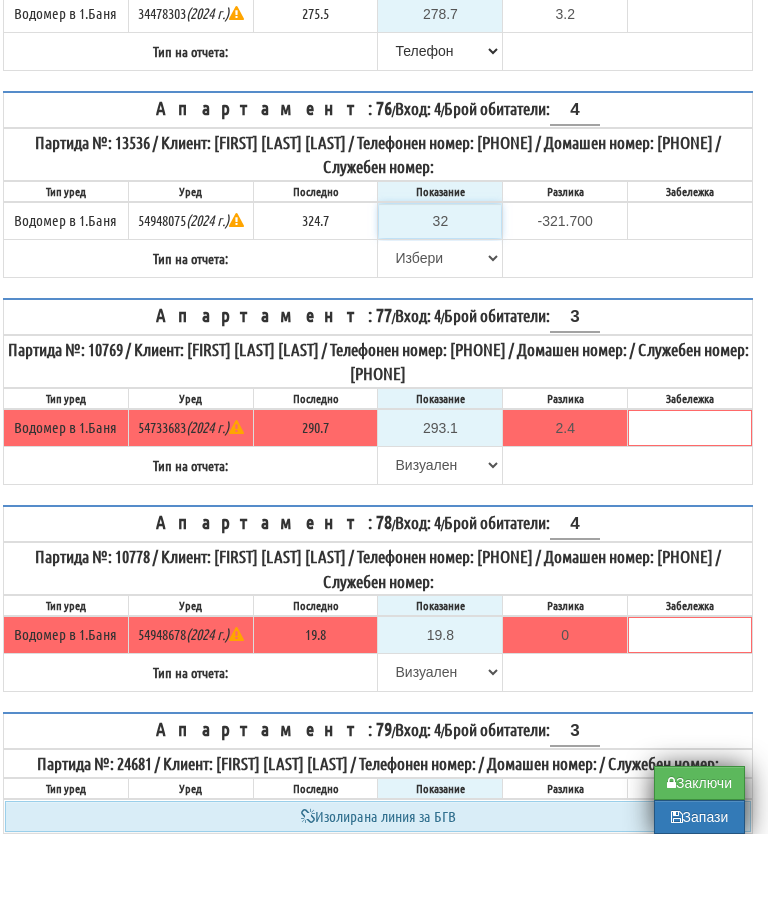 type on "-292.700" 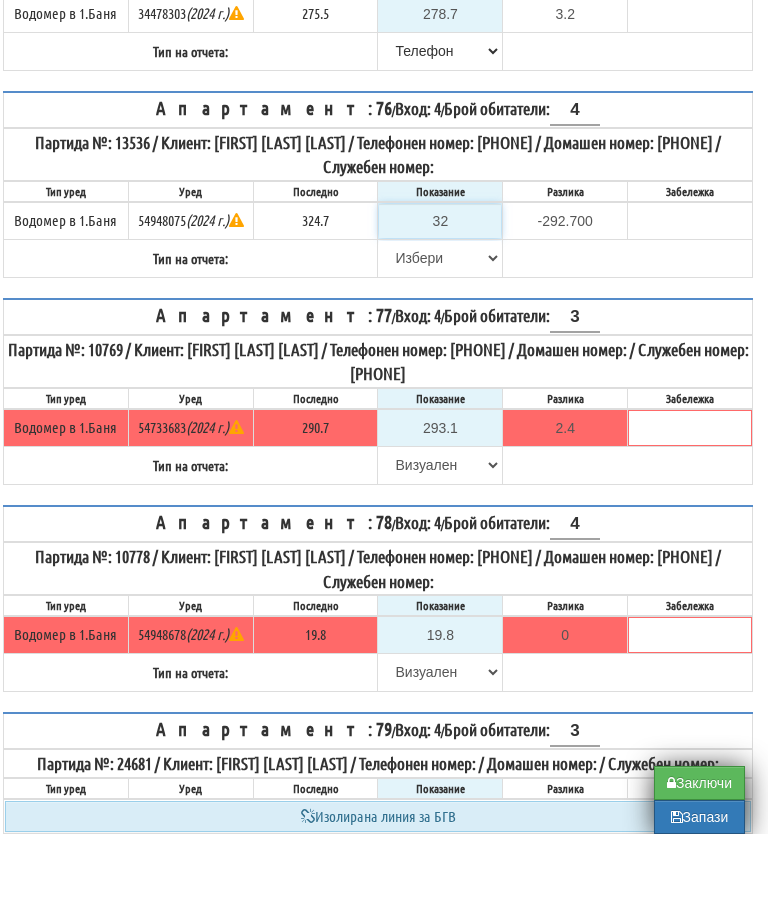 type on "328" 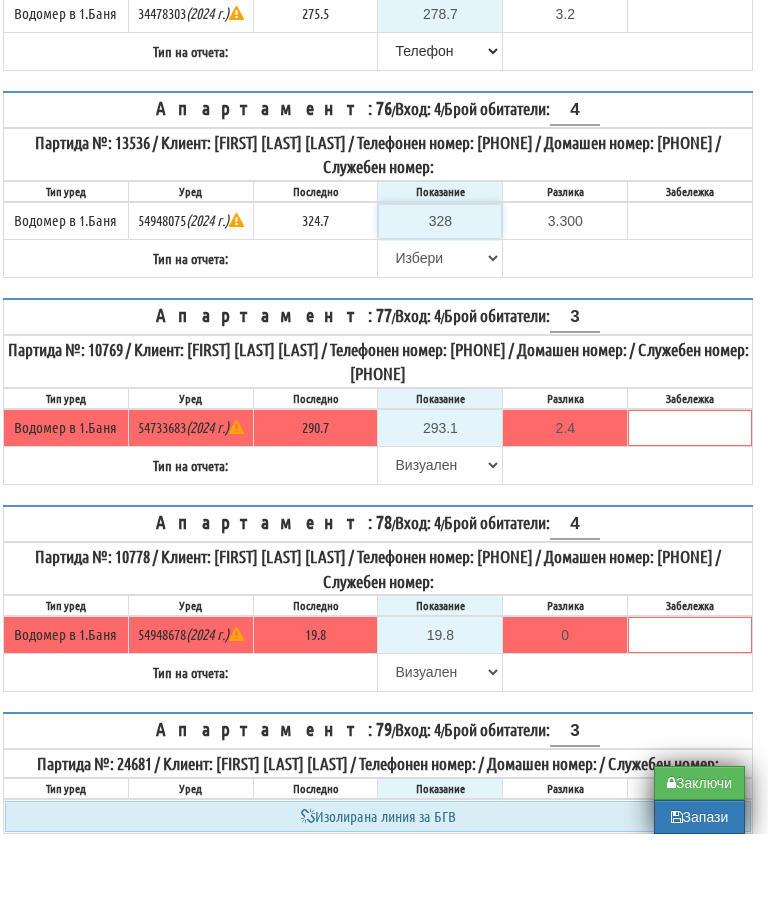 type on "328" 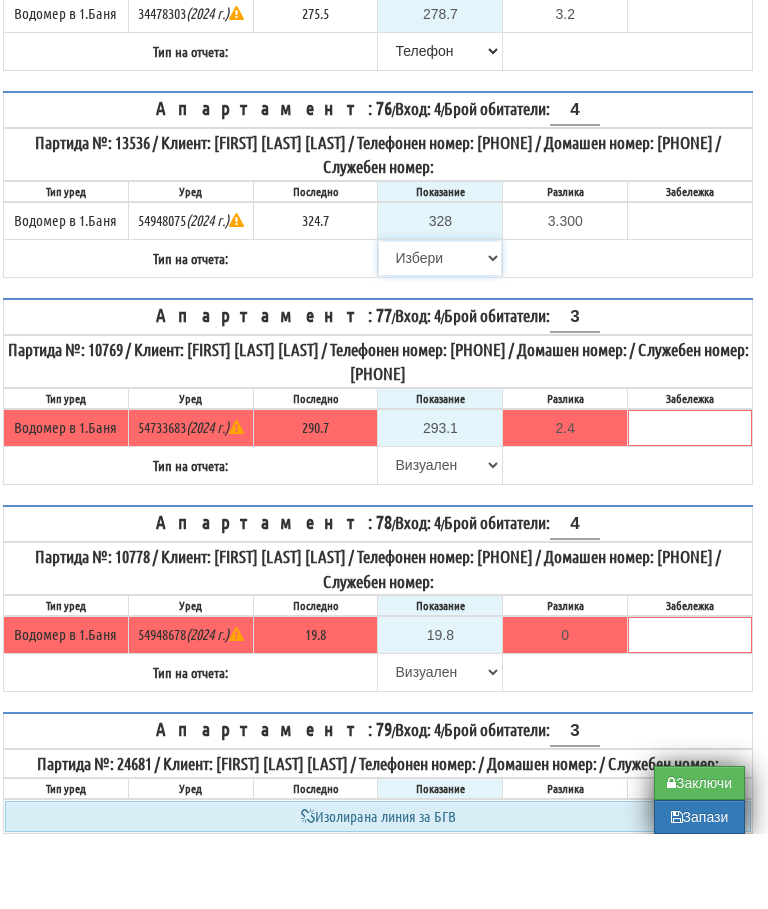 click on "Избери
Визуален
Телефон
Бележка
Неосигурен достъп
Самоотчет
Служебно
Дистанционен" at bounding box center (440, 333) 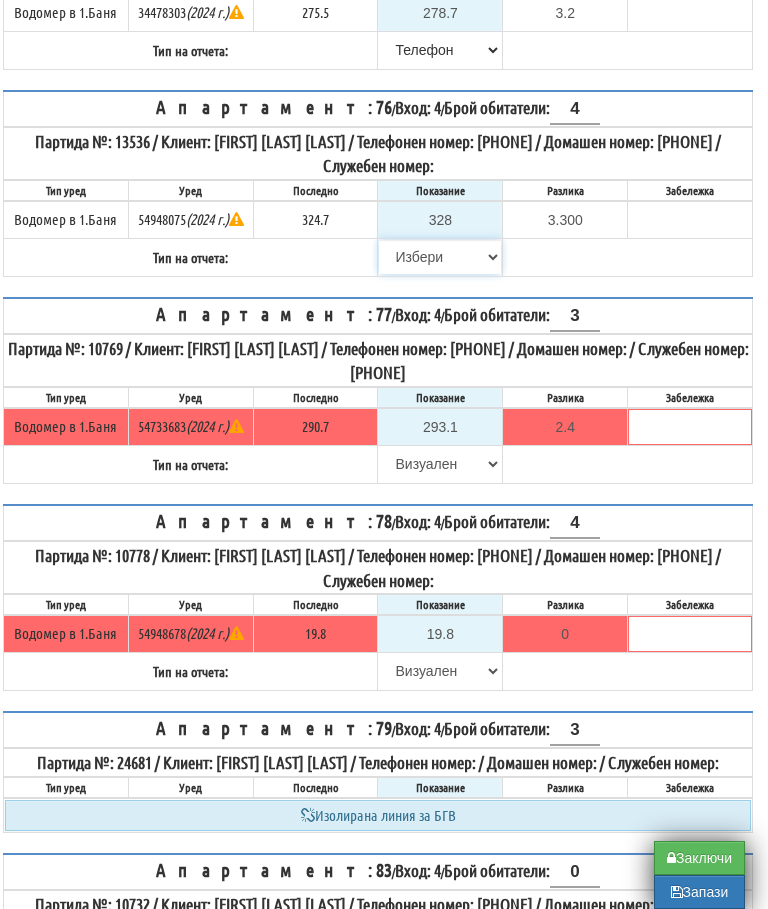 select on "8ac75930-9bfd-e511-80be-8d5a1dced85a" 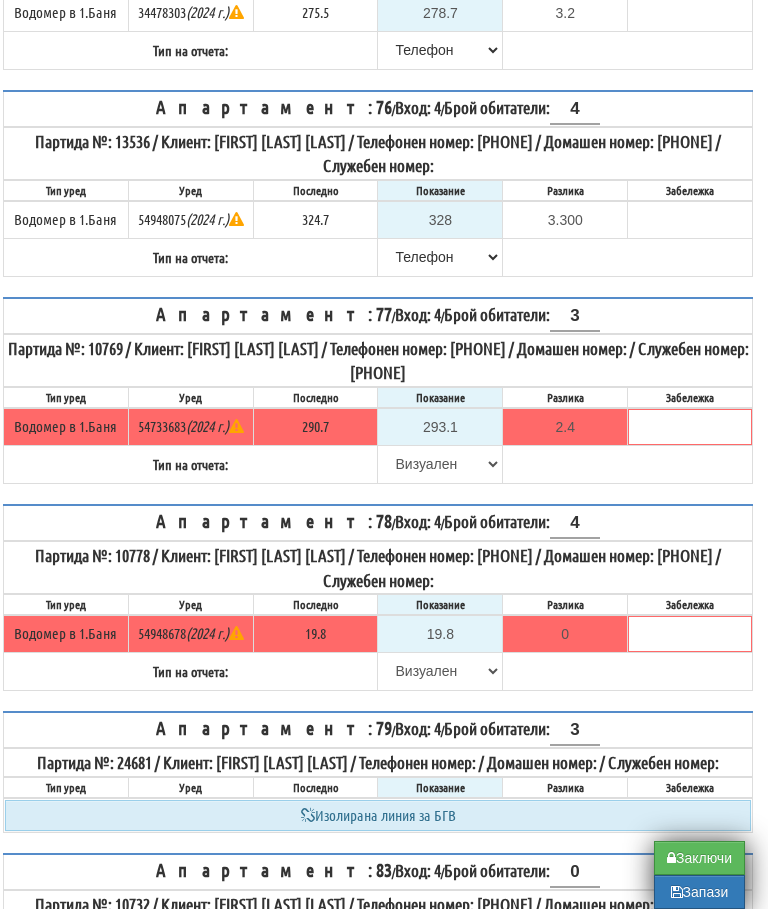 click on "Заключи" at bounding box center [699, 858] 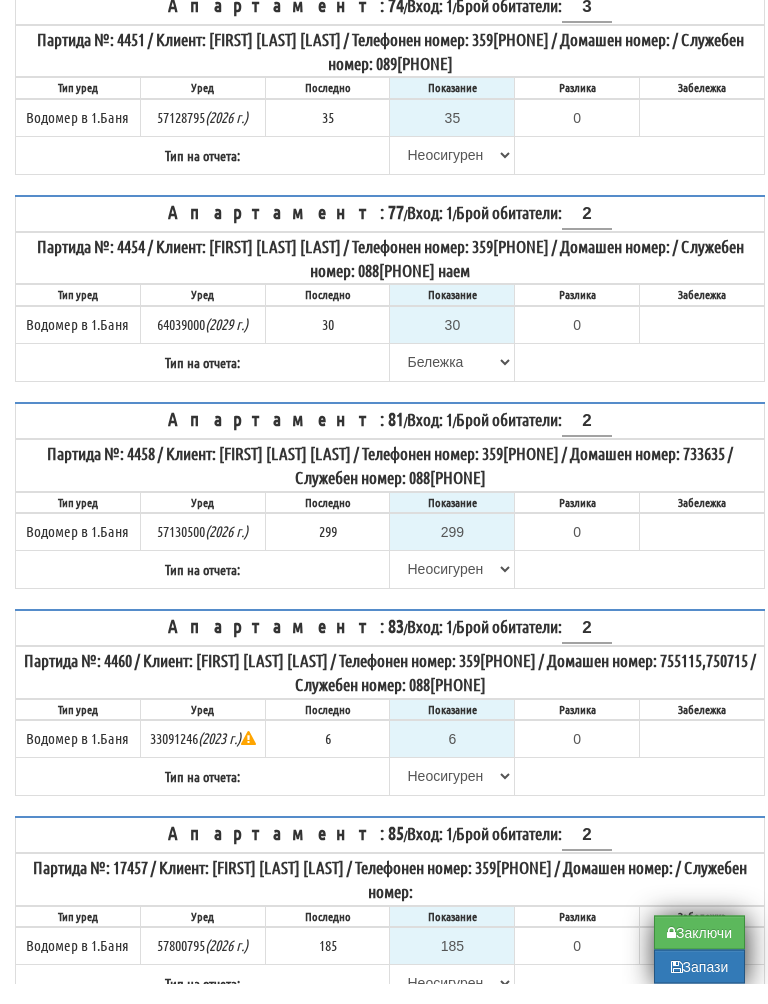 scroll, scrollTop: 4883, scrollLeft: 0, axis: vertical 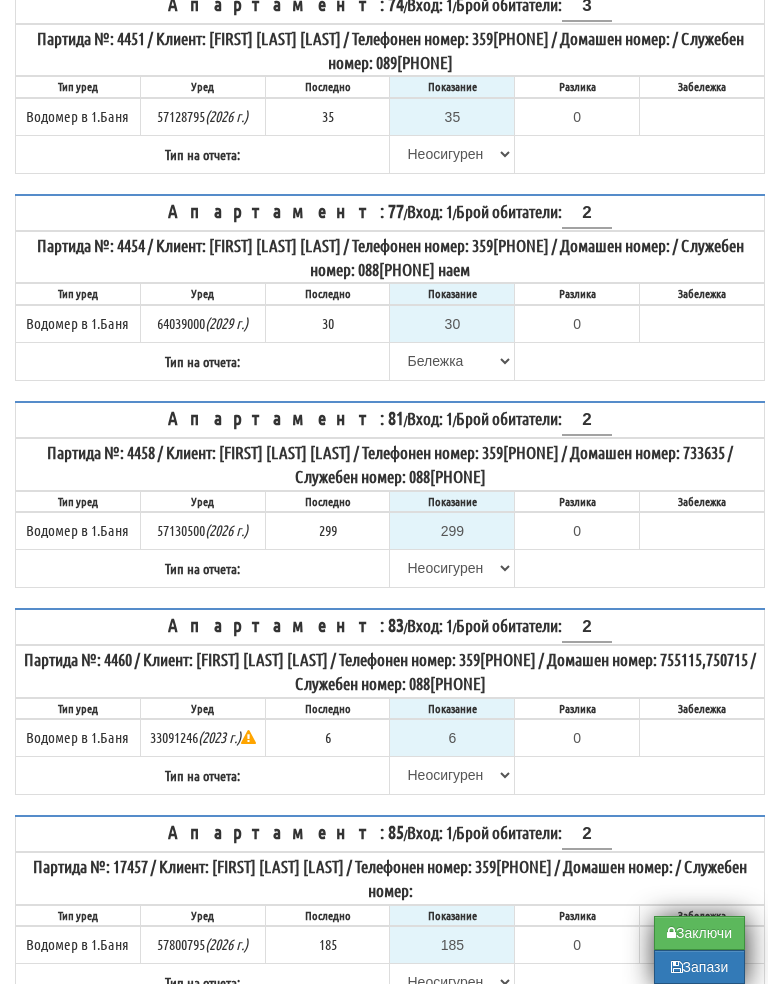 click on "Заключи" at bounding box center [699, 953] 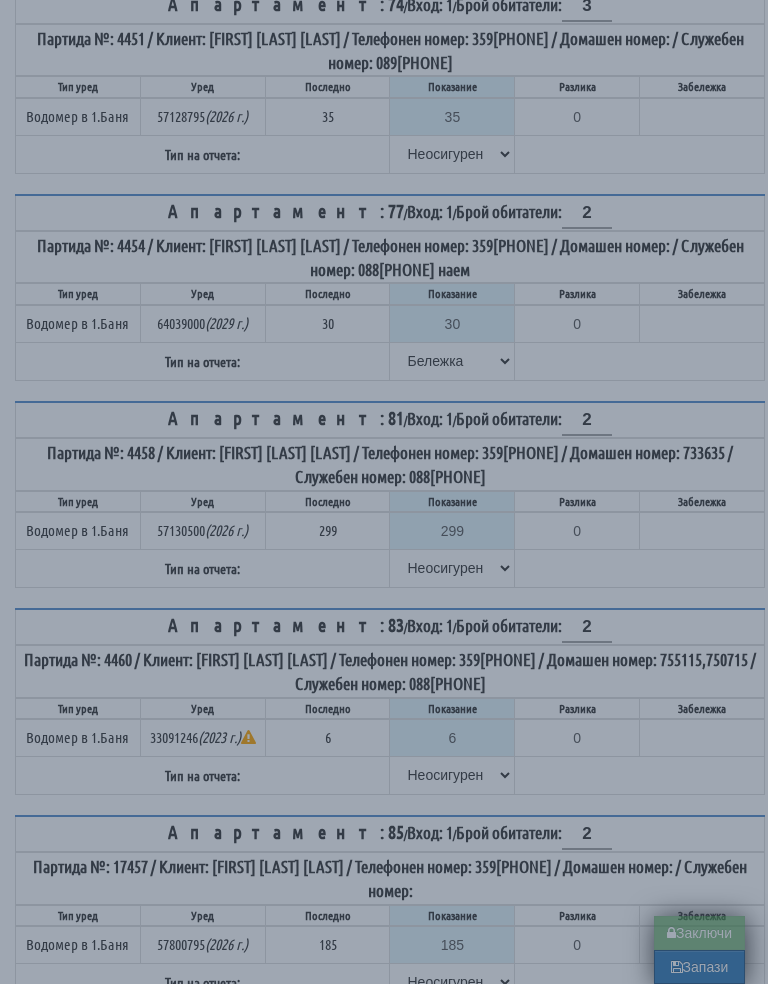 type on "0.000" 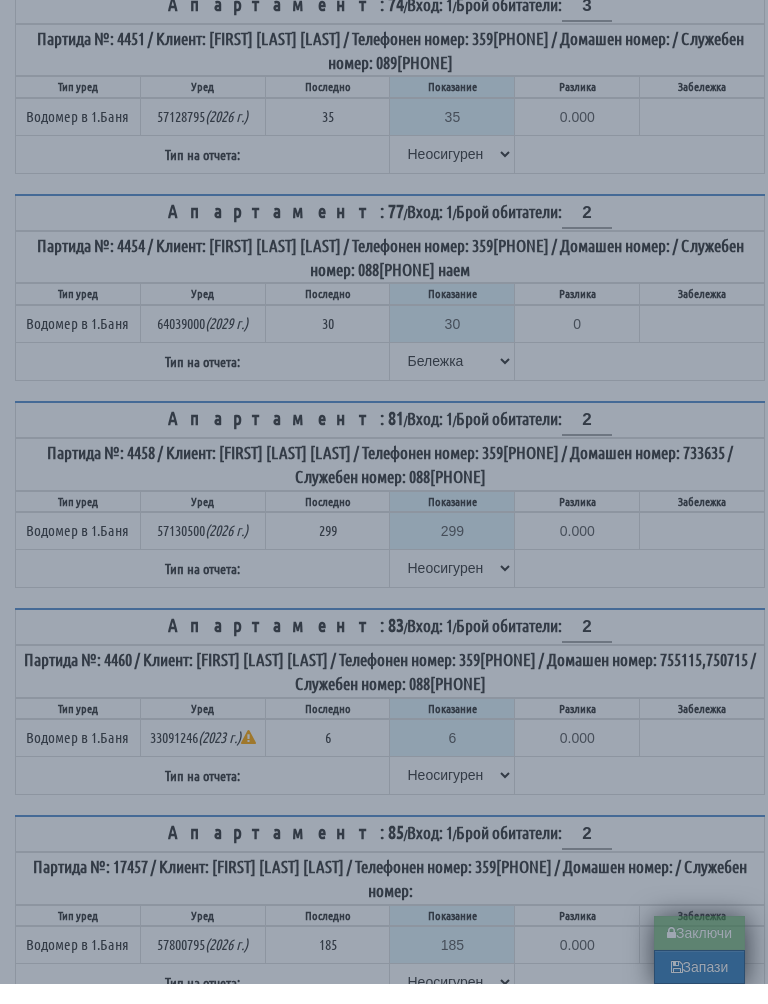 type on "0.0" 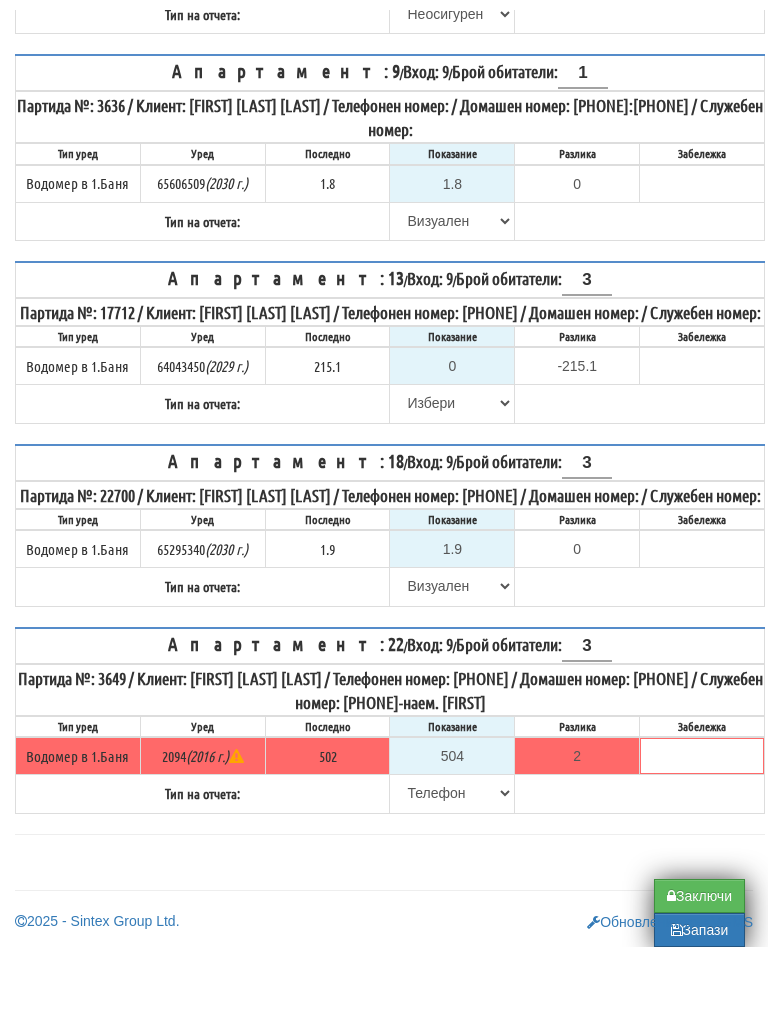 scroll, scrollTop: 668, scrollLeft: 0, axis: vertical 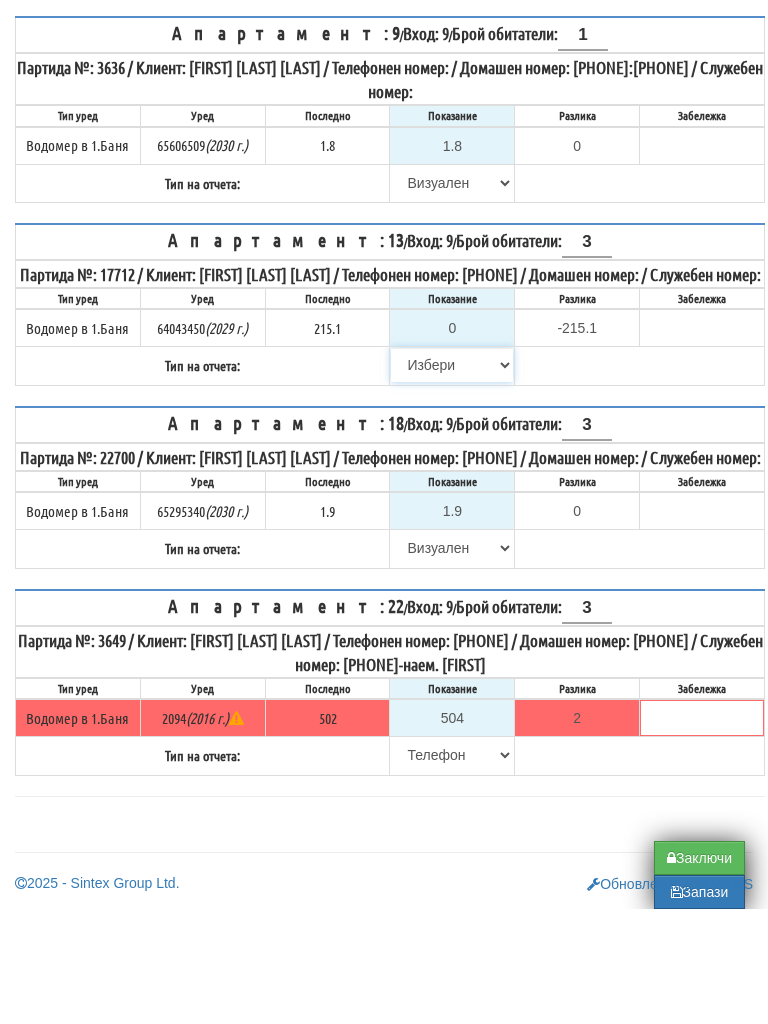 click on "Избери
Визуален
Телефон
Бележка
Неосигурен достъп
Самоотчет
Служебно
Дистанционен" at bounding box center (452, 480) 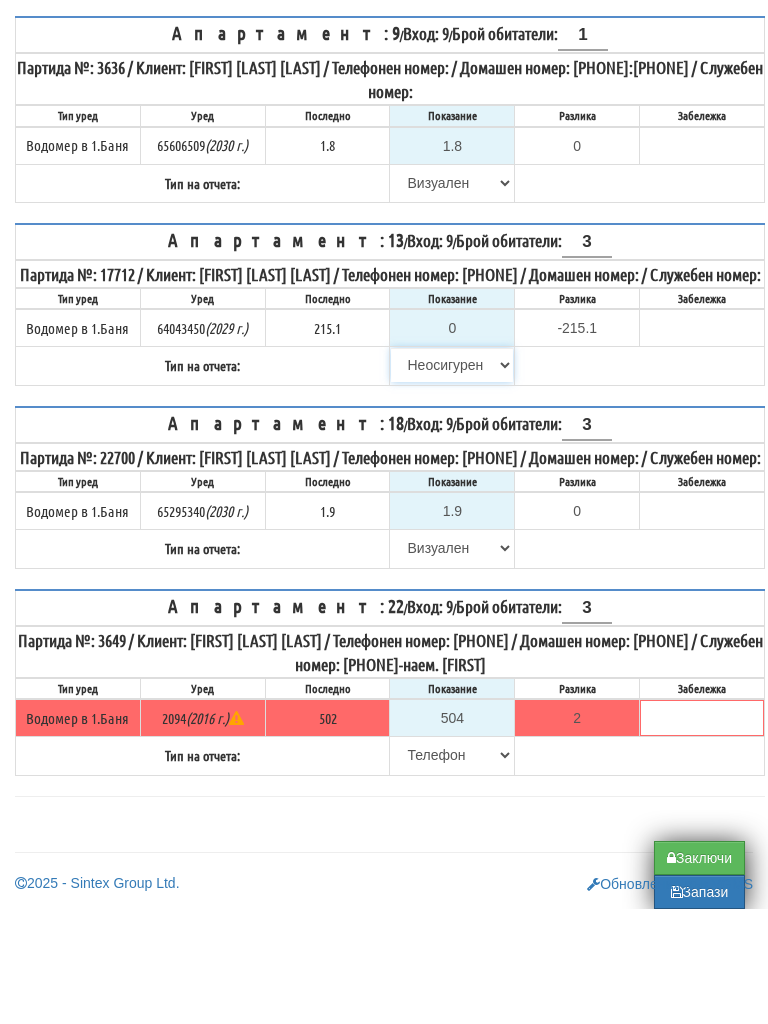 type on "215.1" 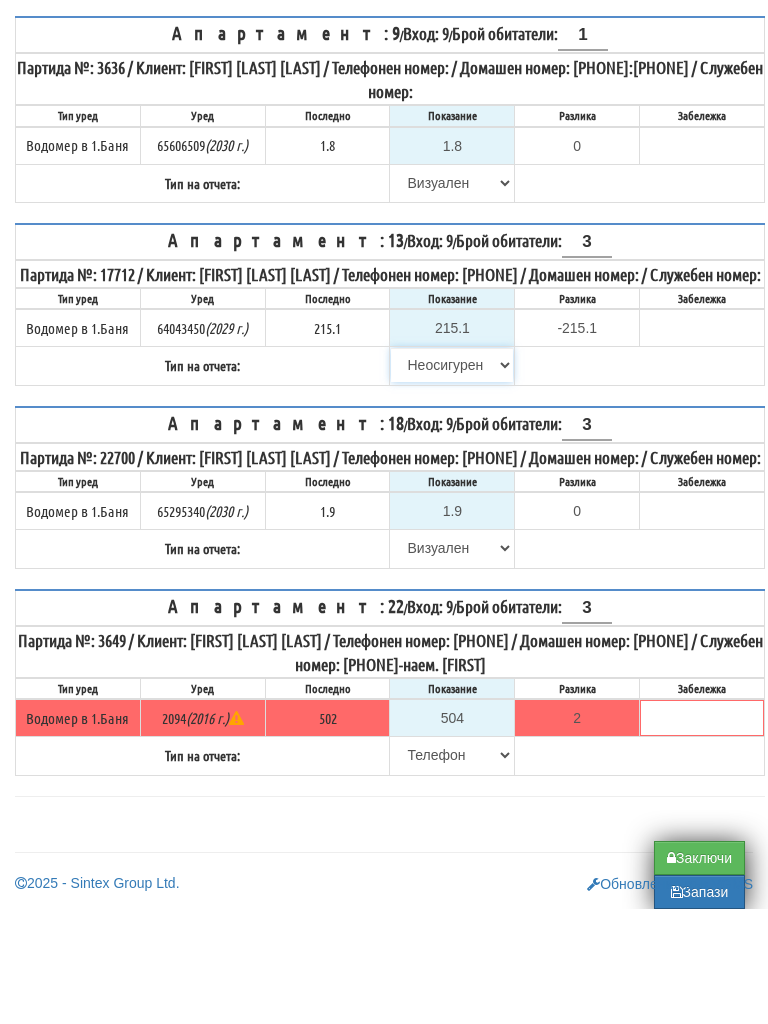type on "0.0" 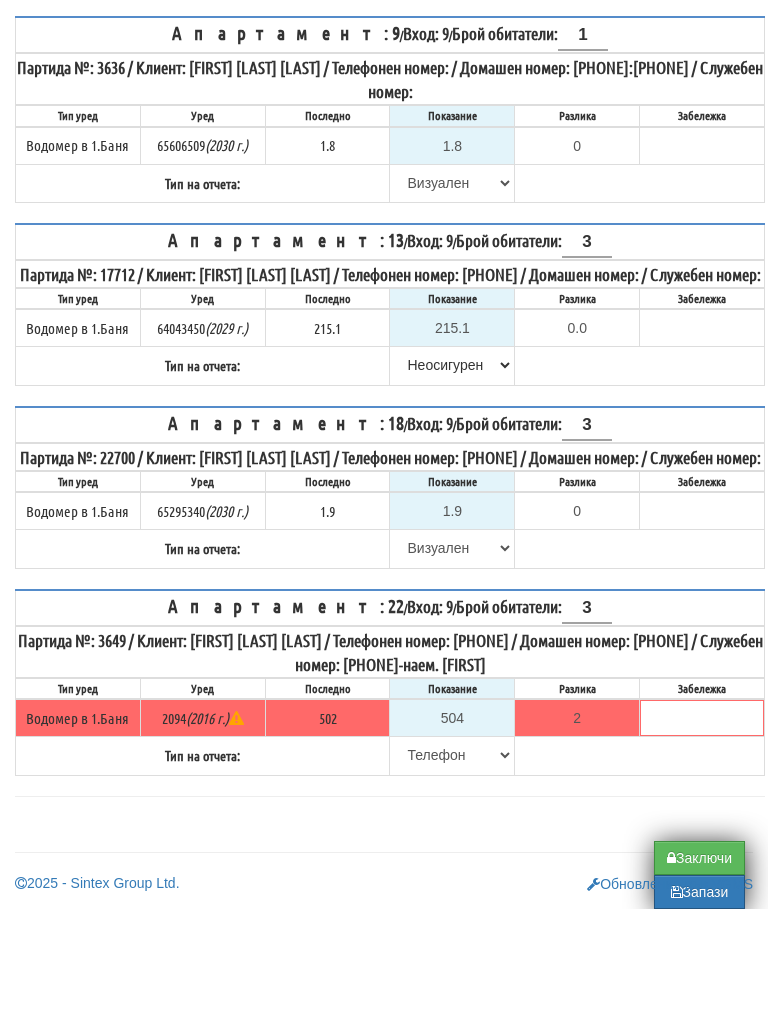 click on "Заключи" at bounding box center [699, 973] 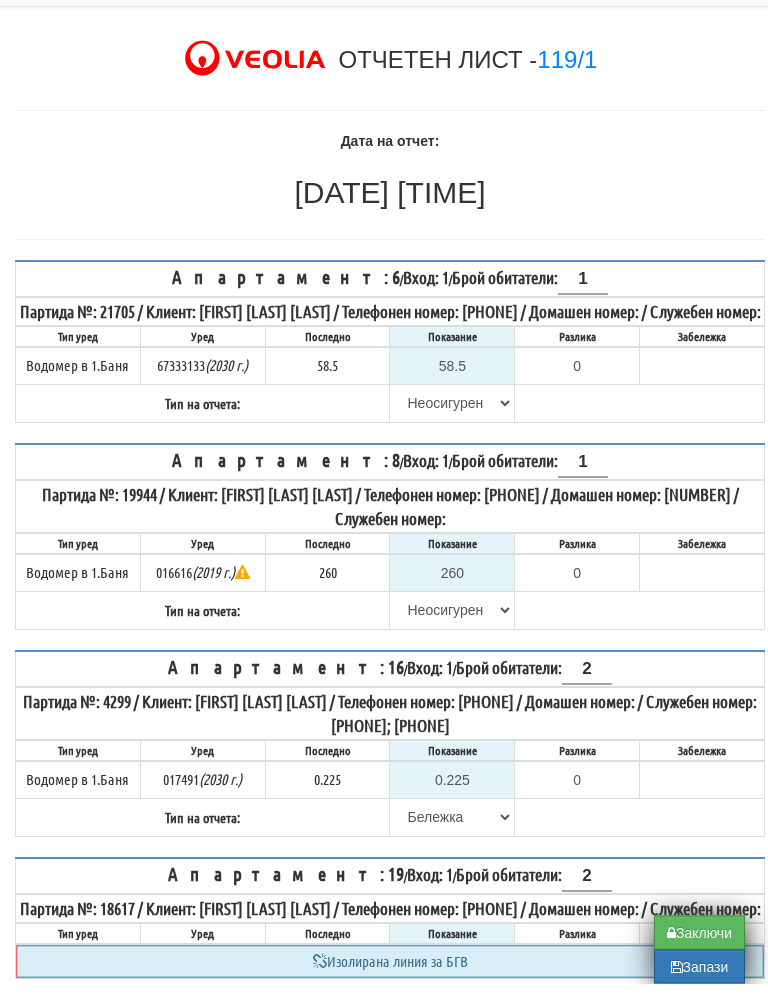 scroll, scrollTop: 86, scrollLeft: 0, axis: vertical 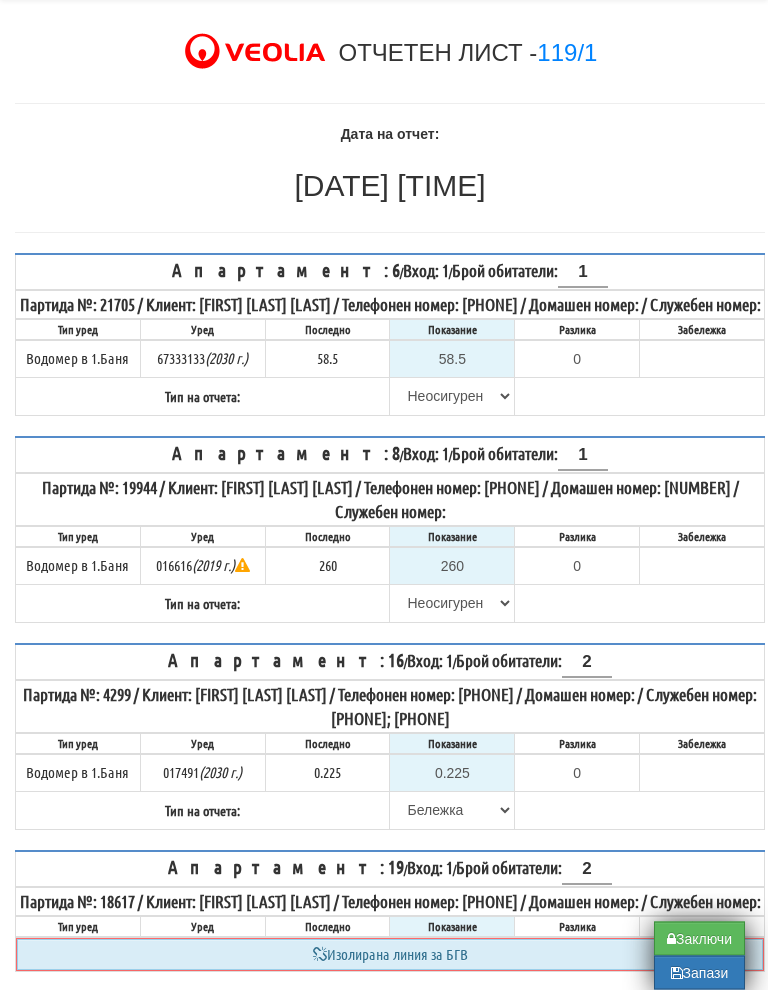 click on "Заключи" at bounding box center [699, 953] 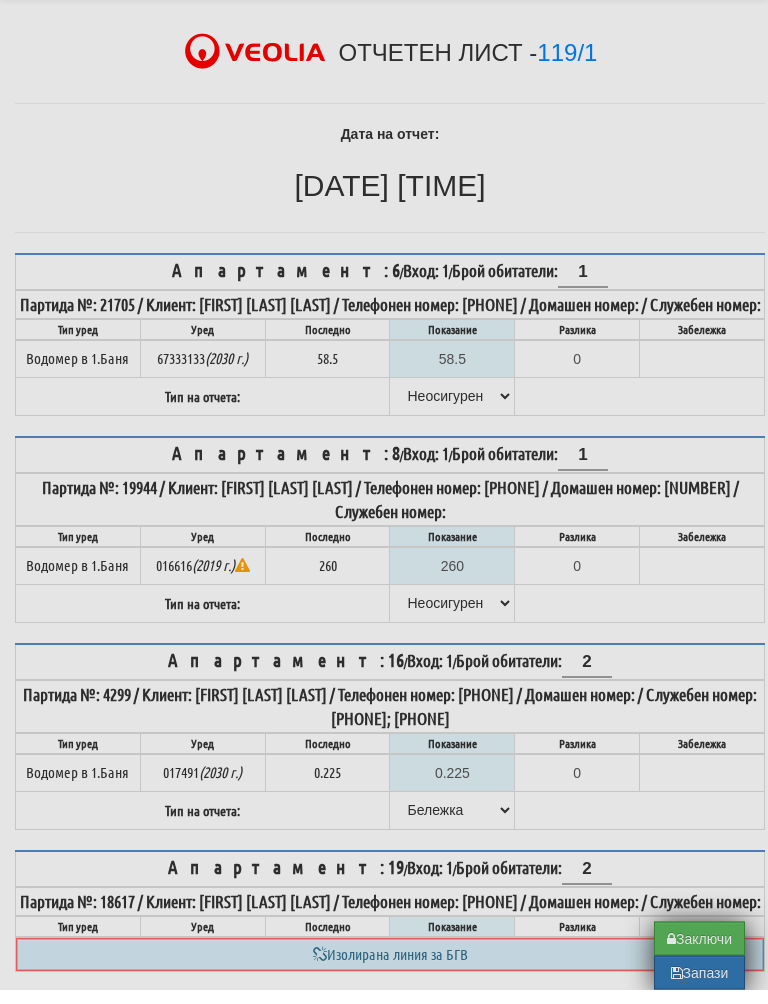 type on "0.0" 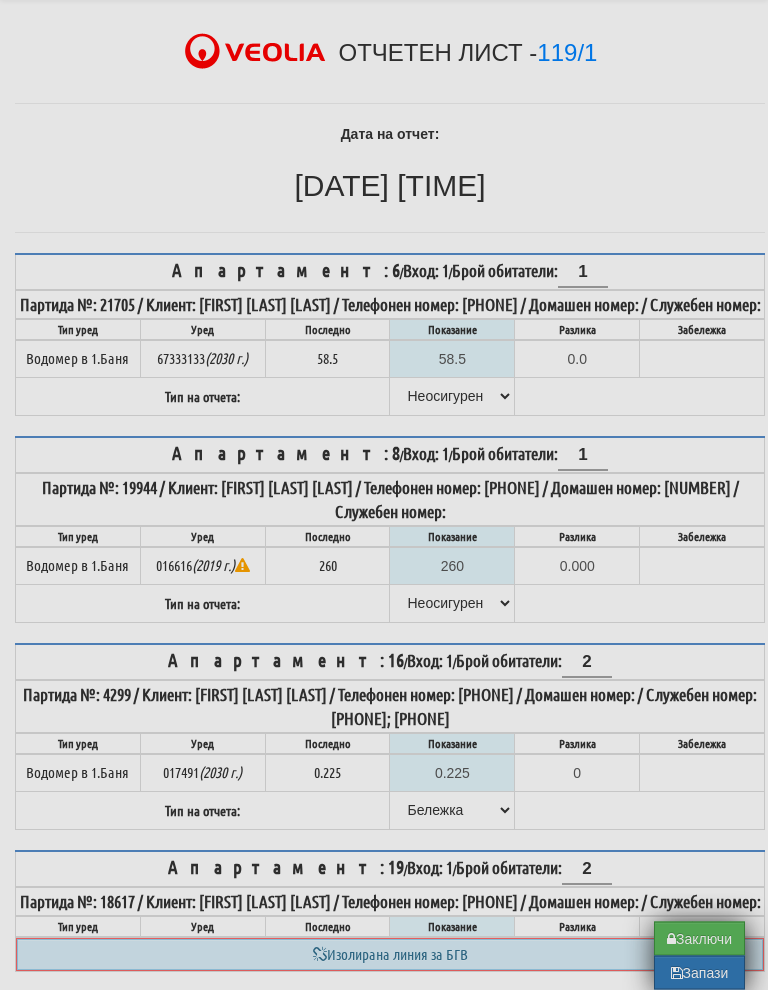type on "0.0" 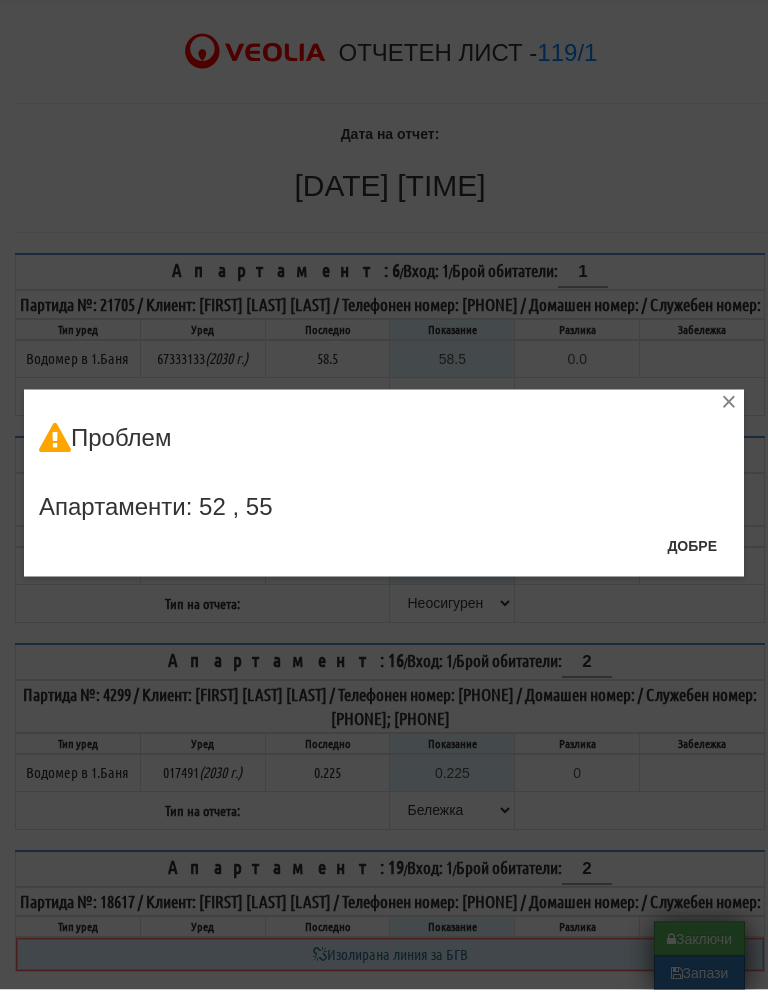 click on "Добре" at bounding box center (692, 560) 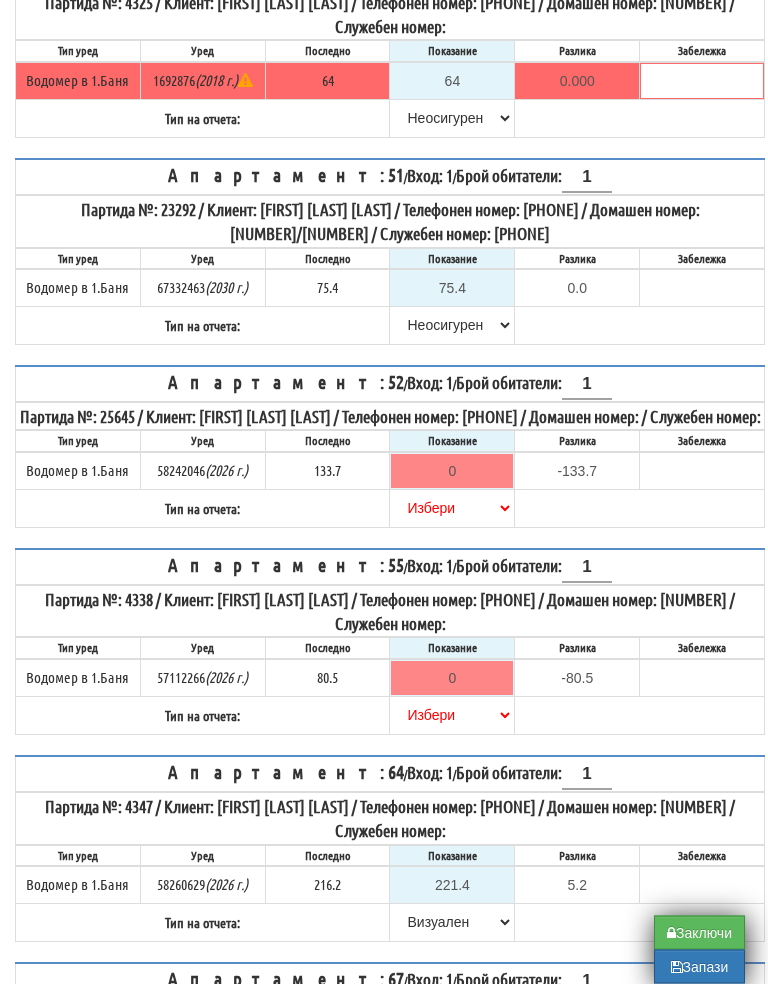 scroll, scrollTop: 2216, scrollLeft: 0, axis: vertical 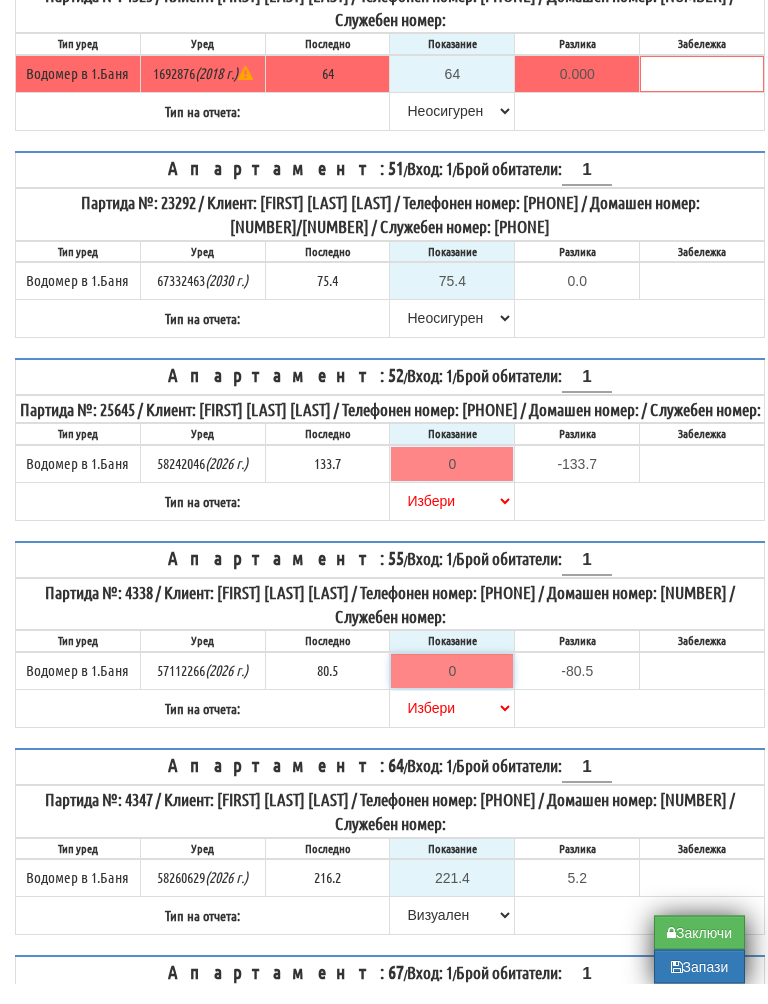 click on "0" at bounding box center [452, 692] 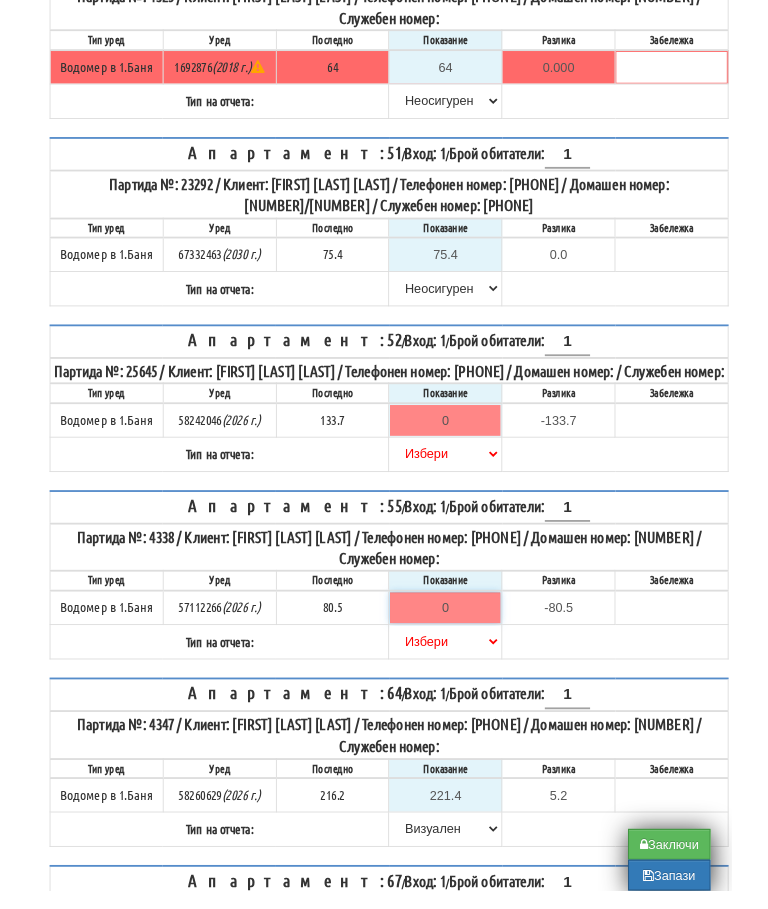 scroll, scrollTop: 2375, scrollLeft: 12, axis: both 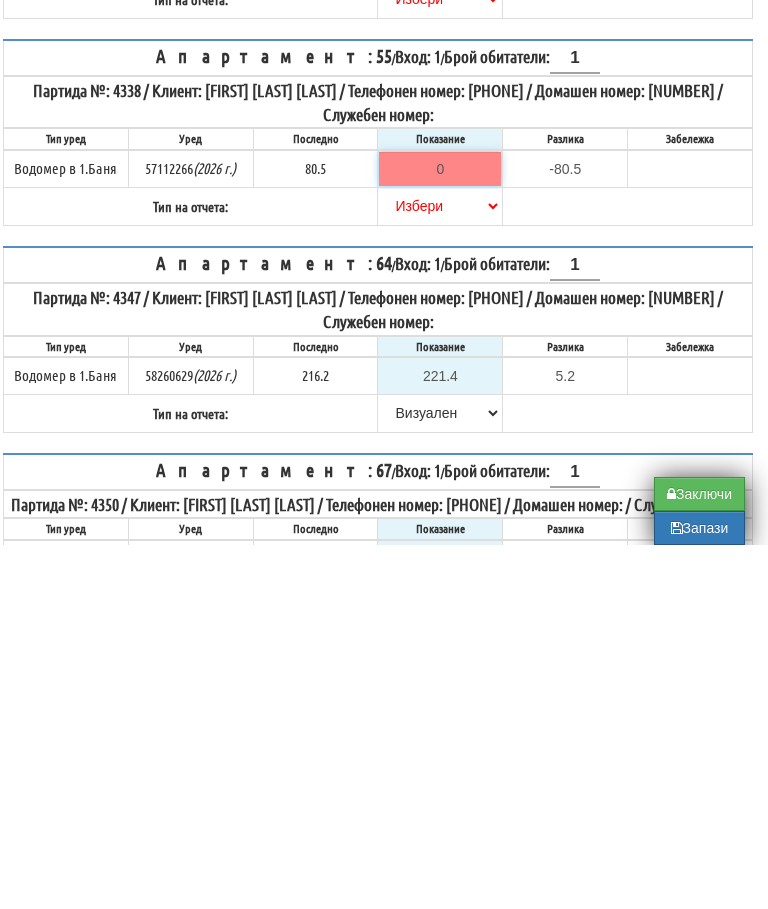 type on "8" 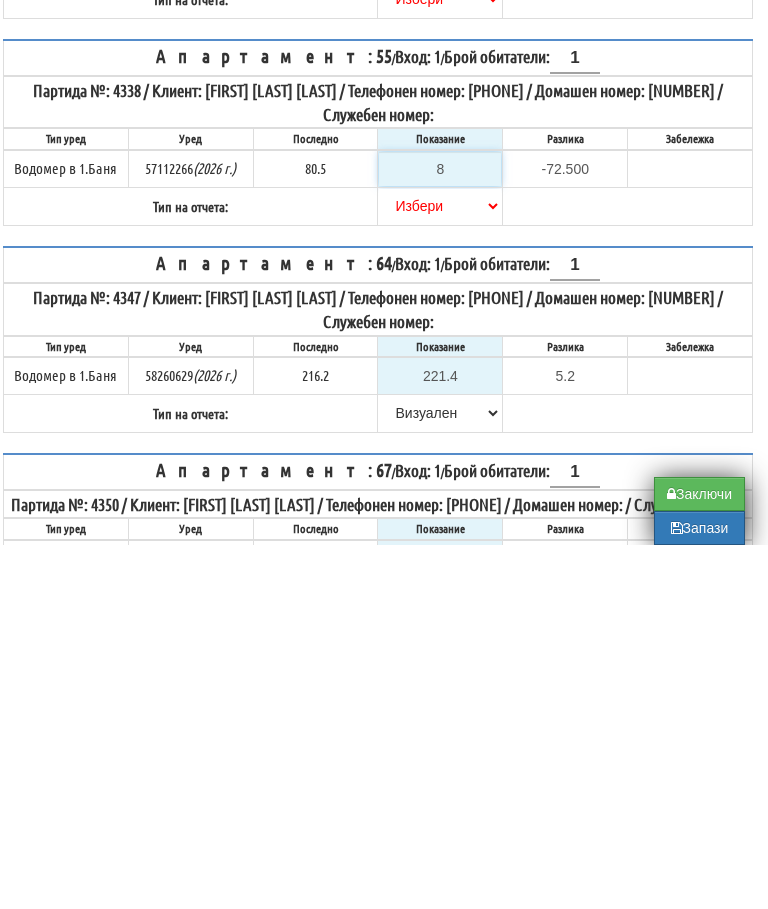 type on "80" 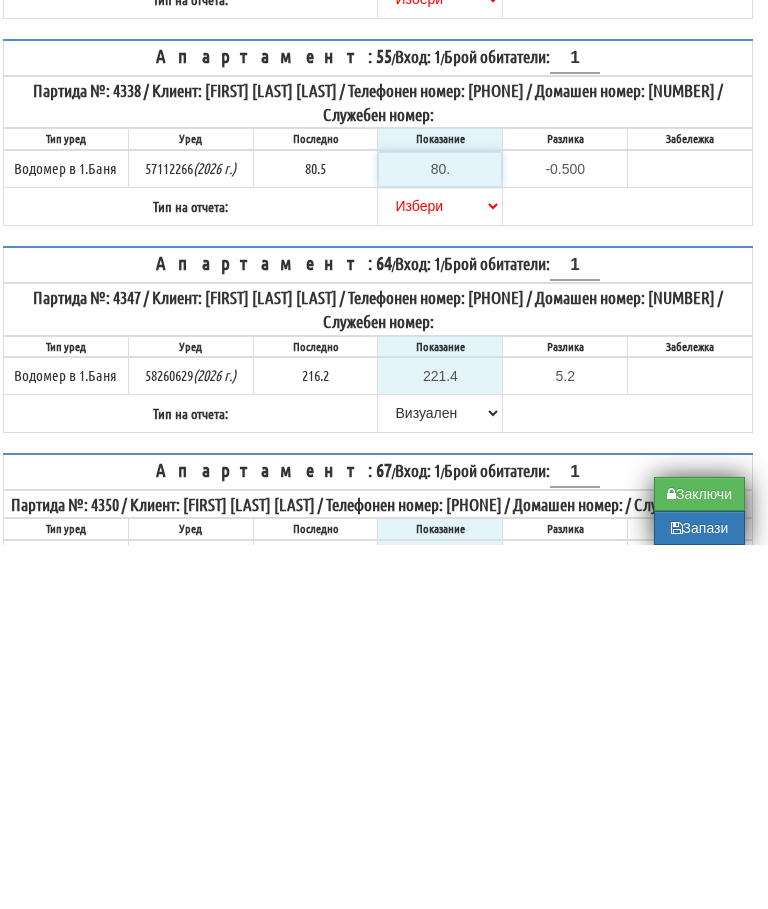 type on "80.7" 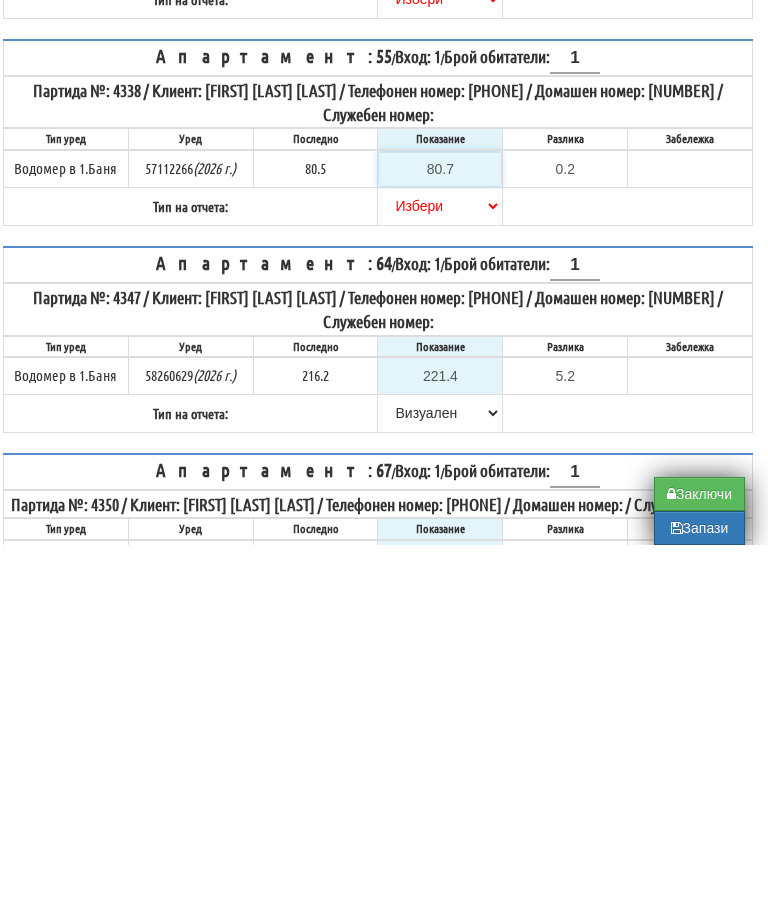 type on "80.7" 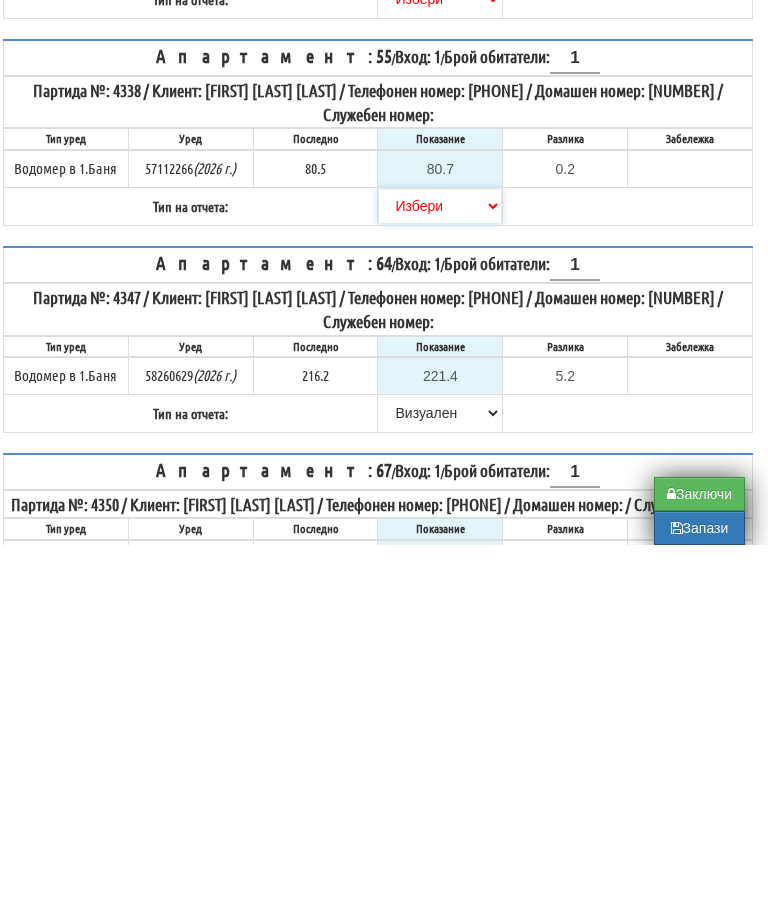 click on "Избери
Визуален
Телефон
Бележка
Неосигурен достъп
Самоотчет
Служебно
Дистанционен" at bounding box center [440, 570] 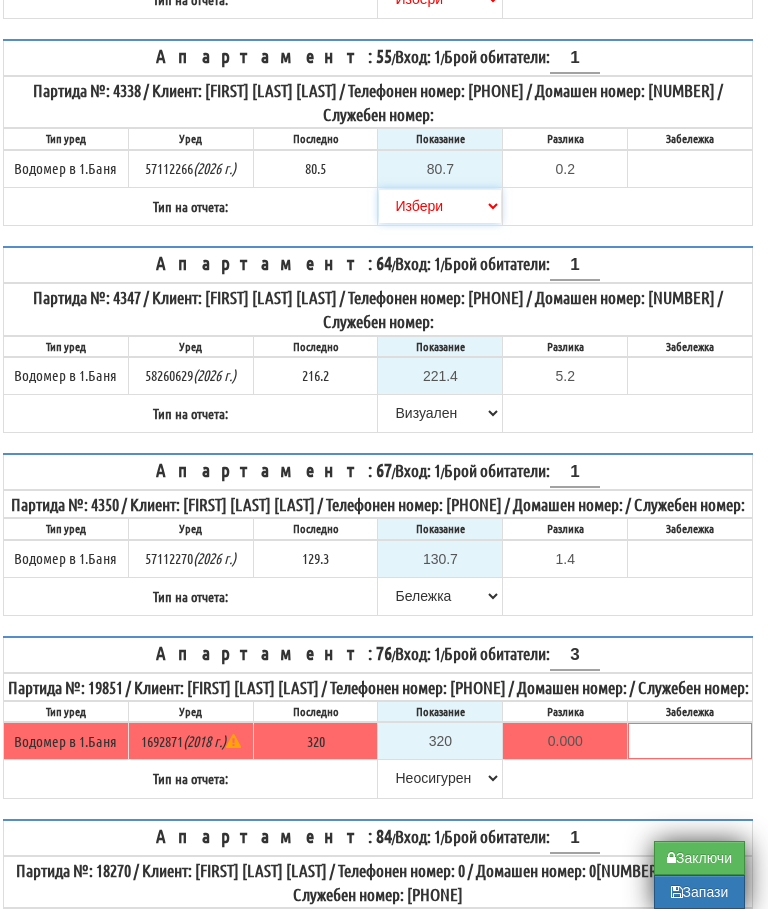 select on "89c75930-9bfd-e511-80be-8d5a1dced85a" 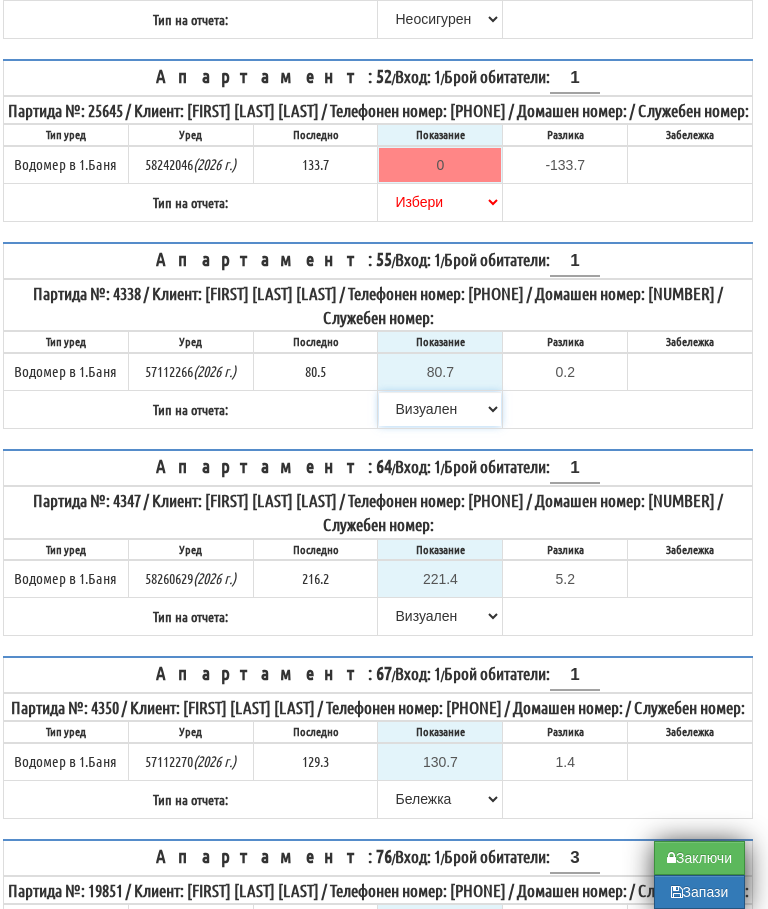scroll, scrollTop: 2535, scrollLeft: 12, axis: both 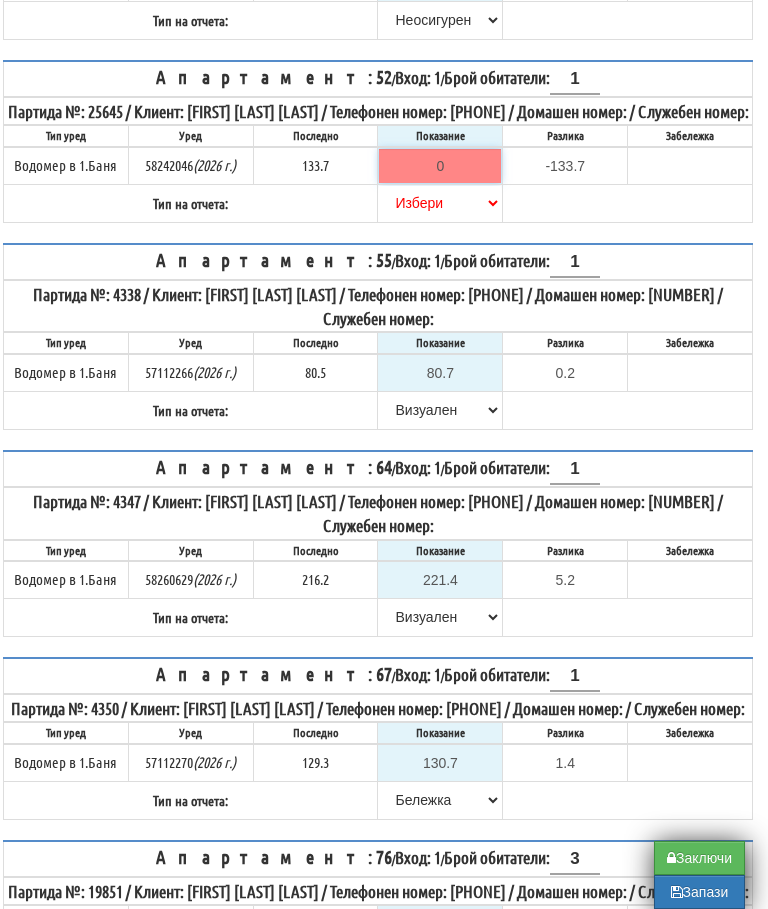 click on "0" at bounding box center (440, 166) 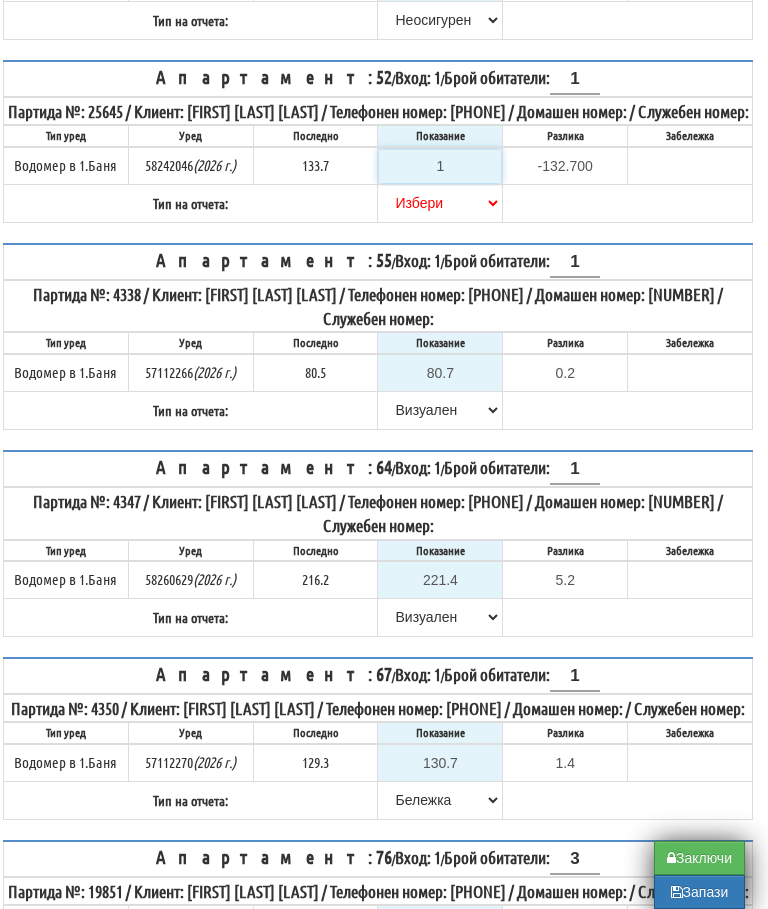 type on "13" 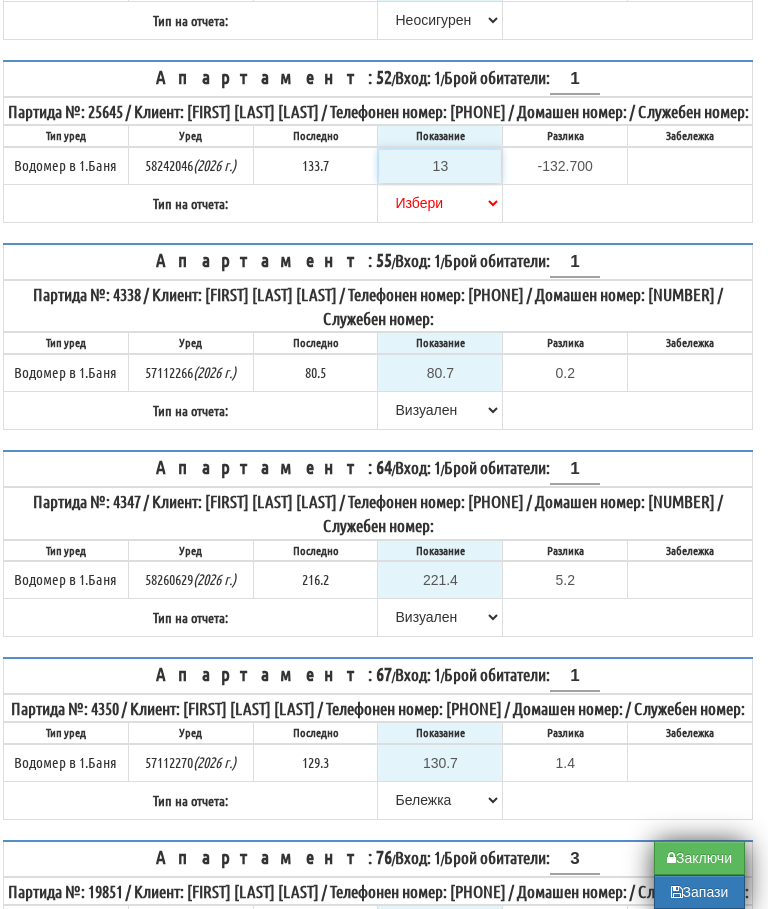 type on "-120.700" 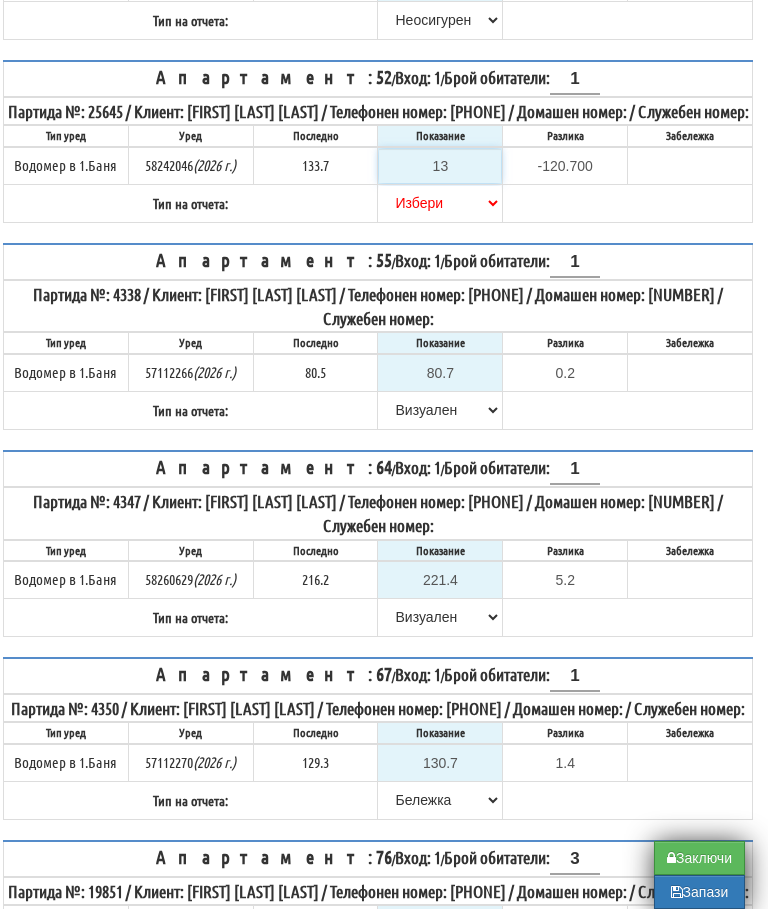 type on "134" 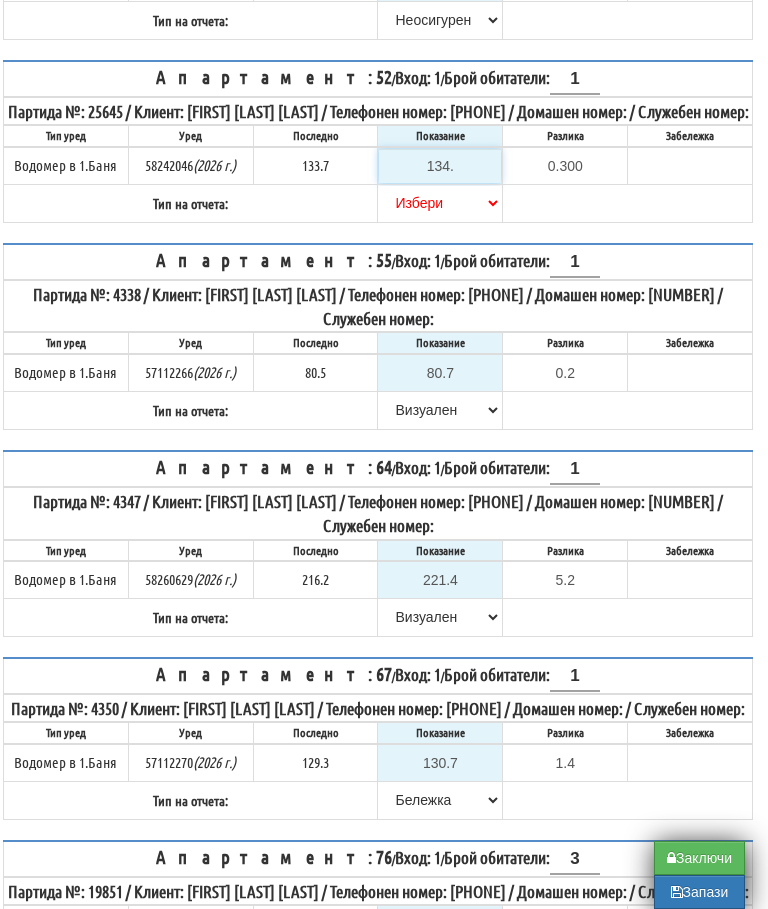 type on "134.3" 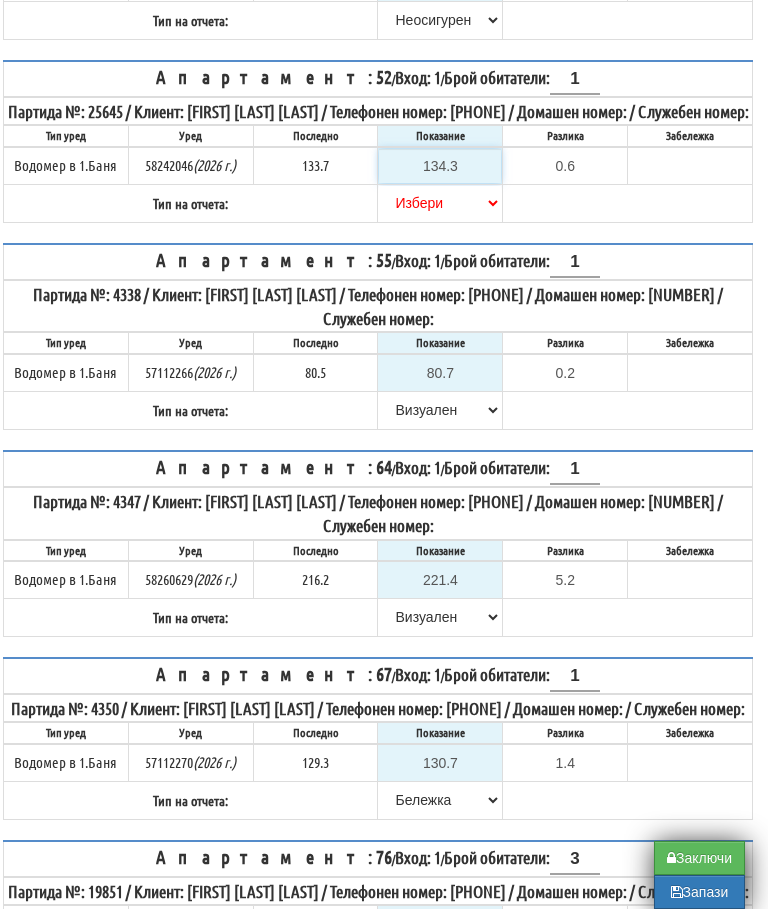 type on "134.3" 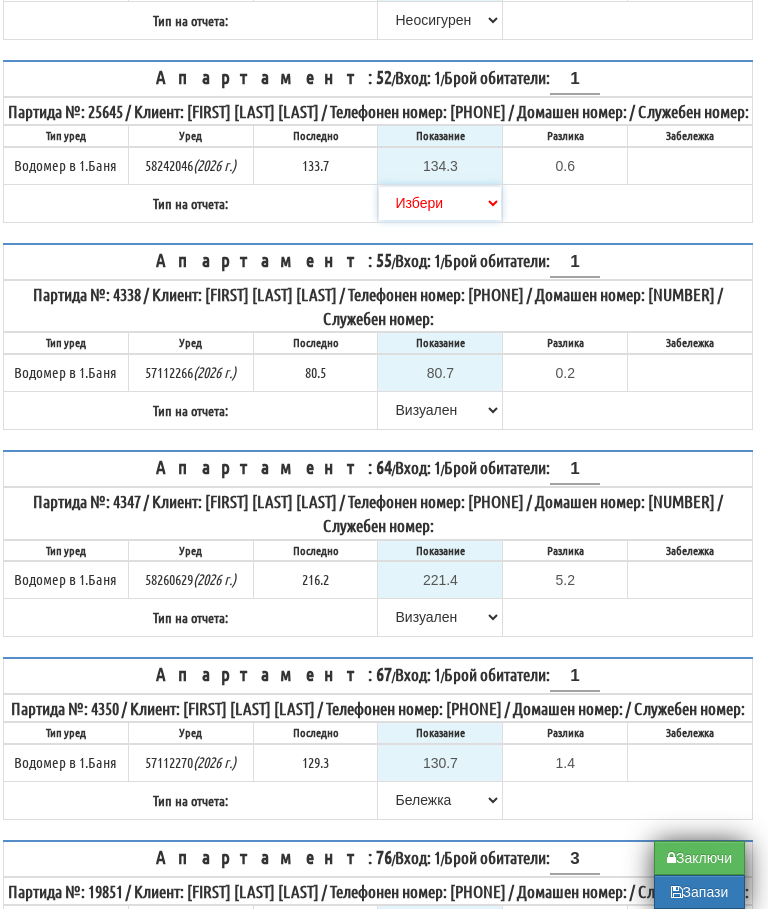 click on "Избери
Визуален
Телефон
Бележка
Неосигурен достъп
Самоотчет
Служебно
Дистанционен" at bounding box center [440, 203] 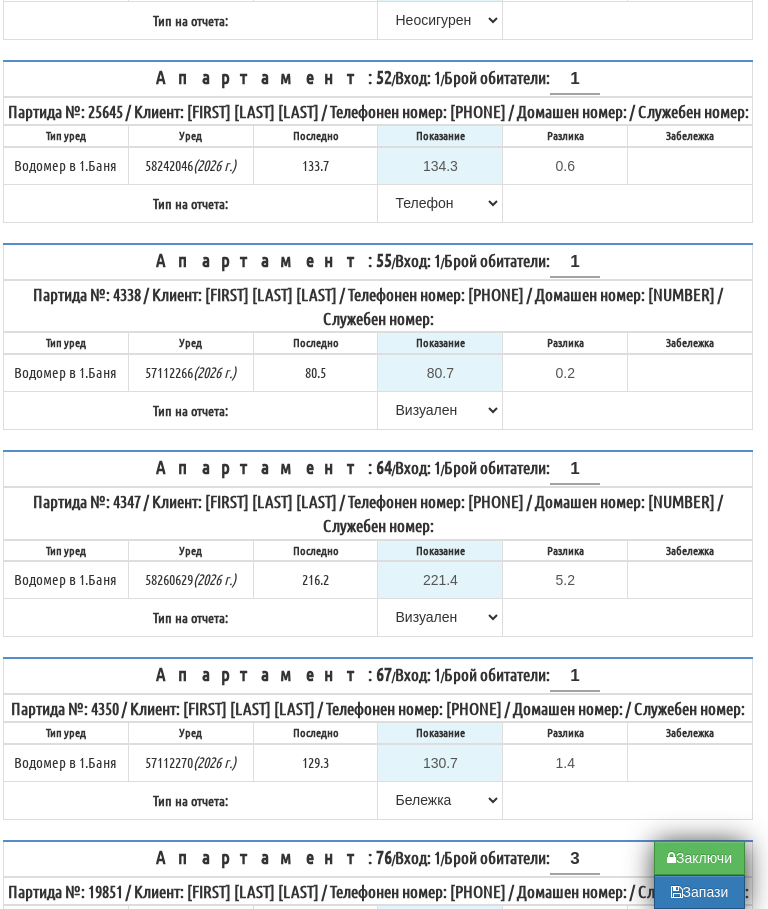 click on "Заключи" at bounding box center (699, 858) 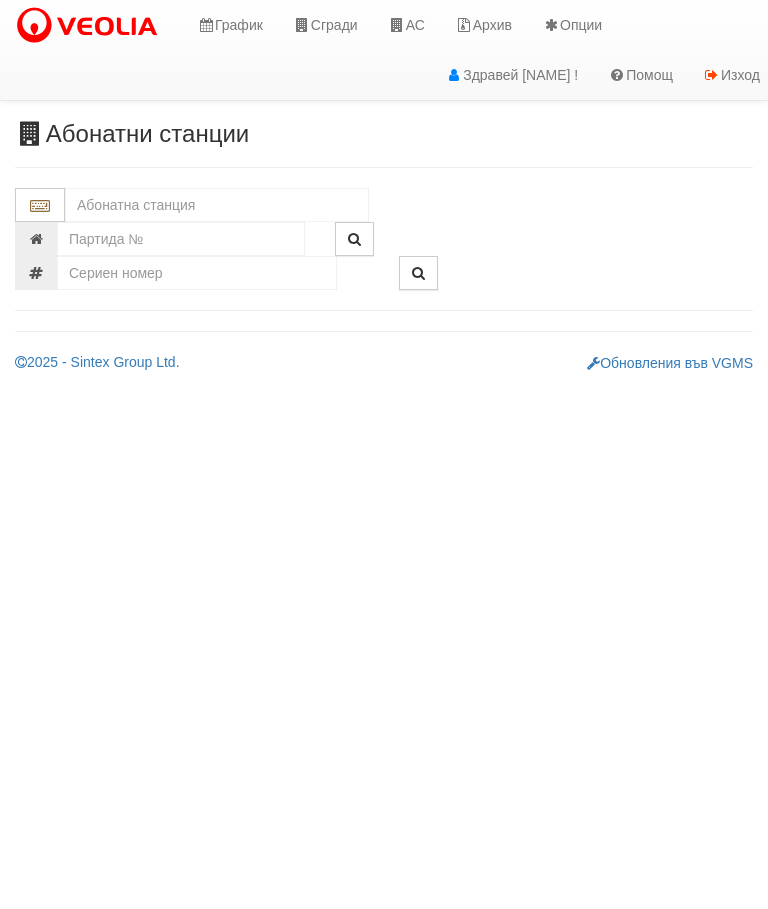 scroll, scrollTop: 0, scrollLeft: 0, axis: both 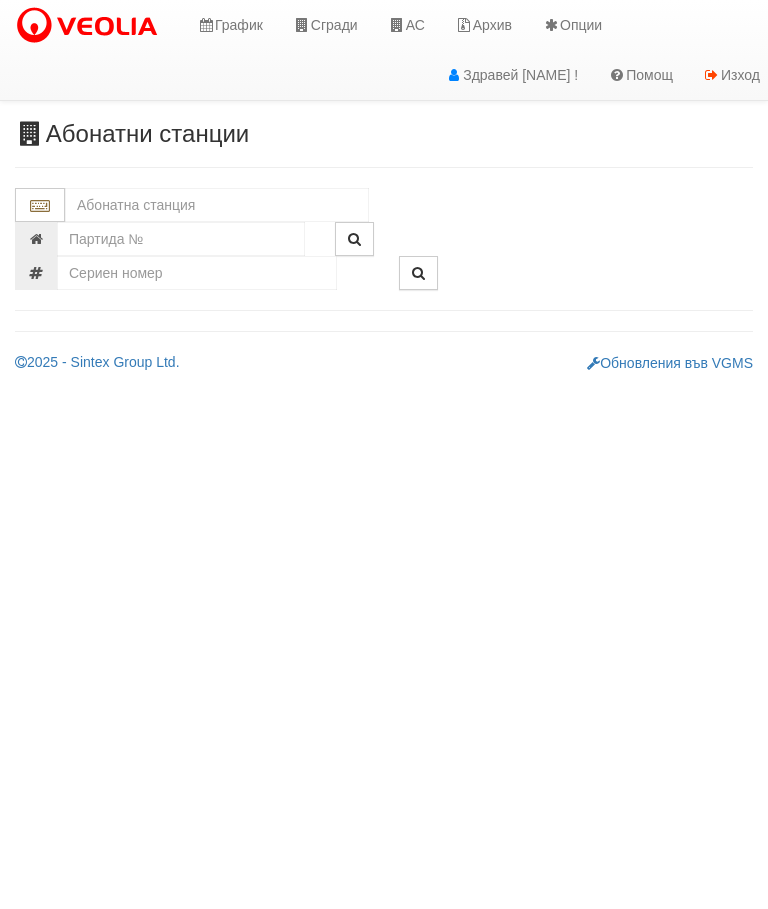 click at bounding box center (217, 205) 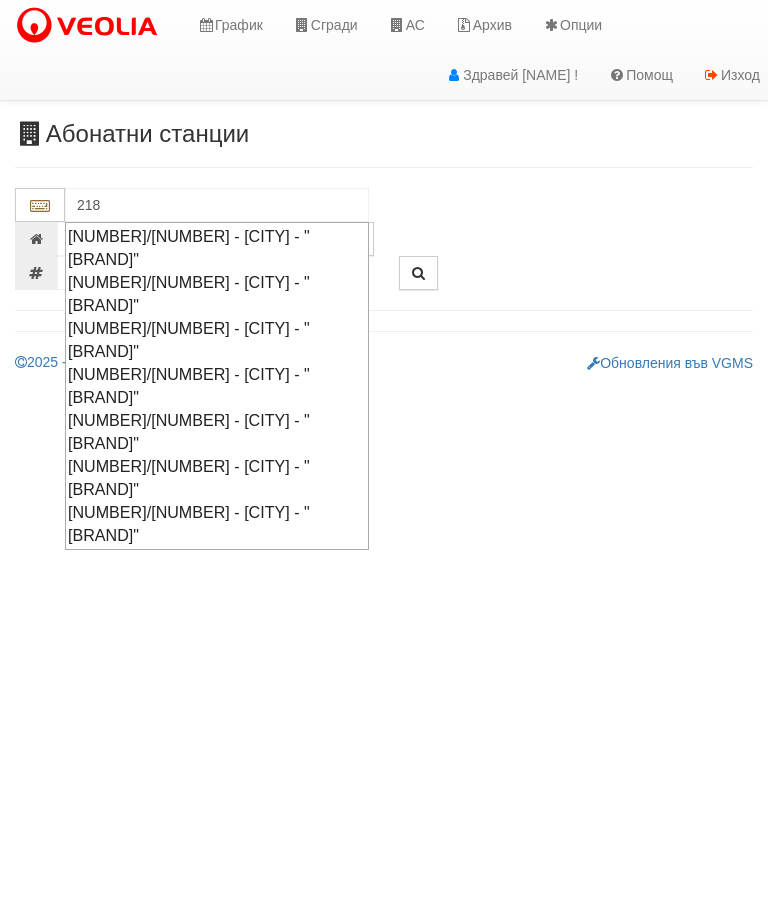 click on "[NUMBER]/[NUMBER] - [CITY] - "[BRAND]"" at bounding box center (217, 432) 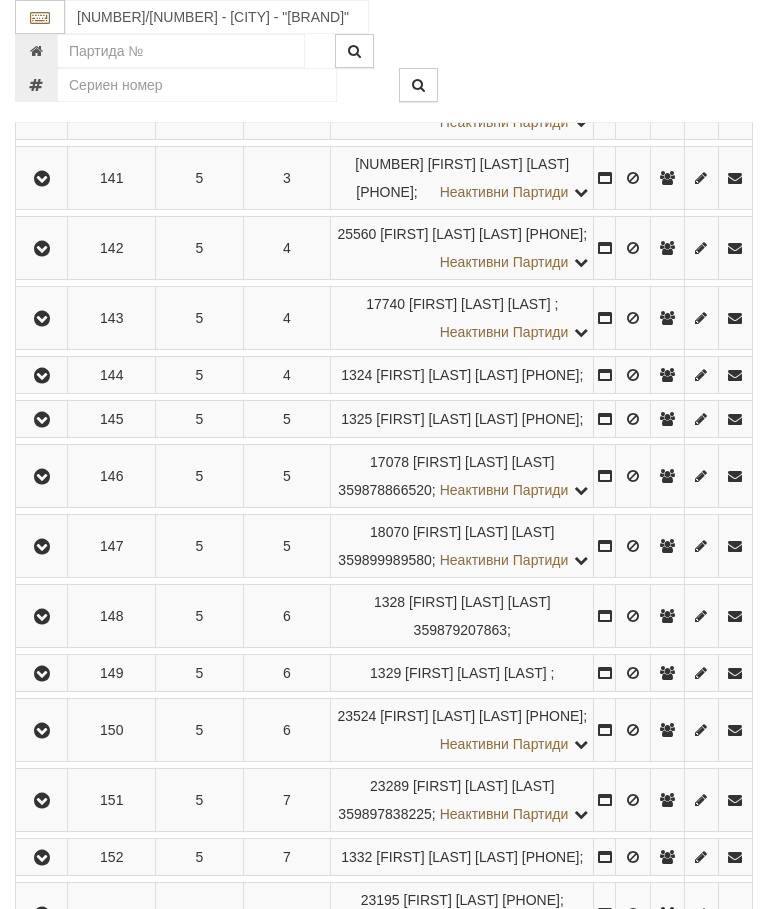 scroll, scrollTop: 1548, scrollLeft: 0, axis: vertical 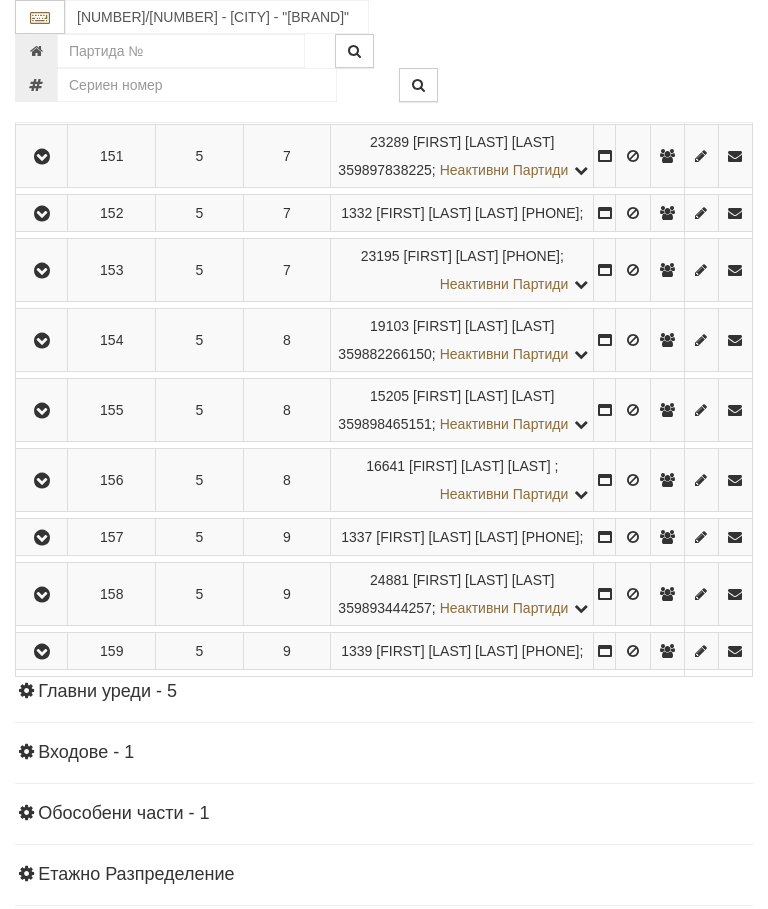 click at bounding box center (41, 156) 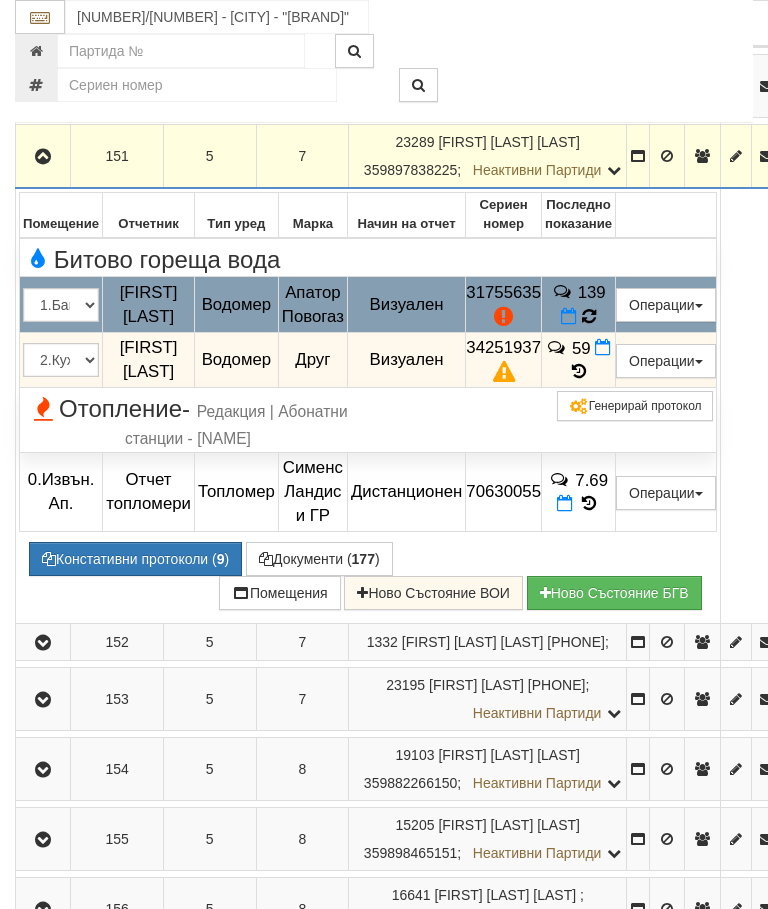 click at bounding box center (589, 316) 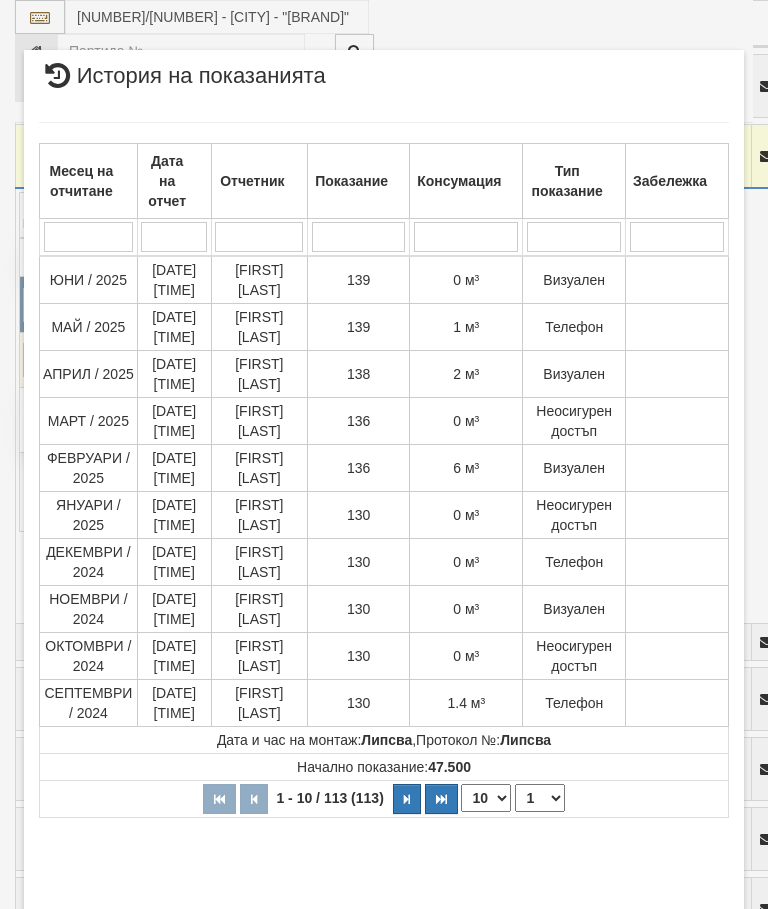 select on "10" 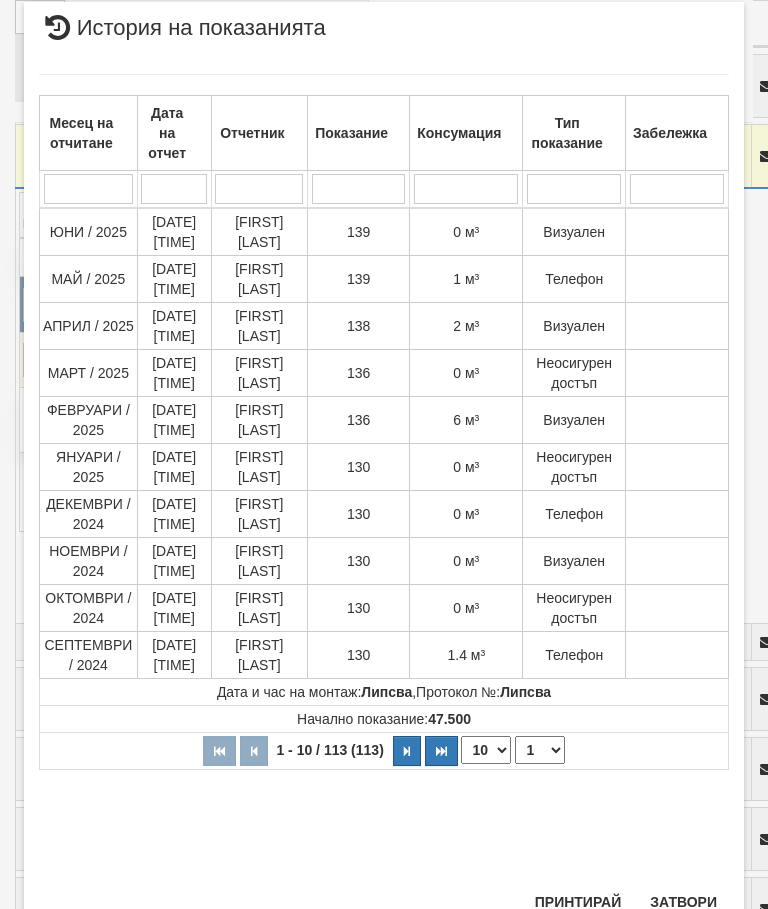 scroll, scrollTop: 1180, scrollLeft: 0, axis: vertical 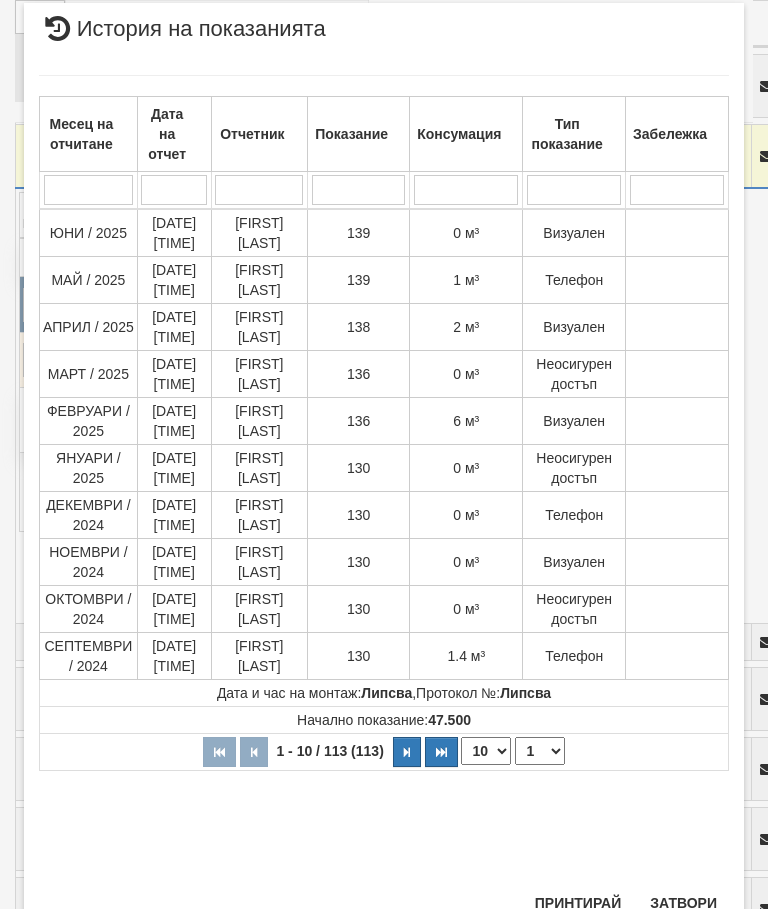 click on "Затвори" at bounding box center (683, 903) 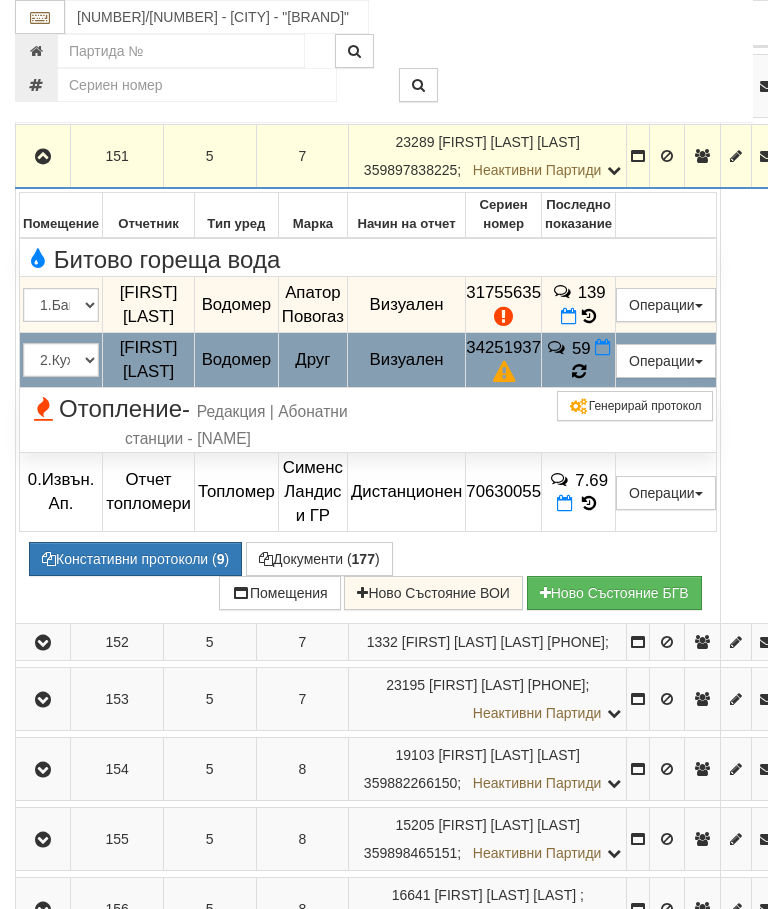 click at bounding box center (579, 371) 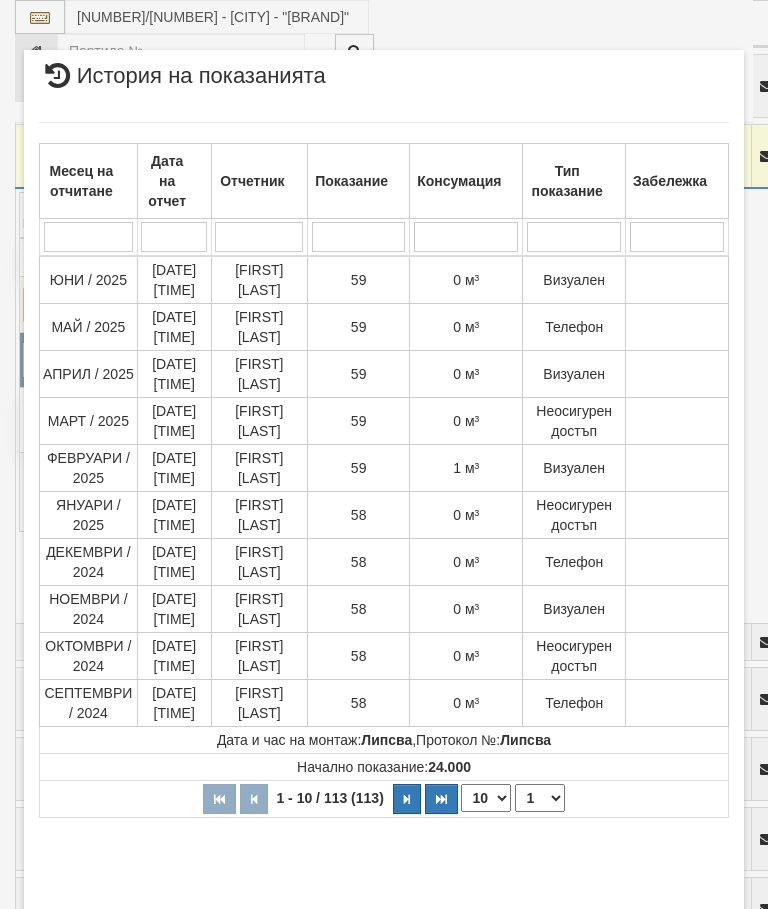 click on "Затвори" at bounding box center (683, 938) 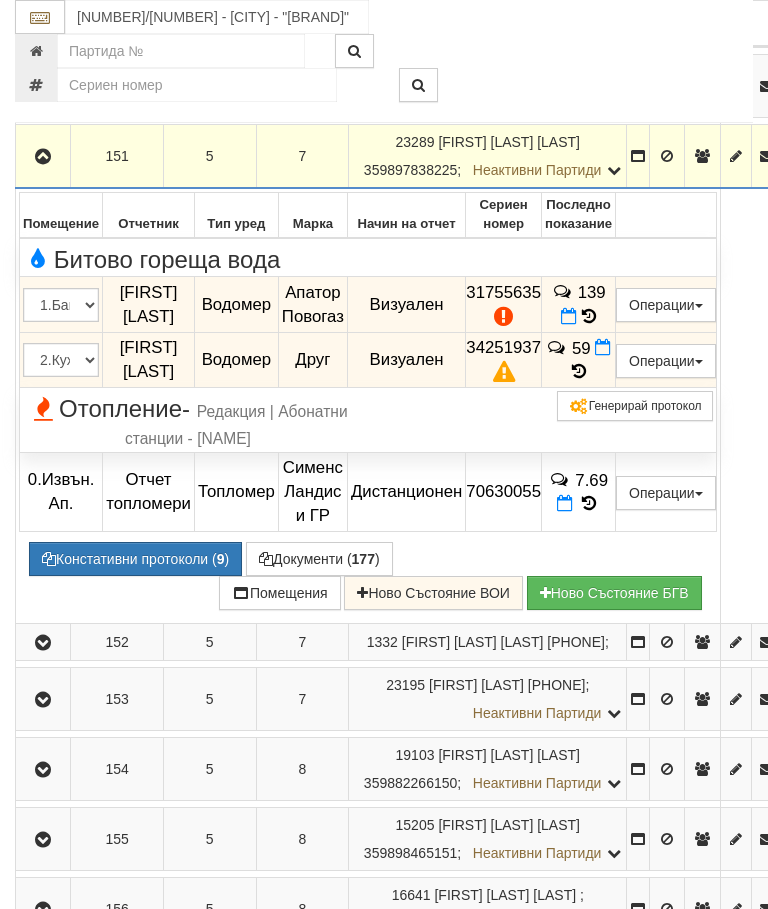 click at bounding box center (43, 156) 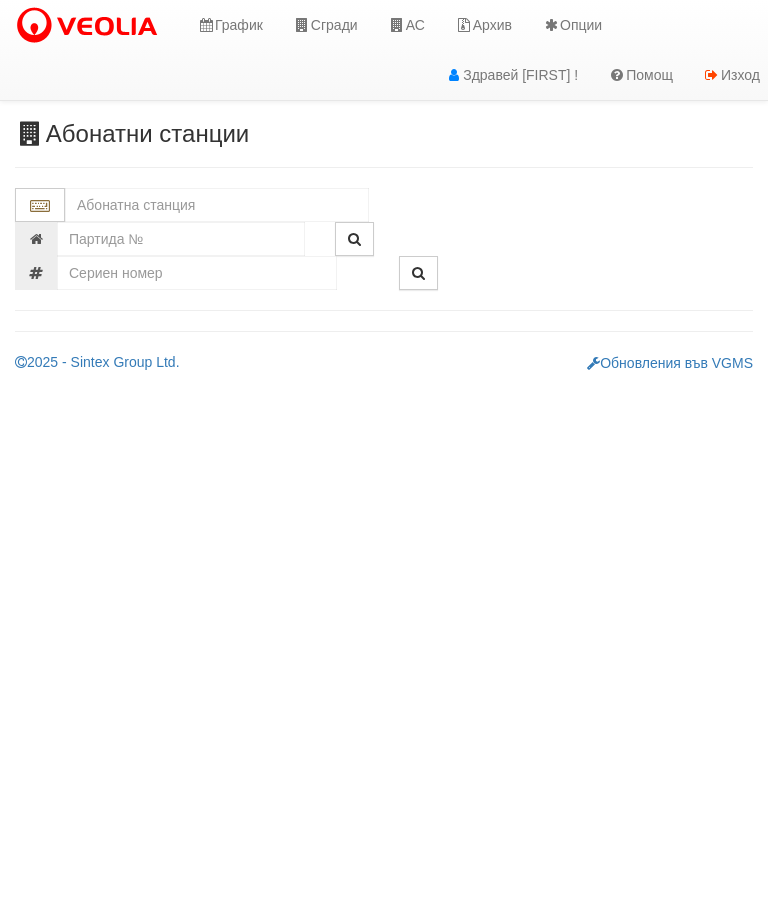 scroll, scrollTop: 0, scrollLeft: 0, axis: both 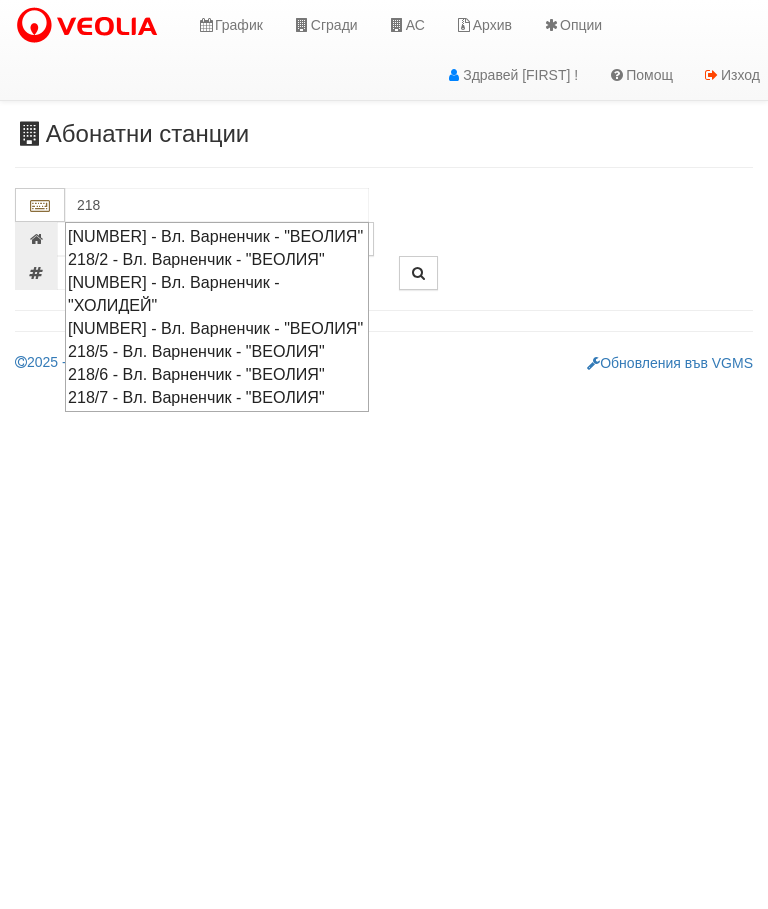 click on "218/5 - Вл. Варненчик - "ВЕОЛИЯ"" at bounding box center [217, 351] 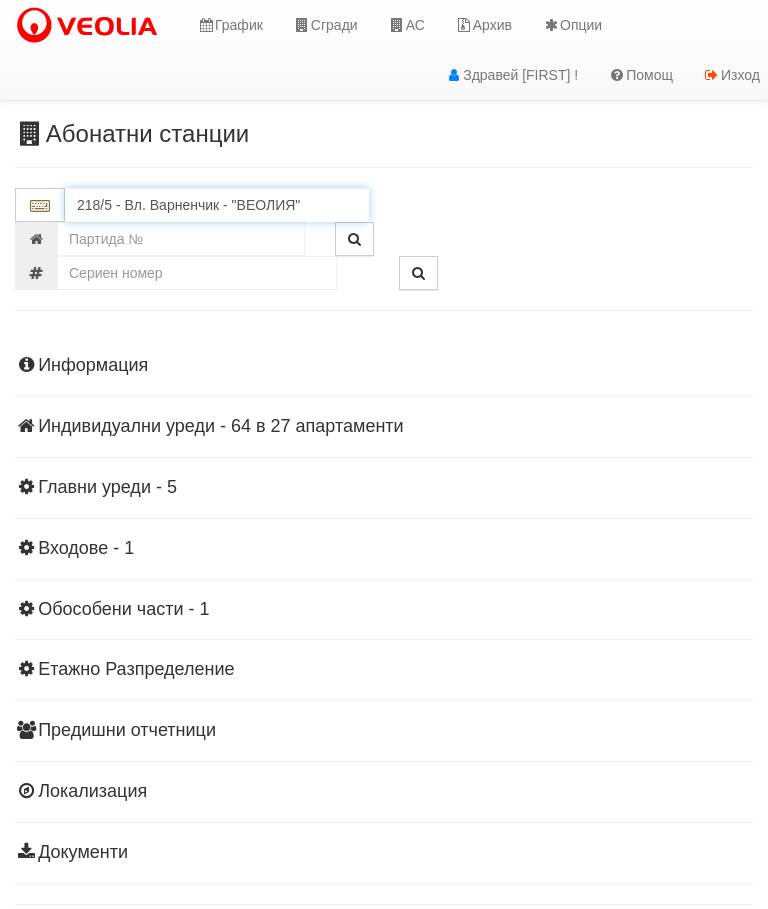 click on "218/5 - Вл. Варненчик - "ВЕОЛИЯ"" at bounding box center (217, 205) 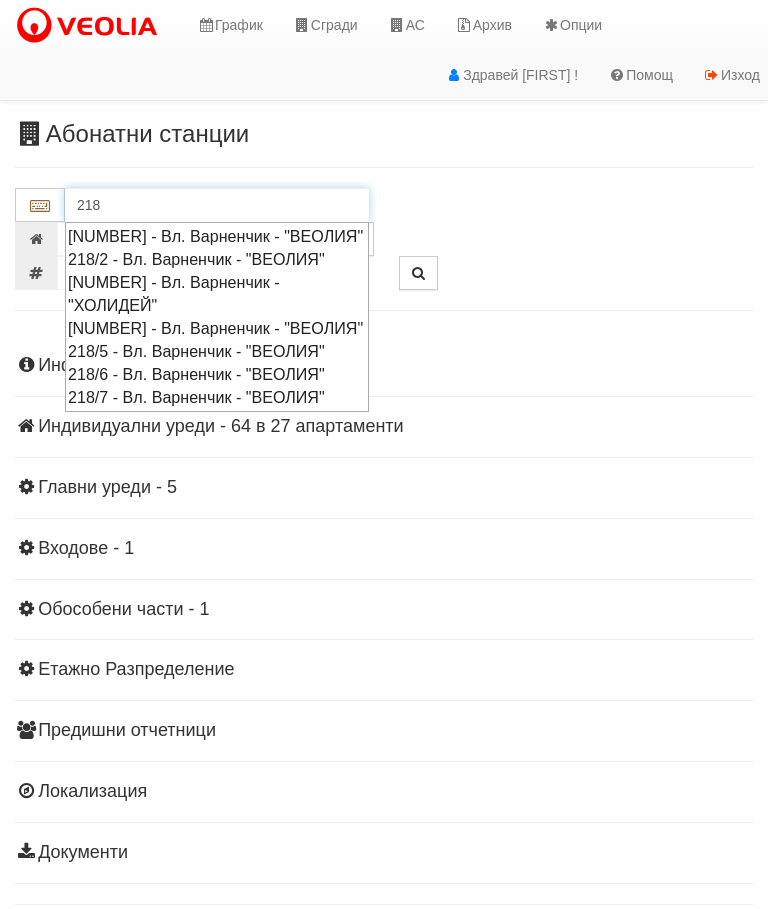 click on "218/2 - Вл. Варненчик - "ВЕОЛИЯ"" at bounding box center (217, 259) 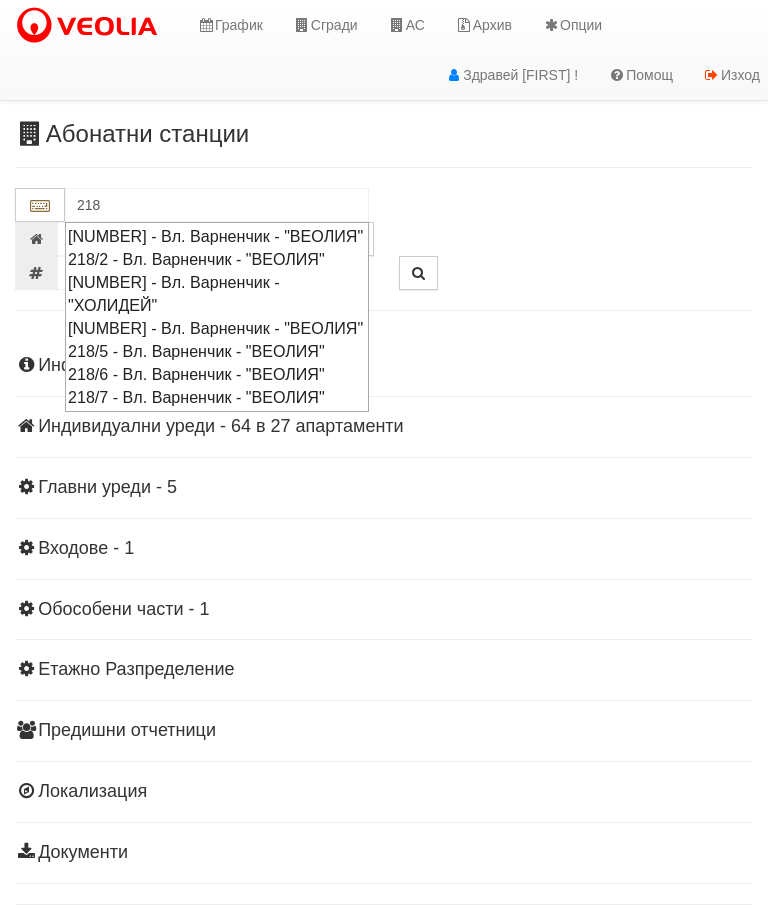 type on "218/2 - Вл. Варненчик - "ВЕОЛИЯ"" 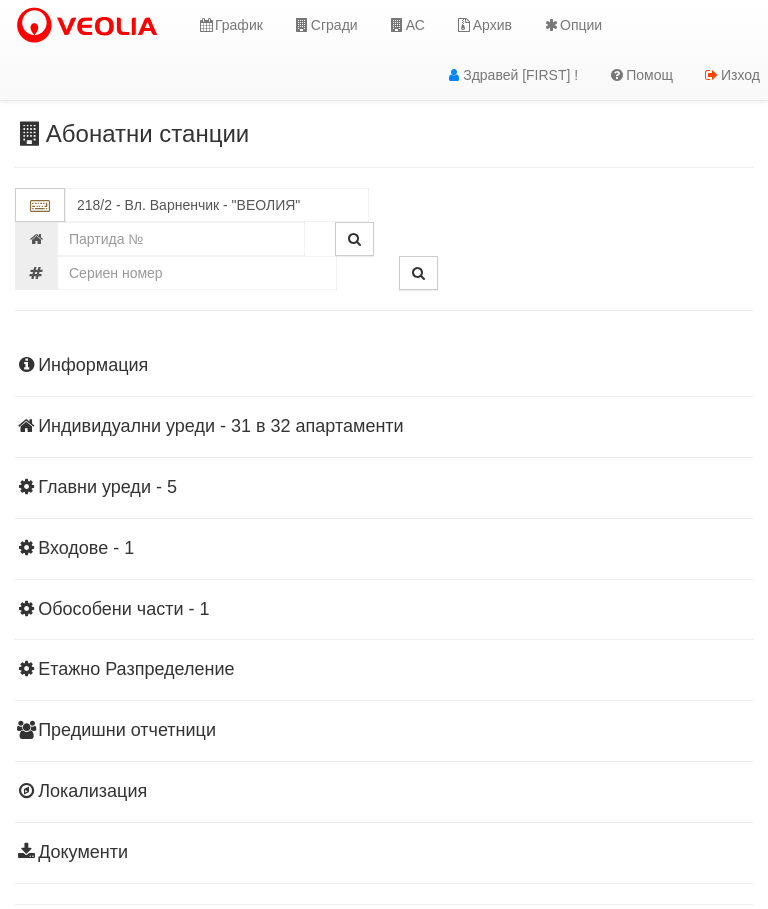 click on "Информация
Параметри
Брой Апартаменти:
32
Ползватели 06/2025
47  %
0  % 61" at bounding box center (384, 607) 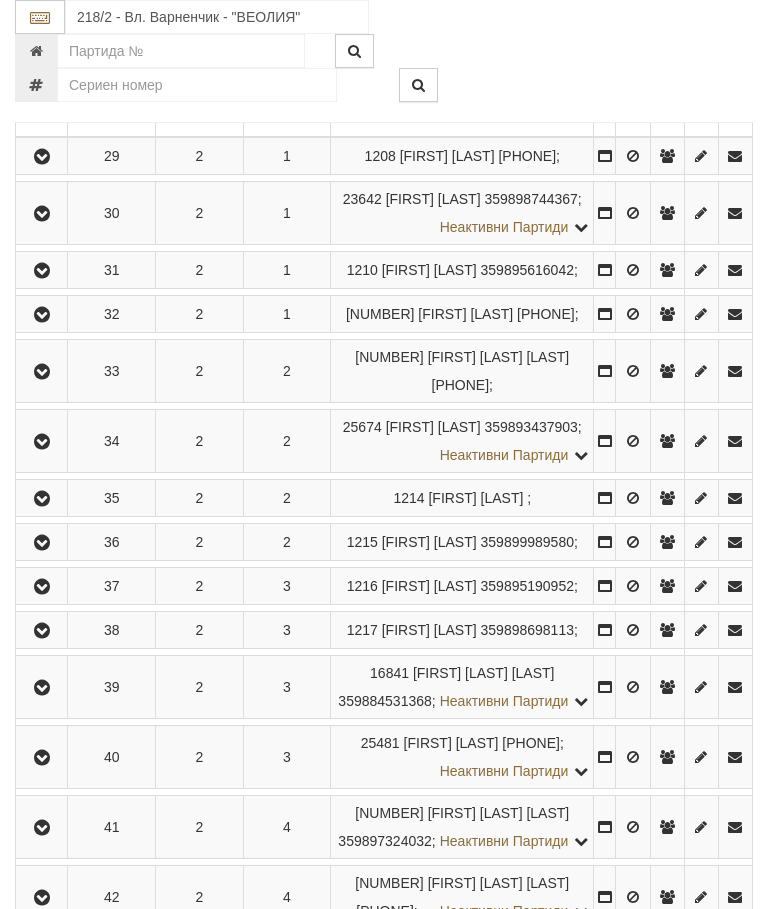 scroll, scrollTop: 513, scrollLeft: 0, axis: vertical 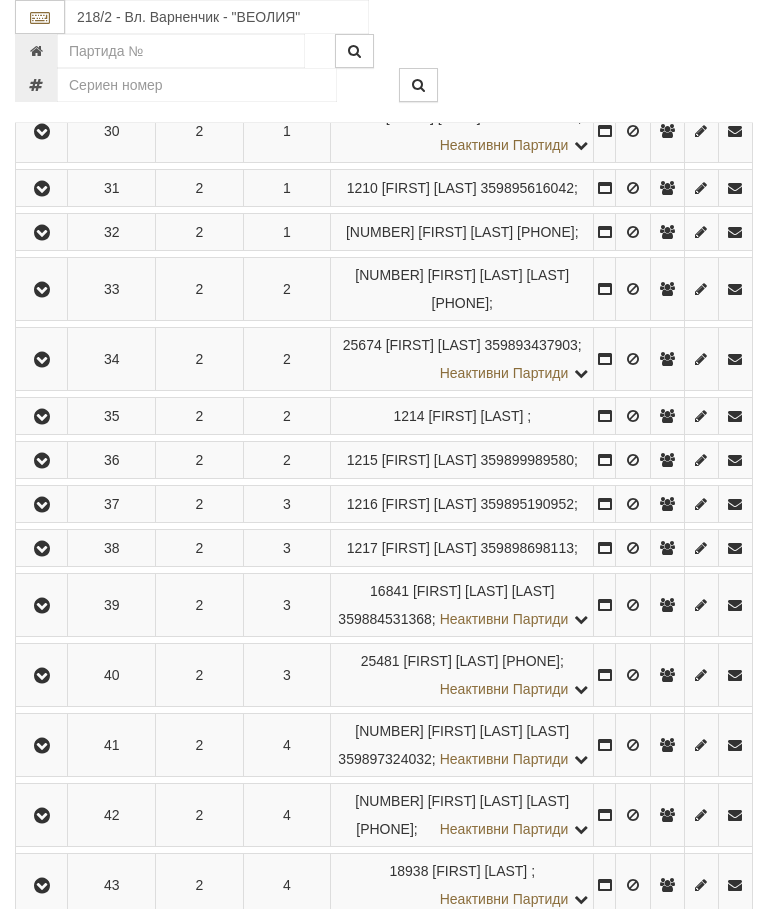 click at bounding box center [42, 417] 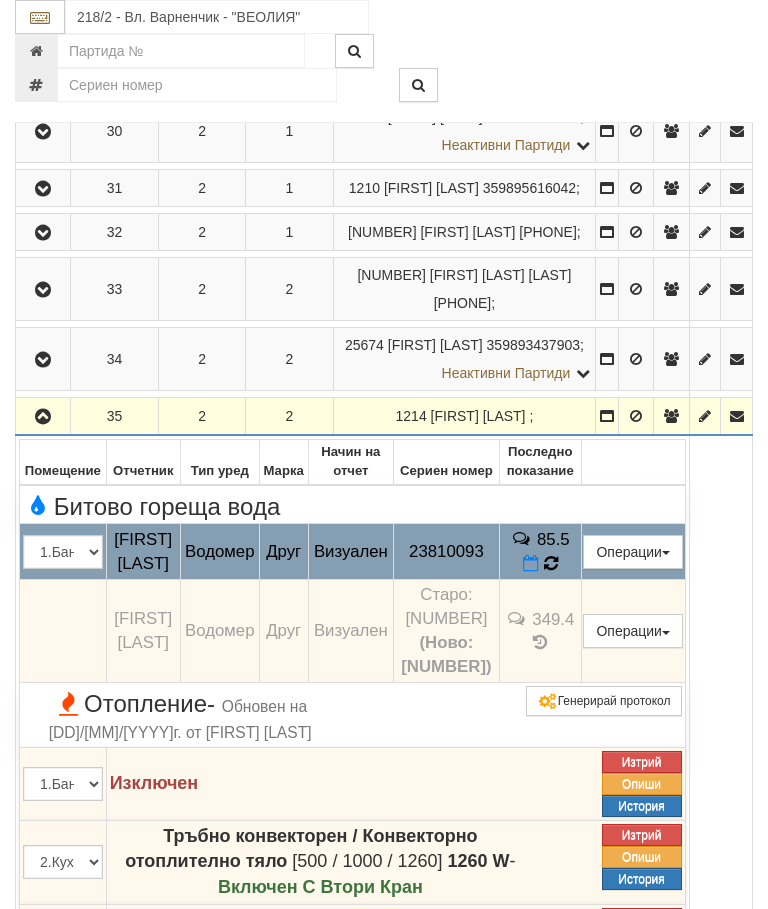 click on "85.5" at bounding box center (540, 552) 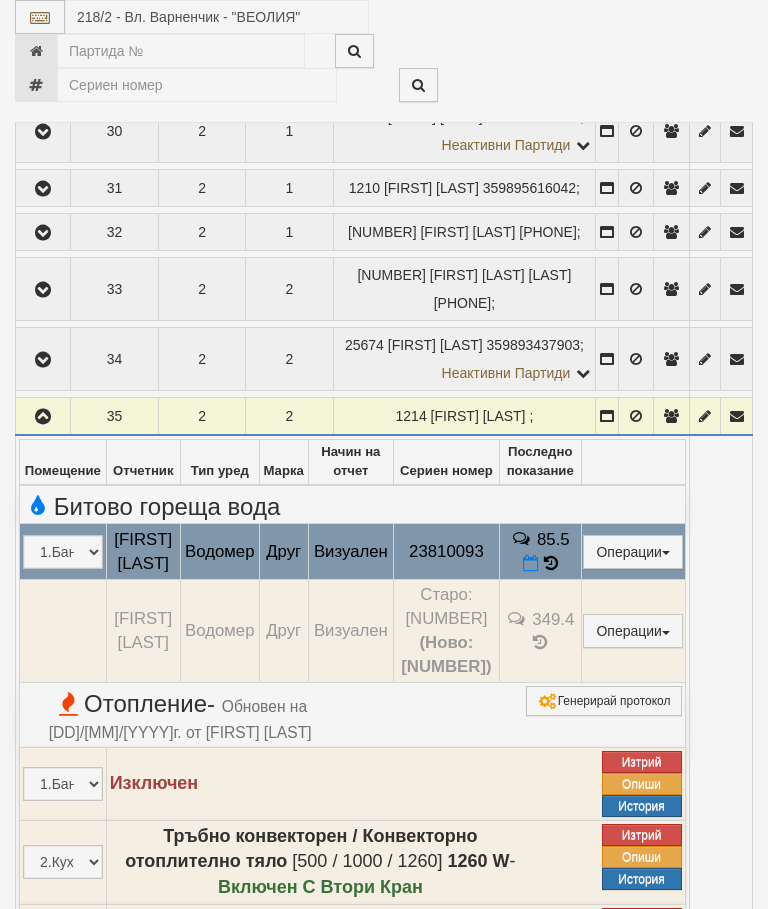 select on "10" 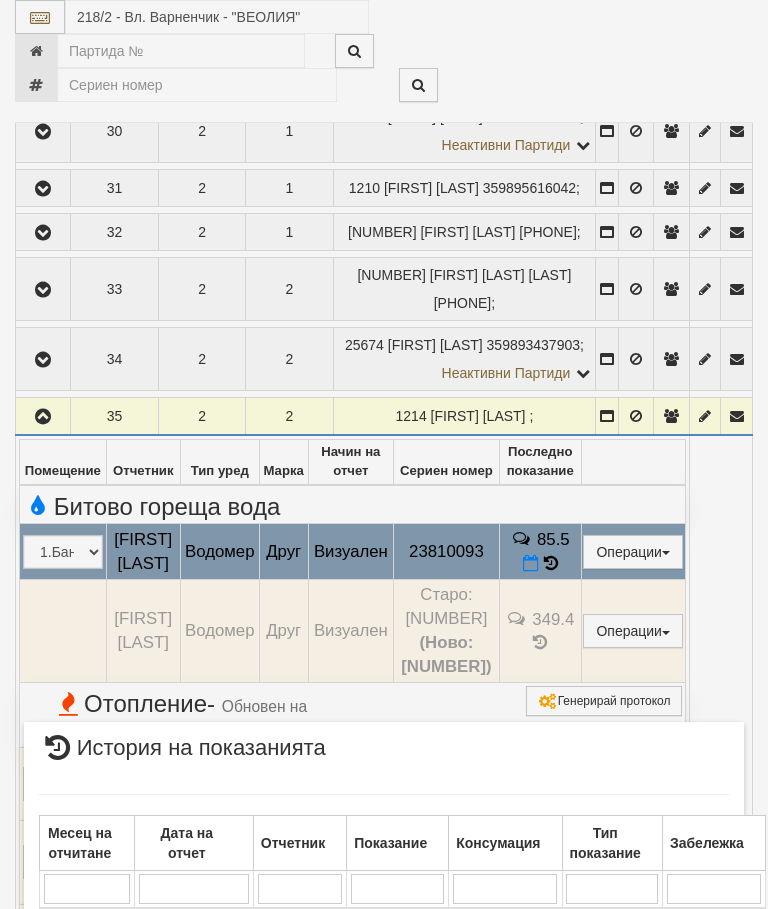 click on "×    История на показанията
Месец на отчитане
Дата на отчет
Отчетник
Показание
Консумация
Тип показание
Забележка
Дата и час на монтаж:  03/02/2021 09:24:51 ,
Протокол №:  50100
Начално показание:  0.466
1 - 10 / 51 (51)
10
20
30
40
1 2 3 4 5 6" at bounding box center [384, 833] 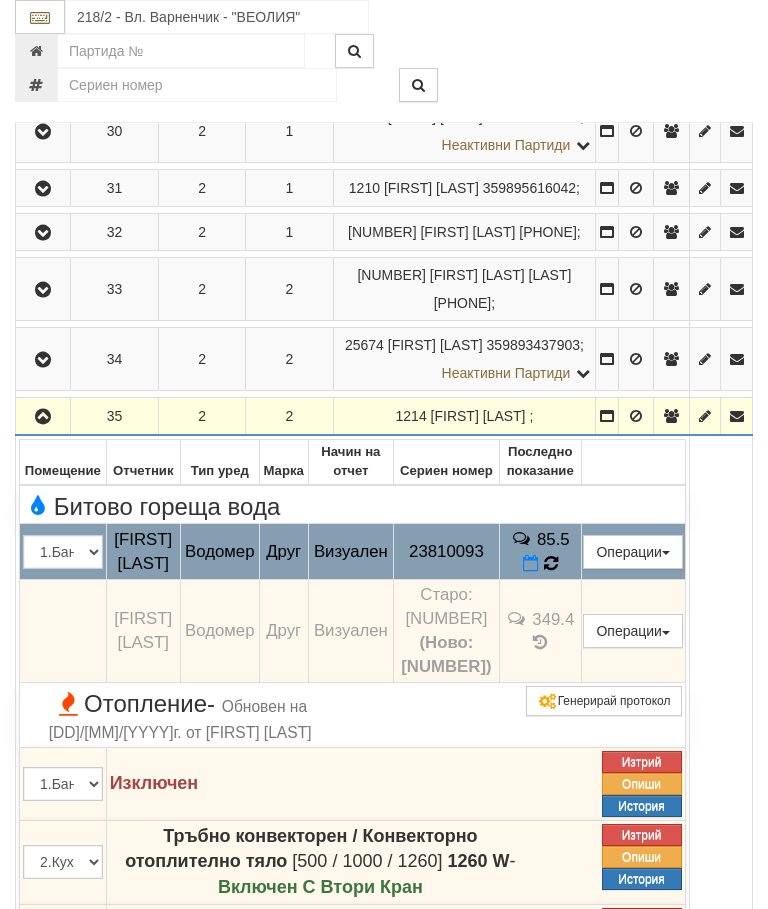 click at bounding box center [550, 564] 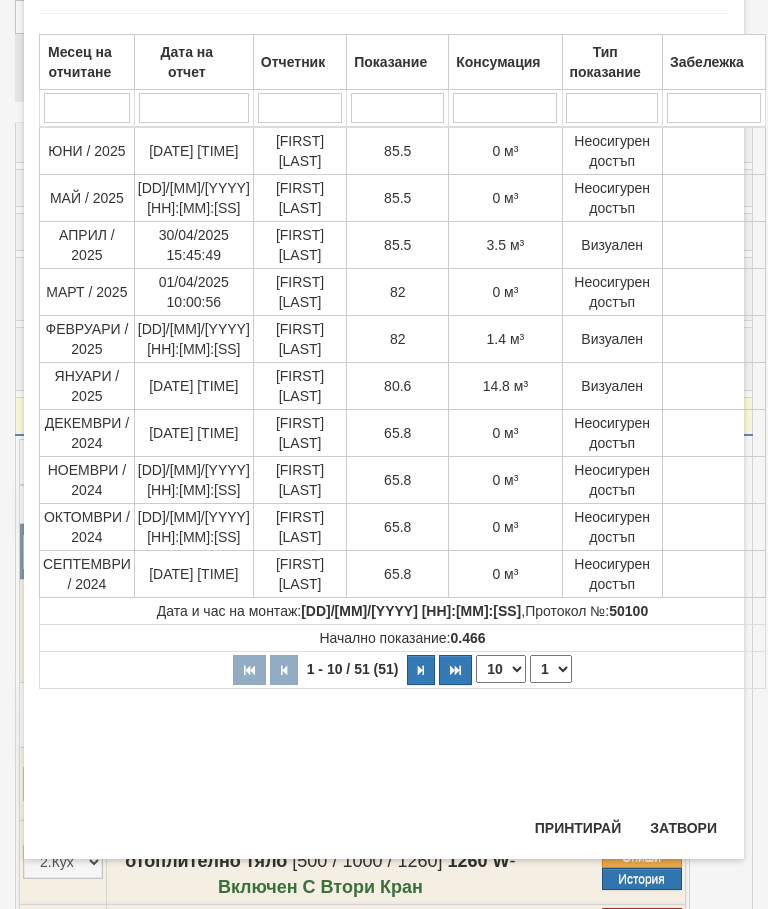 scroll, scrollTop: 612, scrollLeft: 0, axis: vertical 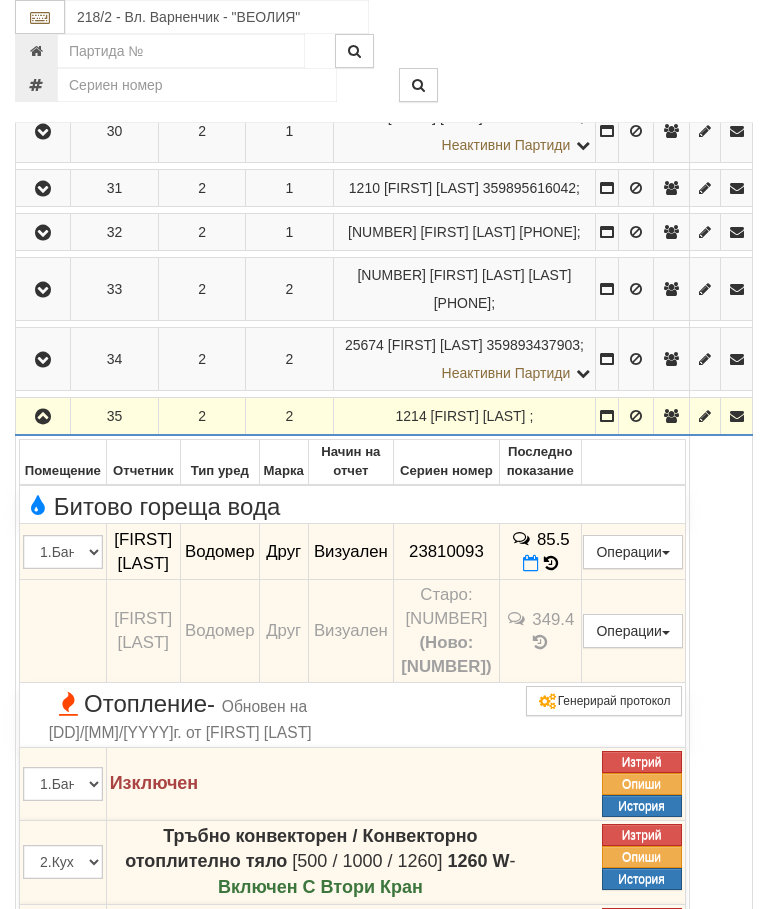 click at bounding box center [43, 417] 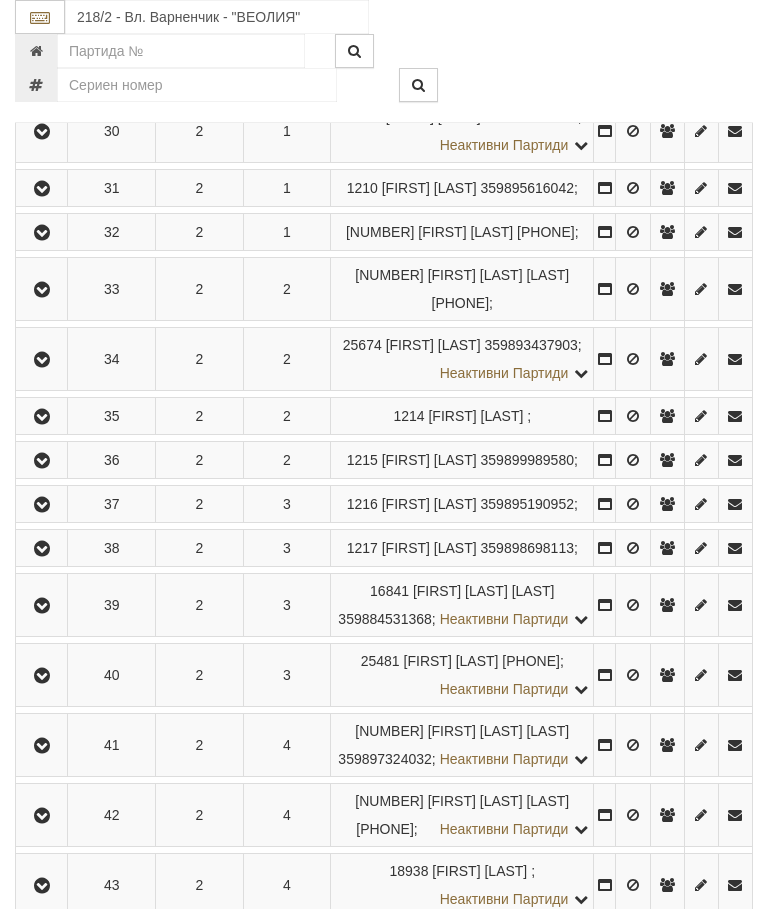 click at bounding box center [42, 461] 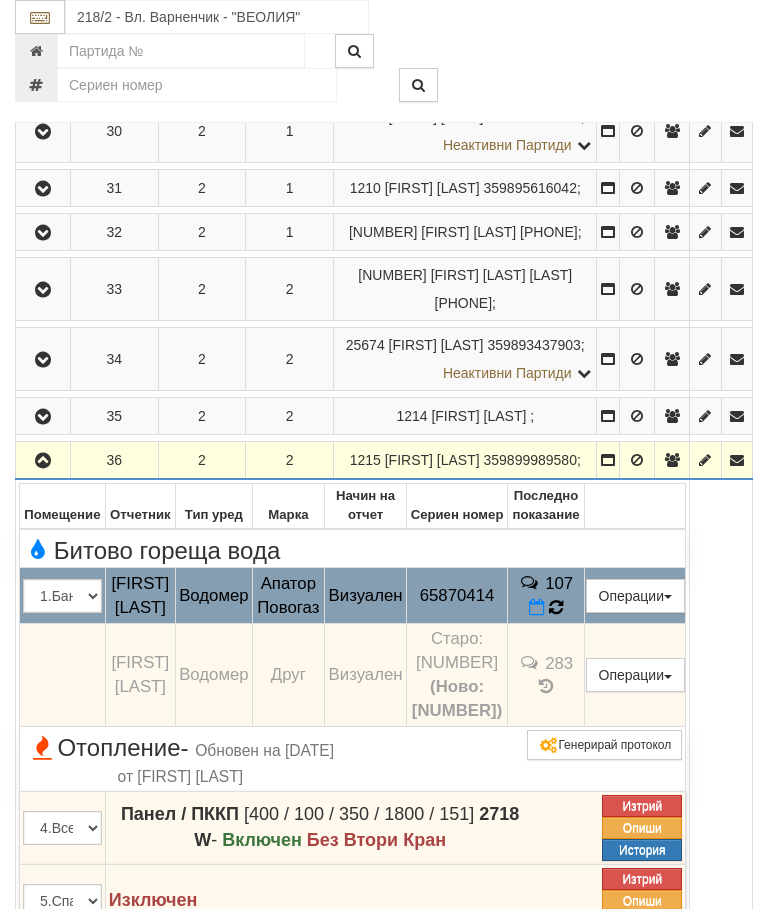 click on "107" at bounding box center [545, 596] 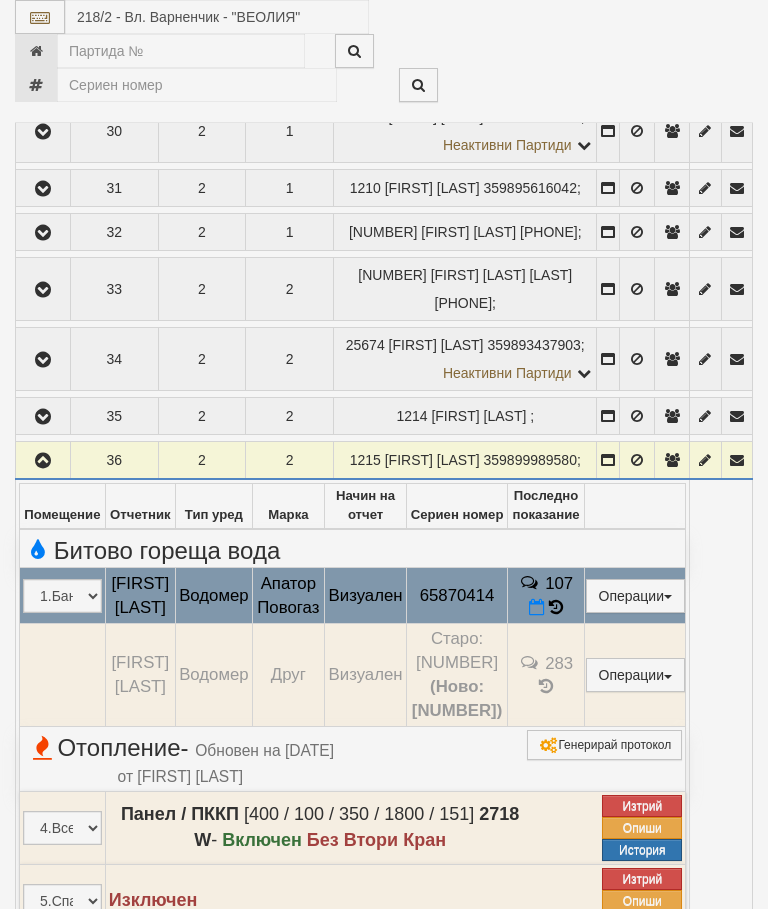 select on "10" 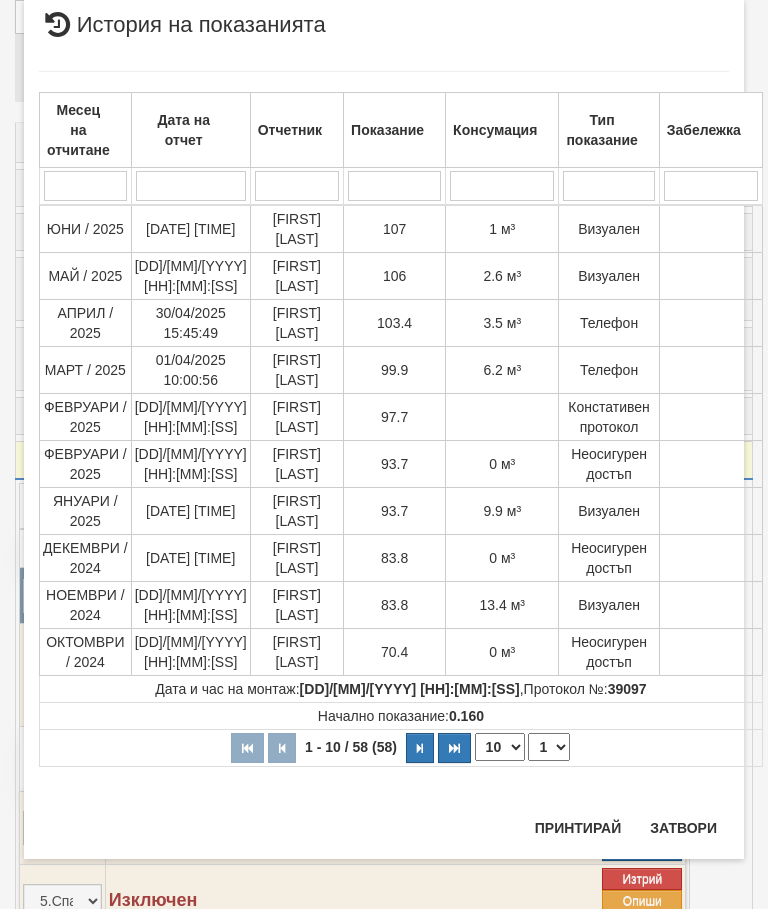 scroll, scrollTop: 1120, scrollLeft: 0, axis: vertical 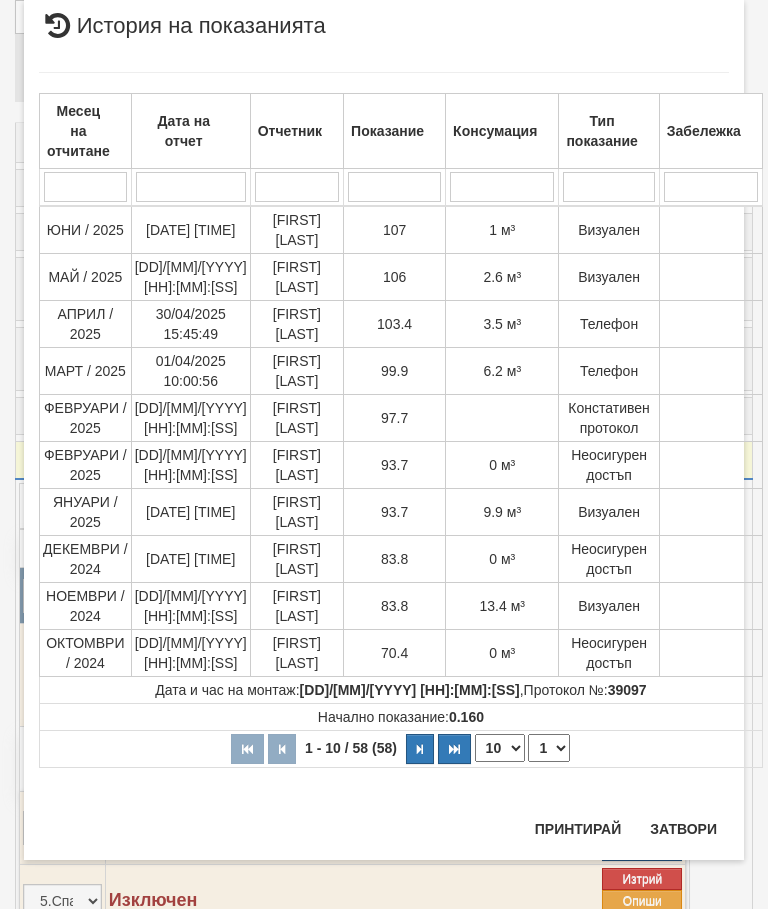 click on "Затвори" at bounding box center [683, 829] 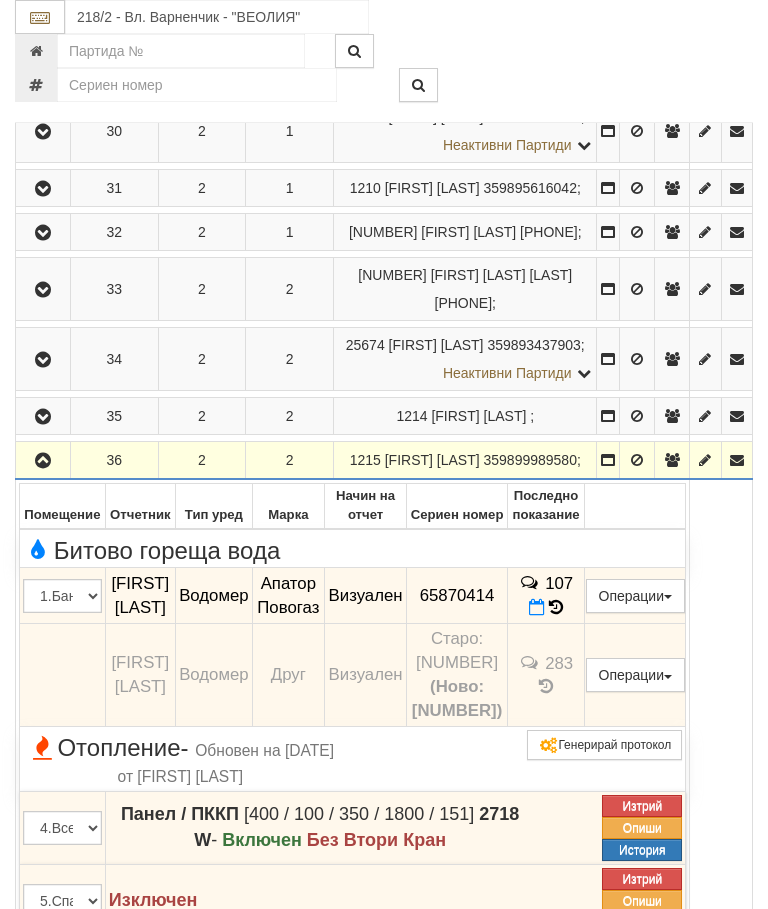 click at bounding box center [43, 461] 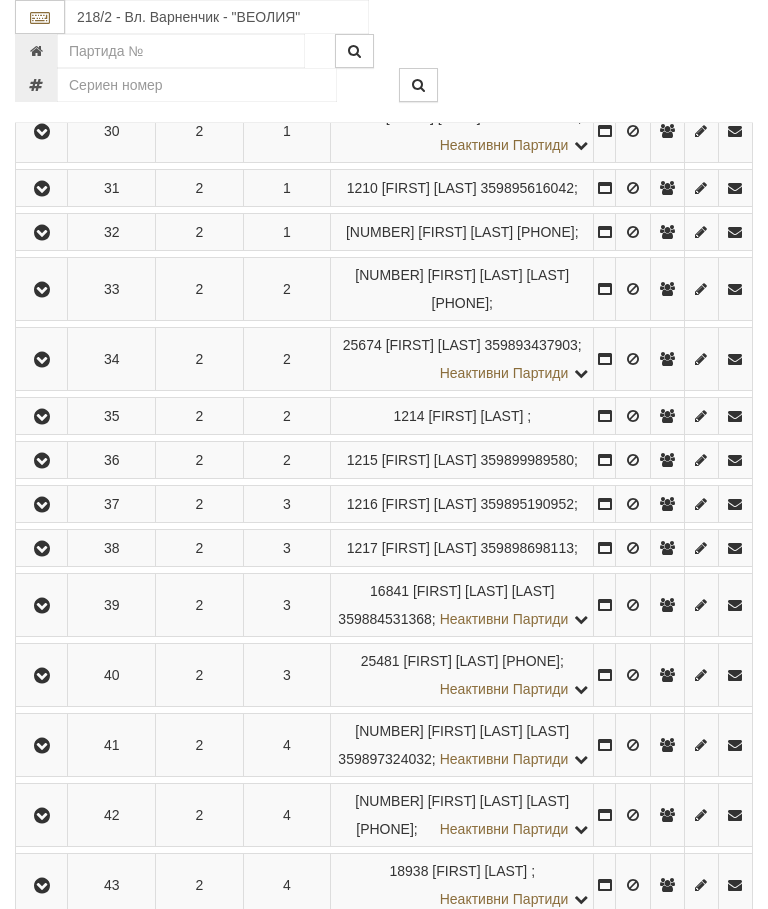 scroll, scrollTop: 839, scrollLeft: 0, axis: vertical 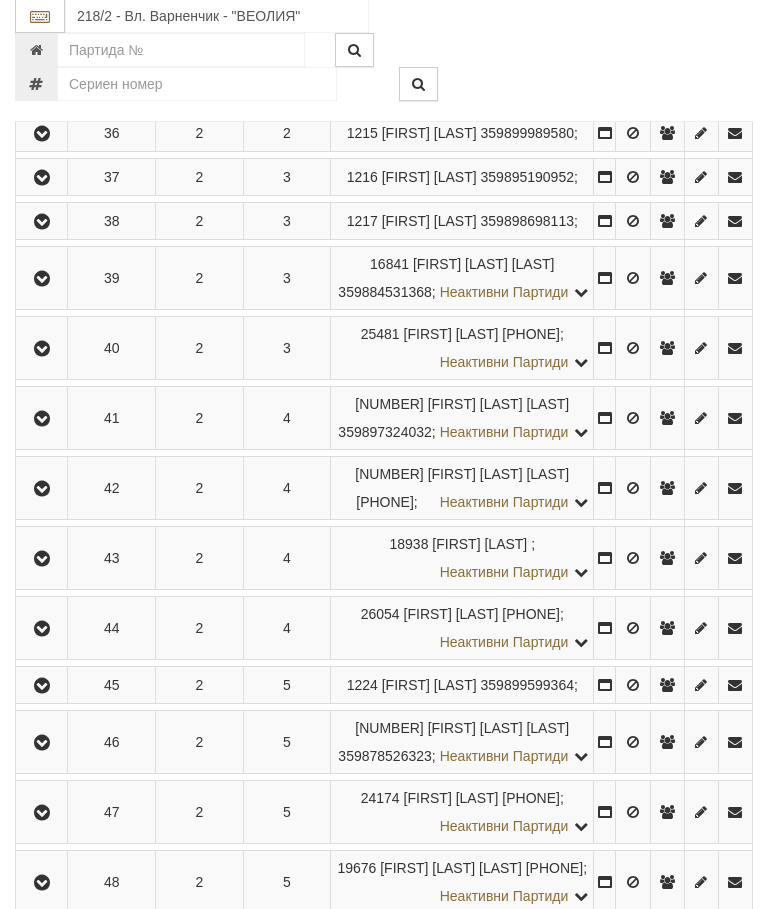 click at bounding box center [42, 490] 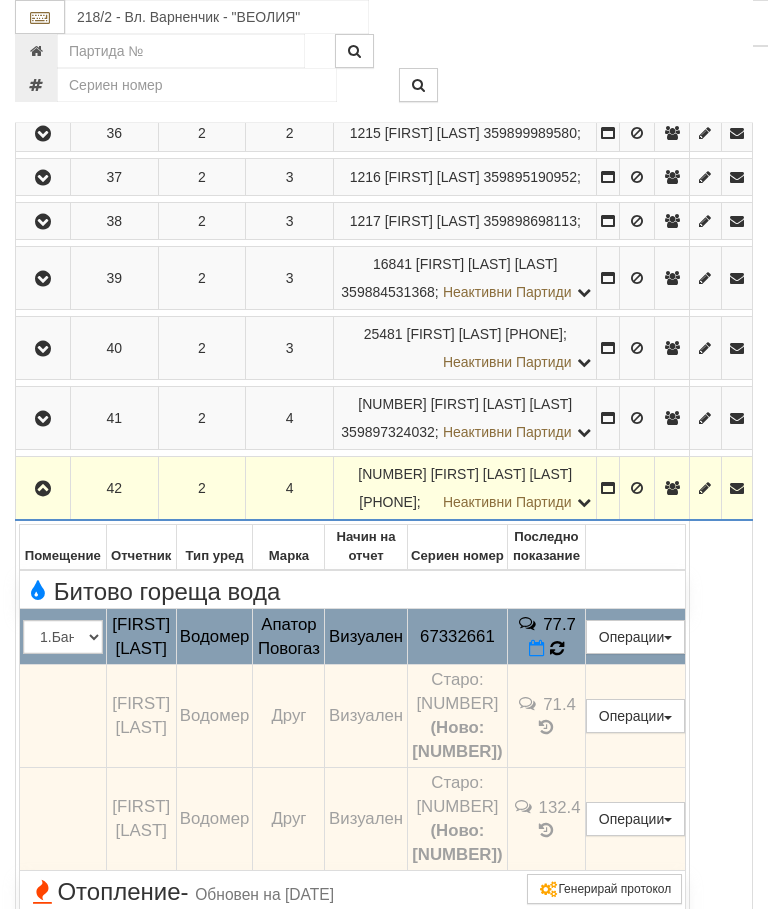 click at bounding box center [557, 648] 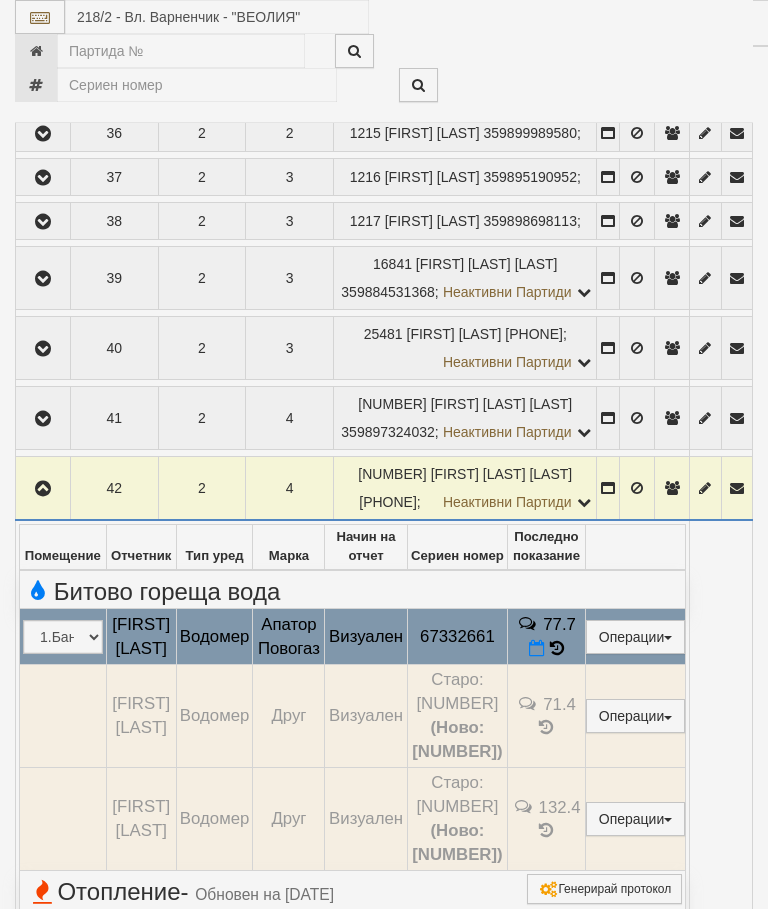 select on "10" 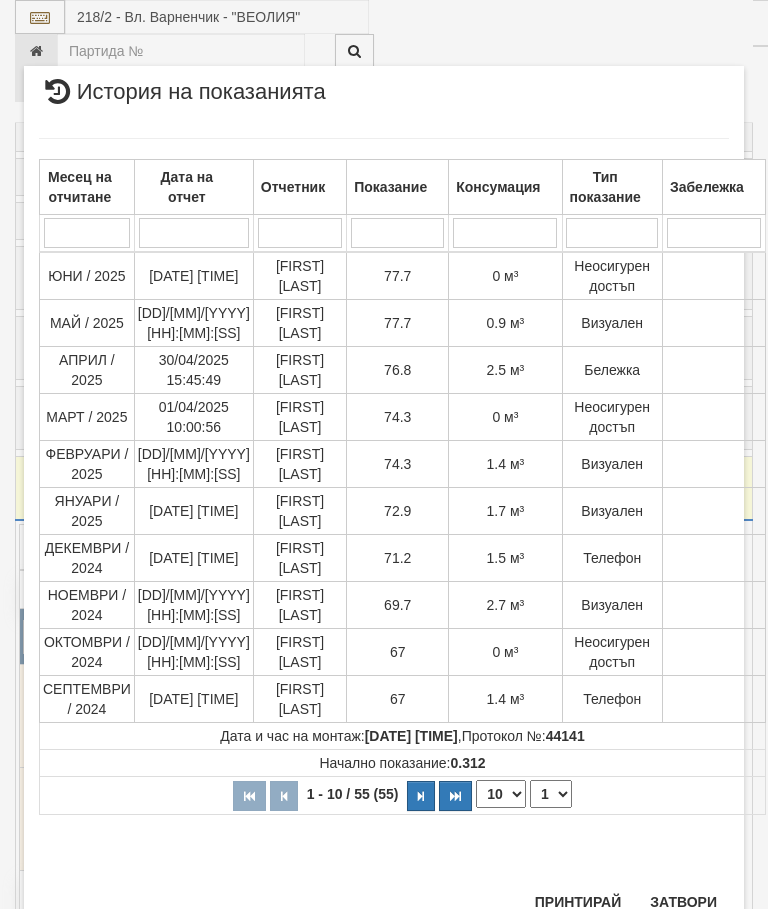 scroll, scrollTop: 932, scrollLeft: 0, axis: vertical 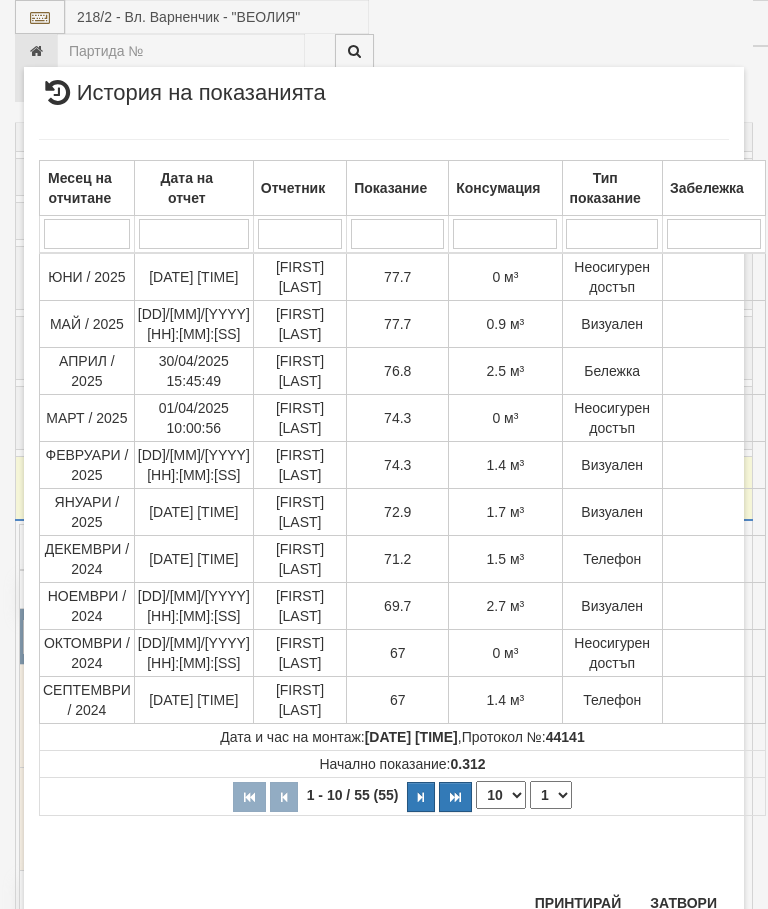 click on "Затвори" at bounding box center (683, 903) 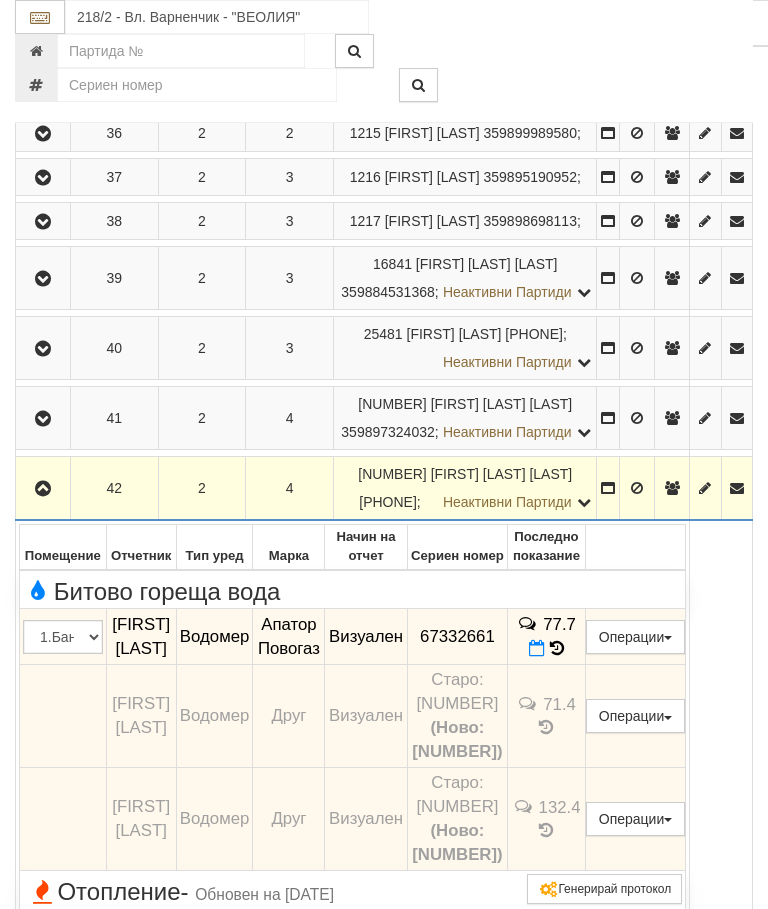 click at bounding box center (557, 648) 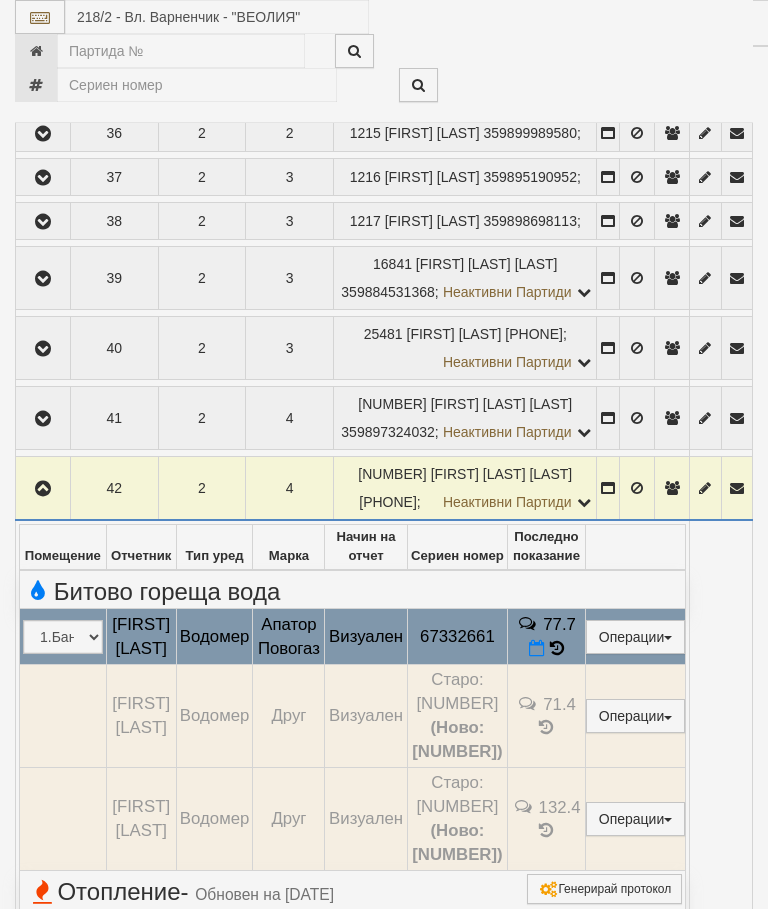 select on "10" 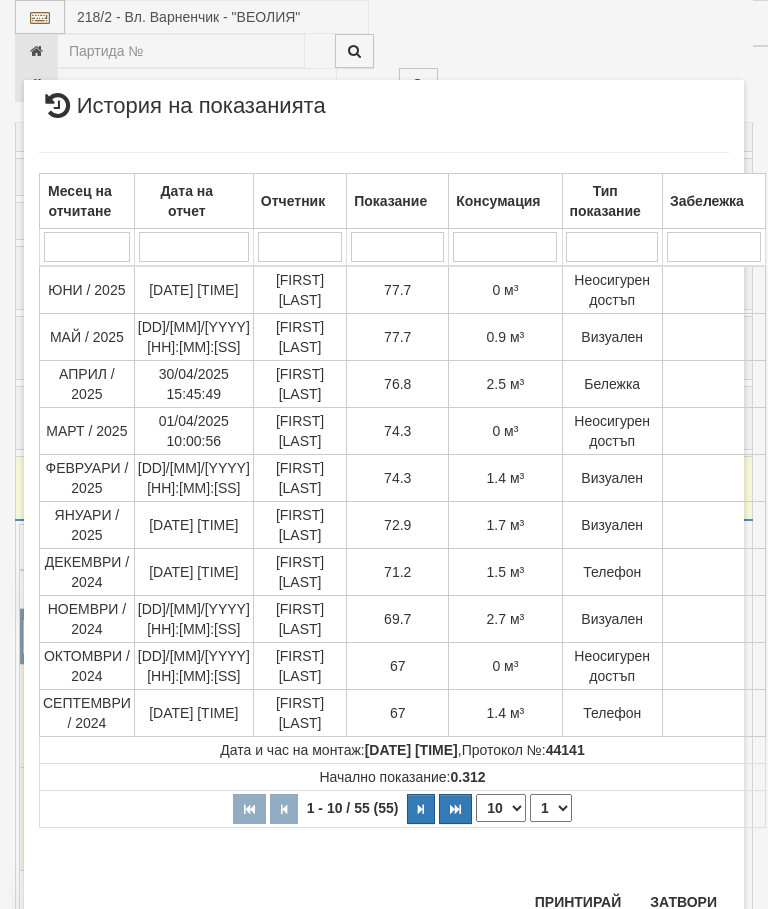 scroll, scrollTop: 1008, scrollLeft: 0, axis: vertical 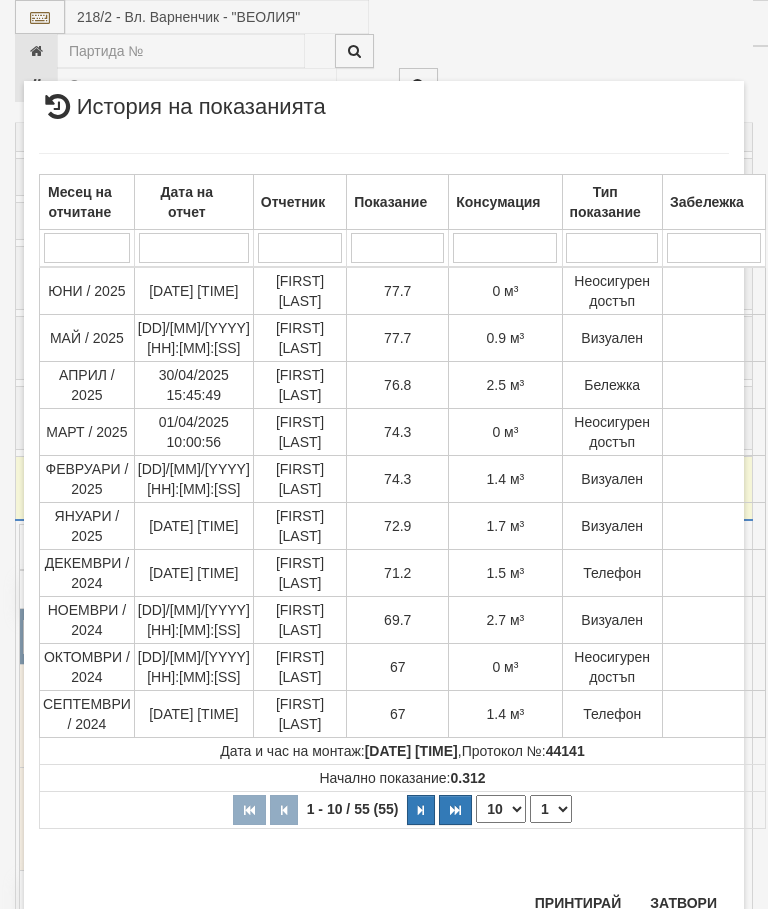 click on "Затвори" at bounding box center [683, 903] 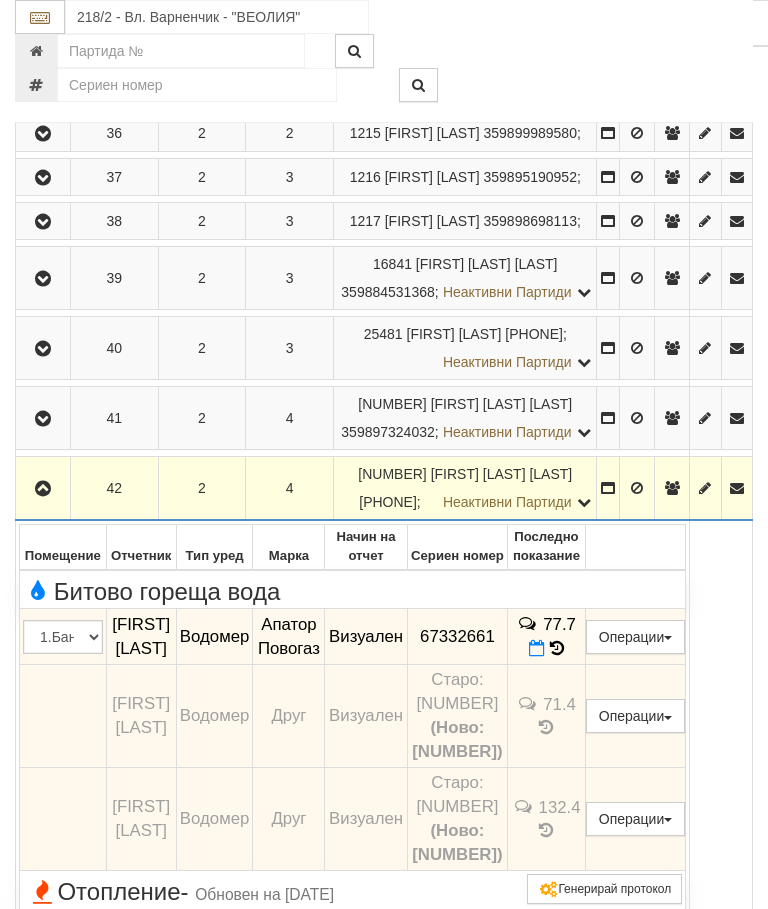 click at bounding box center (43, 489) 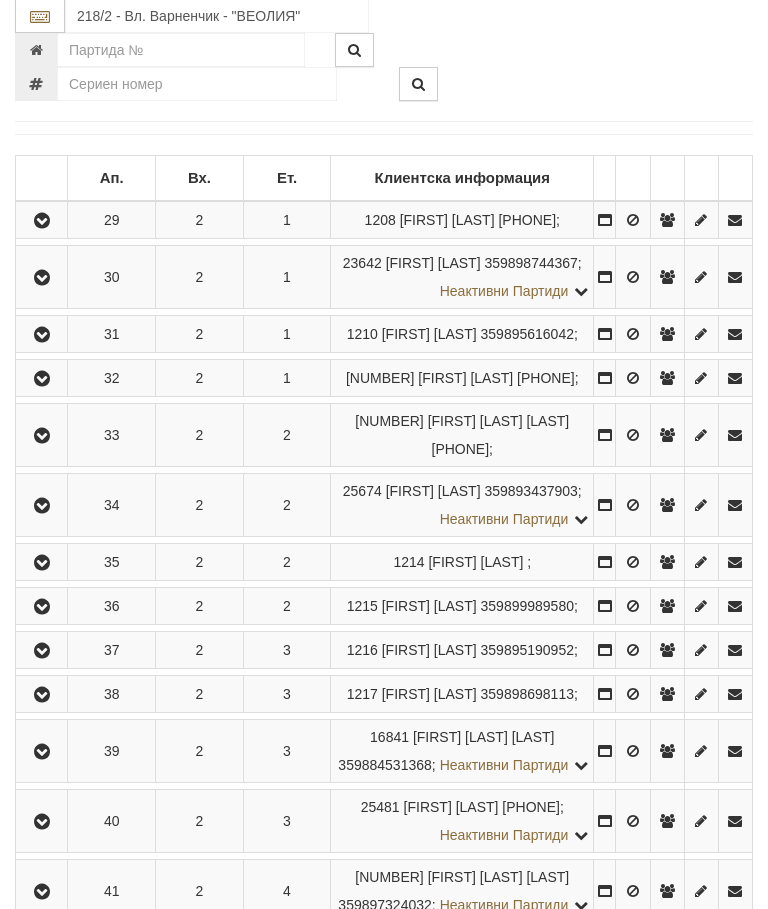 scroll, scrollTop: 0, scrollLeft: 0, axis: both 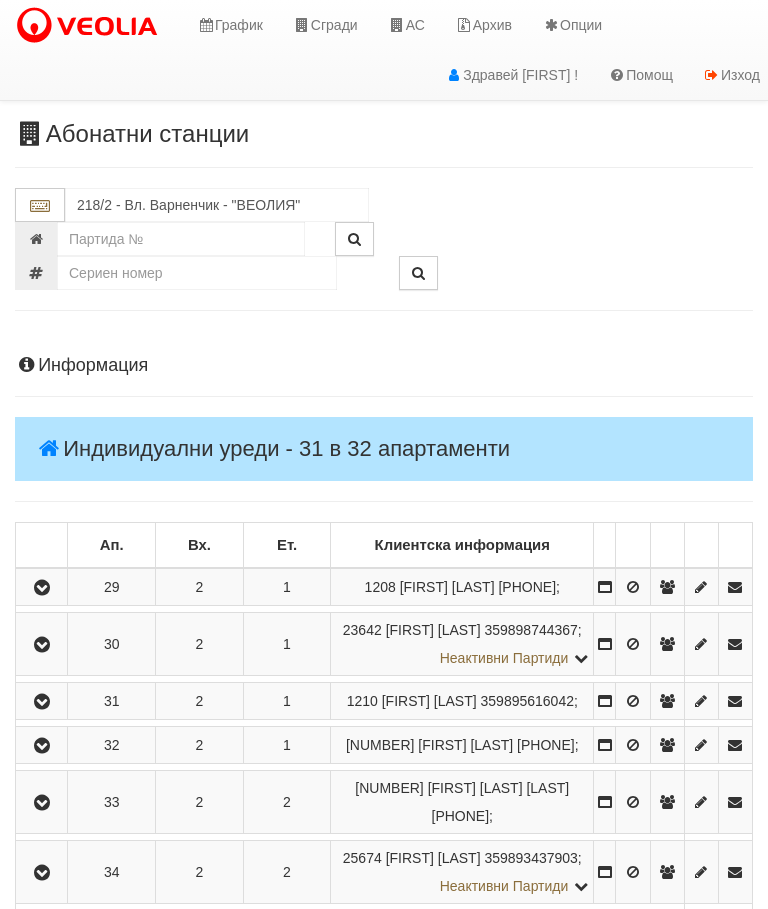 click at bounding box center [302, 25] 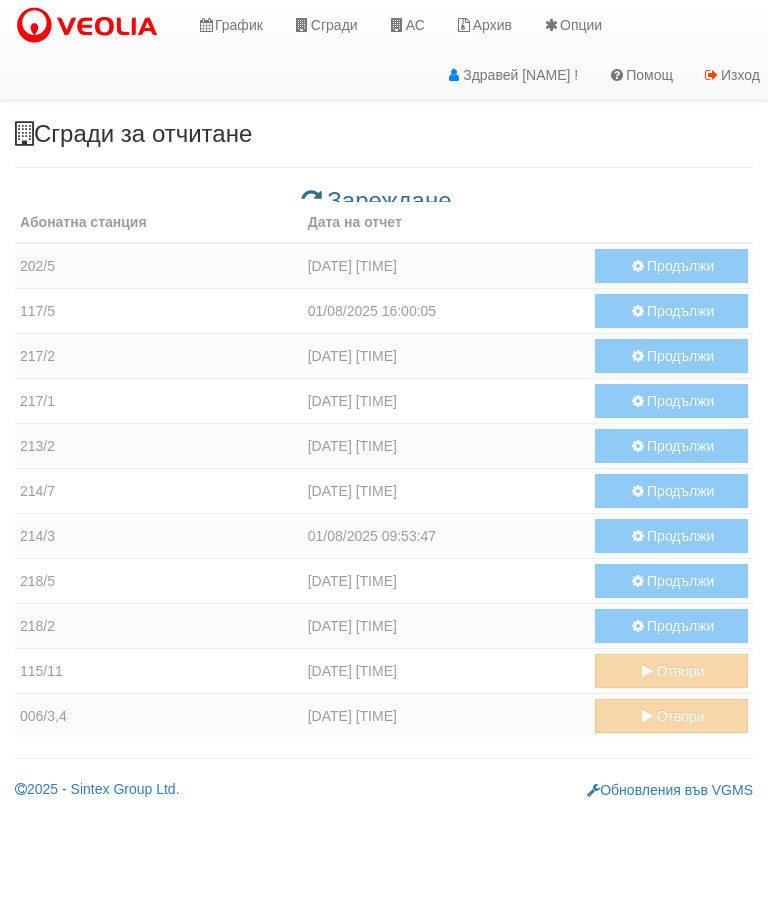 scroll, scrollTop: 0, scrollLeft: 0, axis: both 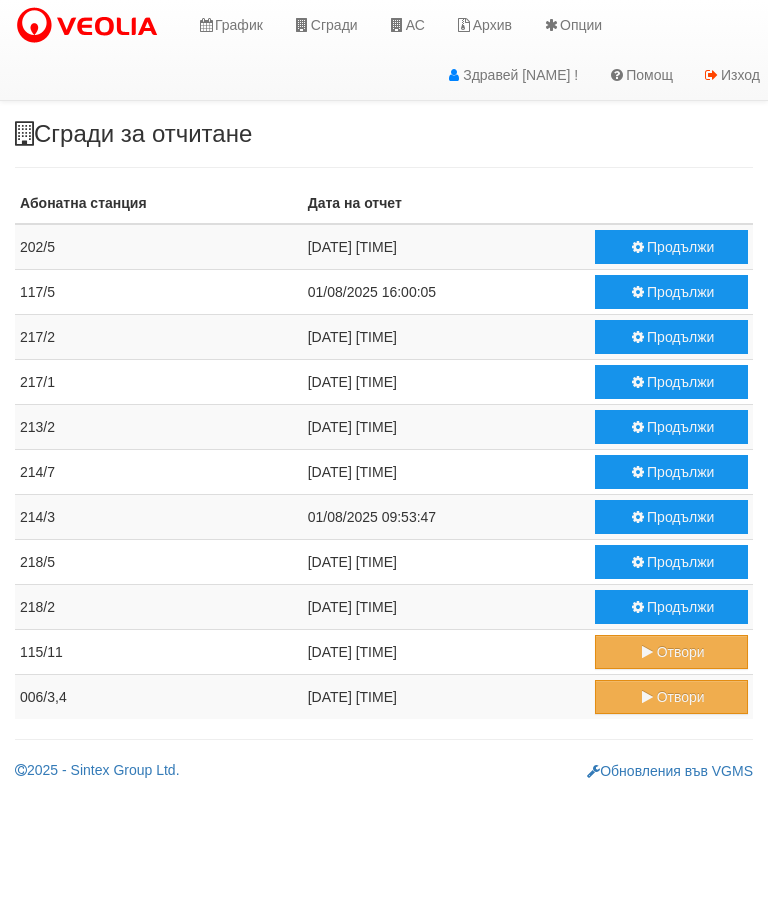 click on "Продължи" at bounding box center (671, 607) 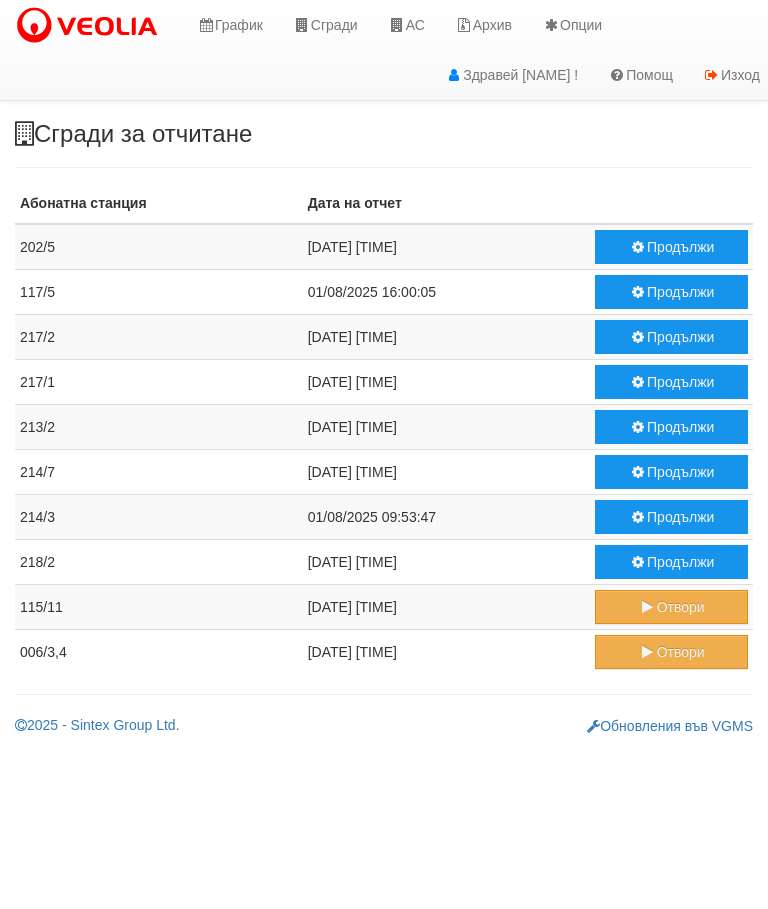 click on "Продължи" at bounding box center (671, 517) 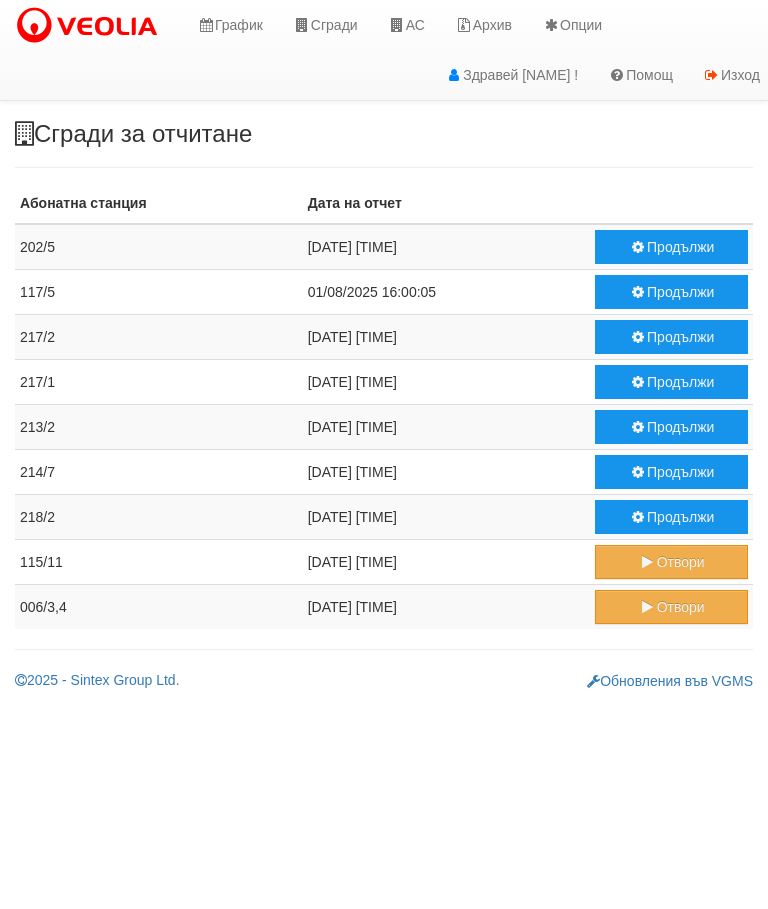 click on "Продължи" at bounding box center (671, 427) 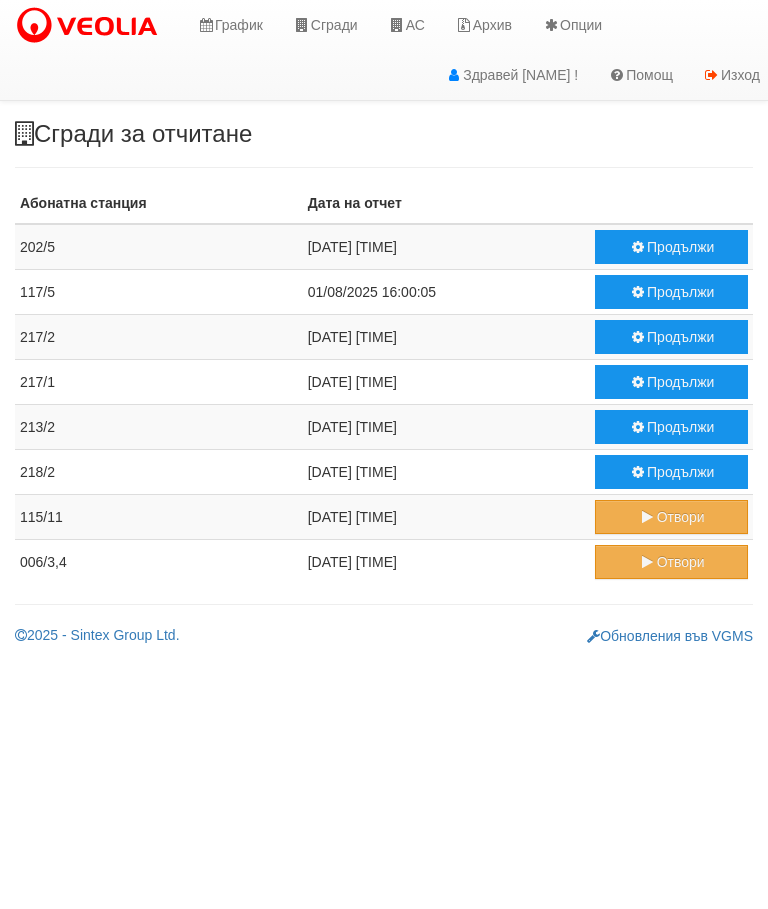 click on "Продължи" at bounding box center (671, 382) 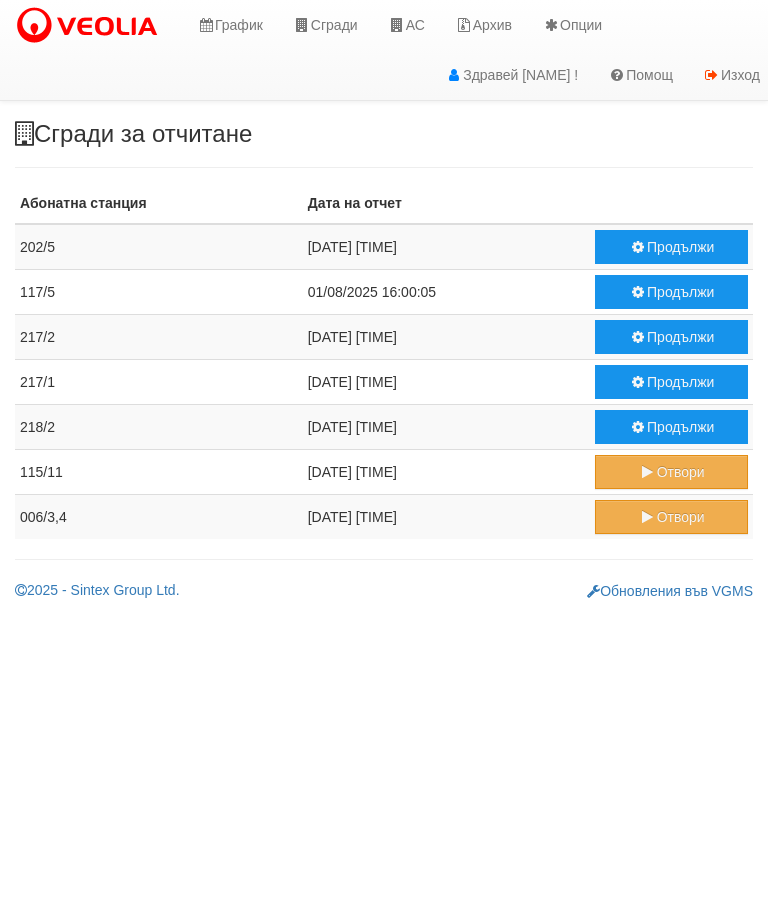 click on "Продължи" at bounding box center [671, 337] 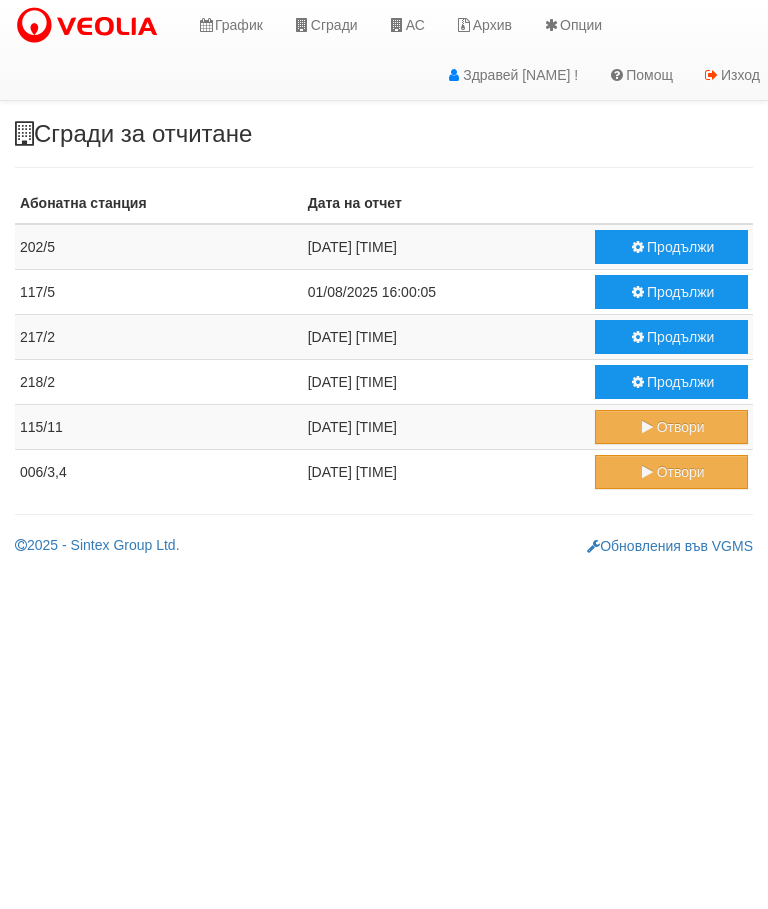 click on "Продължи" at bounding box center [671, 292] 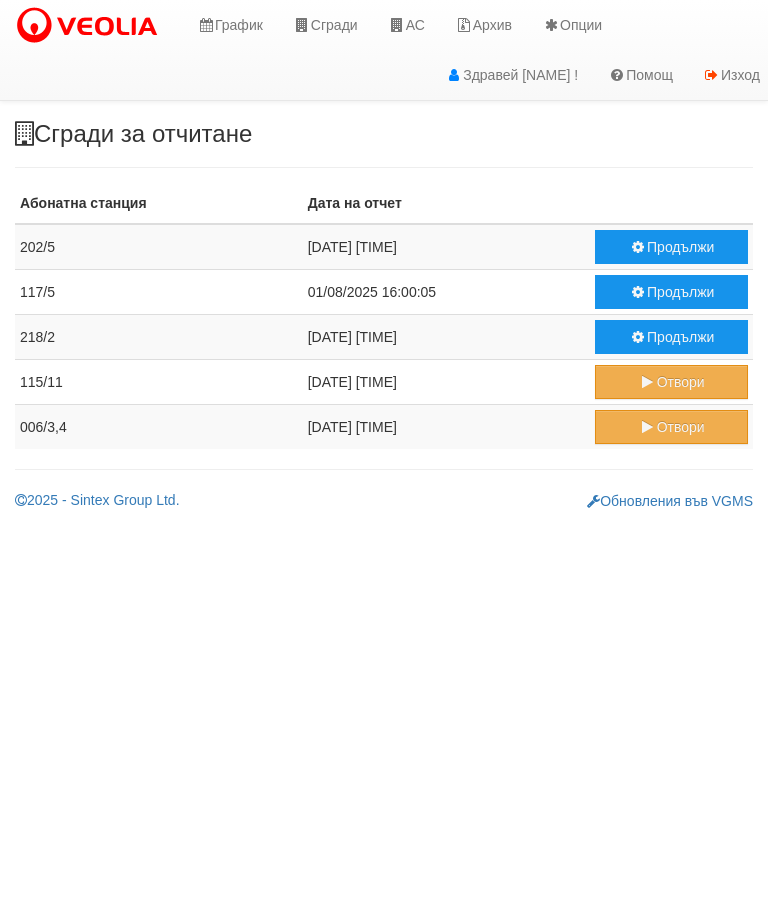 click on "Продължи" at bounding box center [671, 247] 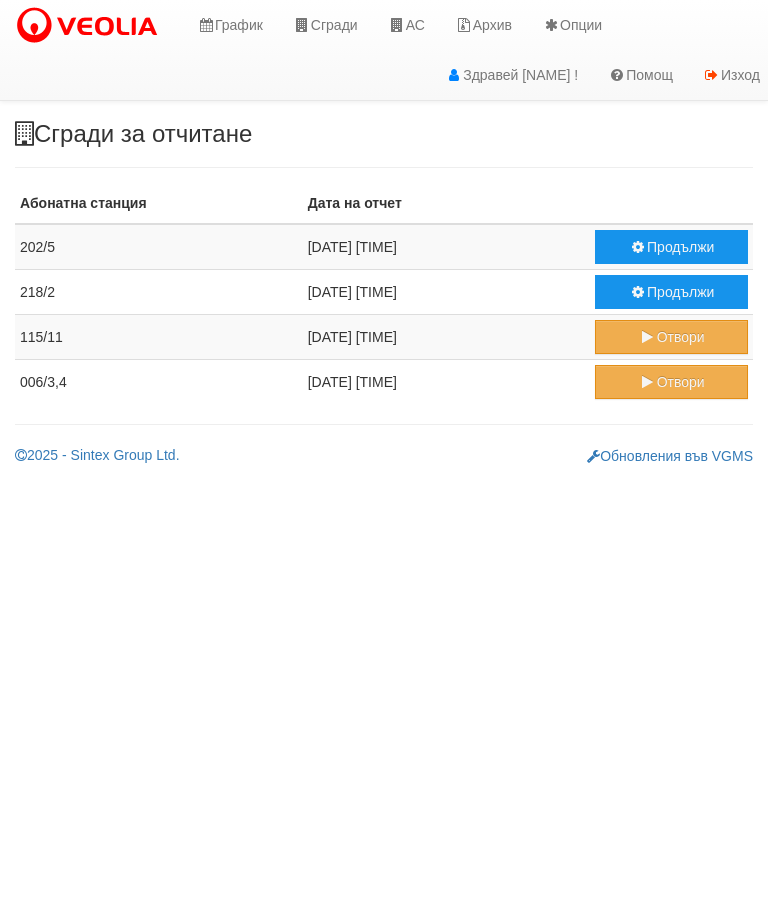 click at bounding box center [397, 25] 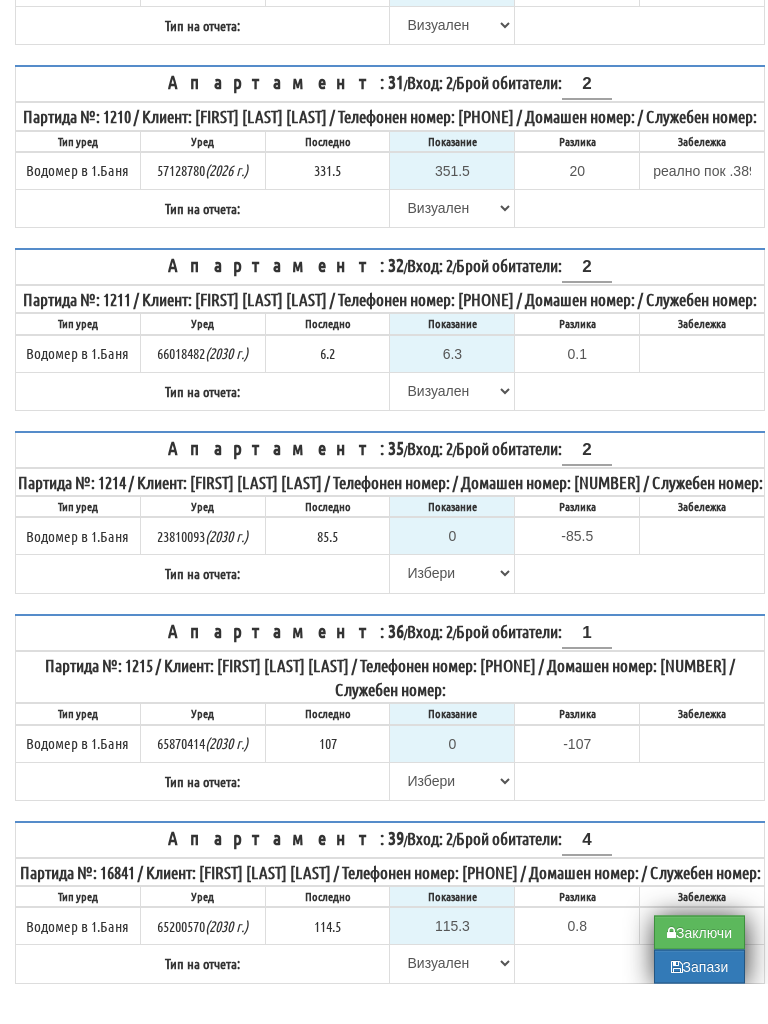 scroll, scrollTop: 469, scrollLeft: 0, axis: vertical 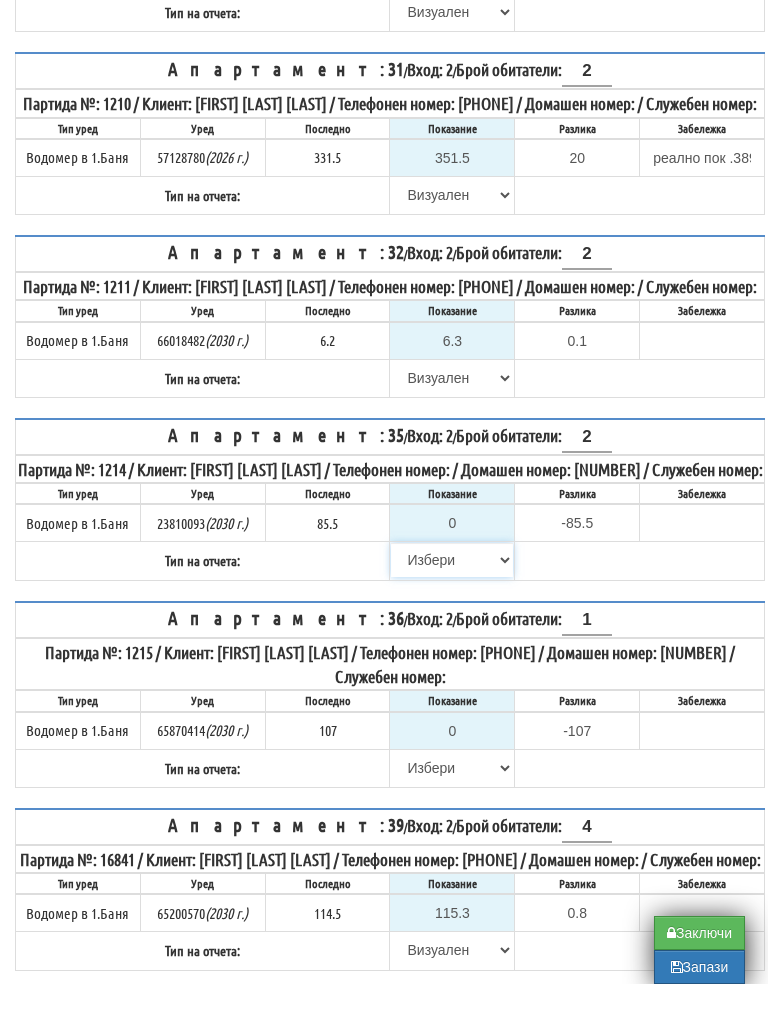 click on "Избери
Визуален
Телефон
Бележка
Неосигурен достъп
Самоотчет
Служебно
Дистанционен" at bounding box center [452, 600] 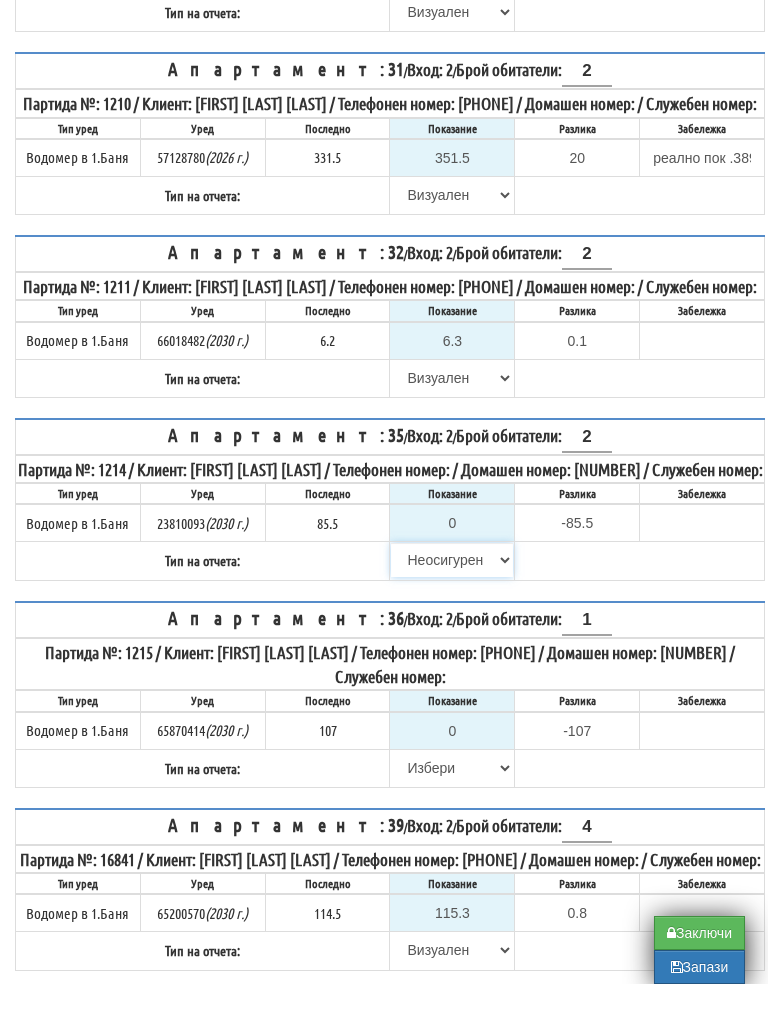 type on "85.5" 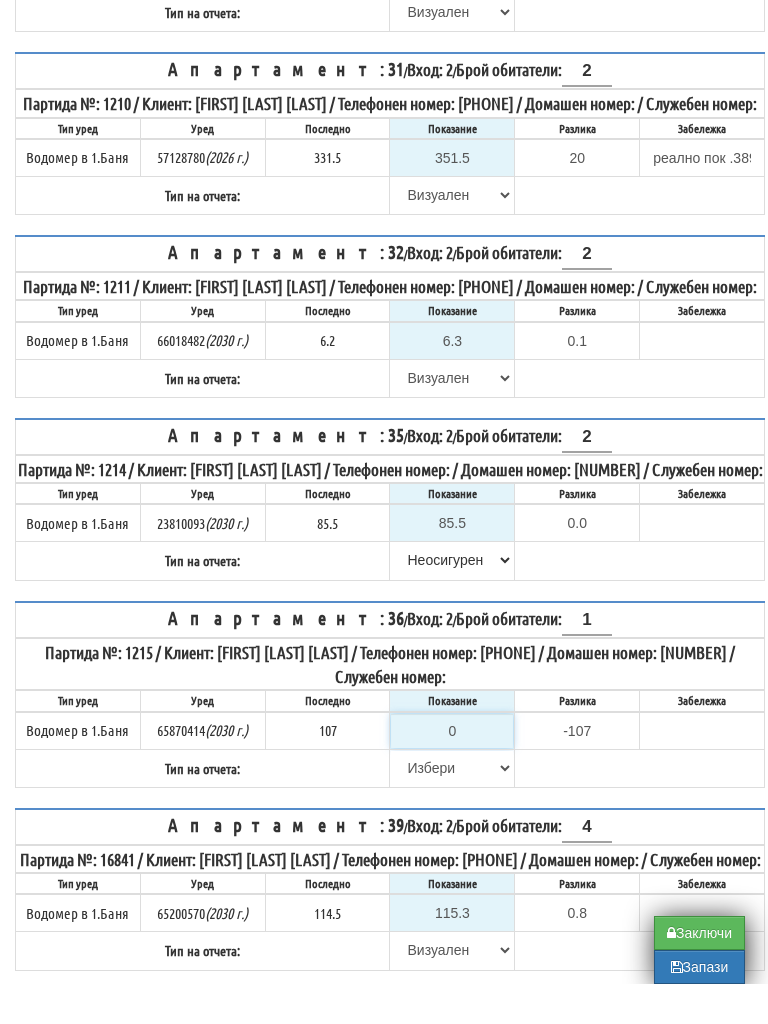 click on "0" at bounding box center [452, 771] 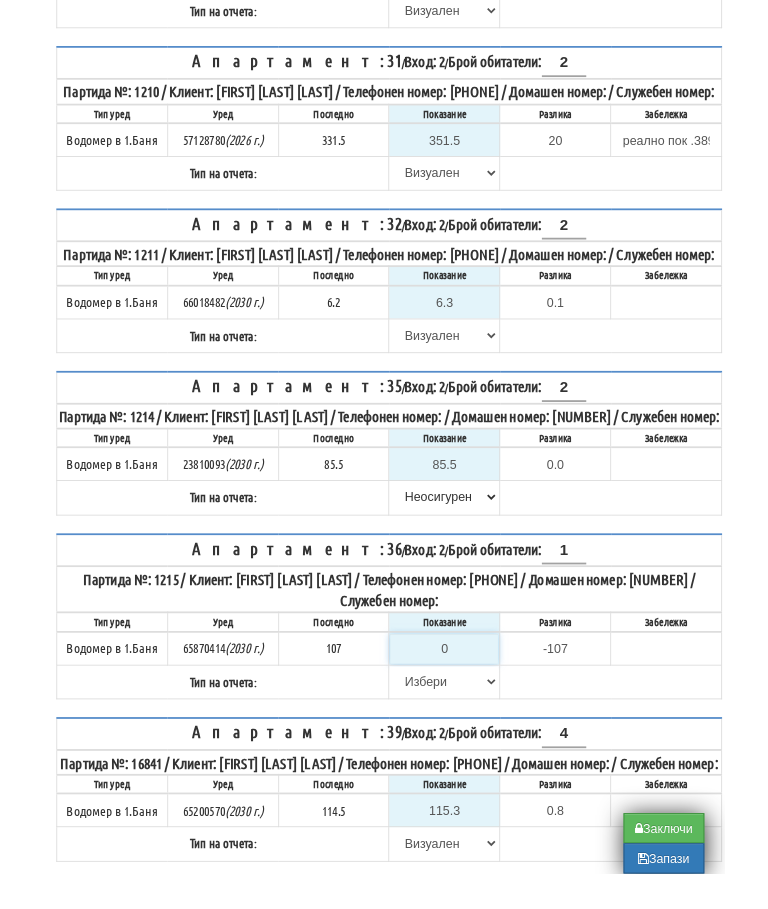 scroll, scrollTop: 662, scrollLeft: 12, axis: both 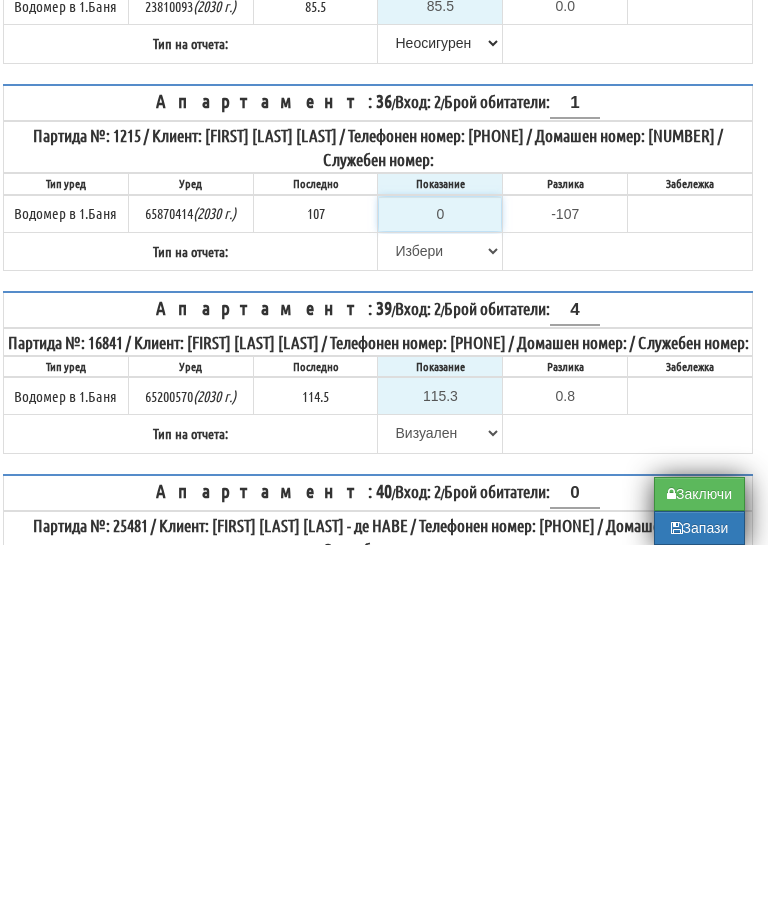 type on "1" 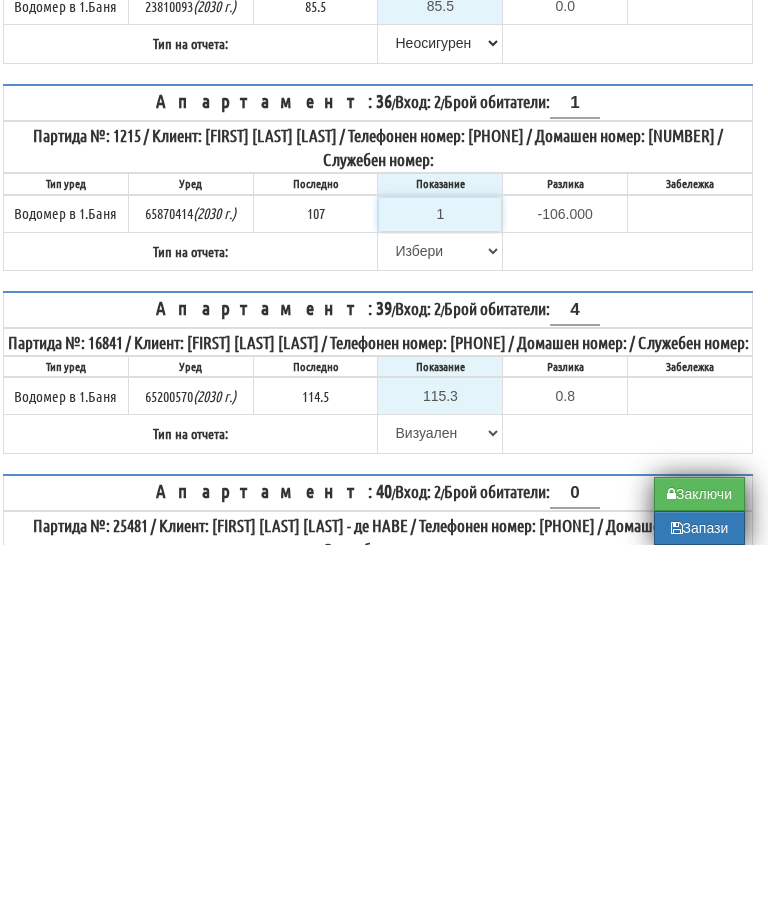 type on "10" 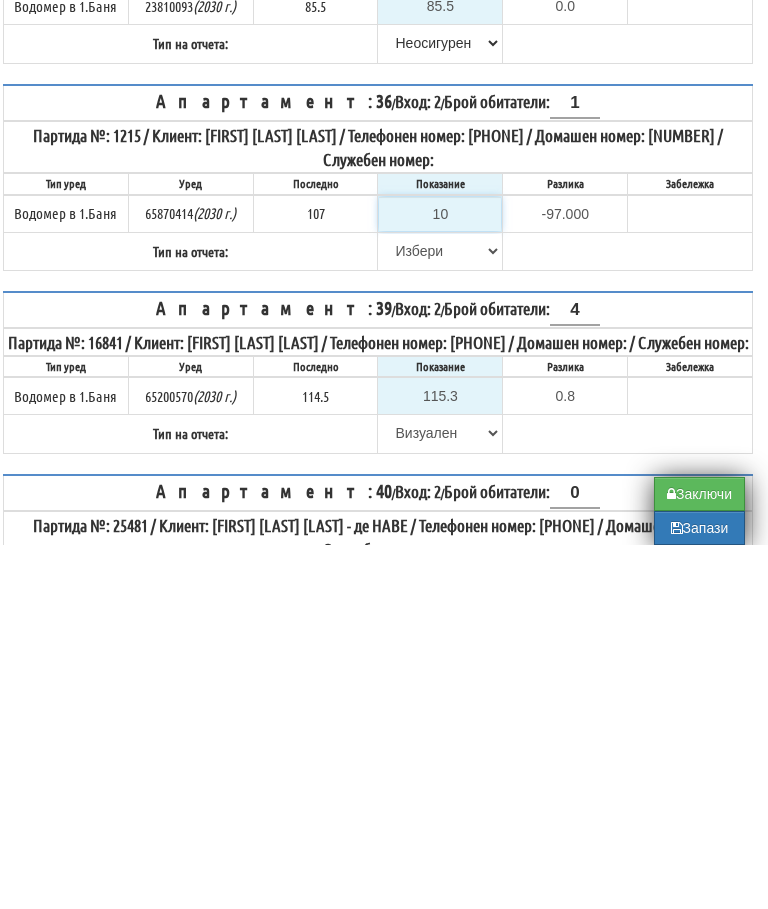 type on "108" 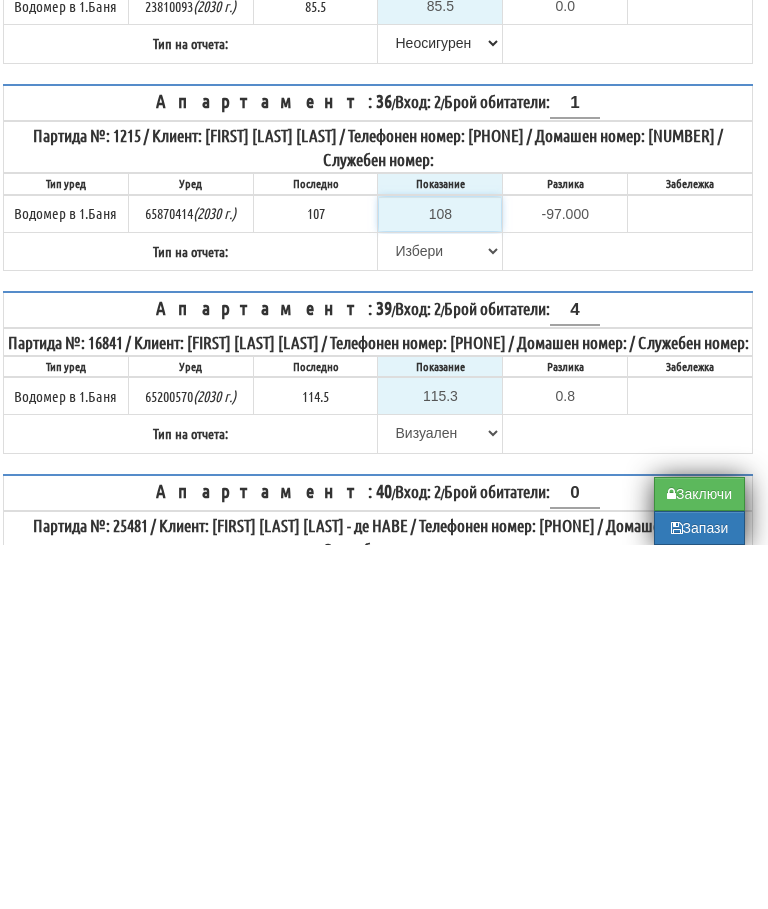 type on "1.000" 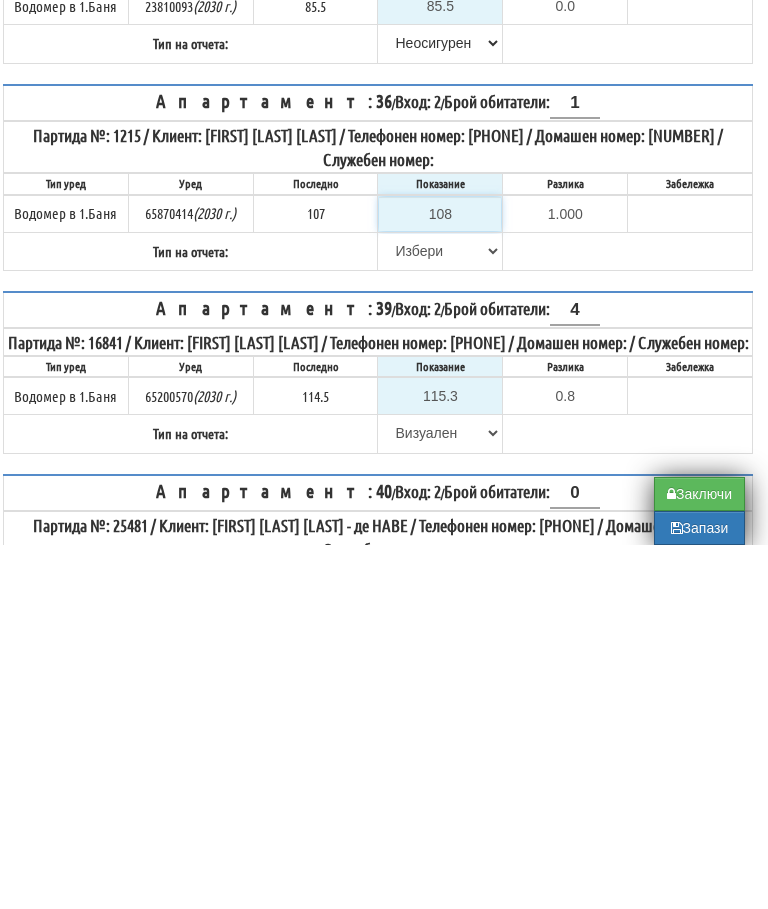 type on "108" 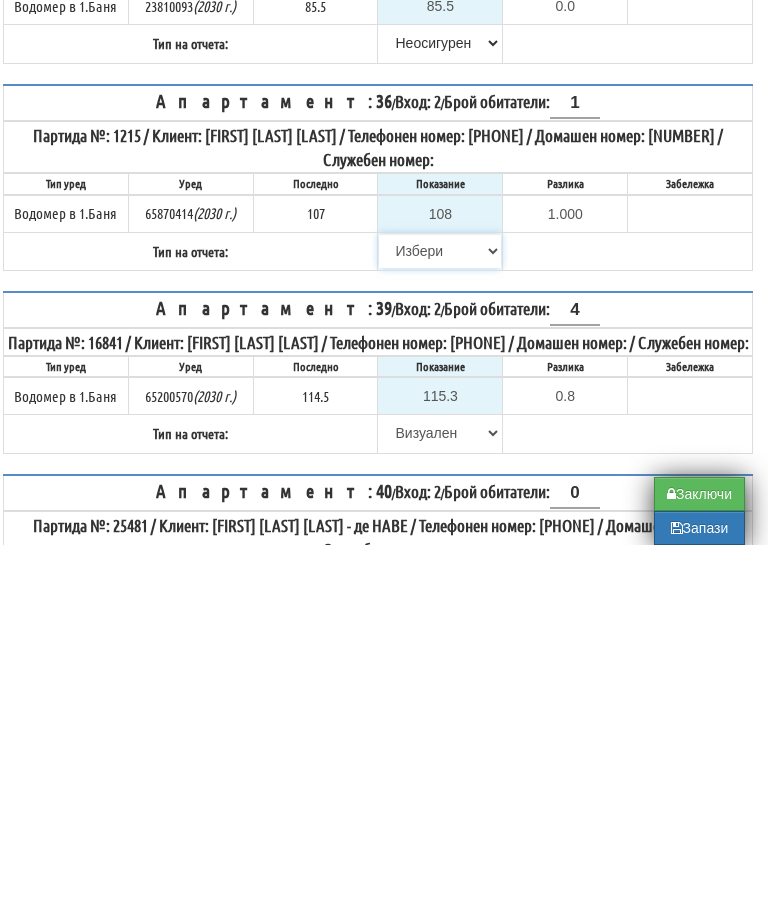 click on "Избери
Визуален
Телефон
Бележка
Неосигурен достъп
Самоотчет
Служебно
Дистанционен" at bounding box center [440, 615] 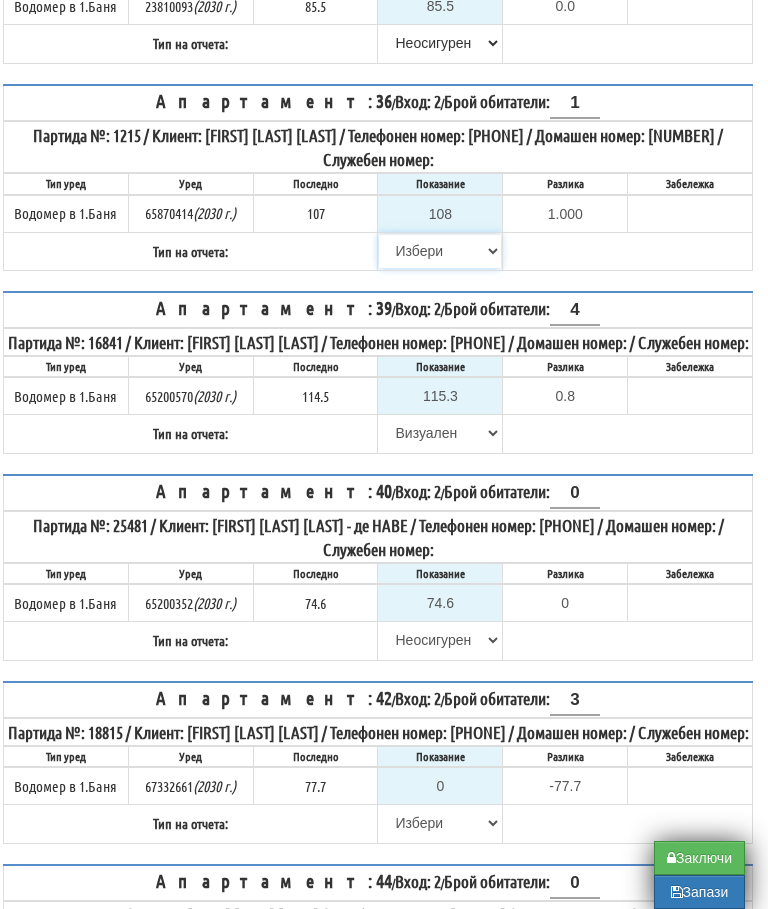 select on "8ac75930-9bfd-e511-80be-8d5a1dced85a" 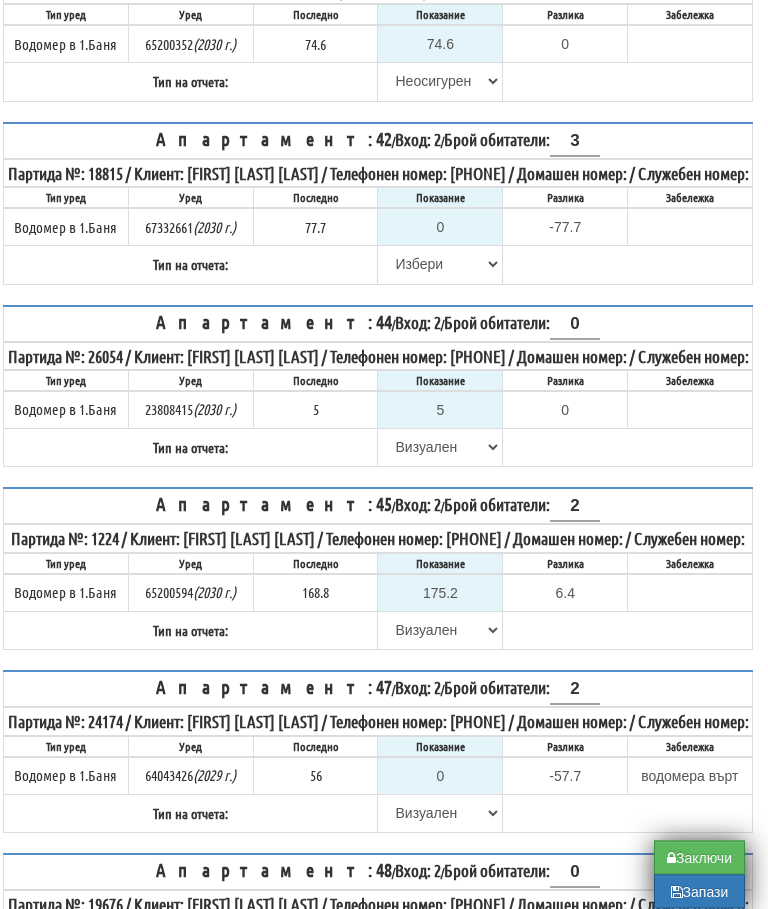 scroll, scrollTop: 1552, scrollLeft: 12, axis: both 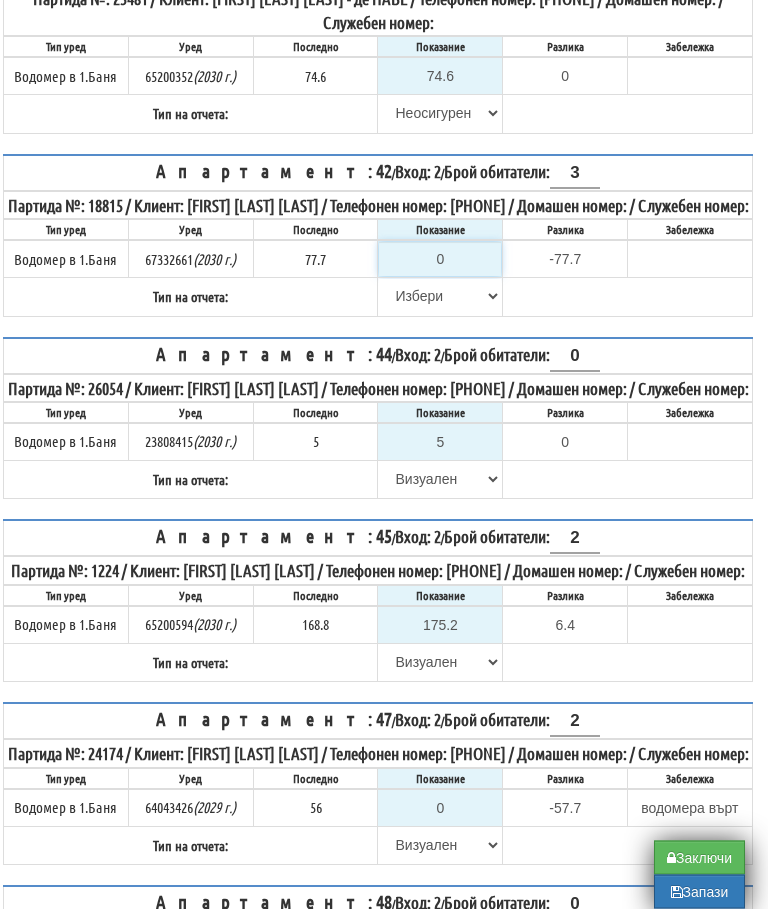 click on "0" at bounding box center (440, 260) 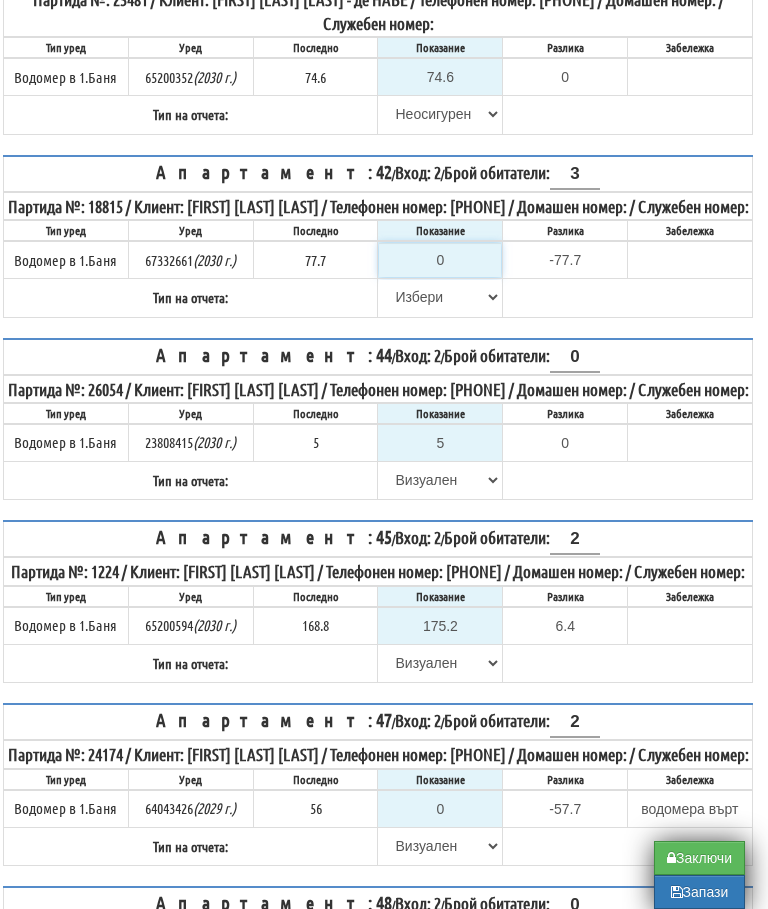 type on "7" 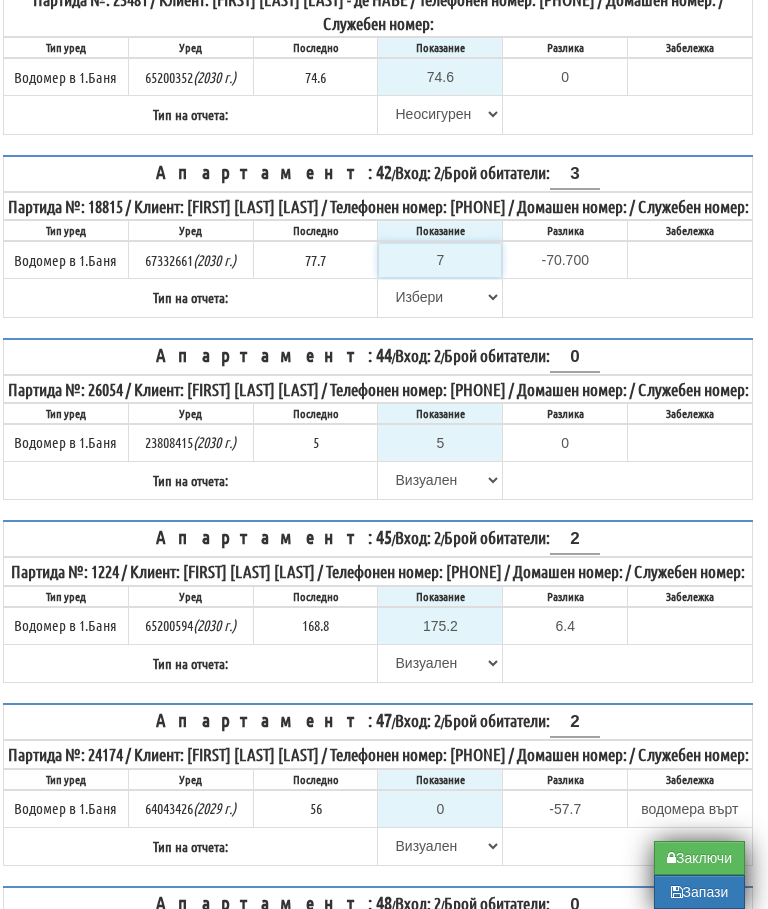 type on "79" 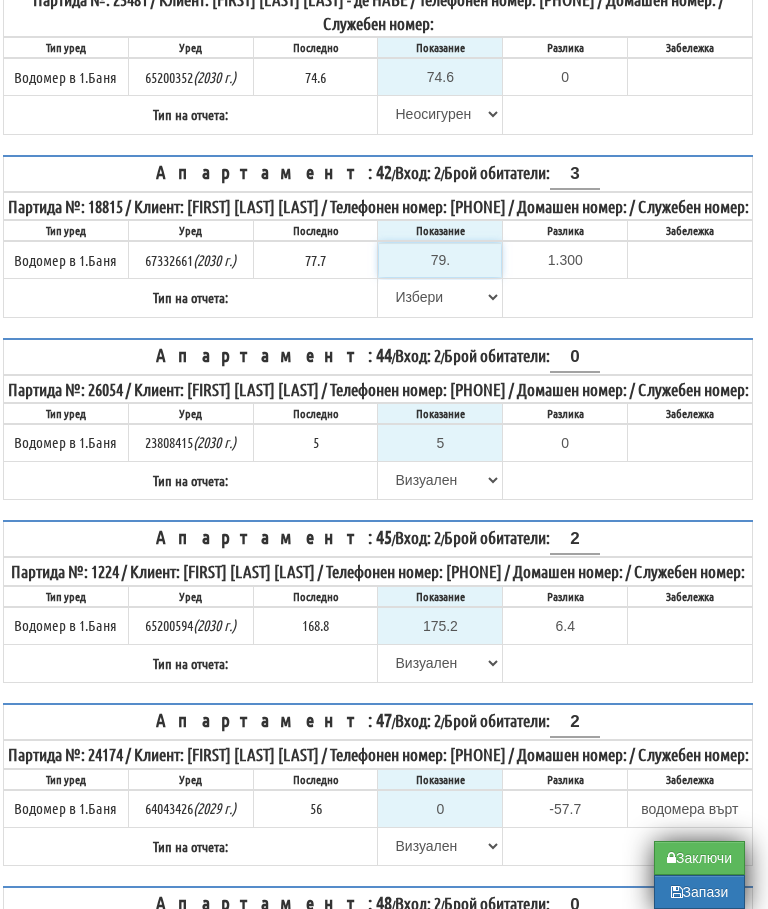 type on "79.8" 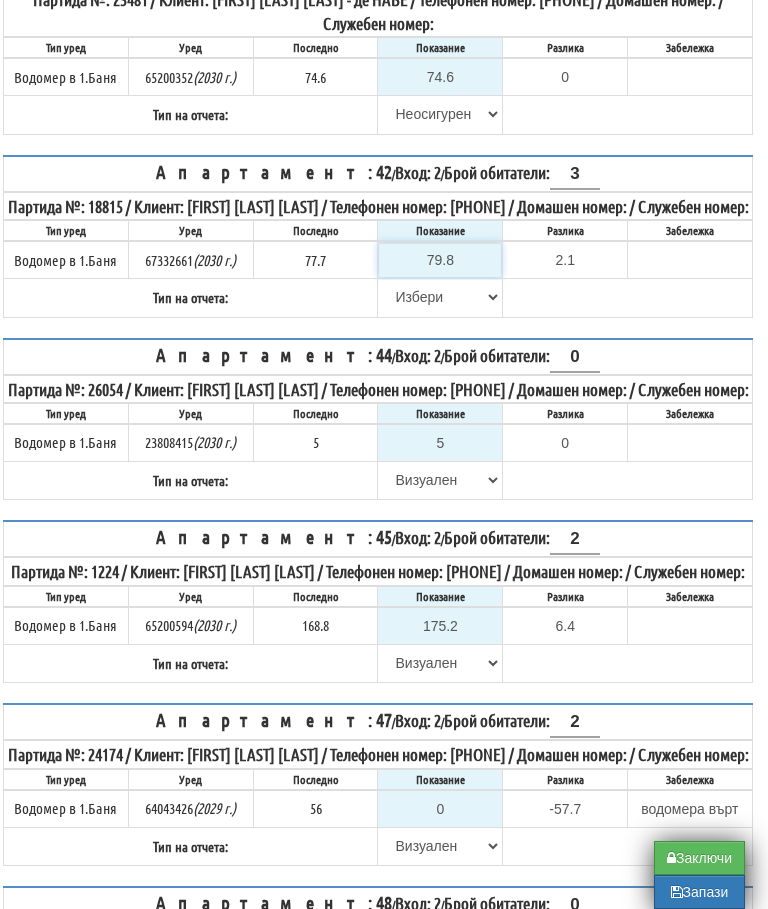 type on "79.8" 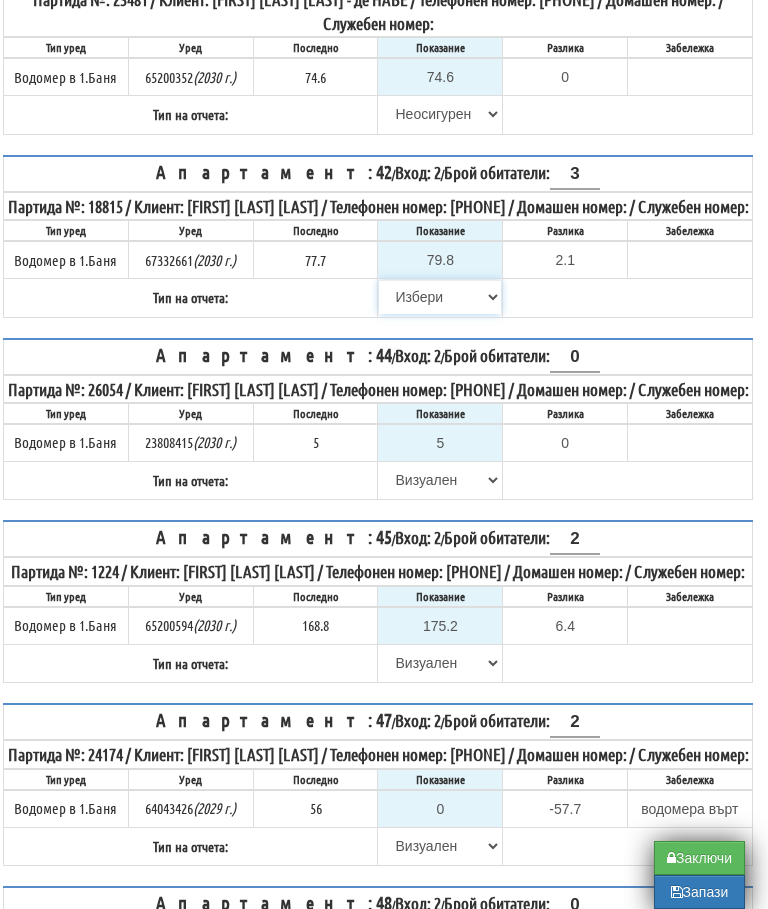 click on "Избери
Визуален
Телефон
Бележка
Неосигурен достъп
Самоотчет
Служебно
Дистанционен" at bounding box center (440, 297) 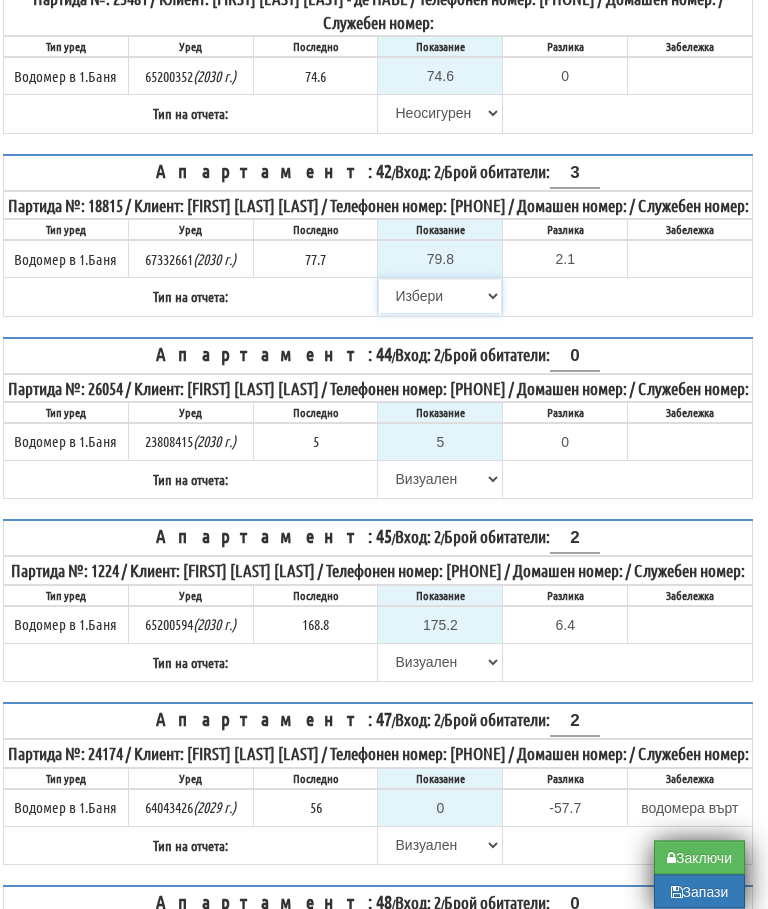 select on "8ac75930-9bfd-e511-80be-8d5a1dced85a" 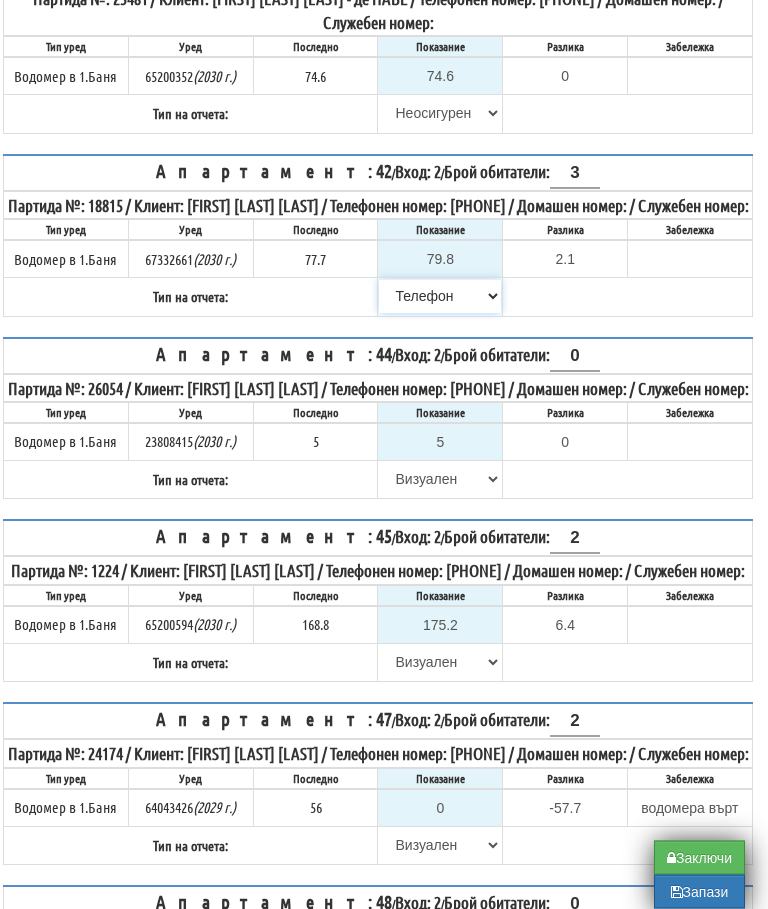 scroll, scrollTop: 1553, scrollLeft: 12, axis: both 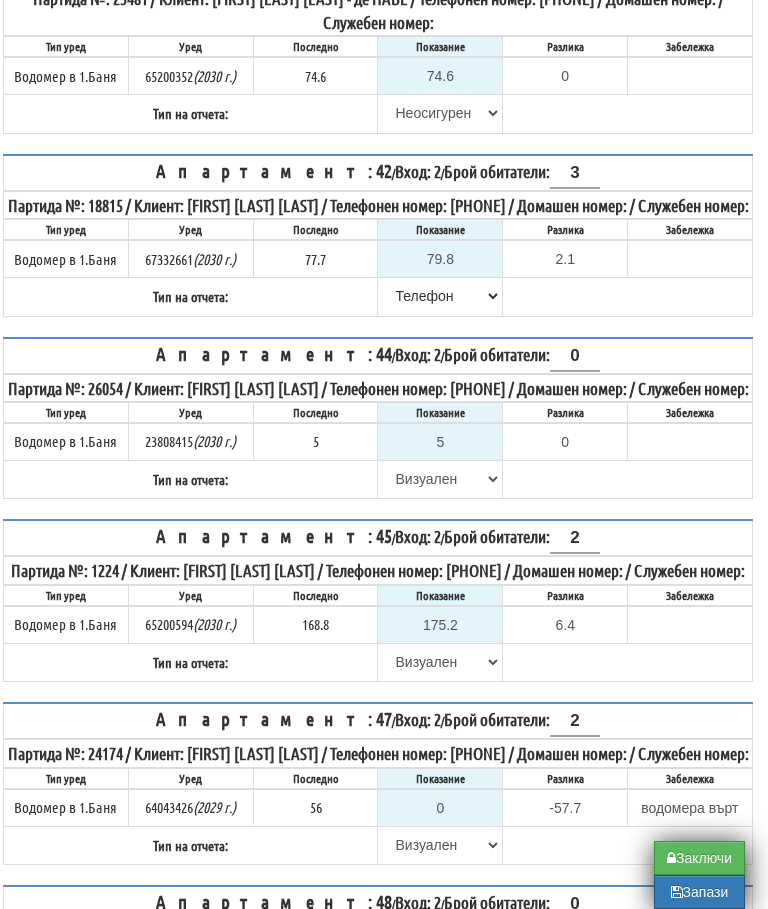 click on "Заключи" at bounding box center (699, 858) 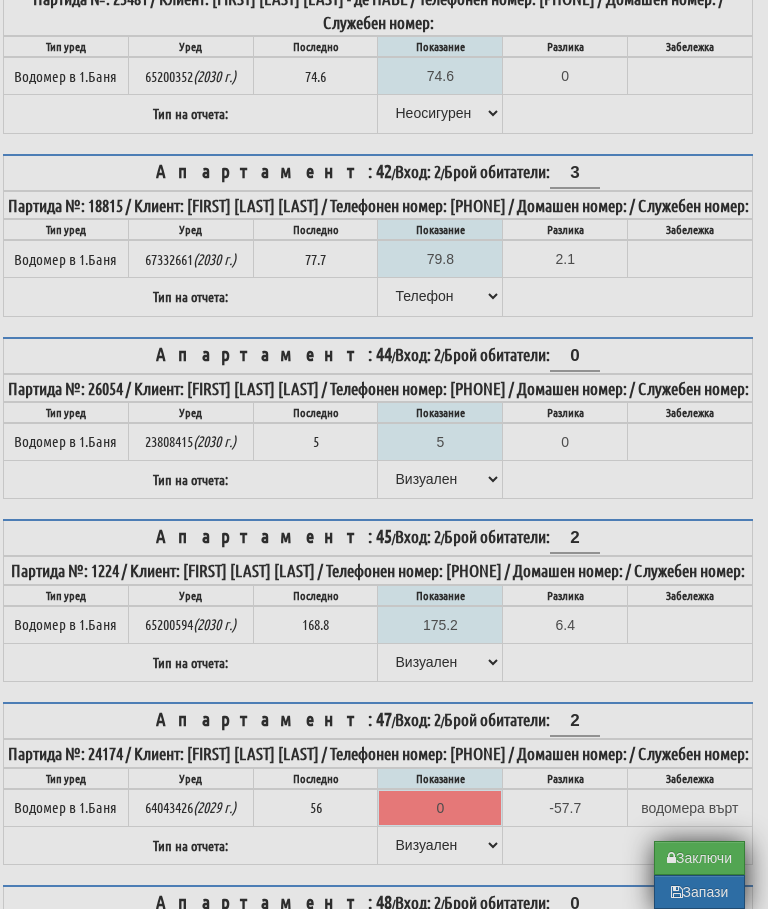 type on "0.0" 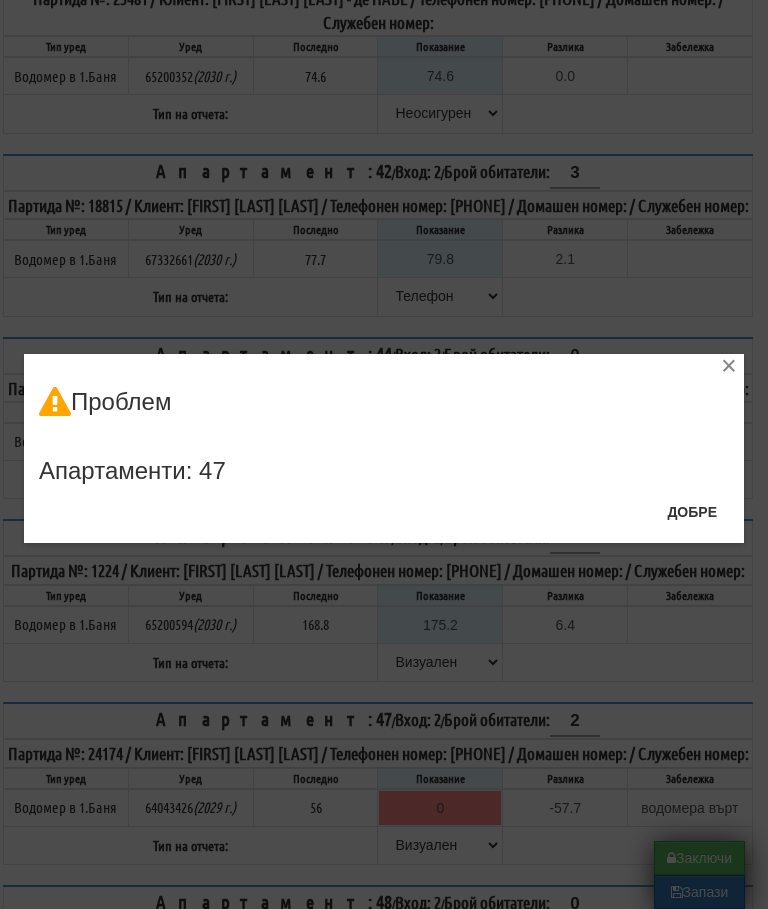 click on "Добре" at bounding box center [692, 512] 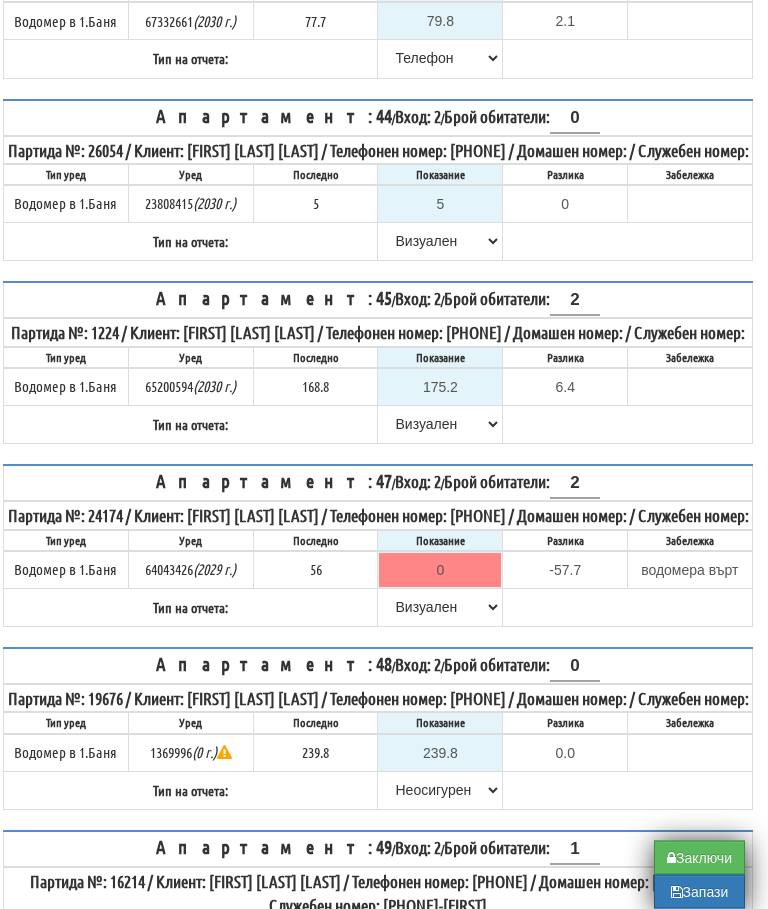 scroll, scrollTop: 1850, scrollLeft: 12, axis: both 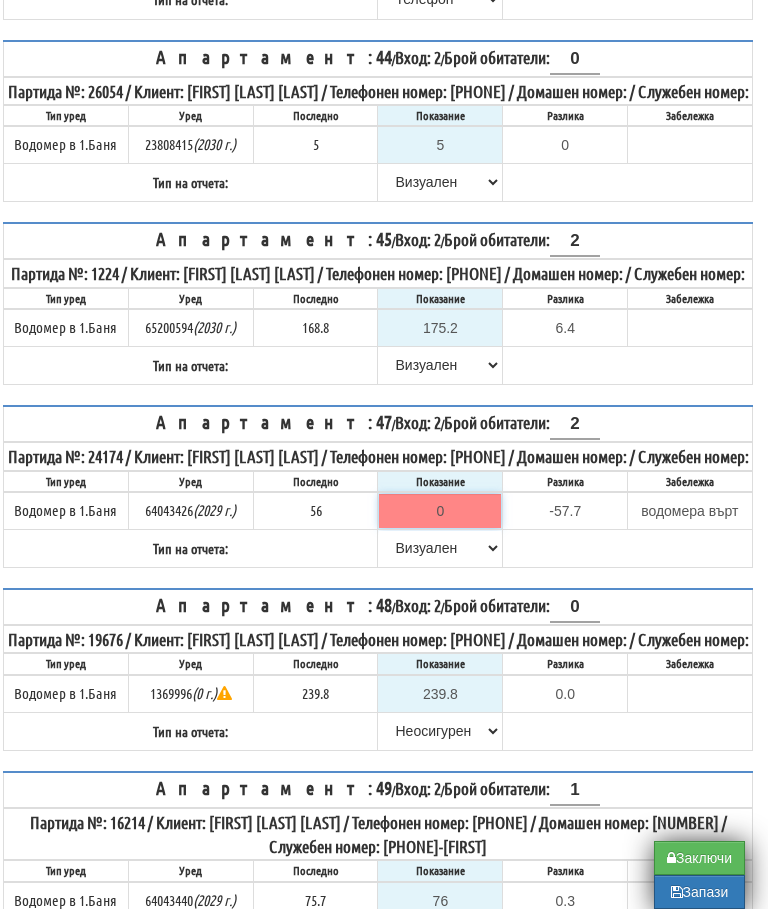 click on "0" at bounding box center (440, 511) 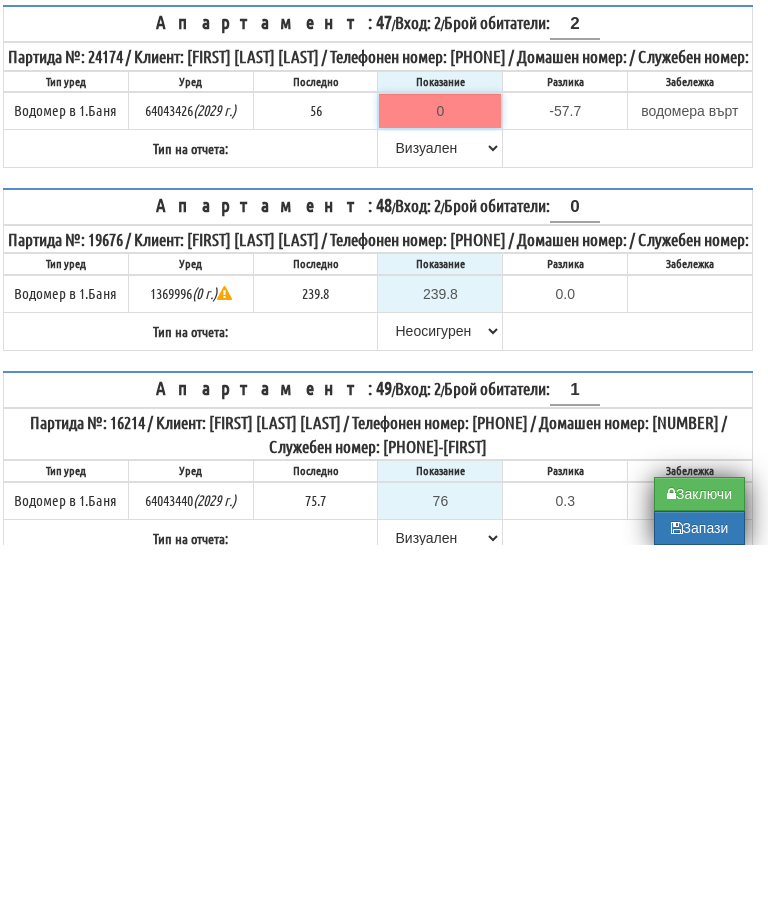 type on "5" 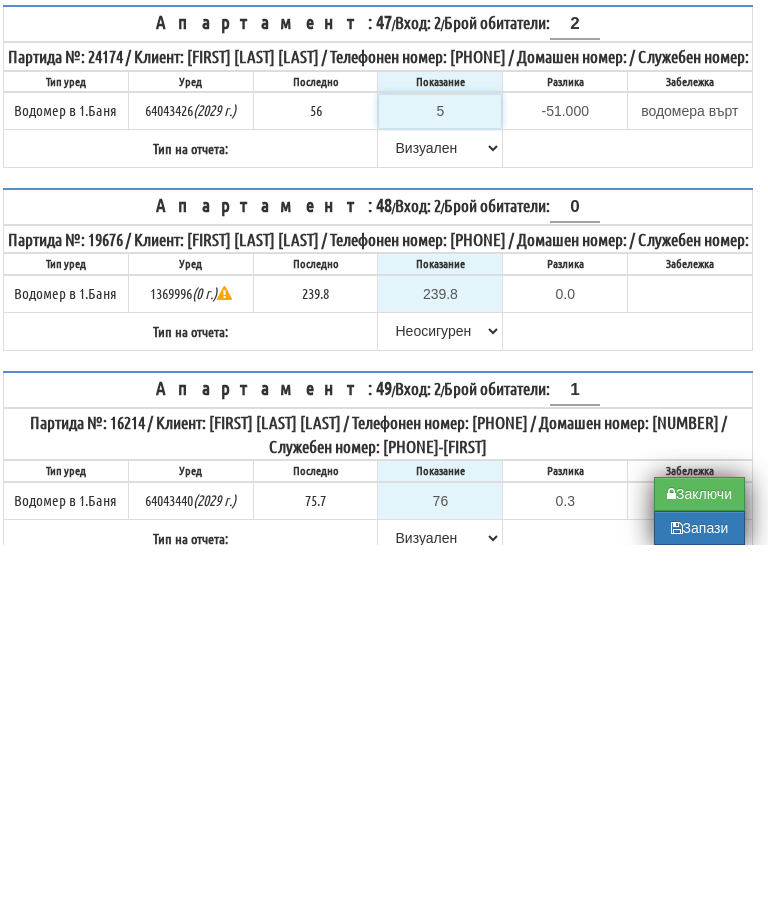 type on "56" 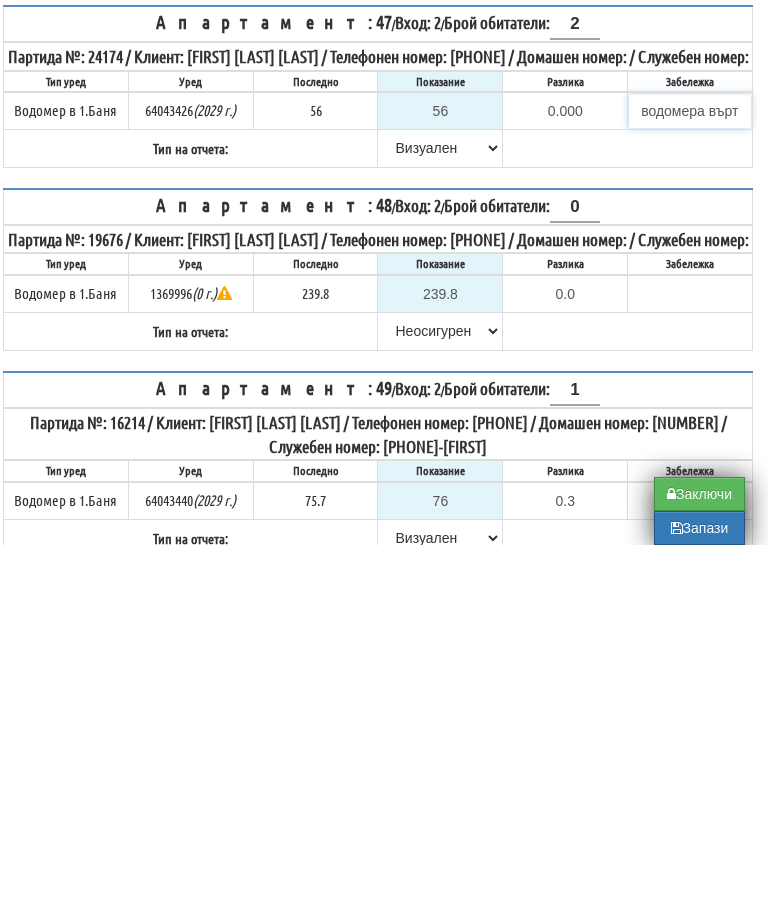 click on "водомера върти" at bounding box center (690, 475) 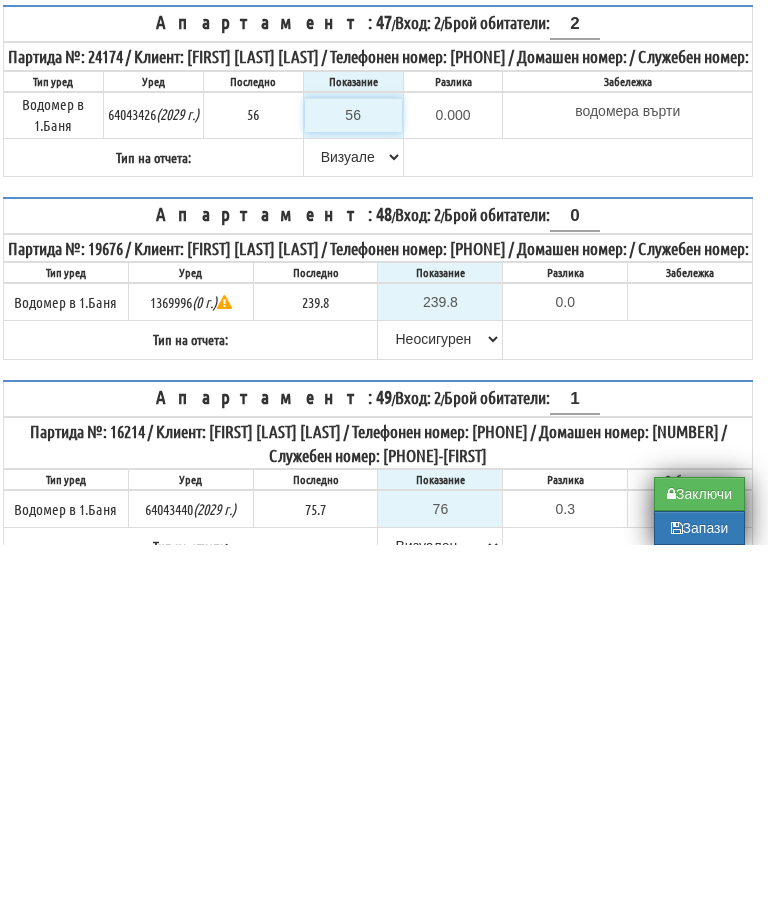 click on "56" at bounding box center [353, 479] 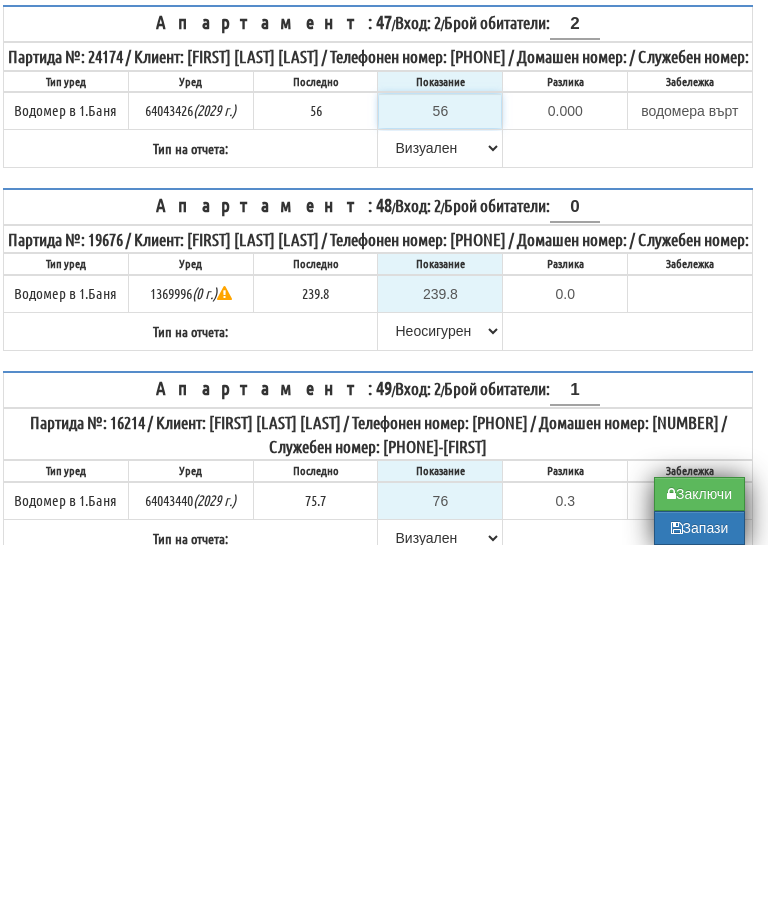 type on "5" 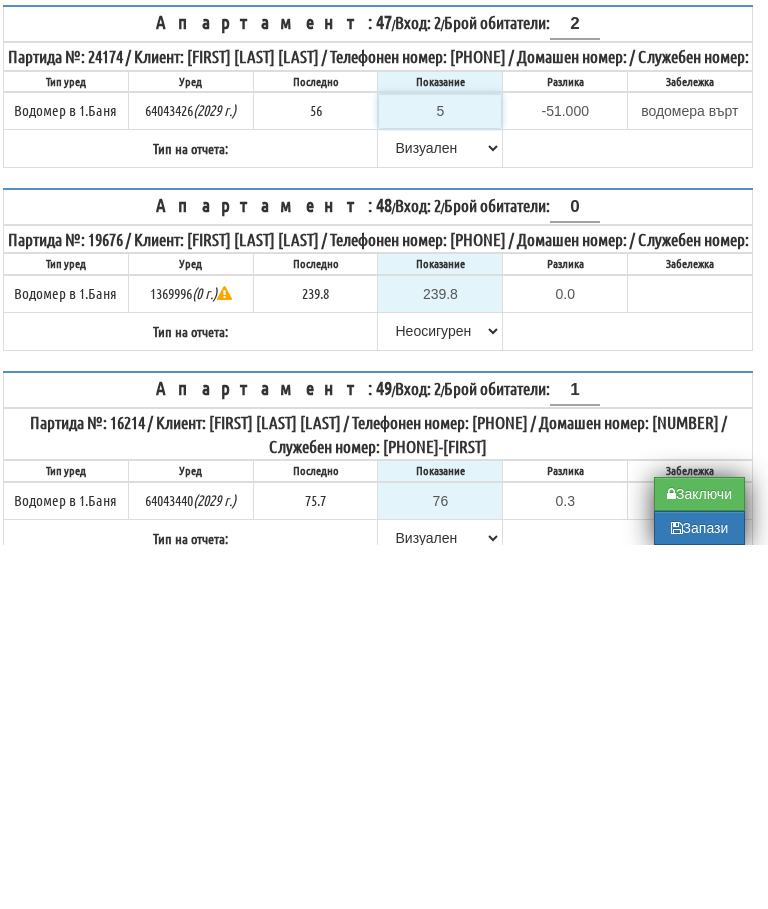 type on "56" 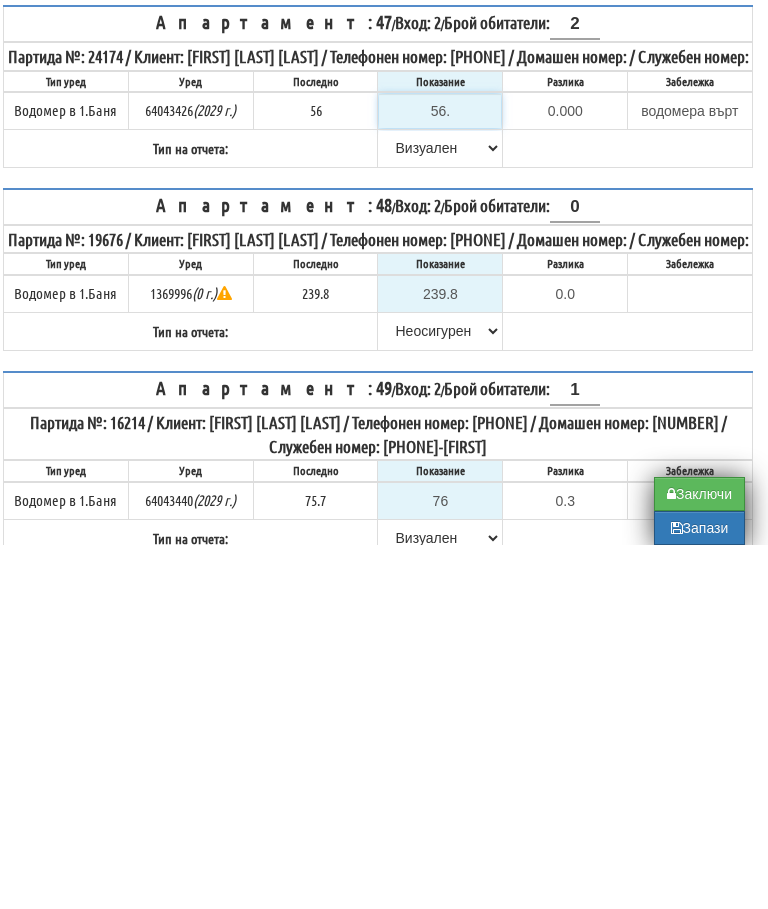 type on "56.5" 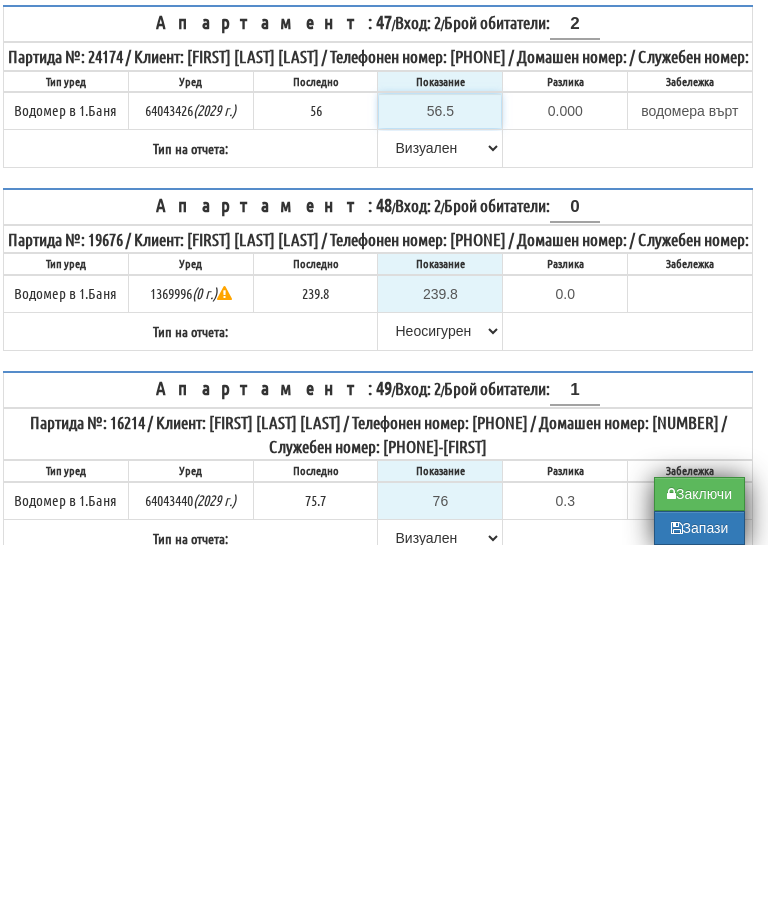 type on "0.500" 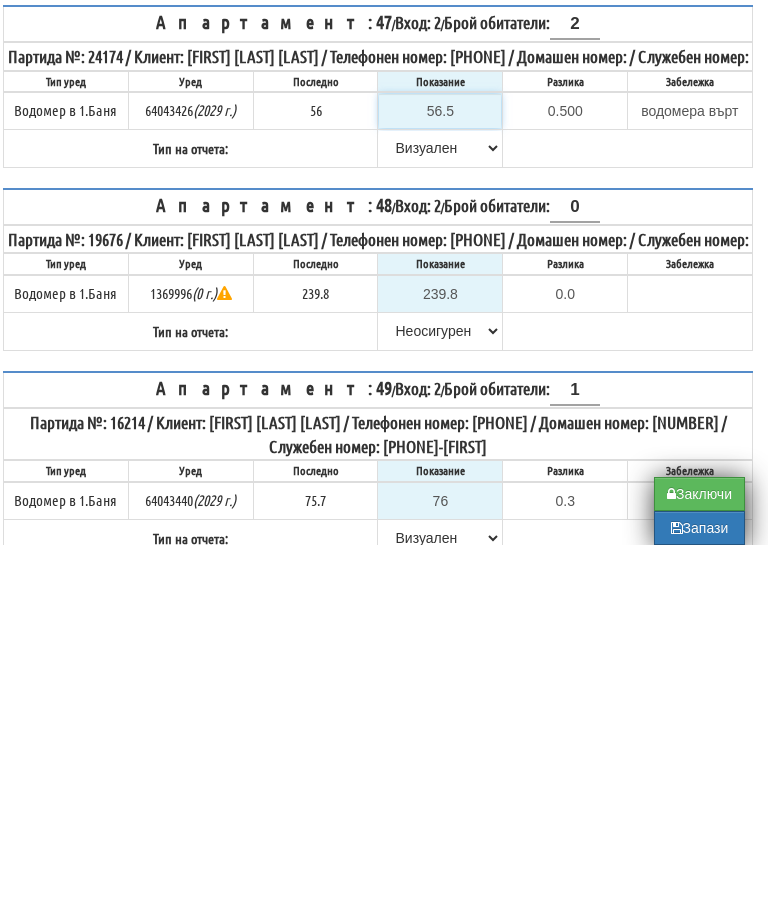 type on "56.5" 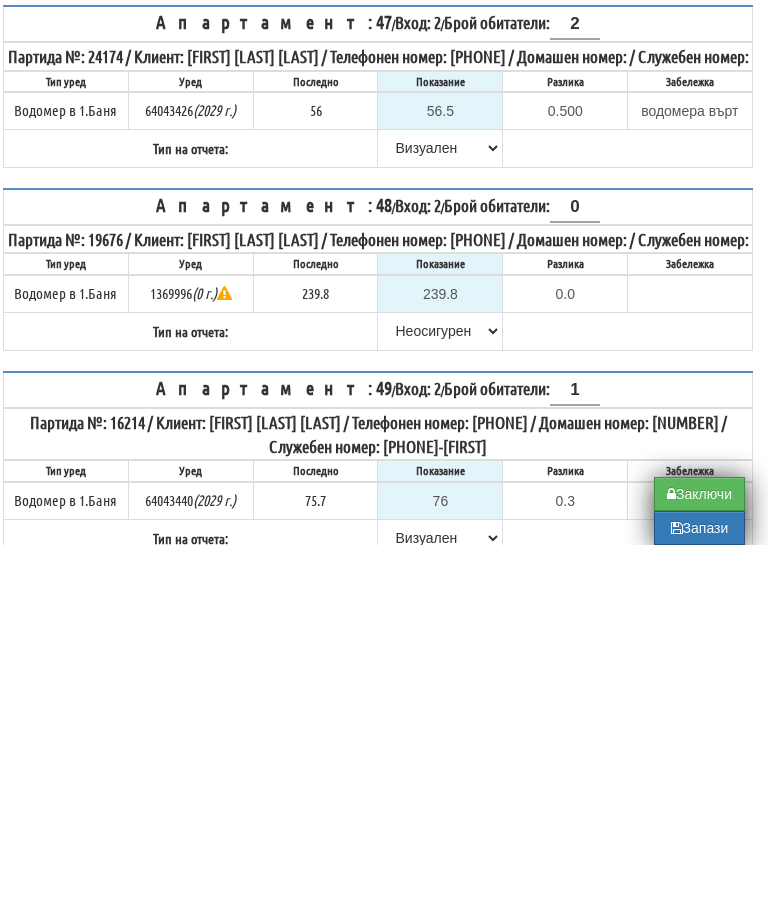 click on "Апартамент:
47
/
Вход:
2
/
Брой обитатели:
2
Партида №:
24174
/
Клиент:
НИКОЛАЙ ЯНЧЕВ НИКОЛОВ /
Телефонен номер:
359886228876 /
Домашен номер:
/
Служебен номер:
Тип уред
Уред
Последно
Показание
Разлика
Забележка
64043426  56" at bounding box center [378, 450] 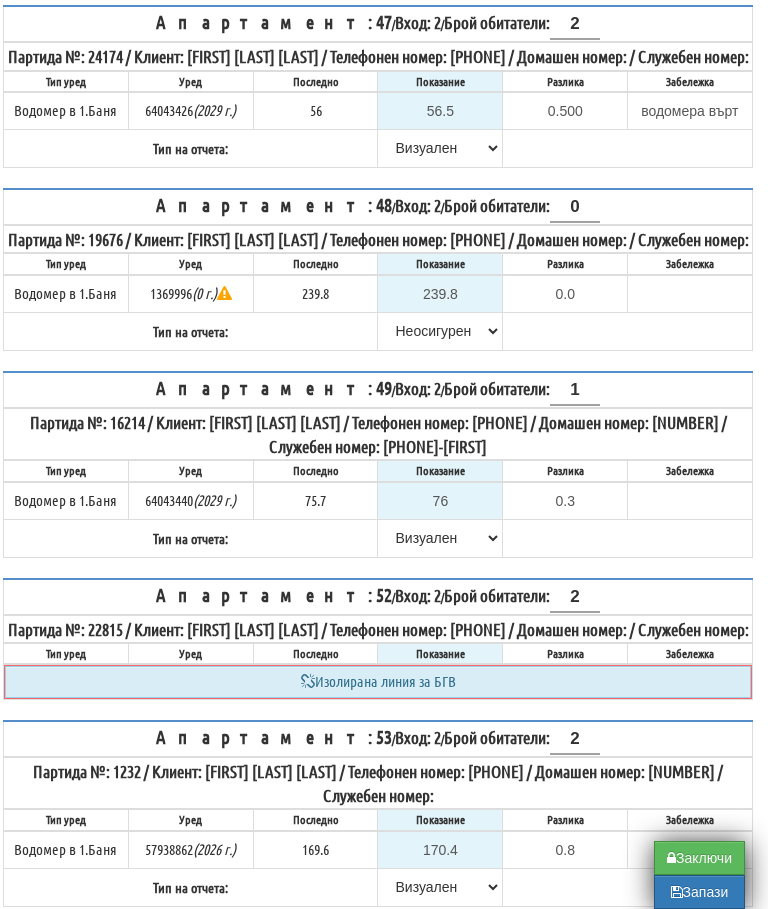 click on "Заключи" at bounding box center (699, 858) 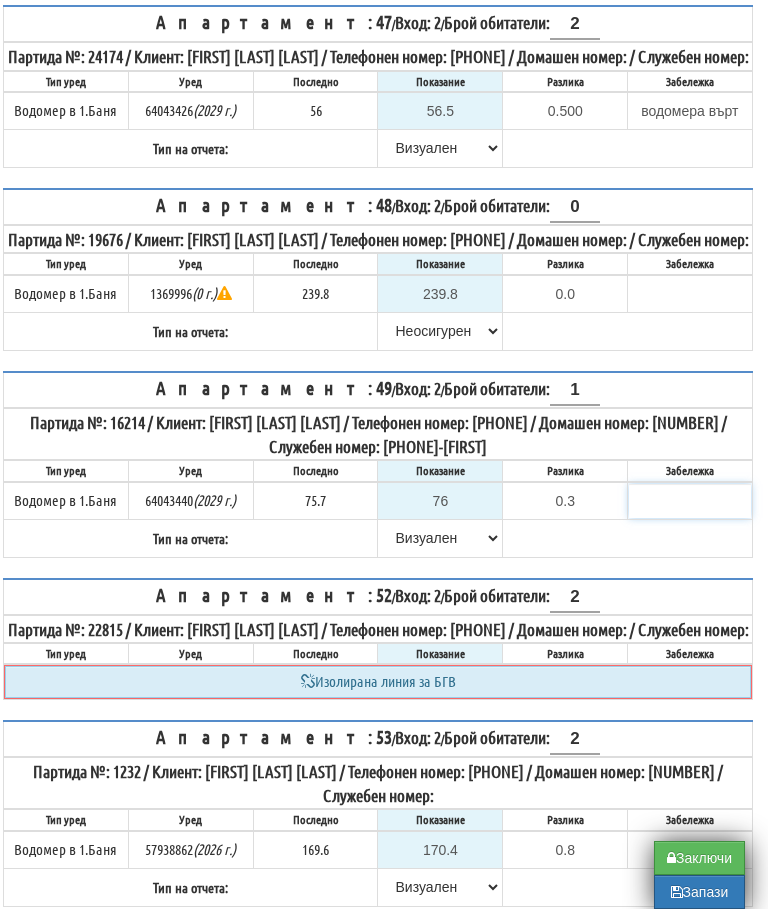 click at bounding box center (690, 501) 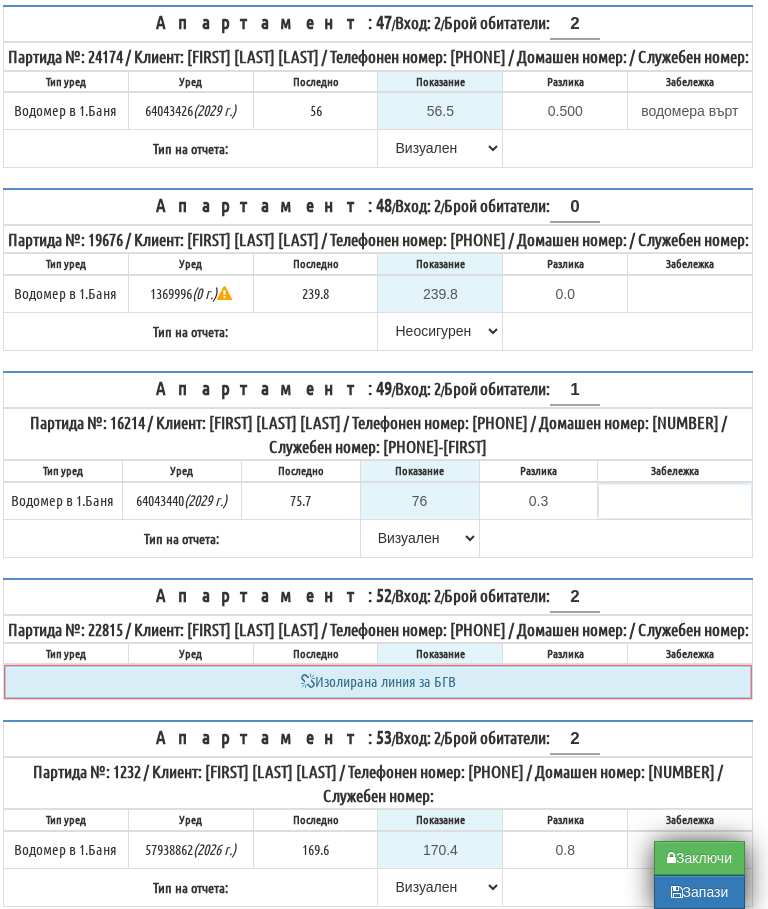 scroll, scrollTop: 2294, scrollLeft: 12, axis: both 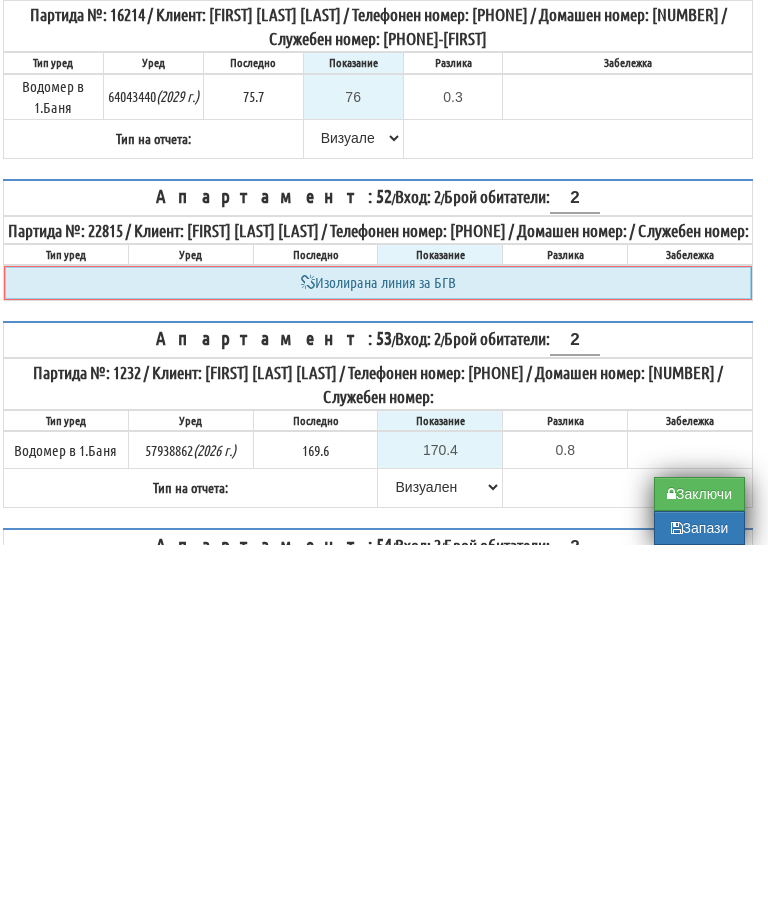 click on "Апартамент:
29
/
Вход:
2
/
Брой обитатели:
1
Партида №:
1208
/
Клиент:
ДИАН СТОЯНОВ ДОЧЕВ /
Телефонен номер:
359898732093 /
Домашен номер:
565573  /
Служебен номер:
Тип уред
Уред
Последно
Показание
Разлика
Забележка" at bounding box center [378, -329] 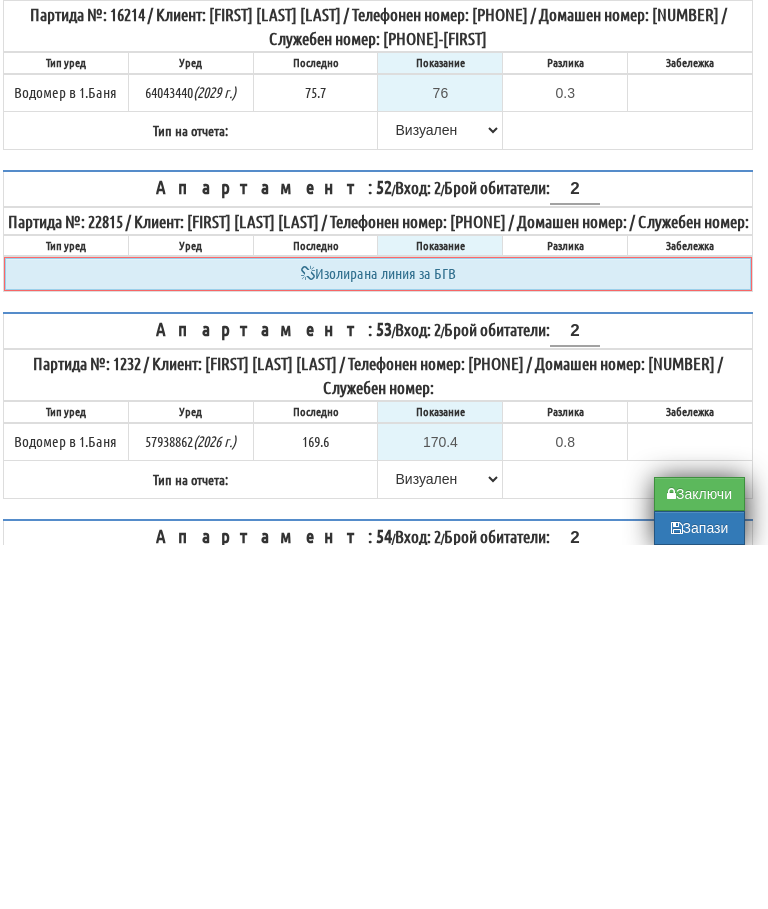 scroll, scrollTop: 2658, scrollLeft: 12, axis: both 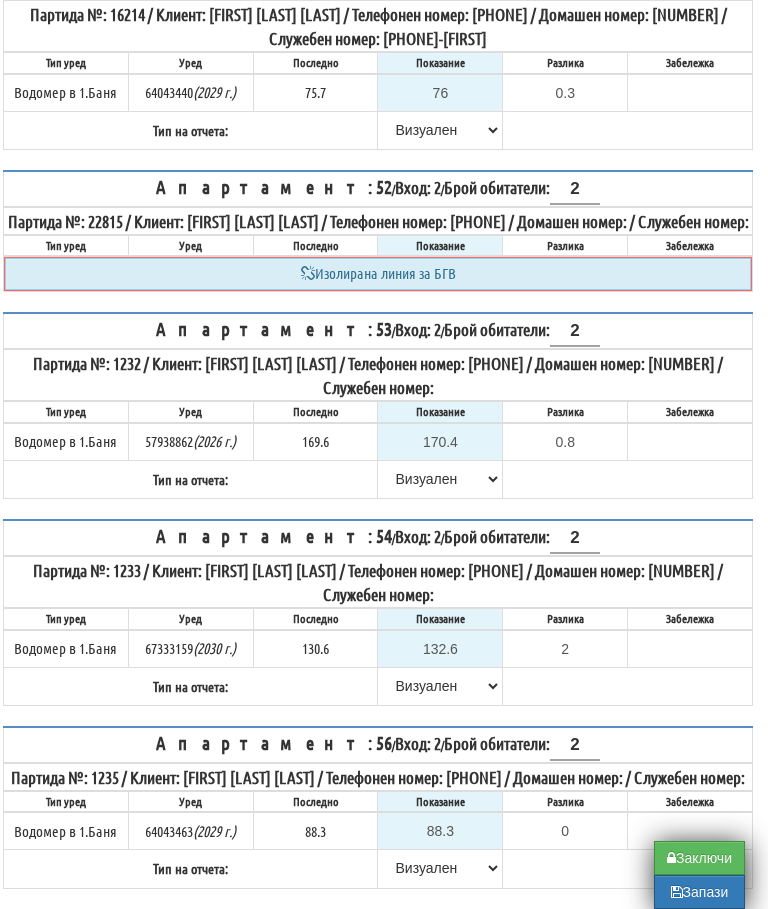 click on "Заключи" at bounding box center (699, 858) 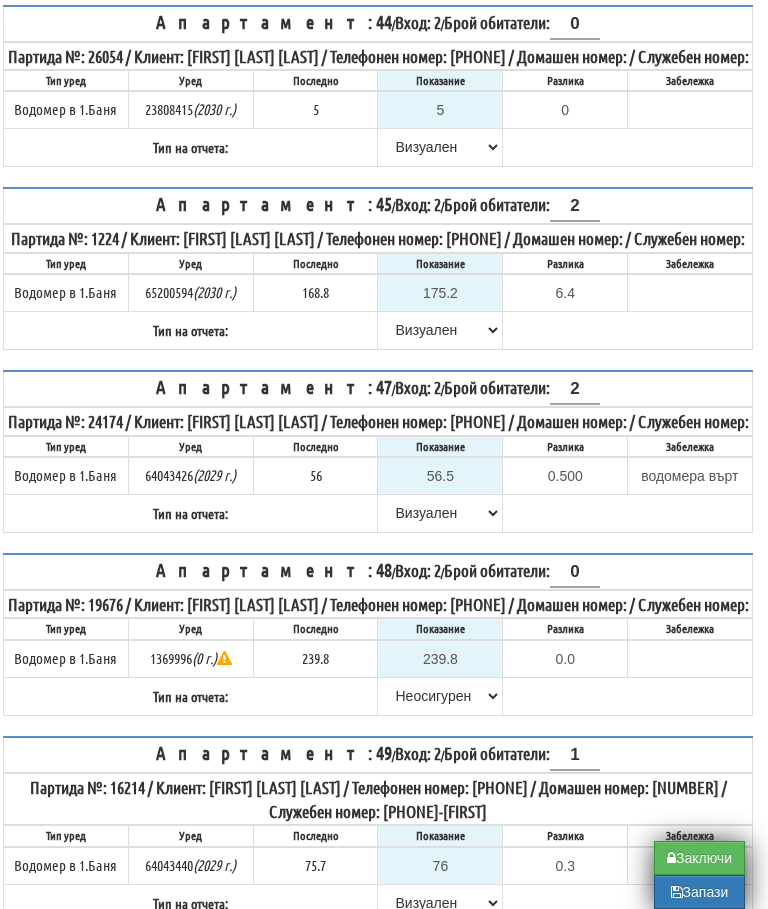 scroll, scrollTop: 1845, scrollLeft: 12, axis: both 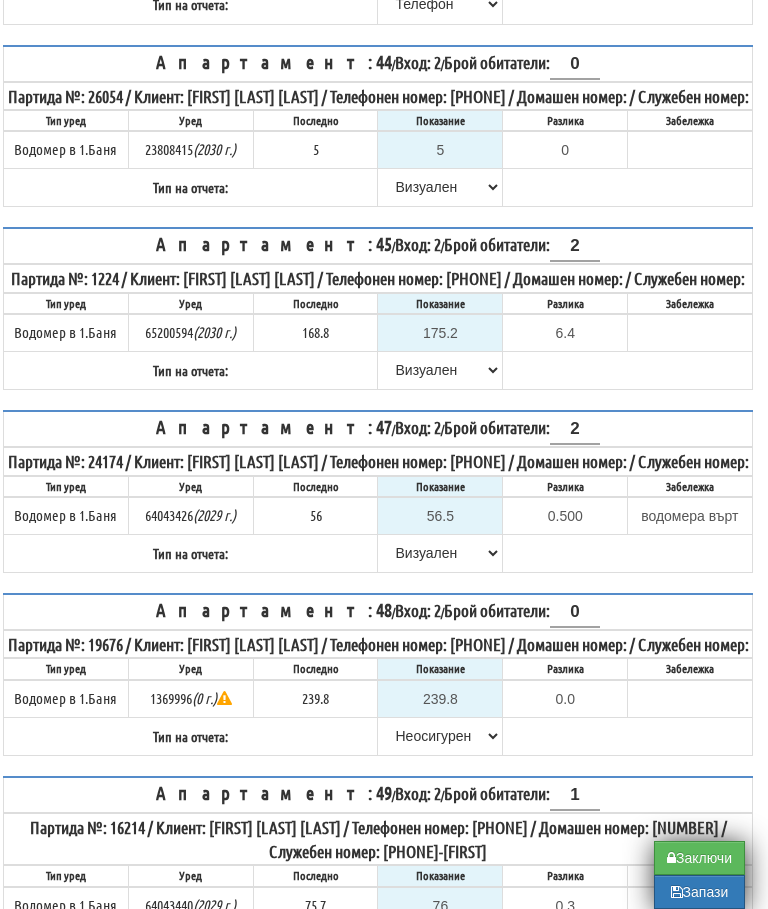 click on "Заключи" at bounding box center (699, 858) 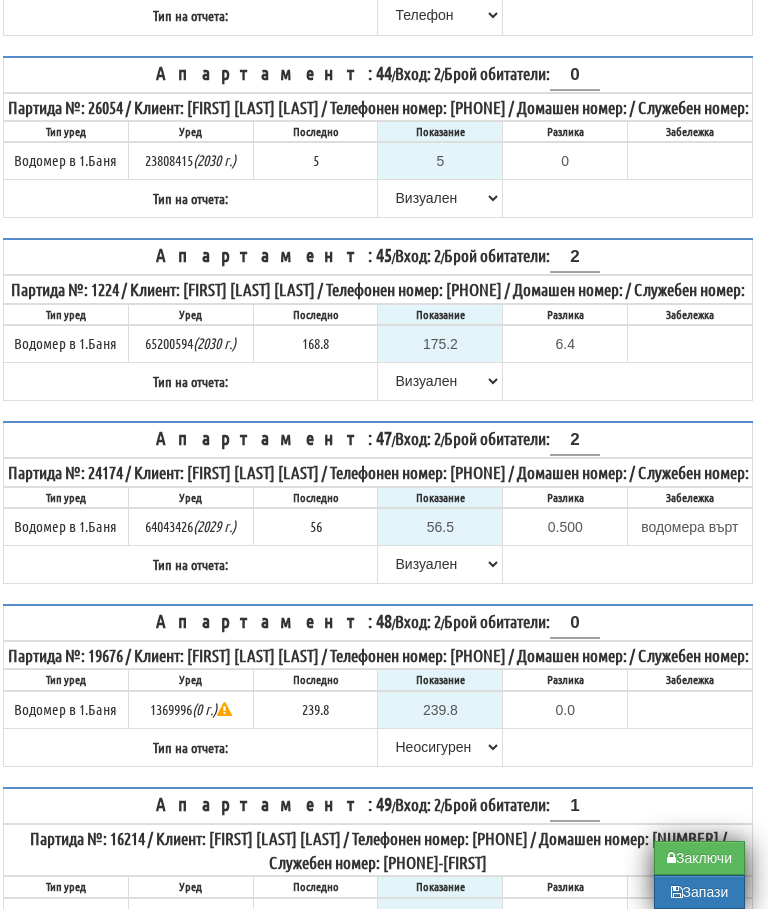 scroll, scrollTop: 1833, scrollLeft: 12, axis: both 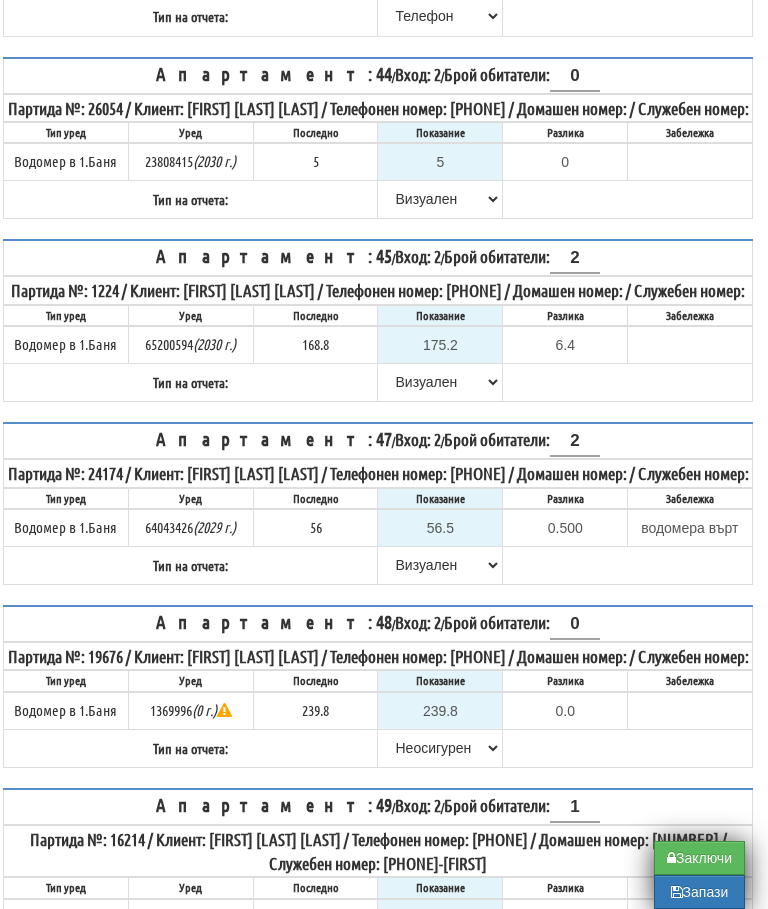 click on "Заключи" at bounding box center [699, 858] 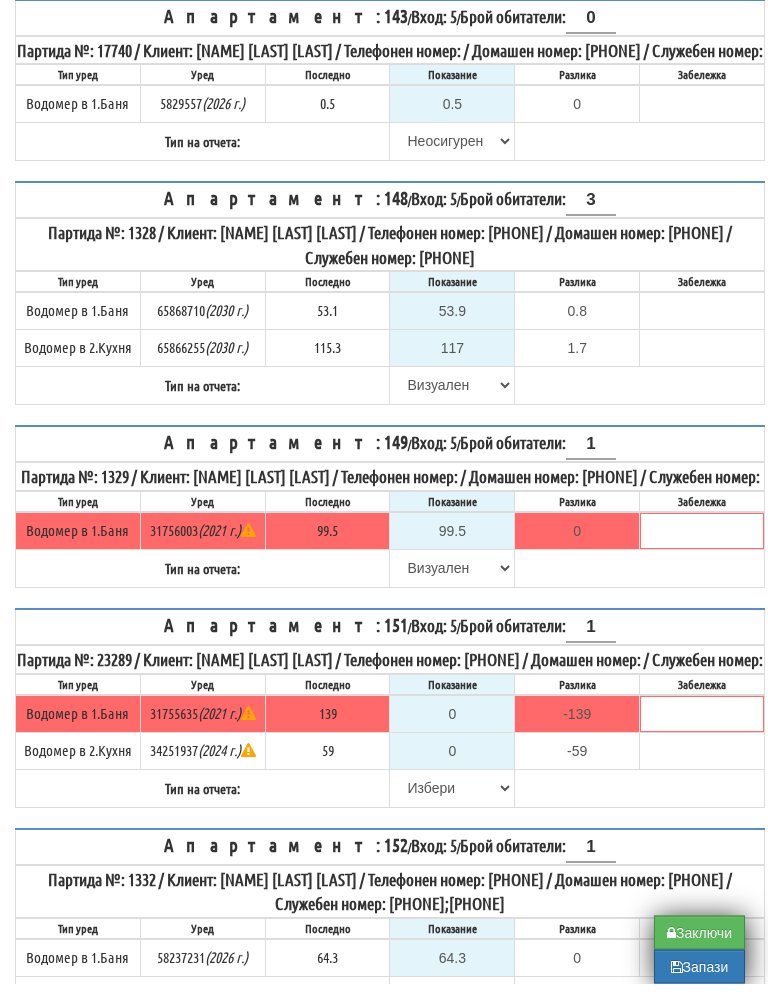 scroll, scrollTop: 994, scrollLeft: 0, axis: vertical 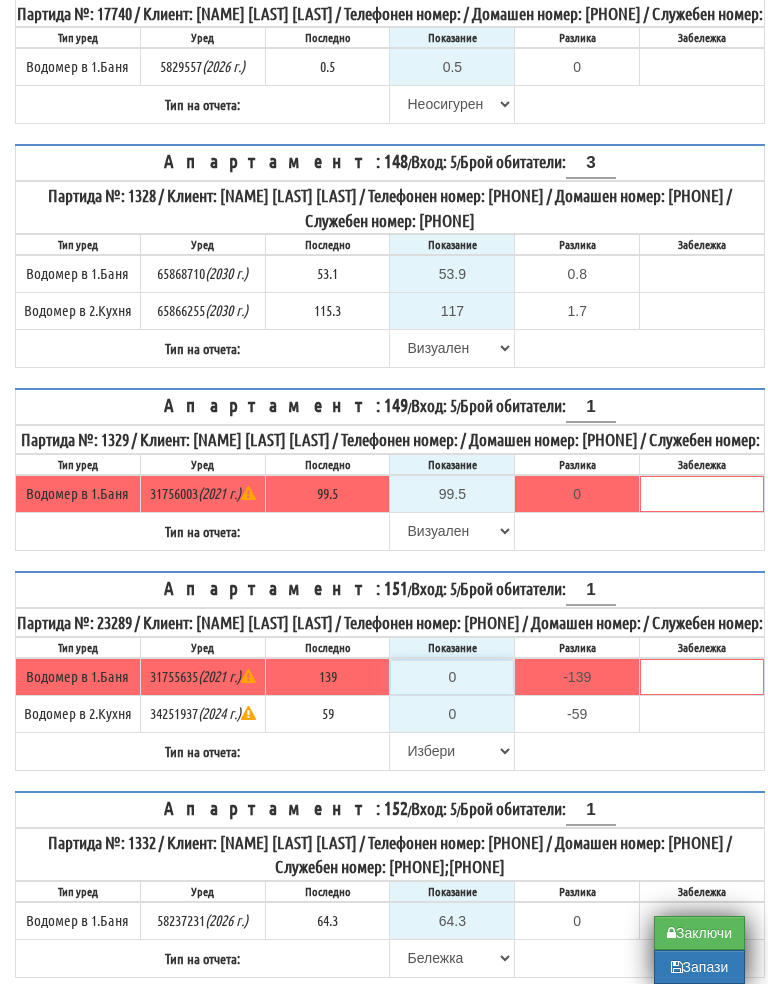 click on "0" at bounding box center (452, 697) 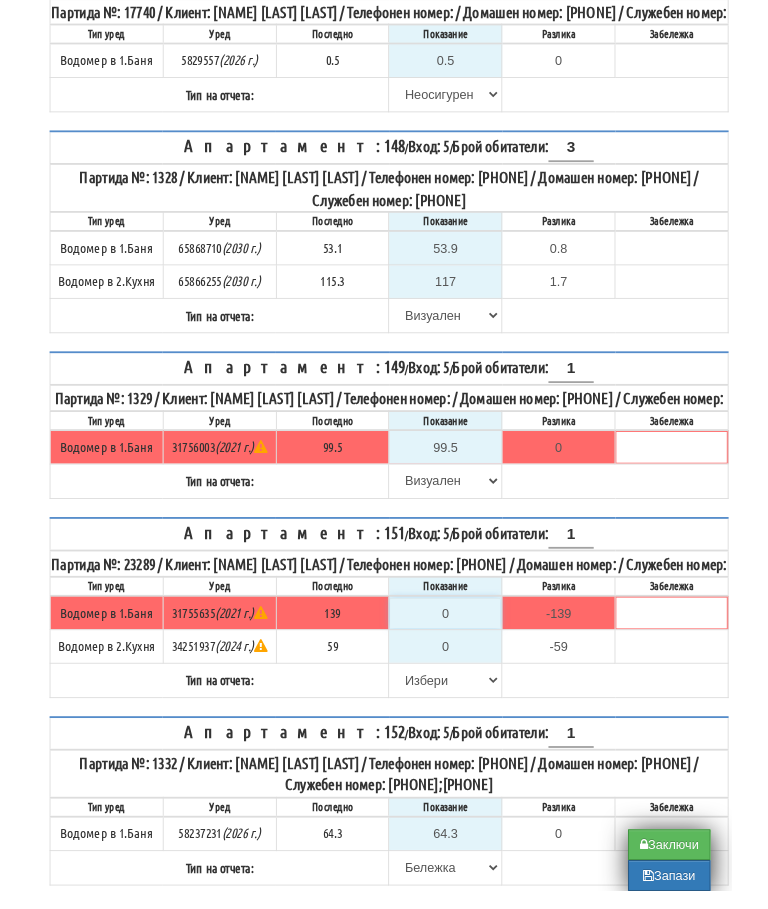 scroll, scrollTop: 1107, scrollLeft: 12, axis: both 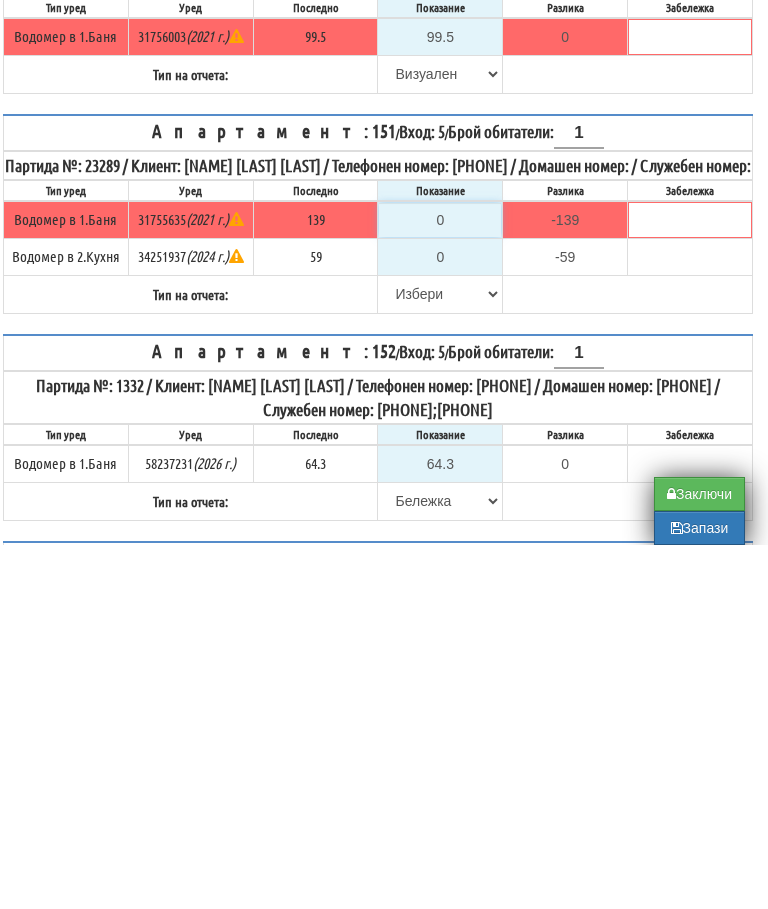 type on "1" 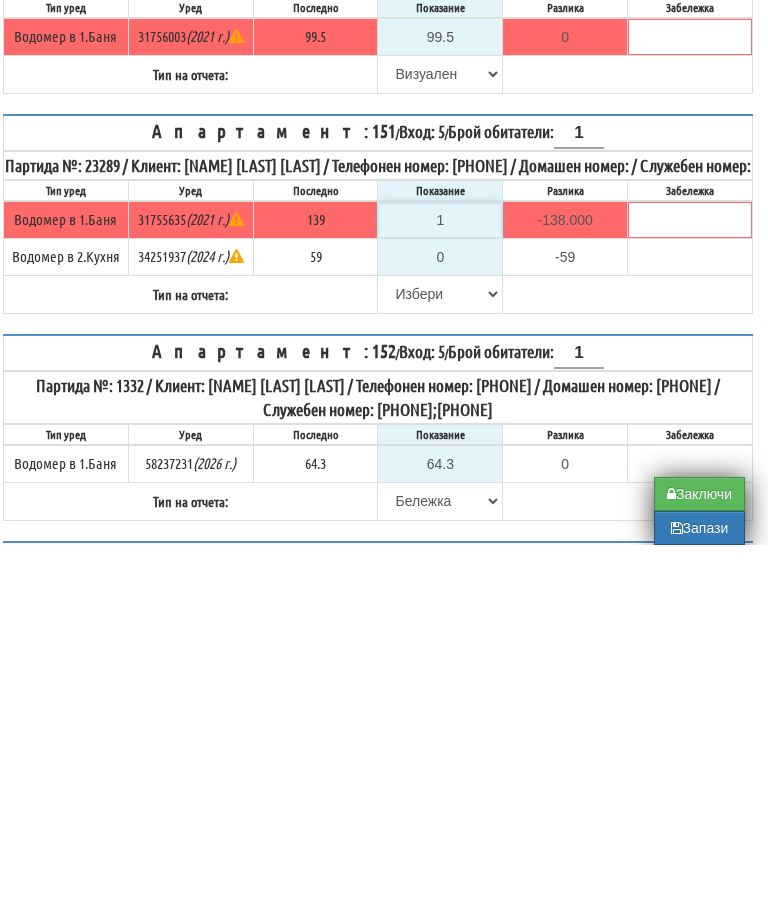 type on "14" 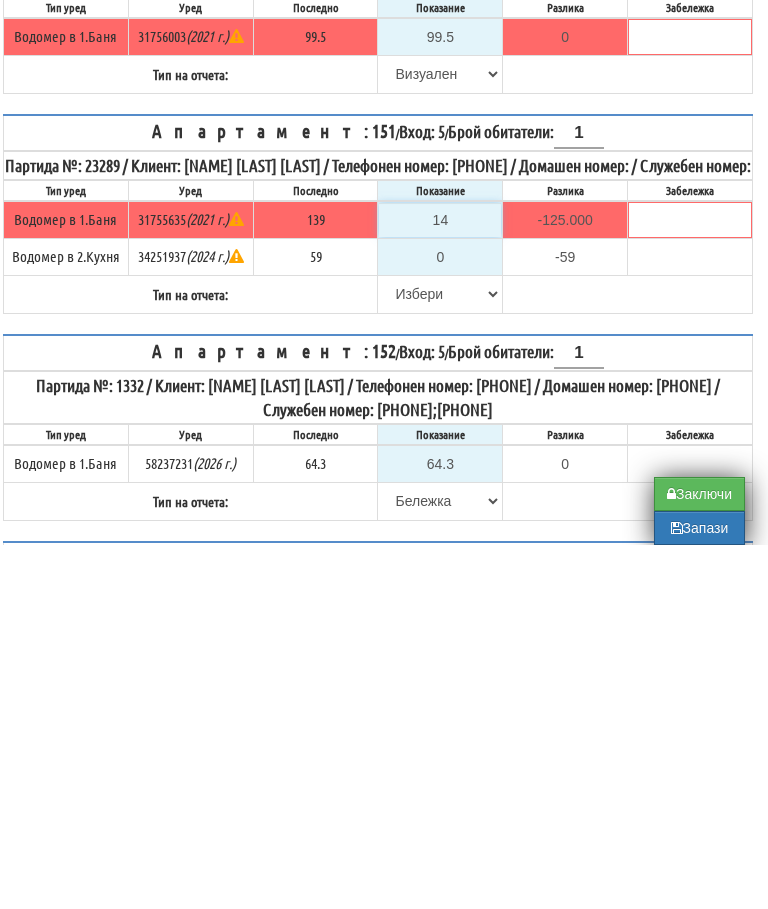 type on "140" 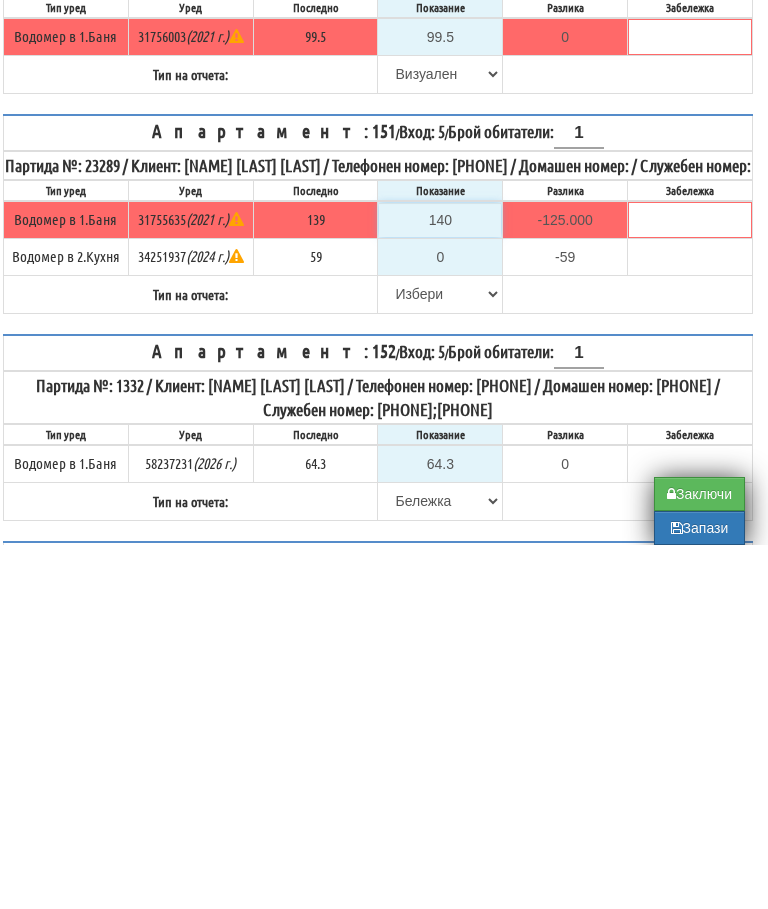 type on "1.000" 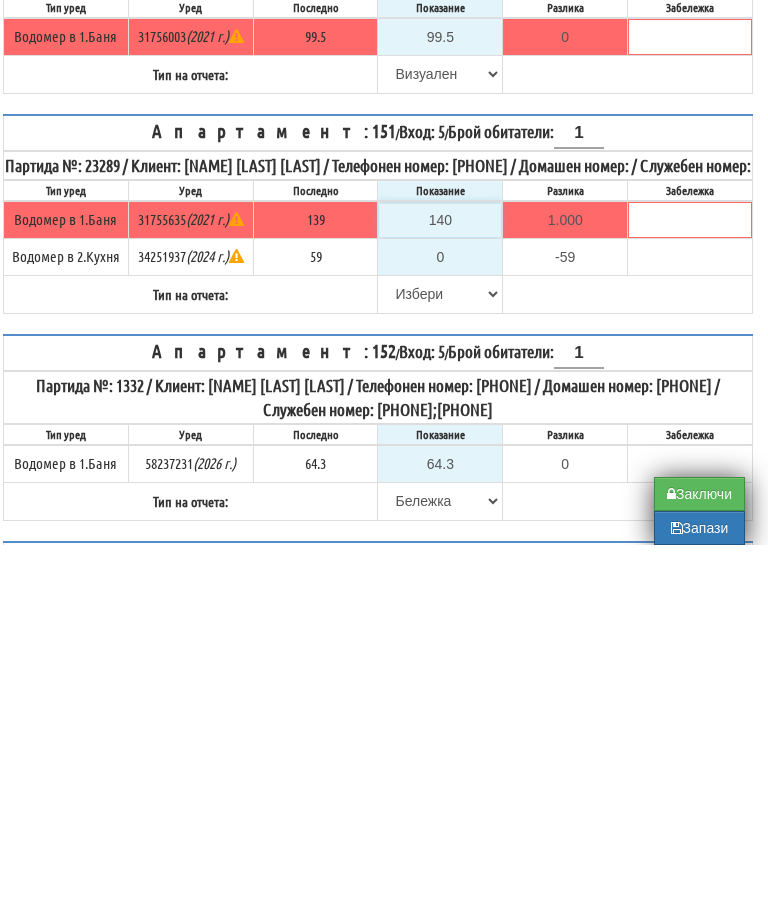 type on "140" 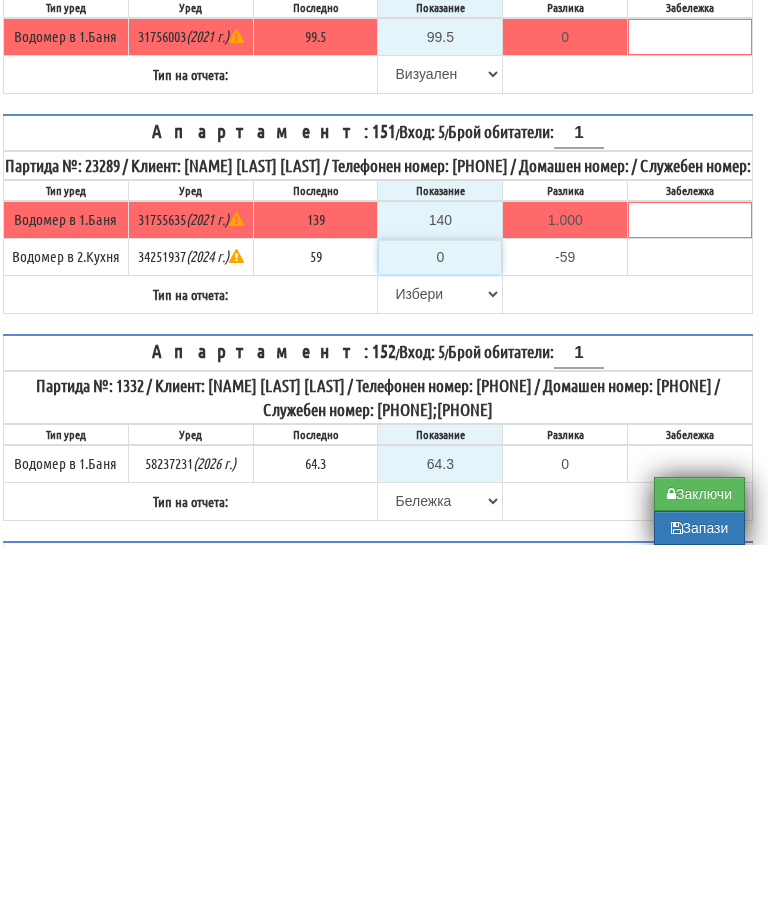 click on "0" at bounding box center (440, 621) 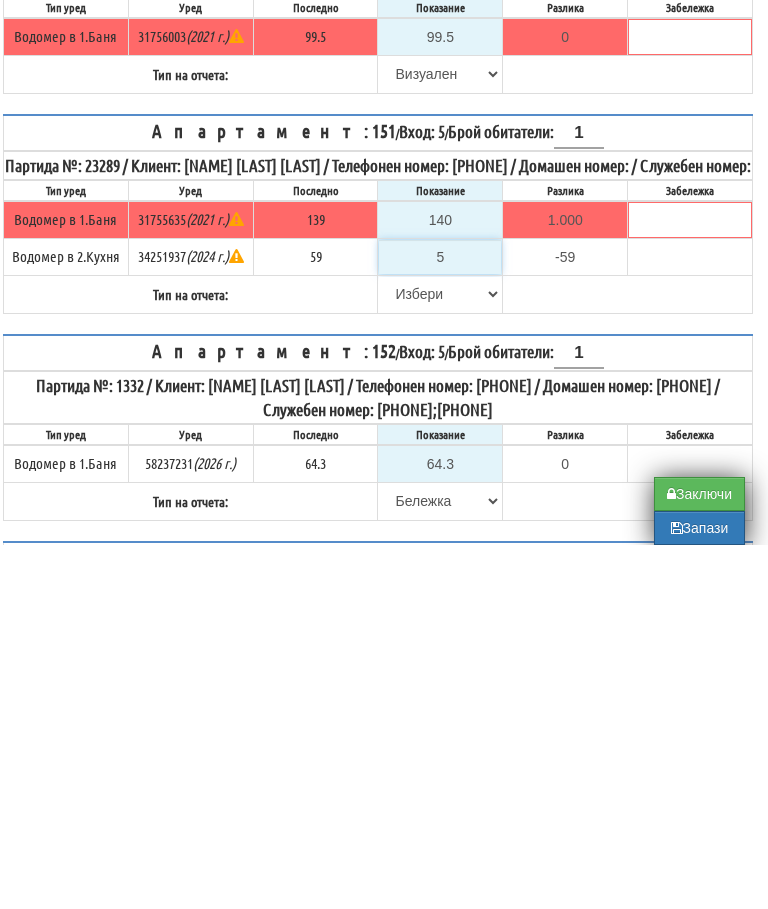 type on "-54.000" 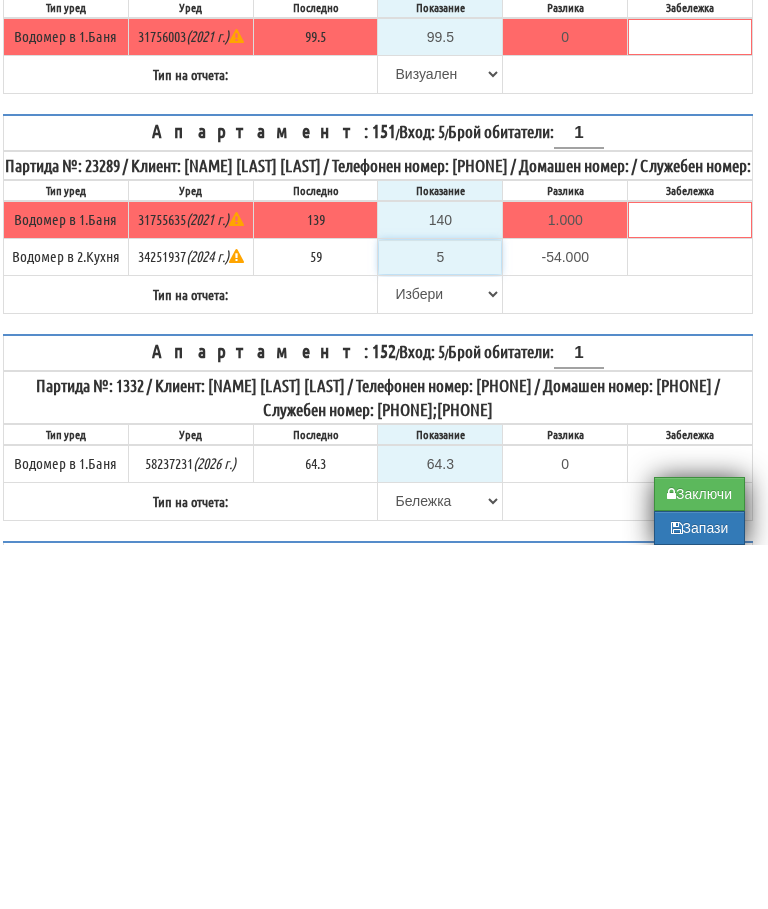 type on "59" 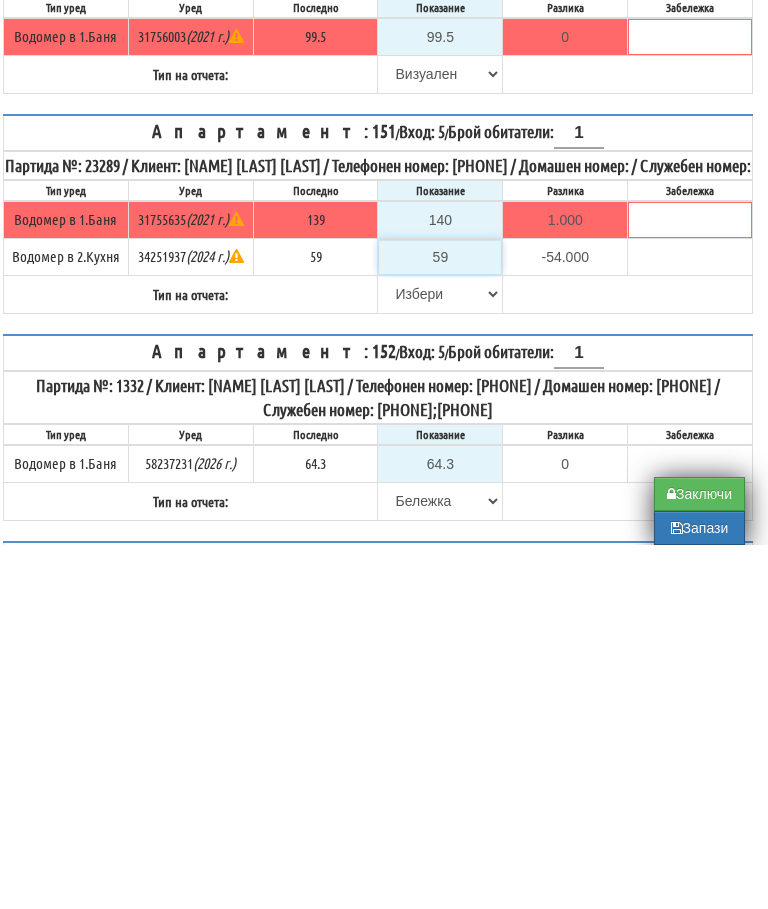 type on "0.000" 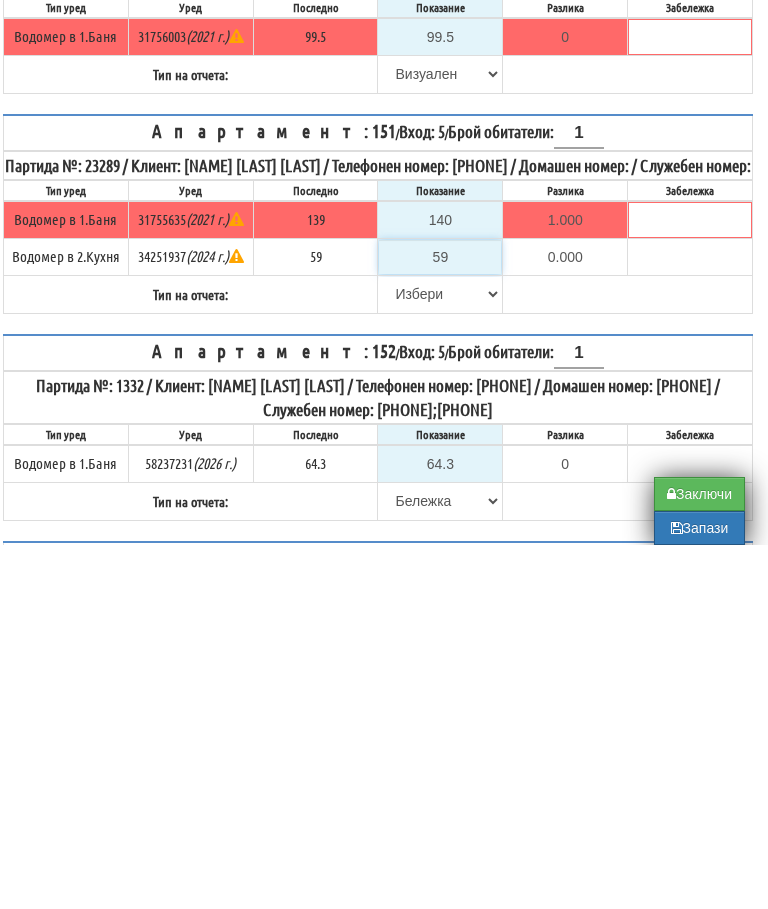 type on "59" 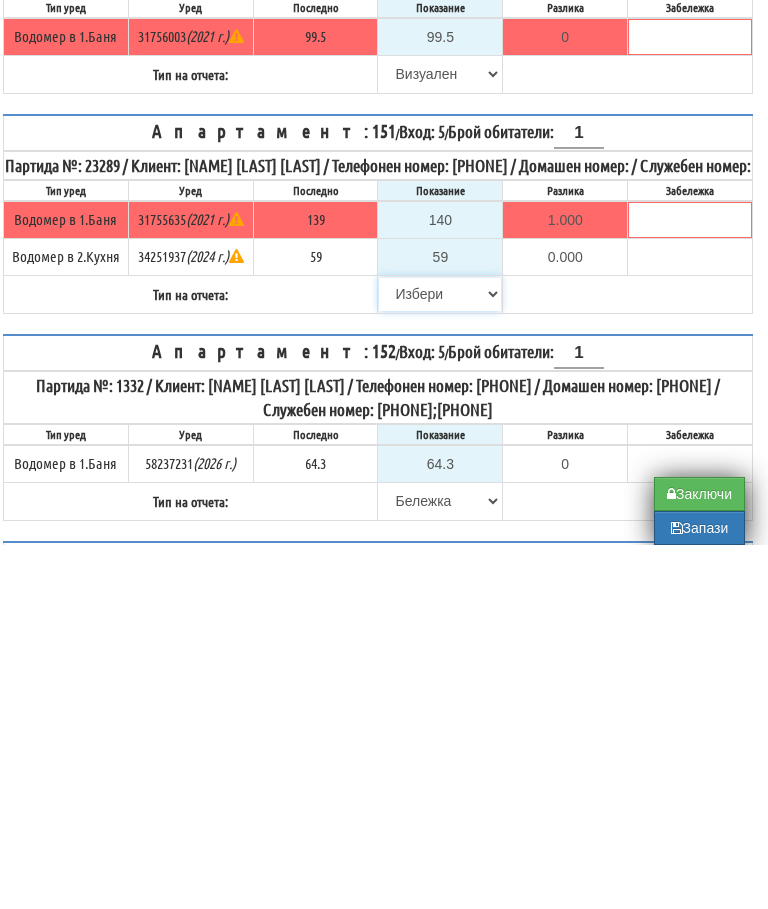 click on "Избери
Визуален
Телефон
Бележка
Неосигурен достъп
Самоотчет
Служебно
Дистанционен" at bounding box center (440, 658) 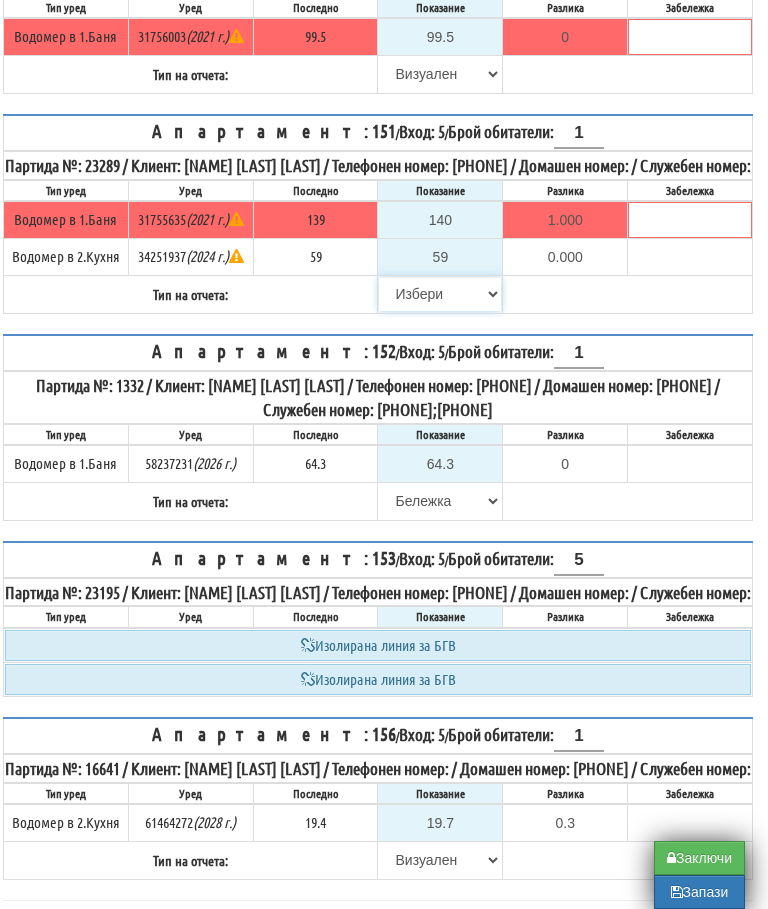 select on "8ac75930-9bfd-e511-80be-8d5a1dced85a" 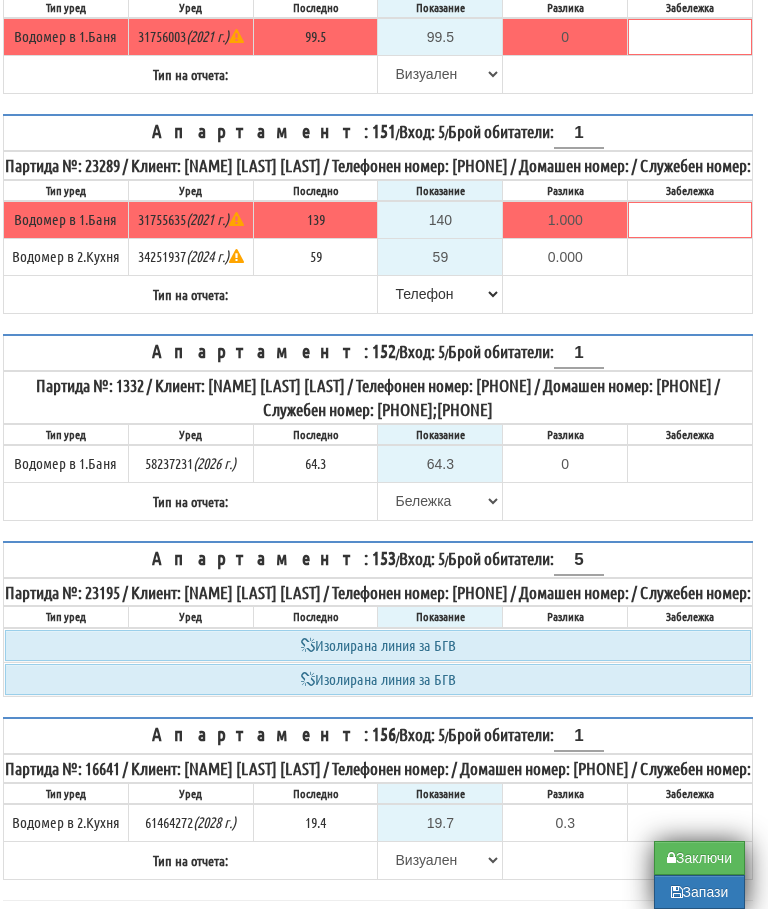 click on "Заключи" at bounding box center (699, 858) 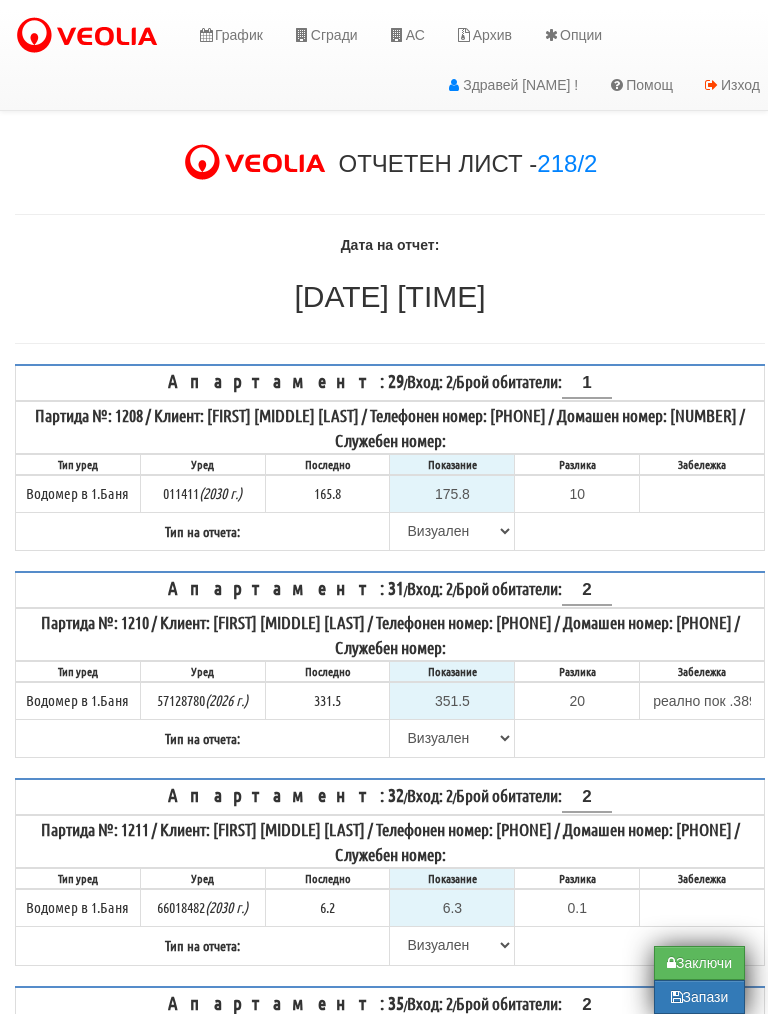 scroll, scrollTop: 25, scrollLeft: 0, axis: vertical 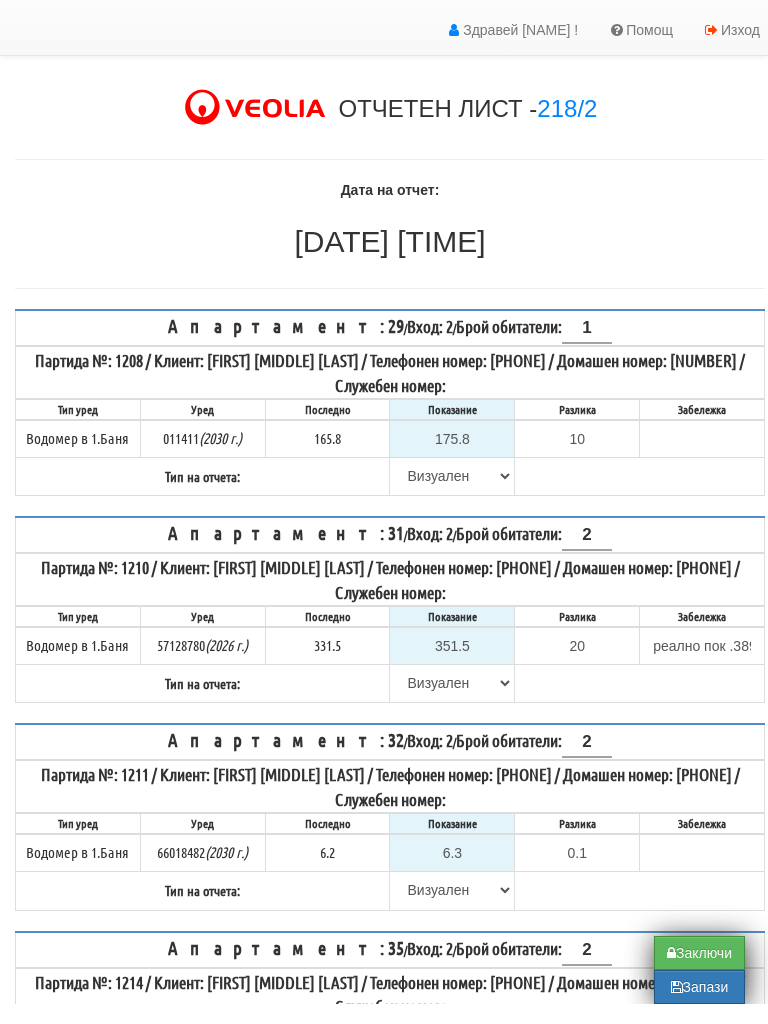 click on "Заключи" at bounding box center [699, 973] 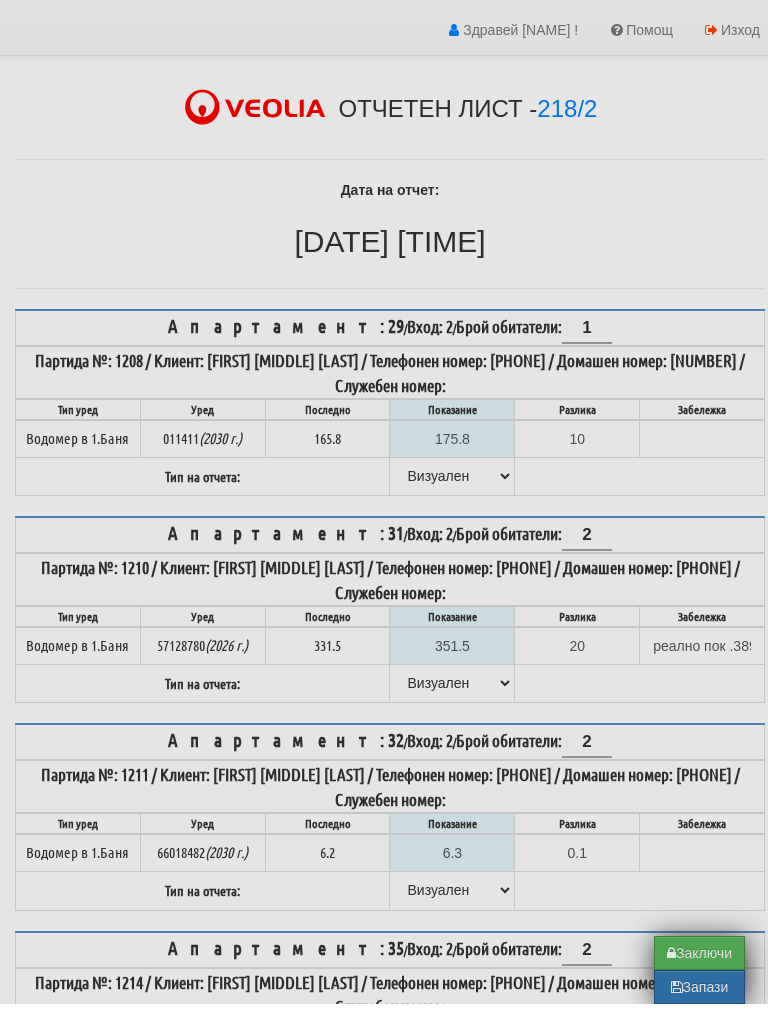type on "0.0" 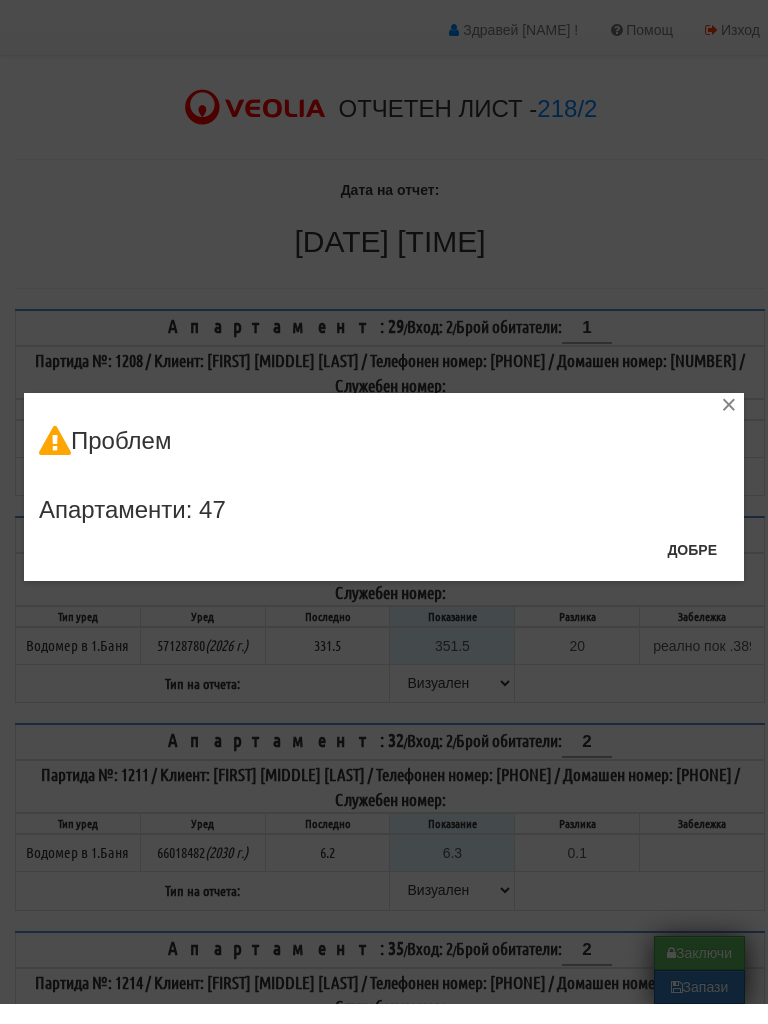 click on "Добре" at bounding box center [692, 570] 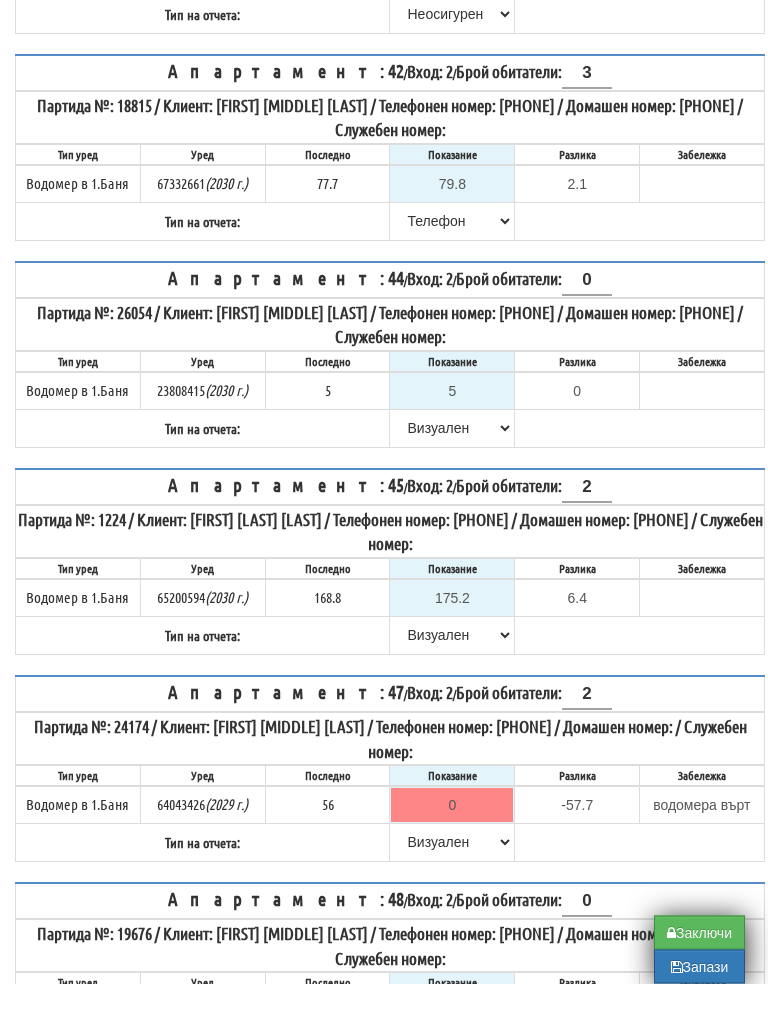 scroll, scrollTop: 1730, scrollLeft: 0, axis: vertical 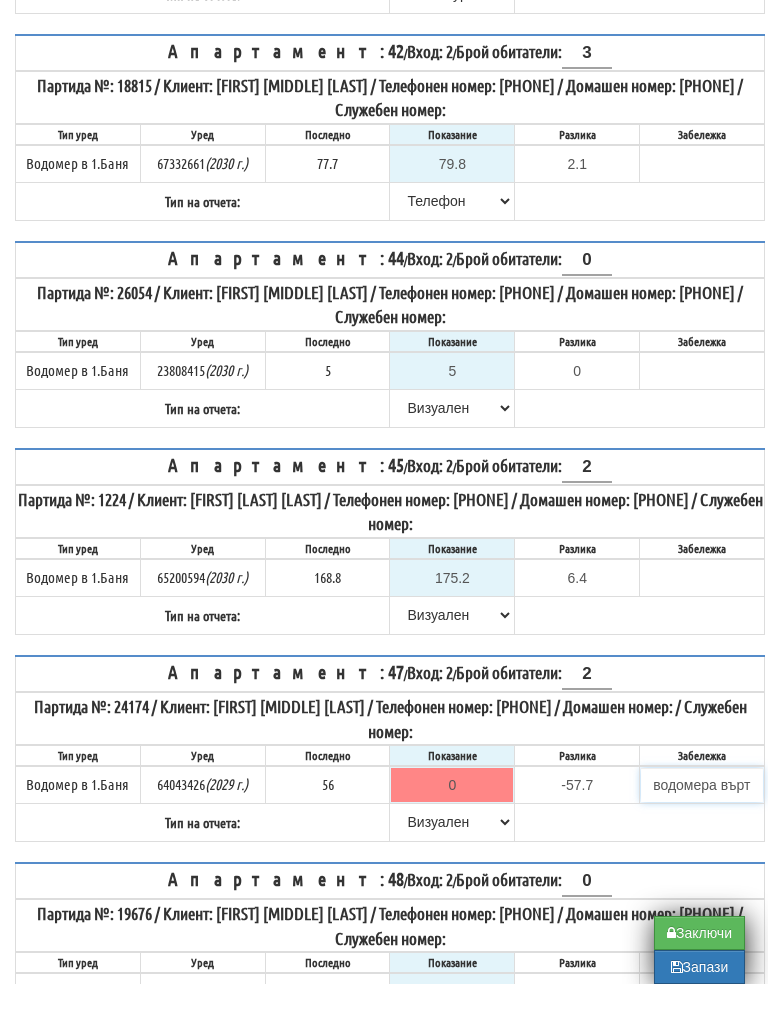 click on "водомера върти" at bounding box center [702, 825] 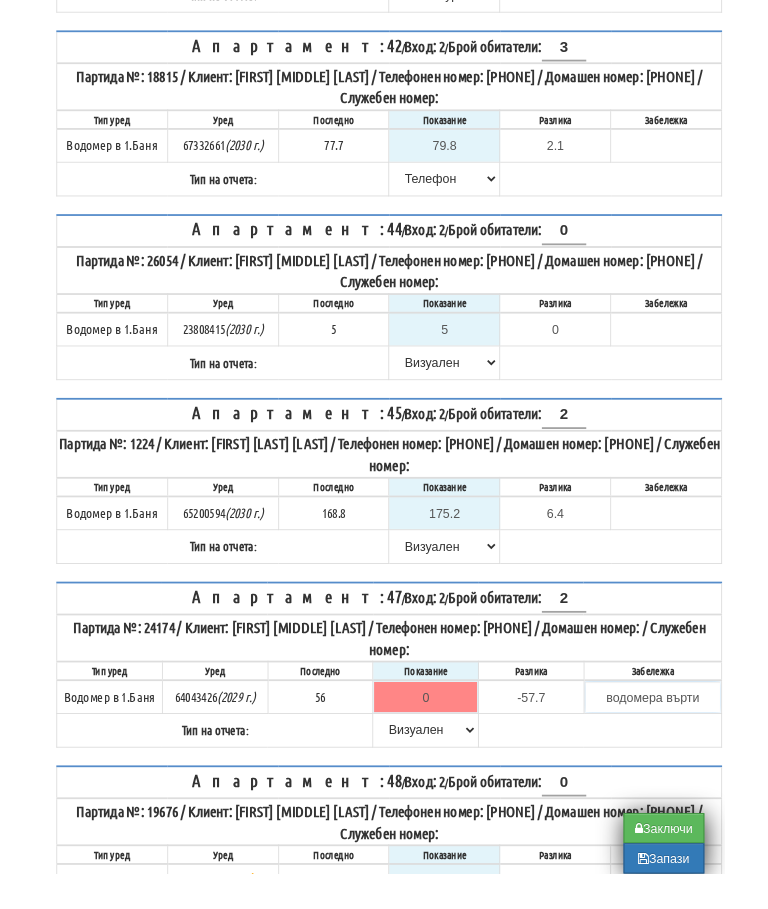 scroll, scrollTop: 1886, scrollLeft: 0, axis: vertical 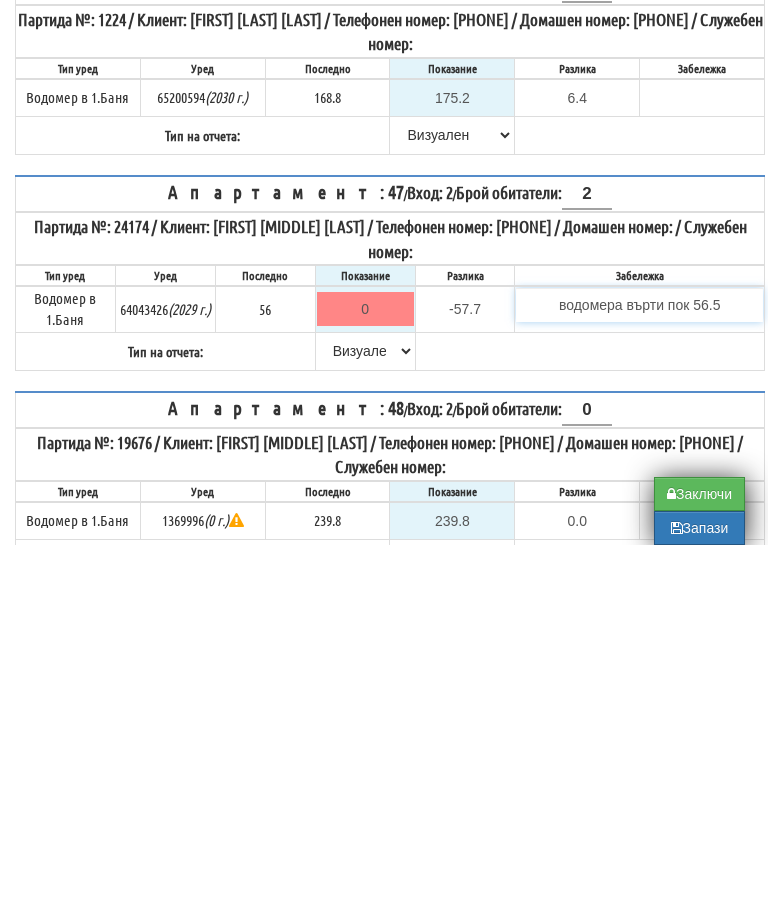 type on "водомера върти пок 56.5" 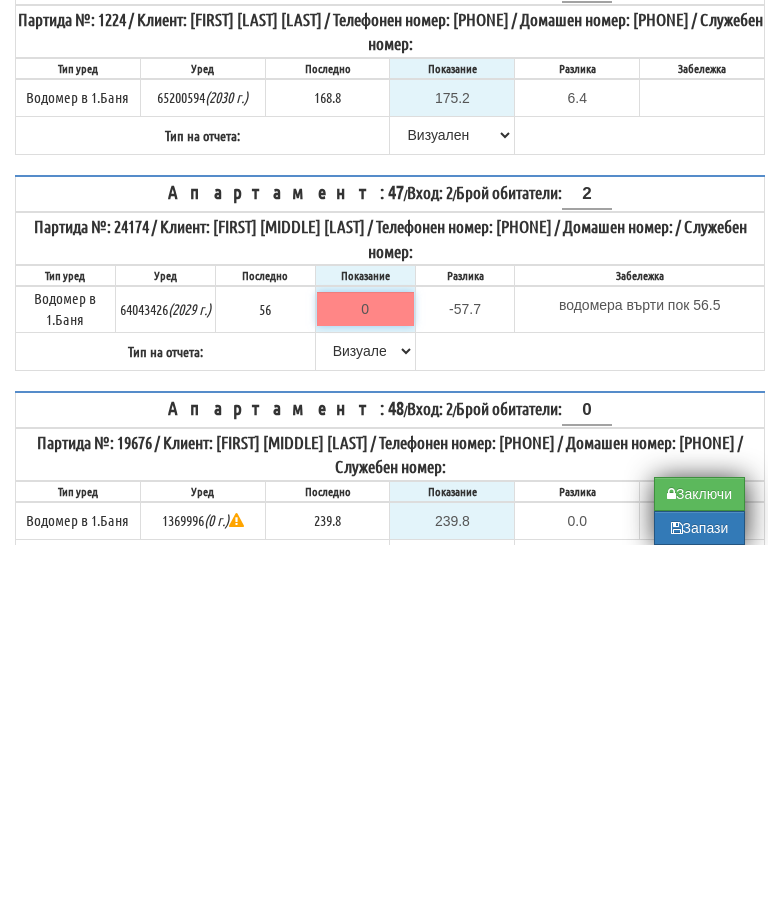 click on "0" at bounding box center [365, 673] 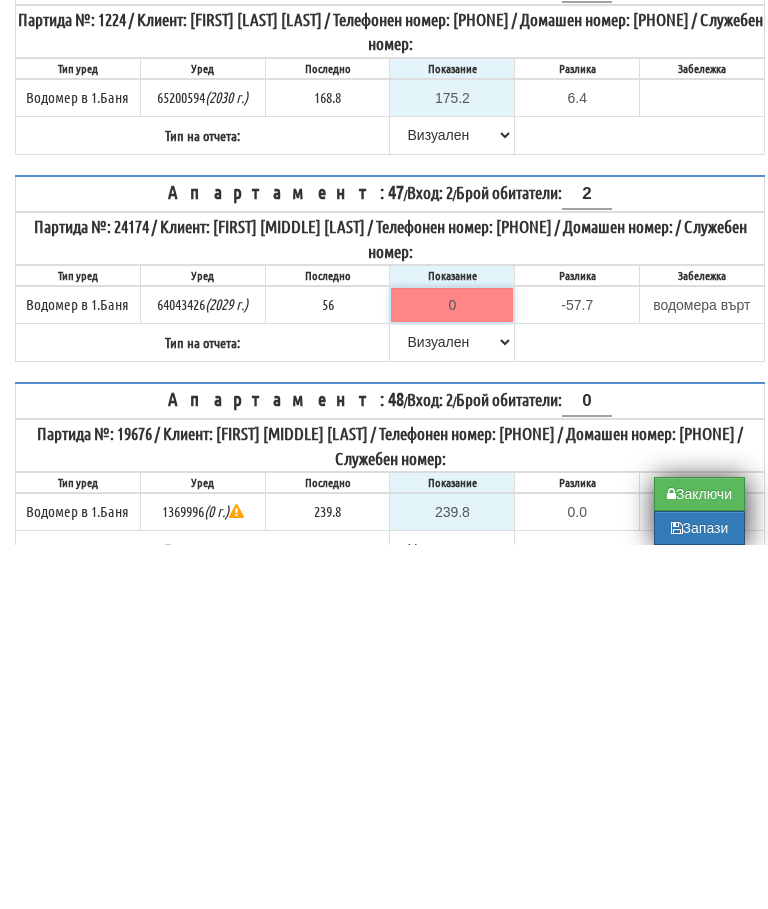 type on "5" 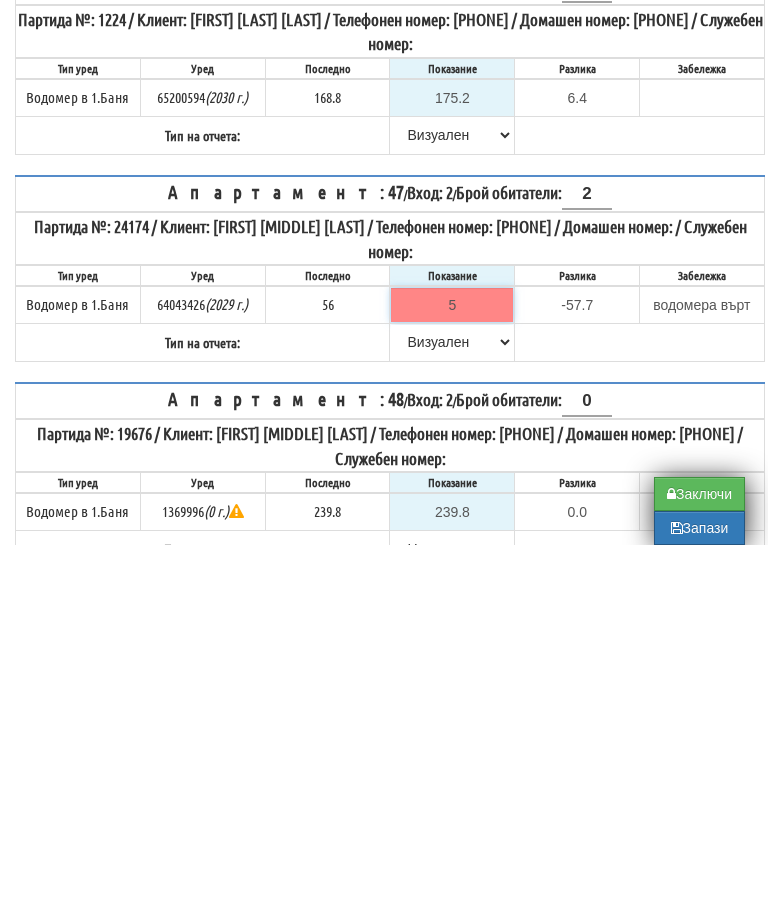 type on "-51.000" 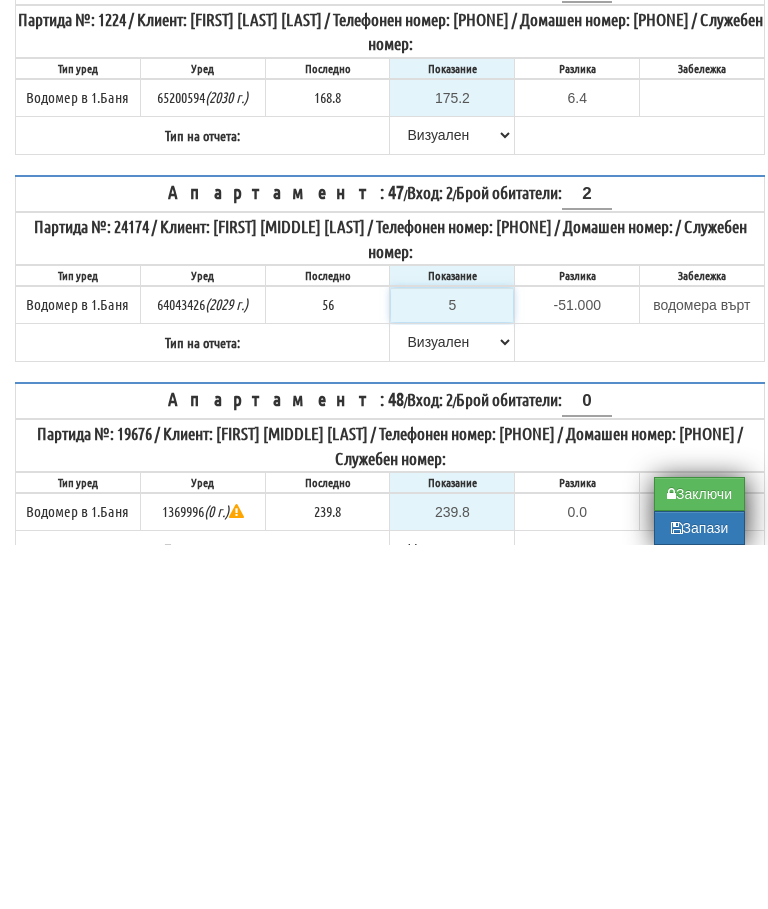 type on "56" 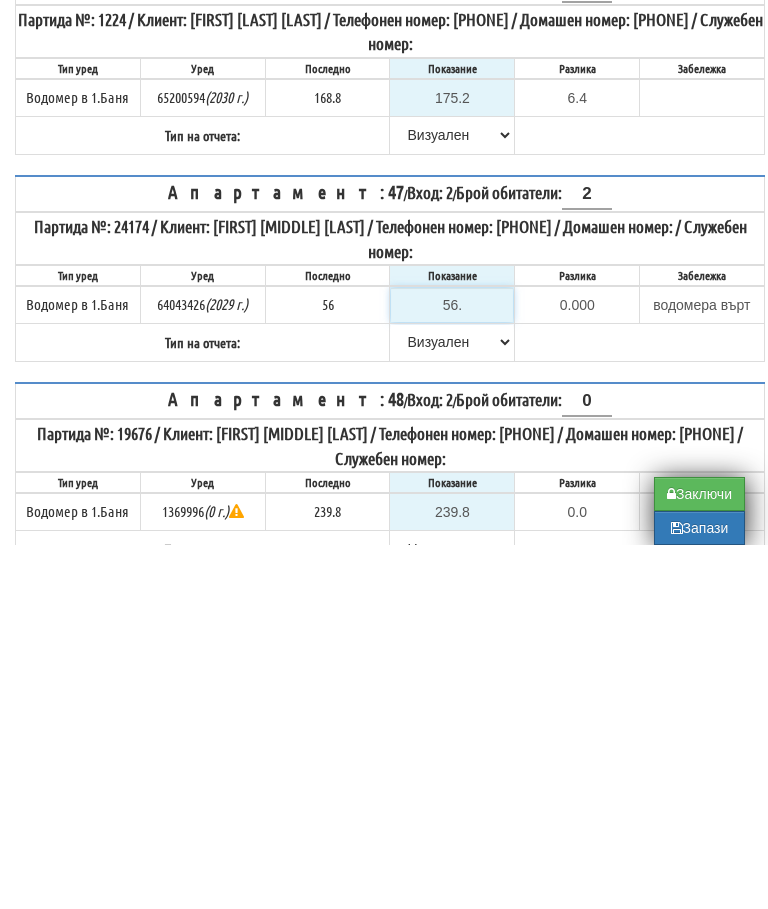 type on "56.5" 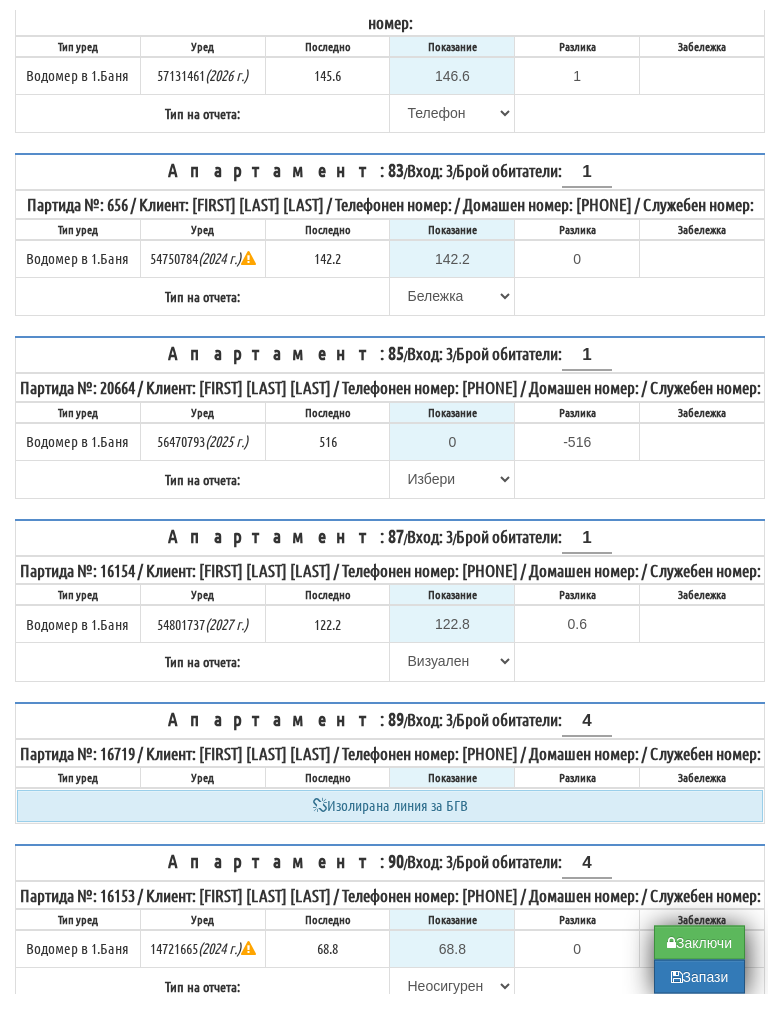 scroll, scrollTop: 1620, scrollLeft: 0, axis: vertical 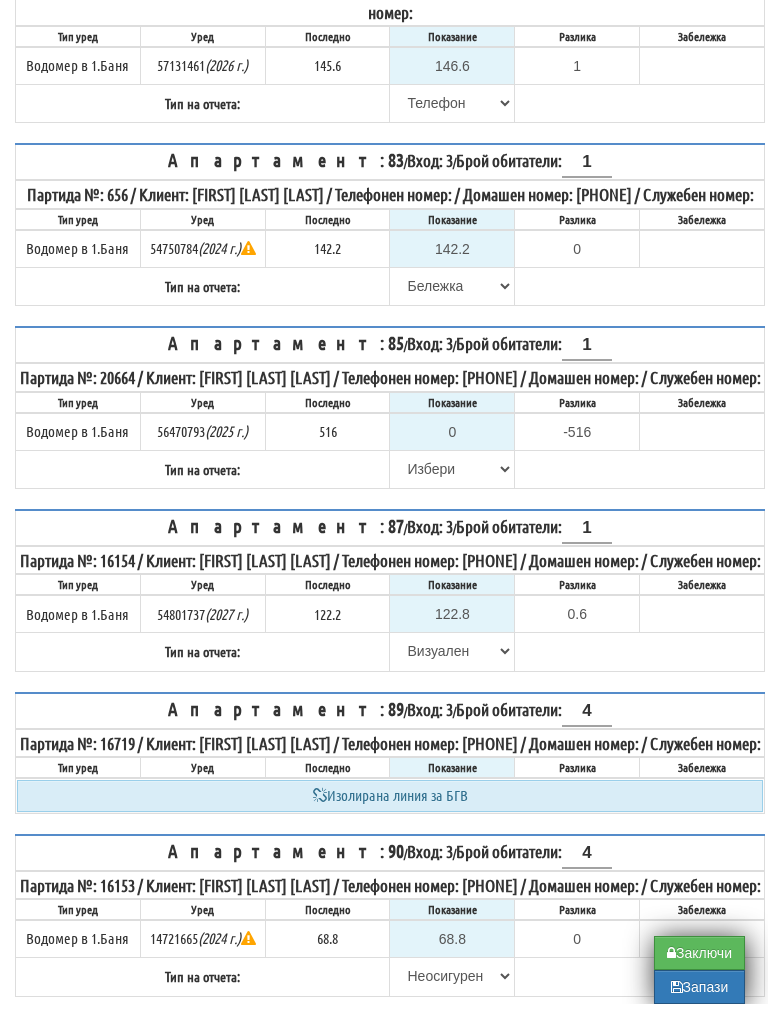 click on "Забележка" at bounding box center (702, 604) 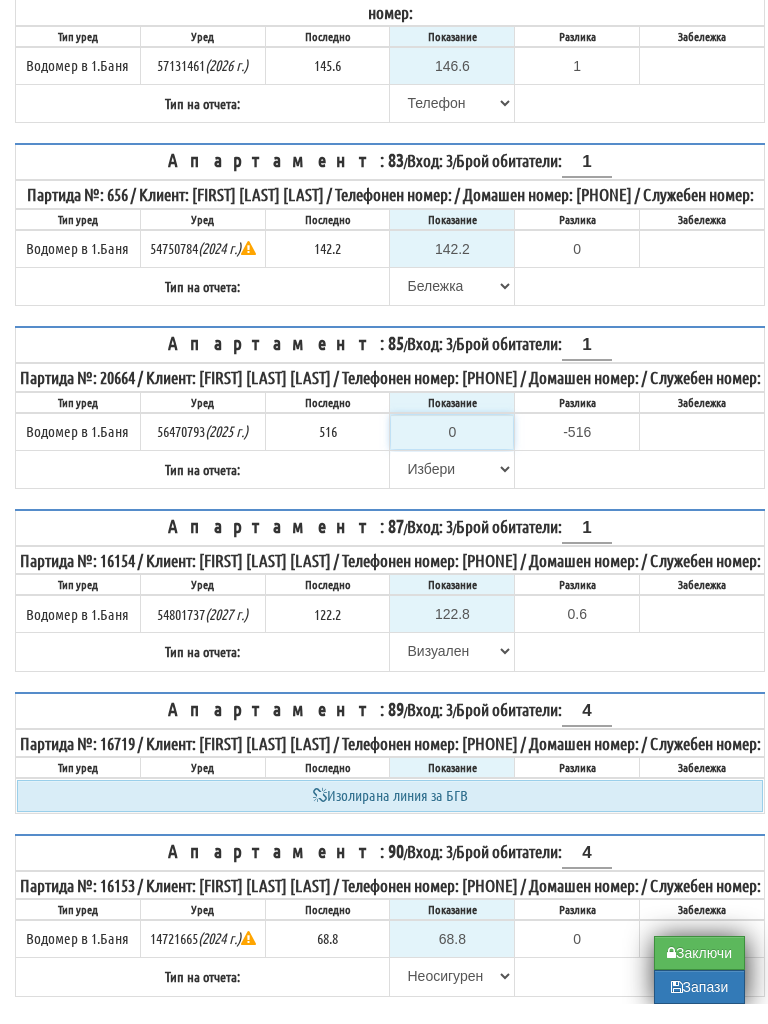 click on "0" at bounding box center (452, 452) 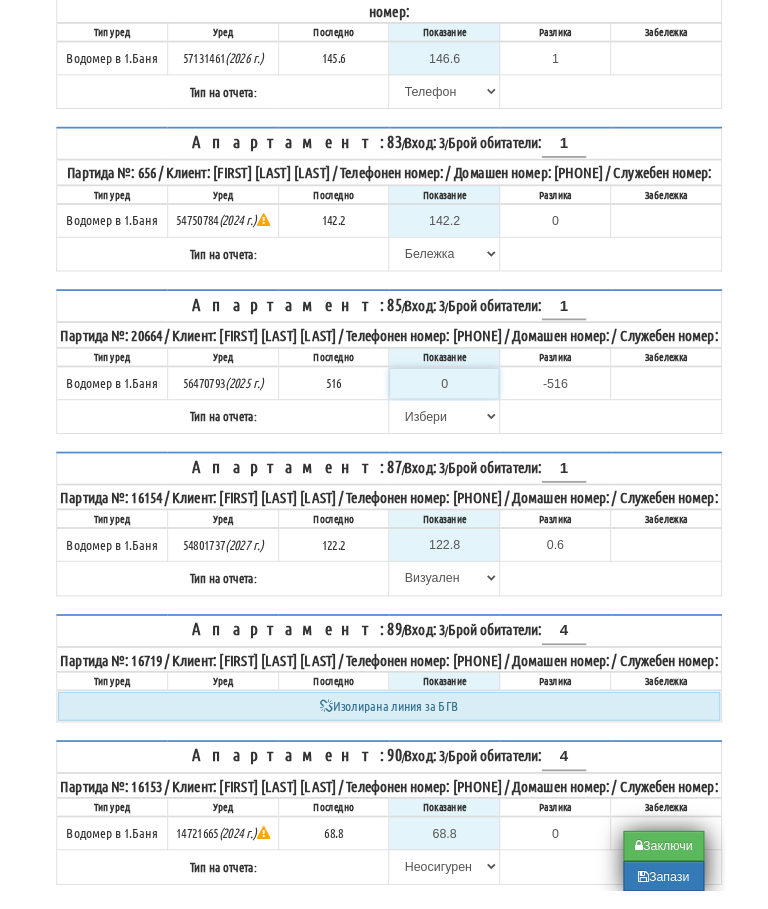scroll, scrollTop: 1620, scrollLeft: 12, axis: both 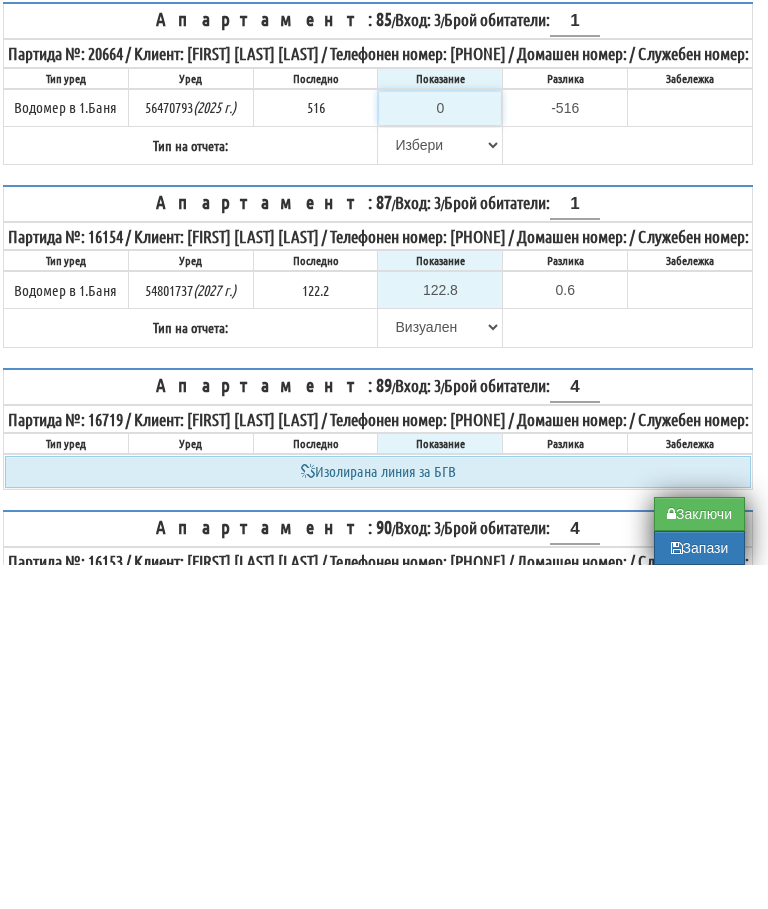 type on "5" 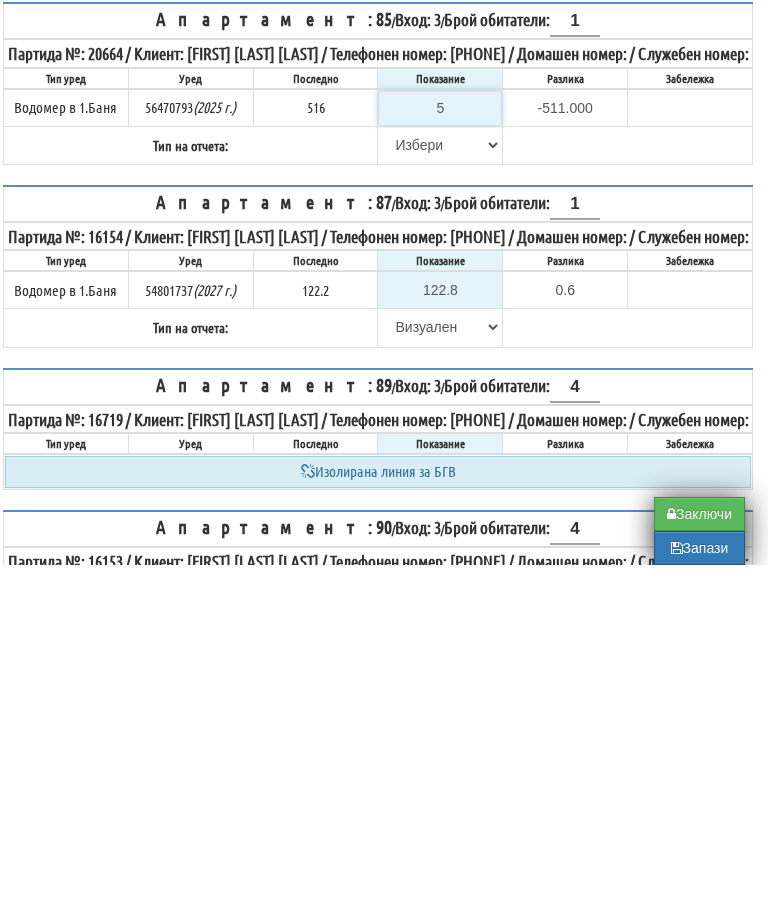 type on "52" 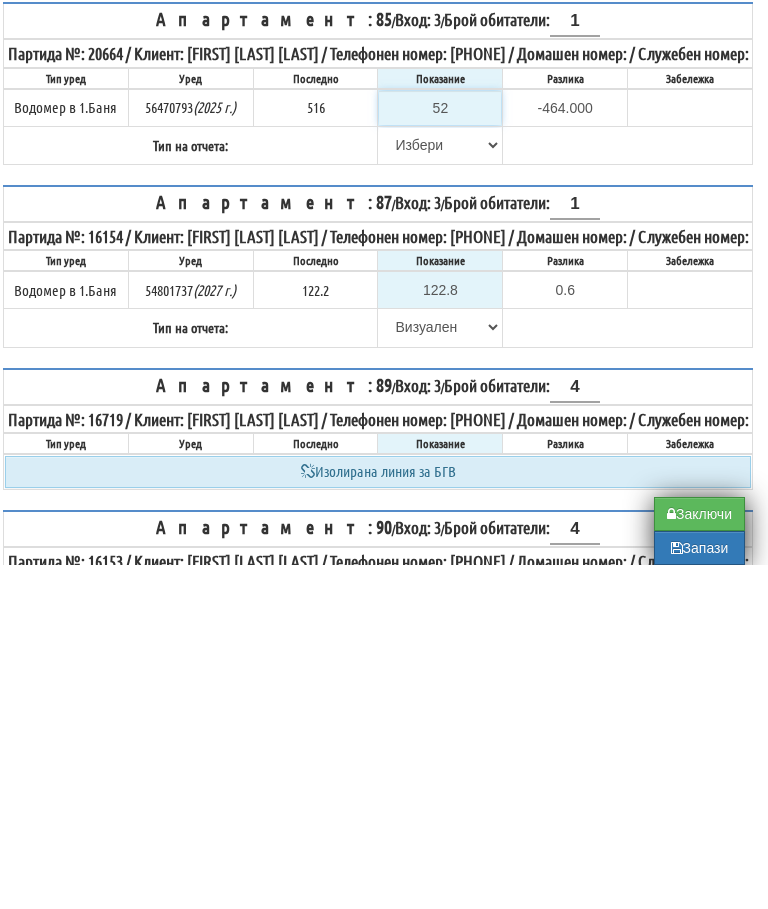 type on "521" 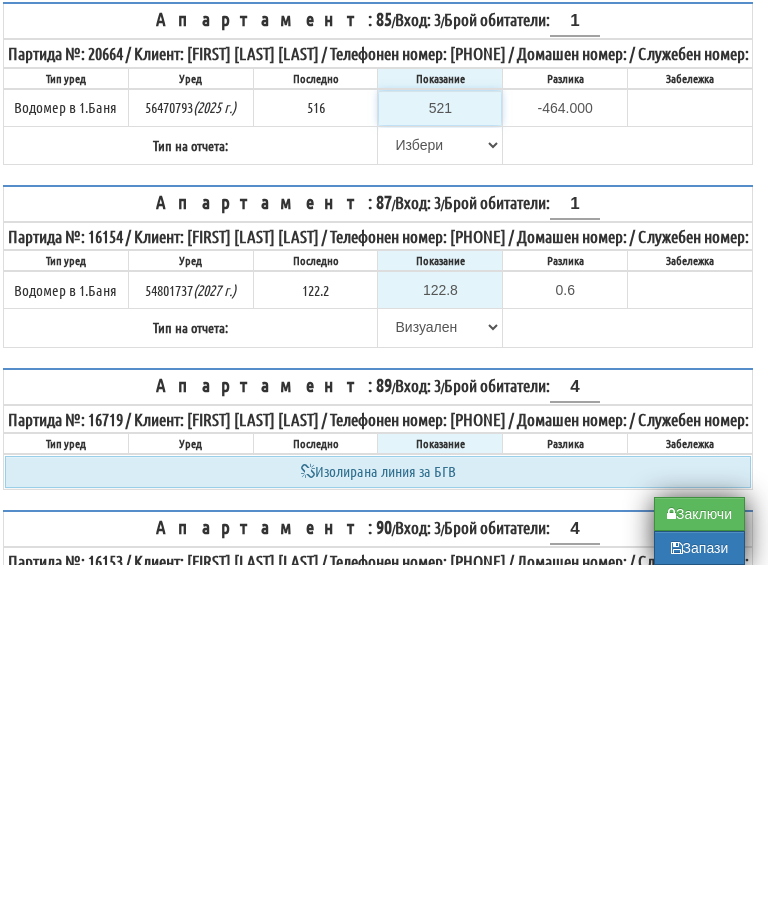 type on "5.000" 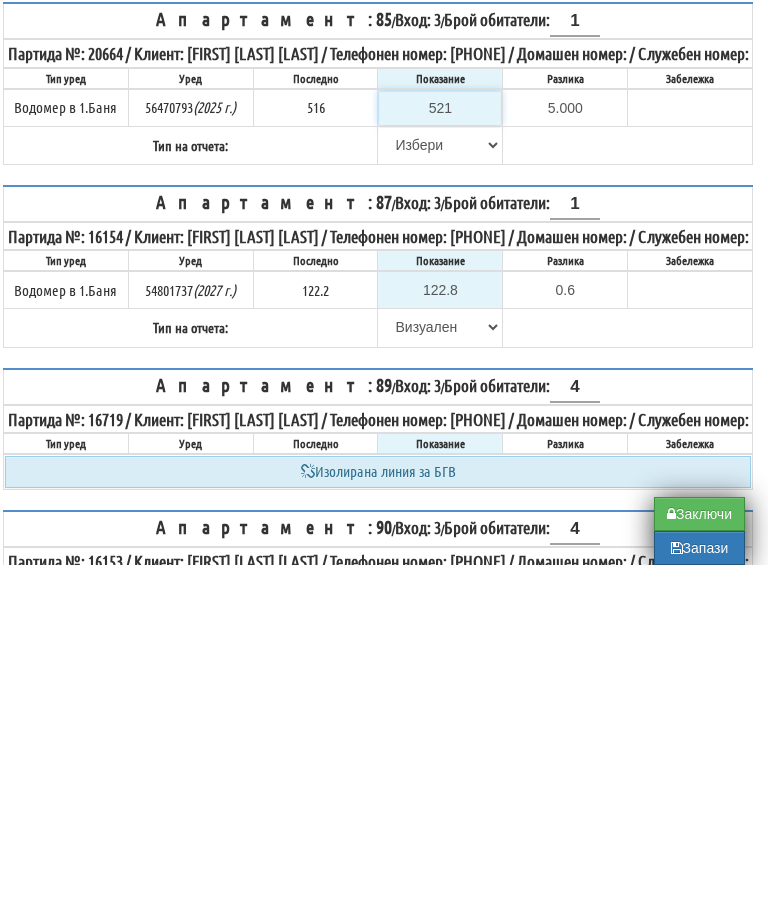 type on "521" 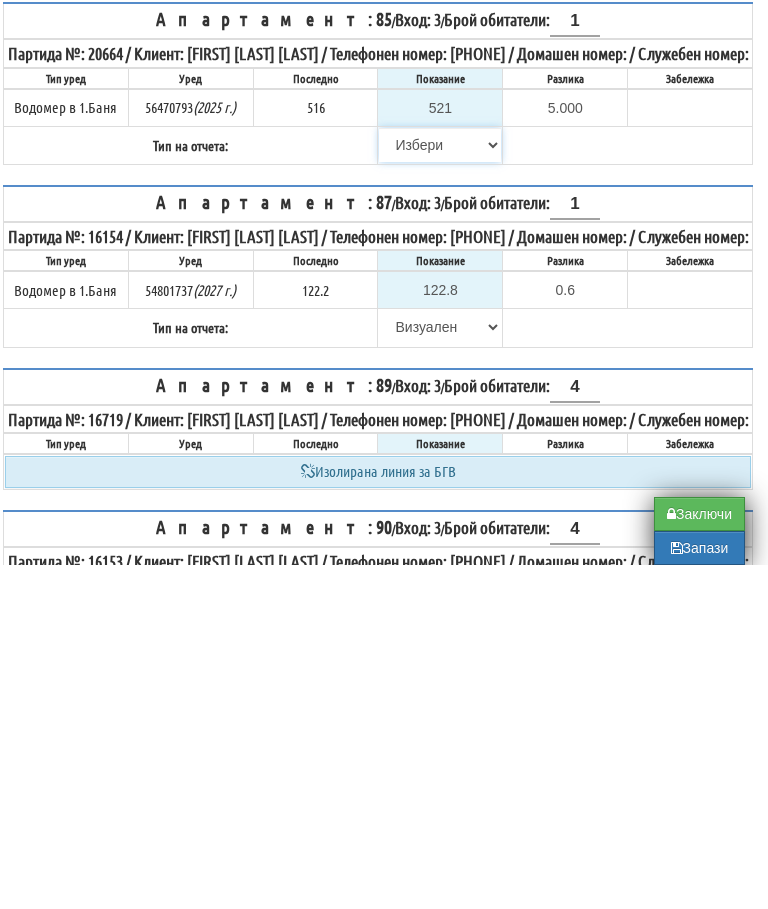 click on "Избери
Визуален
Телефон
Бележка
Неосигурен достъп
Самоотчет
Служебно
Дистанционен" at bounding box center (440, 489) 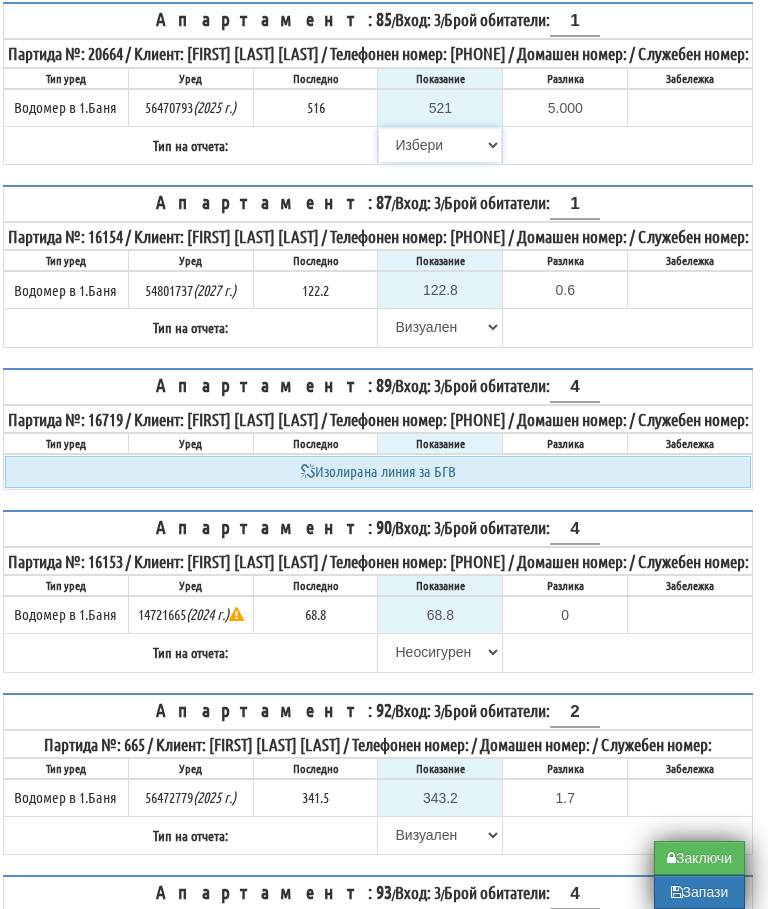 select on "8ac75930-9bfd-e511-80be-8d5a1dced85a" 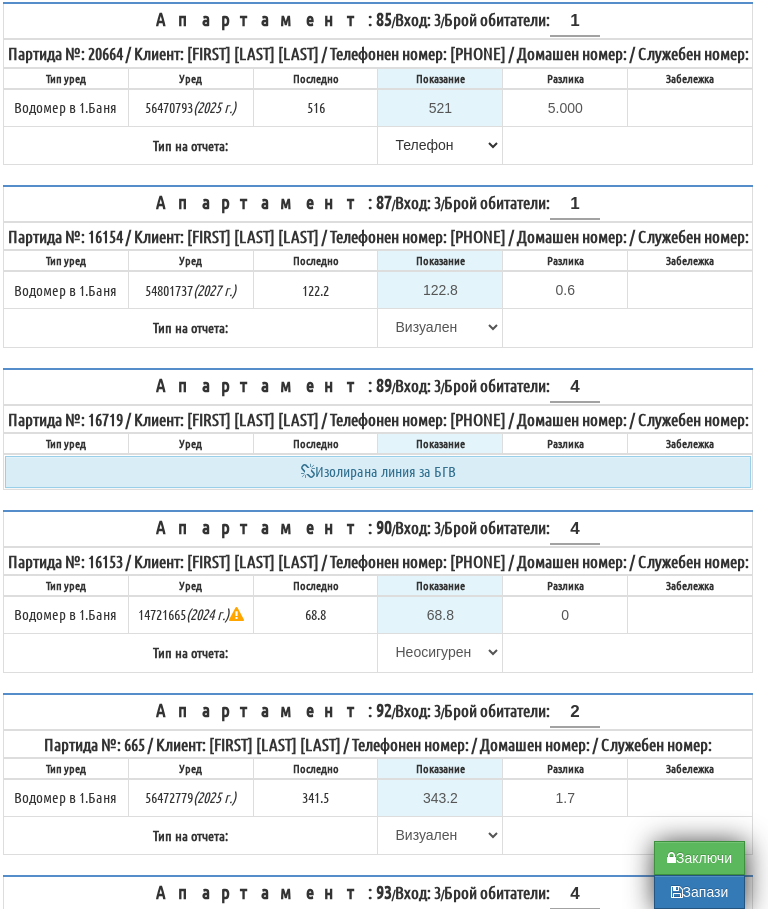 click on "Заключи" at bounding box center [699, 858] 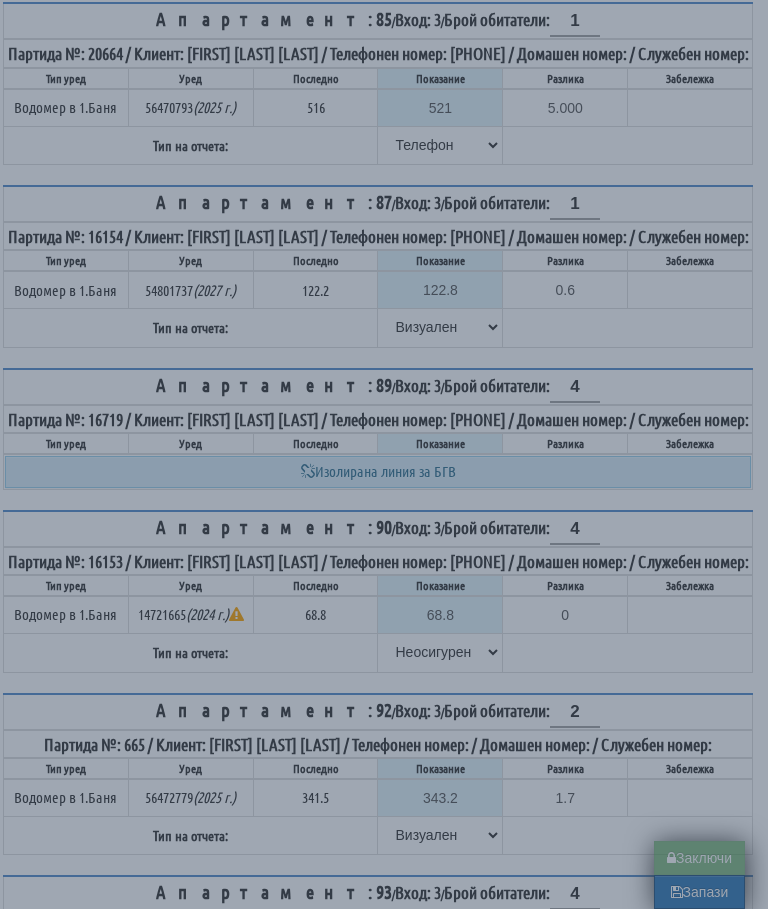 type on "0.000" 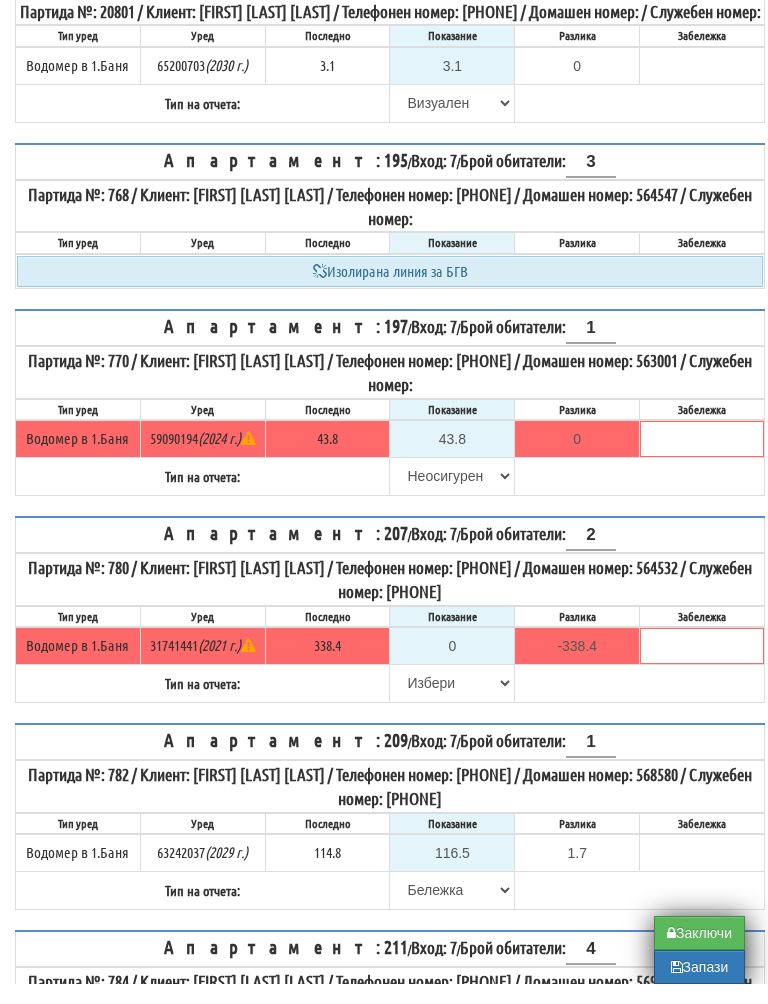 scroll, scrollTop: 875, scrollLeft: 0, axis: vertical 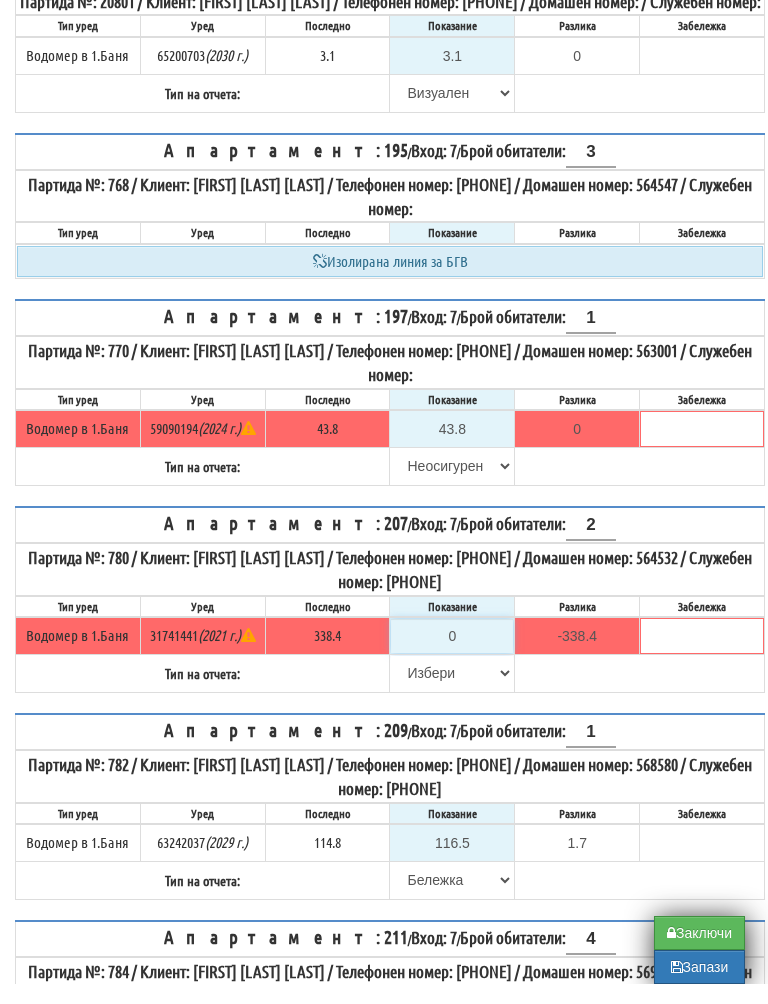 click on "0" at bounding box center [452, 656] 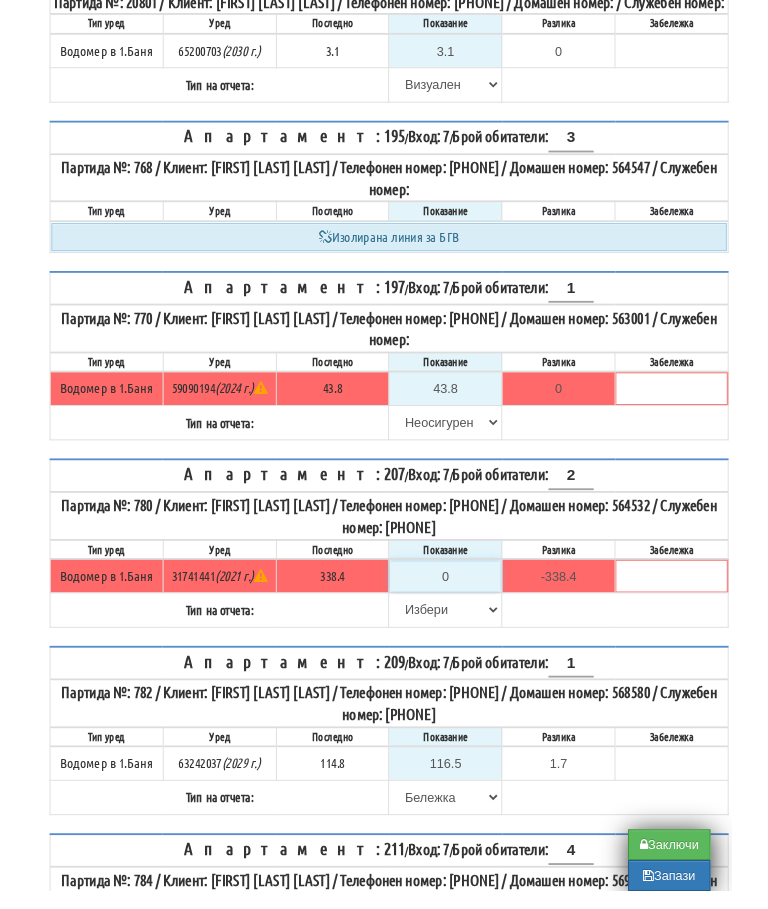 scroll, scrollTop: 947, scrollLeft: 12, axis: both 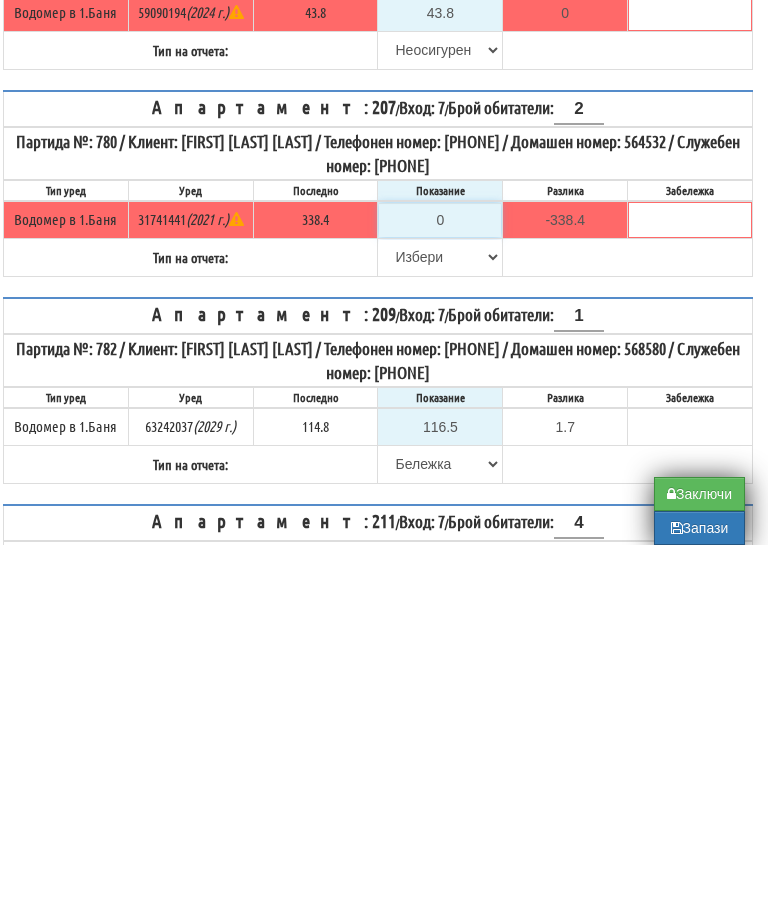 type on "3" 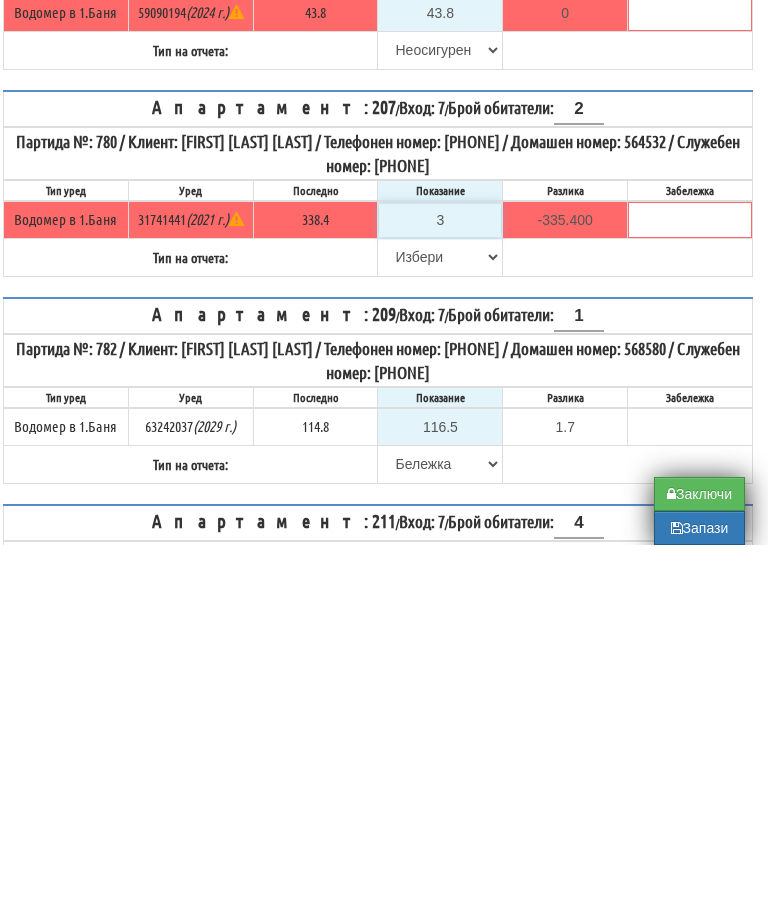 type on "34" 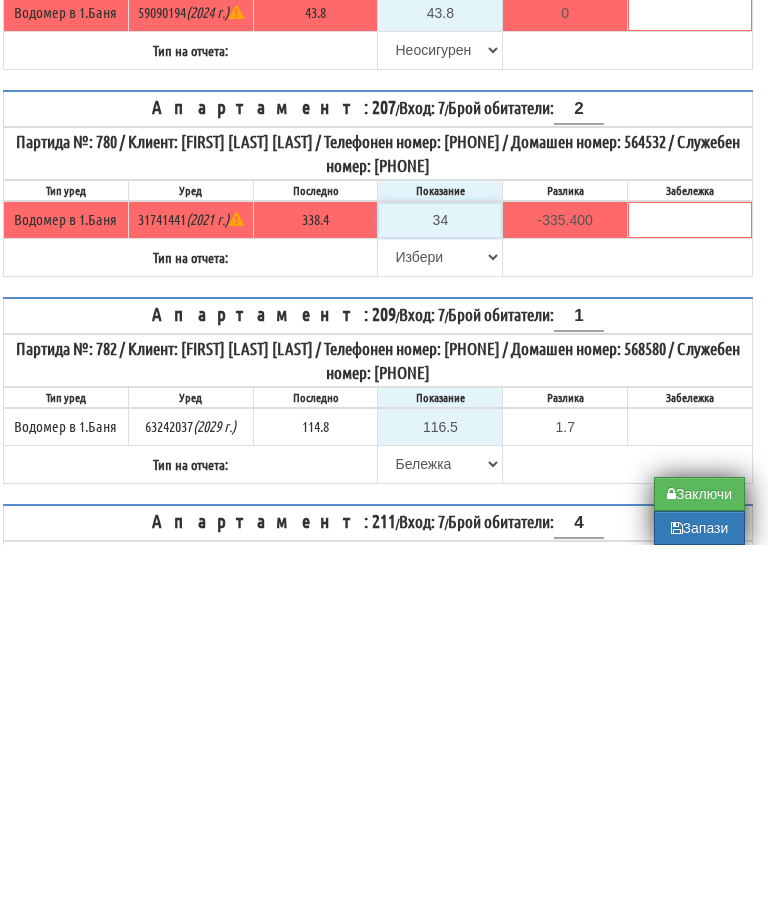 type on "-304.400" 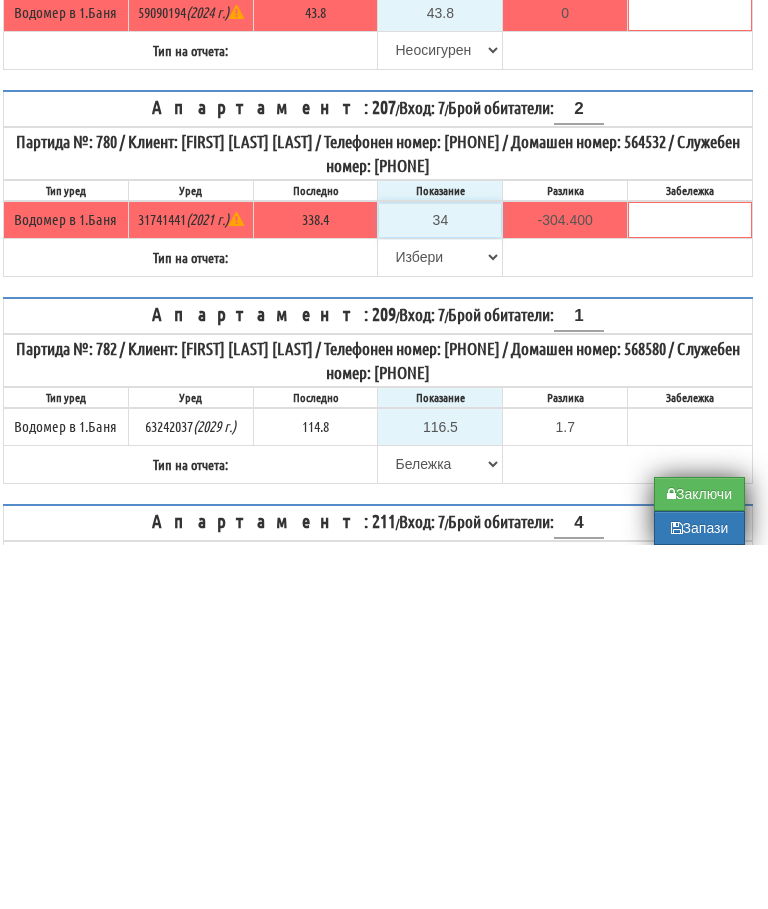 type on "340" 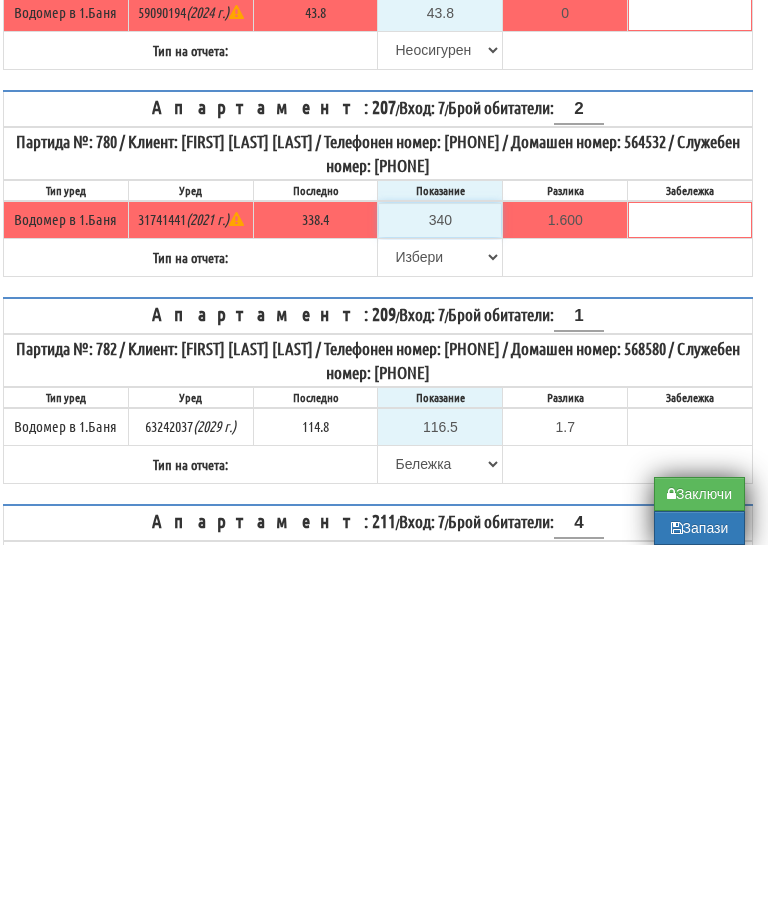 type on "340" 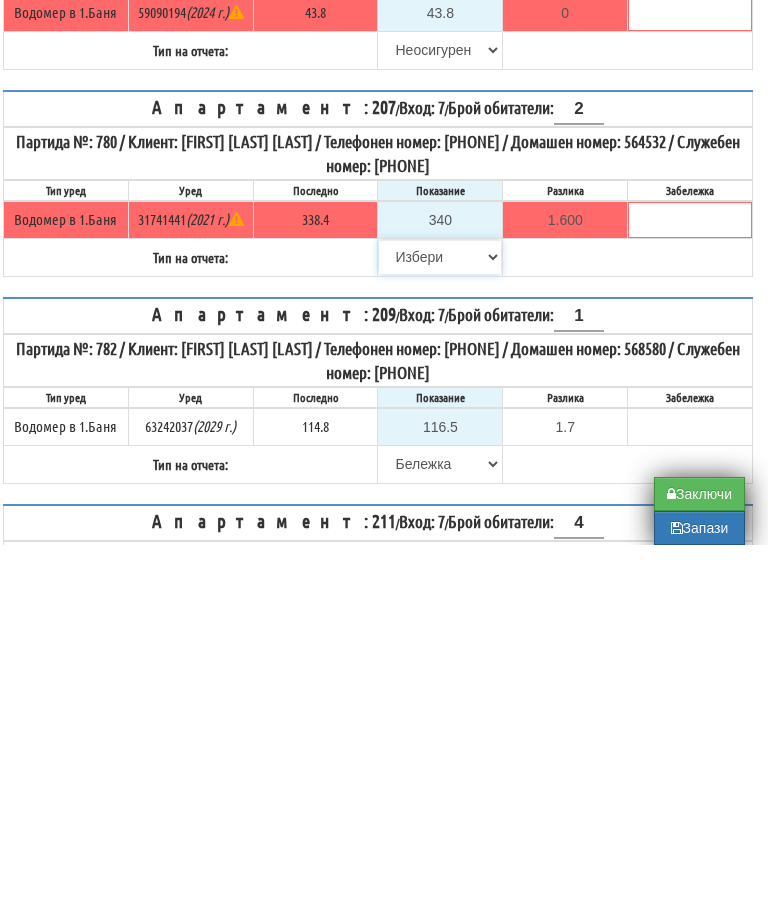 click on "Избери
Визуален
Телефон
Бележка
Неосигурен достъп
Самоотчет
Служебно
Дистанционен" at bounding box center (440, 621) 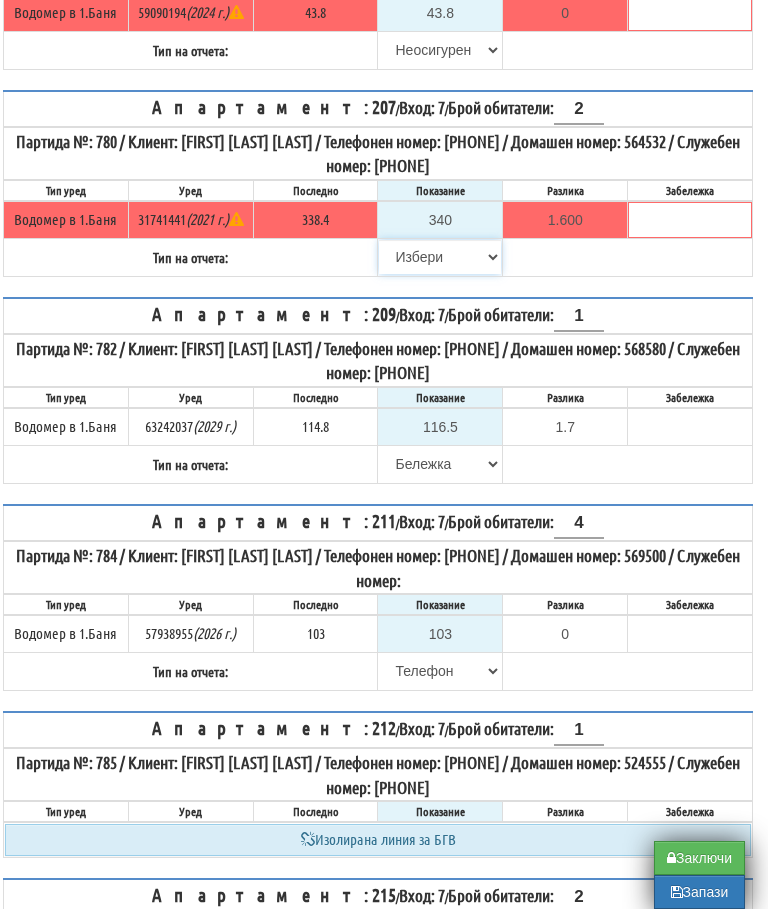 select on "8ac75930-9bfd-e511-80be-8d5a1dced85a" 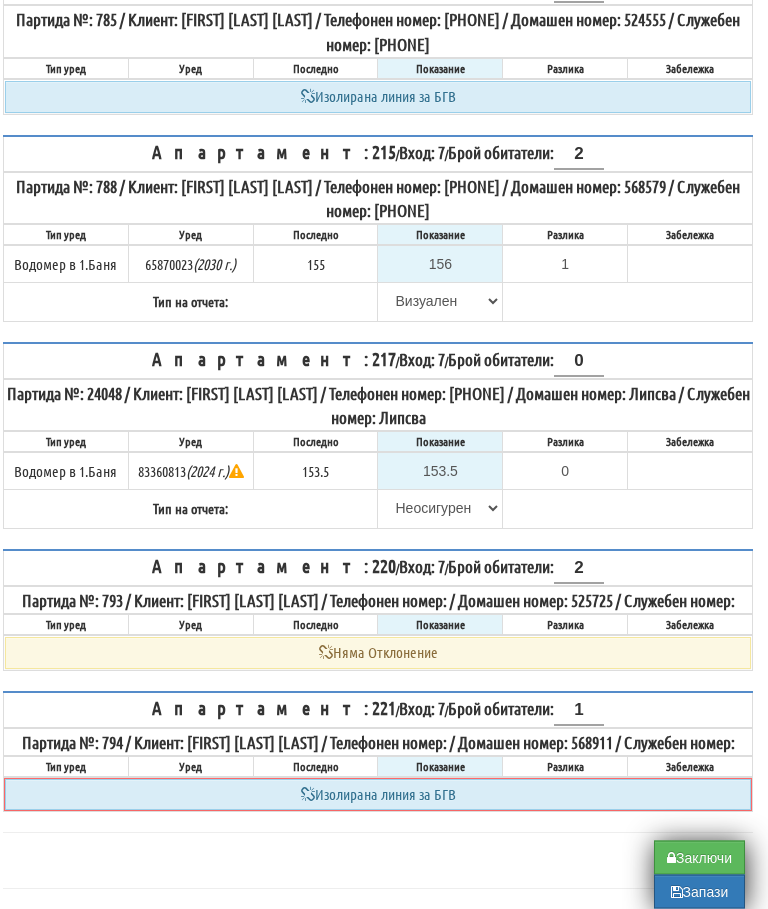 scroll, scrollTop: 2054, scrollLeft: 12, axis: both 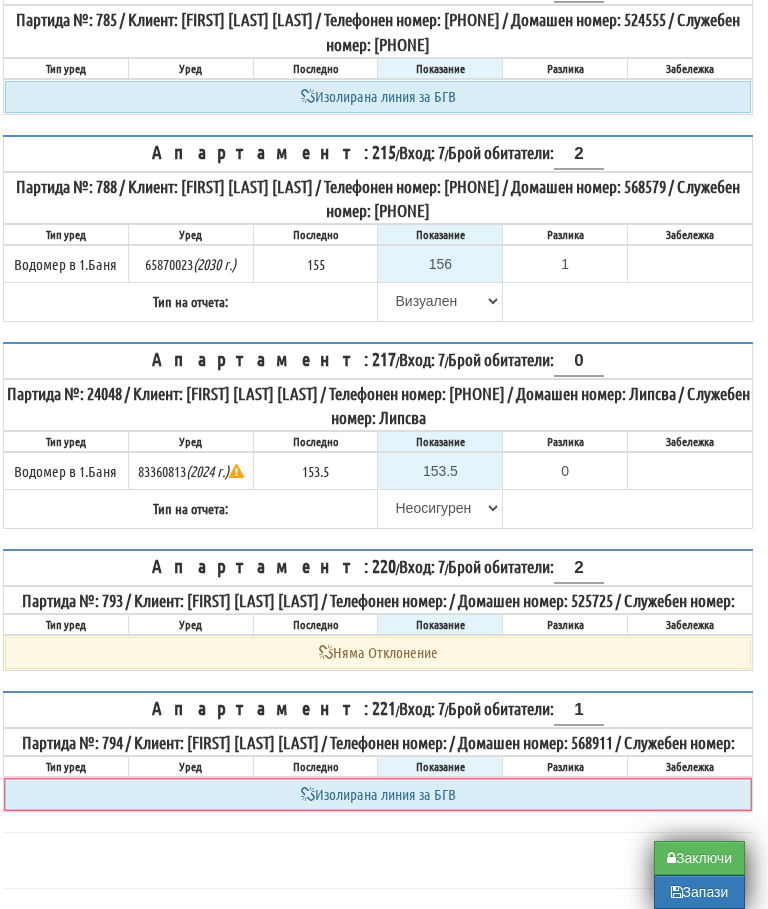 click on "Заключи" at bounding box center (699, 858) 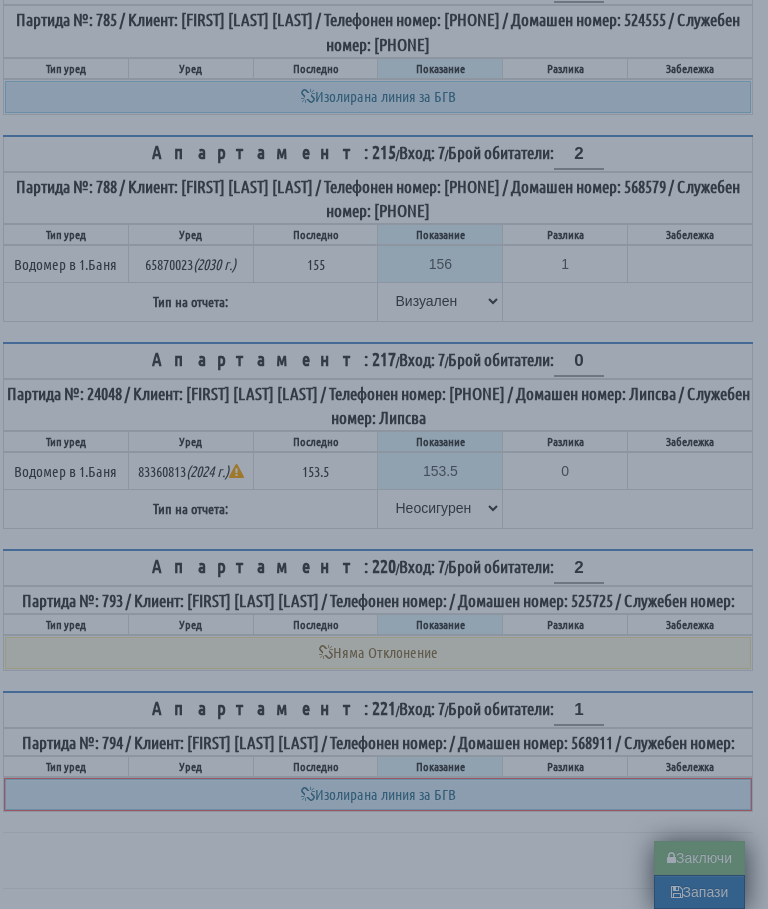 type on "0.0" 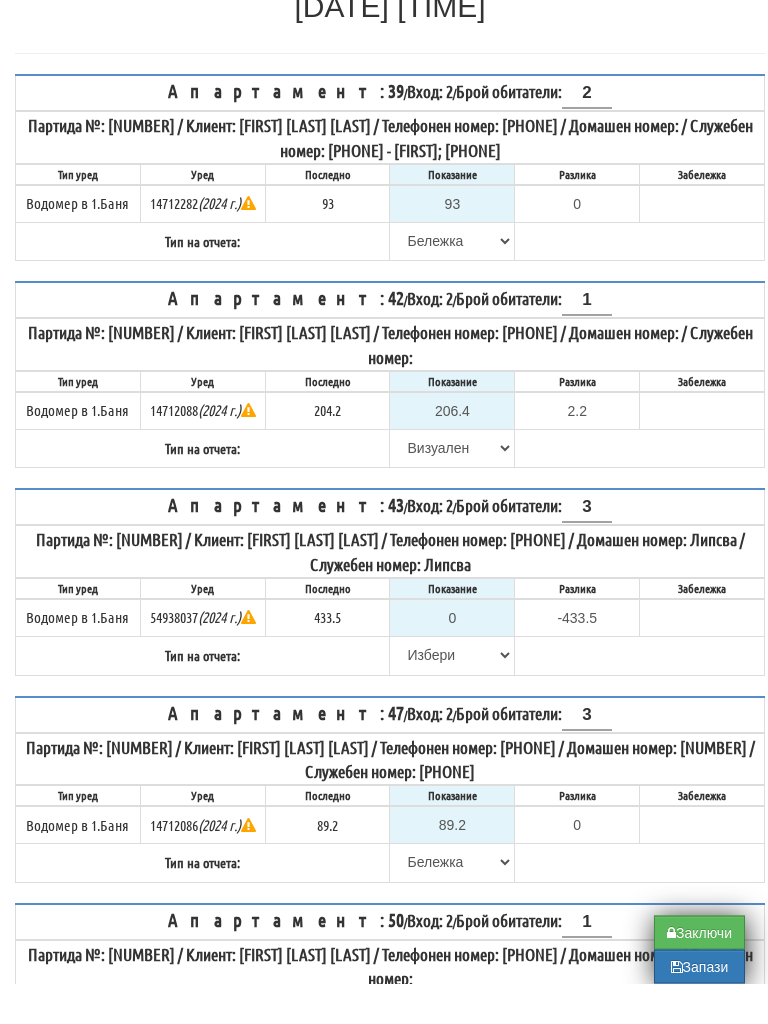 scroll, scrollTop: 240, scrollLeft: 0, axis: vertical 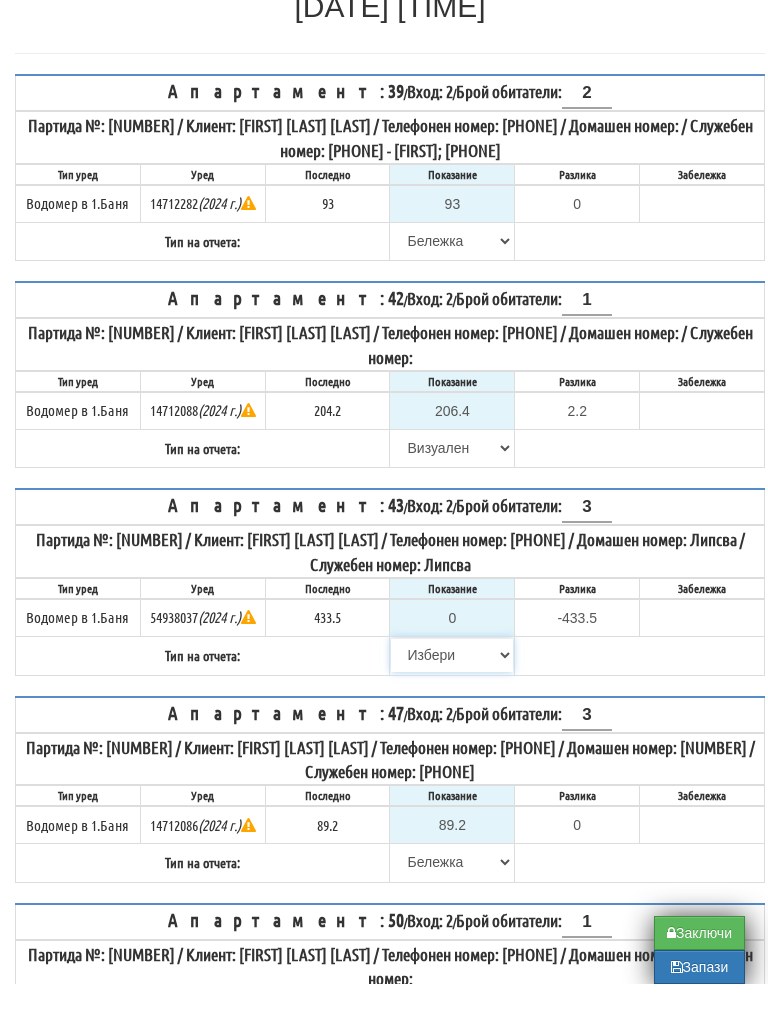 click on "Избери
Визуален
Телефон
Бележка
Неосигурен достъп
Самоотчет
Служебно
Дистанционен" at bounding box center [452, 695] 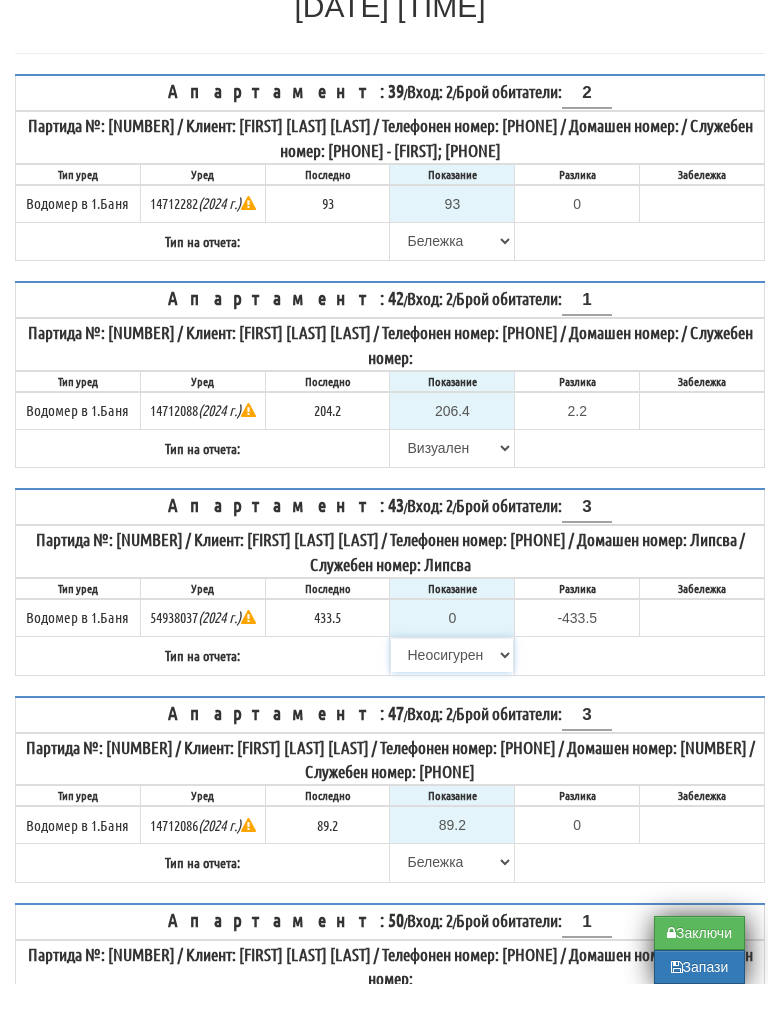 type on "433.5" 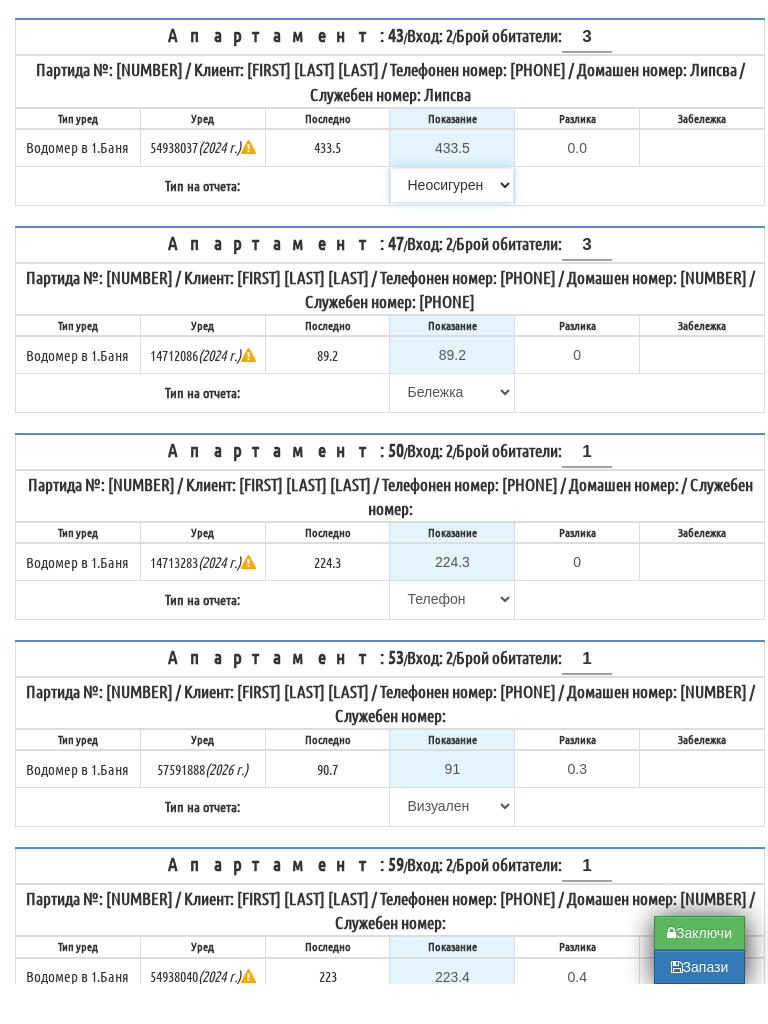 scroll, scrollTop: 872, scrollLeft: 0, axis: vertical 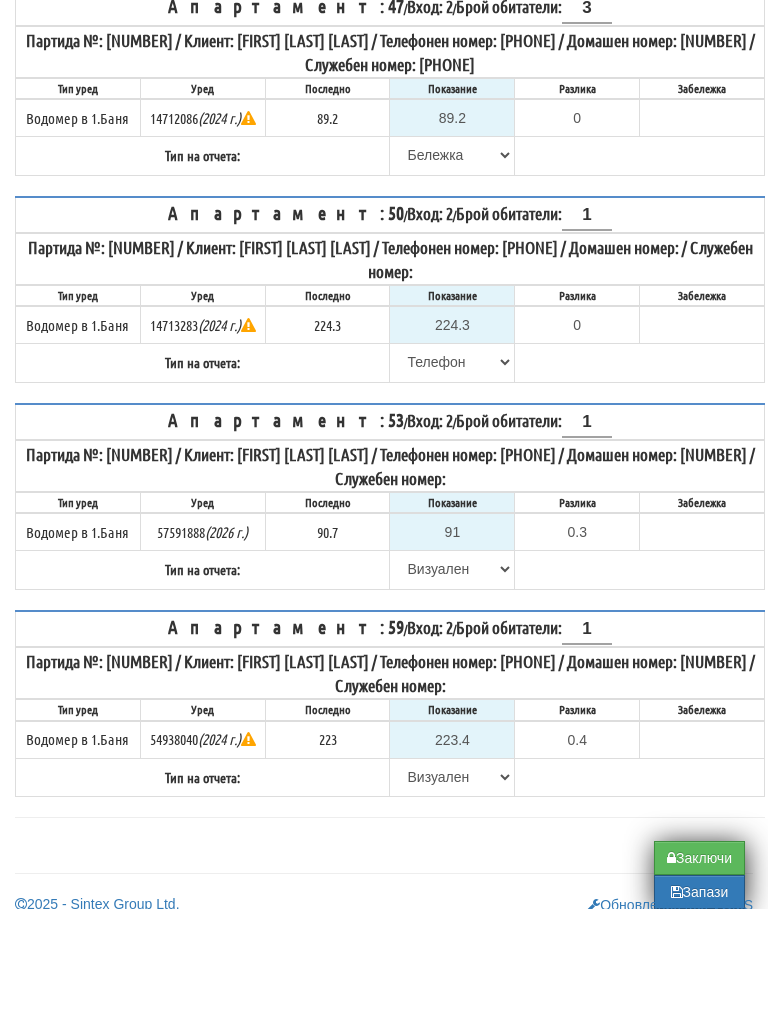 click on "Заключи" at bounding box center [699, 973] 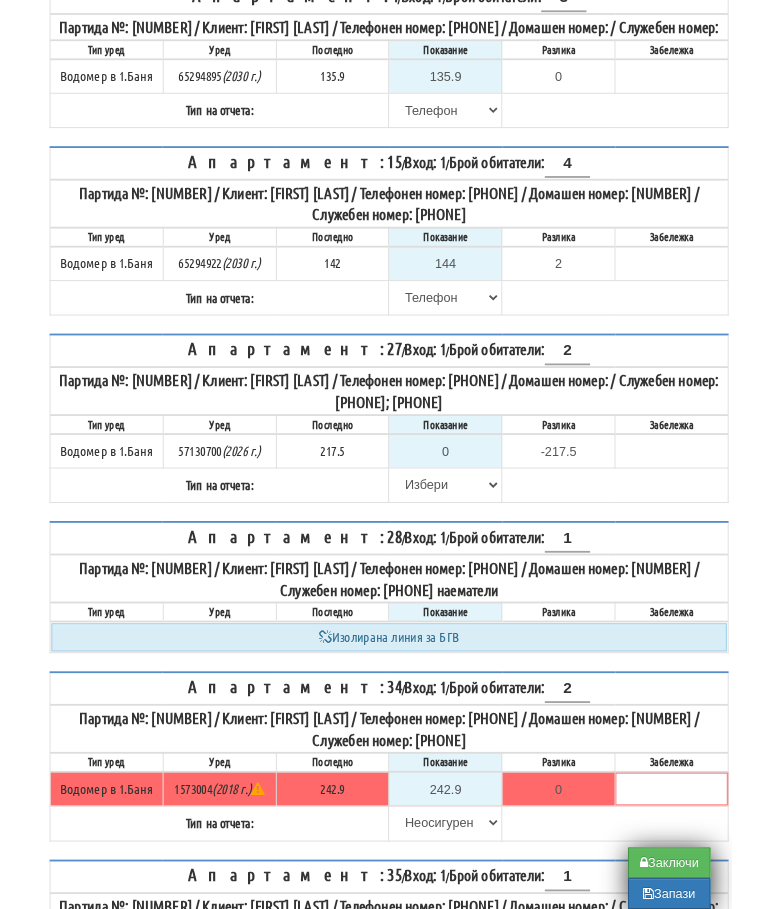 scroll, scrollTop: 352, scrollLeft: 0, axis: vertical 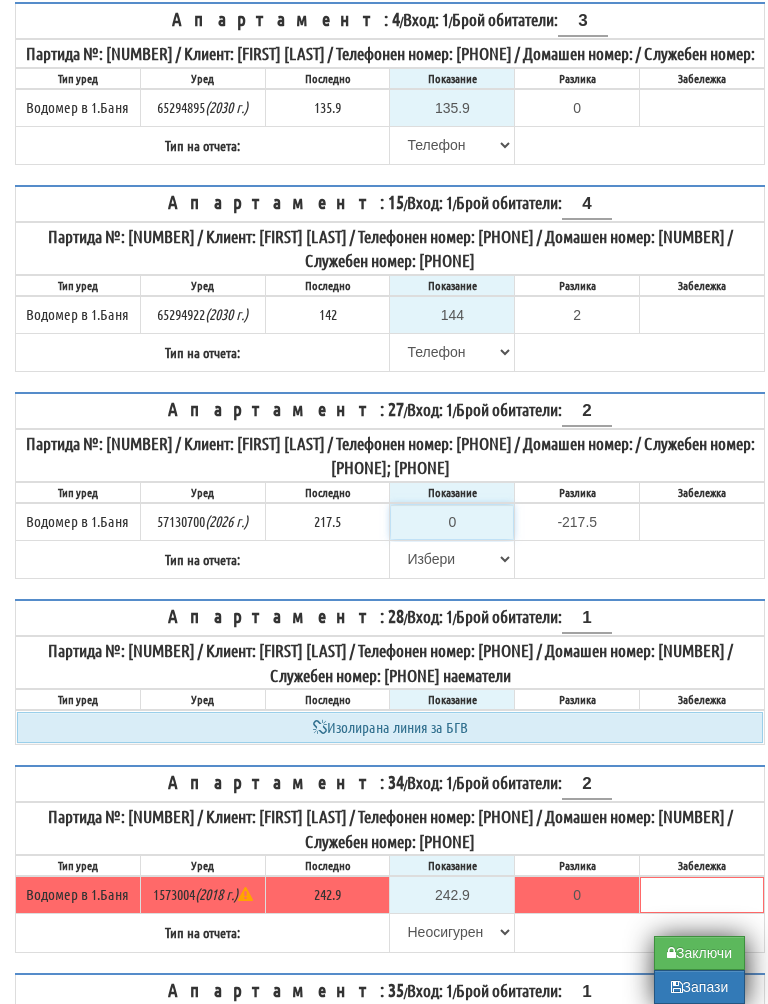 click on "0" at bounding box center [452, 522] 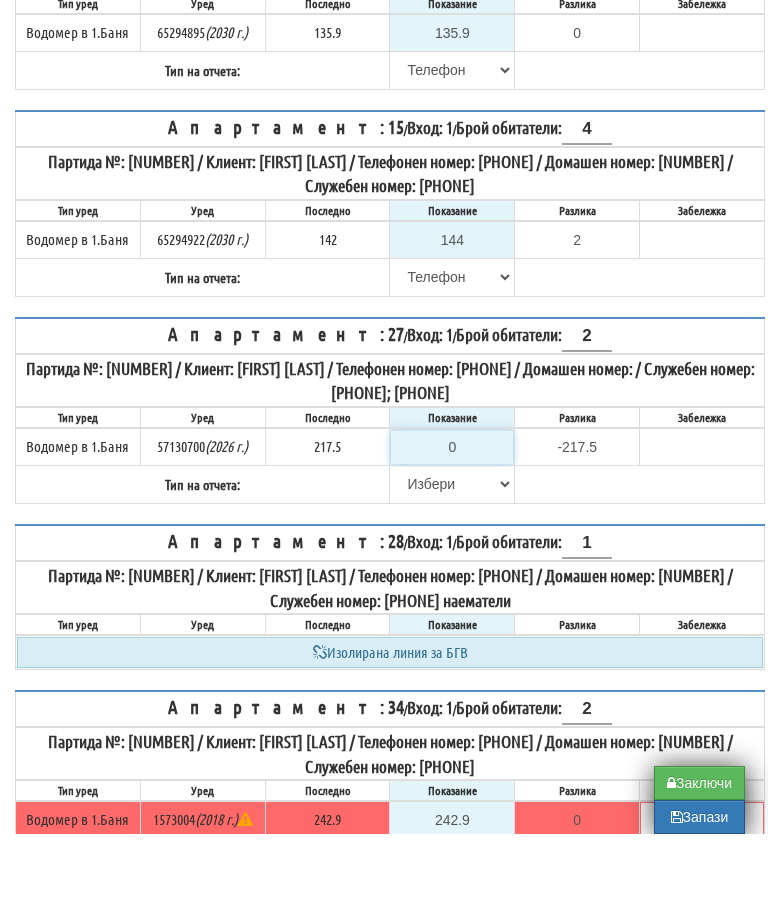 type on "2" 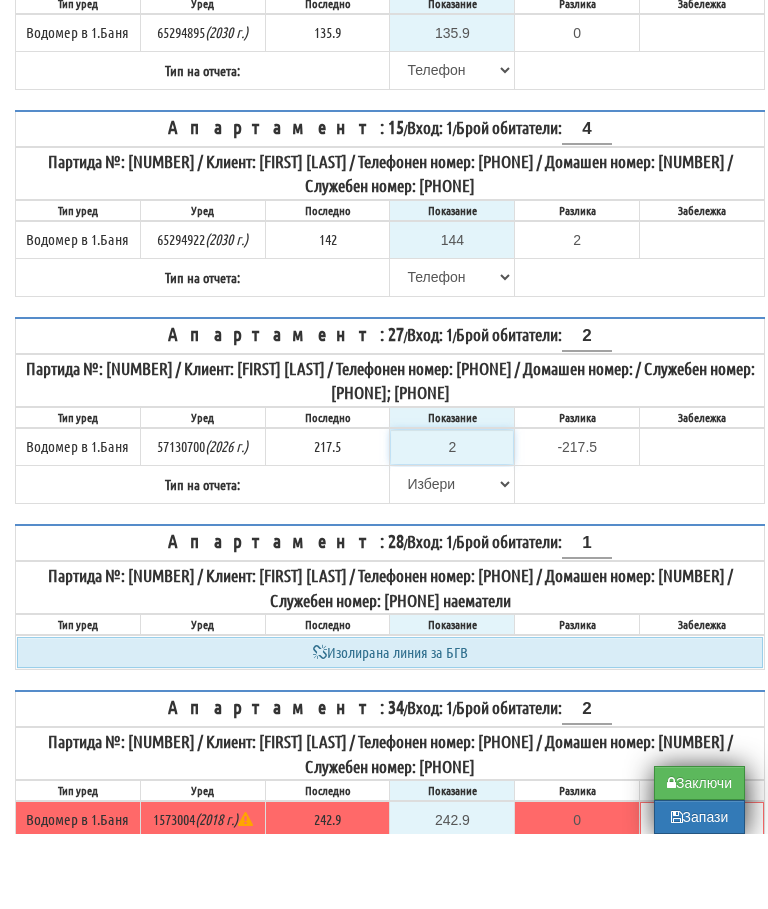 type on "-215.500" 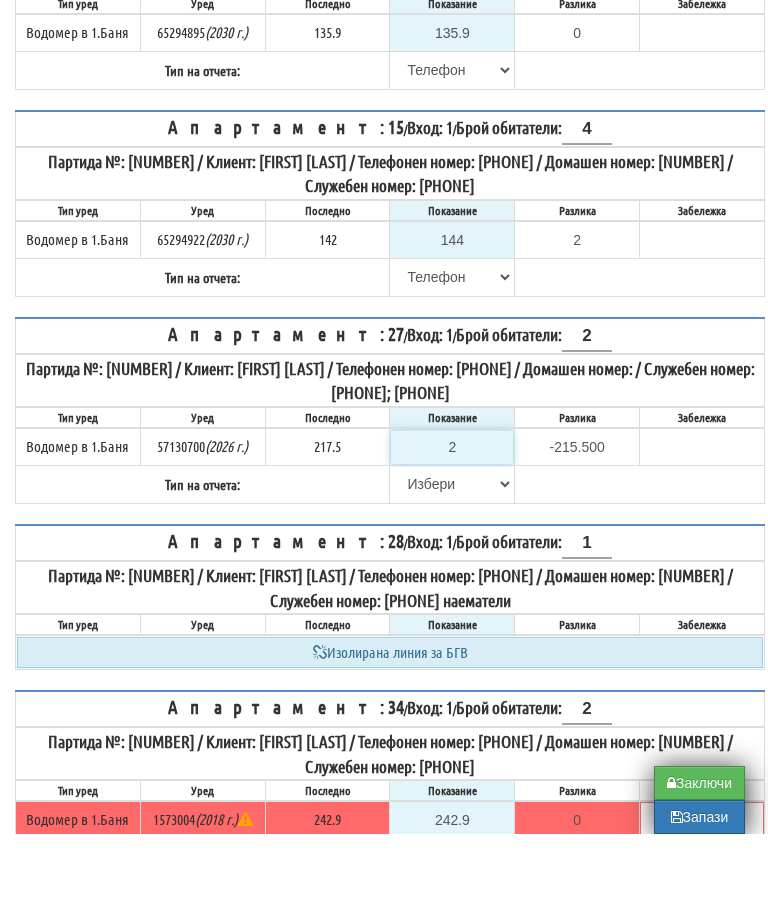 type on "21" 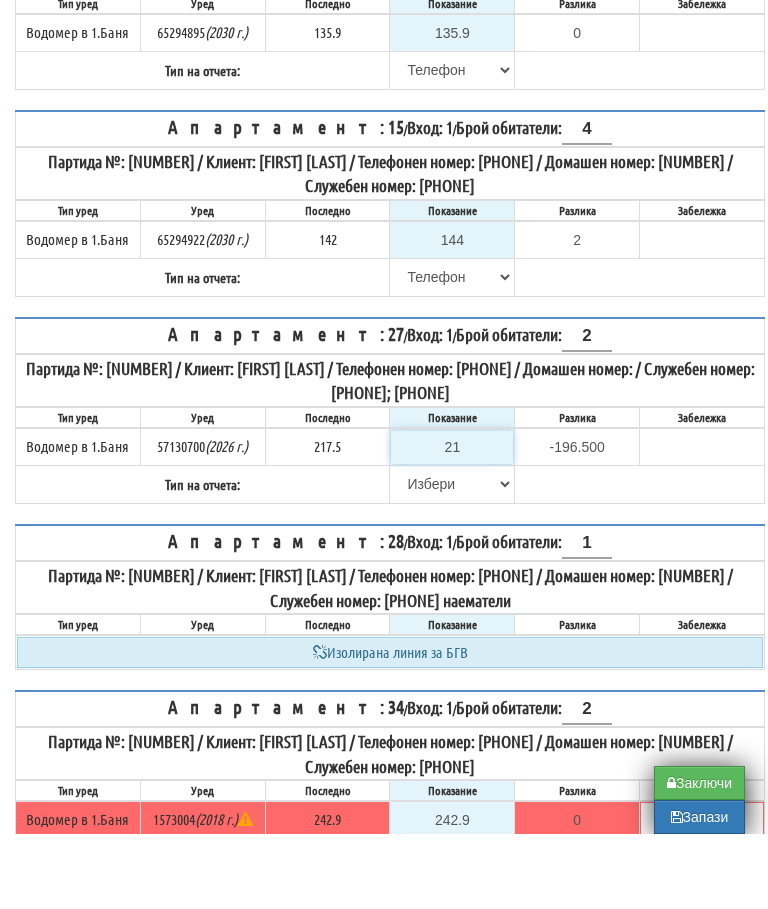 type on "219" 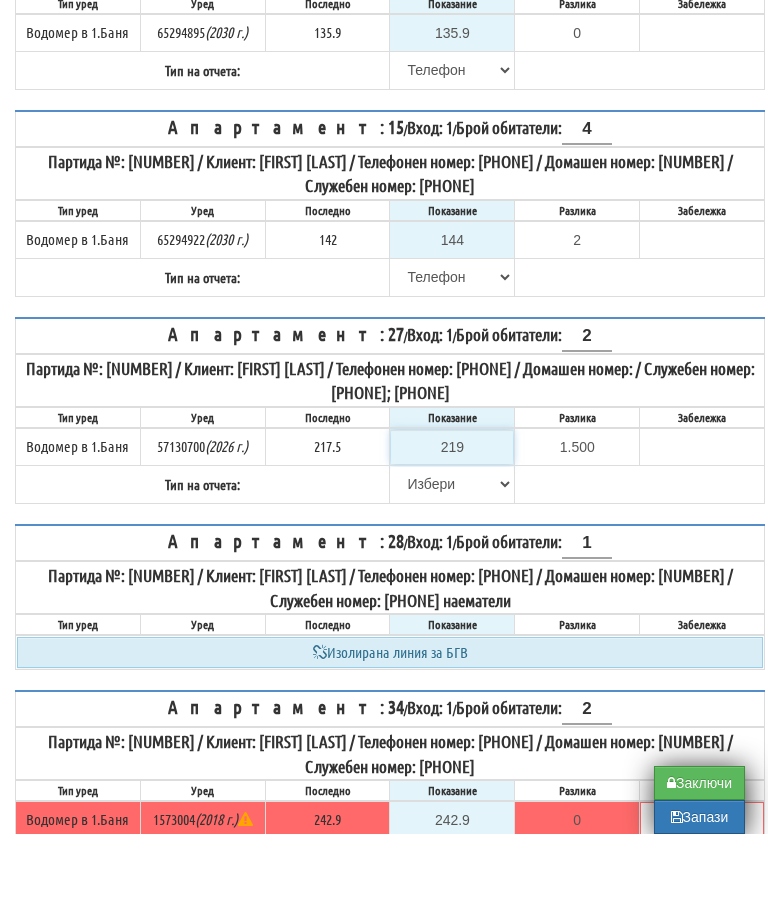 type on "219" 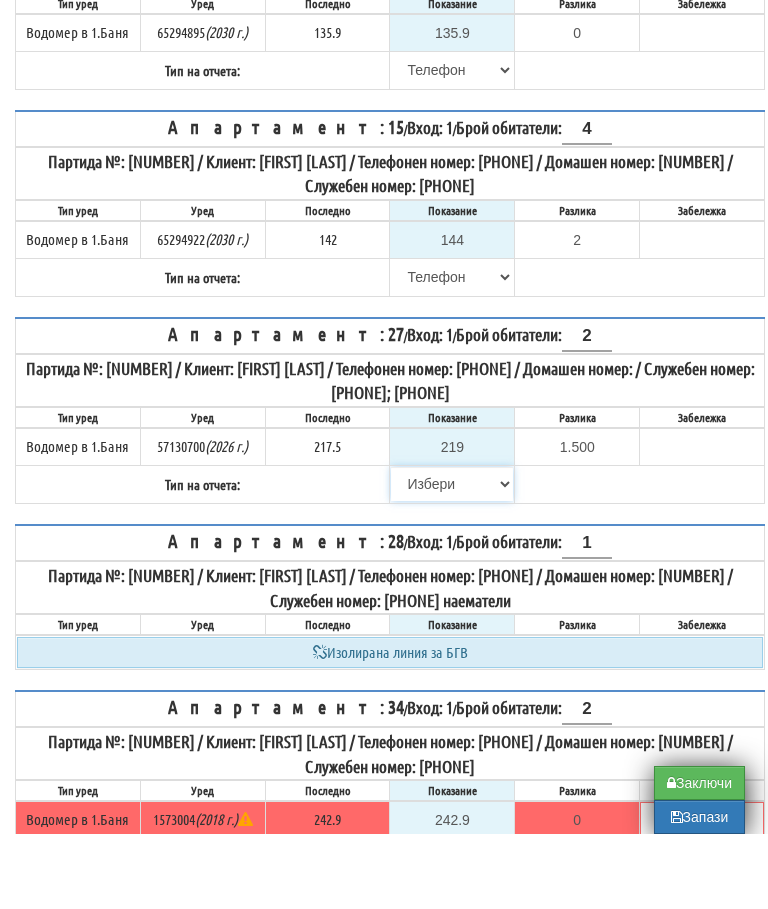 click on "Избери
Визуален
Телефон
Бележка
Неосигурен достъп
Самоотчет
Служебно
Дистанционен" at bounding box center [452, 559] 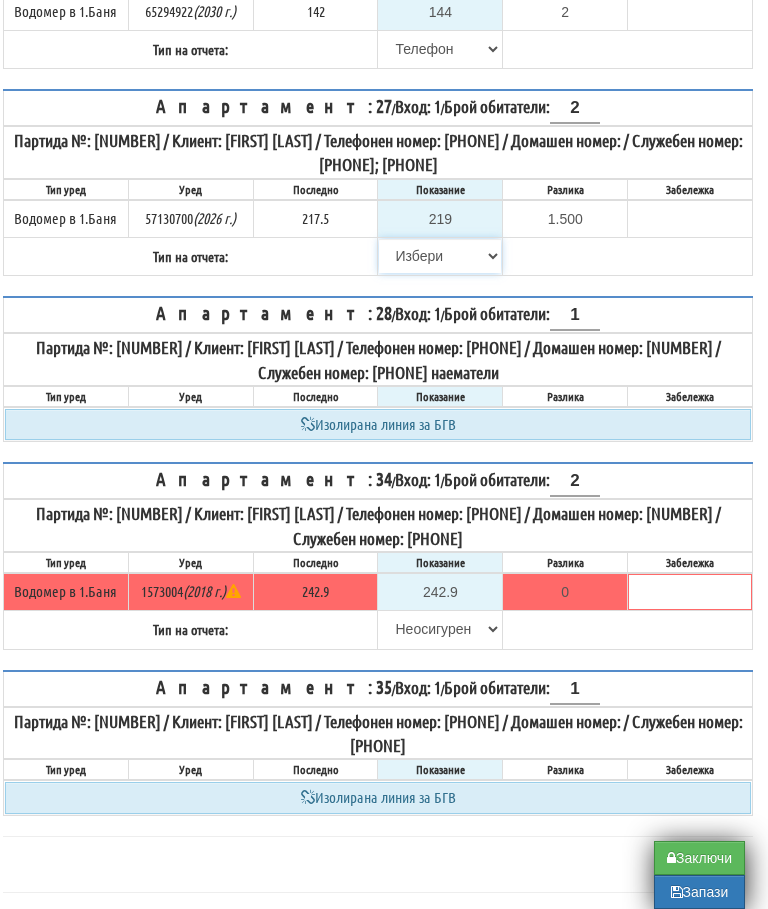select on "8ac75930-9bfd-e511-80be-8d5a1dced85a" 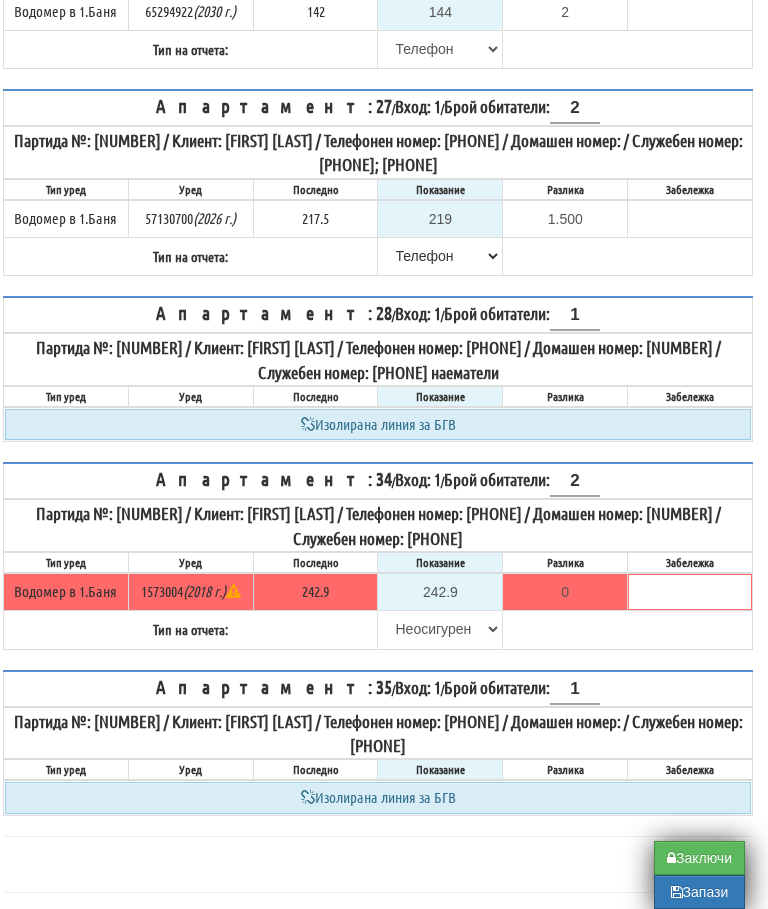 click on "Заключи" at bounding box center (699, 858) 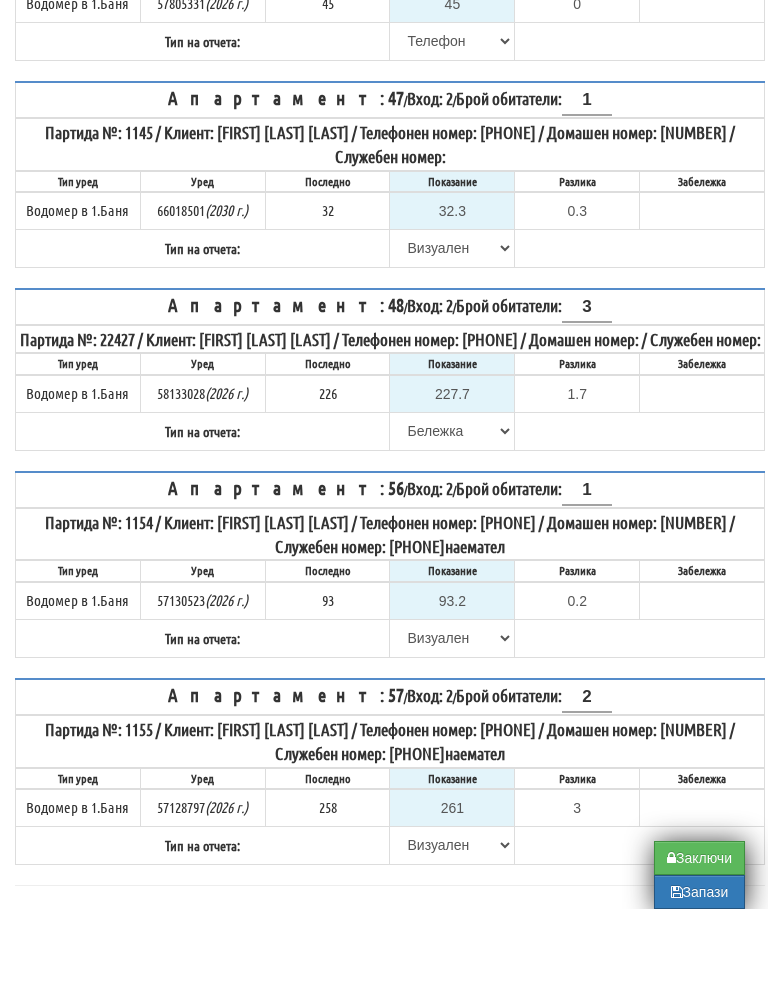 scroll, scrollTop: 850, scrollLeft: 0, axis: vertical 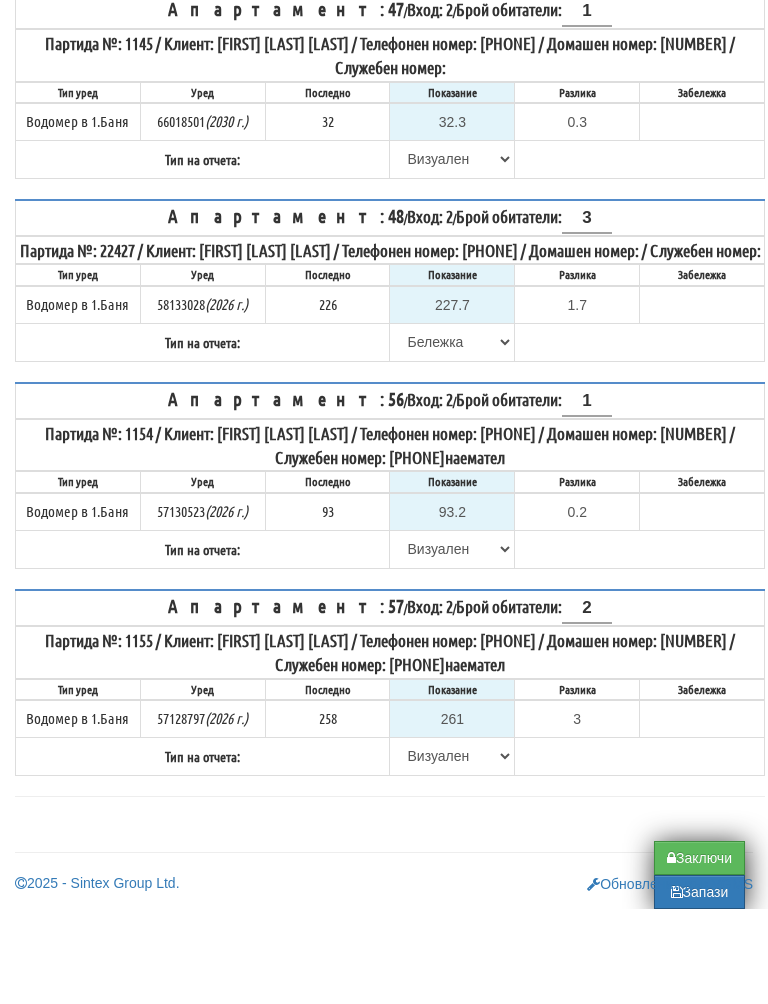 click on "Заключи" at bounding box center (699, 953) 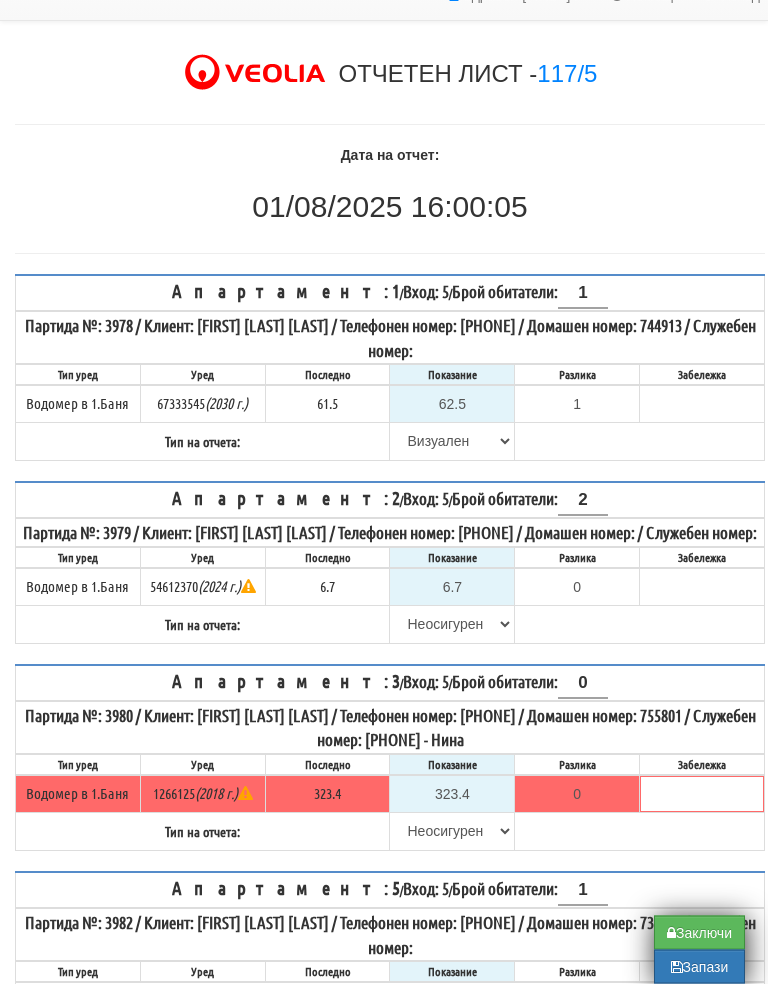 scroll, scrollTop: 60, scrollLeft: 0, axis: vertical 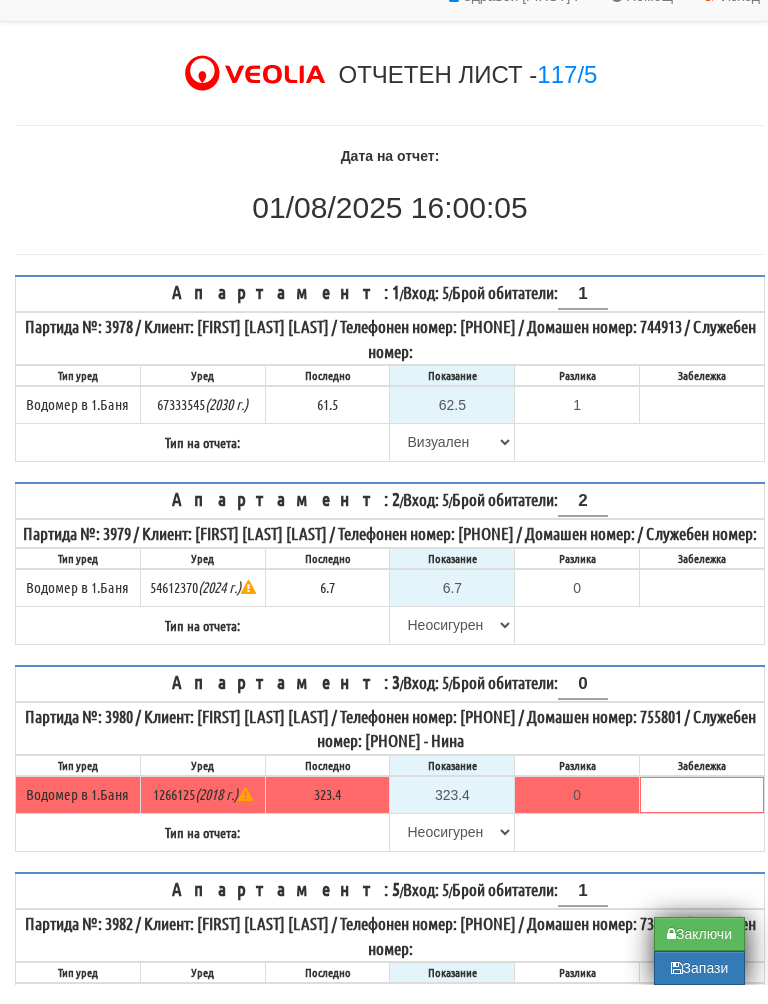 click on "Заключи" at bounding box center [699, 953] 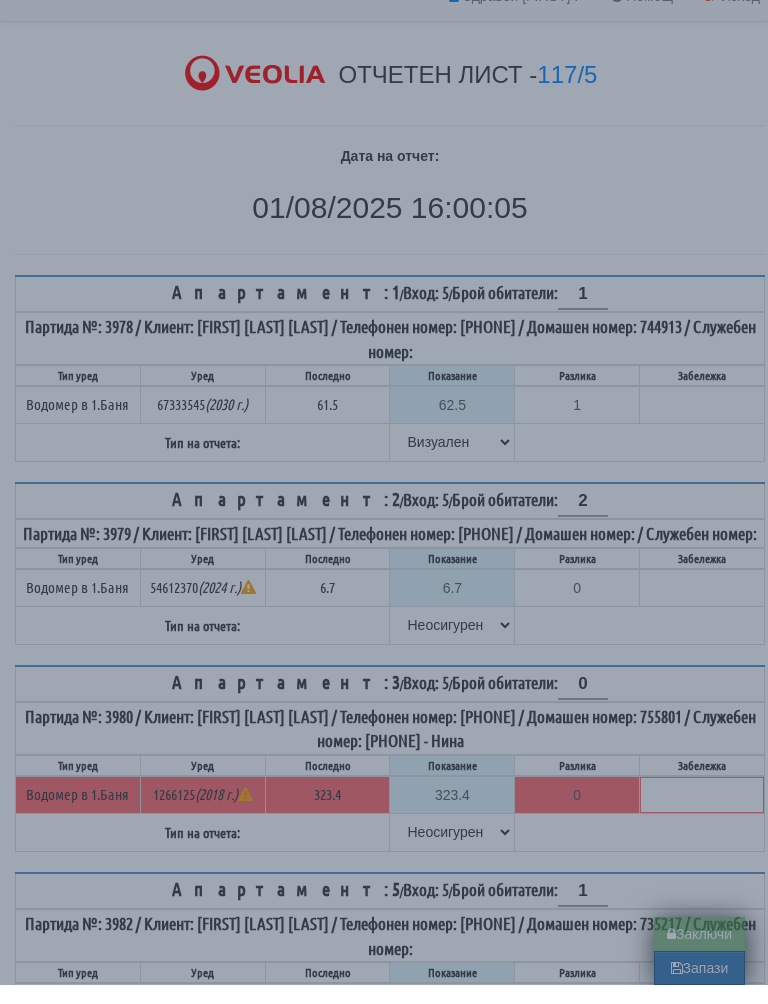 type on "0.0" 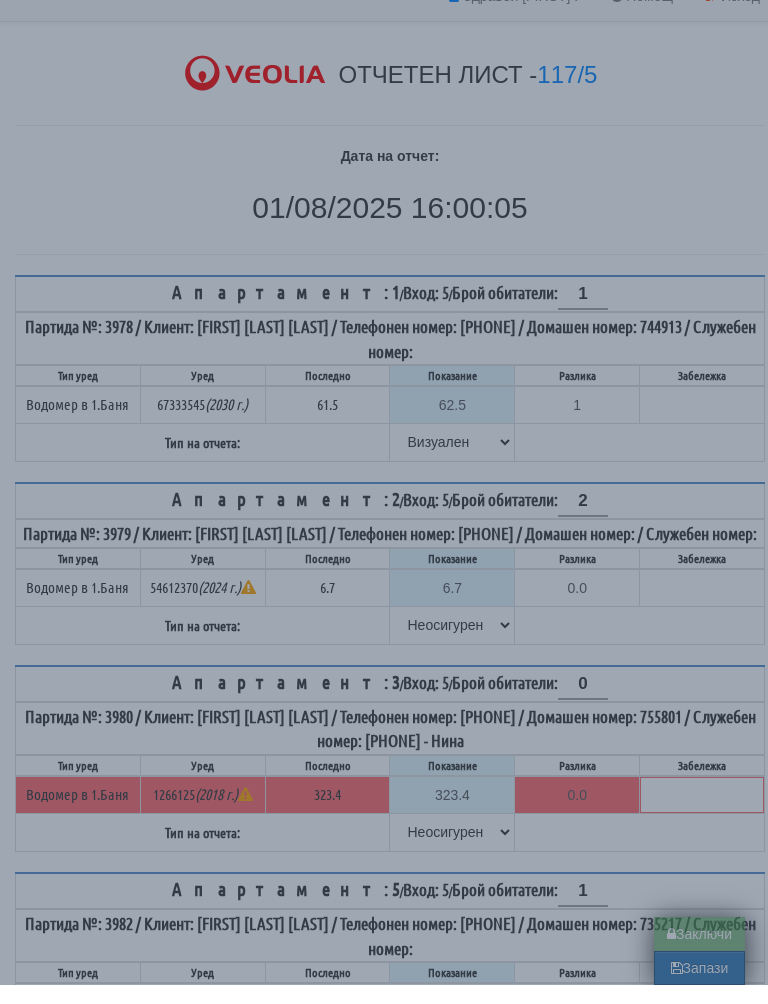 type on "0.000" 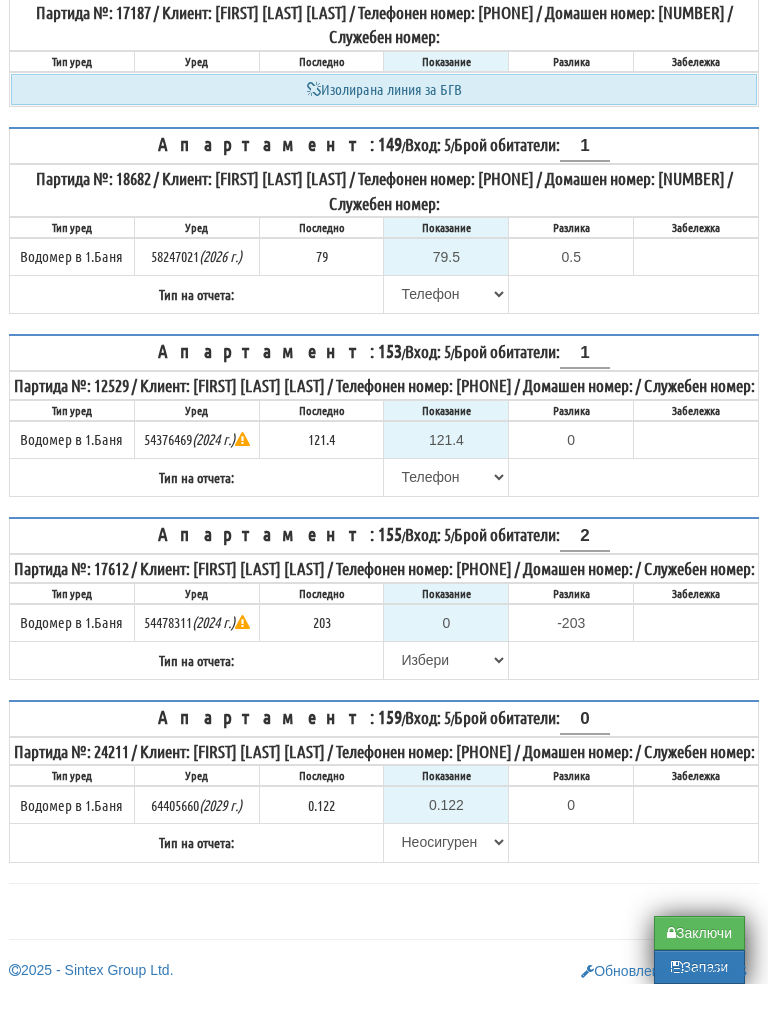 scroll, scrollTop: 1996, scrollLeft: 9, axis: both 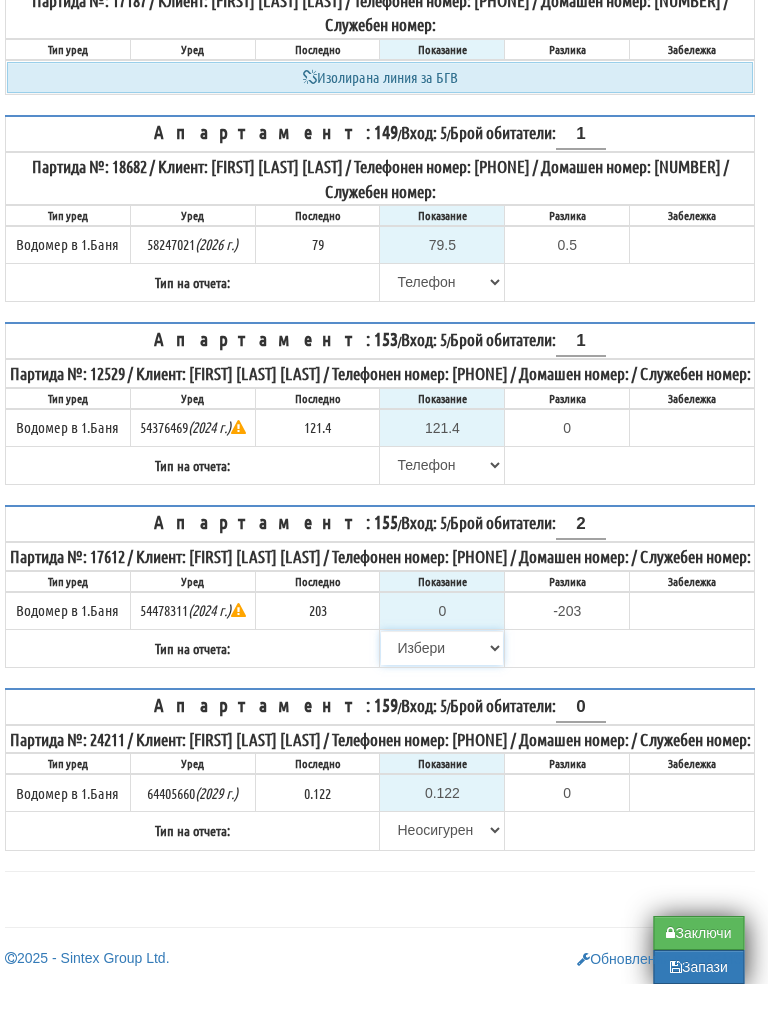 click on "Избери
Визуален
Телефон
Бележка
Неосигурен достъп
Самоотчет
Служебно
Дистанционен" at bounding box center (443, 688) 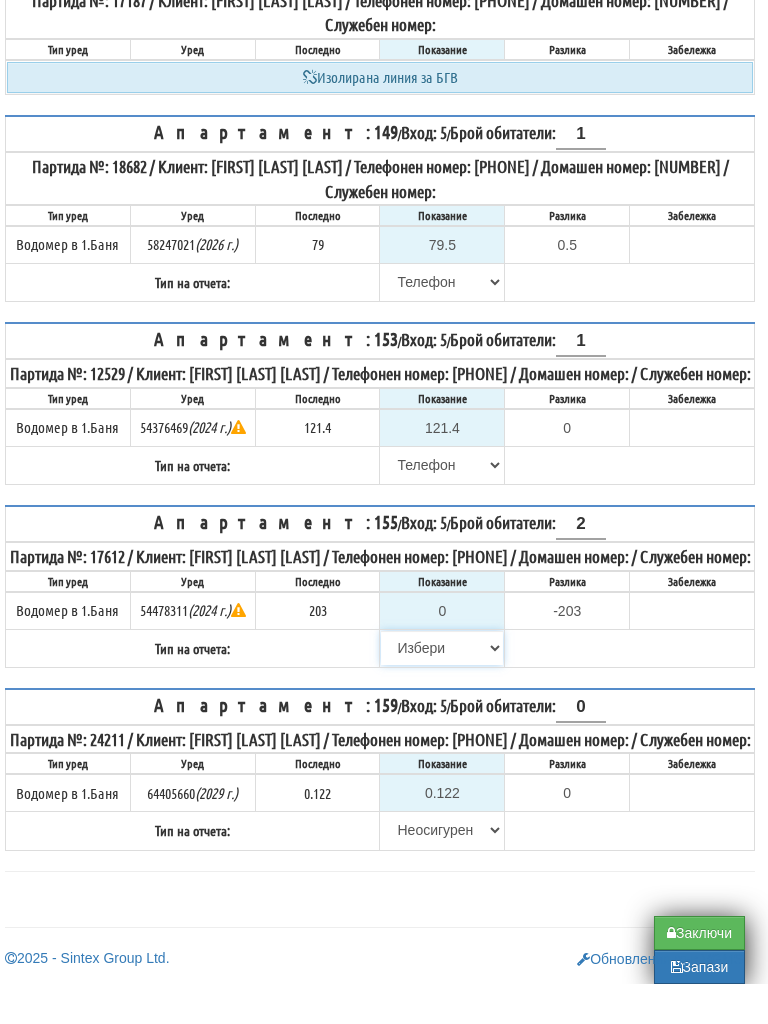 select on "8cc75930-9bfd-e511-80be-8d5a1dced85a" 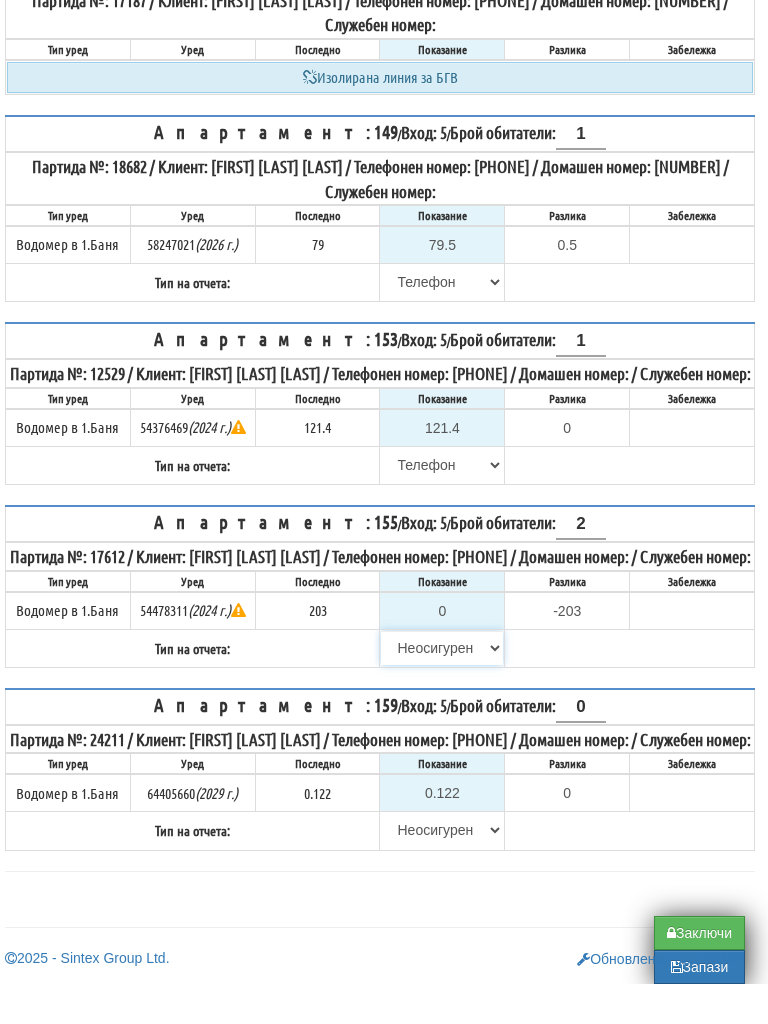 type on "203" 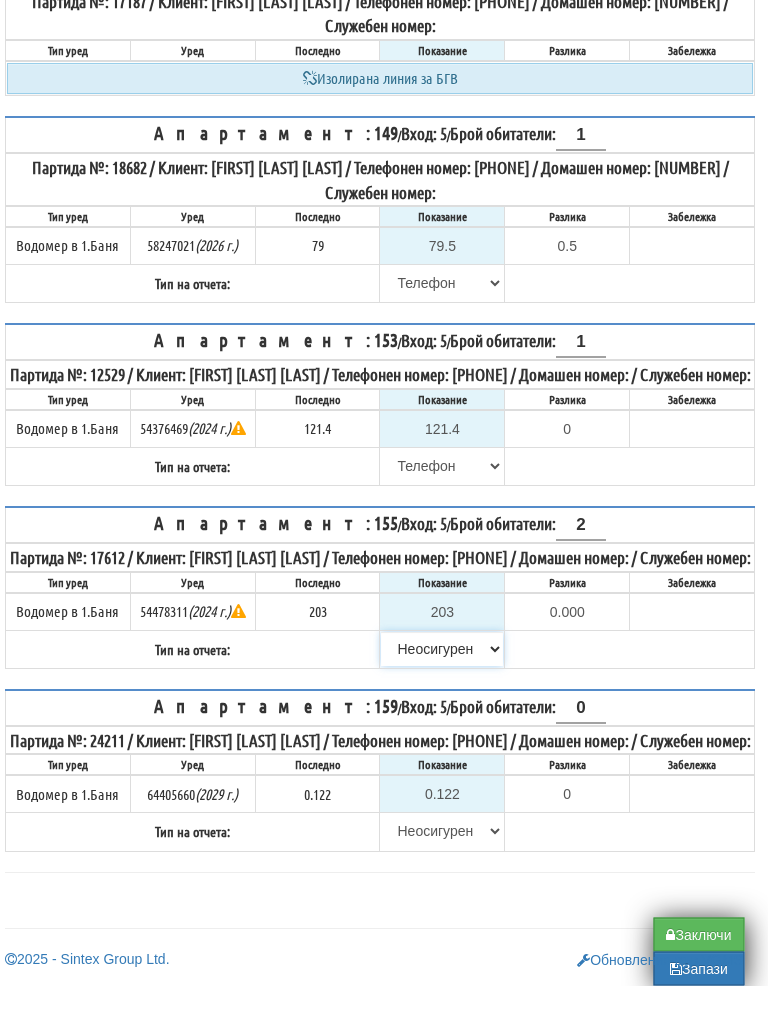 scroll, scrollTop: 1982, scrollLeft: 10, axis: both 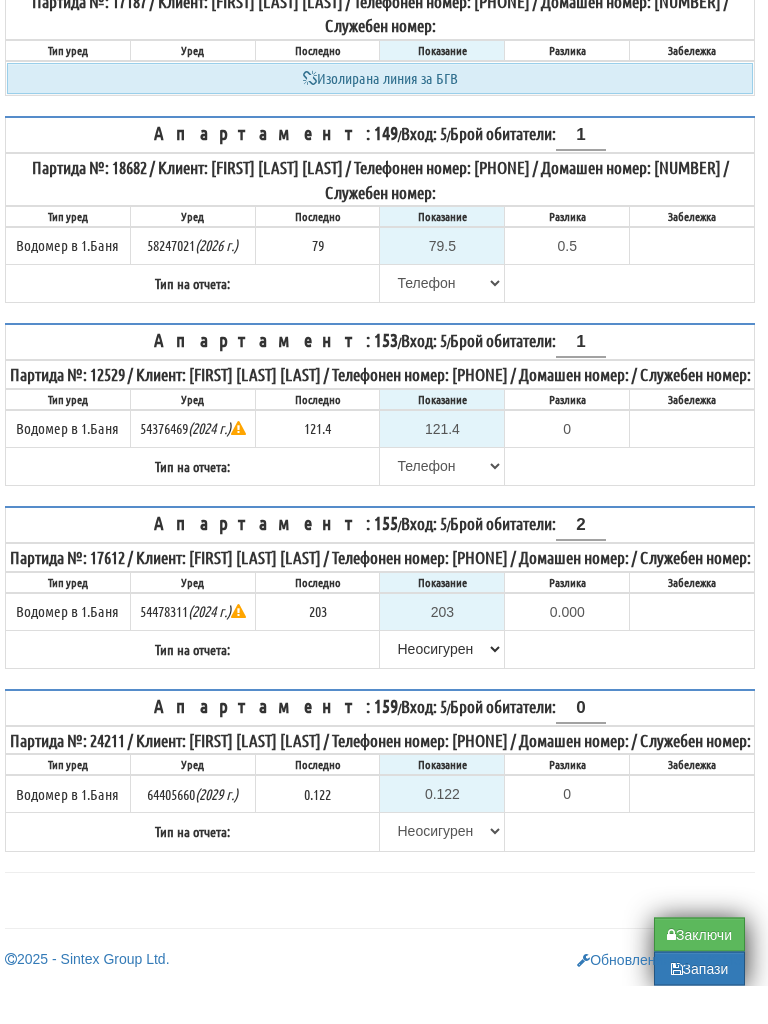 click on "Запази" at bounding box center [699, 1007] 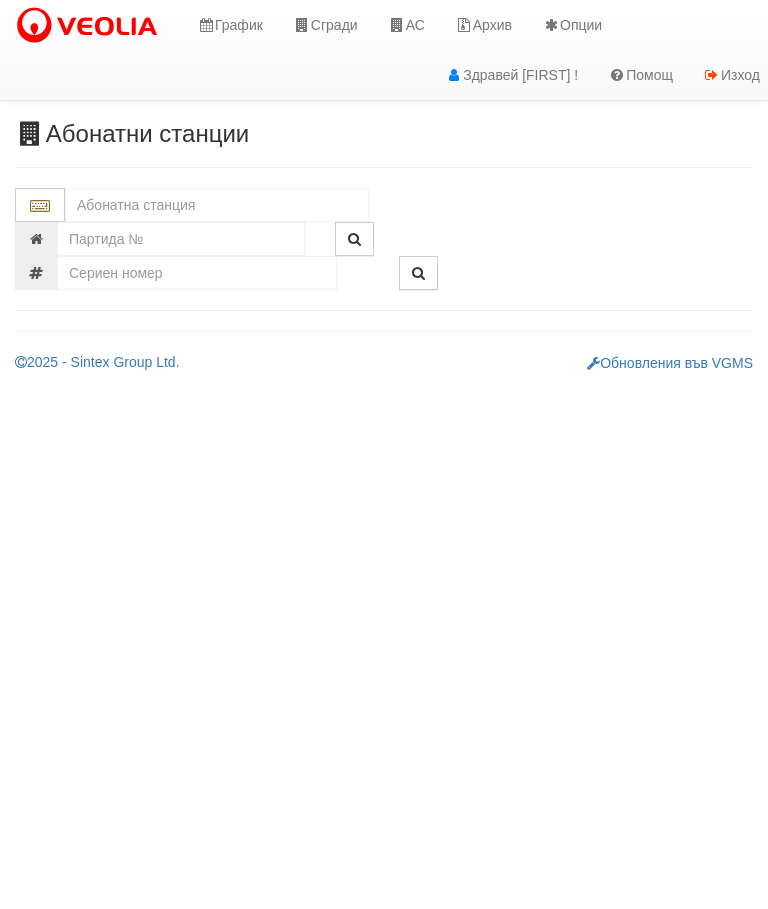 scroll, scrollTop: 0, scrollLeft: 0, axis: both 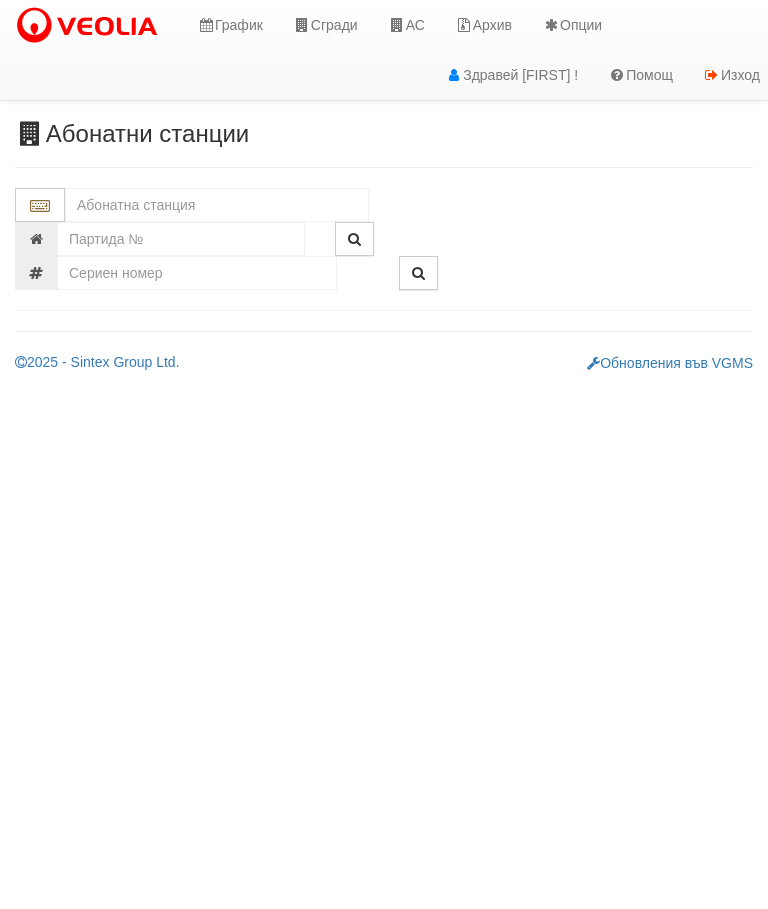 click at bounding box center (217, 205) 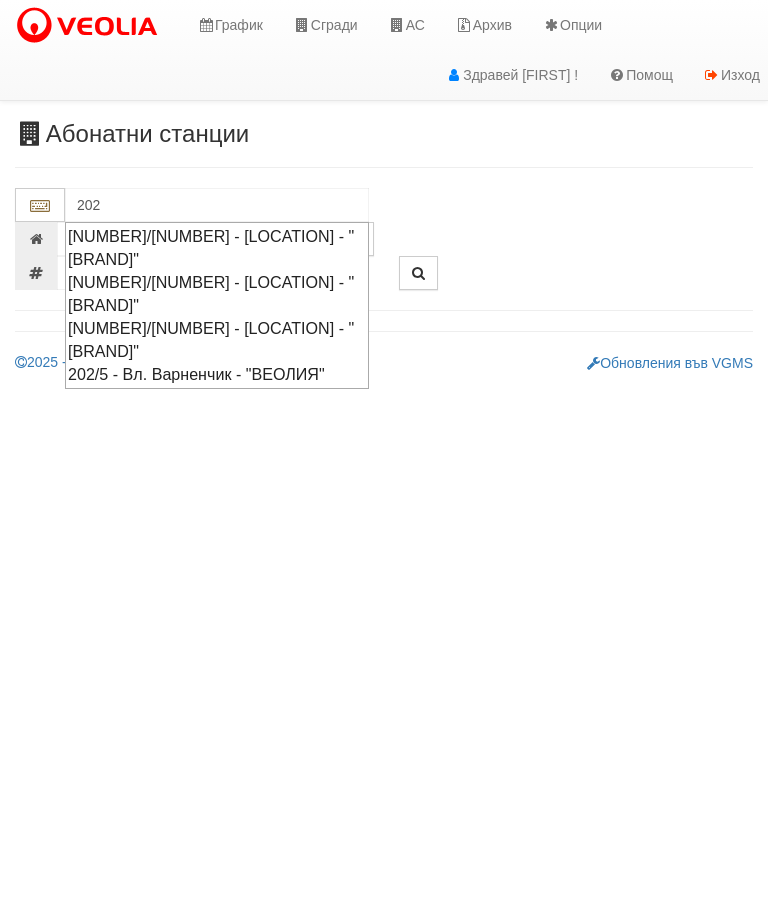 click on "202/5 - Вл. Варненчик - "ВЕОЛИЯ"" at bounding box center [217, 374] 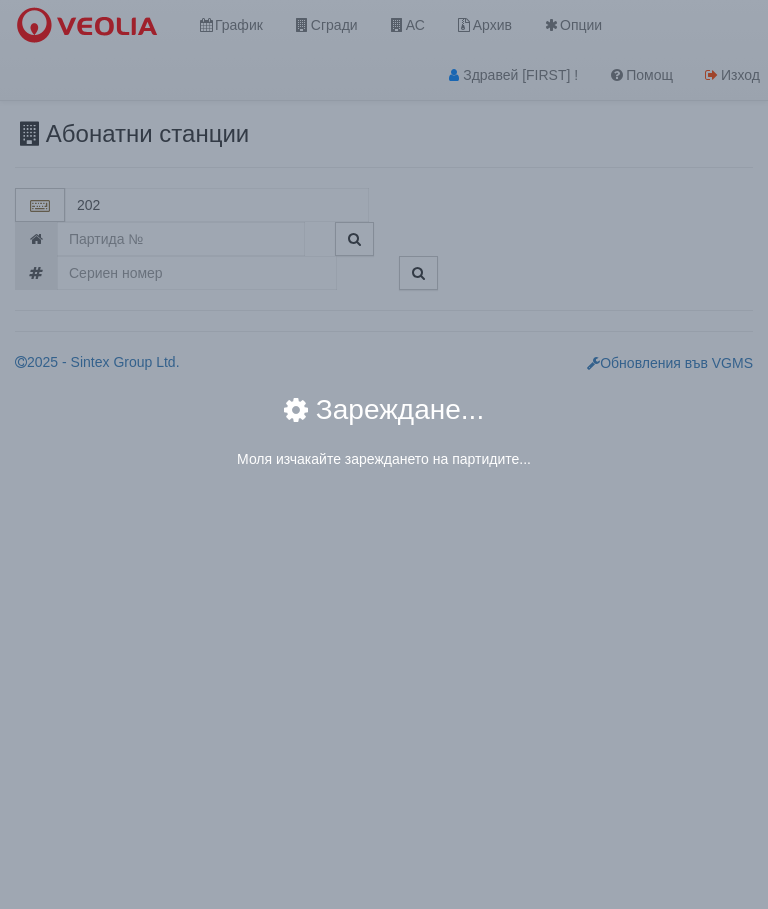 type on "202/5 - Вл. Варненчик - "ВЕОЛИЯ"" 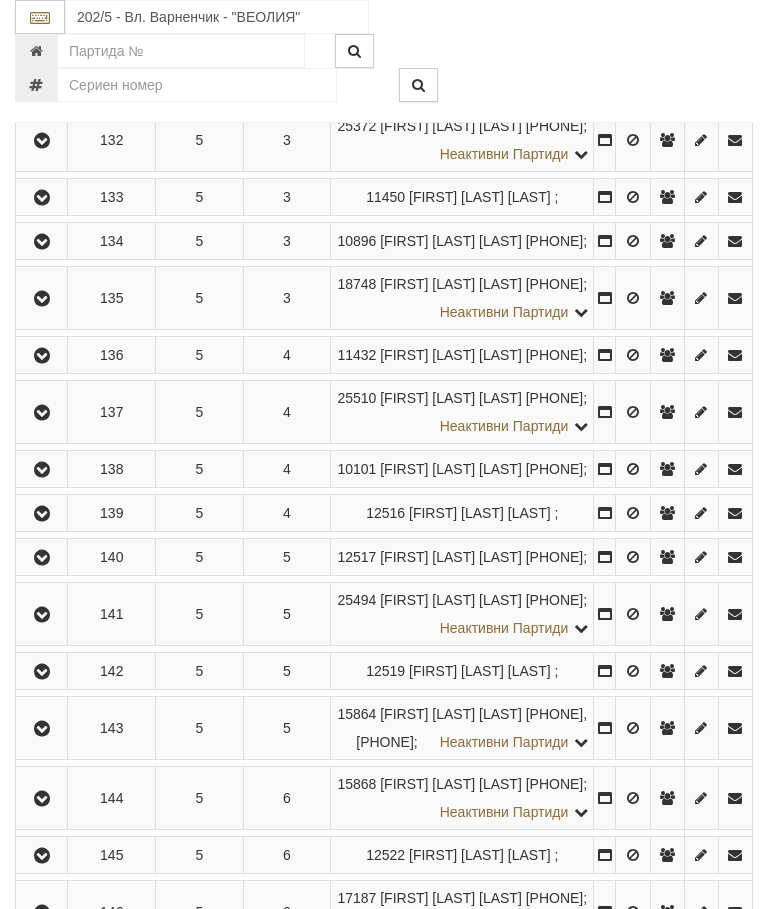 scroll, scrollTop: 978, scrollLeft: 0, axis: vertical 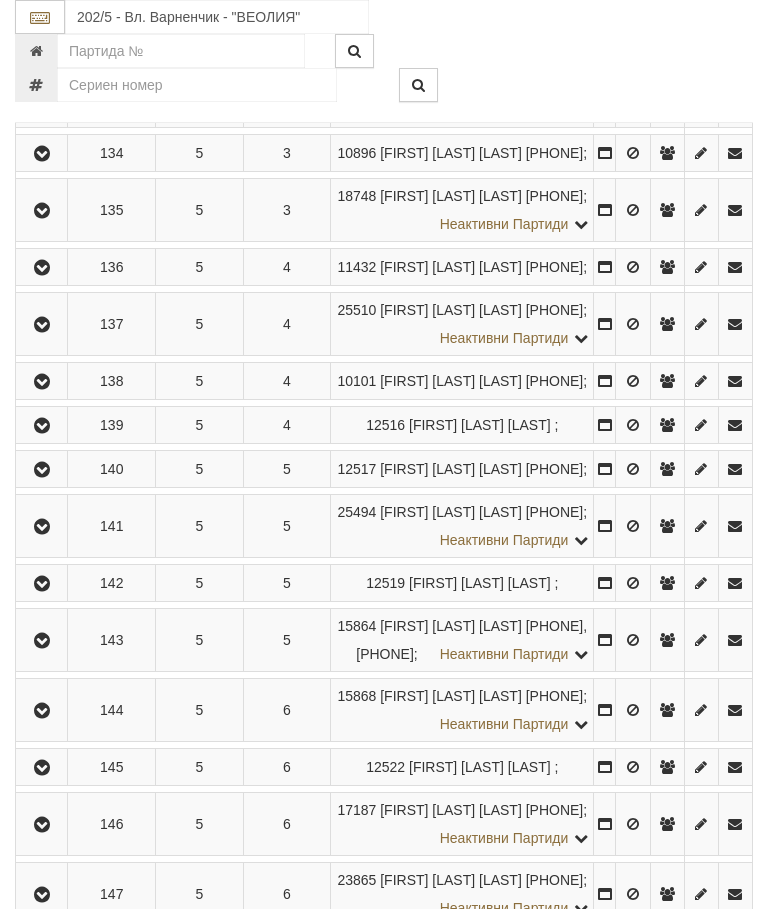 click at bounding box center [42, 325] 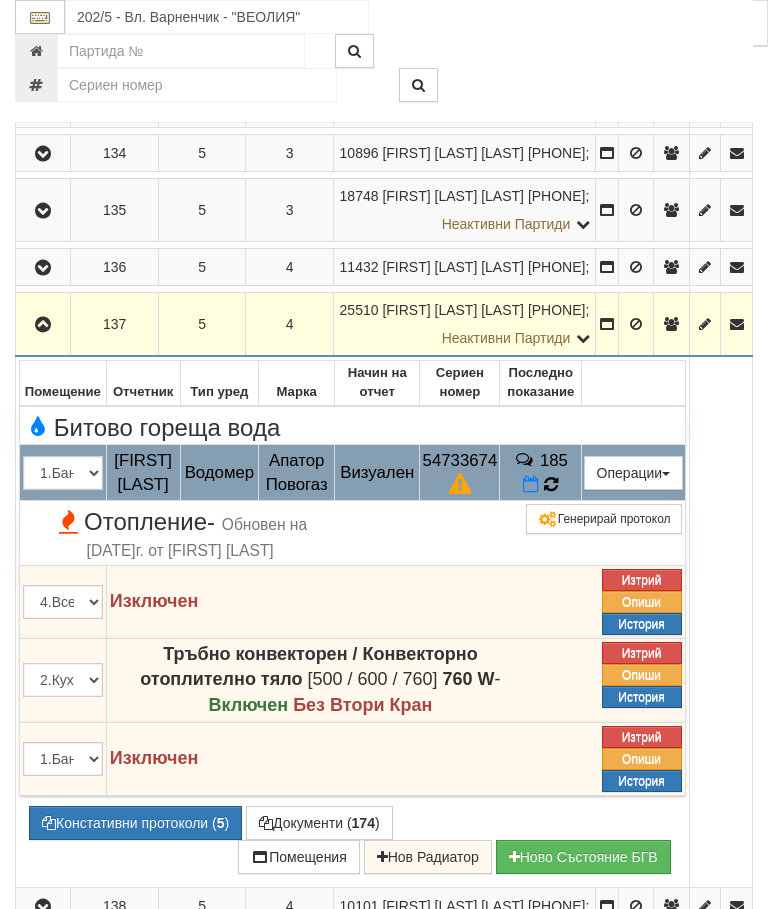 click on "185" at bounding box center [541, 473] 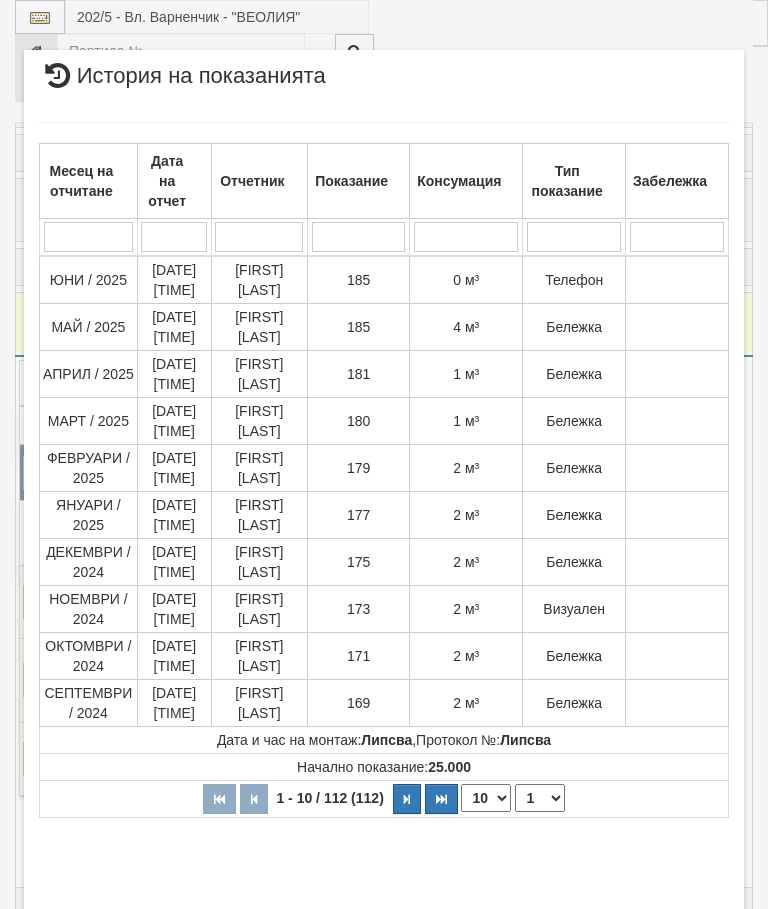 select on "10" 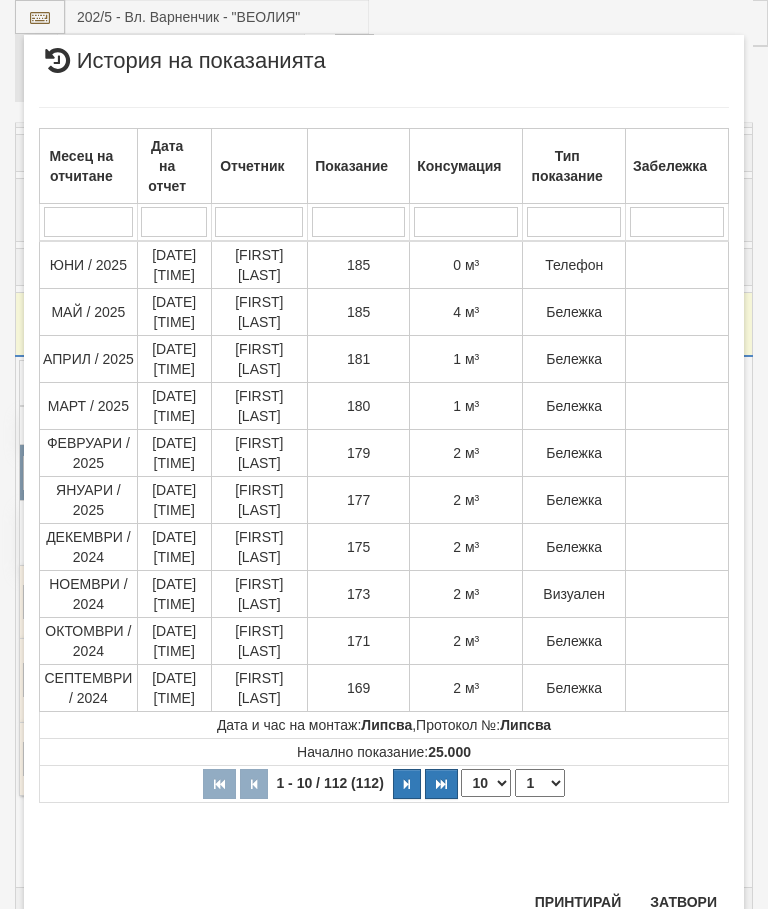 scroll, scrollTop: 1743, scrollLeft: 0, axis: vertical 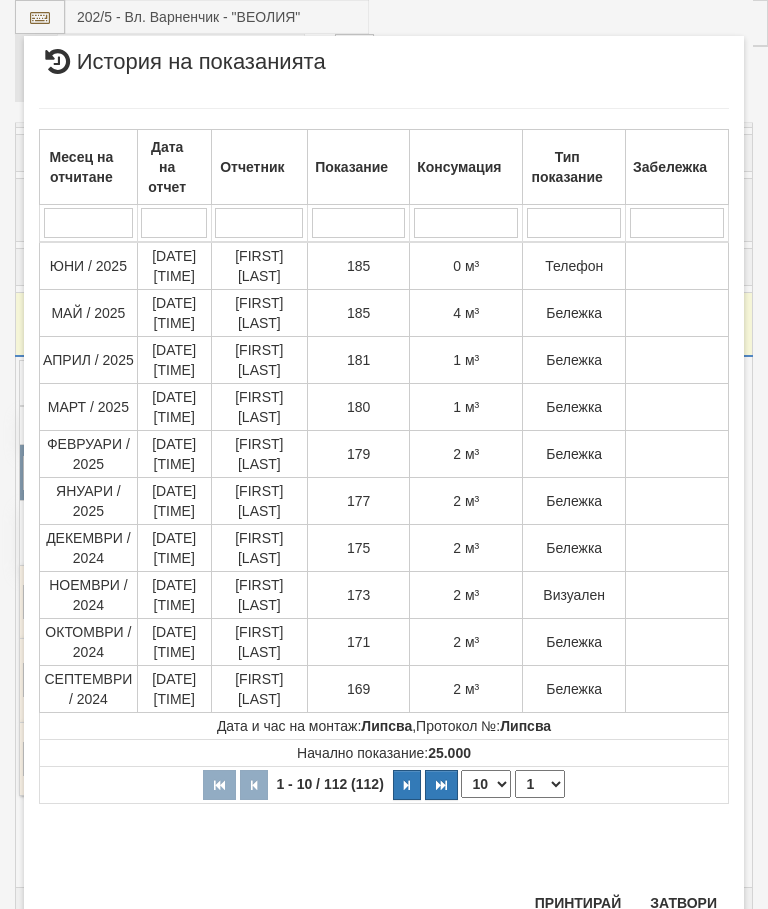 click on "Затвори" at bounding box center (683, 903) 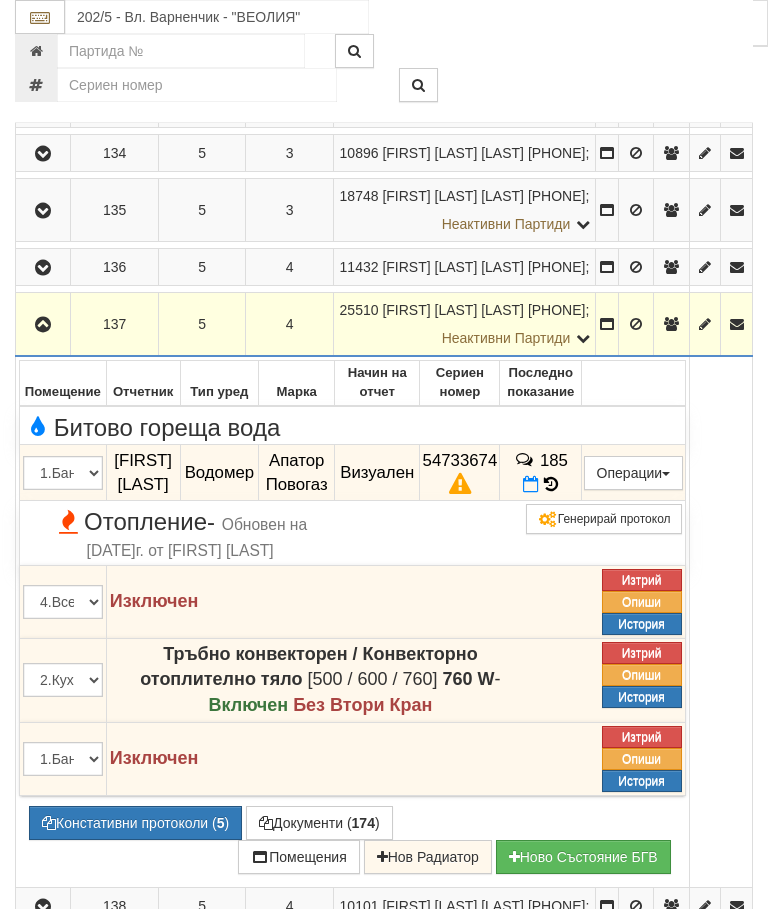 click at bounding box center (43, 325) 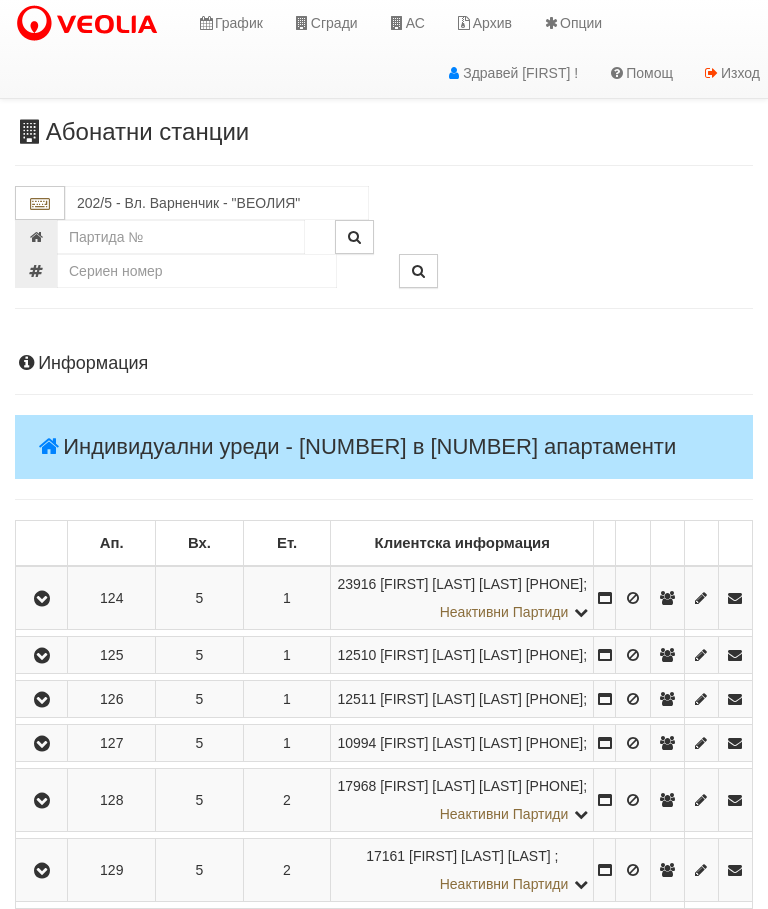 scroll, scrollTop: 0, scrollLeft: 0, axis: both 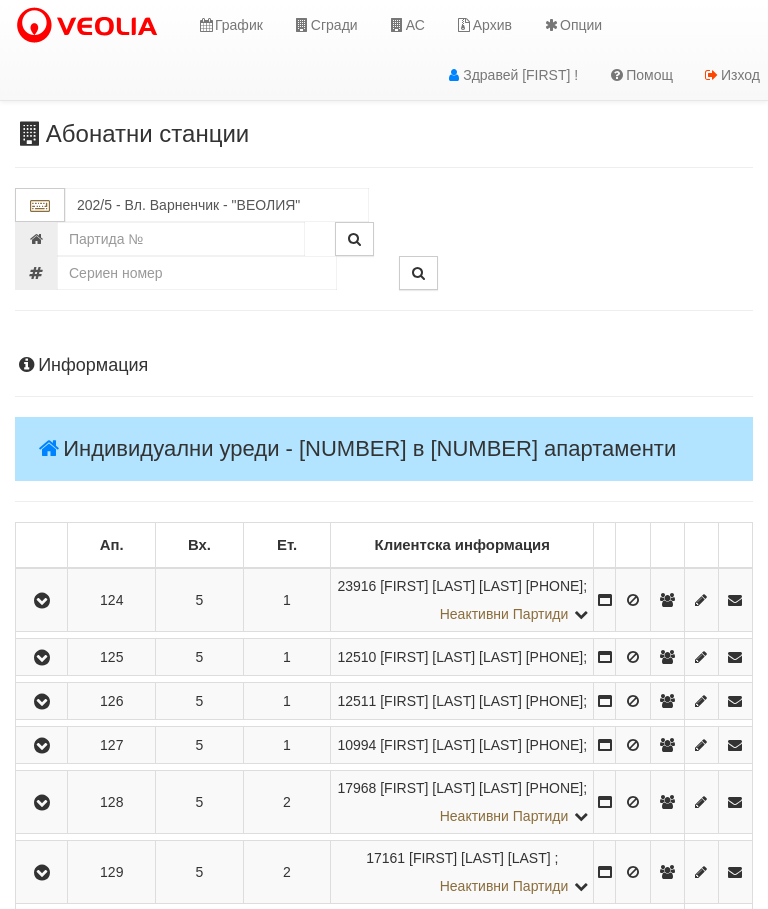 click on "Сгради" at bounding box center [325, 25] 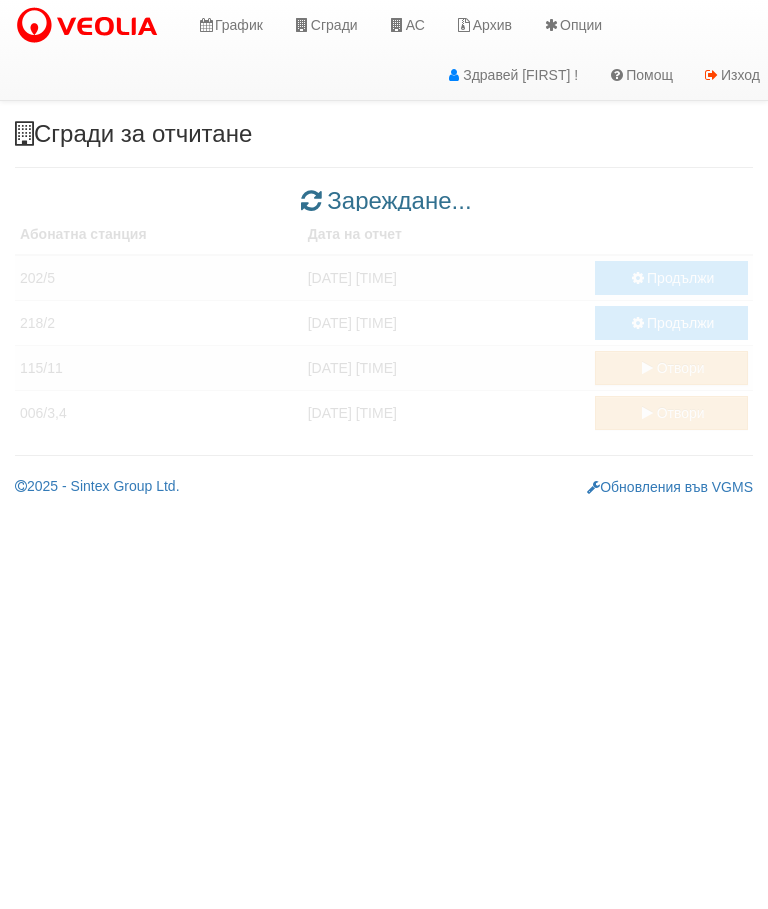scroll, scrollTop: 0, scrollLeft: 0, axis: both 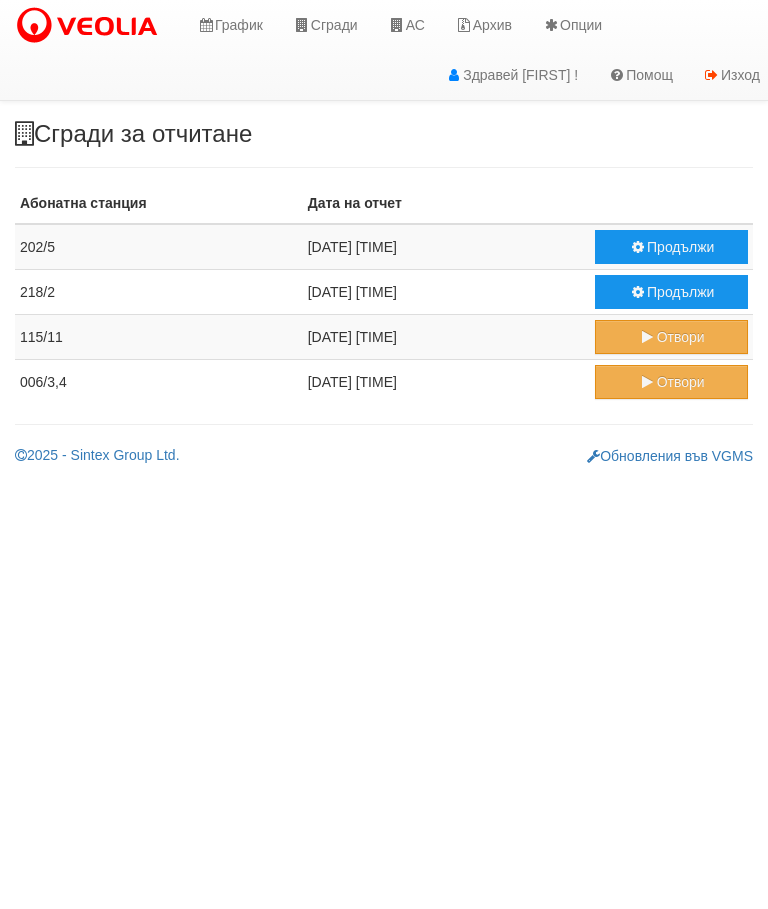 click on "Продължи" at bounding box center [671, 247] 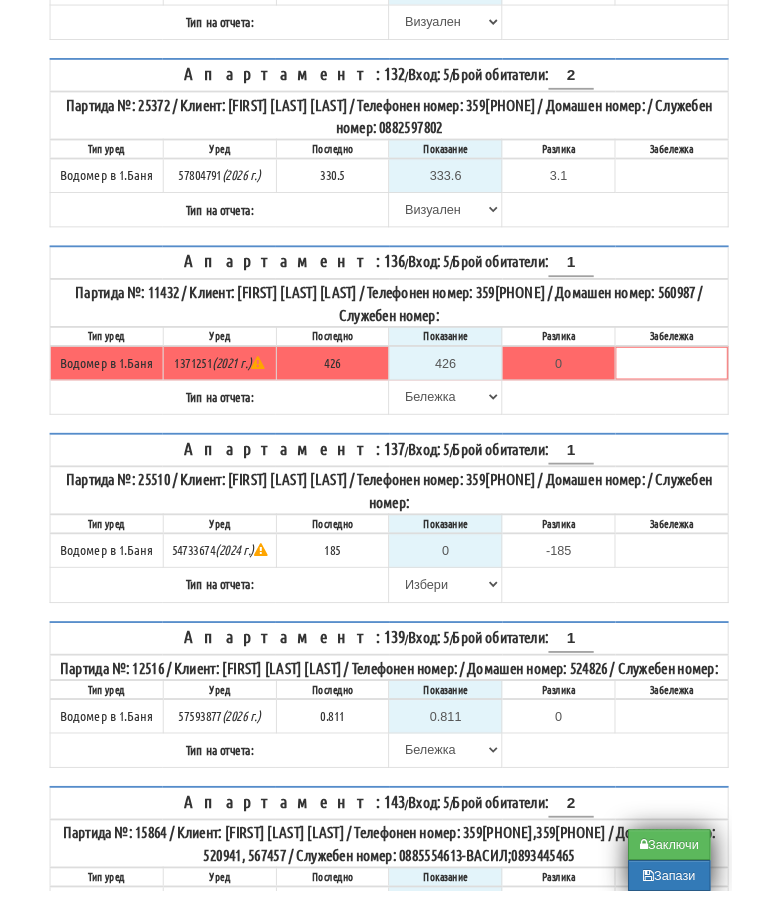 scroll, scrollTop: 1134, scrollLeft: 0, axis: vertical 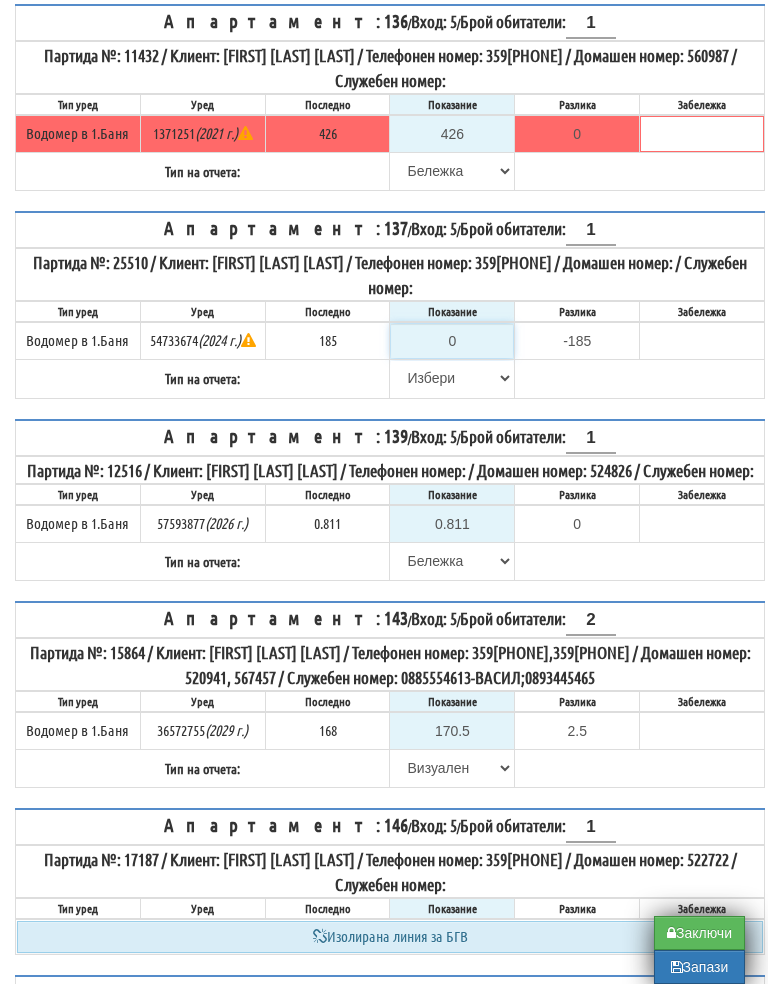 click on "0" at bounding box center [452, 361] 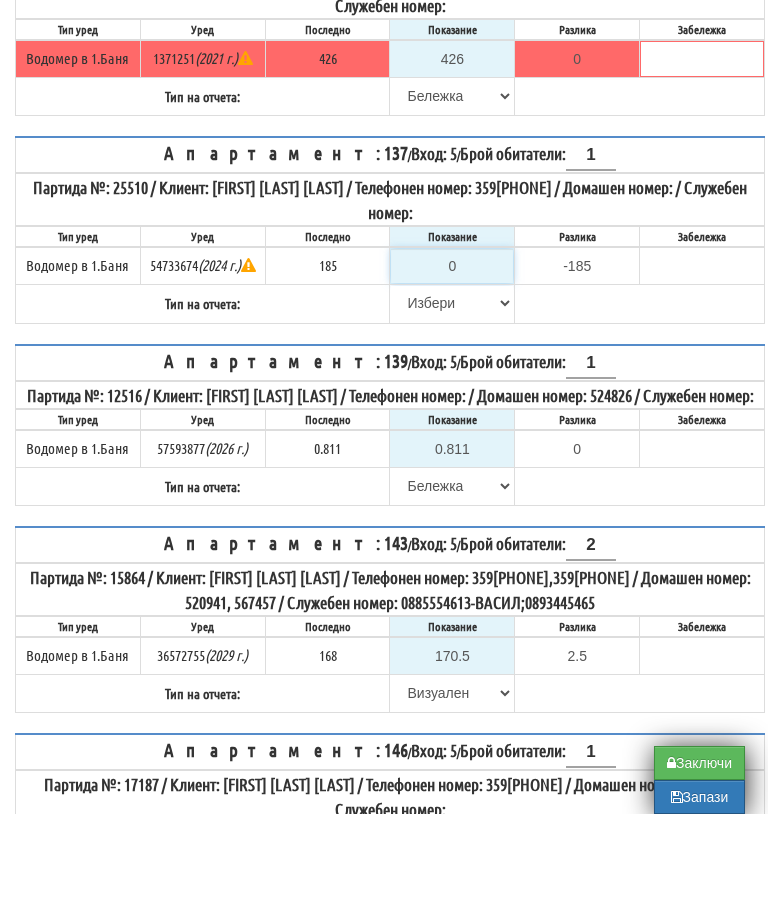 type on "1" 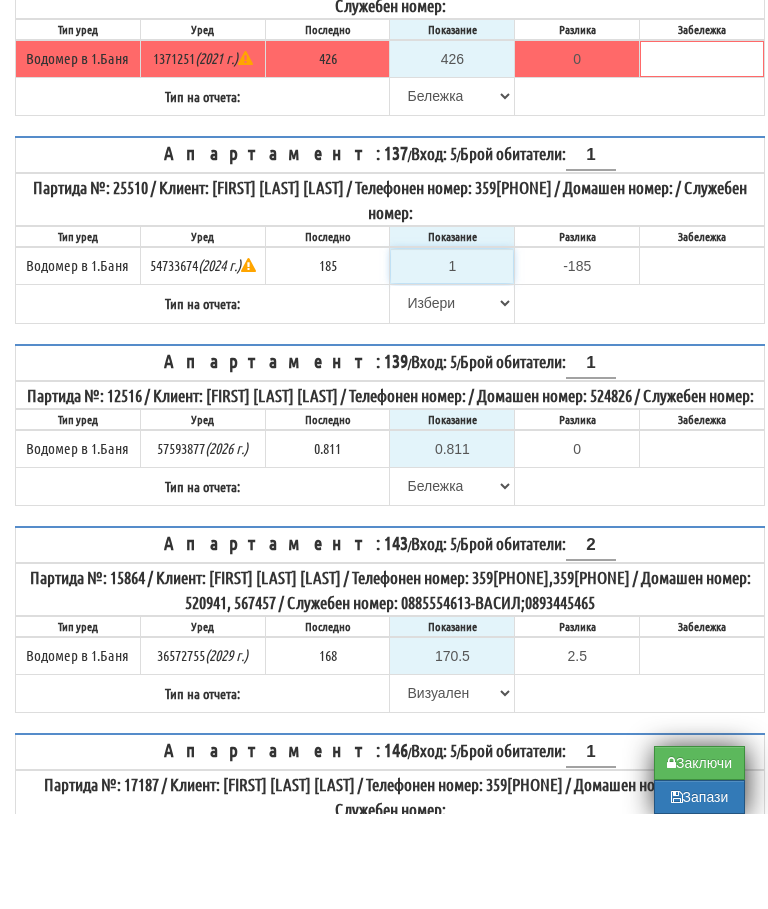 type on "-184.000" 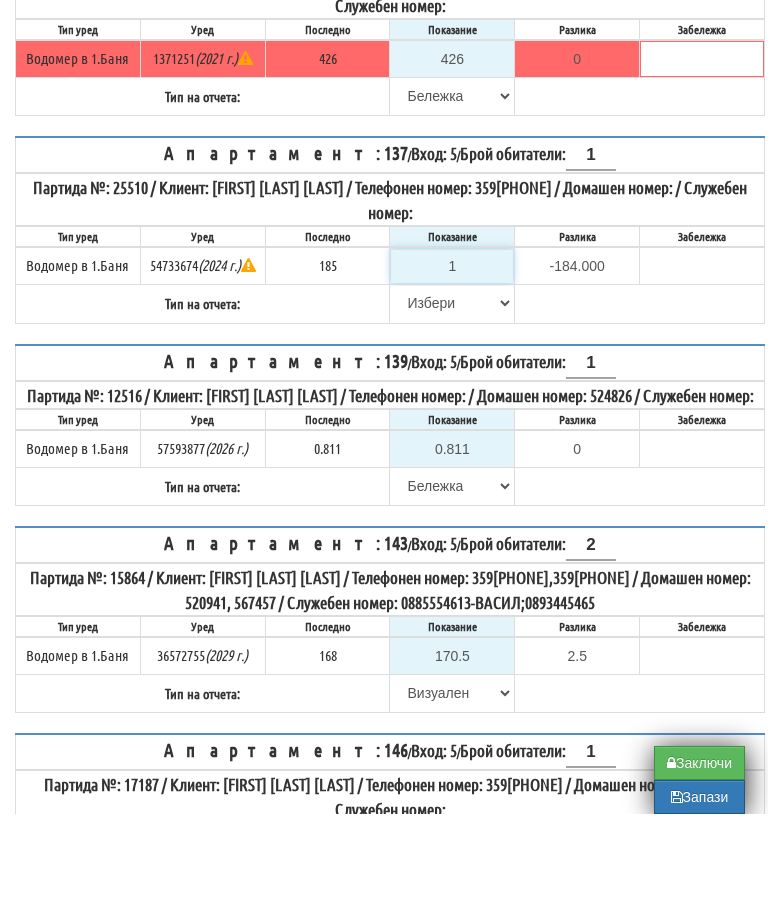 type on "18" 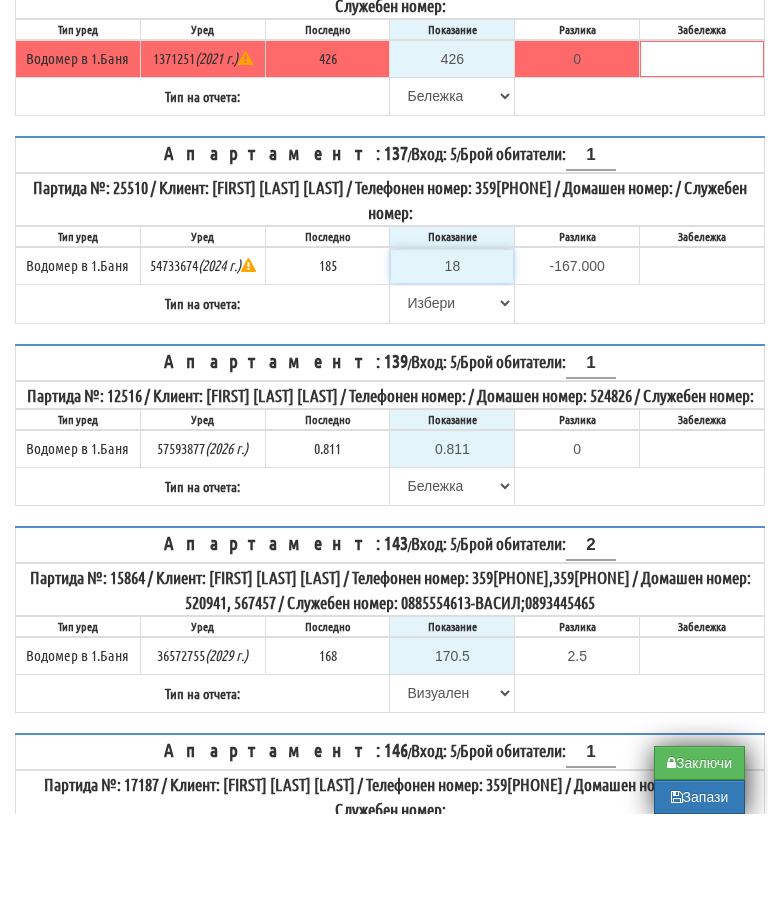 type on "185" 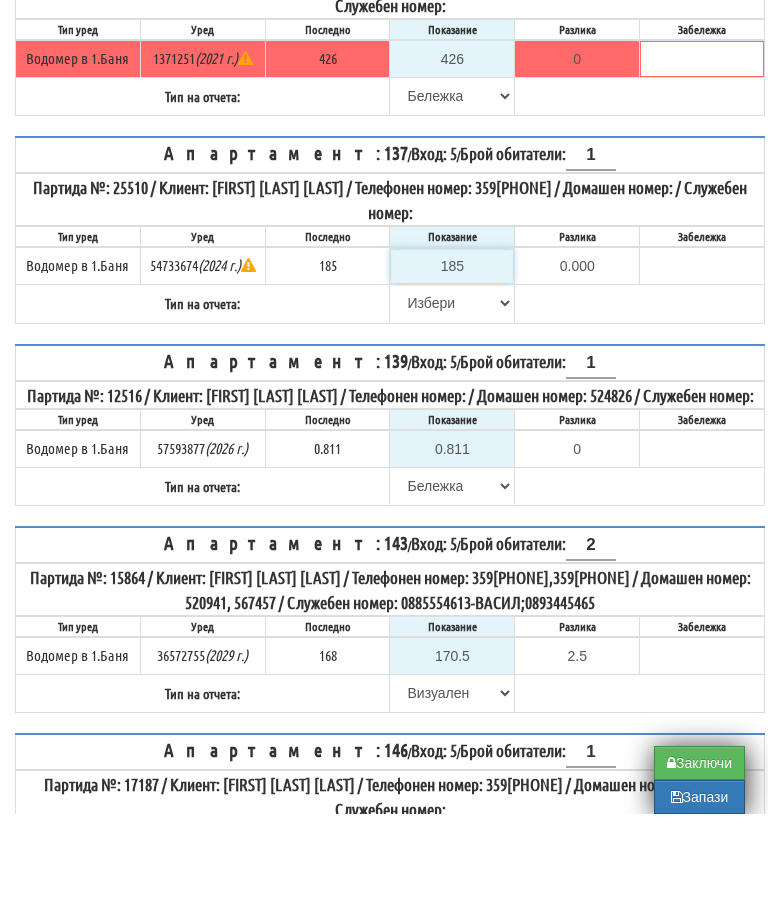 type on "185" 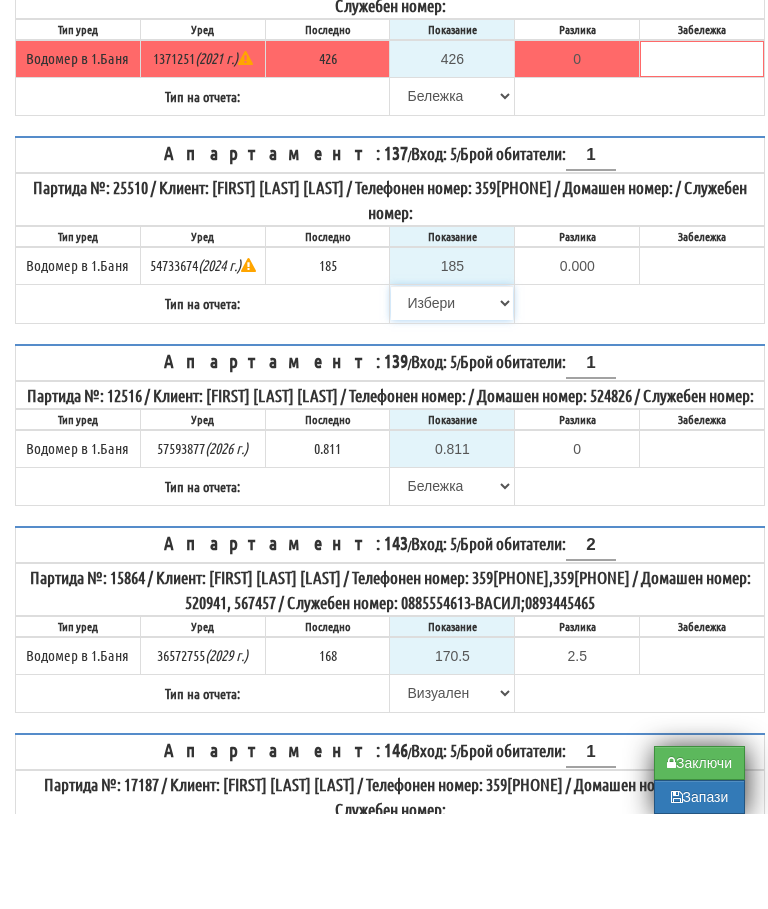 click on "Избери
Визуален
Телефон
Бележка
Неосигурен достъп
Самоотчет
Служебно
Дистанционен" at bounding box center (452, 398) 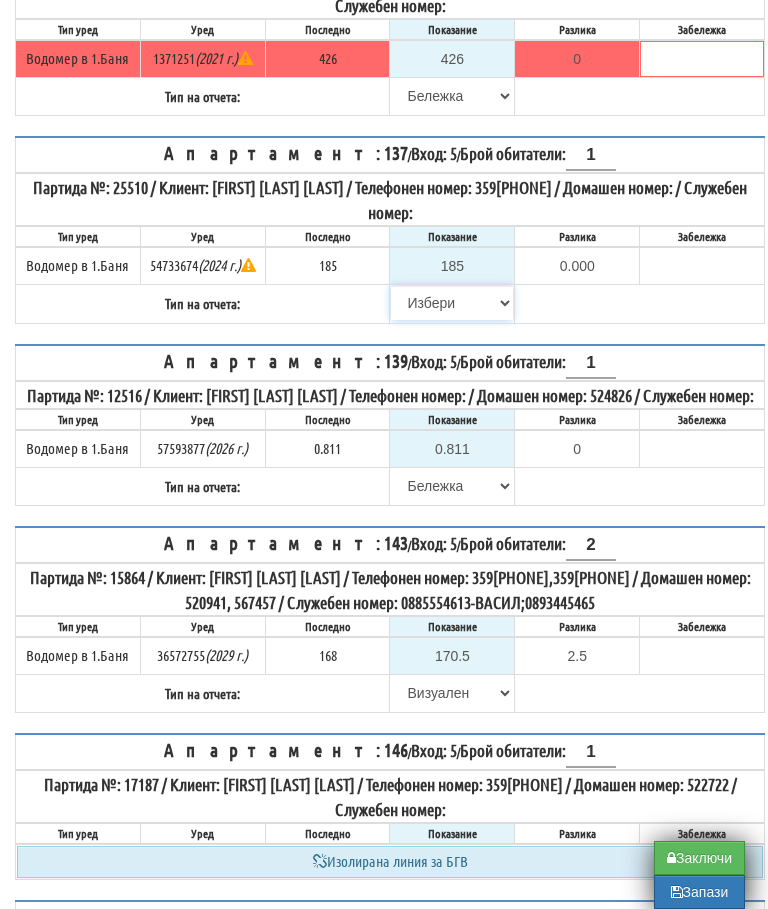 select on "8ac75930-9bfd-e511-80be-8d5a1dced85a" 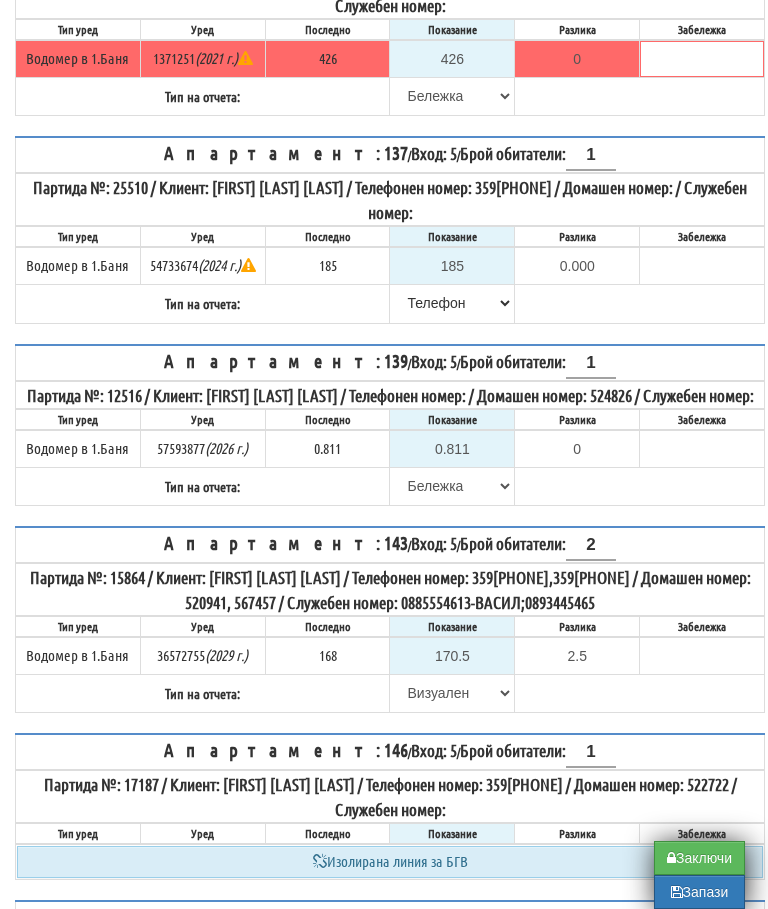 click on "Заключи" at bounding box center [699, 858] 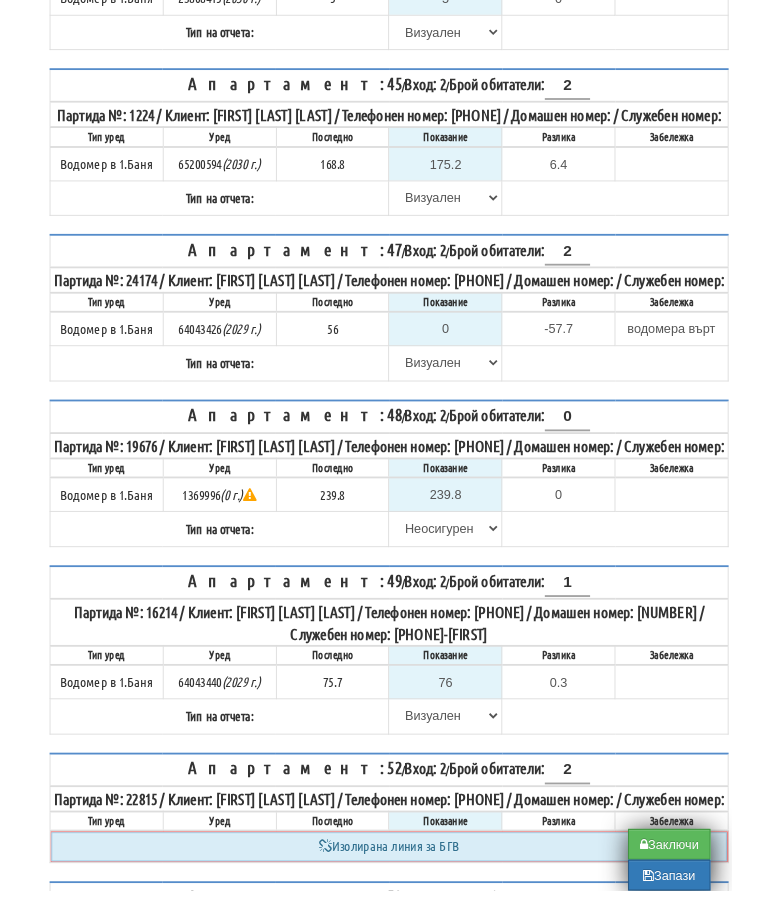scroll, scrollTop: 1967, scrollLeft: 0, axis: vertical 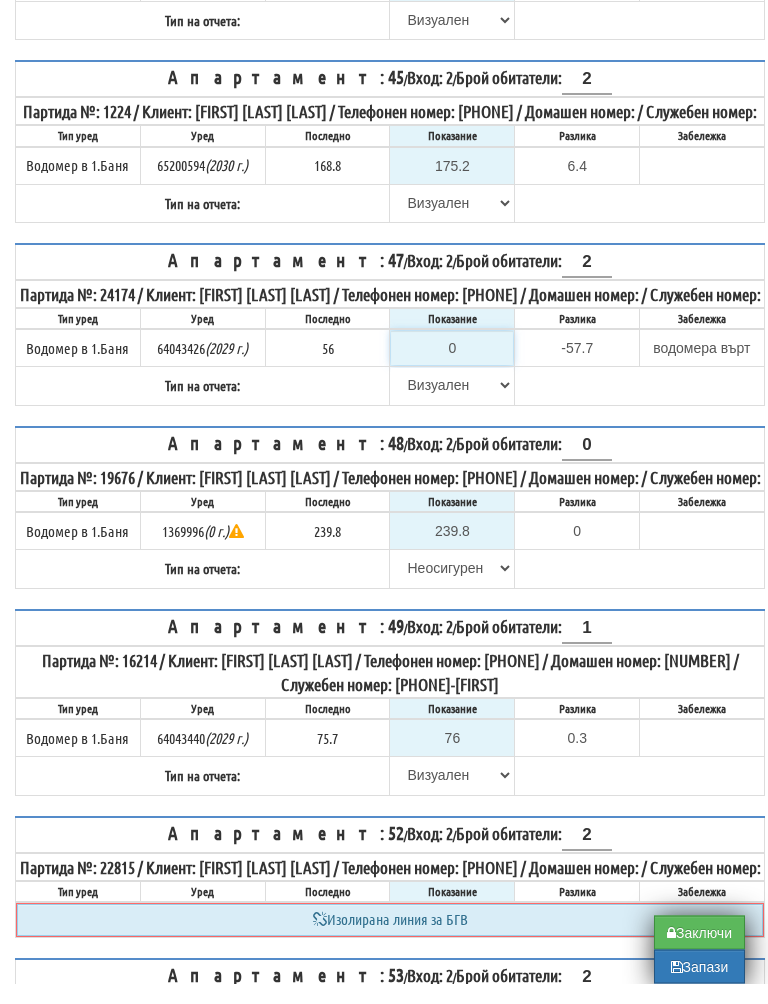 click on "0" at bounding box center (452, 369) 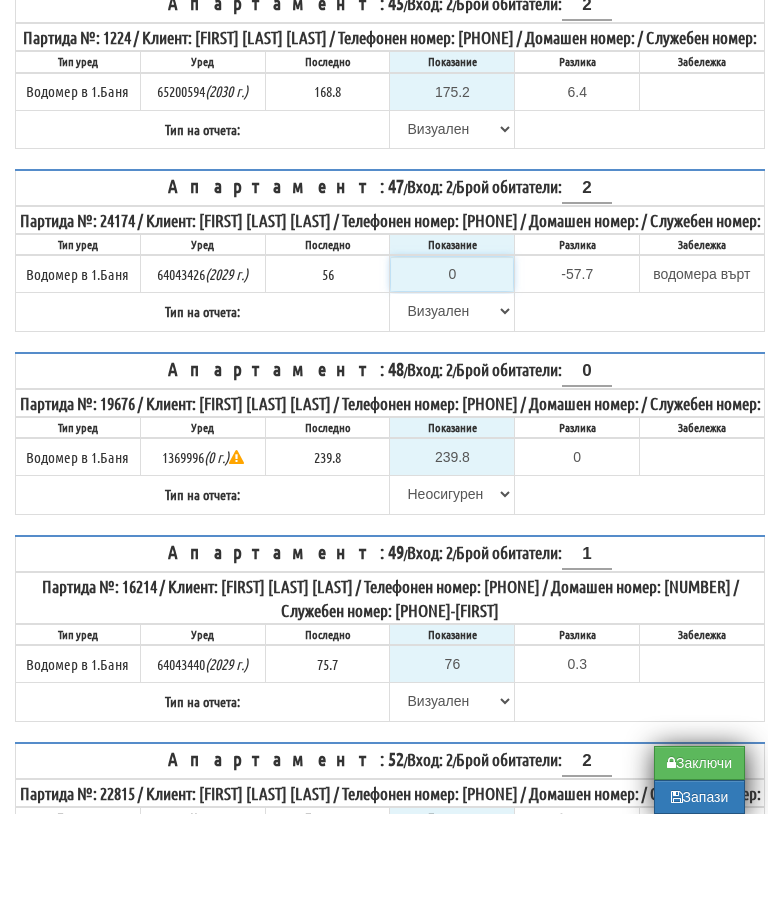type on "5" 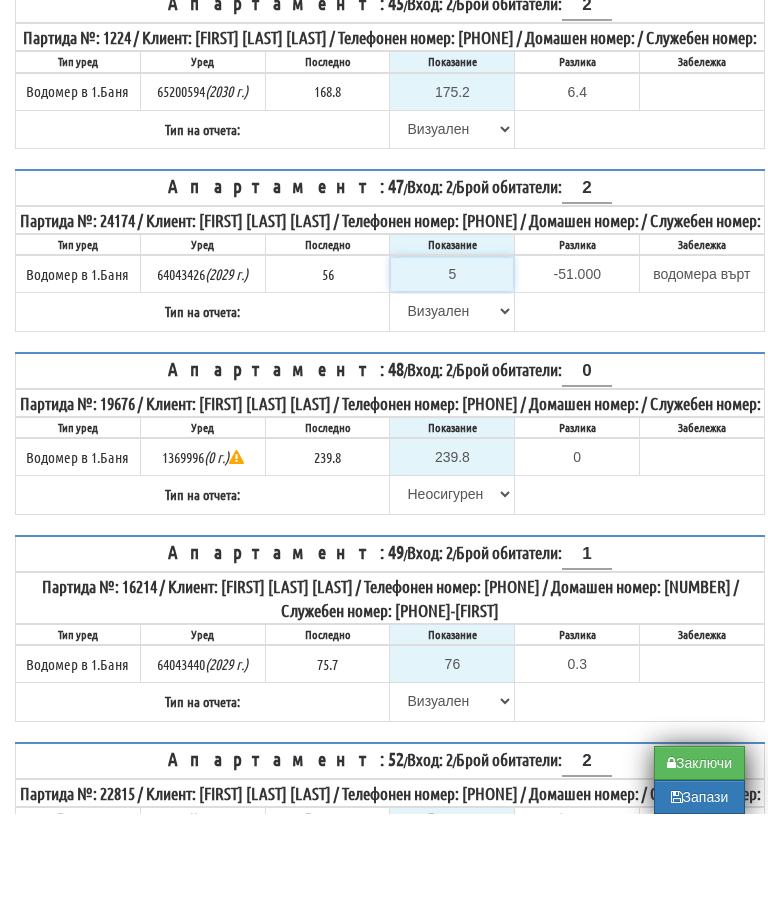 type on "56" 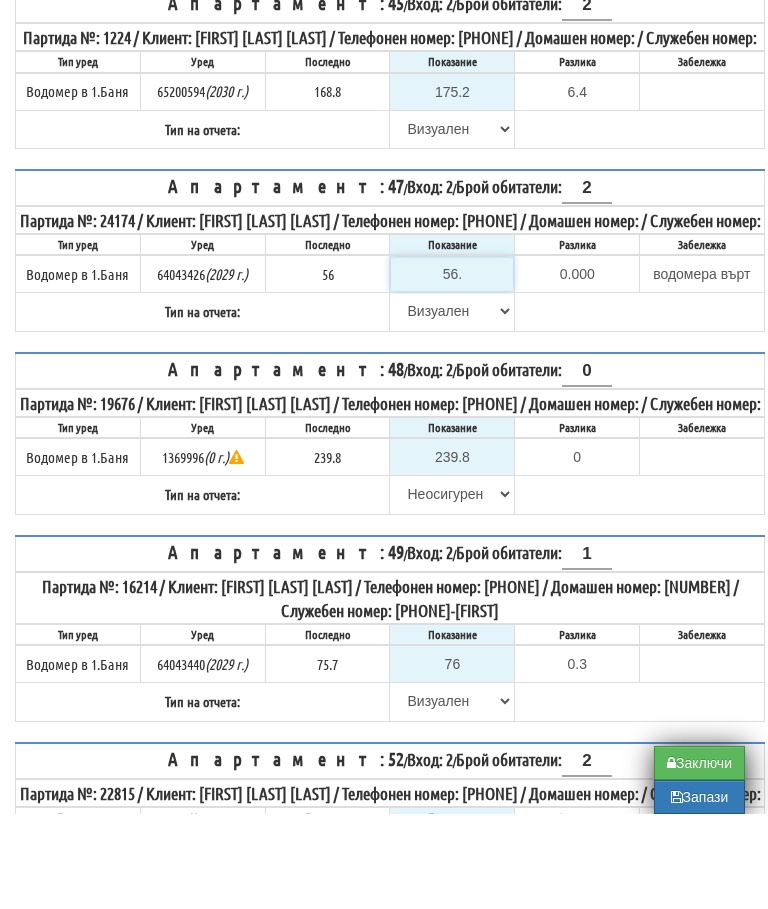 type on "56.5" 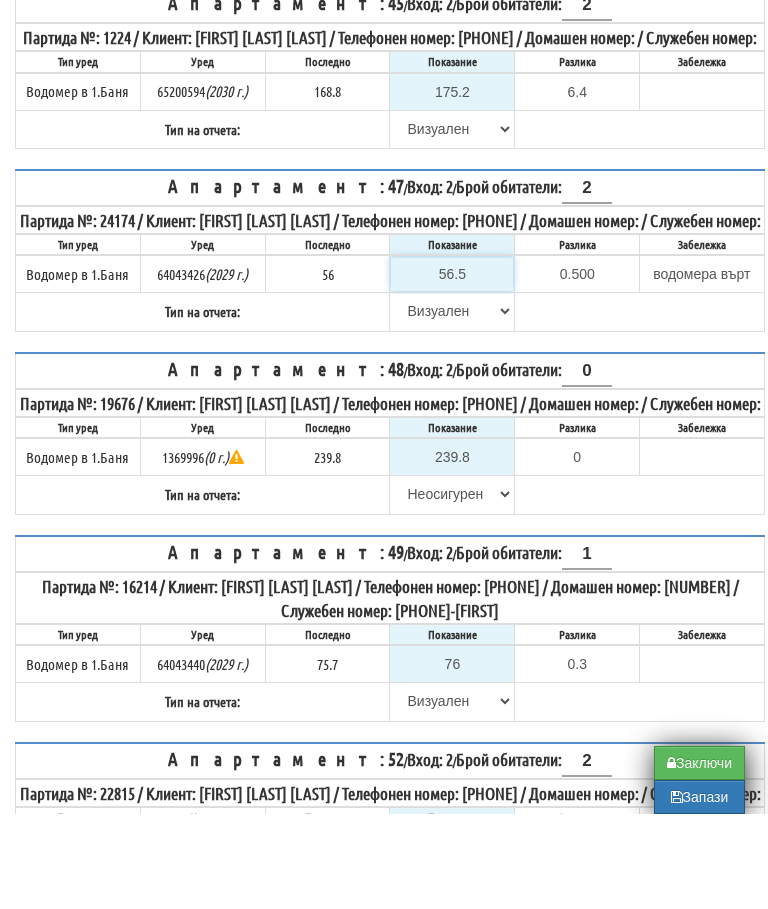 type on "56.5" 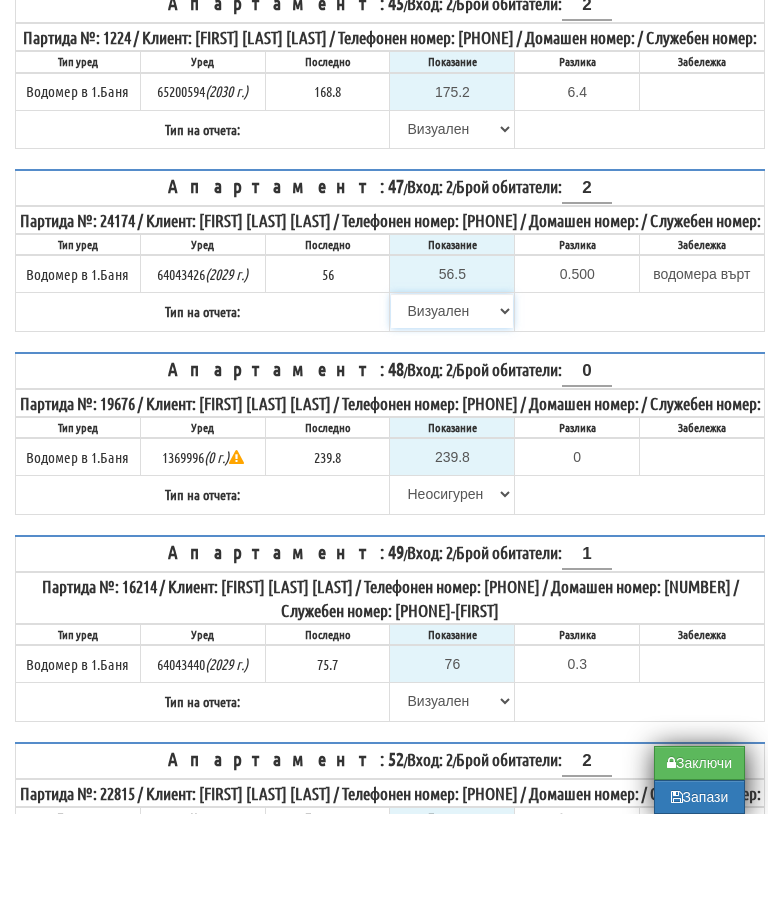 click on "Избери
Визуален
Телефон
Бележка
Неосигурен достъп
Самоотчет
Служебно
Дистанционен" at bounding box center [452, 406] 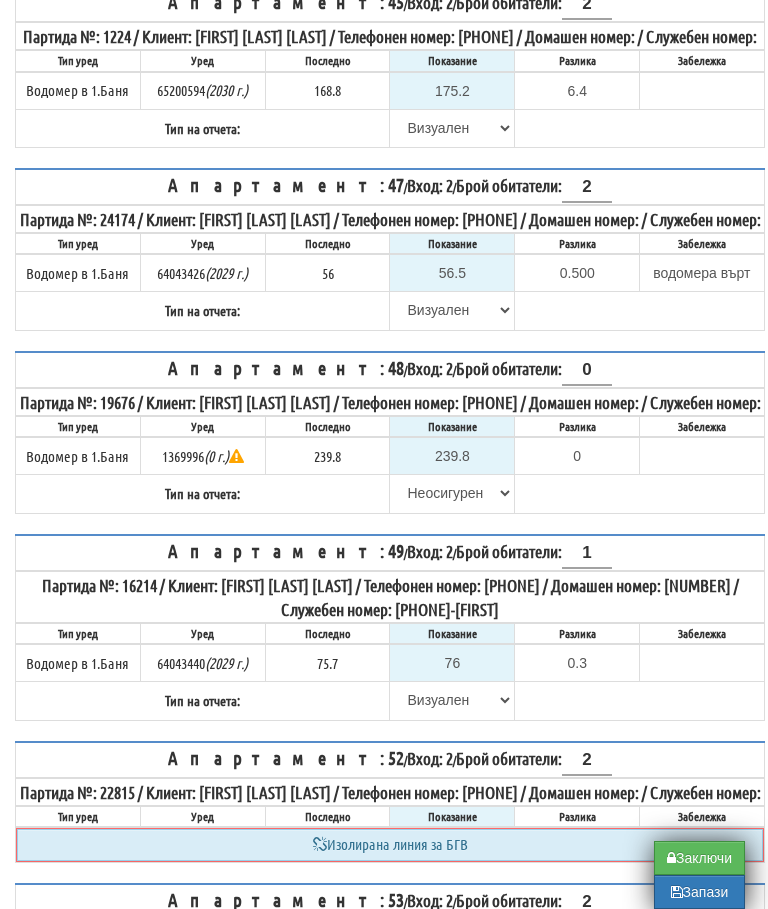 click on "Заключи" at bounding box center [699, 858] 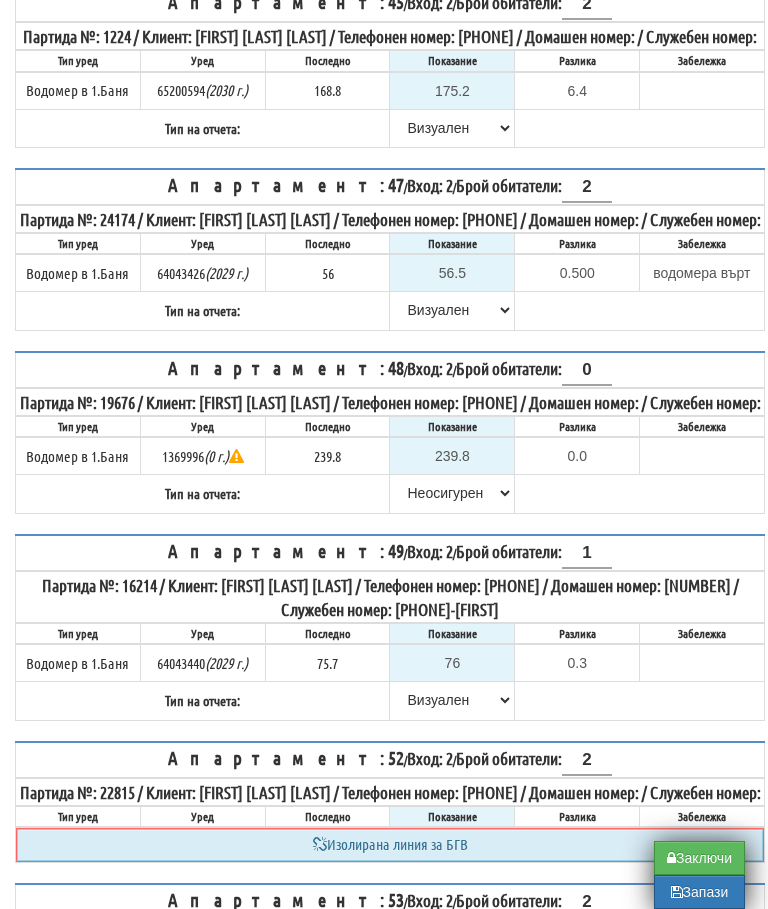 click on "Заключи" at bounding box center (699, 858) 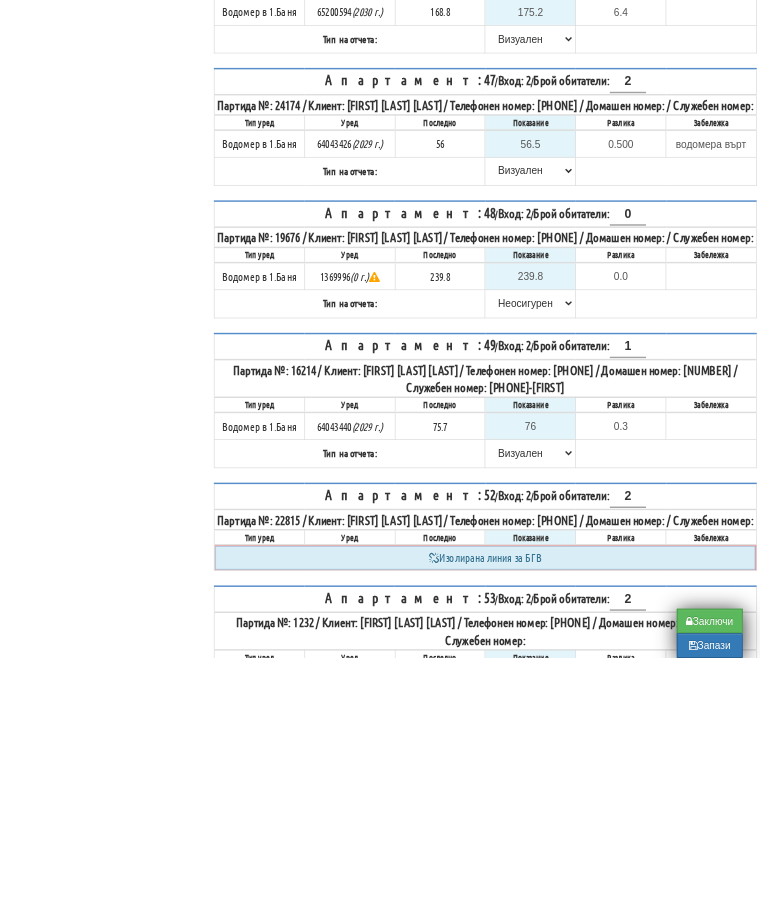 scroll, scrollTop: 2412, scrollLeft: 0, axis: vertical 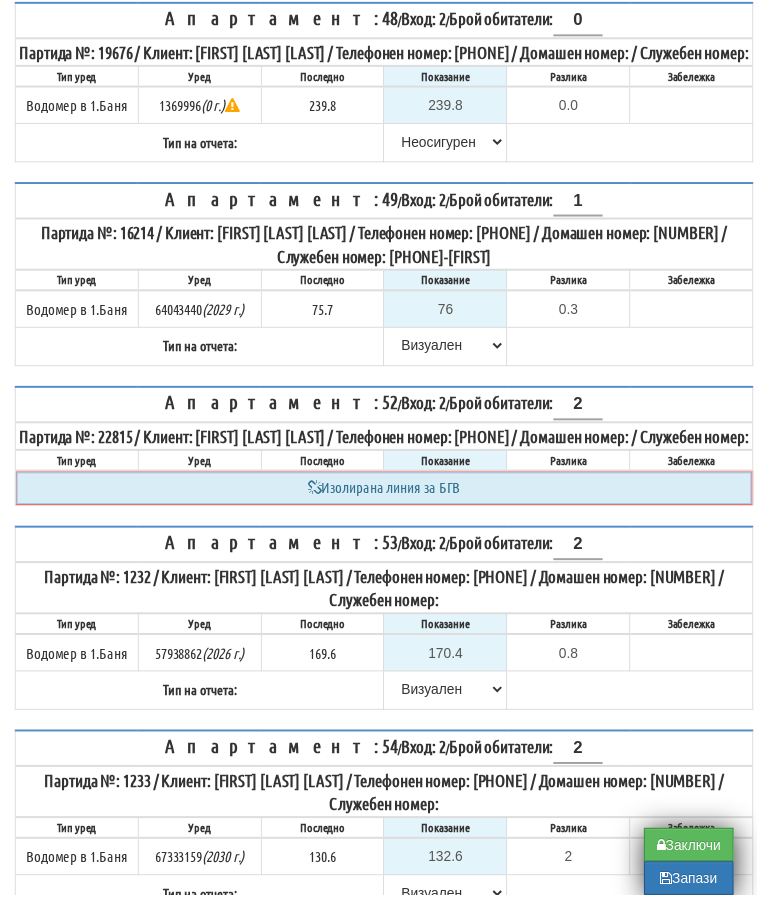 click on "Заключи" at bounding box center (699, 858) 